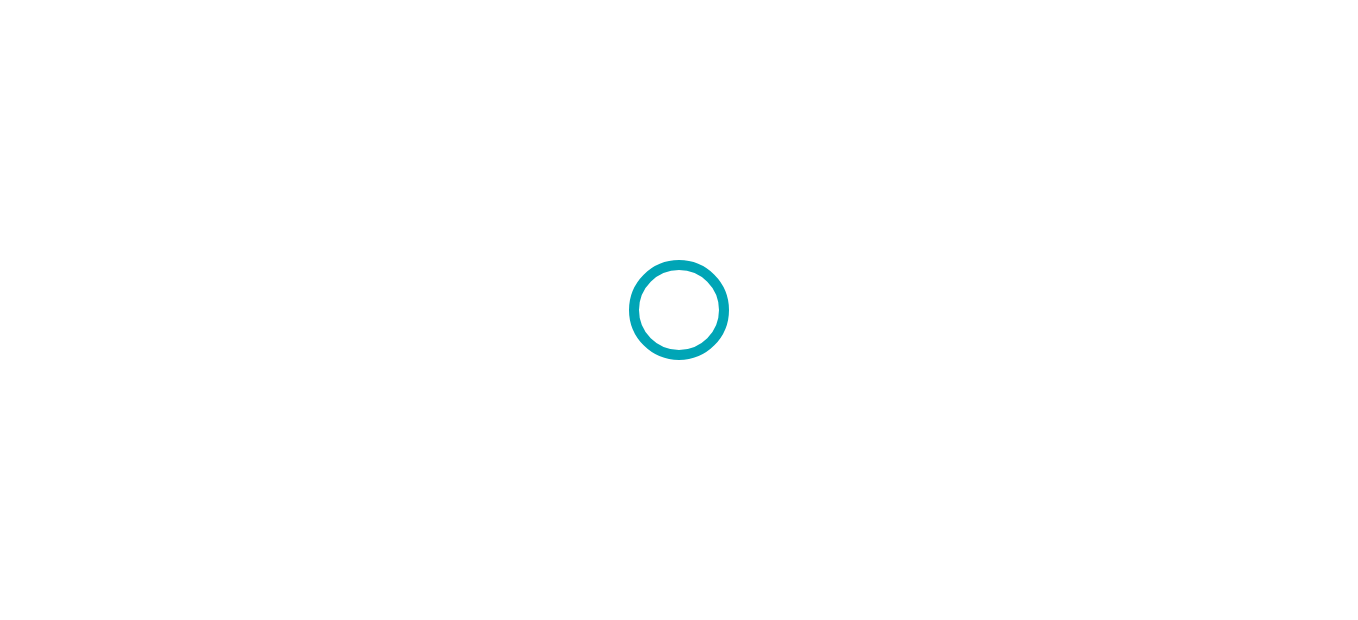 scroll, scrollTop: 0, scrollLeft: 0, axis: both 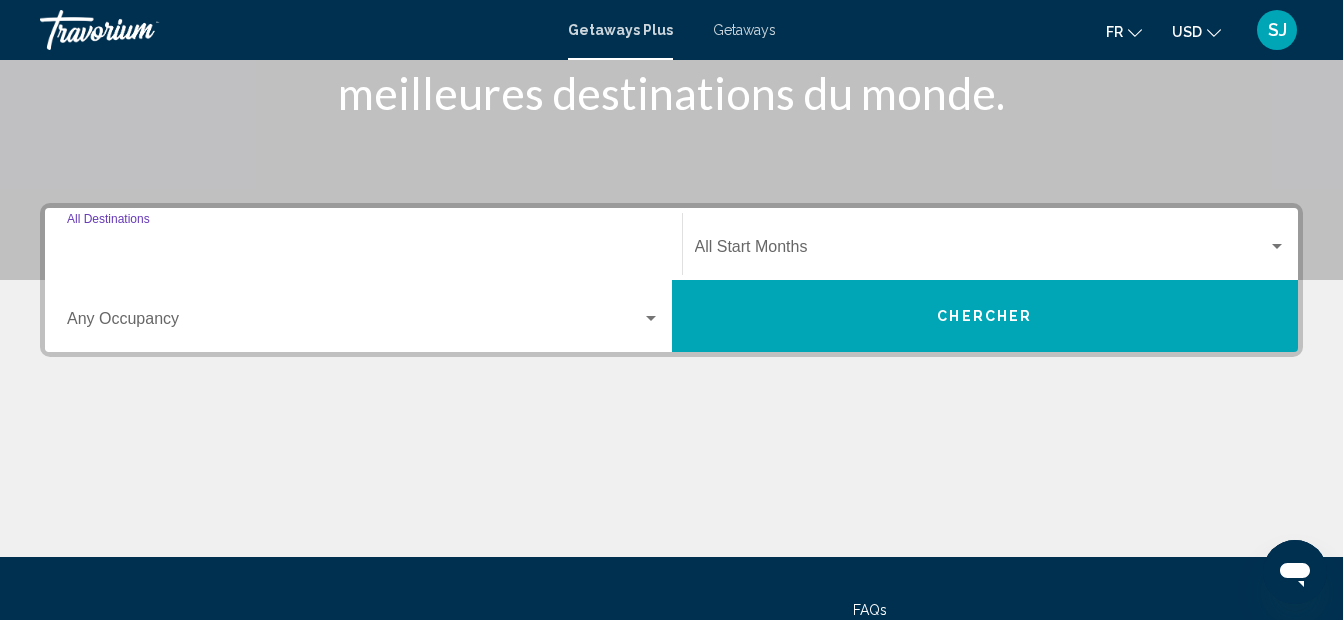 click on "Destination All Destinations" at bounding box center (363, 251) 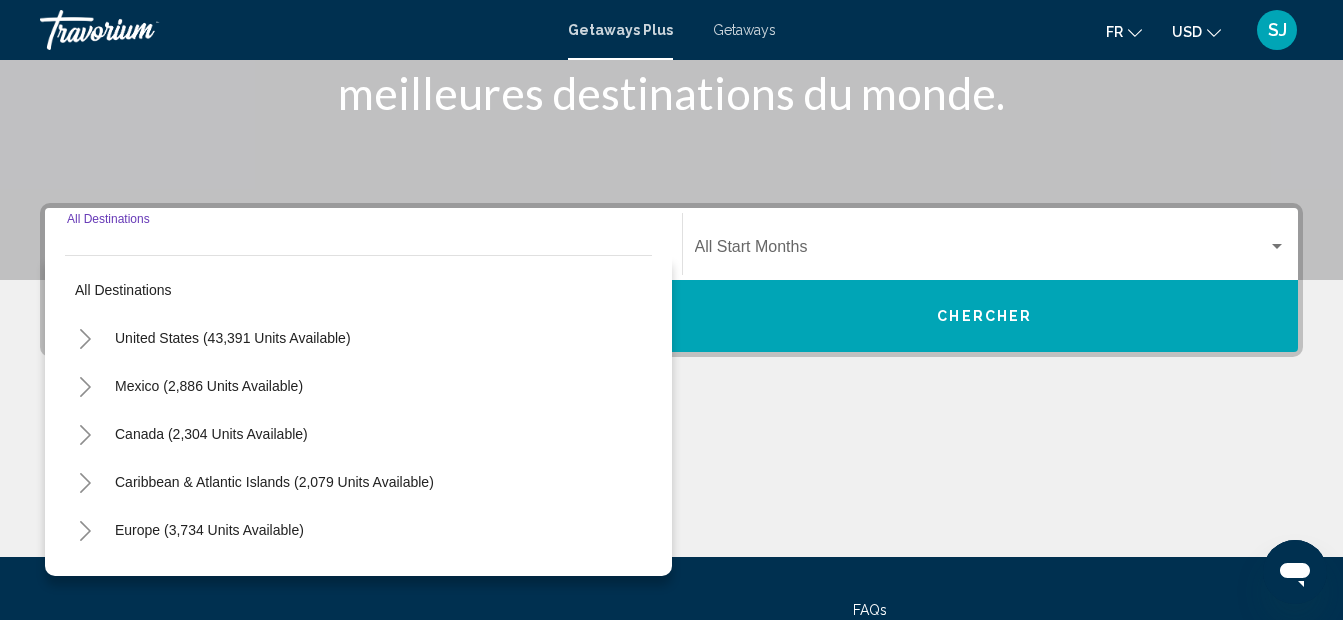scroll, scrollTop: 458, scrollLeft: 0, axis: vertical 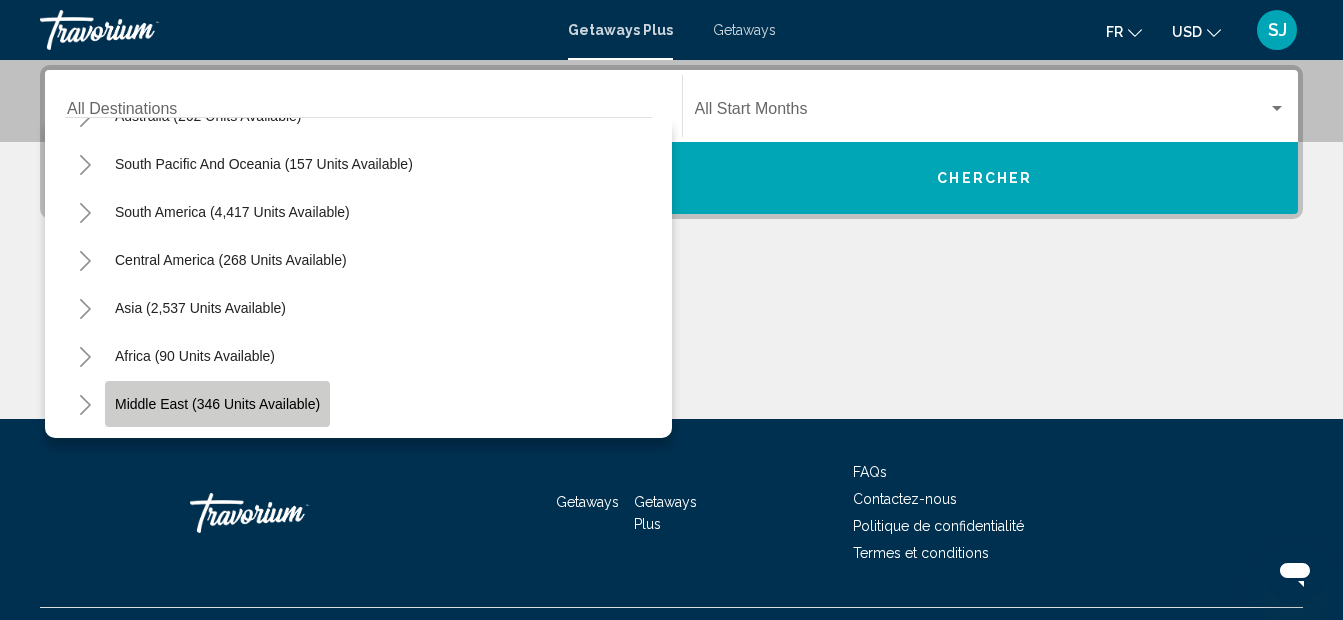 click on "Middle East (346 units available)" 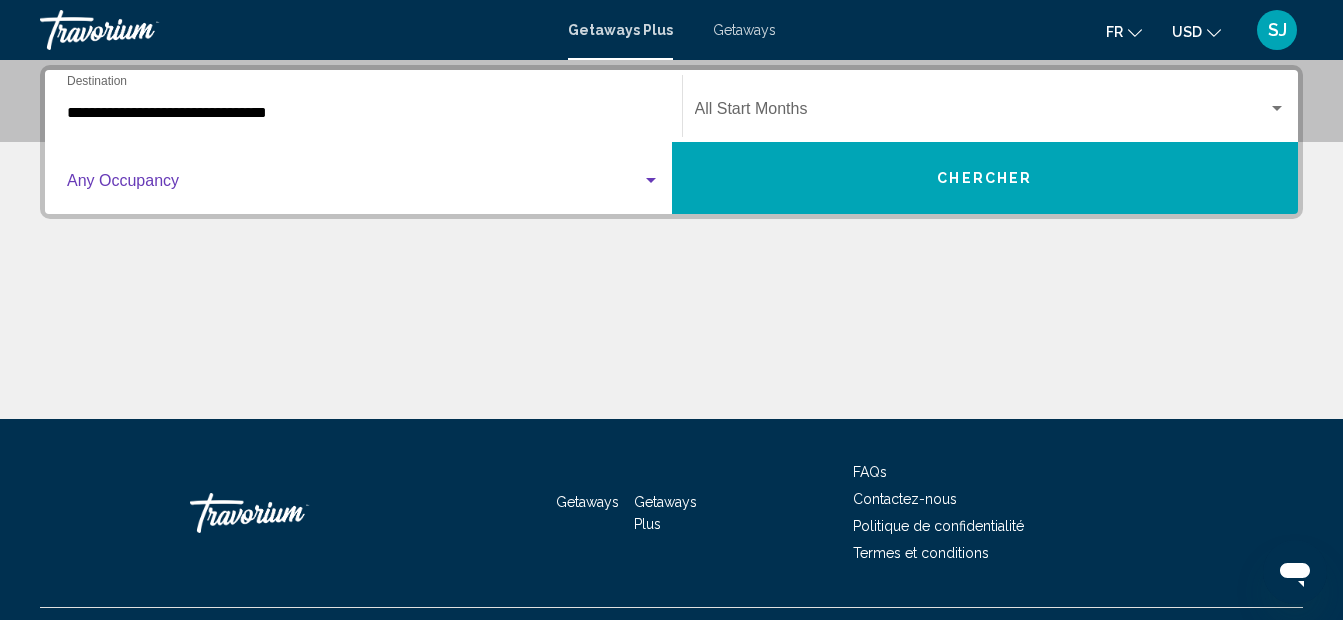 click at bounding box center [354, 185] 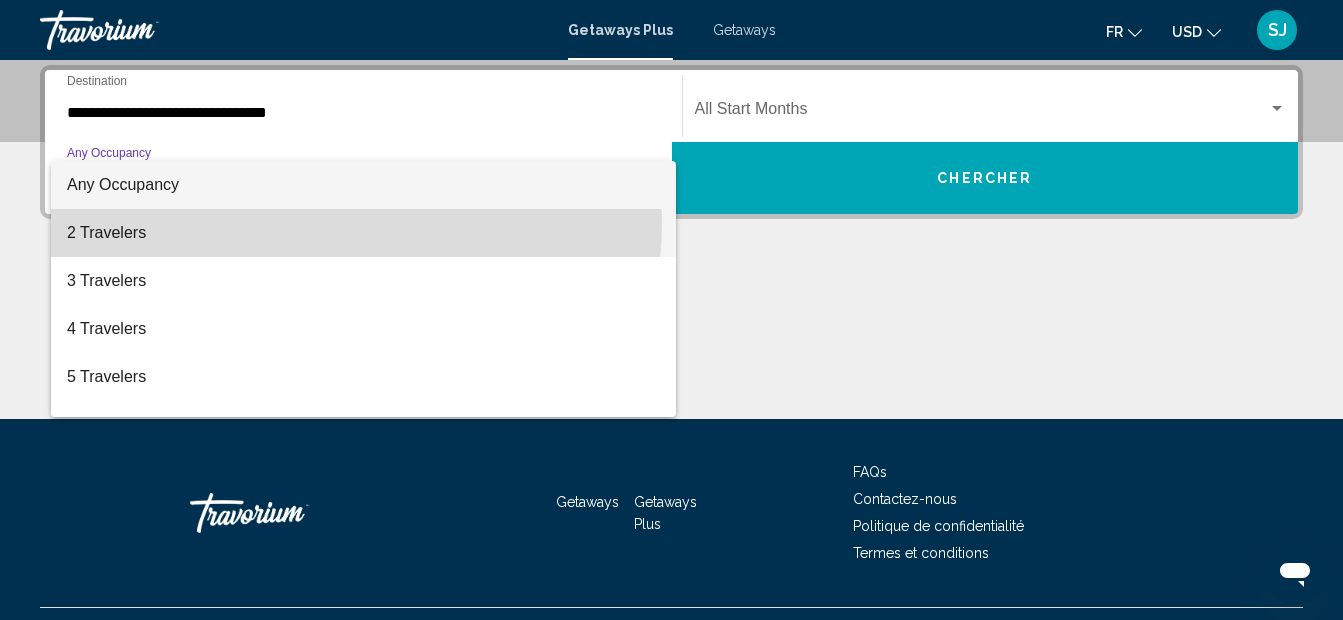 click on "2 Travelers" at bounding box center (363, 233) 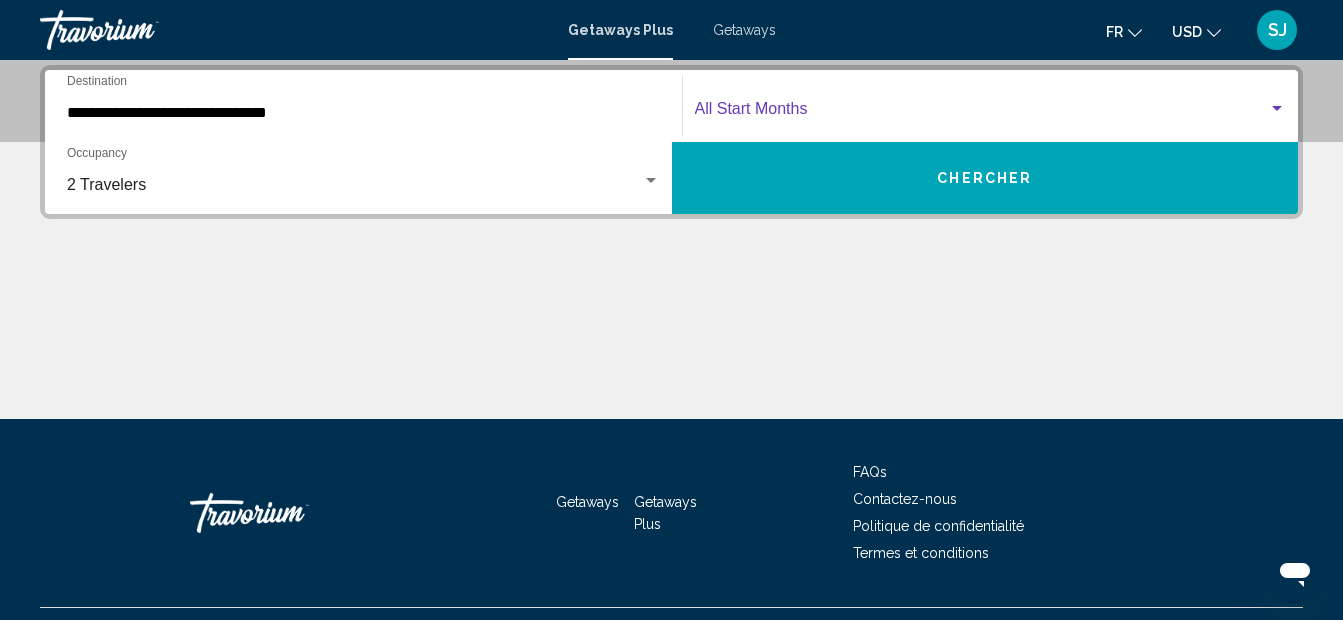 click at bounding box center (982, 113) 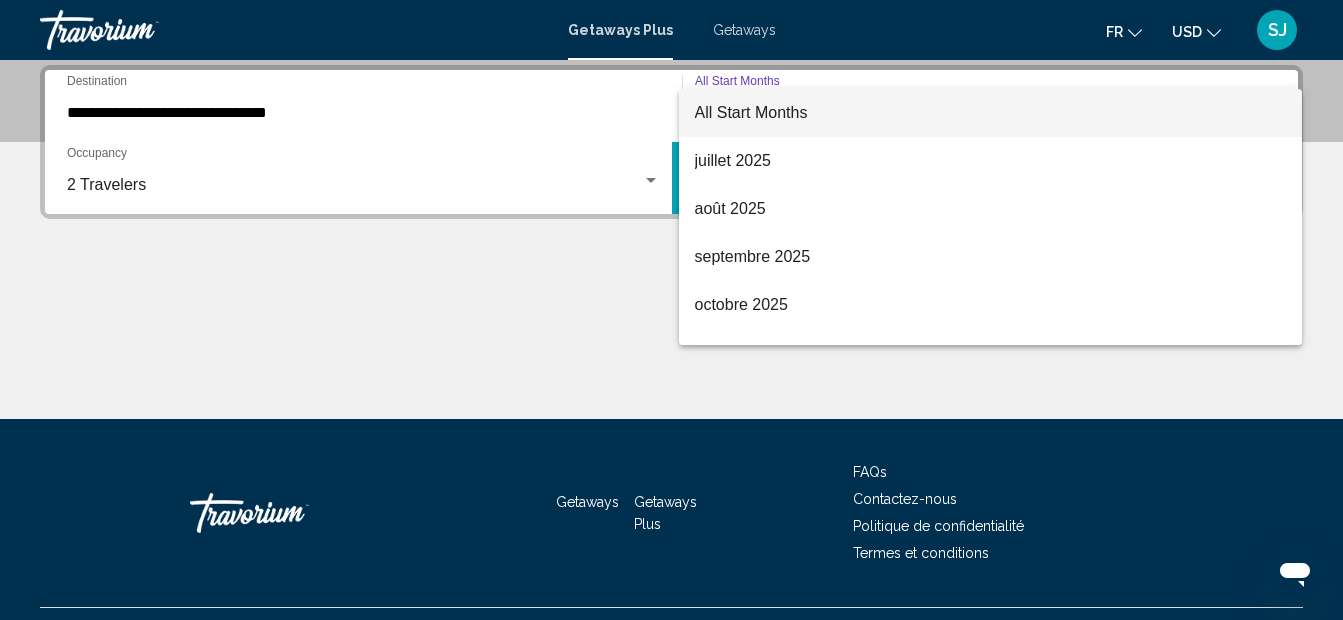 click at bounding box center [671, 310] 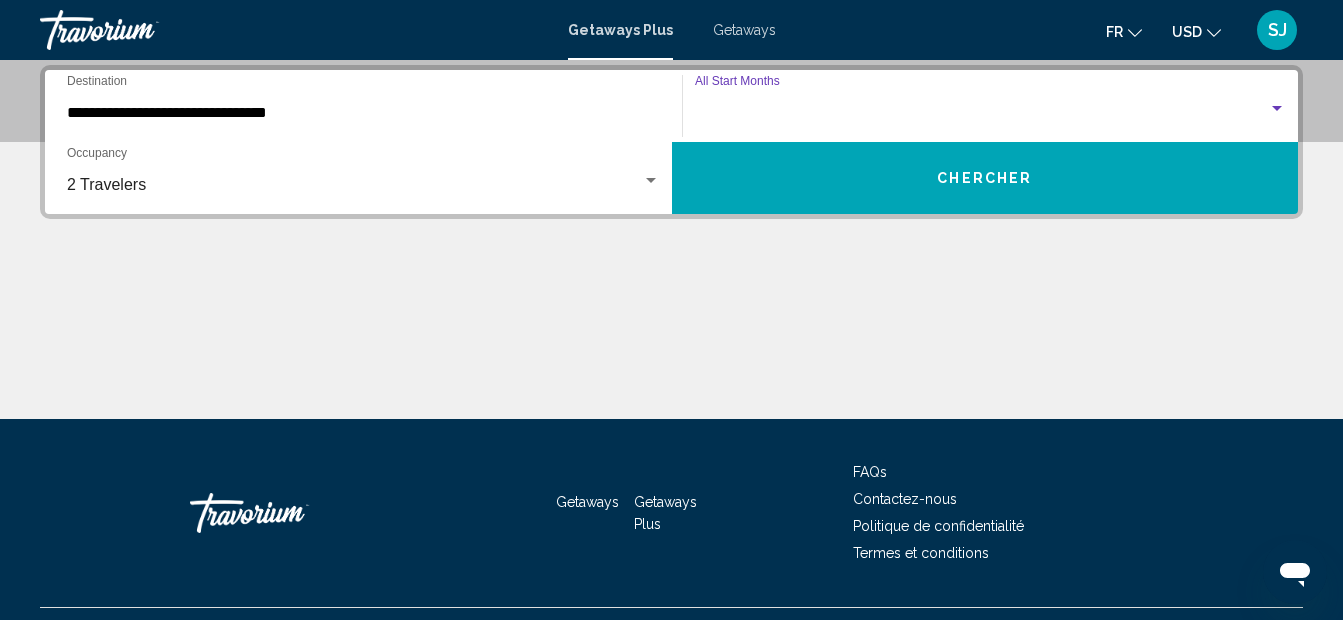 click at bounding box center [671, 344] 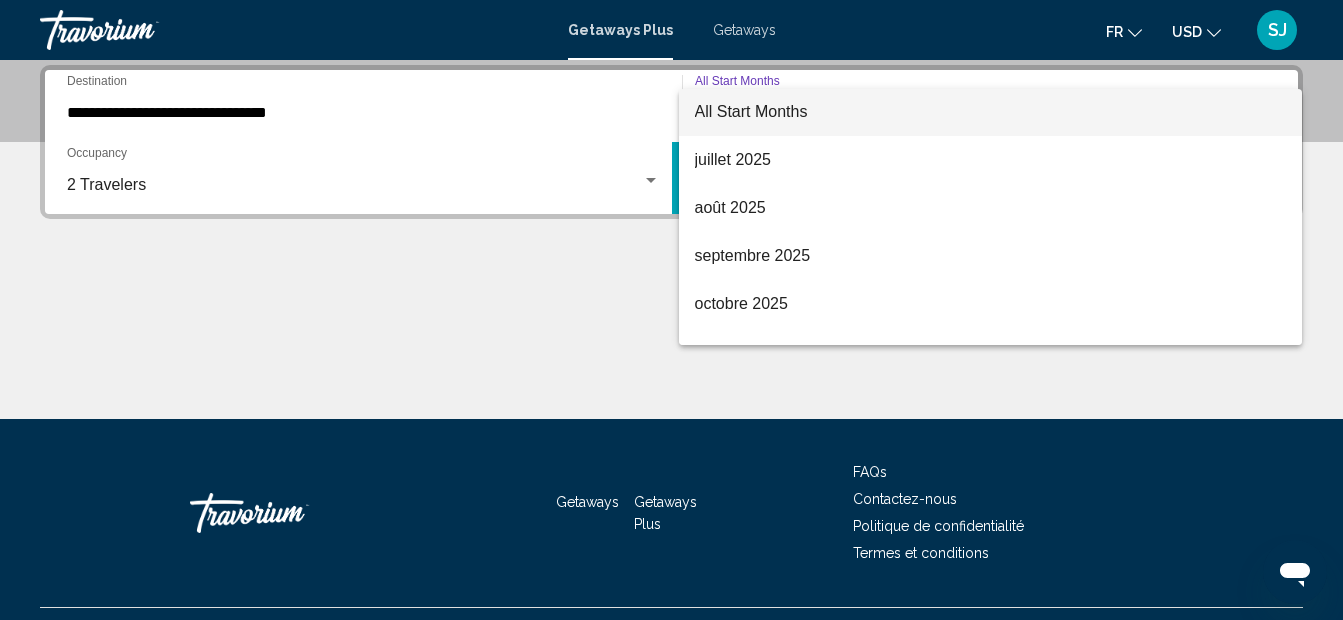 scroll, scrollTop: 0, scrollLeft: 0, axis: both 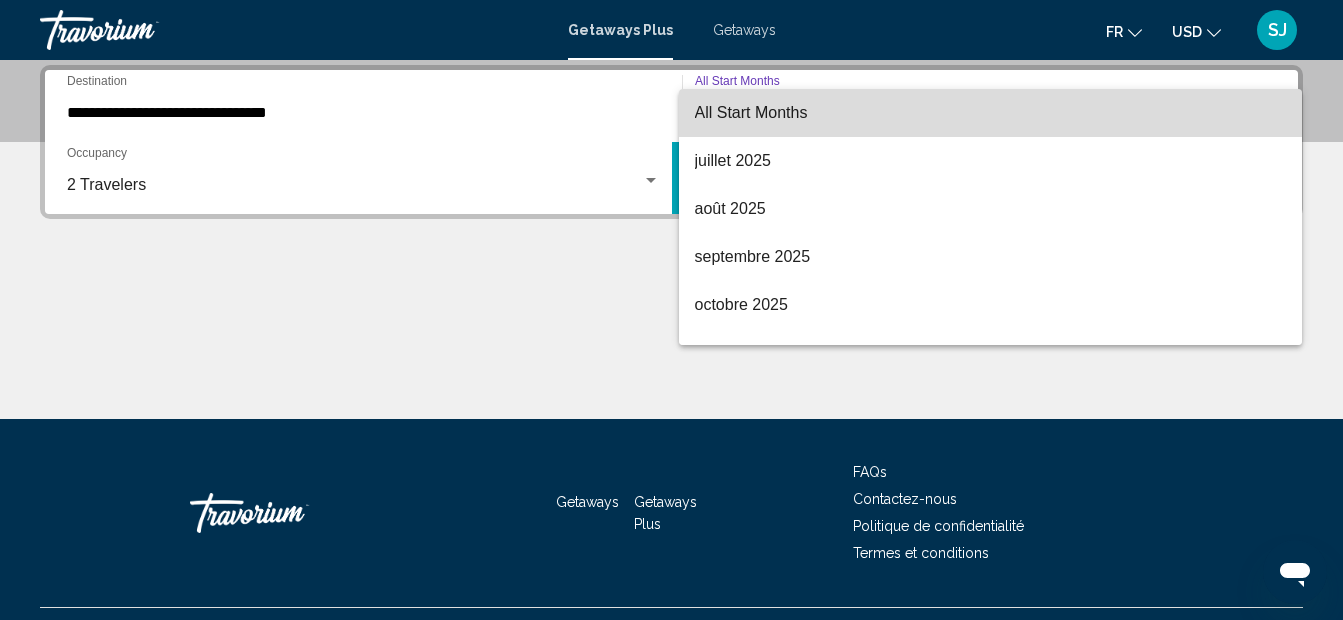 click on "All Start Months" at bounding box center (991, 113) 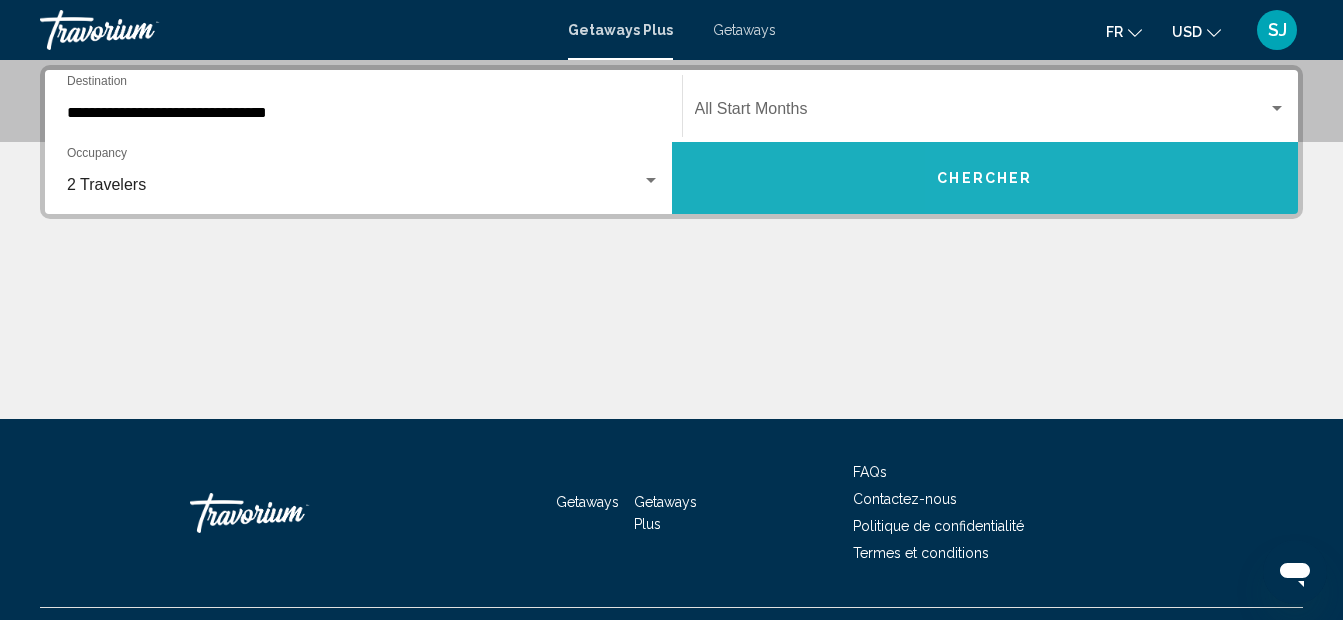 click on "Chercher" at bounding box center [985, 178] 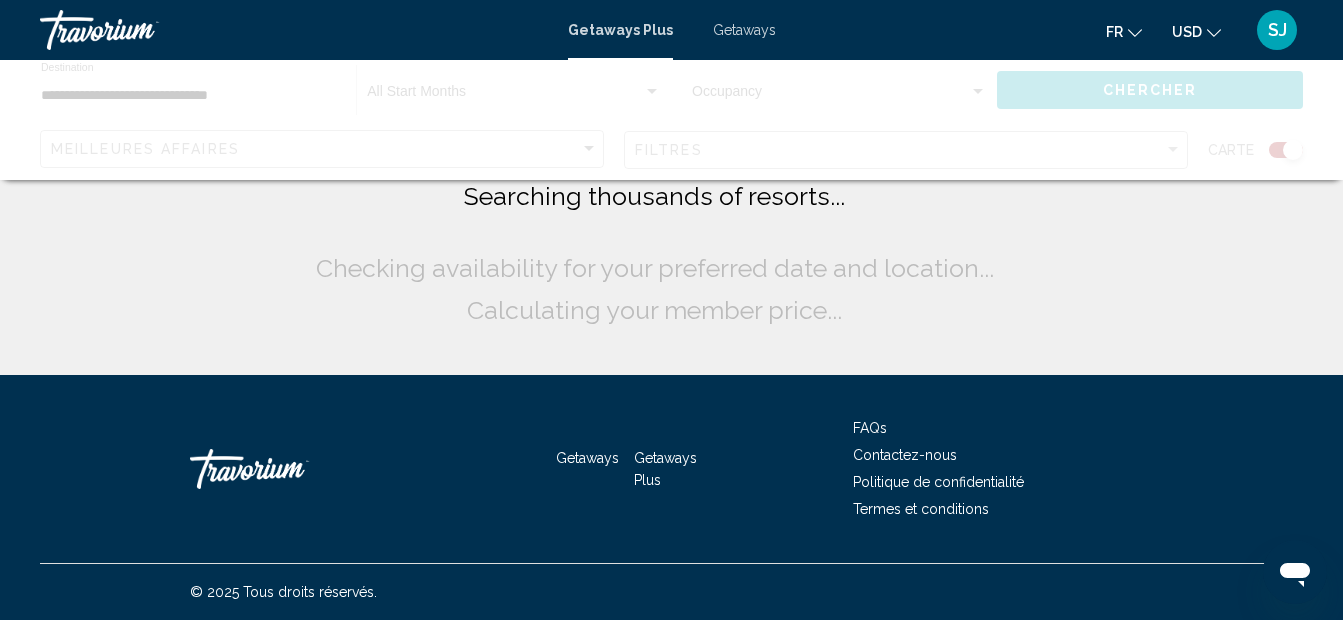 scroll, scrollTop: 0, scrollLeft: 0, axis: both 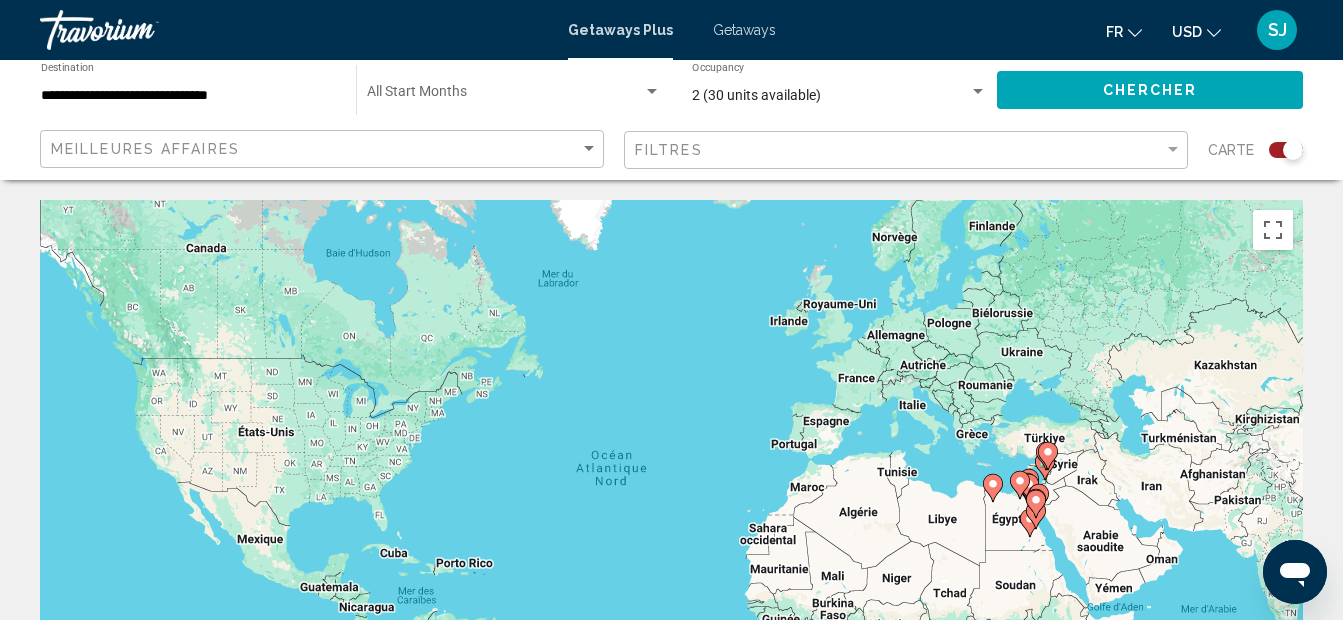 click 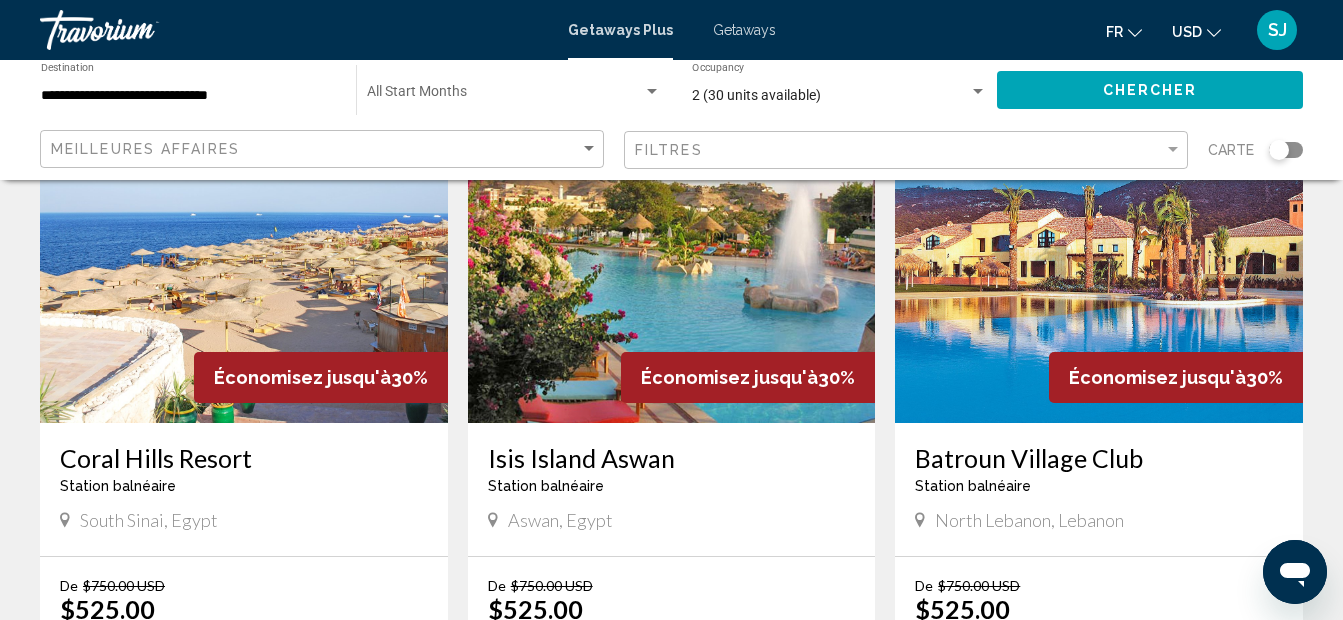 scroll, scrollTop: 840, scrollLeft: 0, axis: vertical 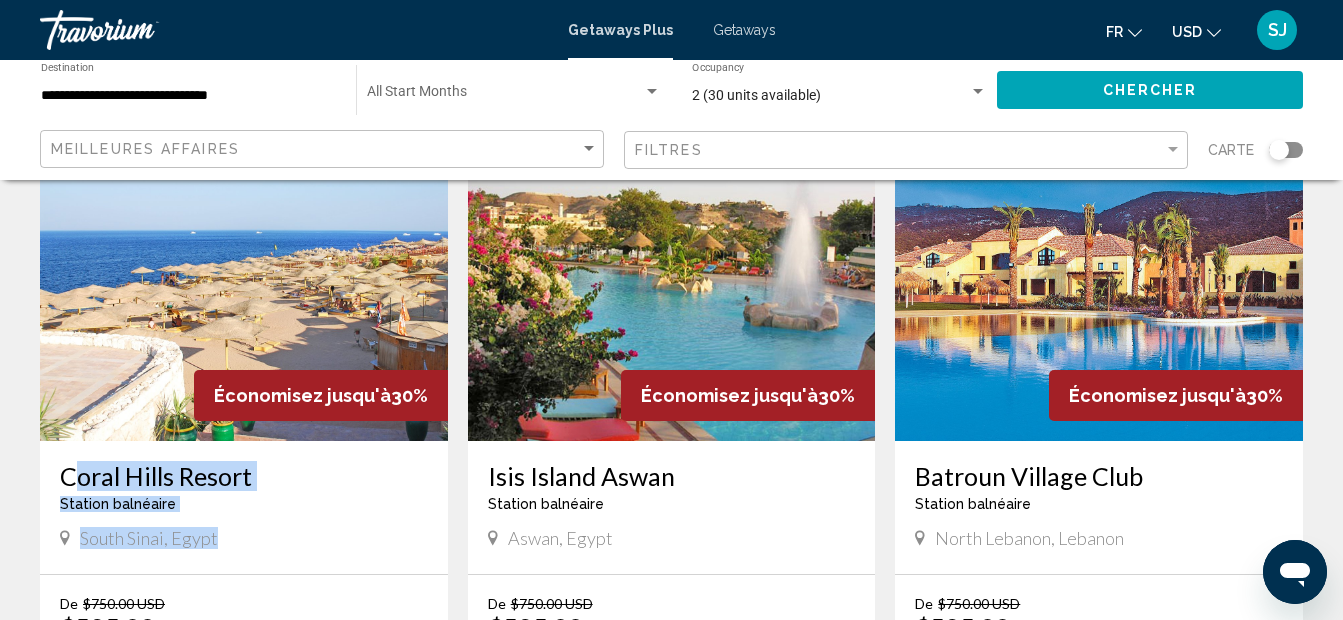 drag, startPoint x: 40, startPoint y: 502, endPoint x: 265, endPoint y: 591, distance: 241.96281 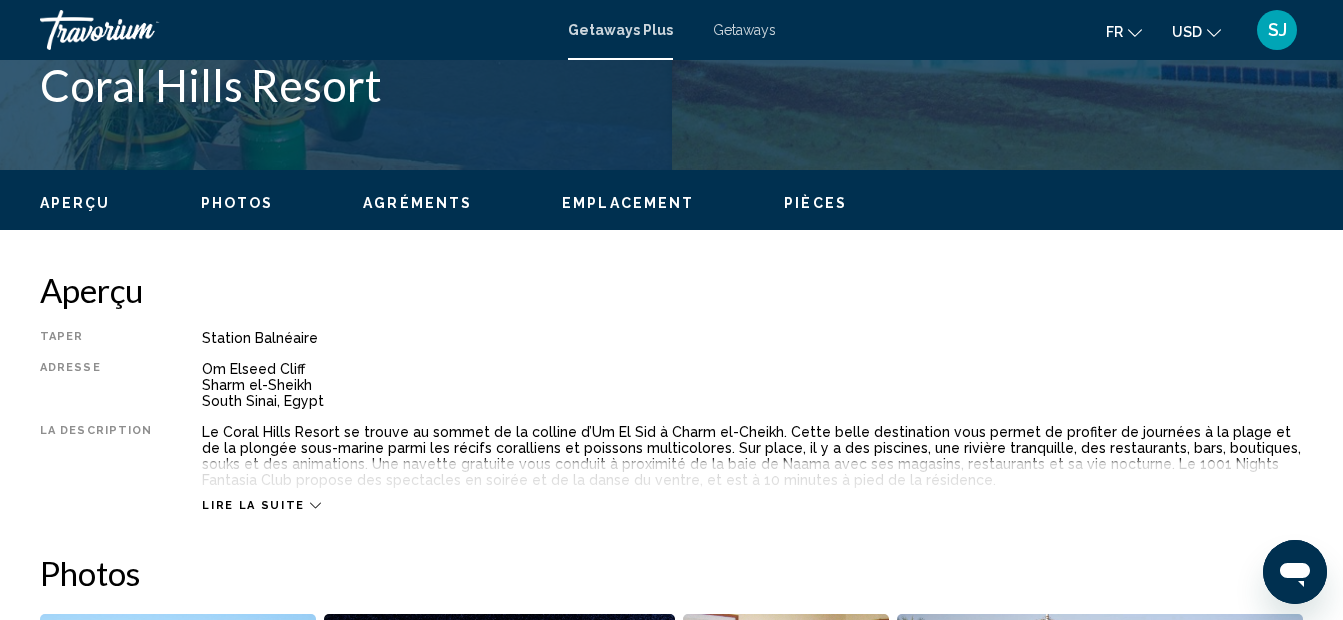 scroll, scrollTop: 225, scrollLeft: 0, axis: vertical 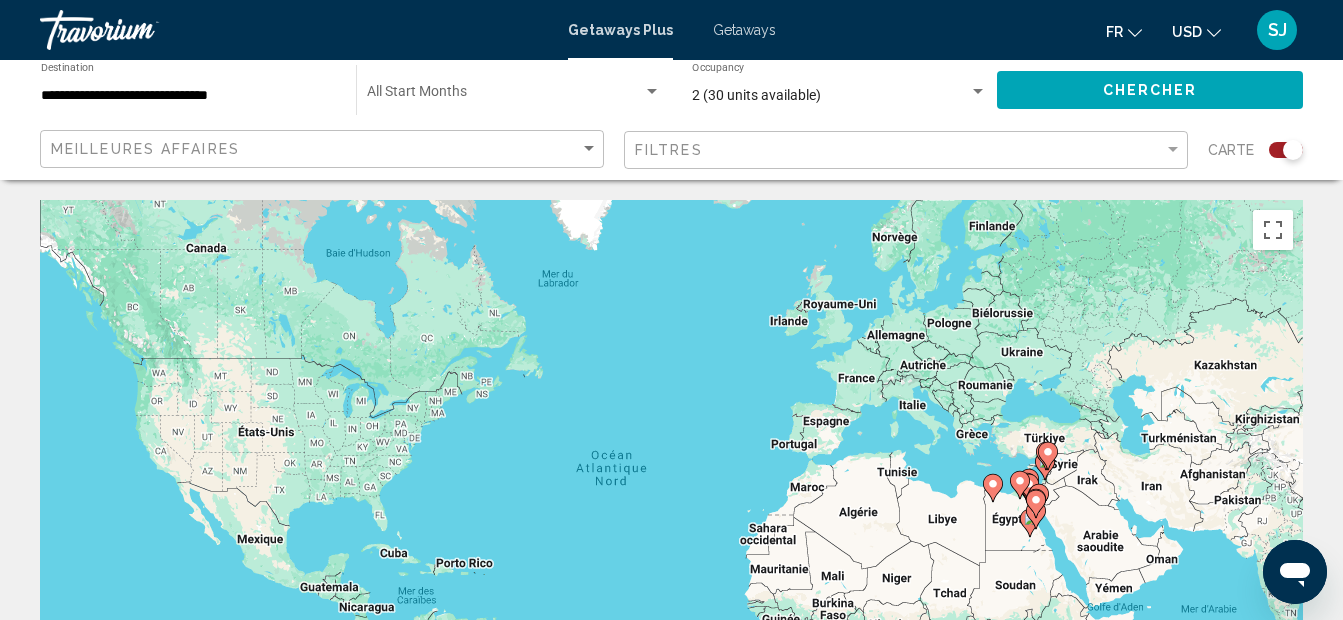 click on "Carte" 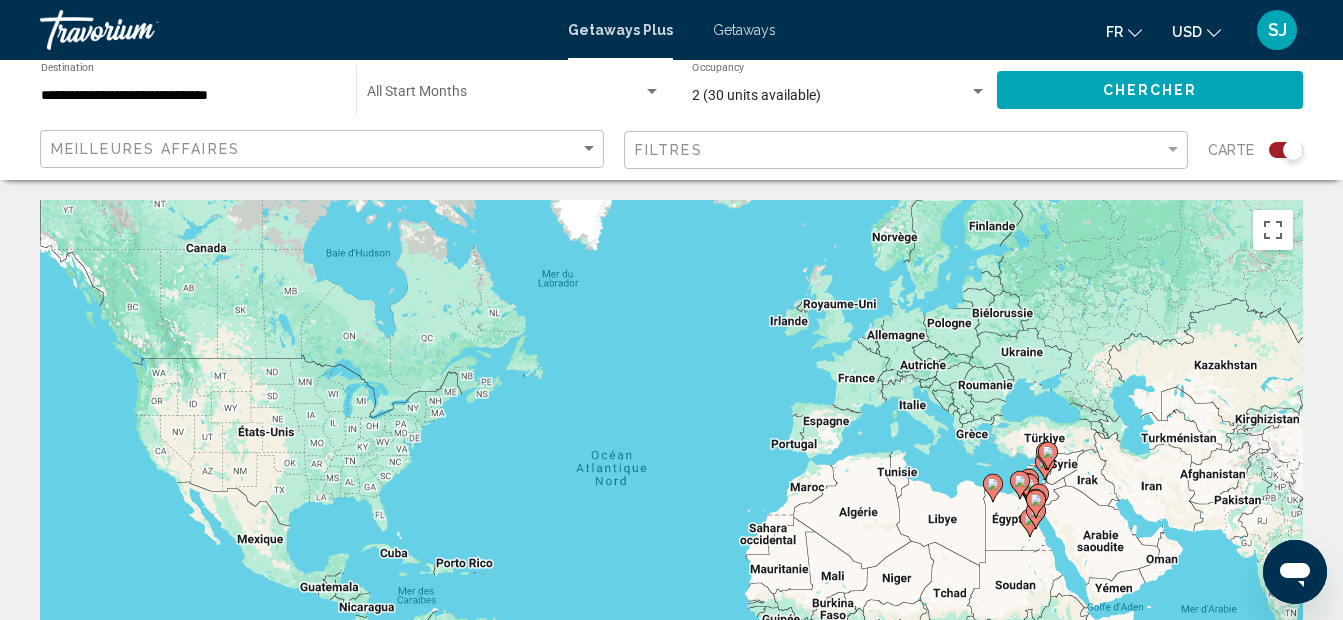 click 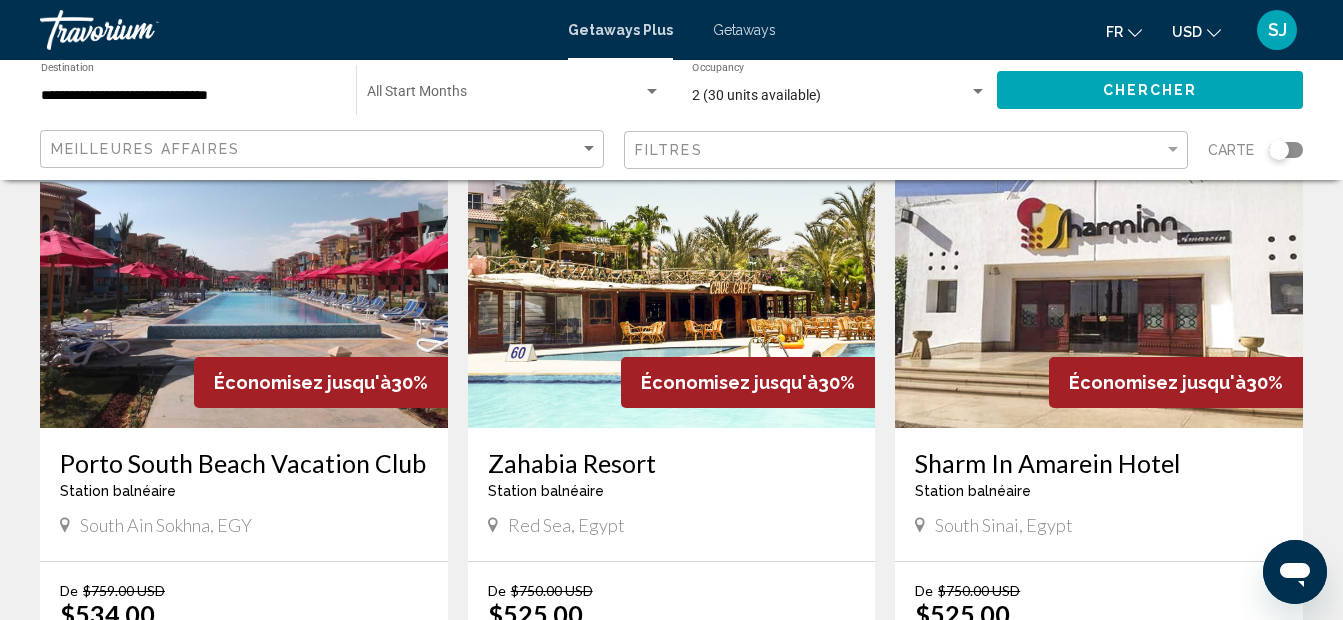 scroll, scrollTop: 200, scrollLeft: 0, axis: vertical 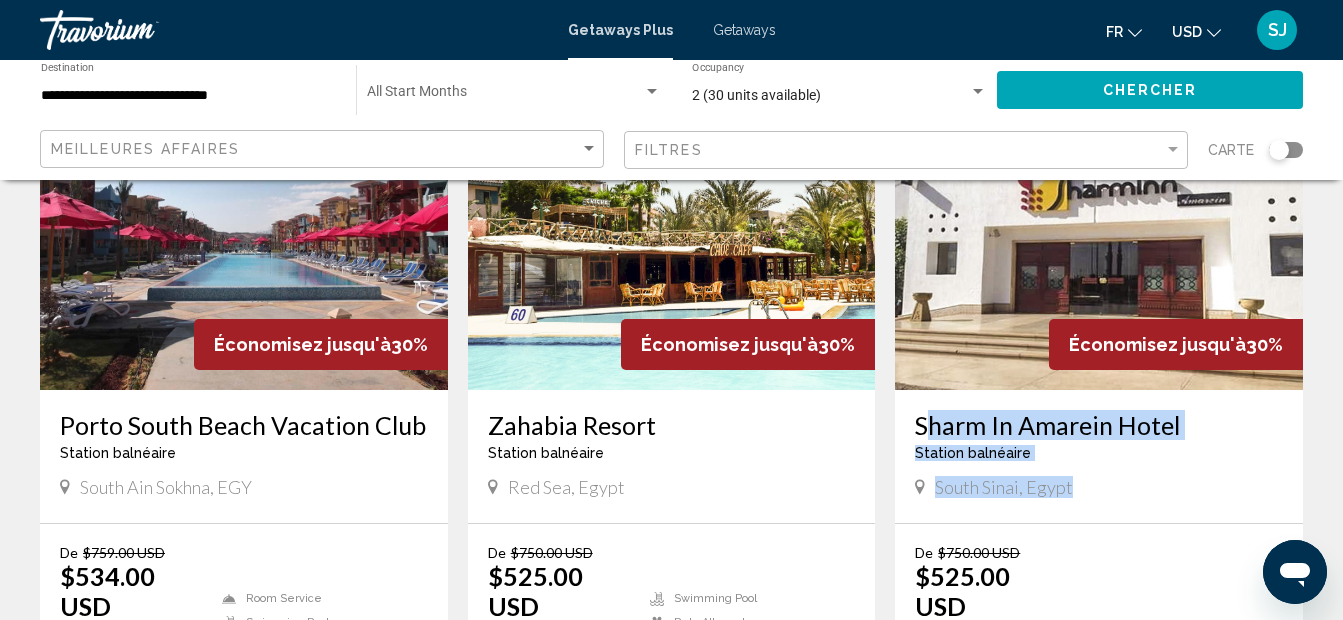 drag, startPoint x: 964, startPoint y: 429, endPoint x: 1107, endPoint y: 523, distance: 171.1286 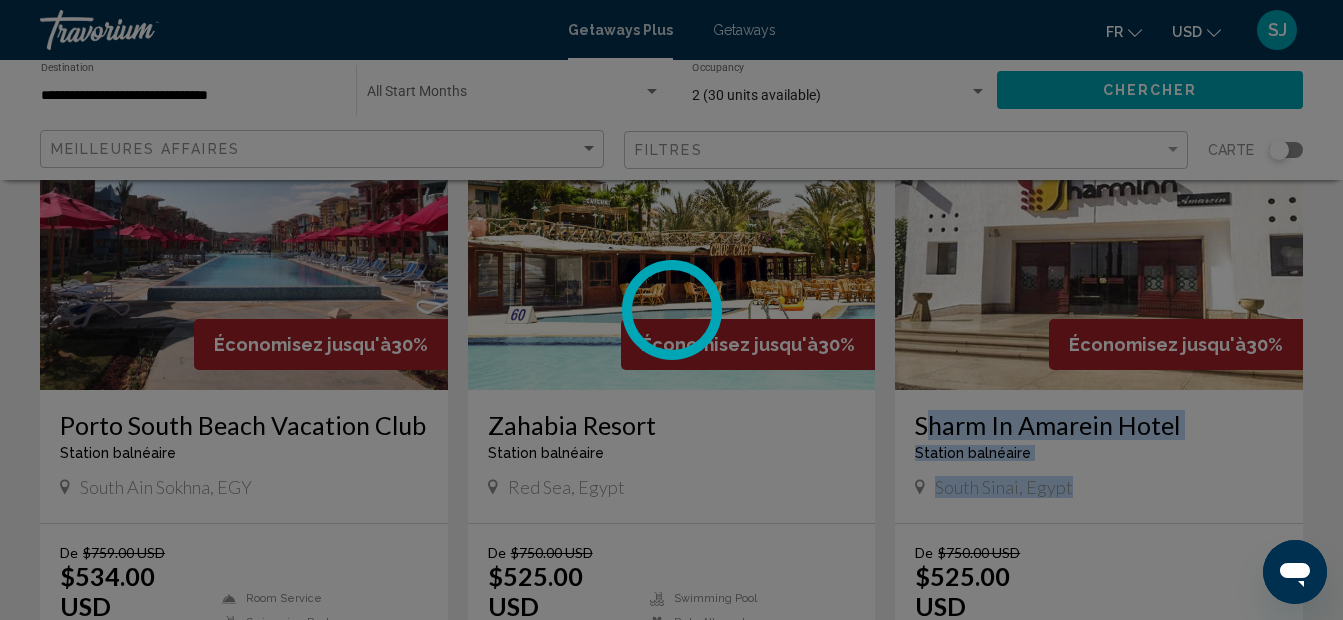 scroll, scrollTop: 225, scrollLeft: 0, axis: vertical 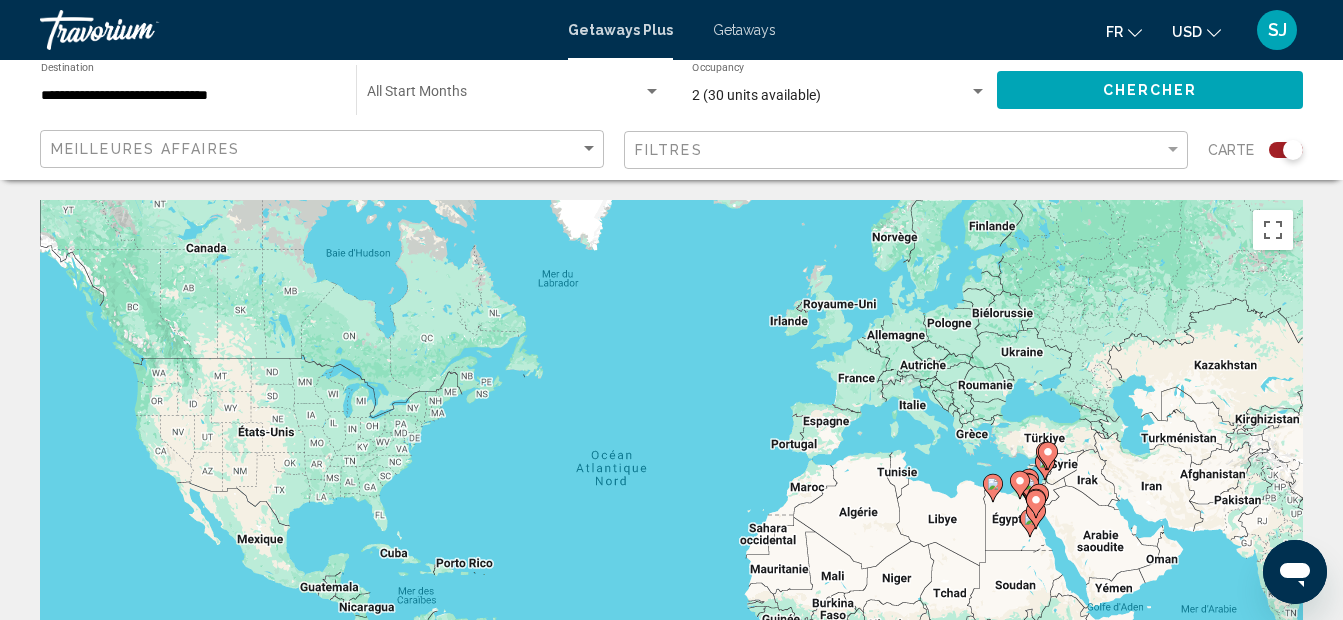 click 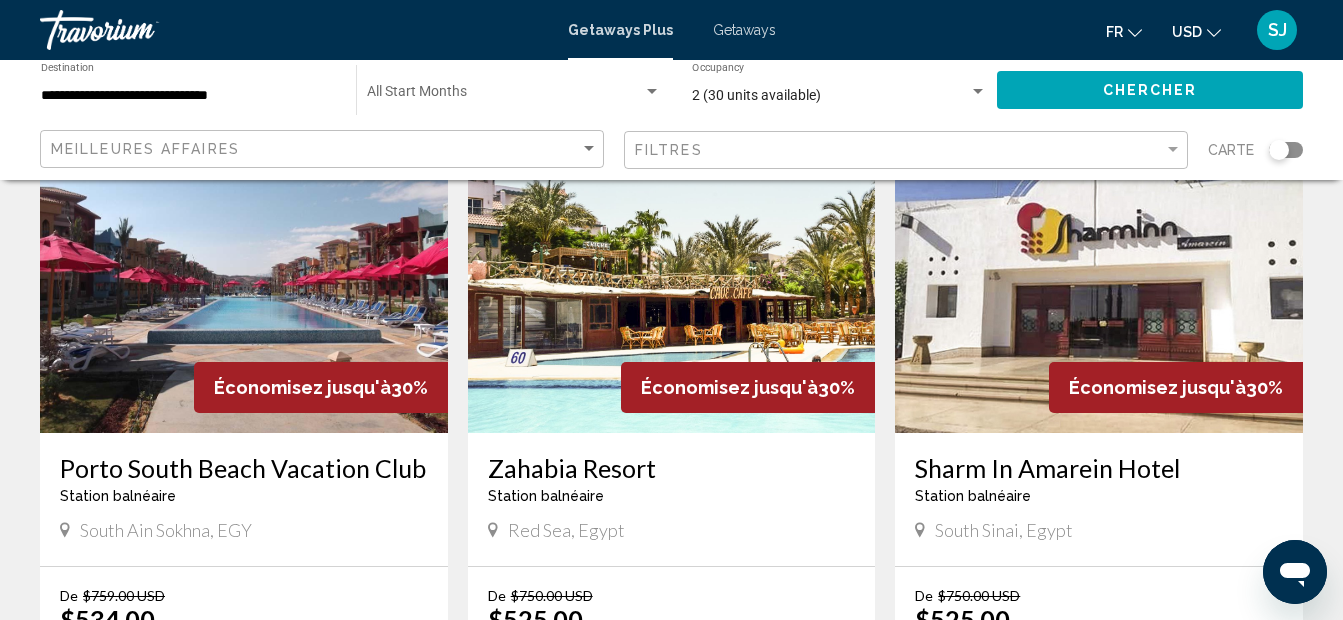scroll, scrollTop: 160, scrollLeft: 0, axis: vertical 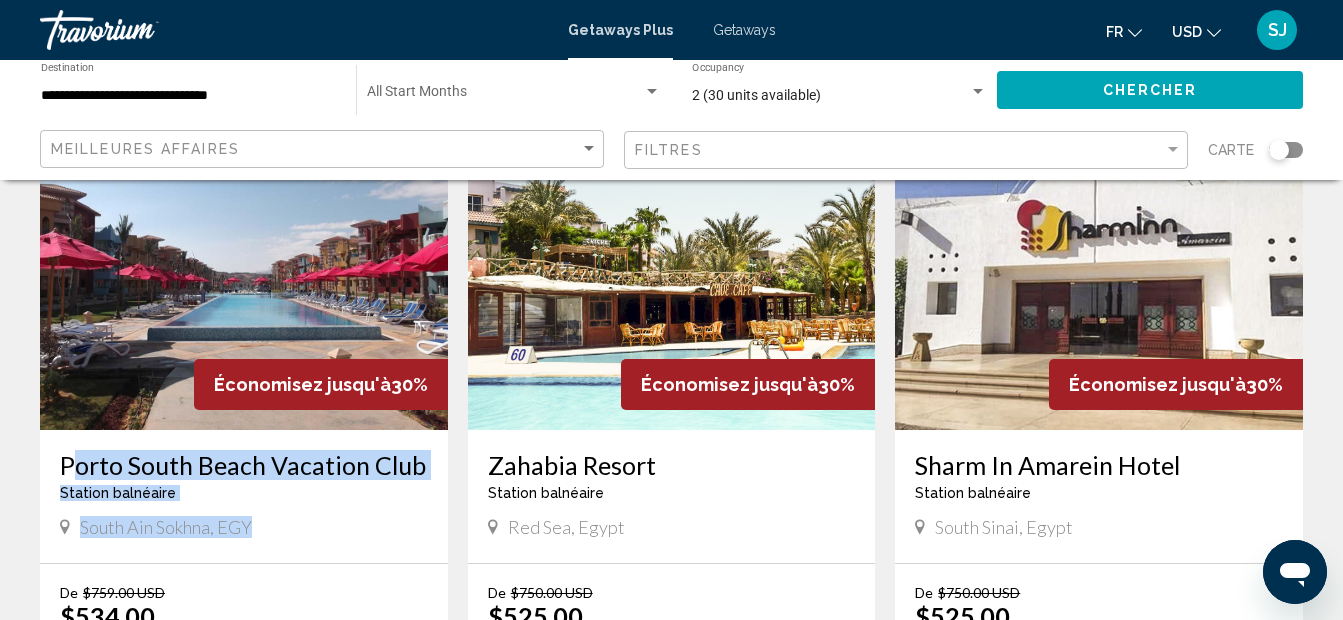 drag, startPoint x: 50, startPoint y: 463, endPoint x: 255, endPoint y: 533, distance: 216.6218 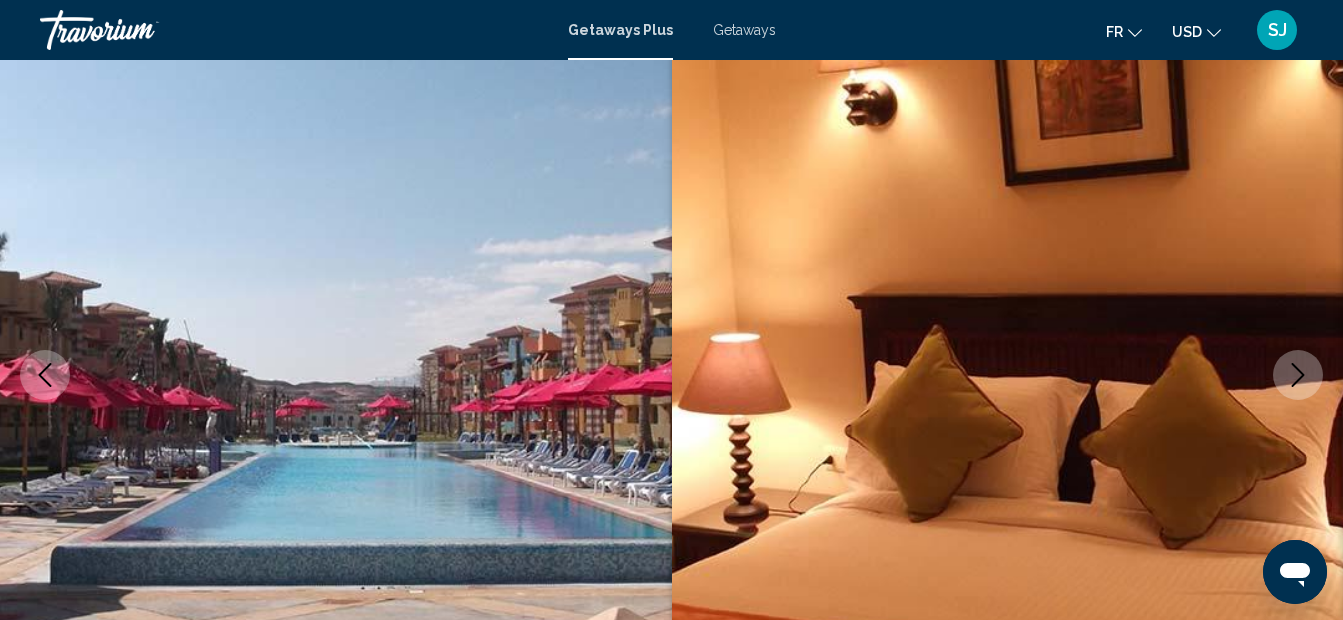 scroll, scrollTop: 225, scrollLeft: 0, axis: vertical 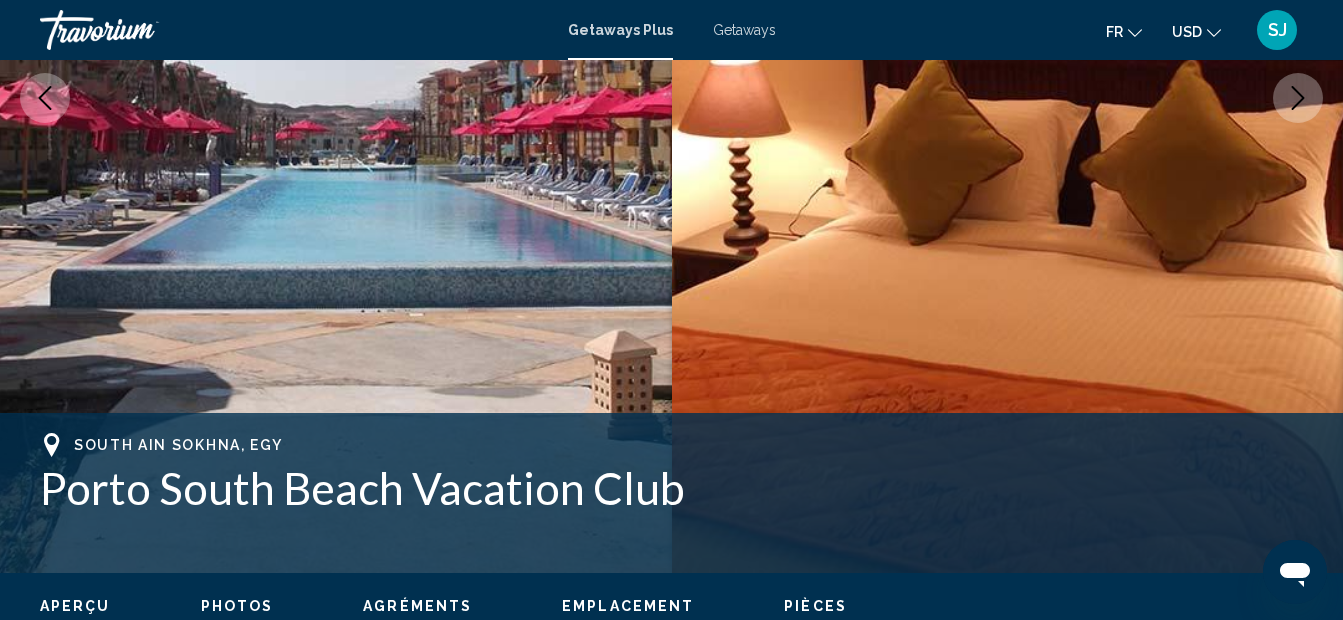 click on "USD" 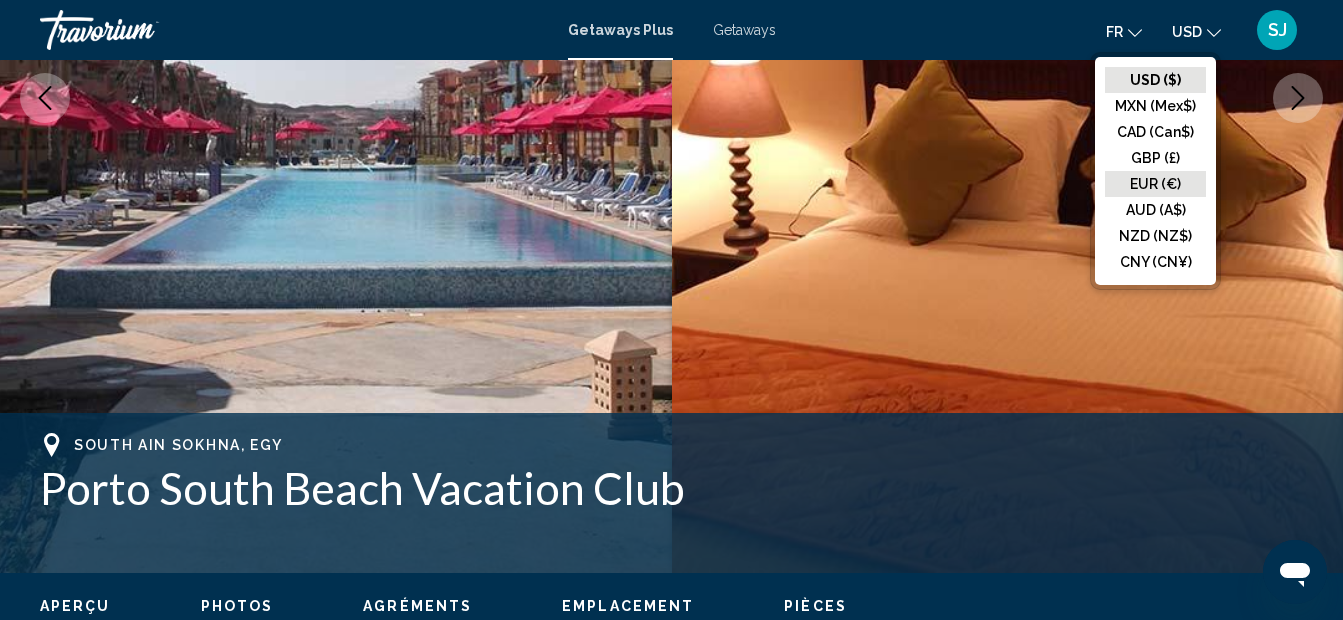 click on "EUR (€)" 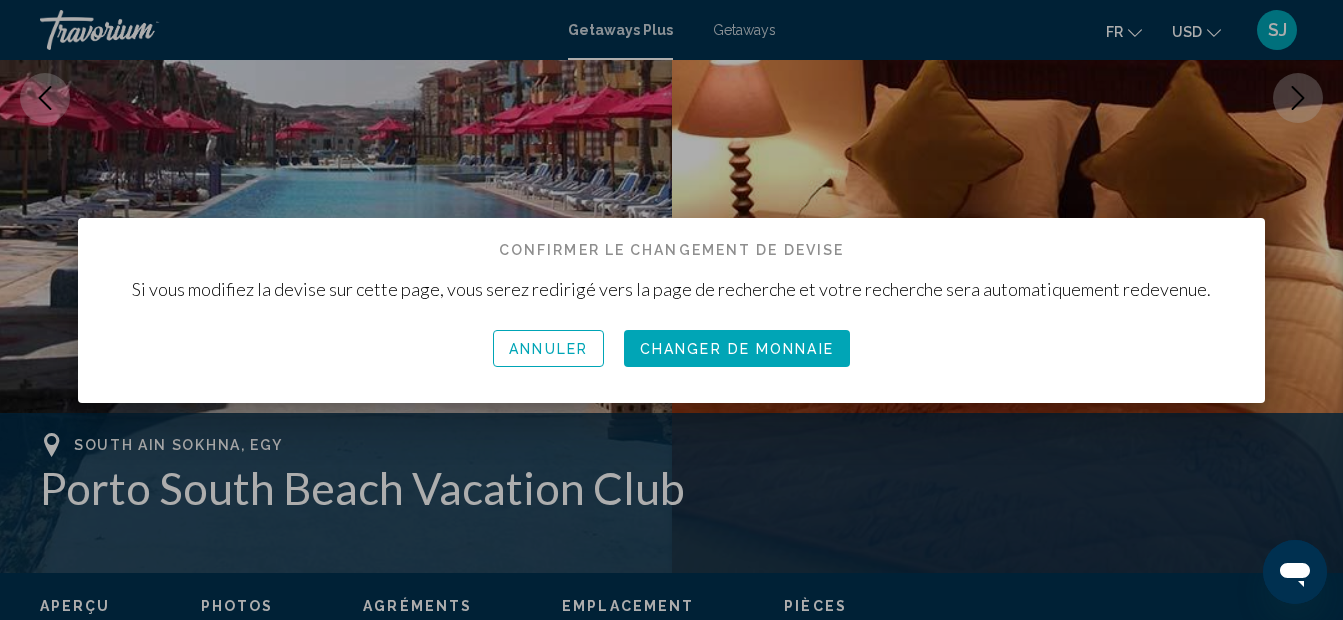 scroll, scrollTop: 0, scrollLeft: 0, axis: both 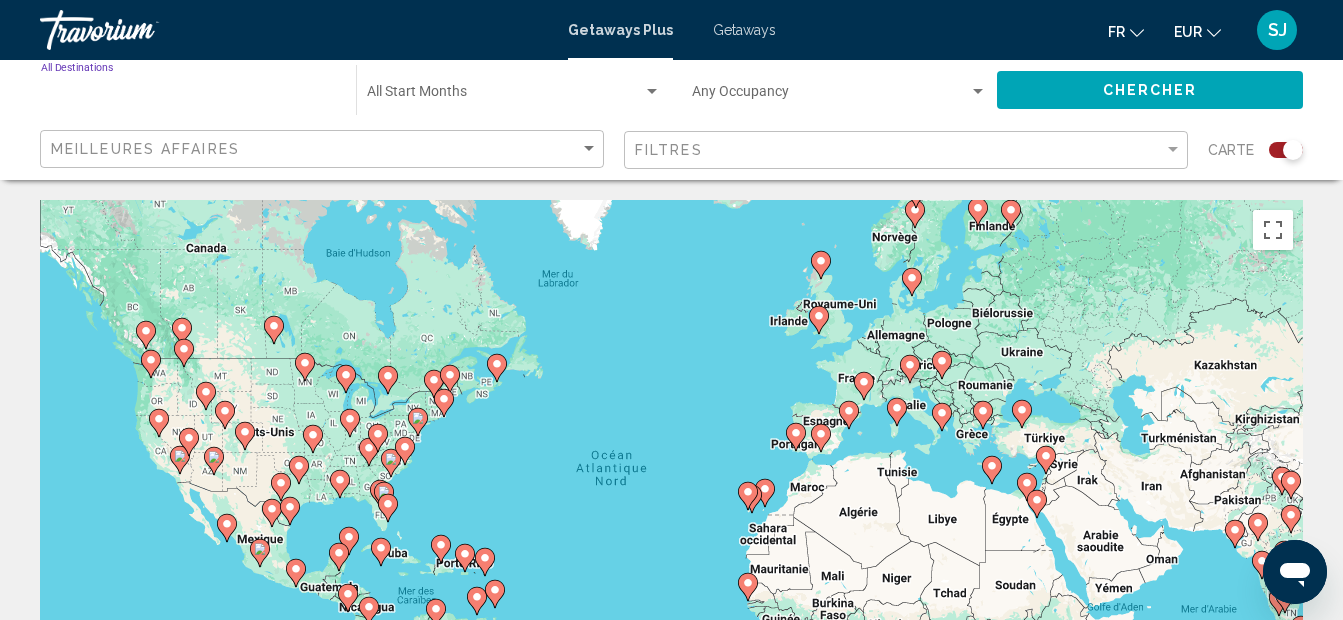 click on "Destination All Destinations" at bounding box center (188, 96) 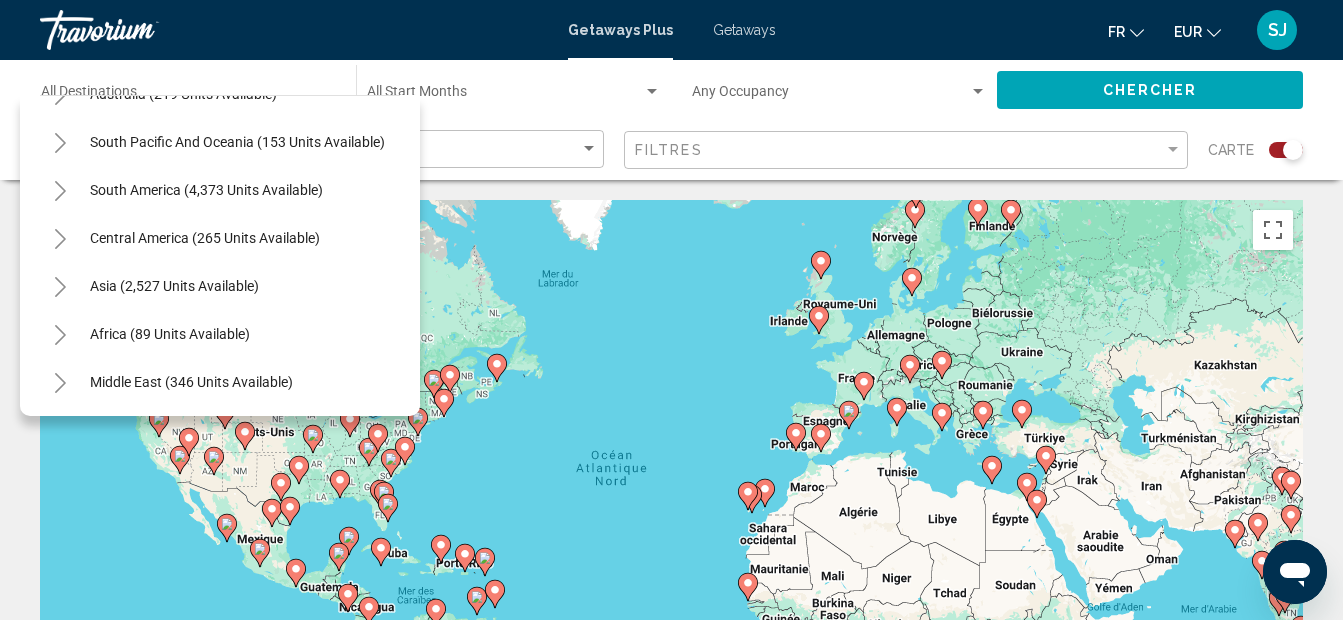 scroll, scrollTop: 339, scrollLeft: 0, axis: vertical 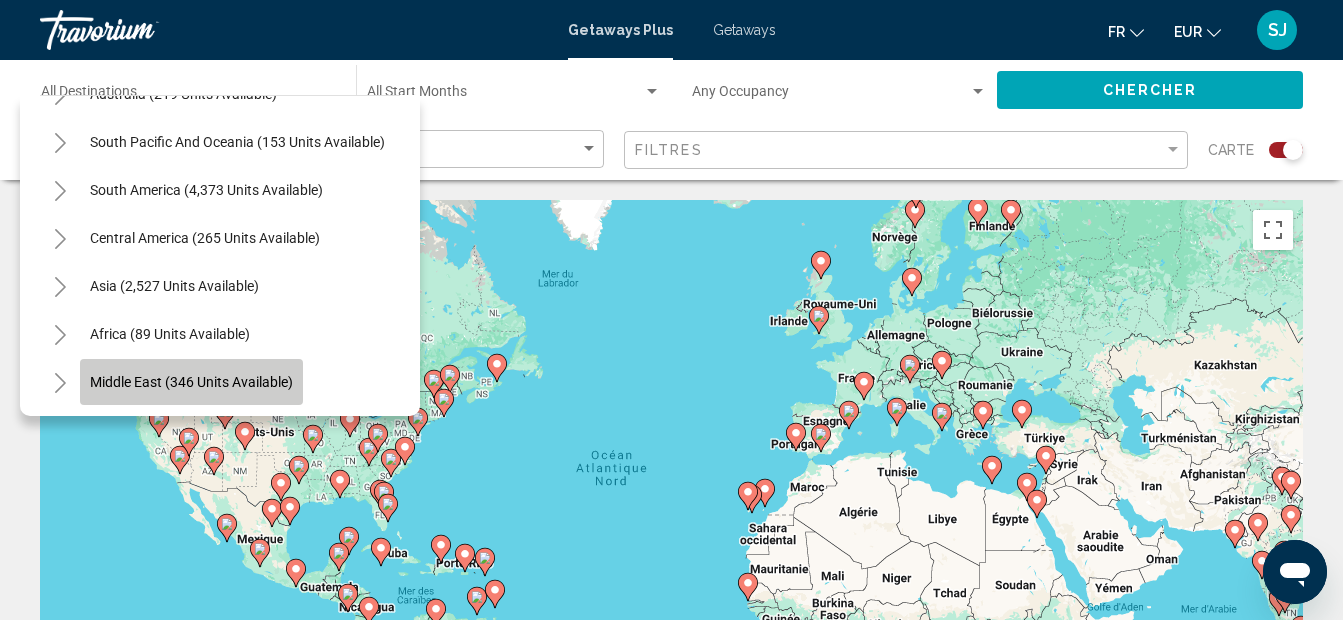 click on "Middle East (346 units available)" 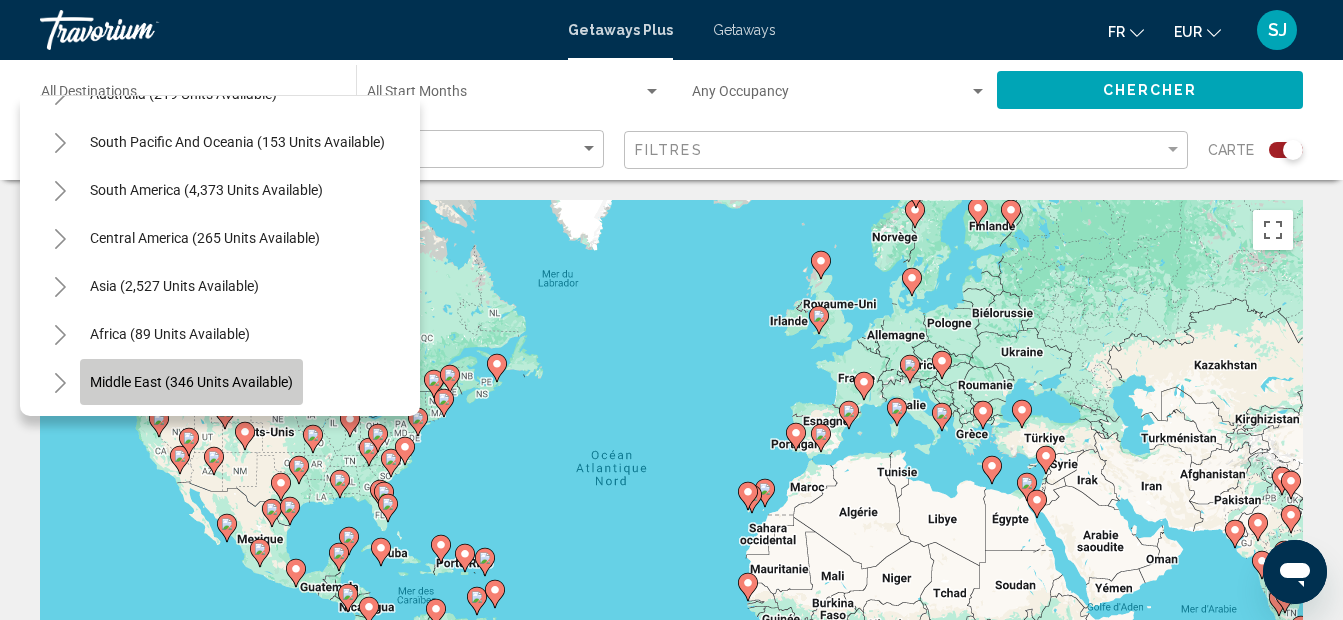 type on "**********" 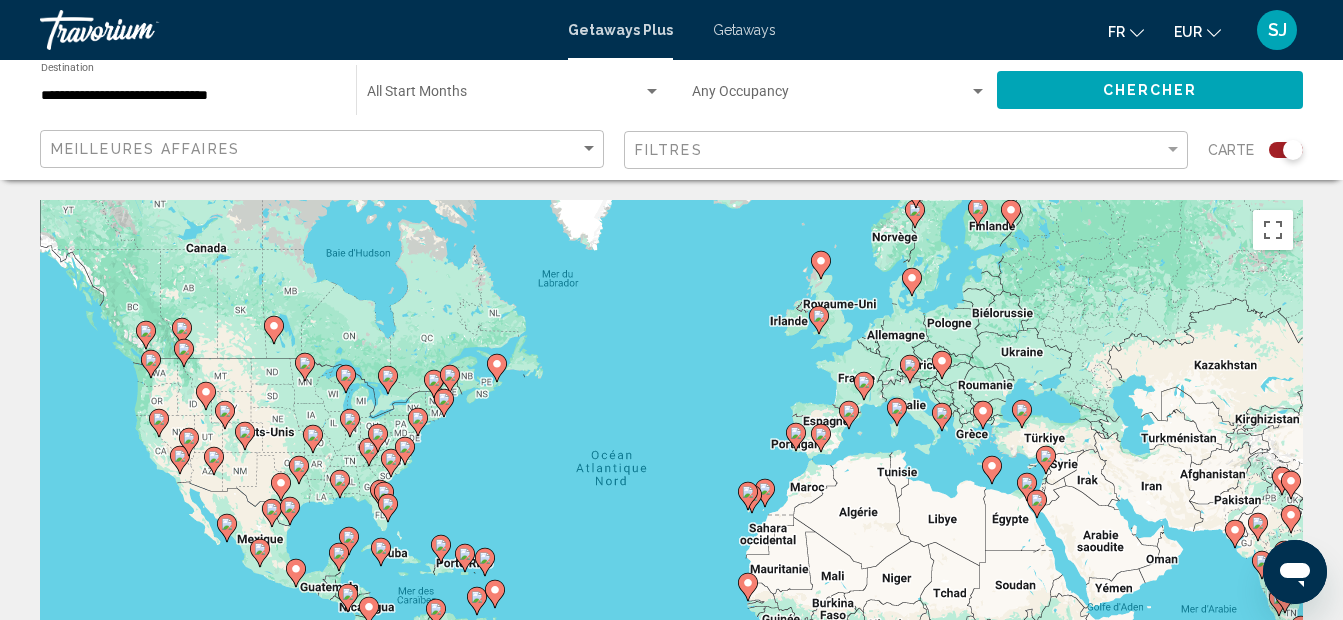 click on "Occupancy Any Occupancy" 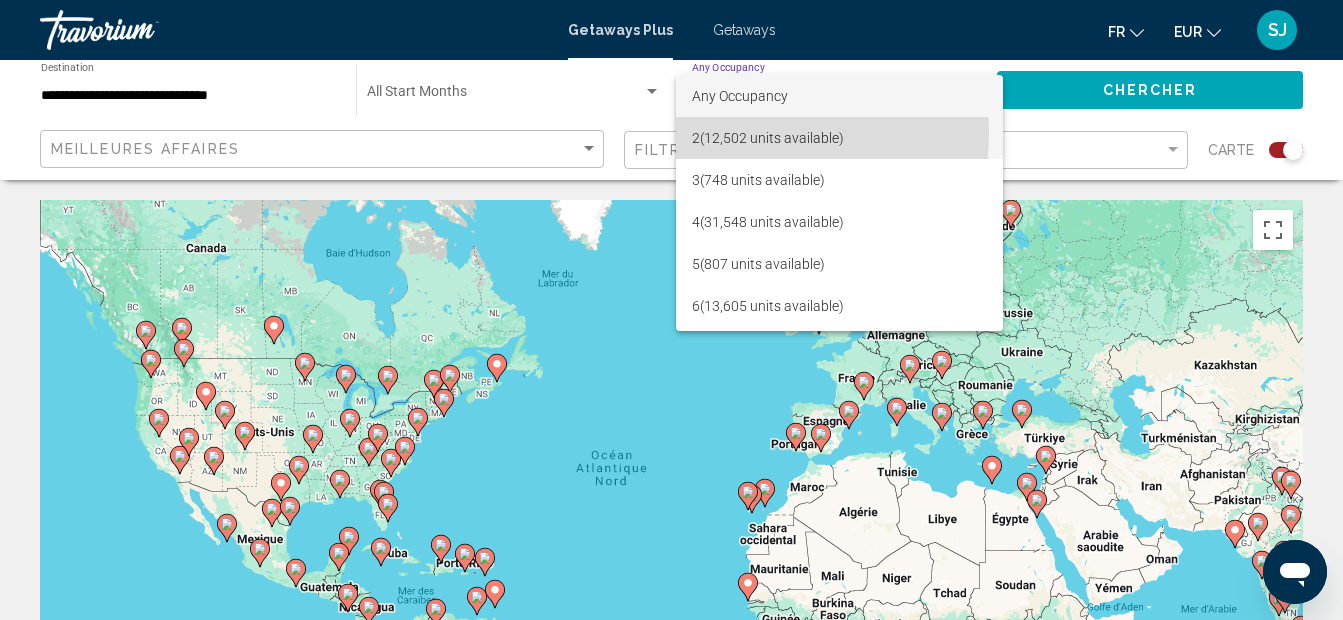 click on "2  (12,502 units available)" at bounding box center (839, 138) 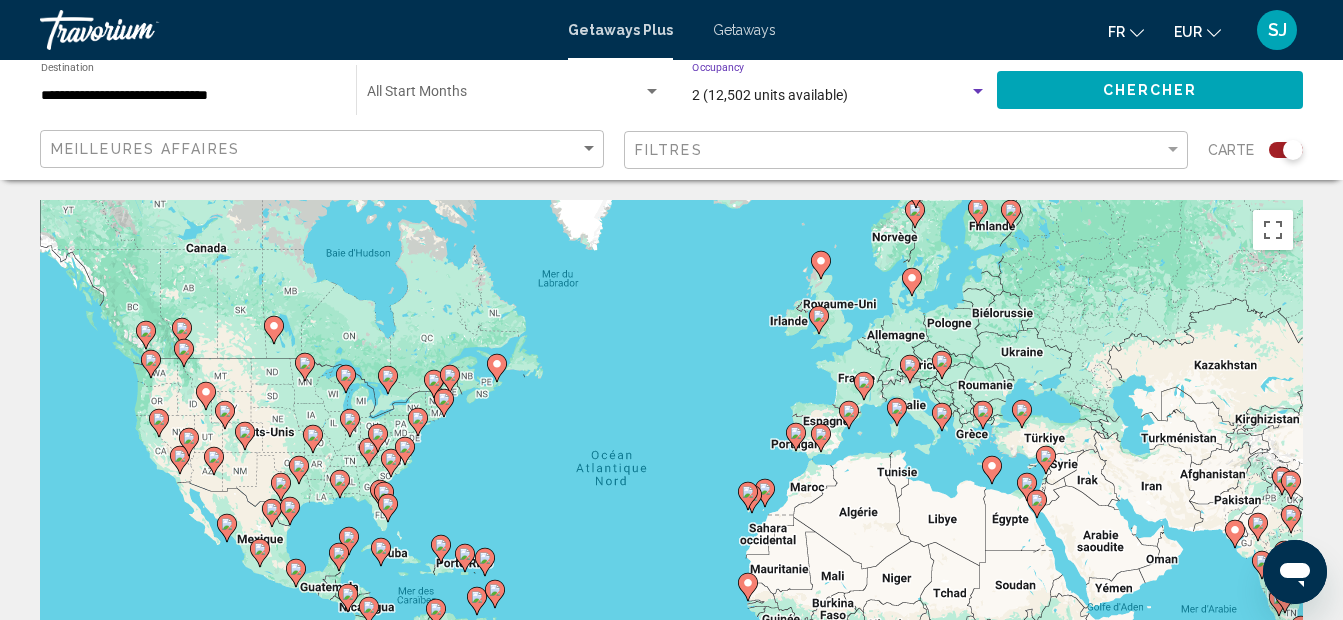 click on "Chercher" 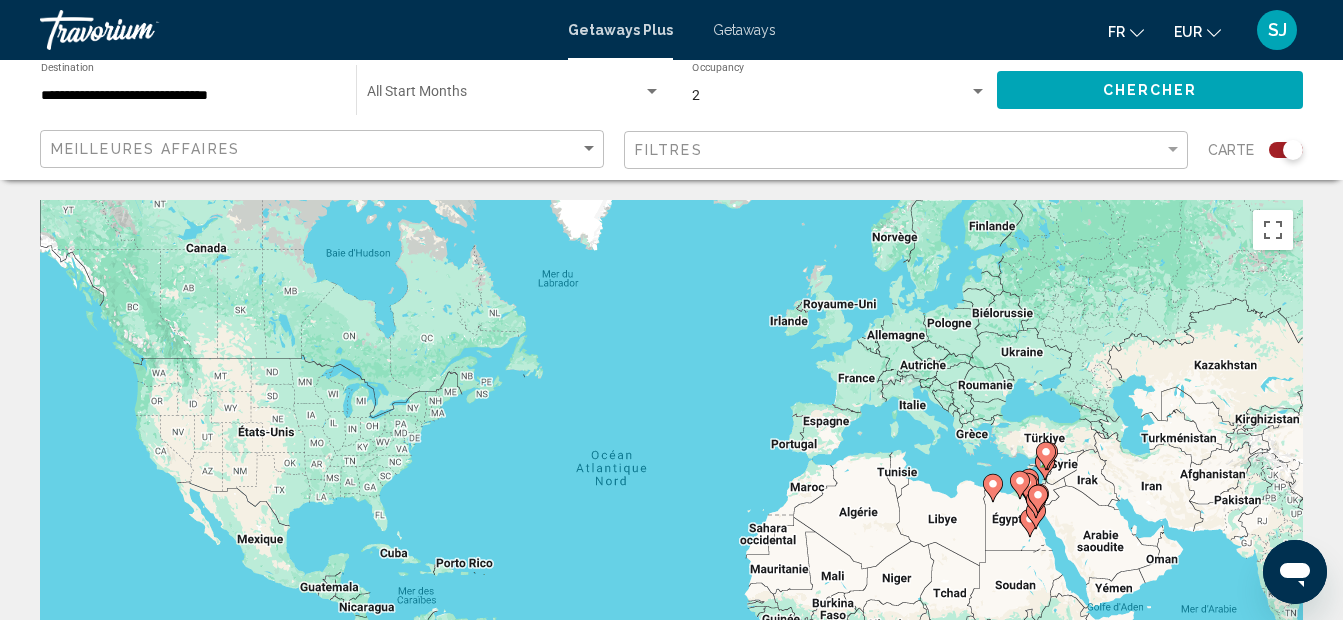 click on "Carte" 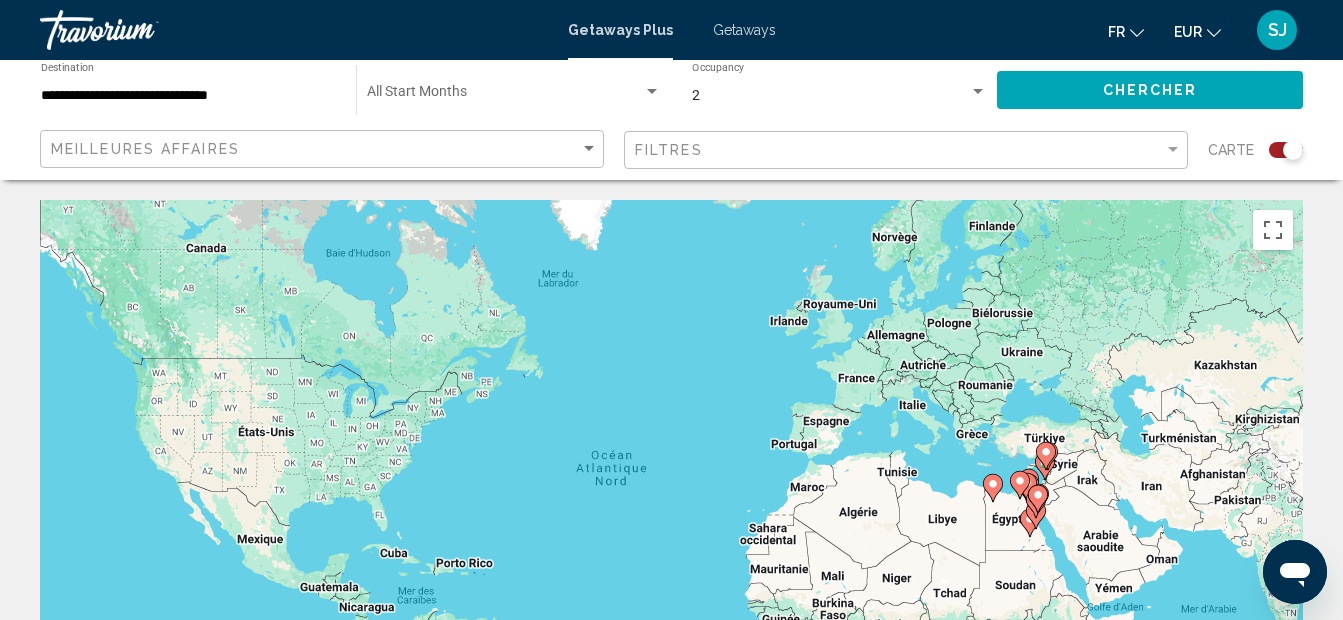 click 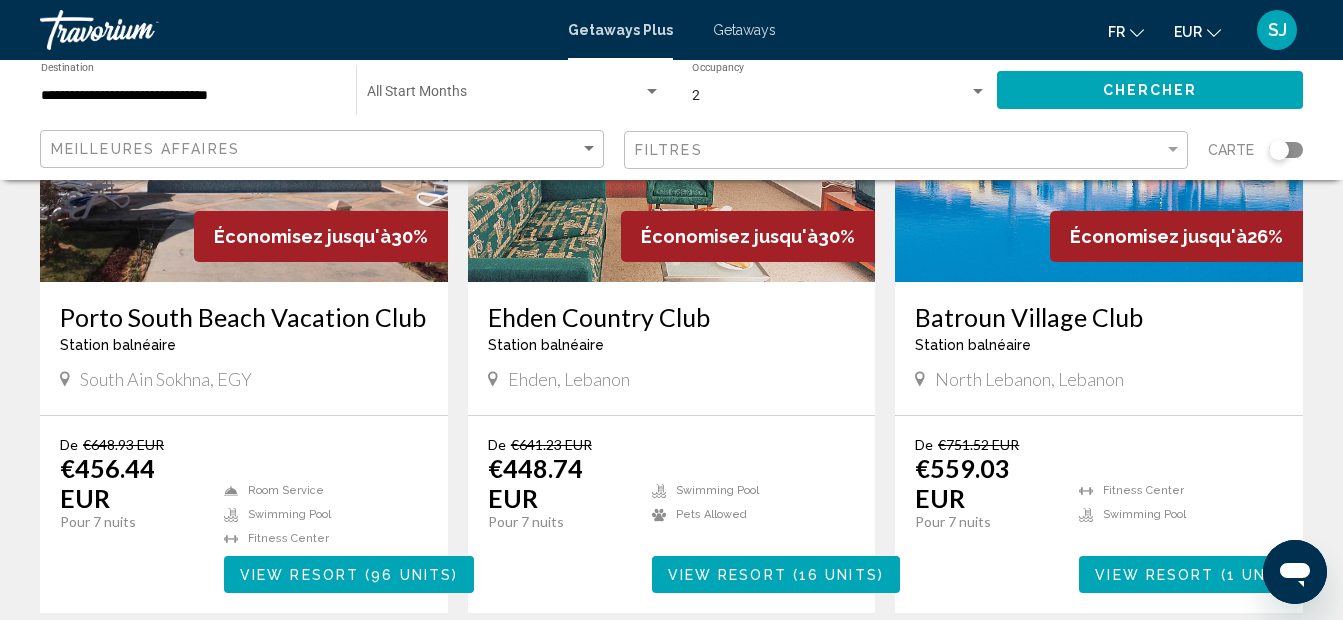 scroll, scrollTop: 320, scrollLeft: 0, axis: vertical 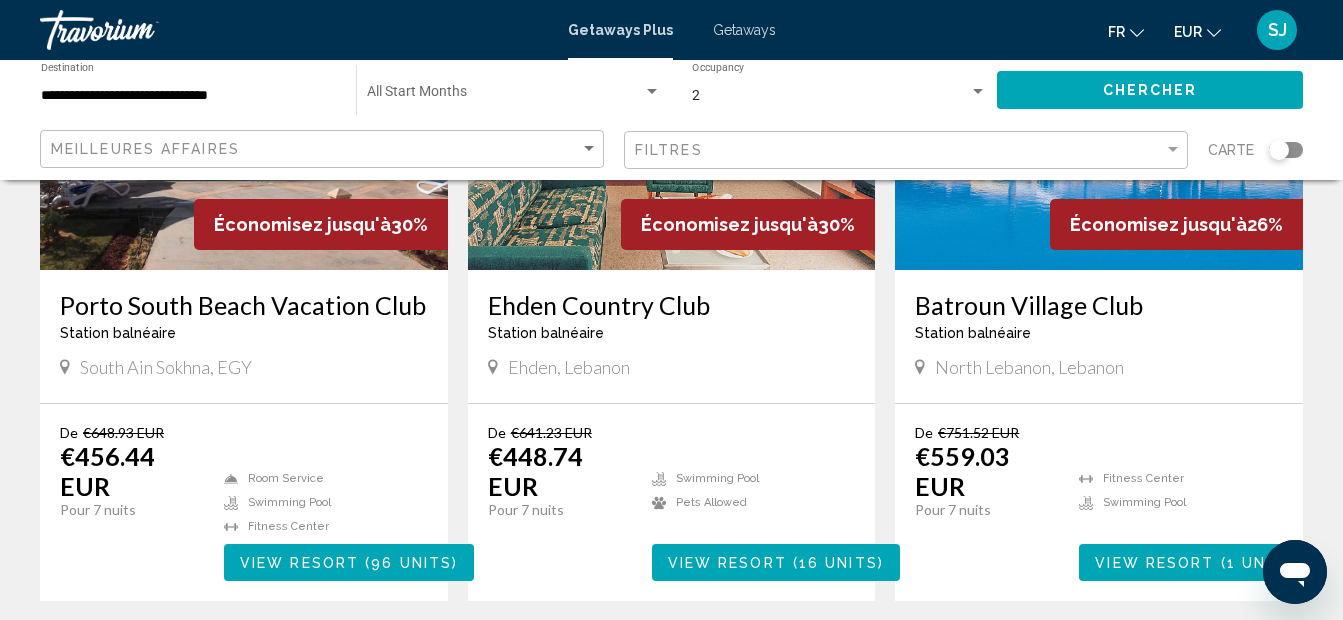 click on "Porto South Beach Vacation Club" at bounding box center (244, 305) 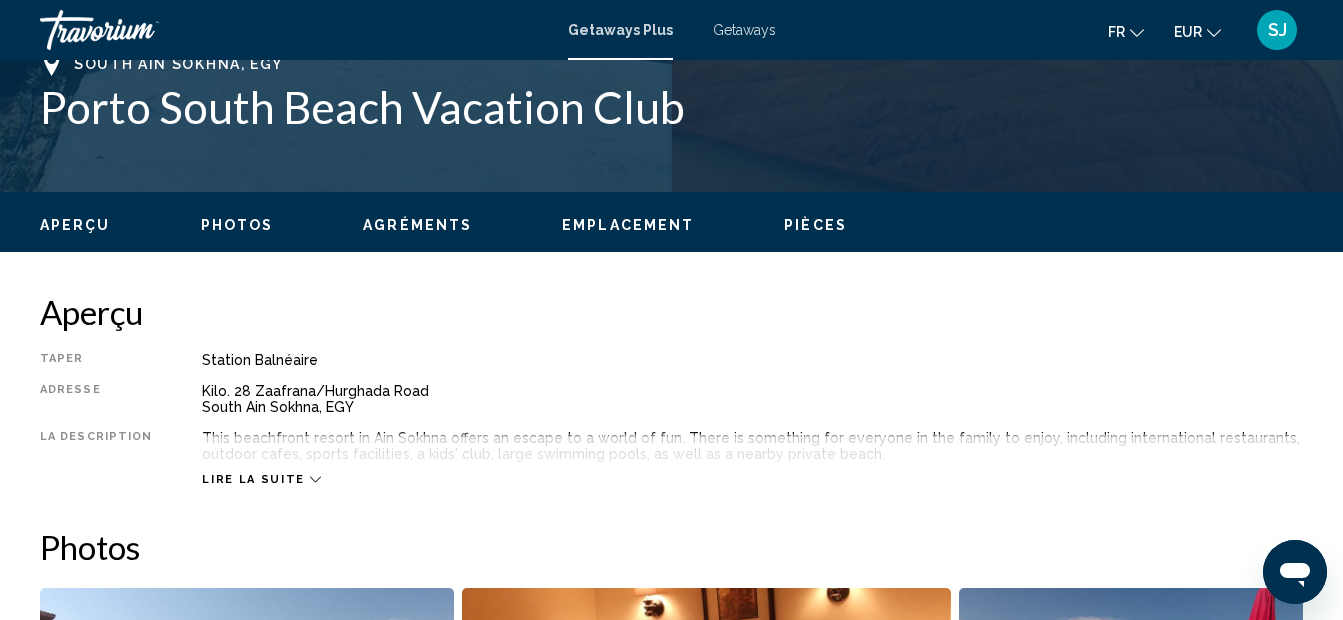 scroll, scrollTop: 825, scrollLeft: 0, axis: vertical 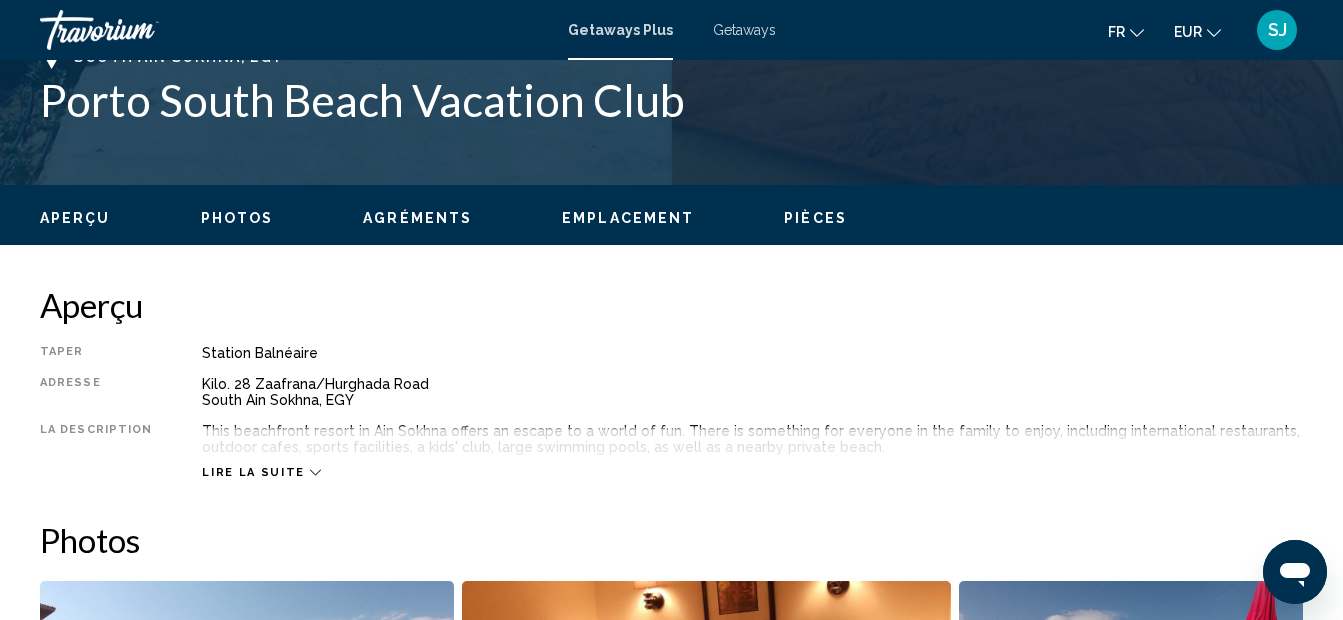 drag, startPoint x: 189, startPoint y: 378, endPoint x: 324, endPoint y: 398, distance: 136.47343 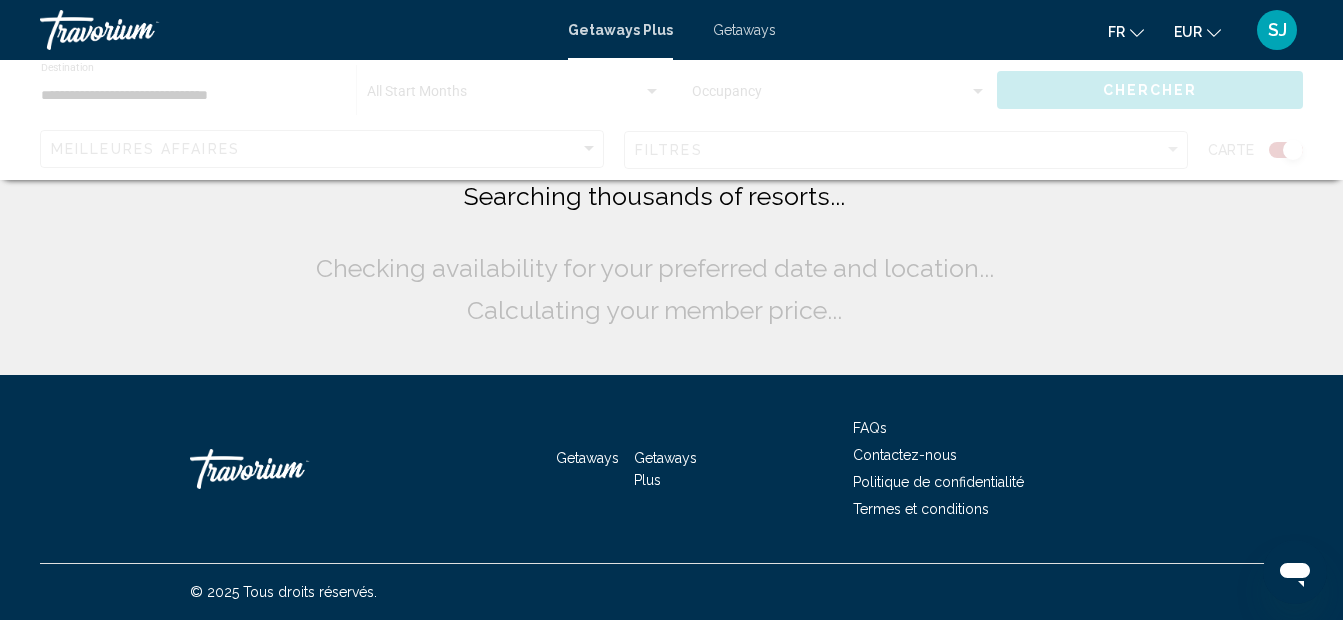 scroll, scrollTop: 0, scrollLeft: 0, axis: both 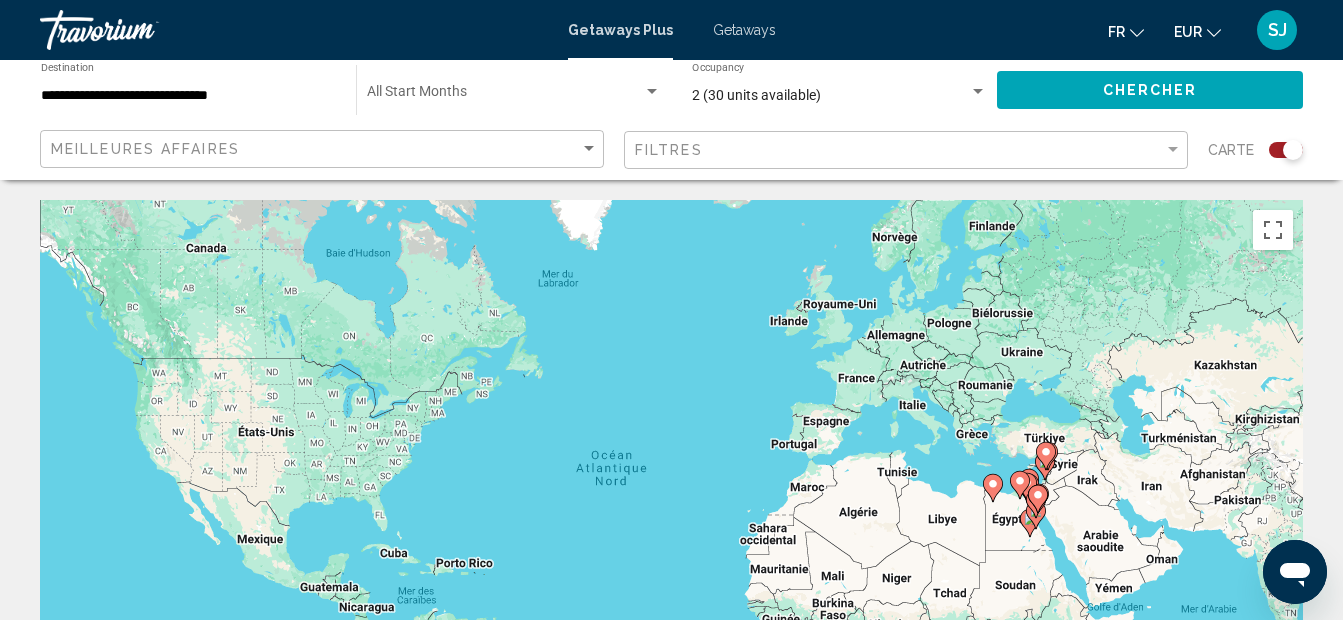 click 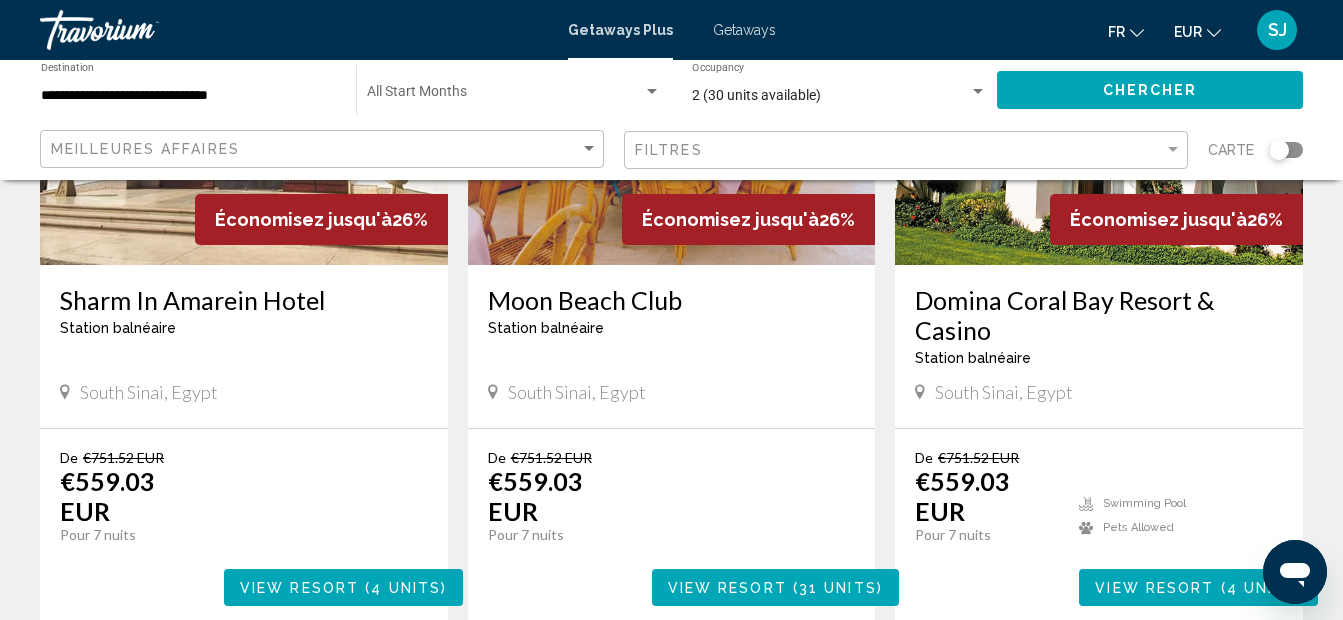 scroll, scrollTop: 2400, scrollLeft: 0, axis: vertical 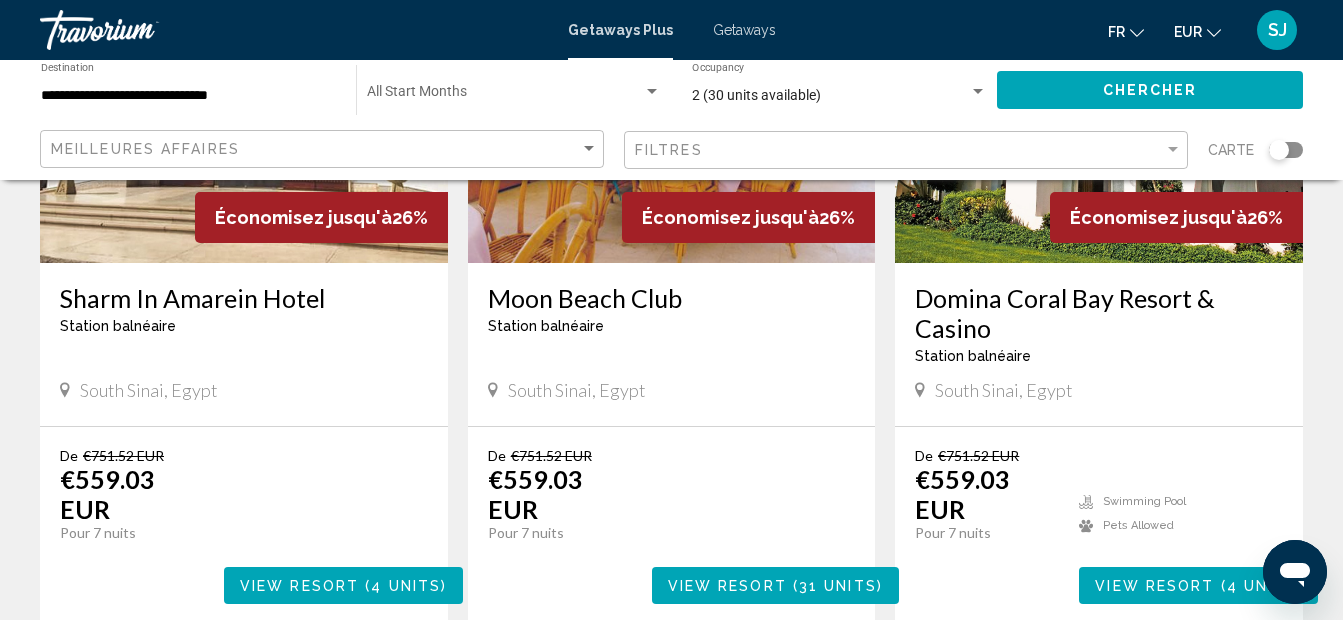 drag, startPoint x: 909, startPoint y: 334, endPoint x: 1119, endPoint y: 425, distance: 228.86896 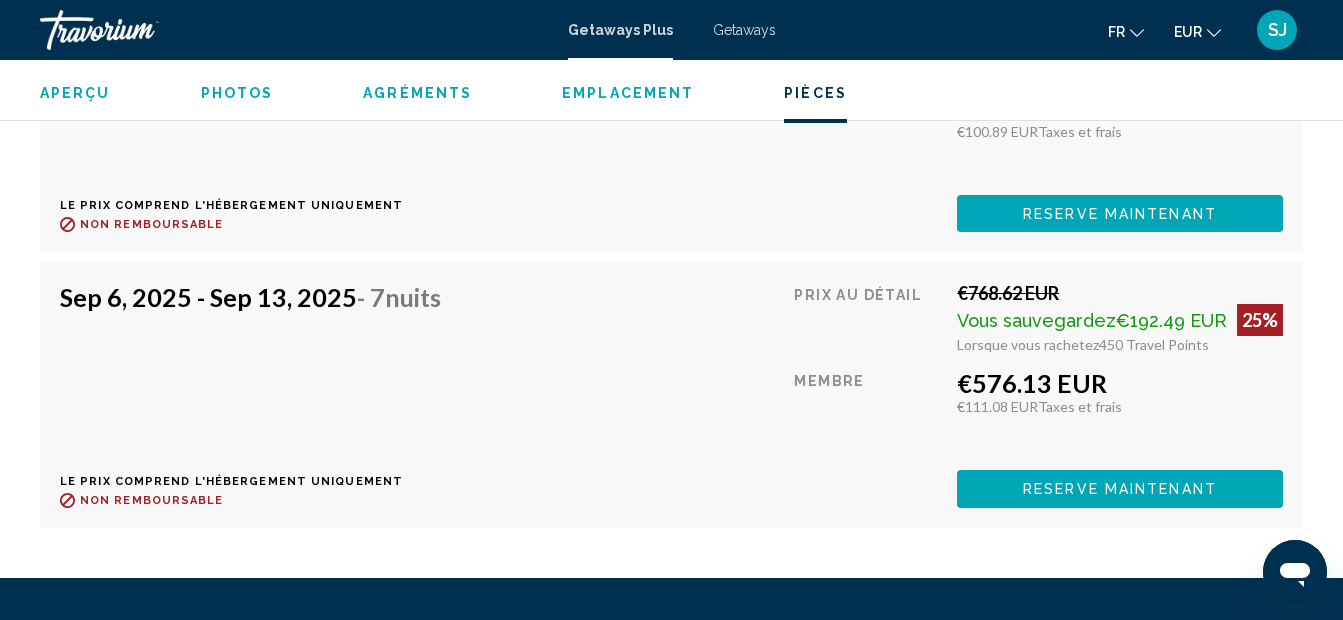 scroll, scrollTop: 4011, scrollLeft: 0, axis: vertical 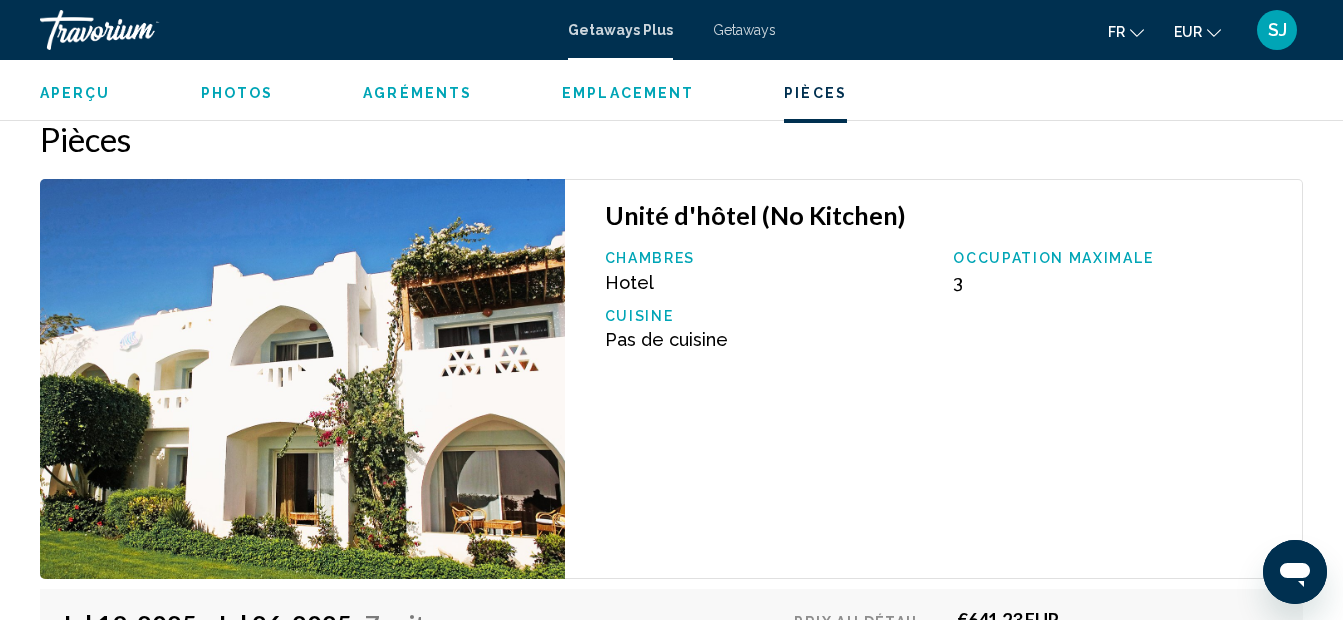 type 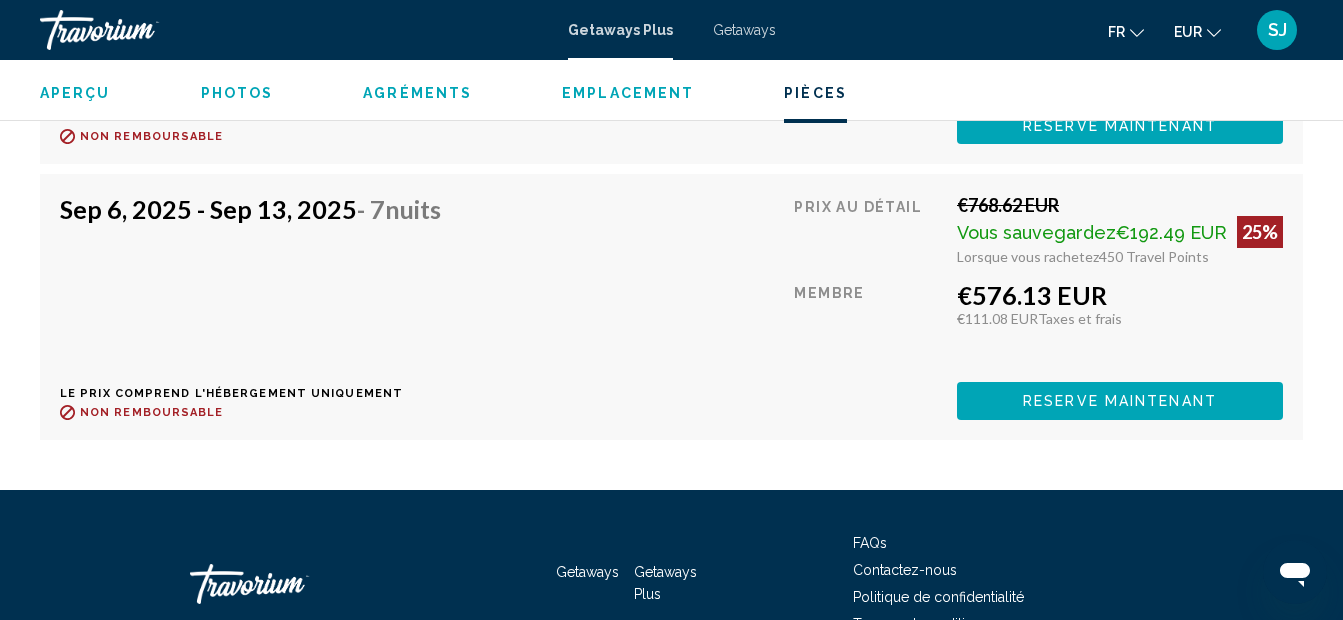 scroll, scrollTop: 4027, scrollLeft: 0, axis: vertical 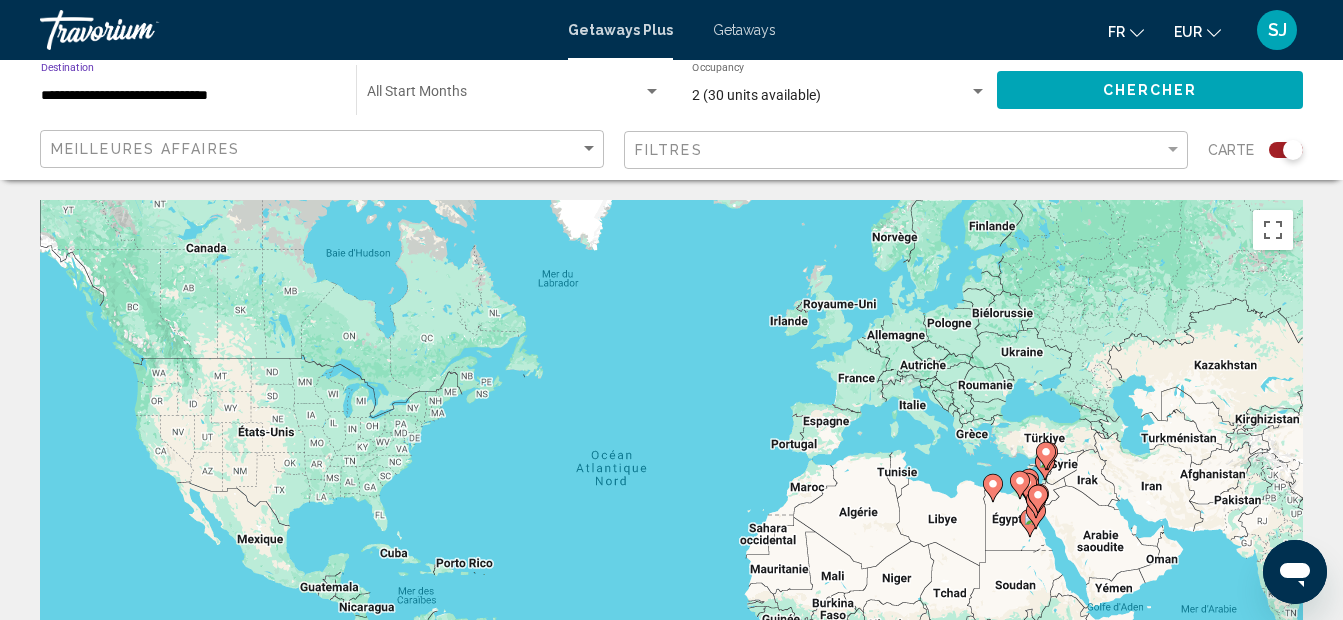 click on "**********" at bounding box center (188, 96) 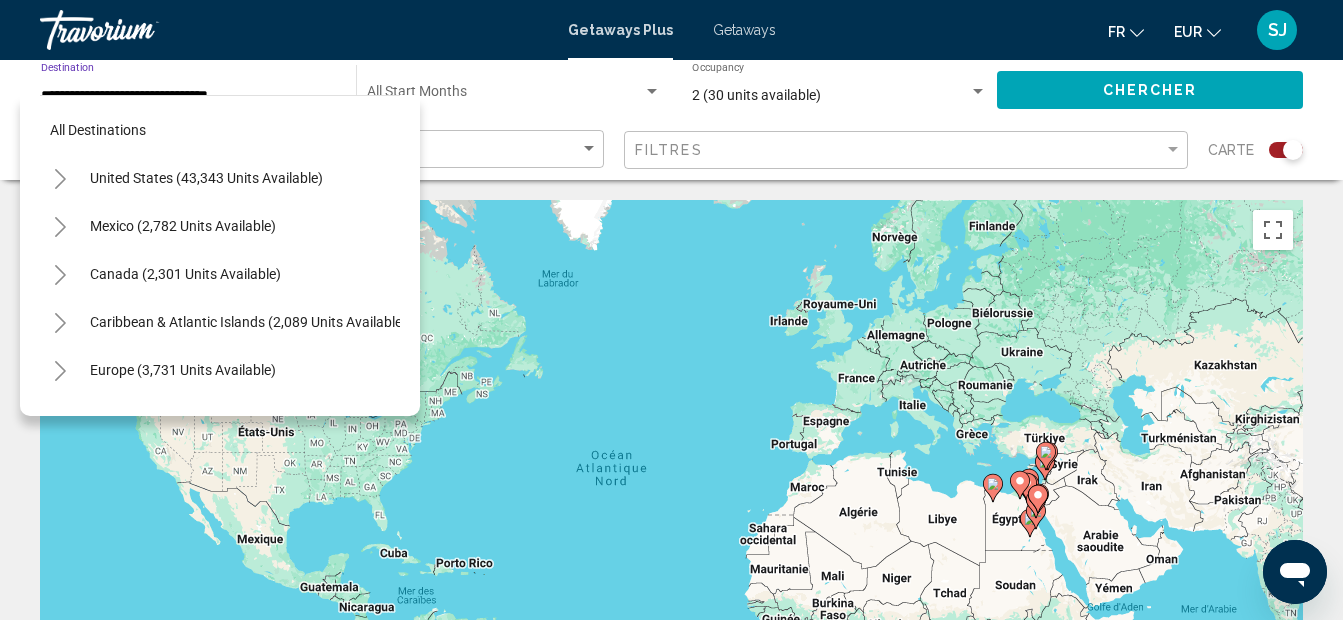 scroll, scrollTop: 463, scrollLeft: 0, axis: vertical 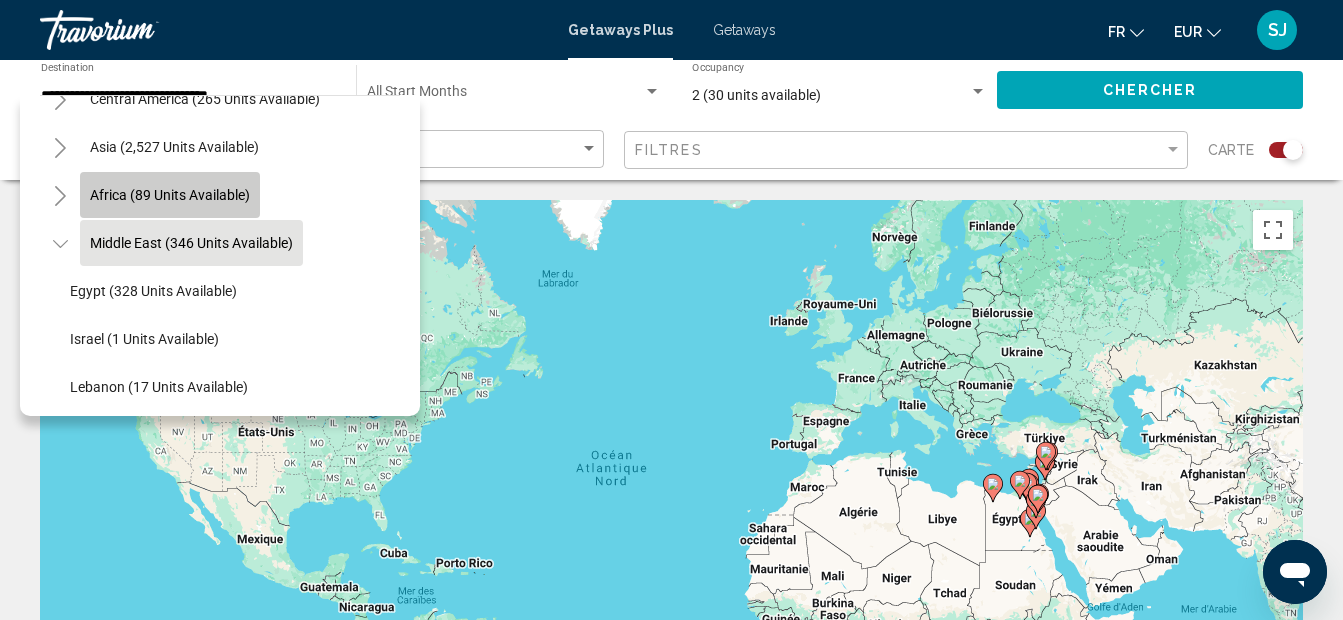 click on "Africa (89 units available)" 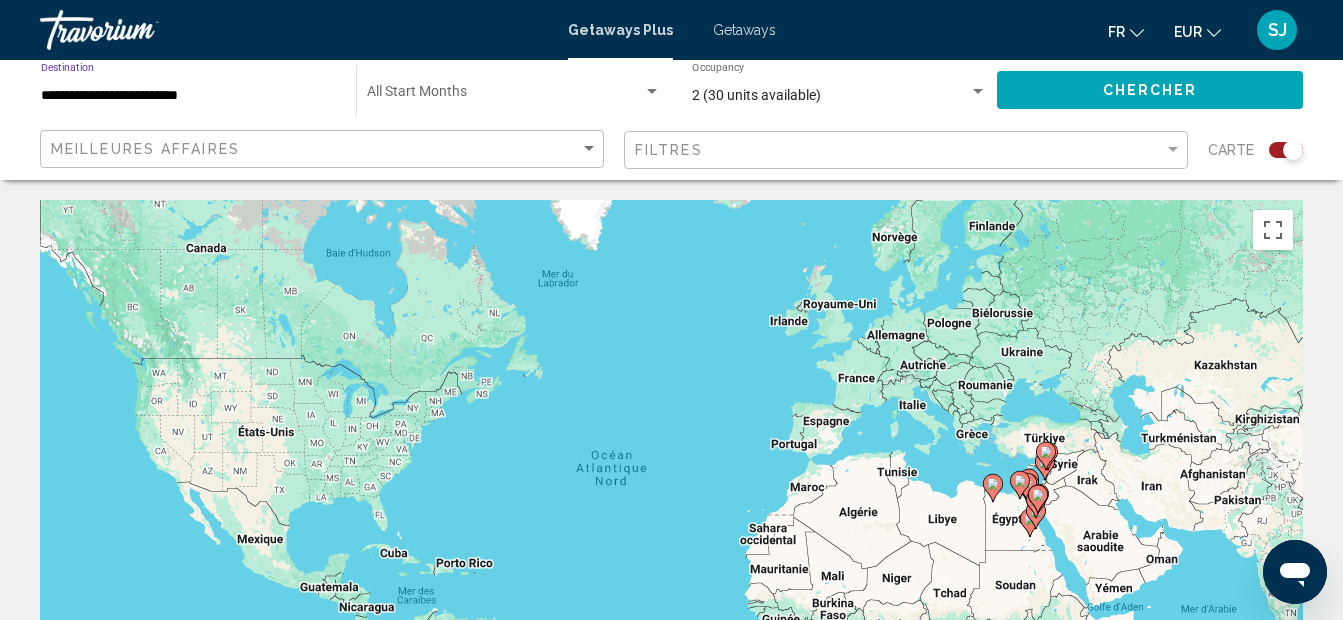 click on "**********" at bounding box center [188, 96] 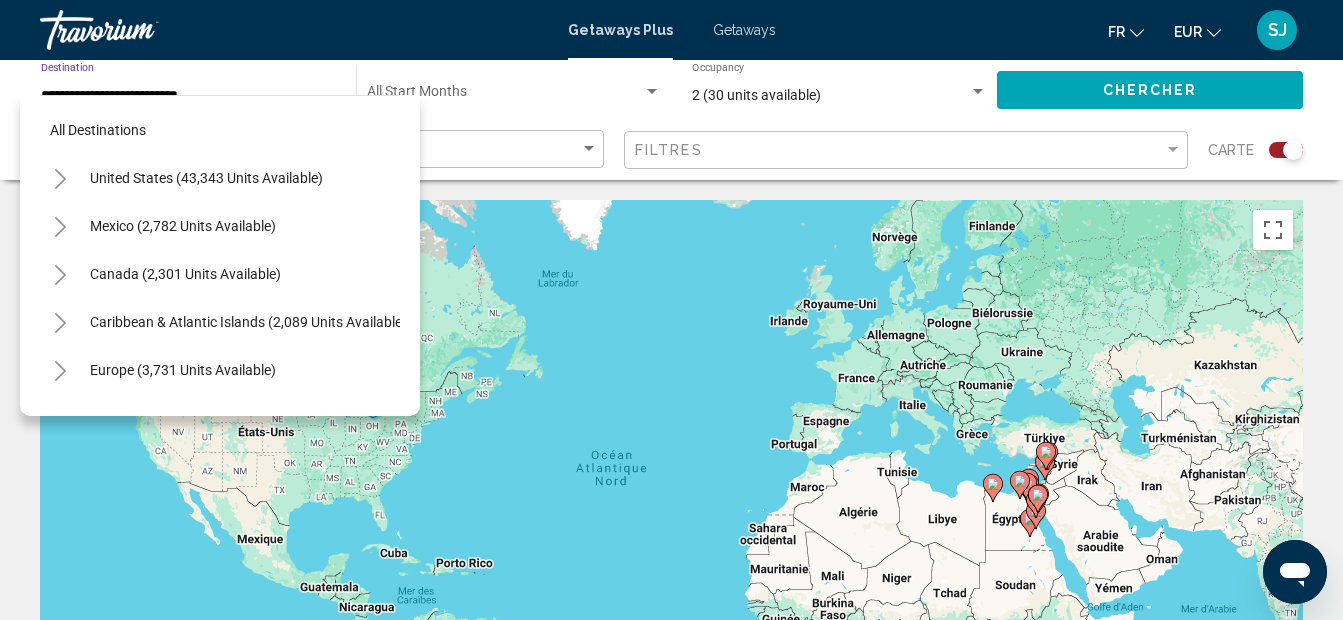 scroll, scrollTop: 415, scrollLeft: 0, axis: vertical 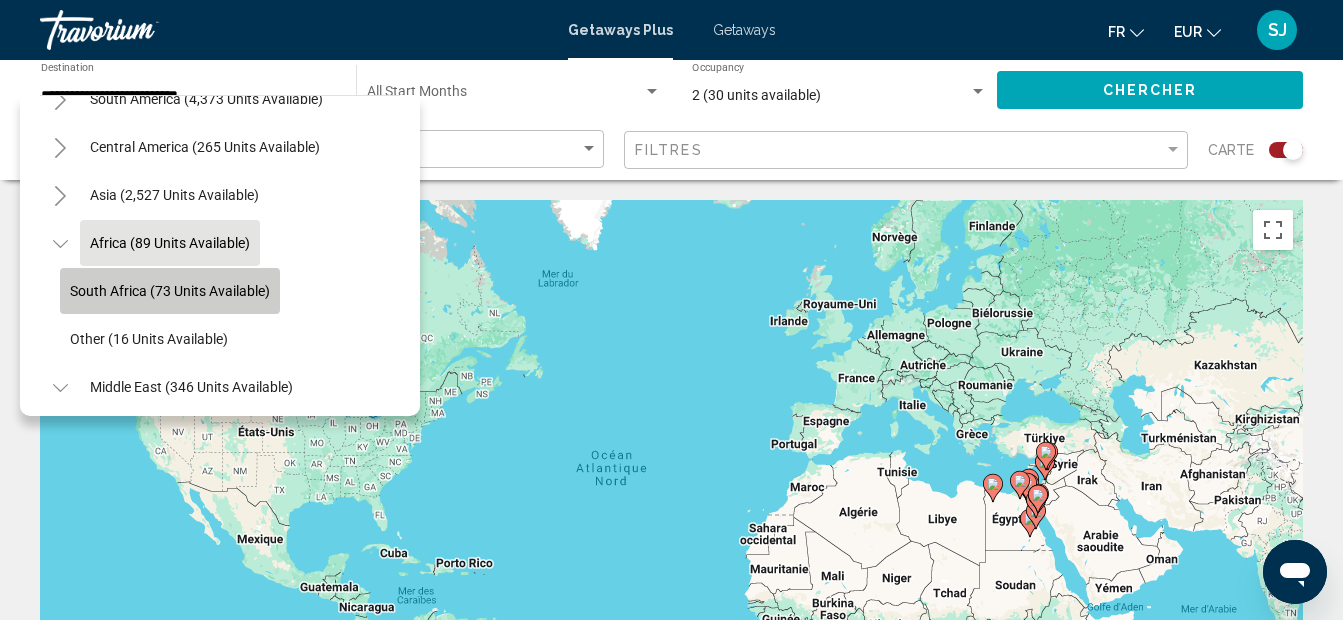 click on "South Africa (73 units available)" 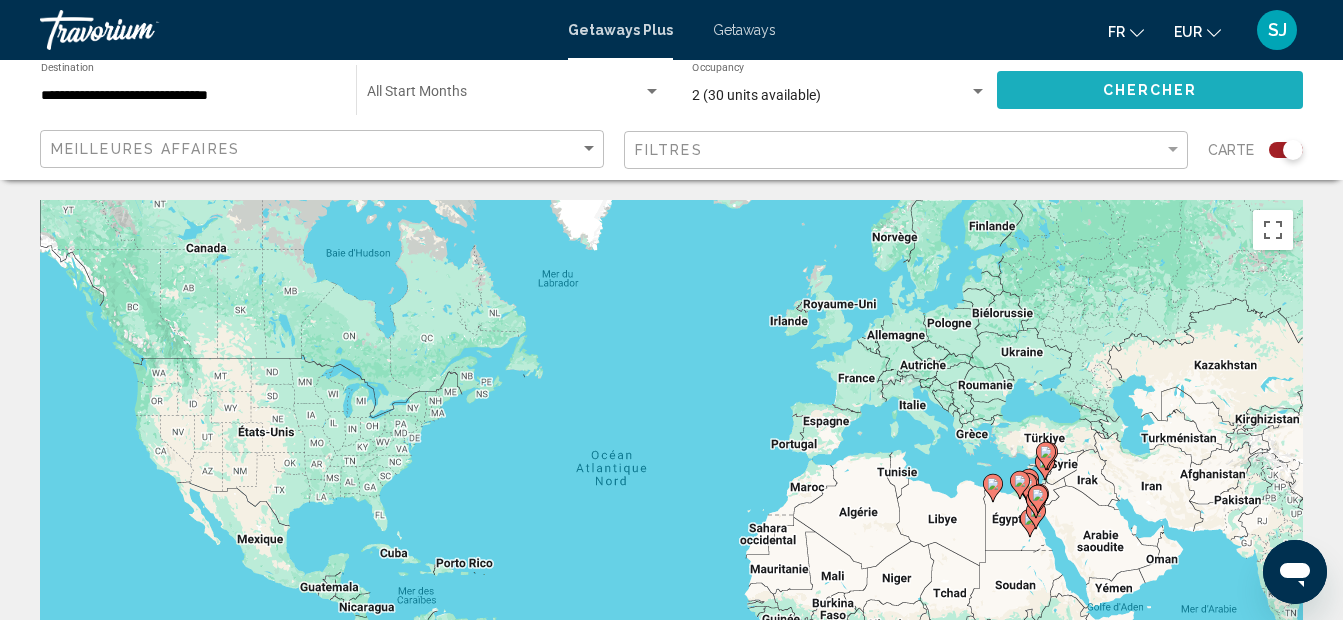 click on "Chercher" 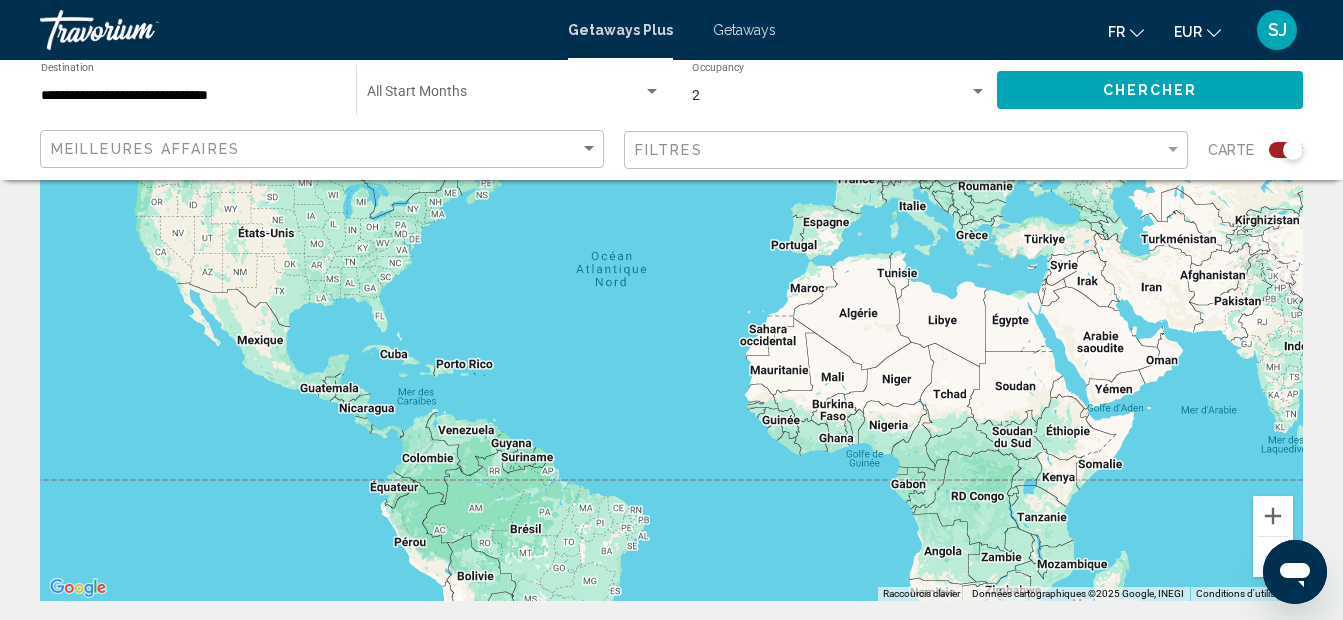scroll, scrollTop: 200, scrollLeft: 0, axis: vertical 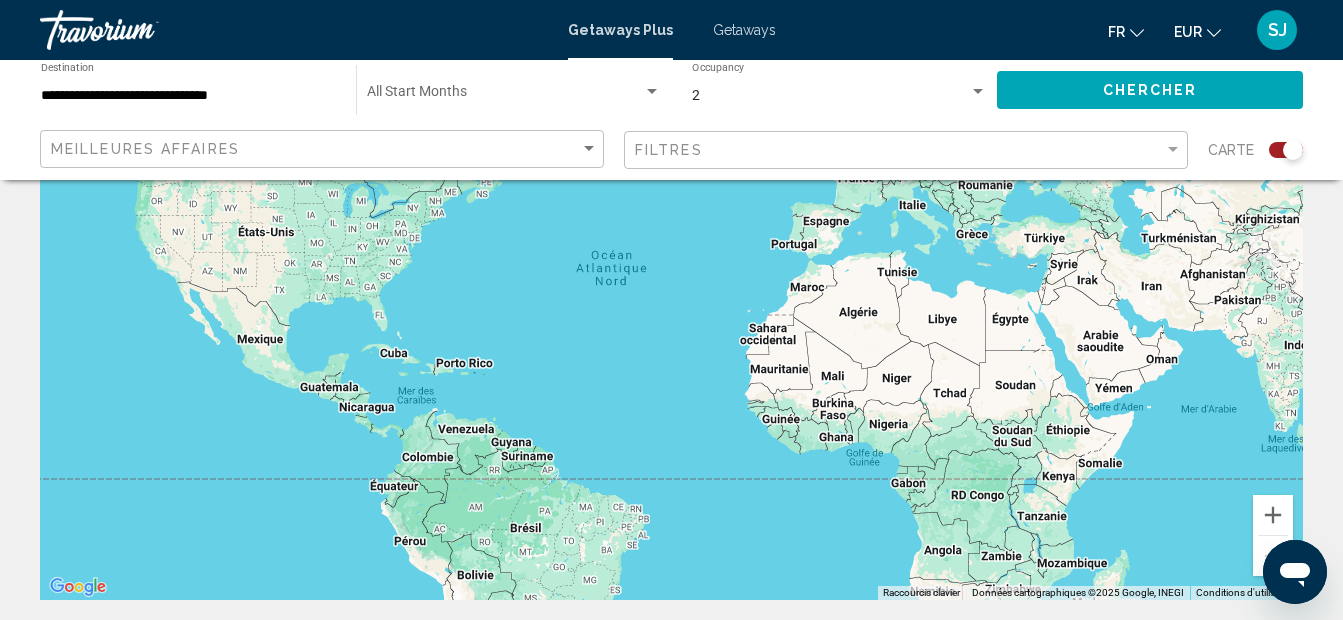 click 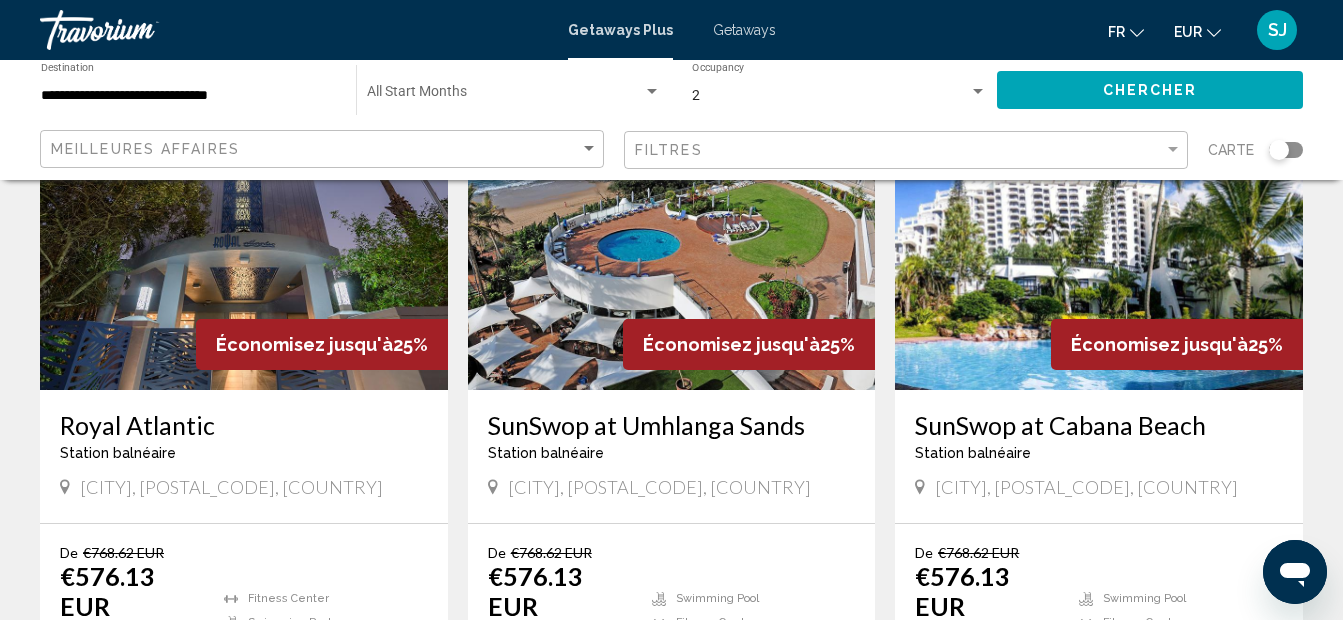 scroll, scrollTop: 240, scrollLeft: 0, axis: vertical 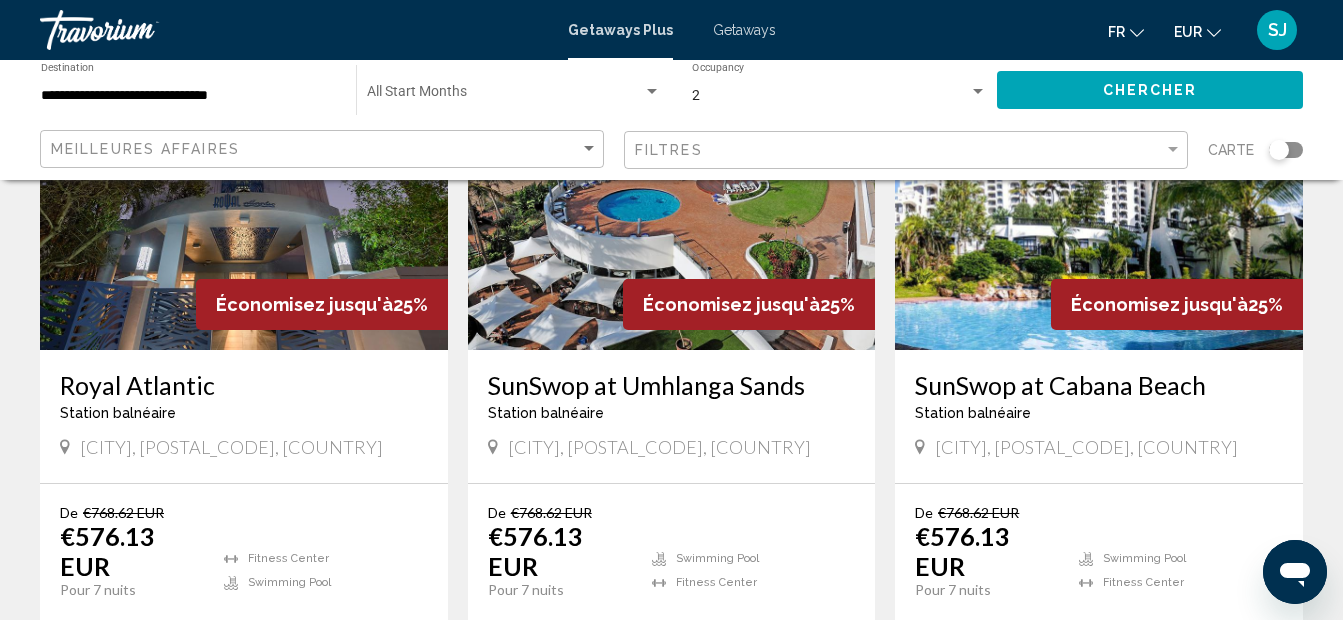 drag, startPoint x: 482, startPoint y: 381, endPoint x: 751, endPoint y: 492, distance: 291.0017 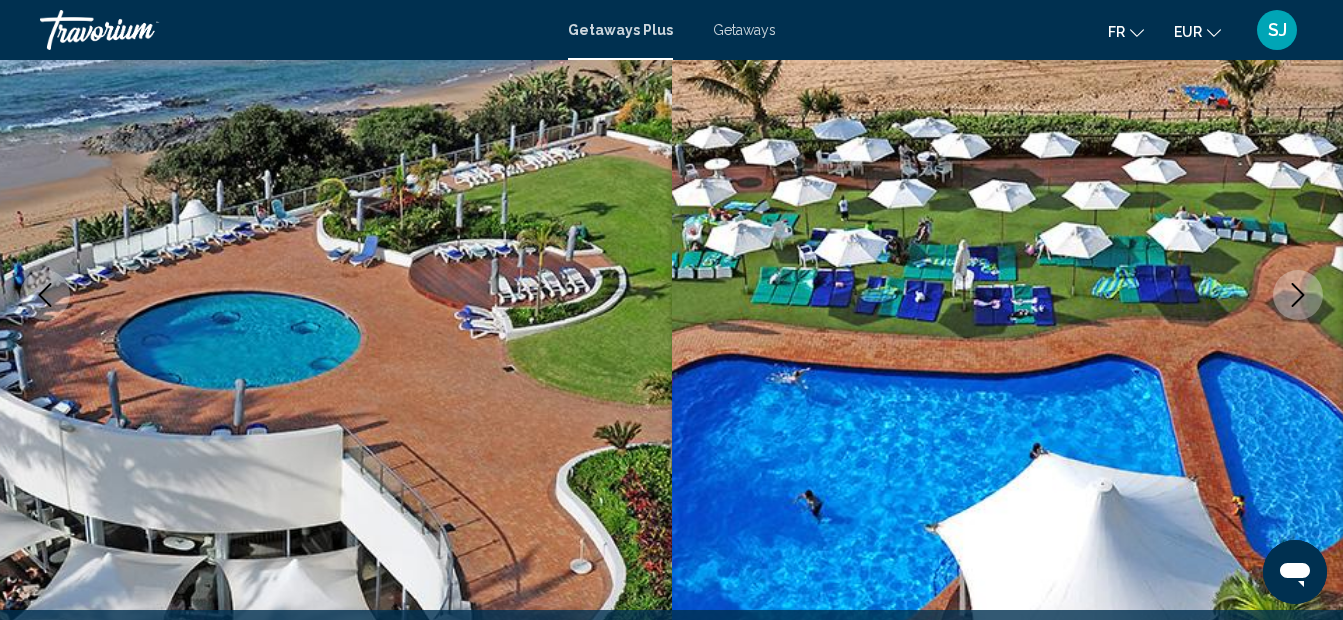 scroll, scrollTop: 225, scrollLeft: 0, axis: vertical 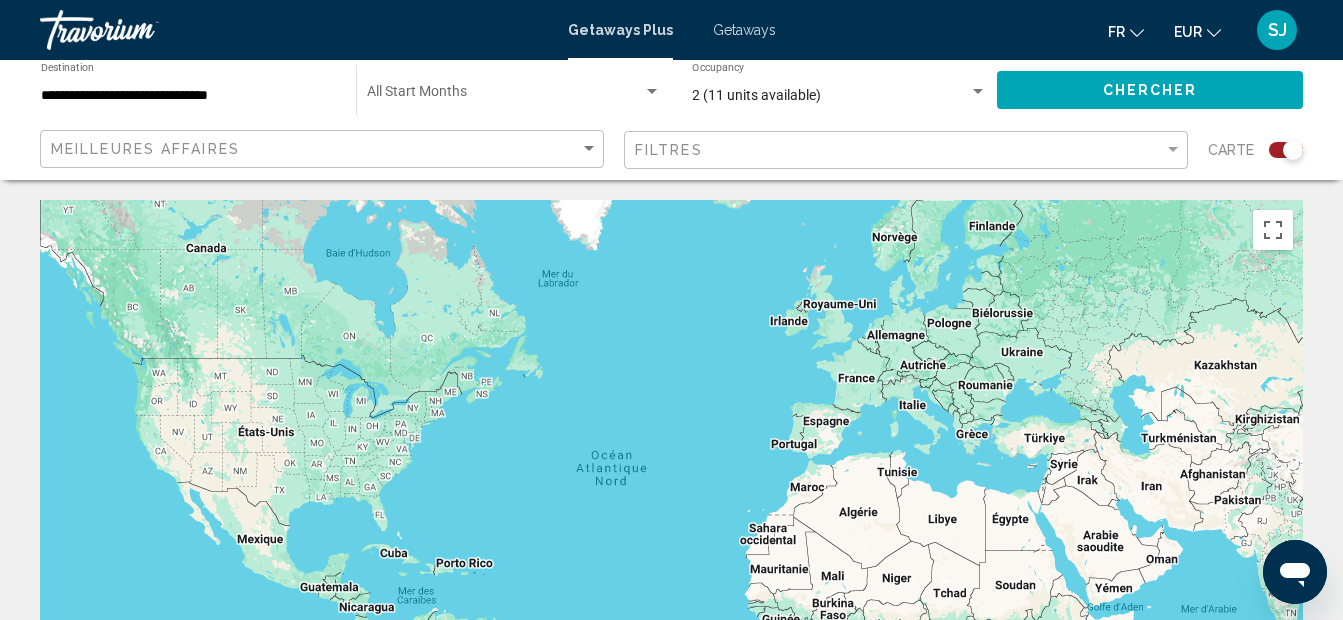 click 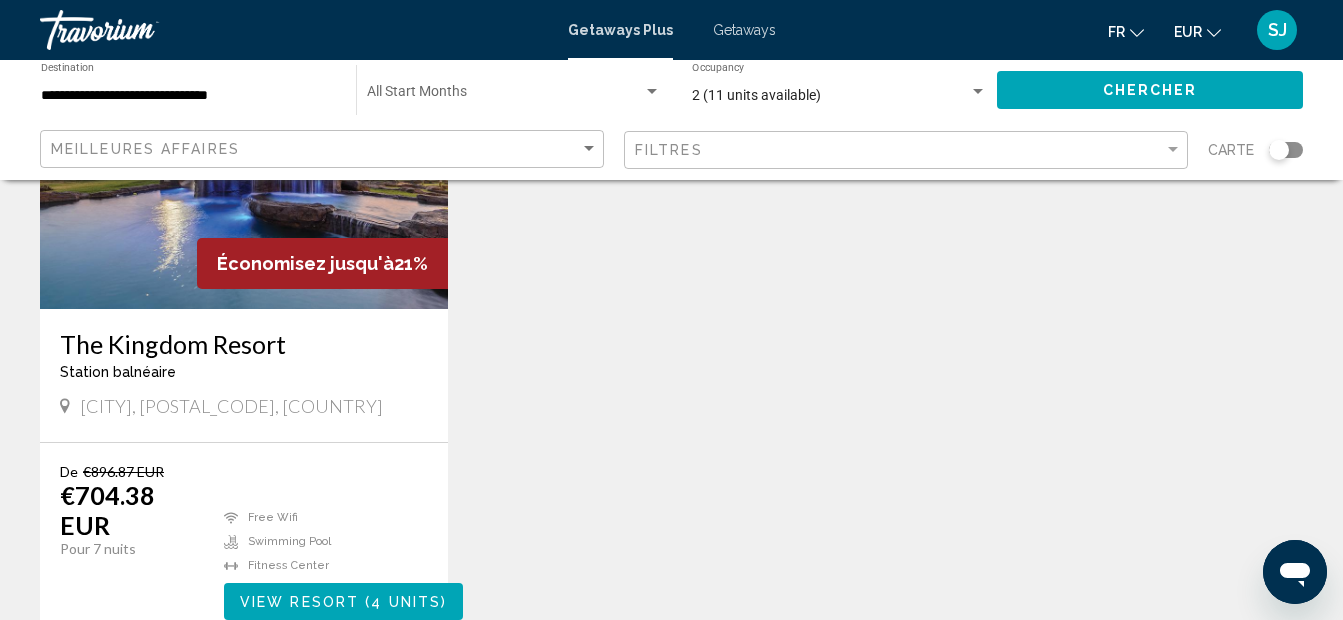 scroll, scrollTop: 1733, scrollLeft: 0, axis: vertical 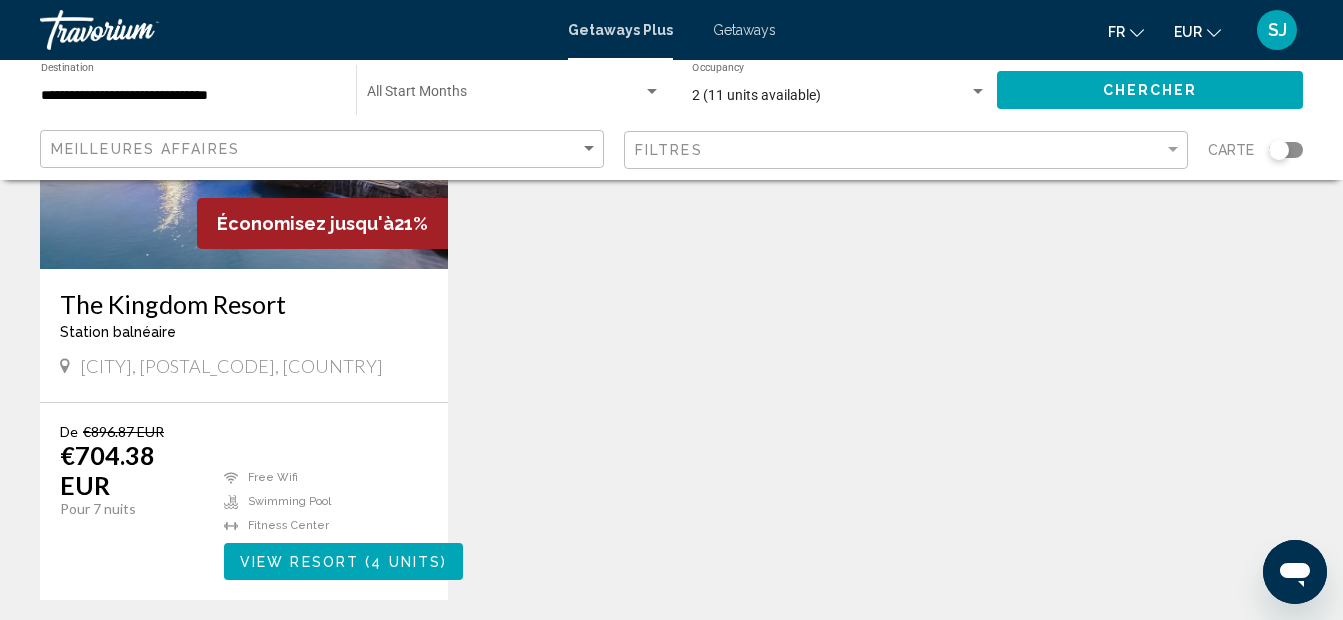 drag, startPoint x: 55, startPoint y: 315, endPoint x: 311, endPoint y: 418, distance: 275.94385 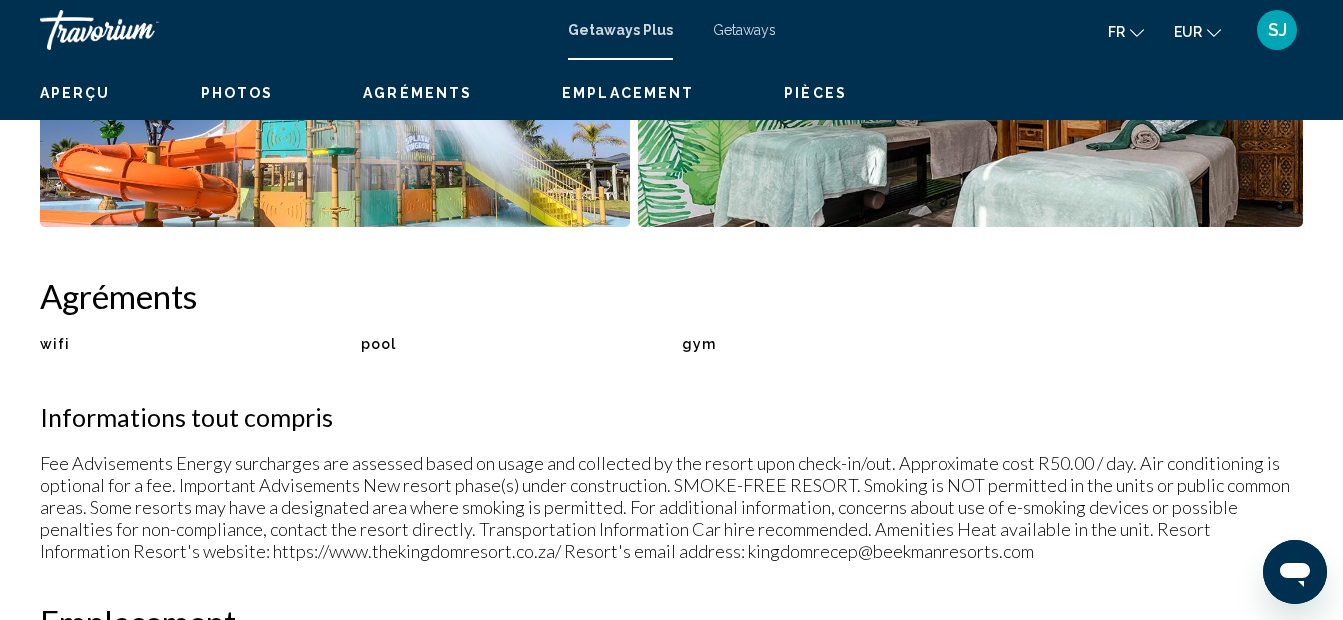 scroll, scrollTop: 225, scrollLeft: 0, axis: vertical 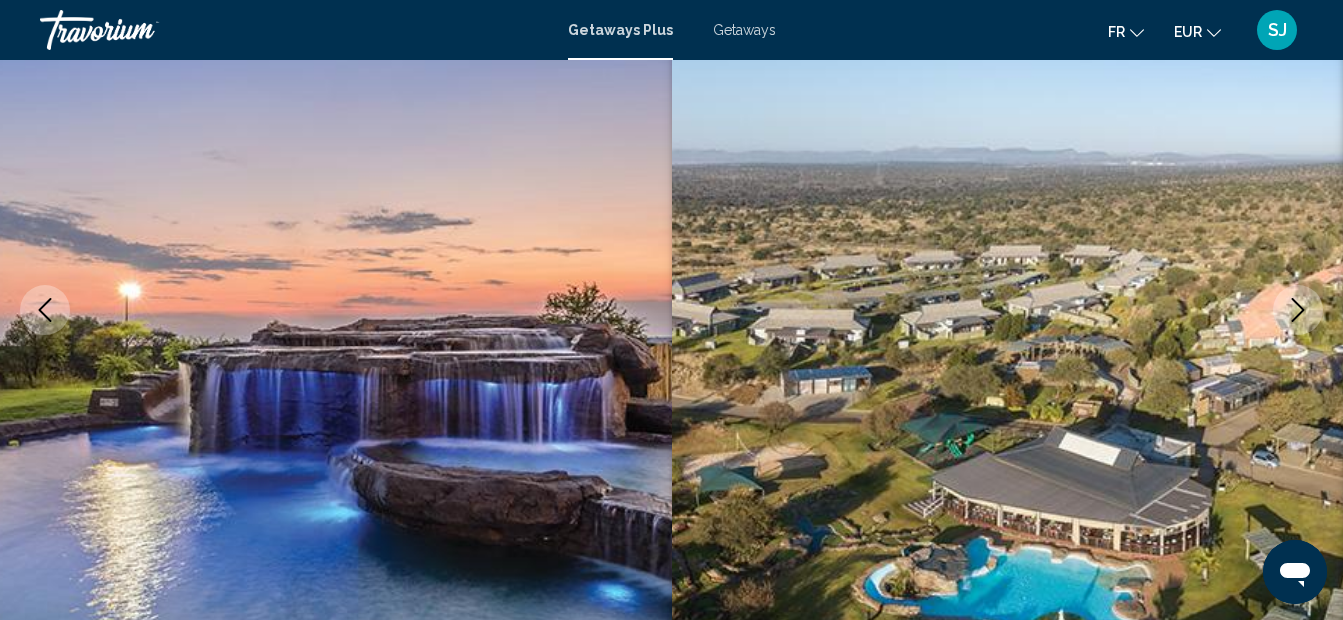 type 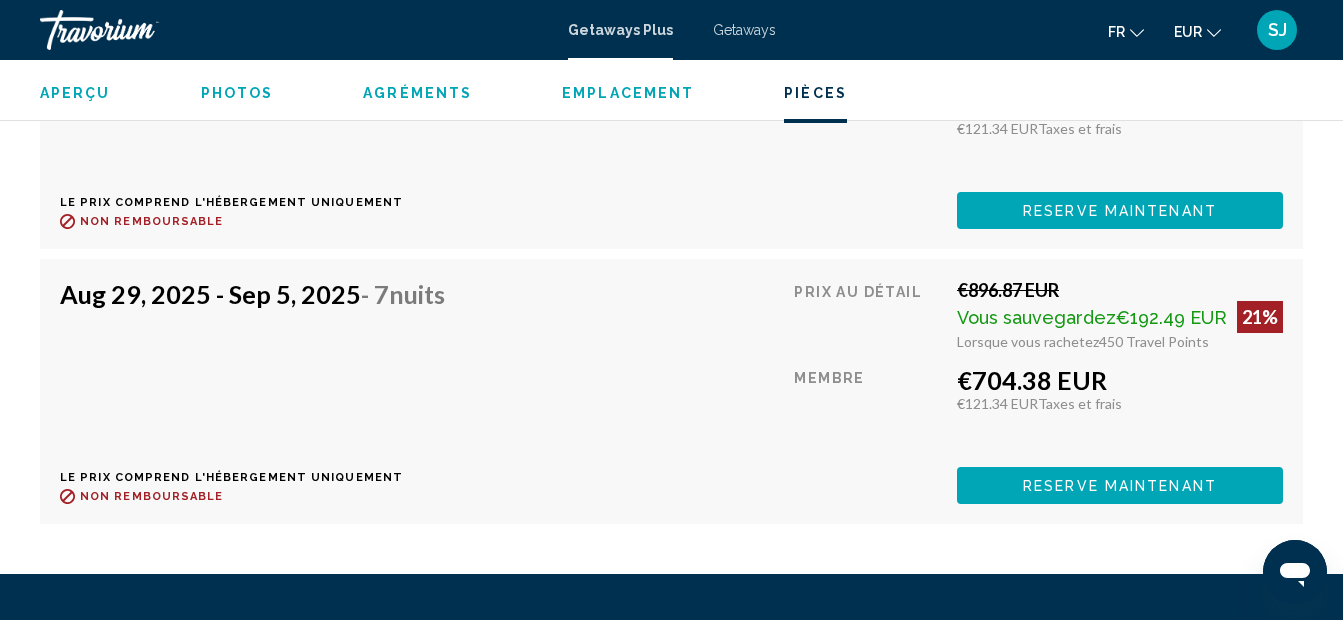 scroll, scrollTop: 3745, scrollLeft: 0, axis: vertical 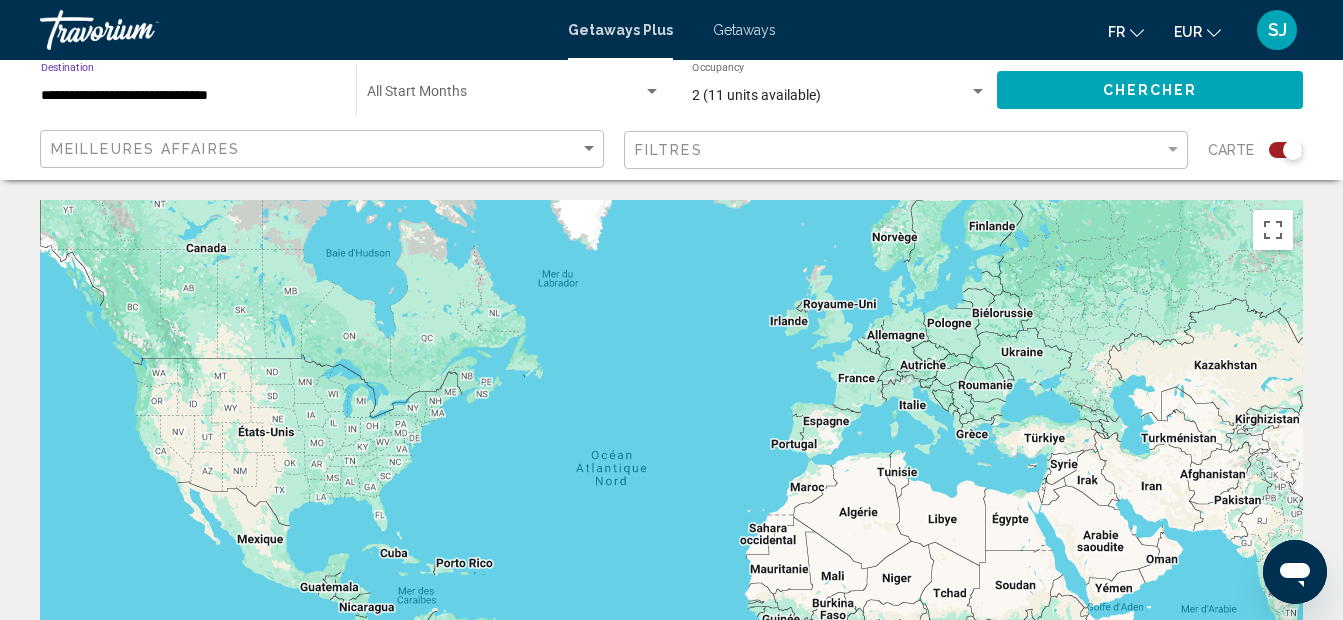 click on "**********" at bounding box center (188, 96) 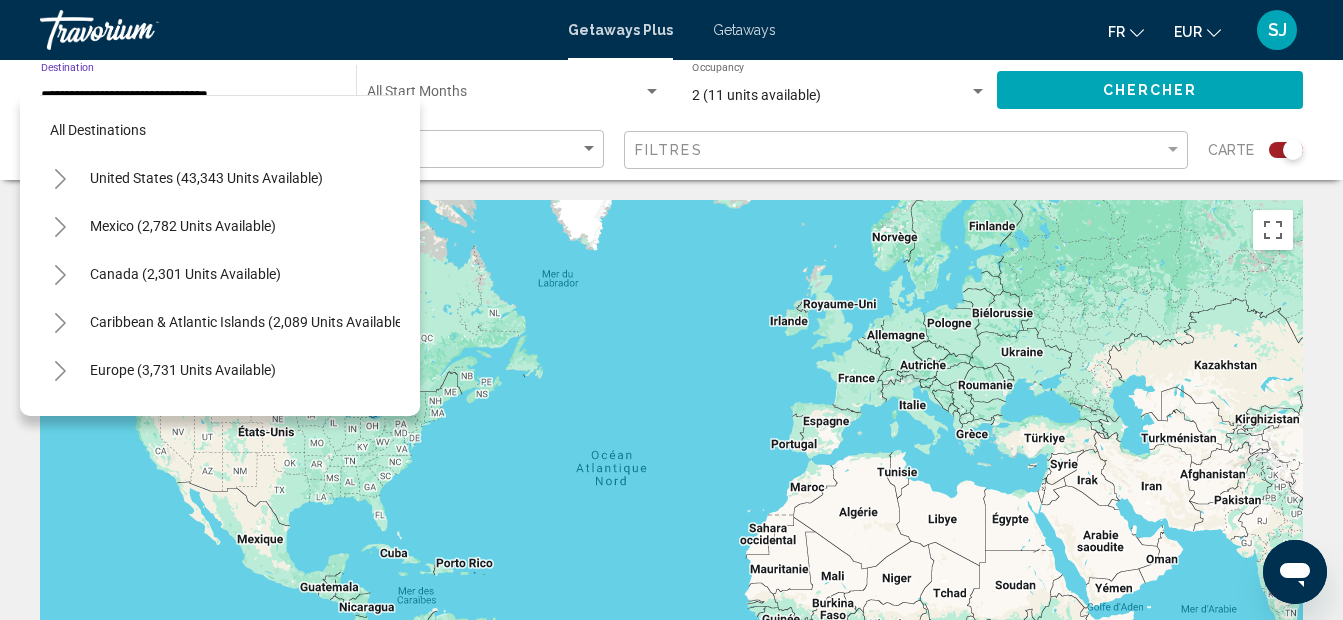 scroll, scrollTop: 435, scrollLeft: 0, axis: vertical 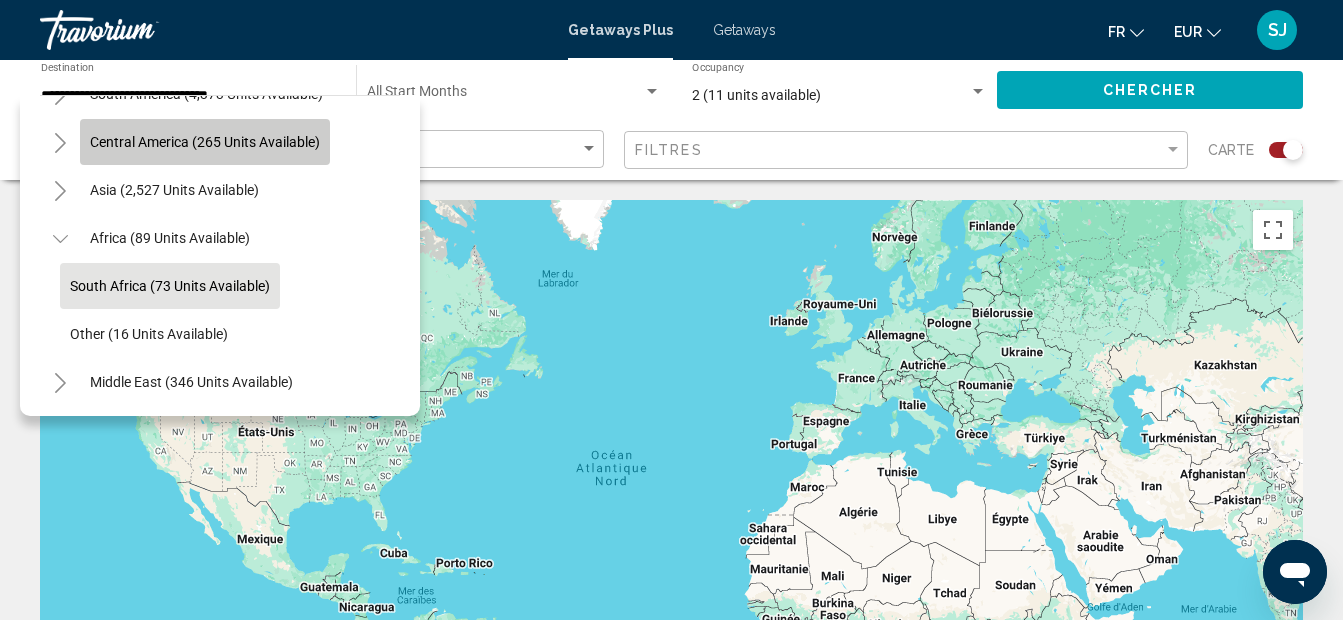 click on "Central America (265 units available)" 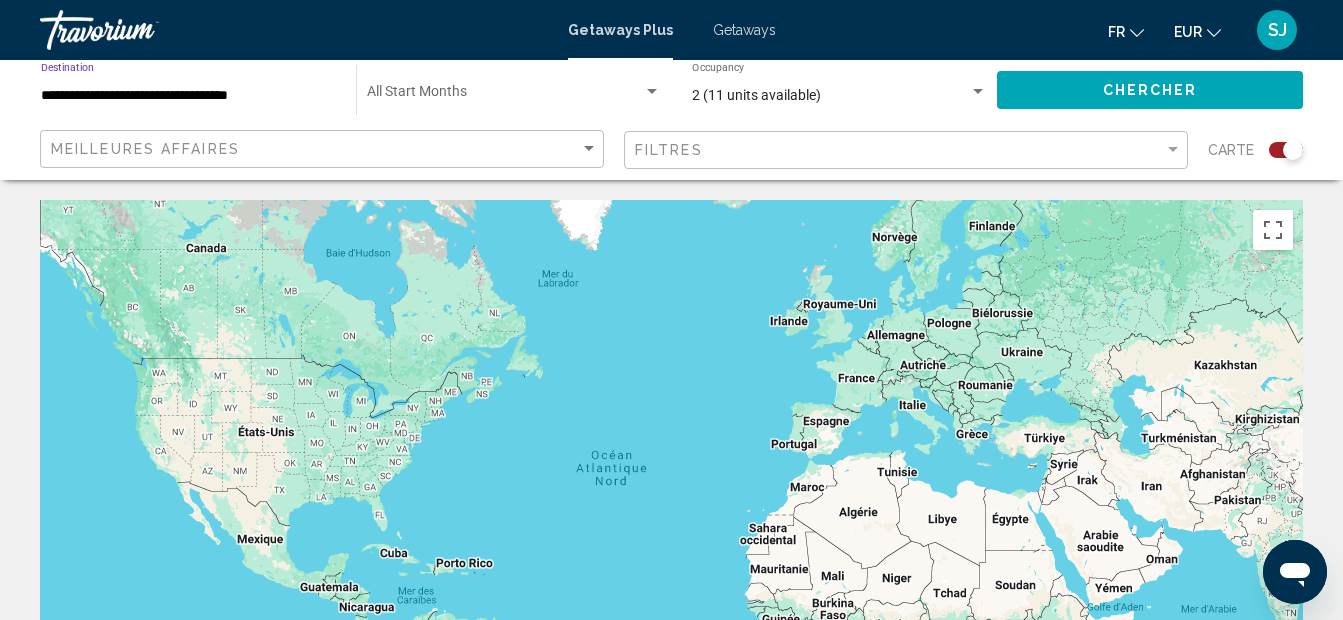 click on "**********" at bounding box center [188, 96] 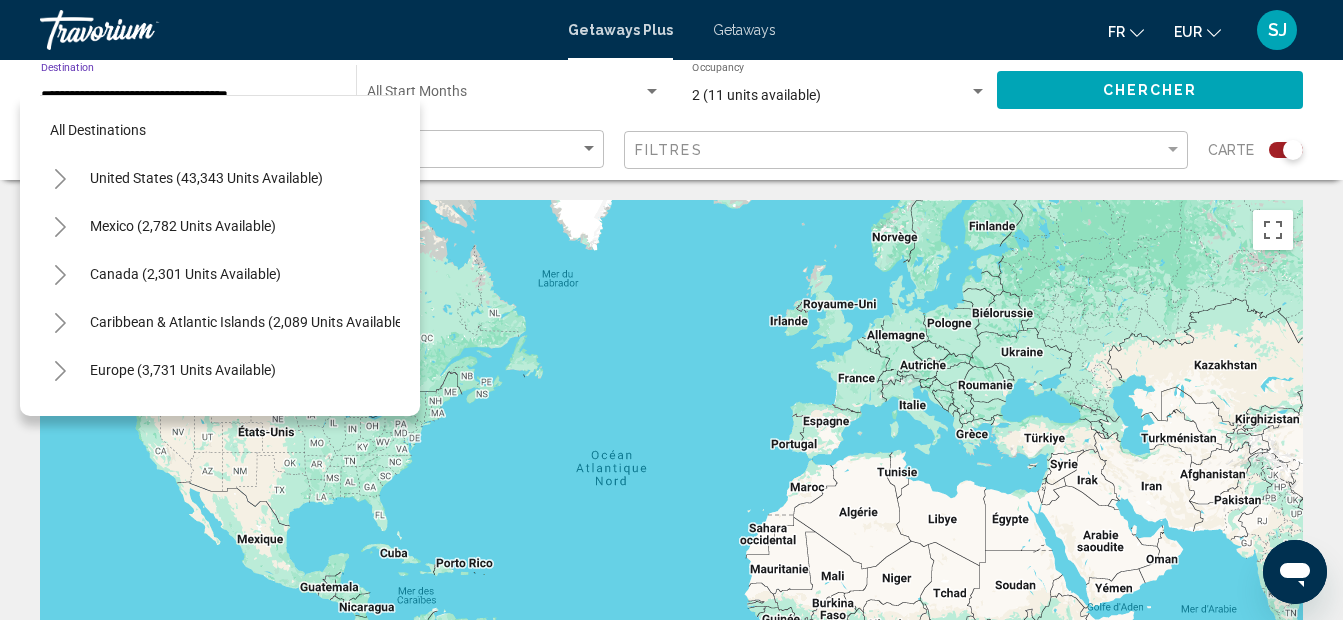 scroll, scrollTop: 319, scrollLeft: 0, axis: vertical 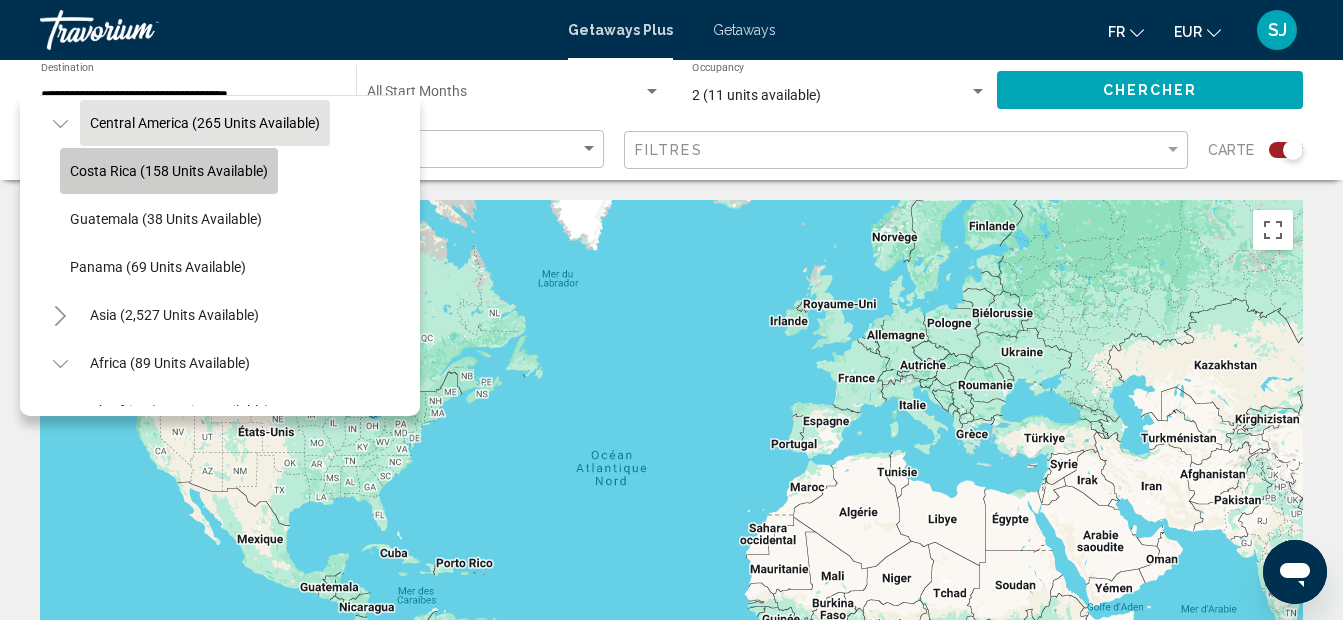 click on "Costa Rica (158 units available)" 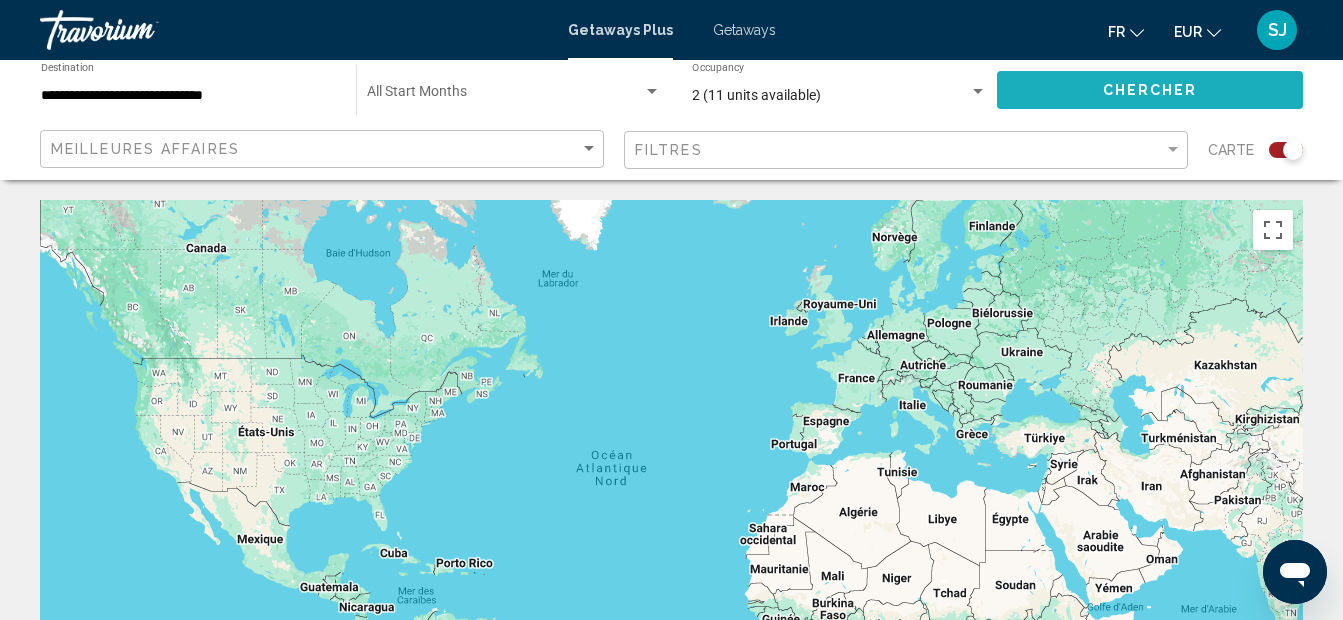 click on "Chercher" 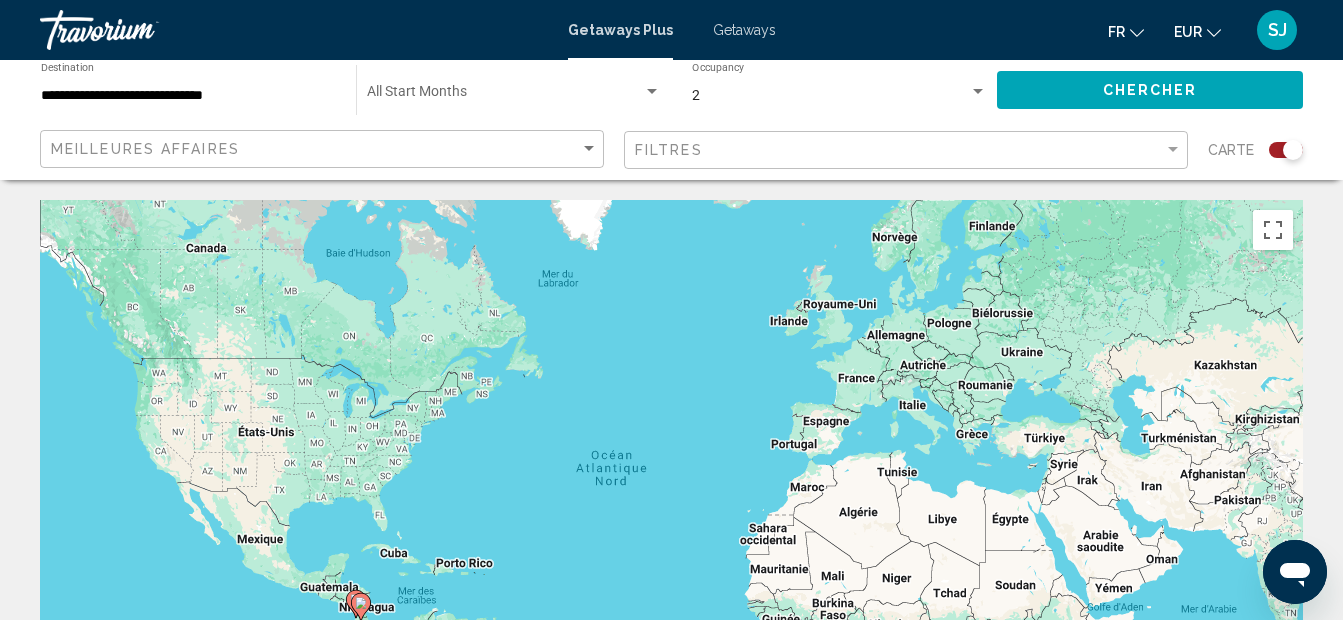 click 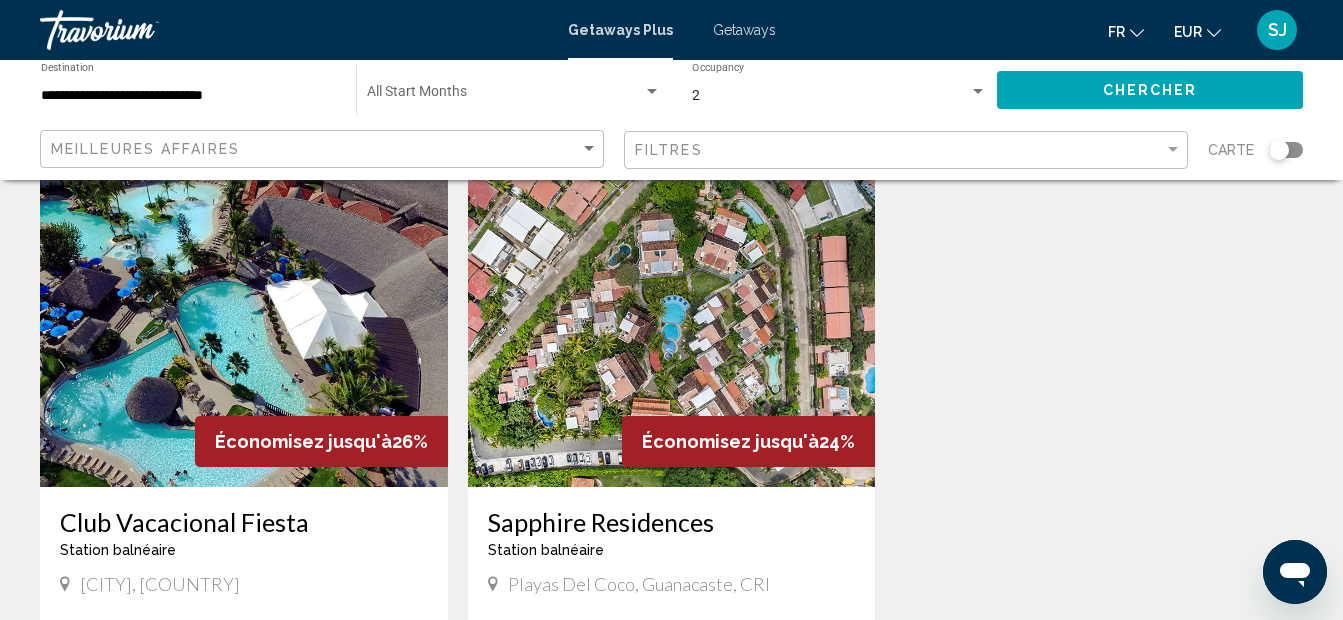 scroll, scrollTop: 120, scrollLeft: 0, axis: vertical 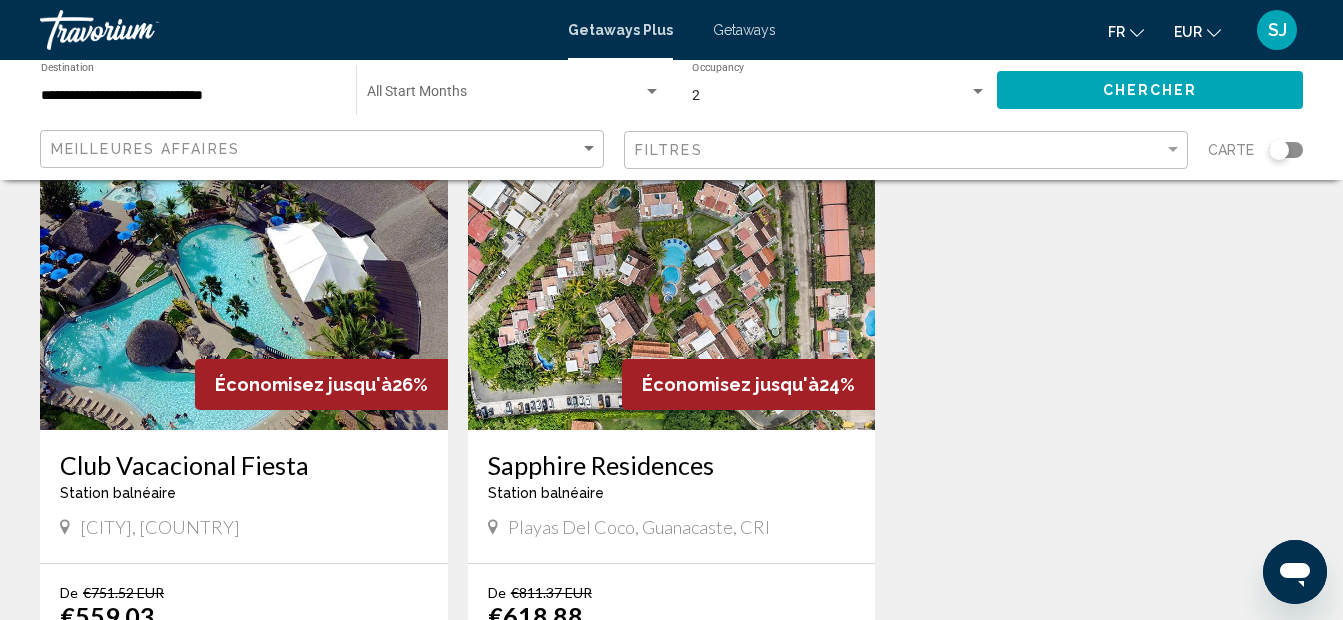 drag, startPoint x: 55, startPoint y: 469, endPoint x: 230, endPoint y: 544, distance: 190.39433 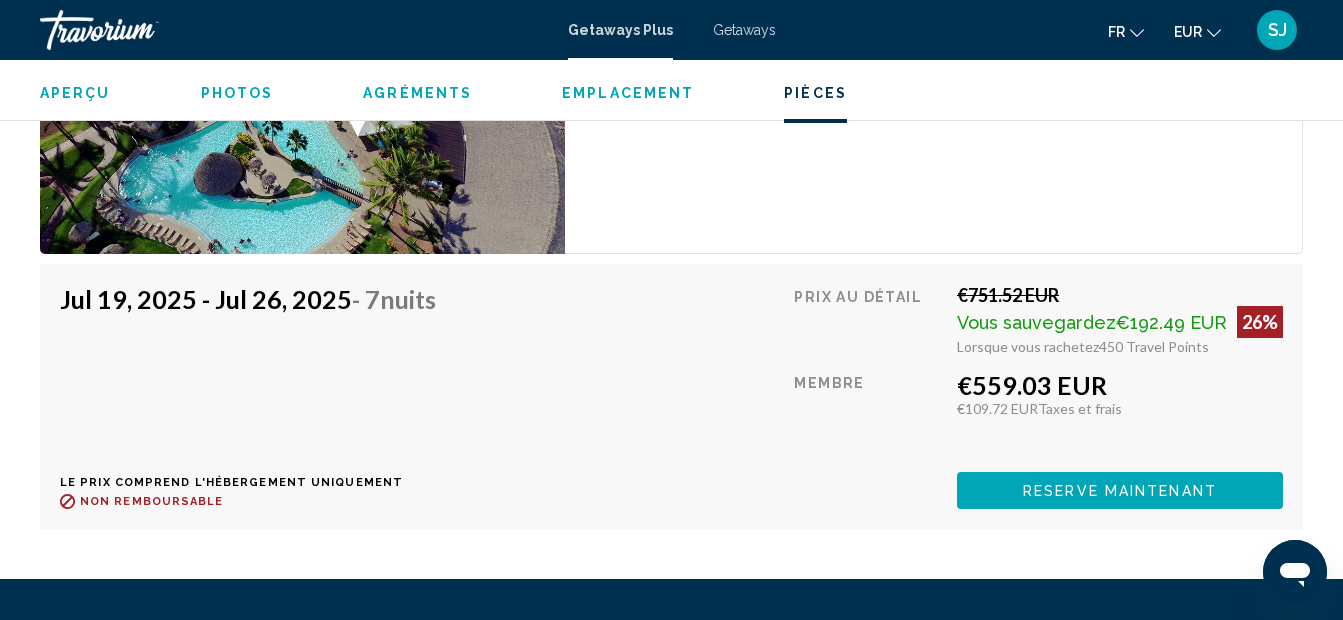 scroll, scrollTop: 3455, scrollLeft: 0, axis: vertical 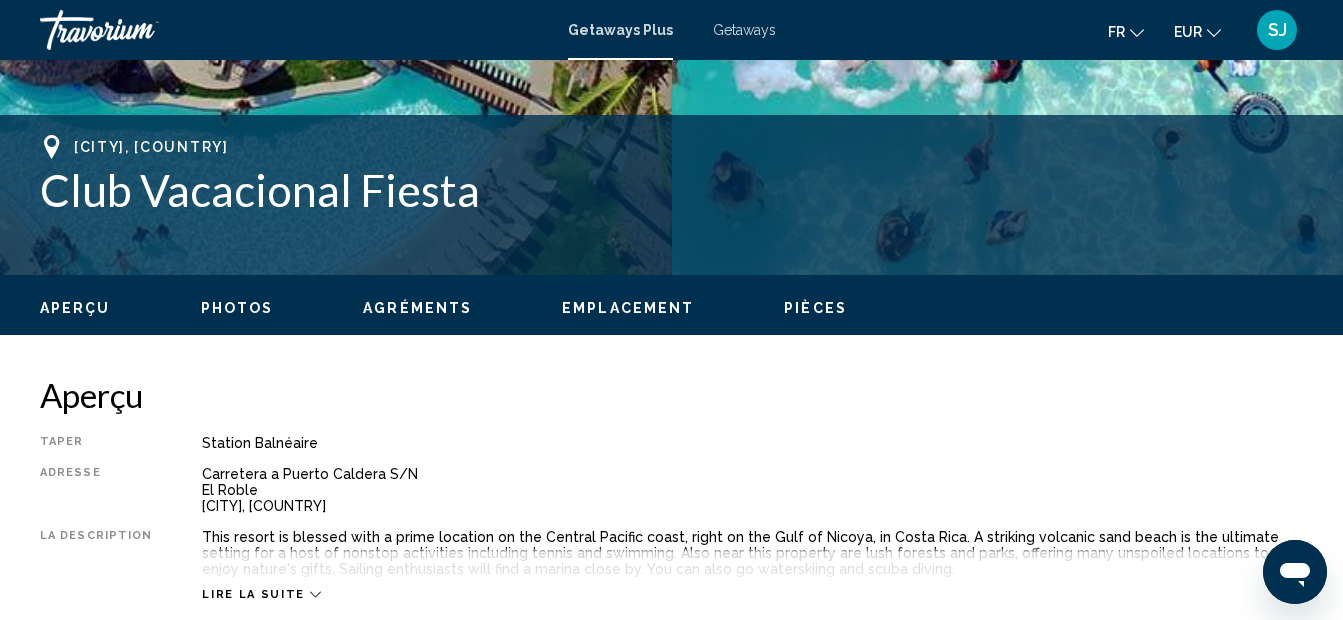 drag, startPoint x: 189, startPoint y: 477, endPoint x: 306, endPoint y: 508, distance: 121.037186 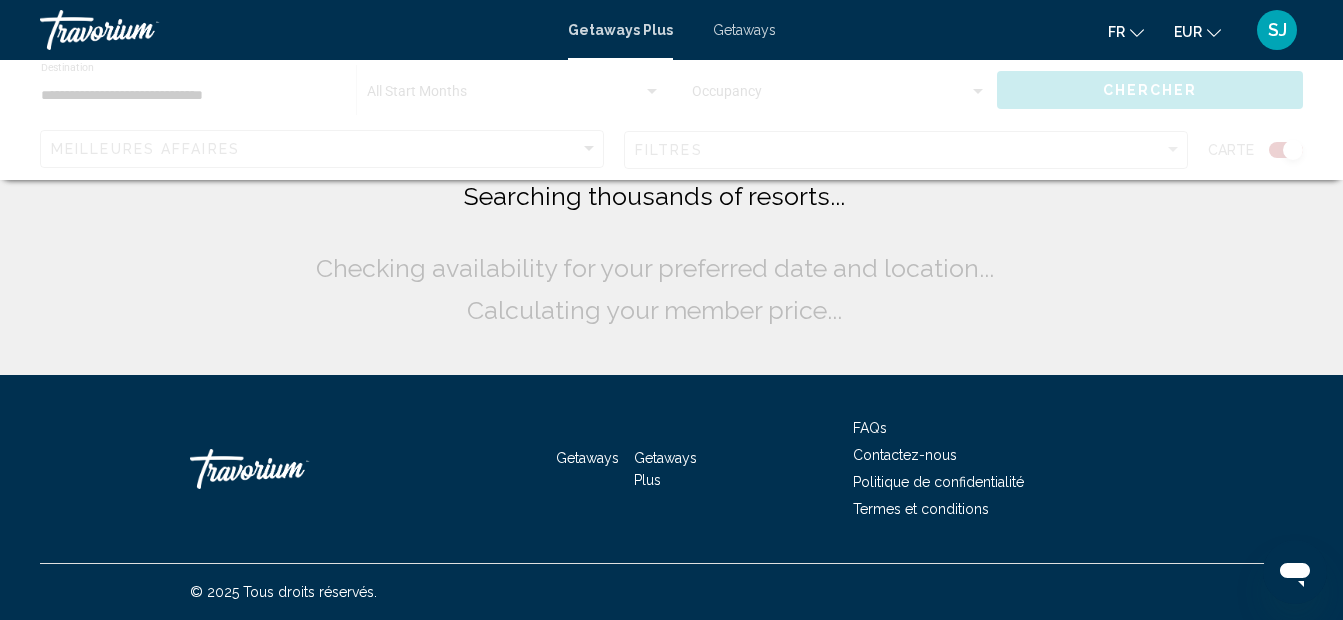 scroll, scrollTop: 0, scrollLeft: 0, axis: both 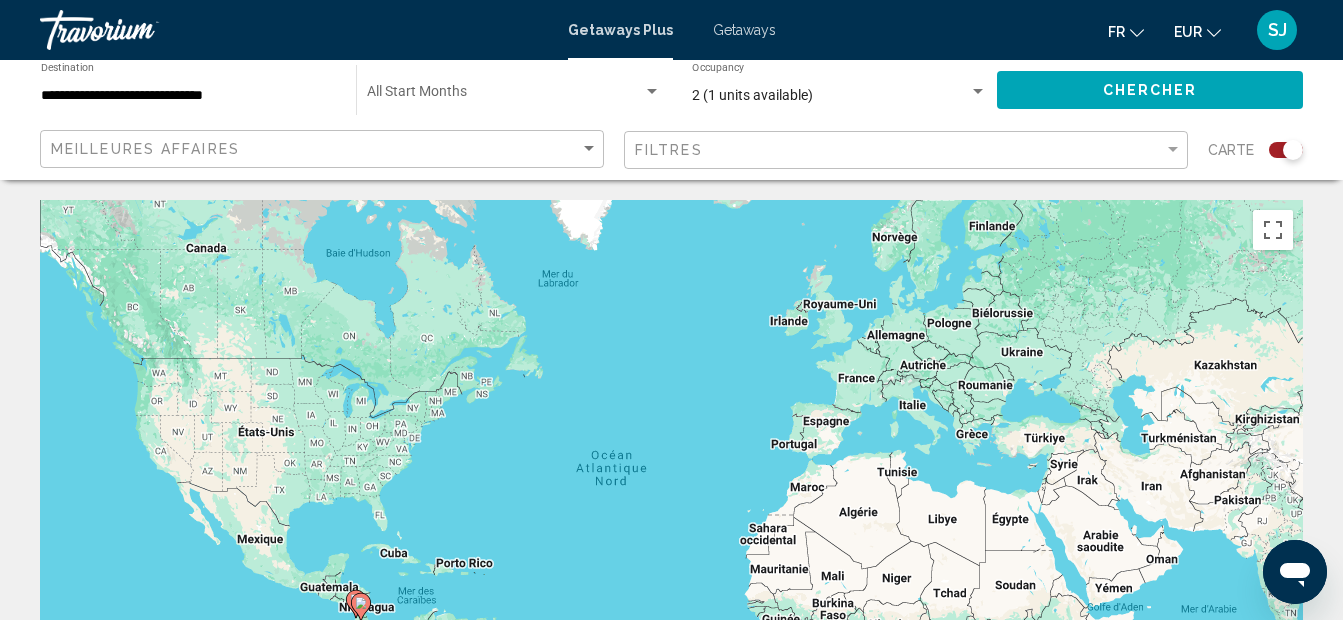 click 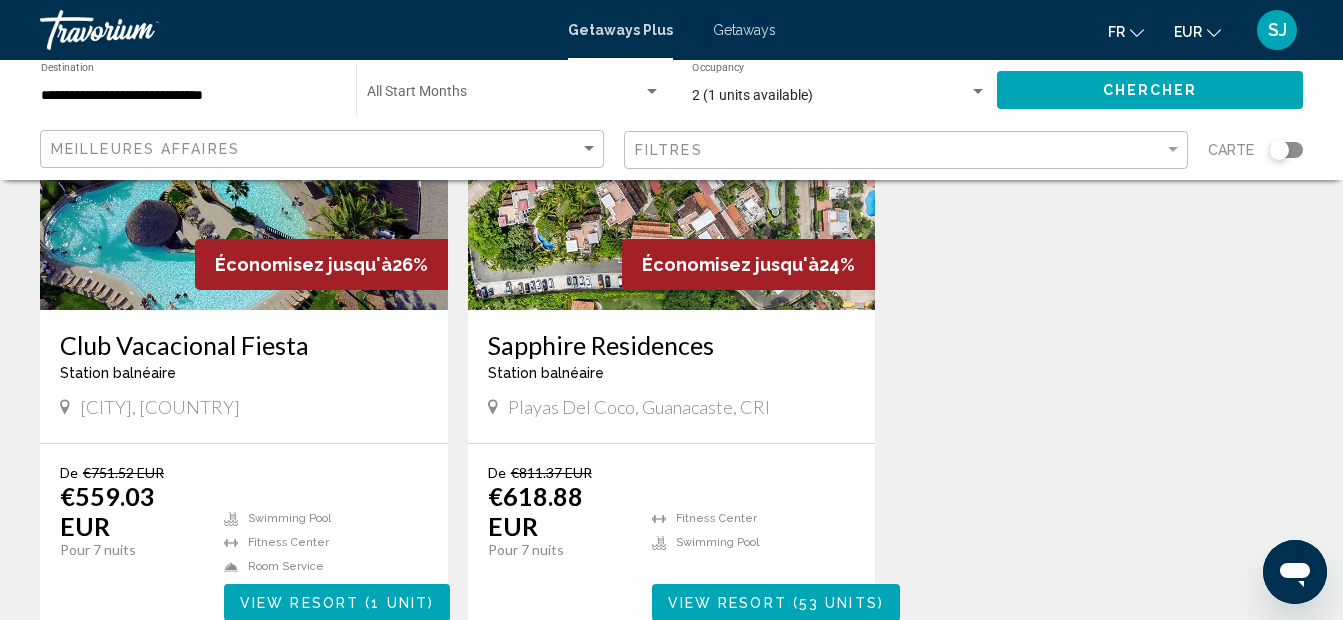 scroll, scrollTop: 320, scrollLeft: 0, axis: vertical 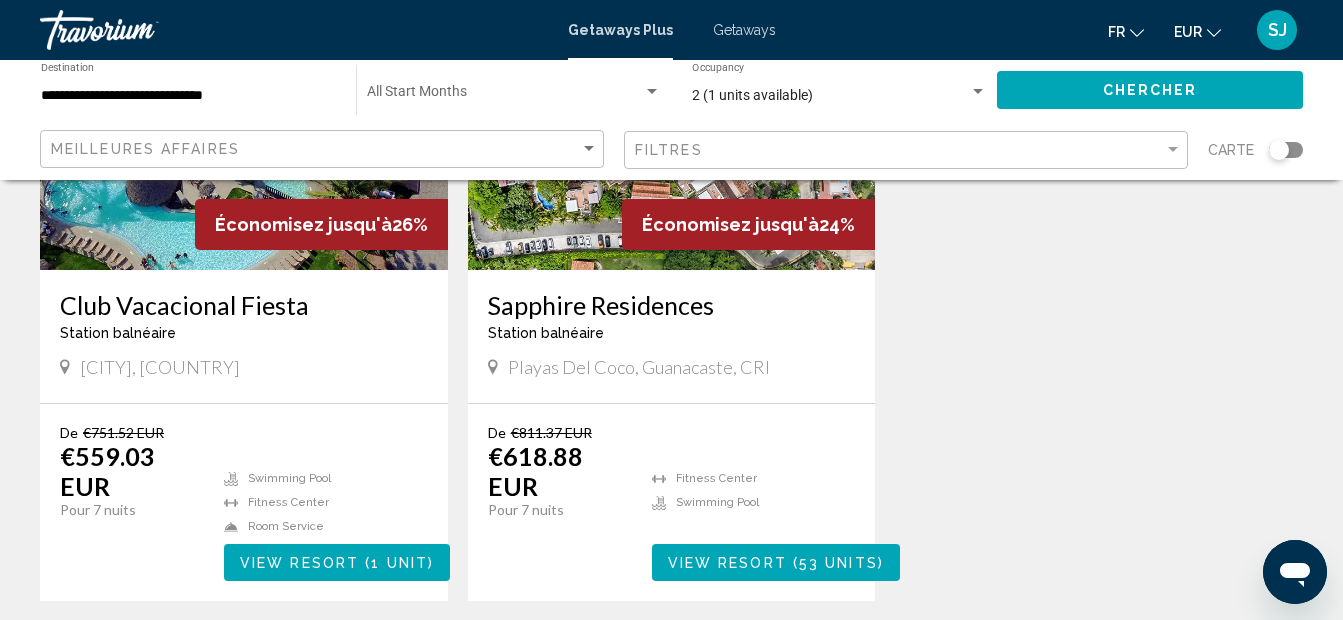 drag, startPoint x: 486, startPoint y: 299, endPoint x: 702, endPoint y: 291, distance: 216.1481 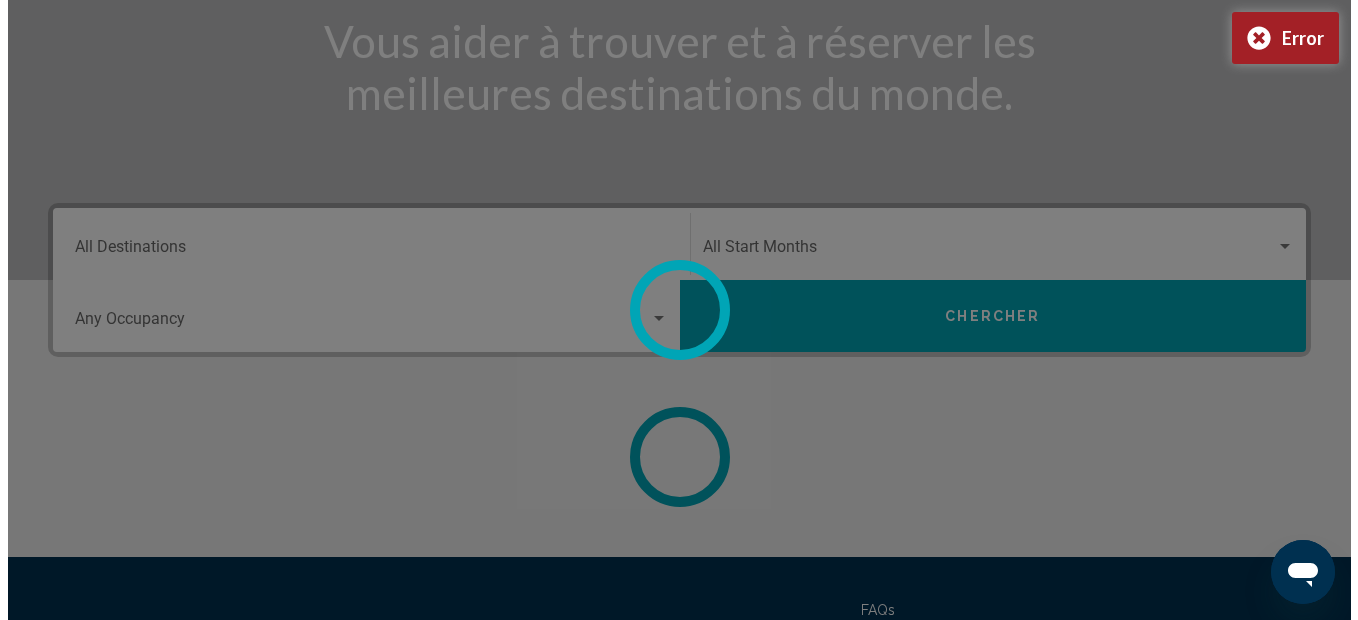scroll, scrollTop: 0, scrollLeft: 0, axis: both 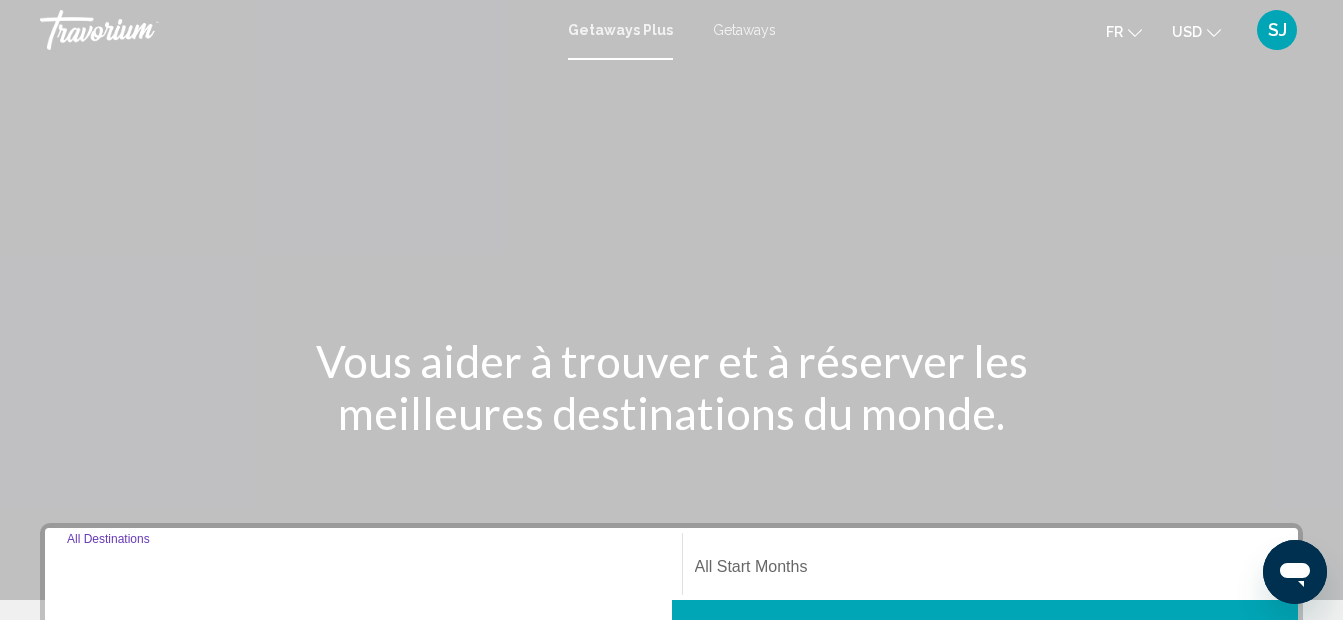 click on "Destination All Destinations" at bounding box center (363, 571) 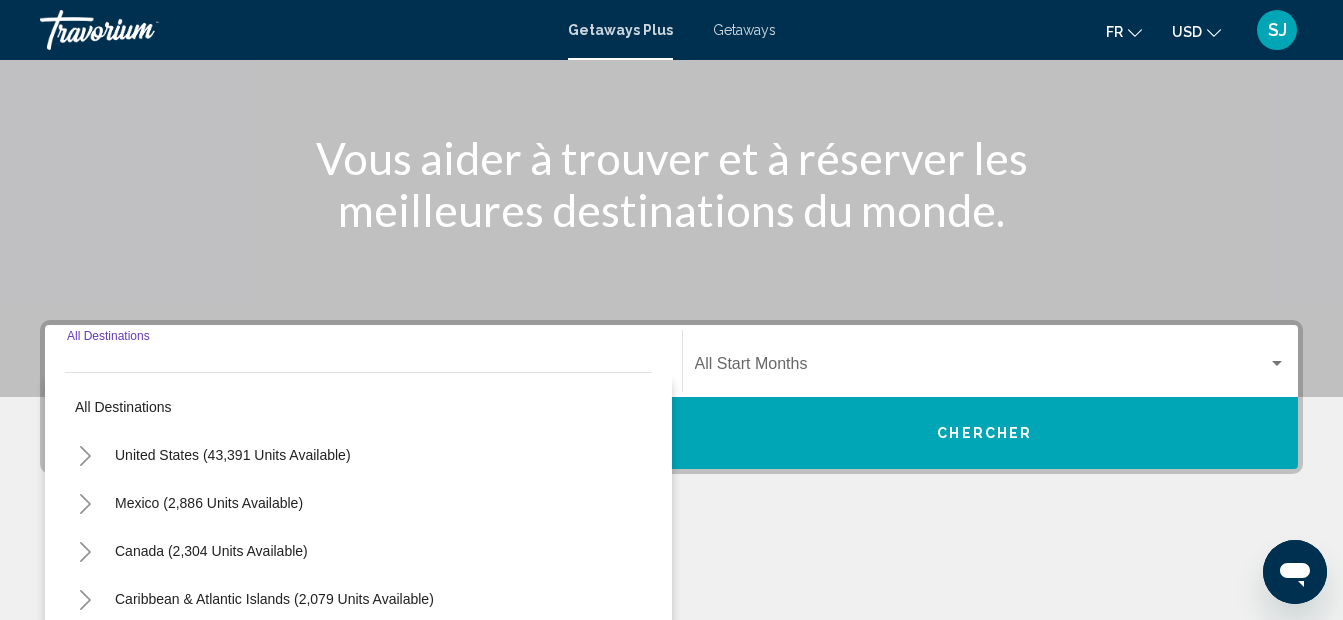 scroll, scrollTop: 458, scrollLeft: 0, axis: vertical 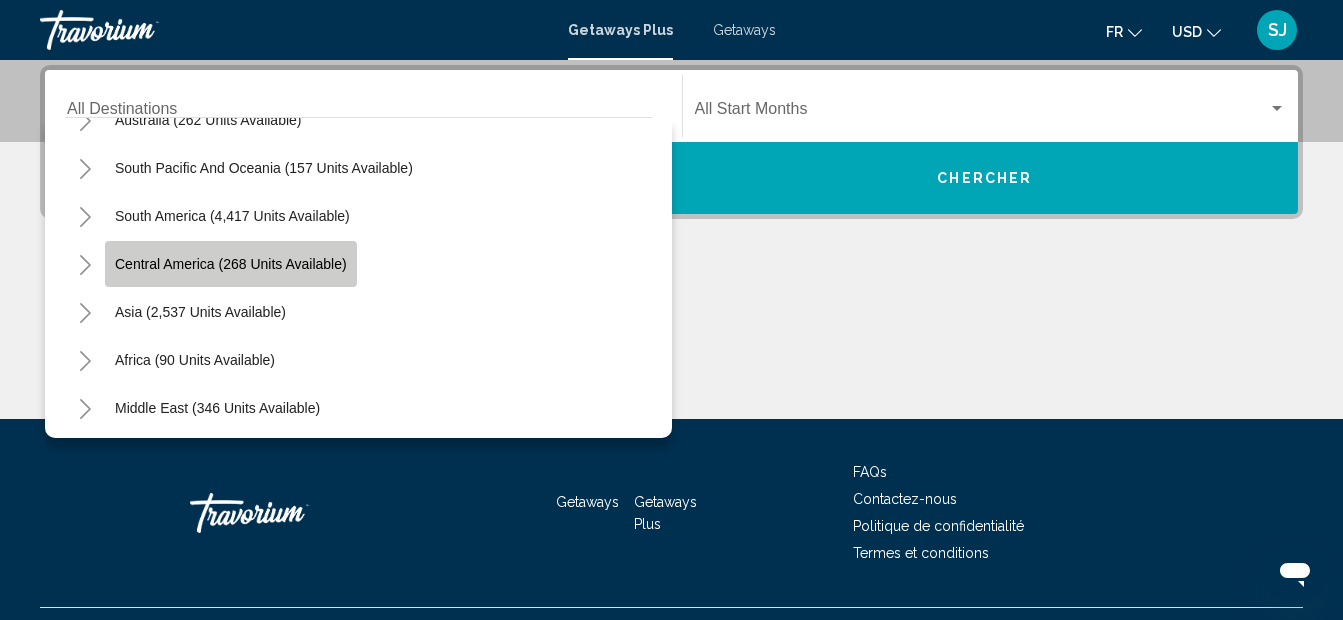 click on "Central America (268 units available)" 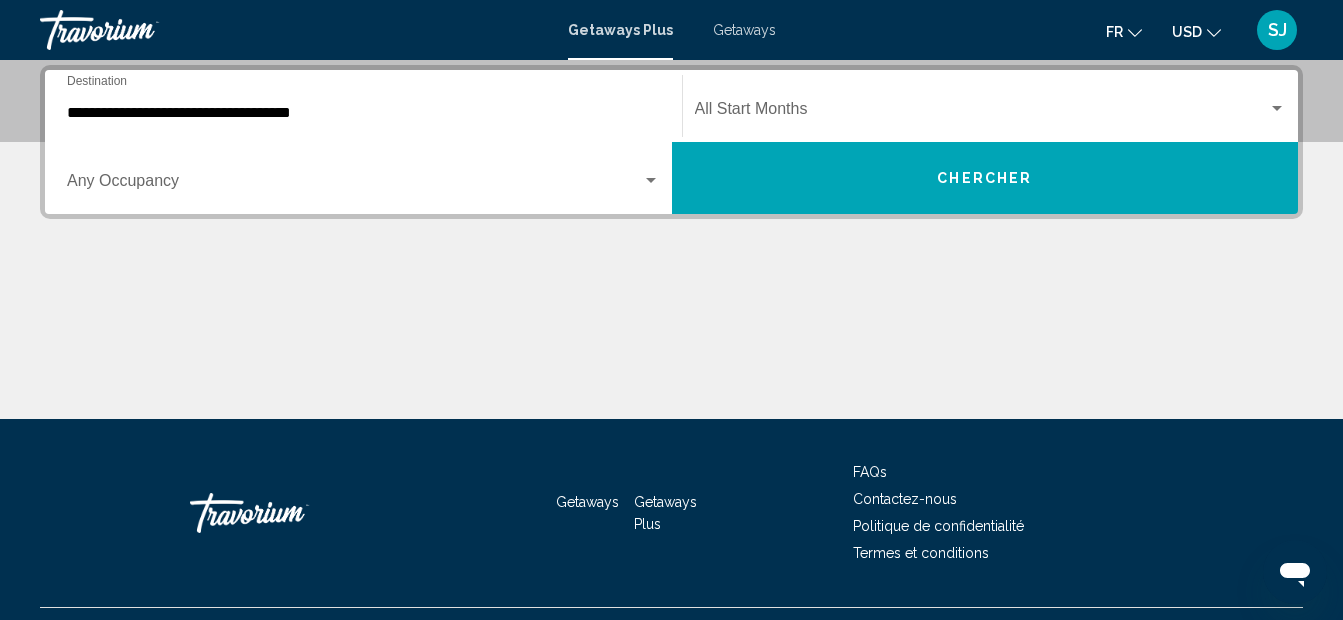 click on "**********" at bounding box center [363, 106] 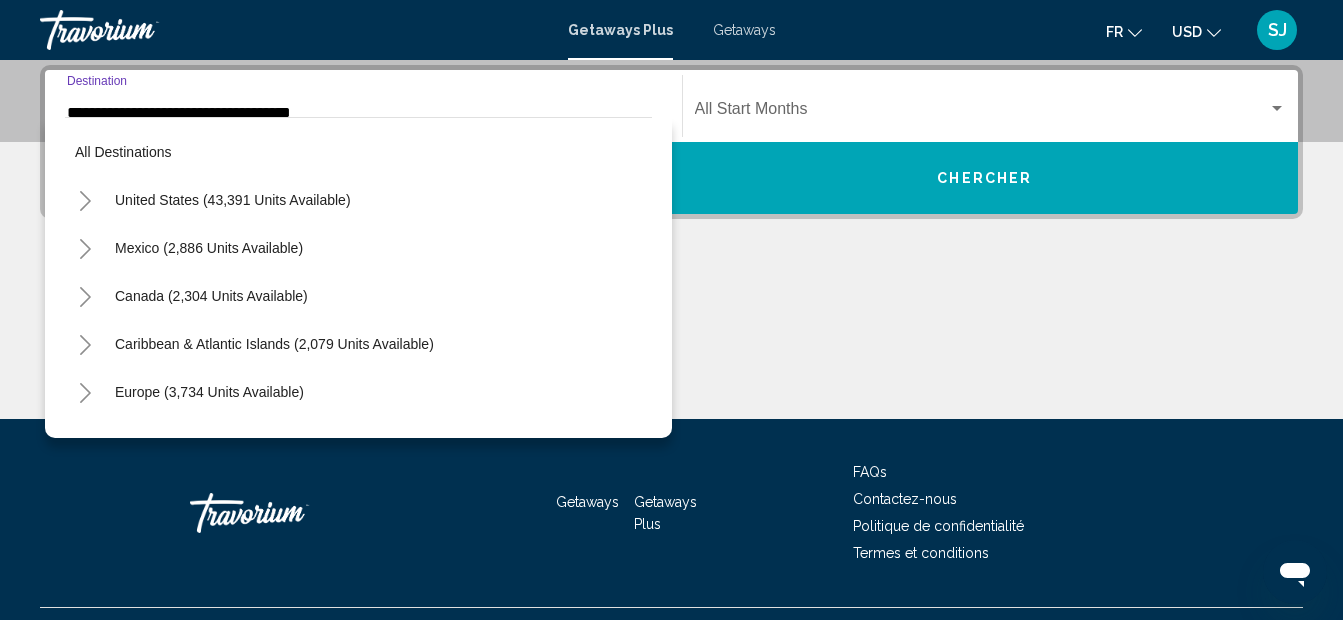 scroll, scrollTop: 421, scrollLeft: 0, axis: vertical 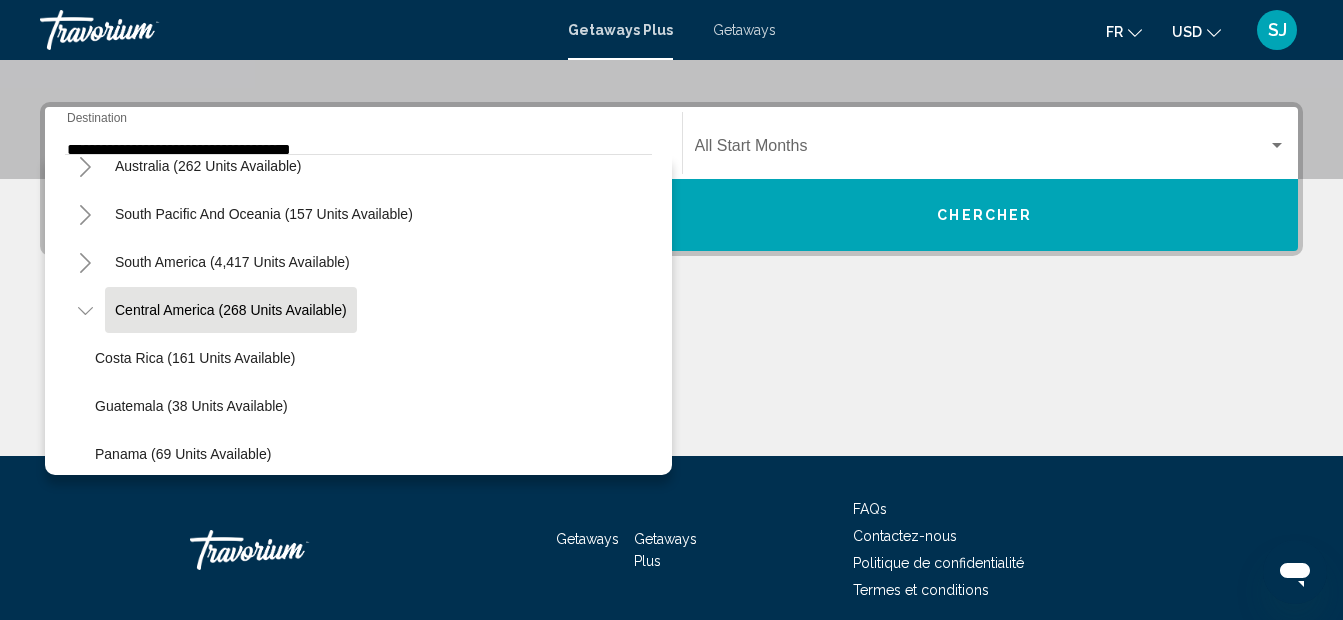 click on "**********" at bounding box center (671, 179) 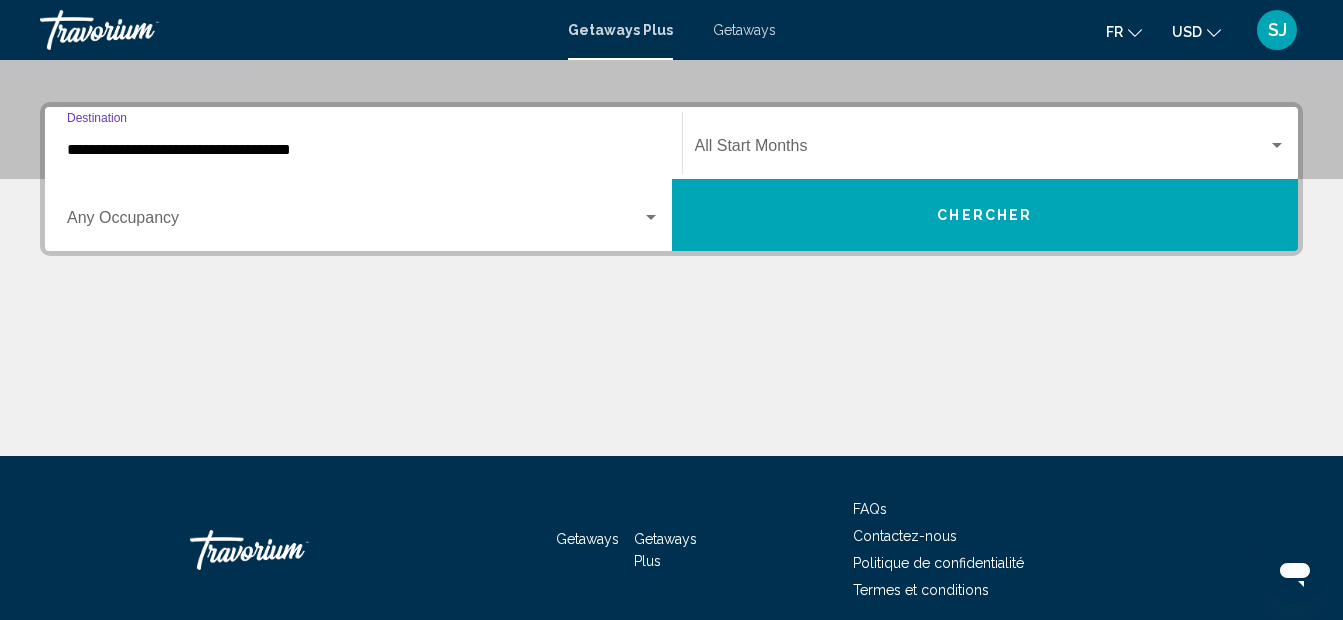 click on "**********" at bounding box center (363, 150) 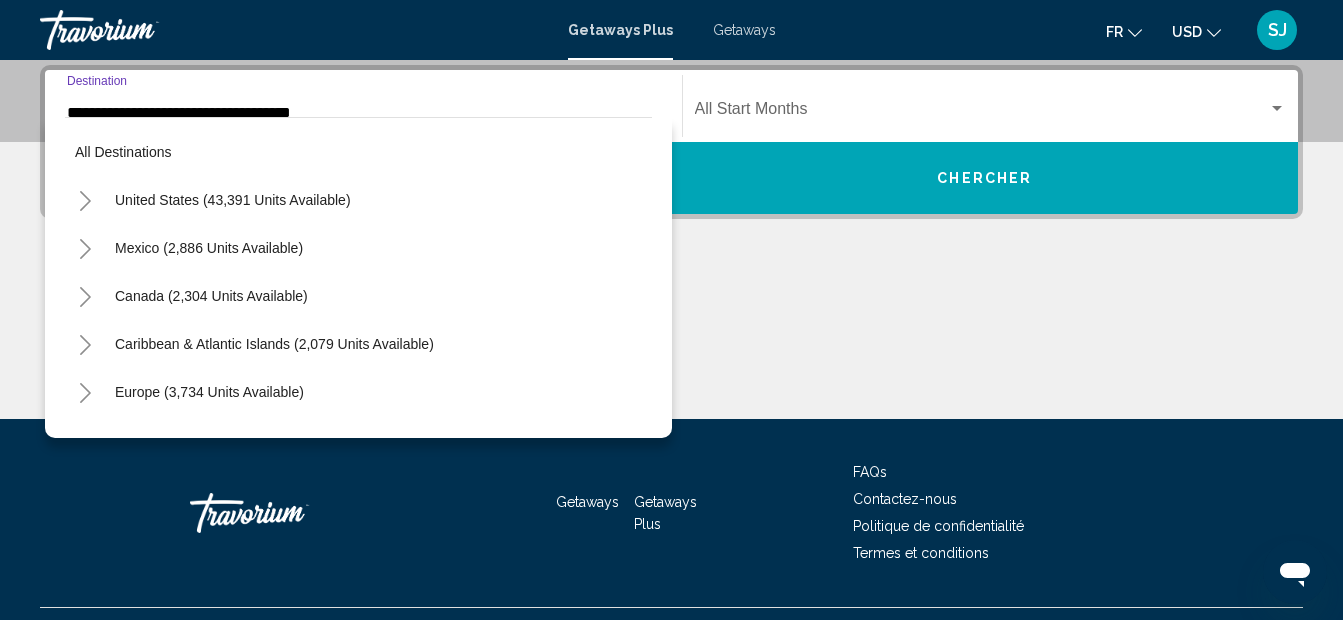 scroll, scrollTop: 311, scrollLeft: 0, axis: vertical 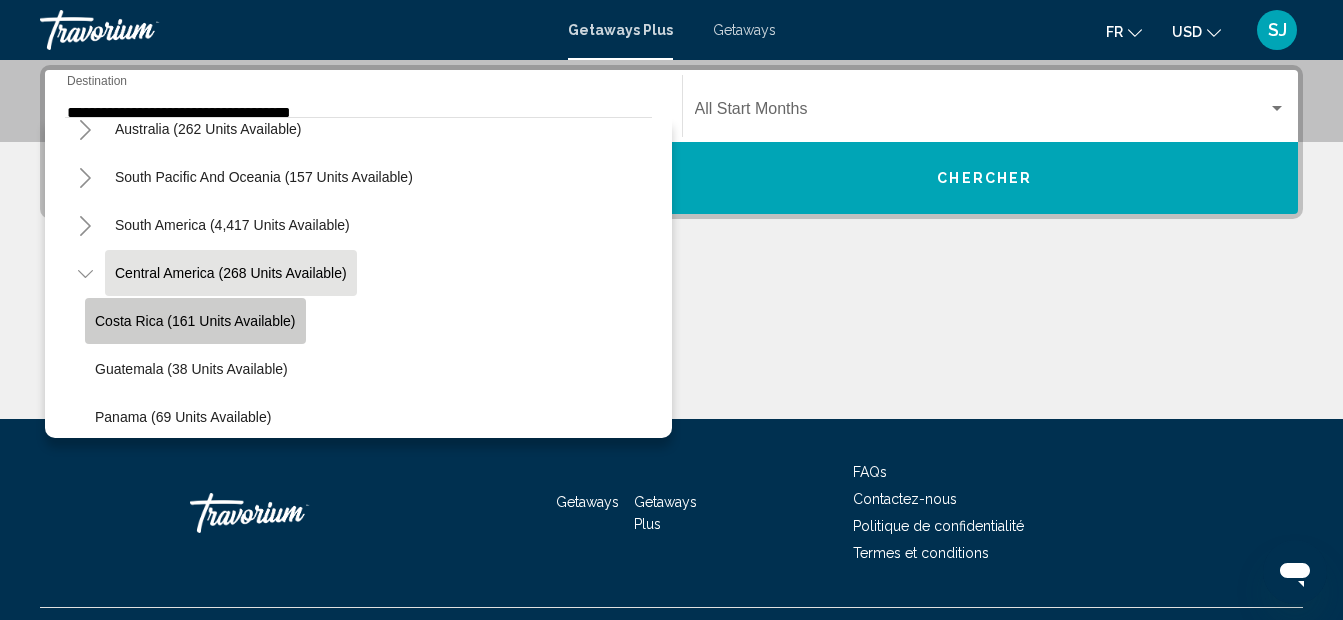 click on "Costa Rica (161 units available)" 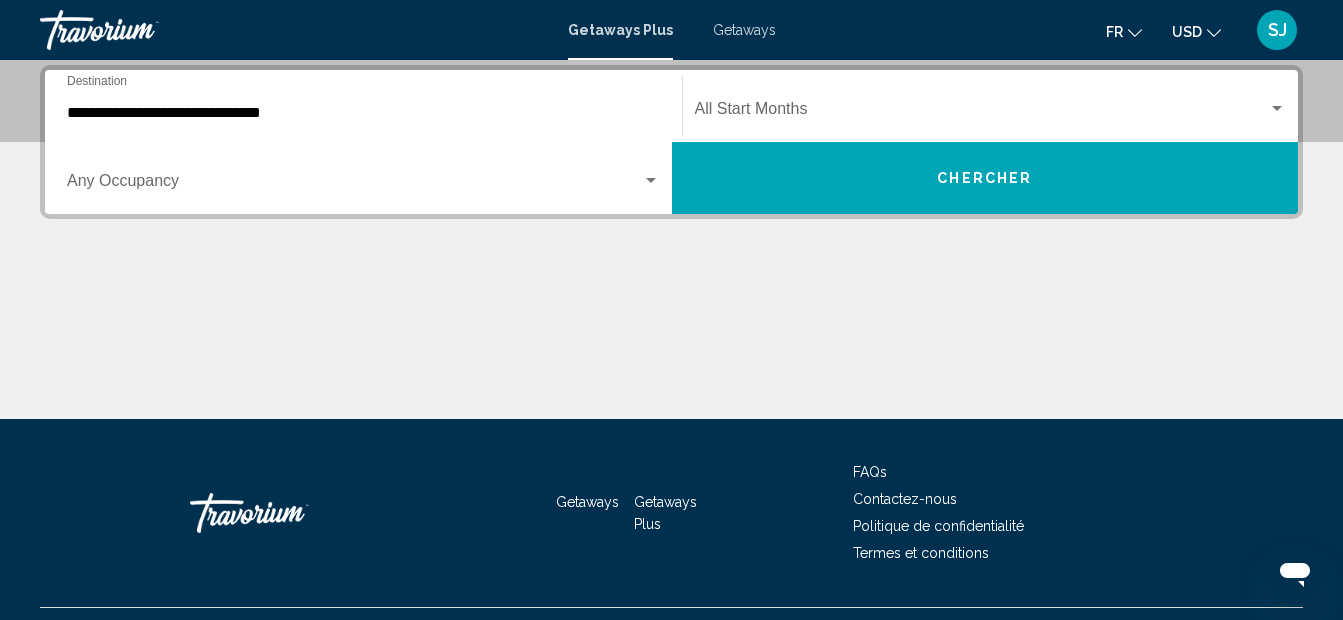 click on "Occupancy Any Occupancy" at bounding box center (363, 178) 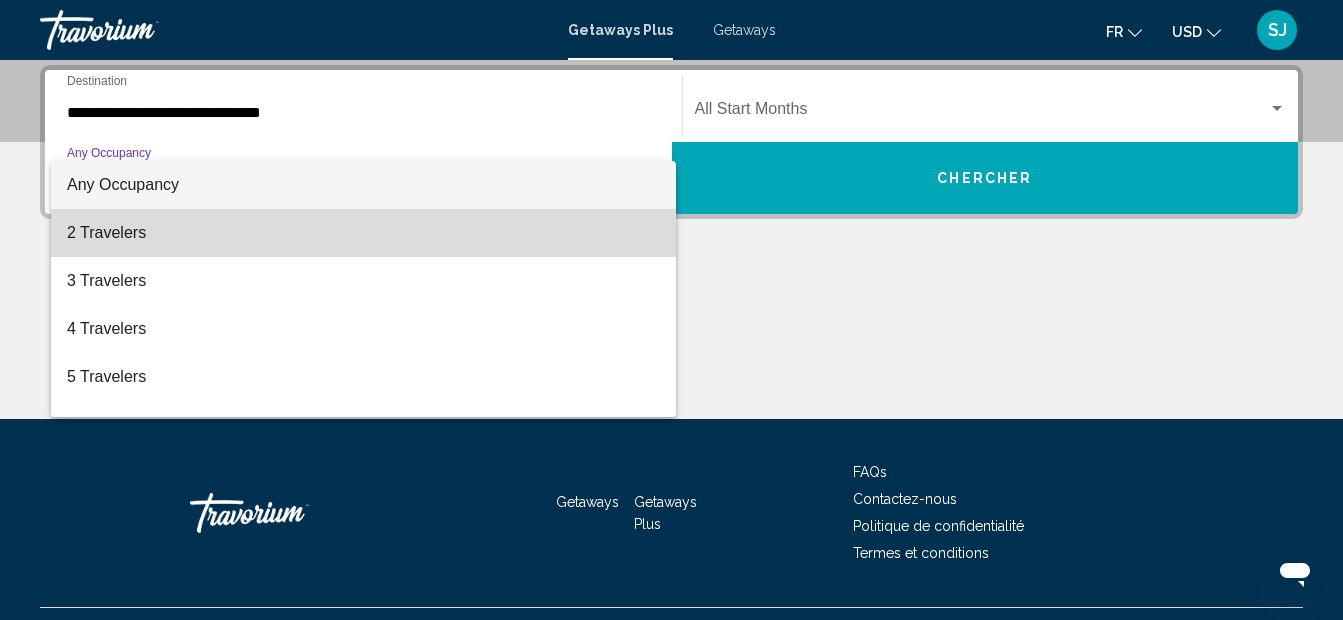 click on "2 Travelers" at bounding box center (363, 233) 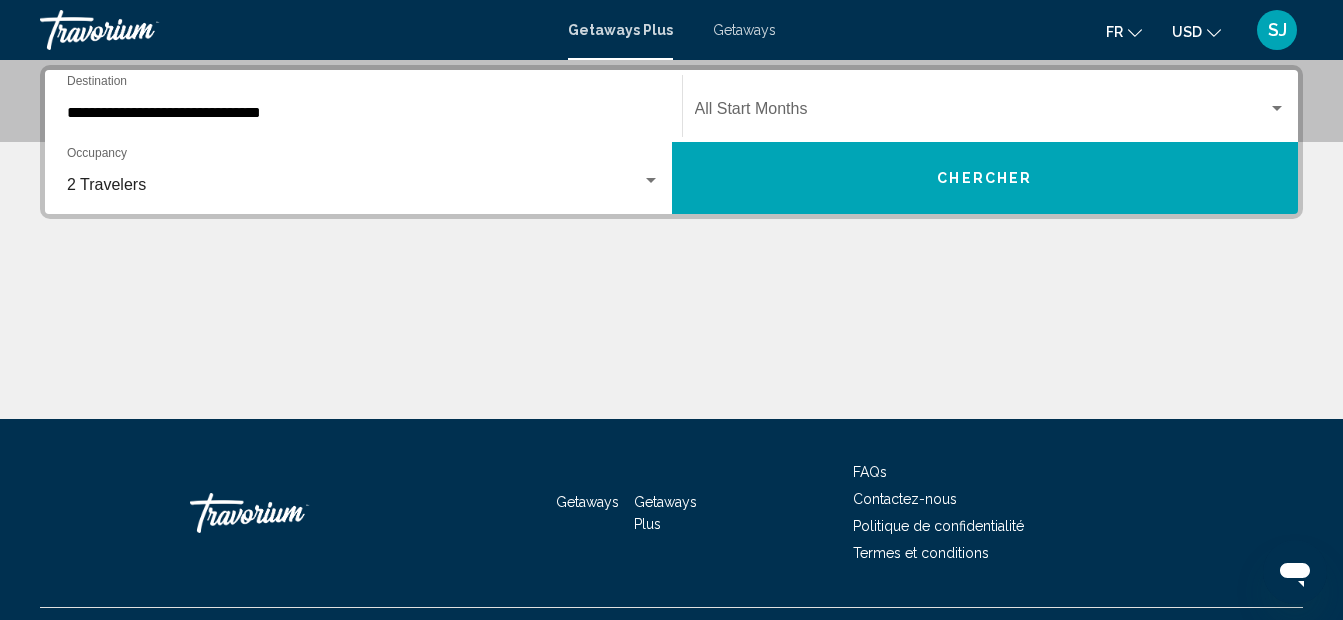 click on "2 Travelers Occupancy Any Occupancy" at bounding box center (363, 178) 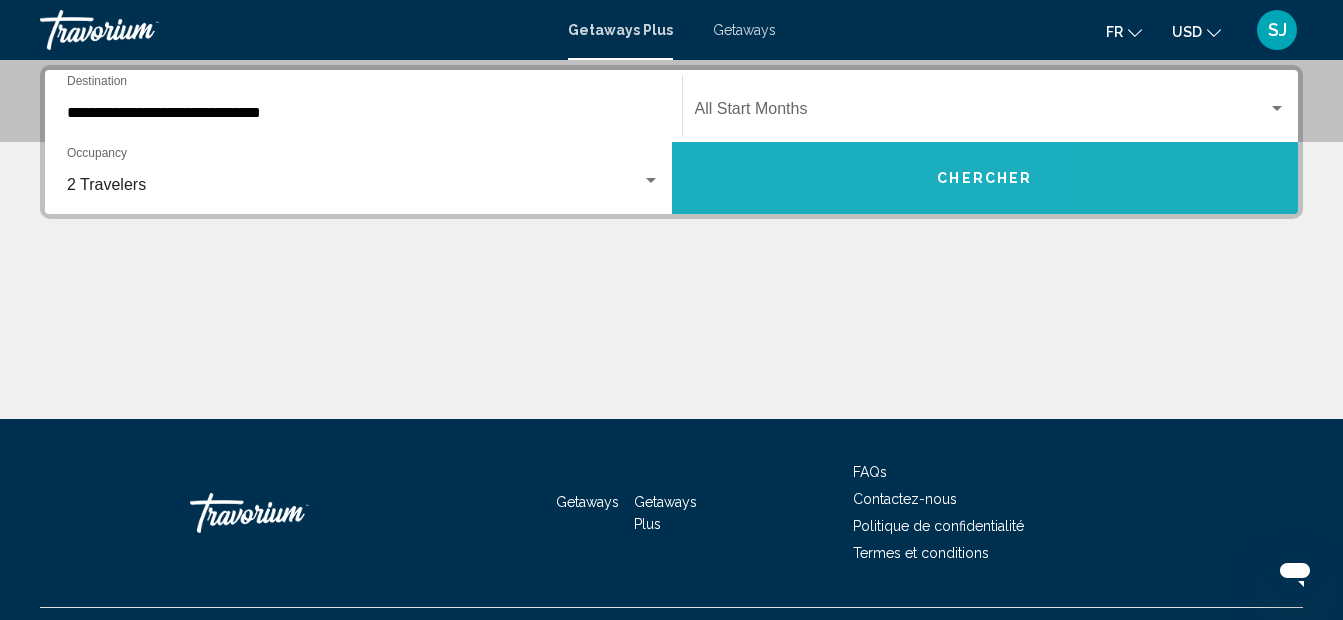 click on "Chercher" at bounding box center [985, 178] 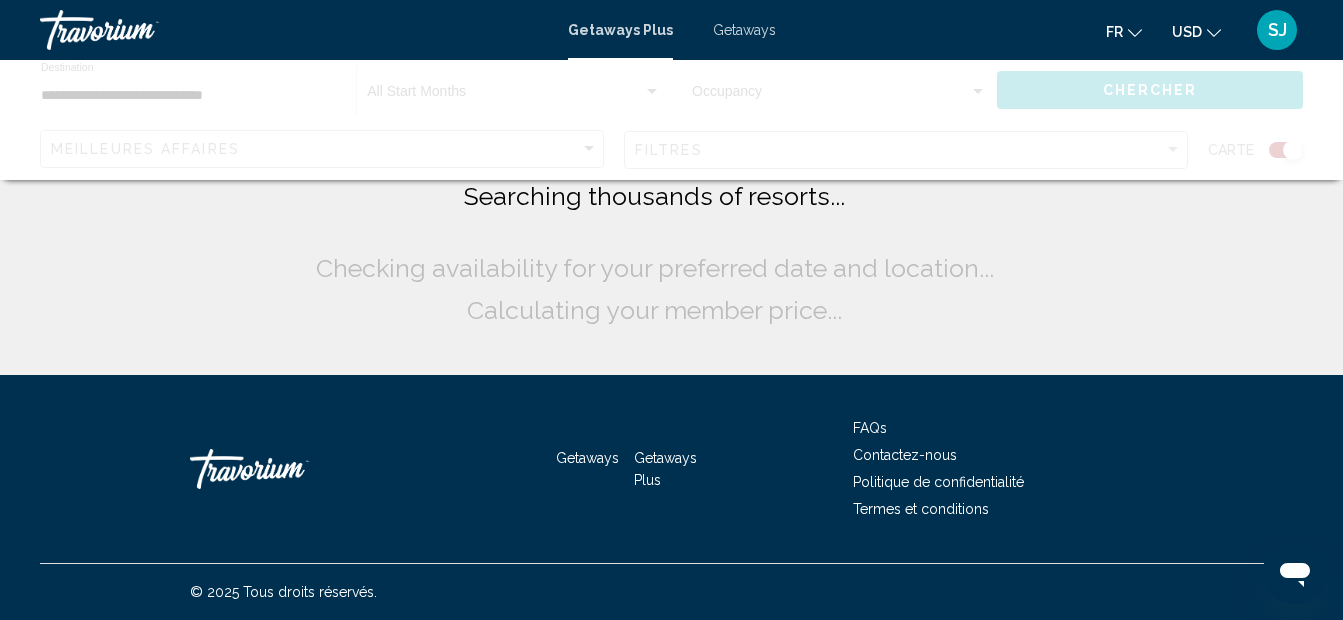 scroll, scrollTop: 0, scrollLeft: 0, axis: both 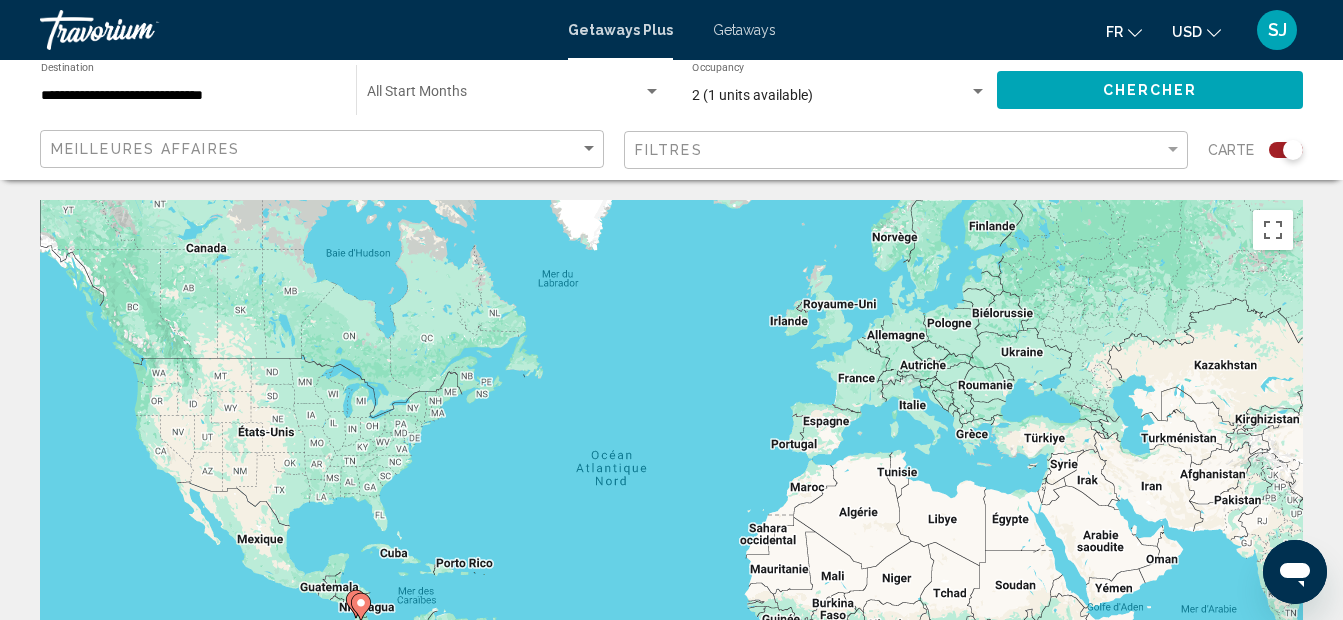 click 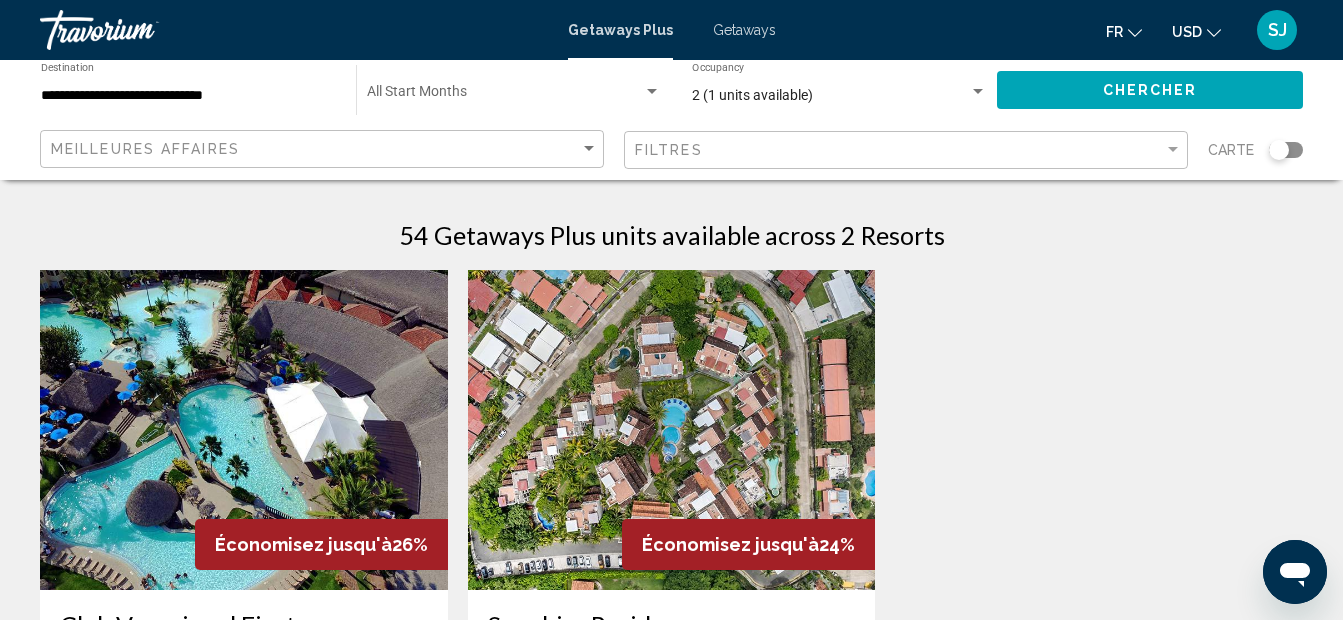 click at bounding box center (672, 430) 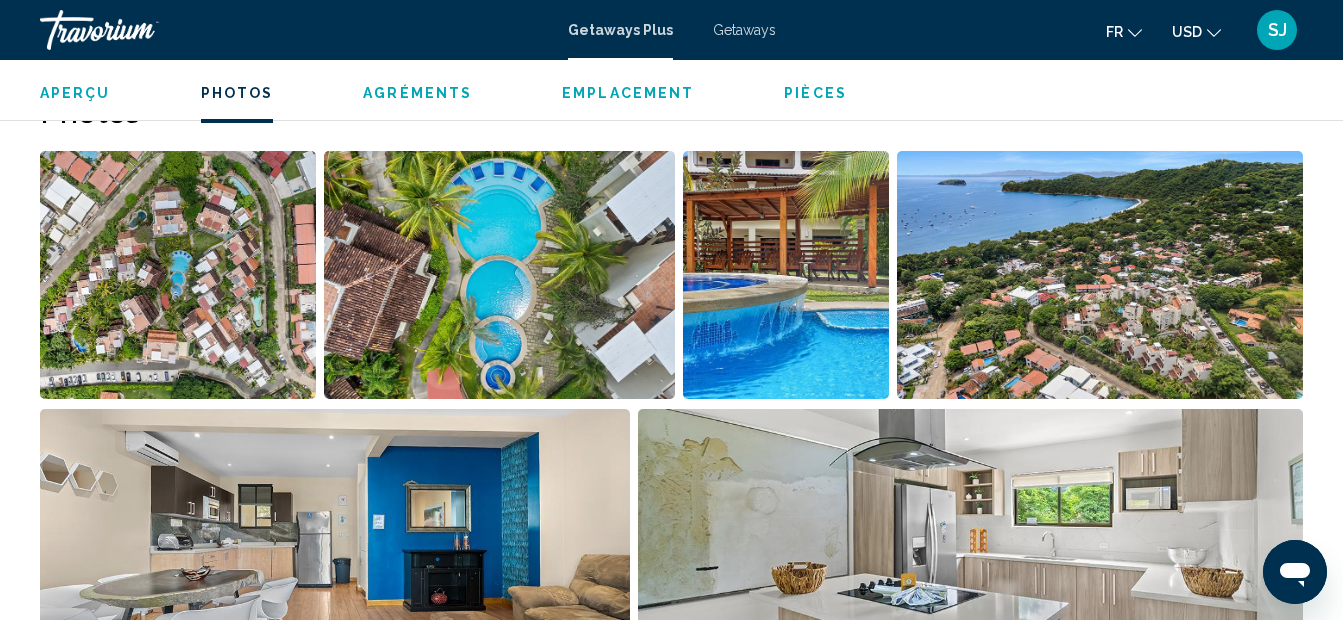scroll, scrollTop: 1305, scrollLeft: 0, axis: vertical 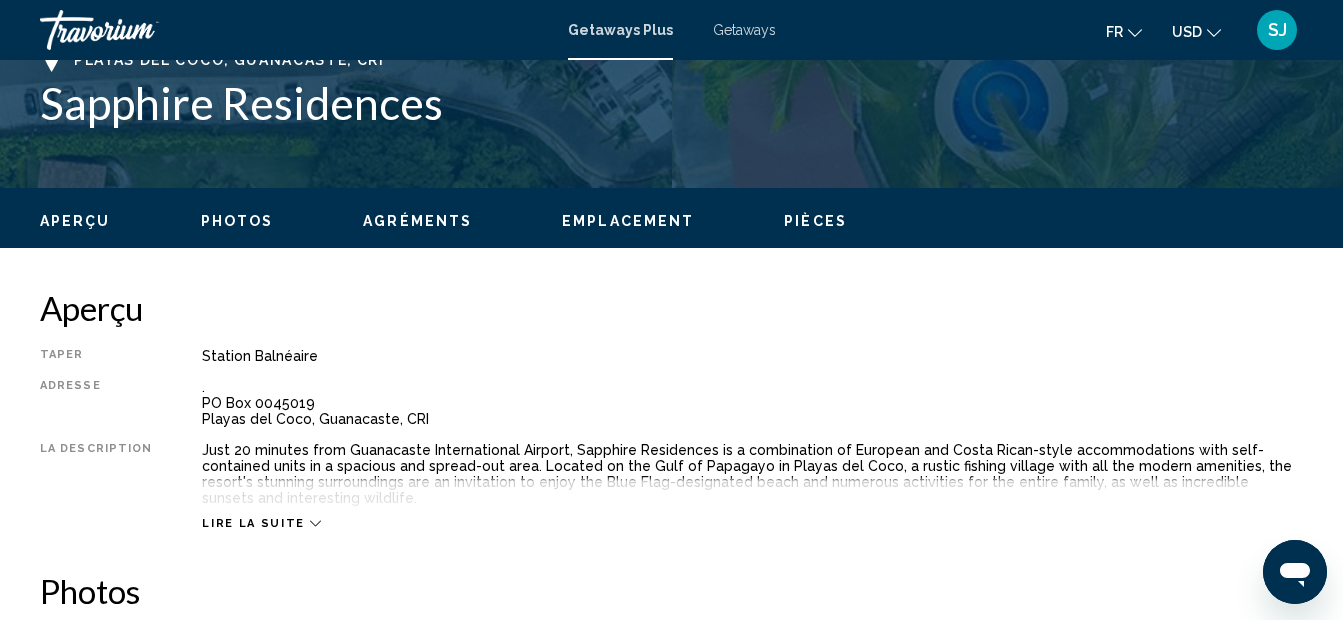 click on "Photos" at bounding box center [237, 221] 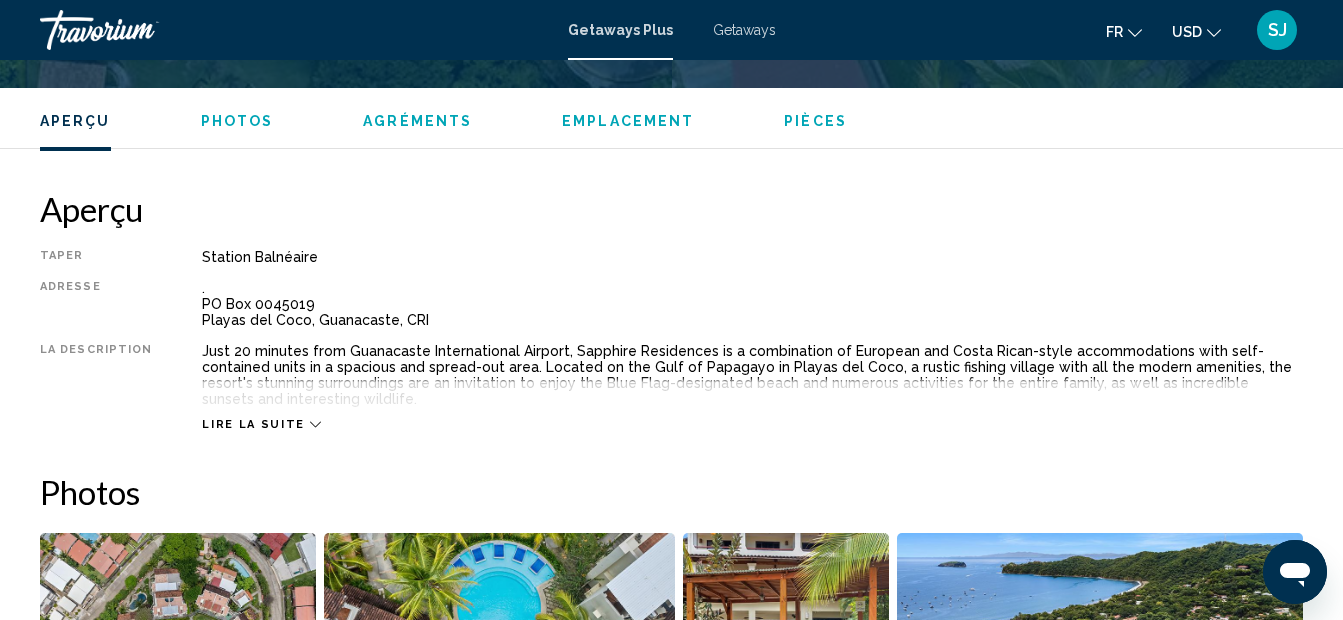 scroll, scrollTop: 1257, scrollLeft: 0, axis: vertical 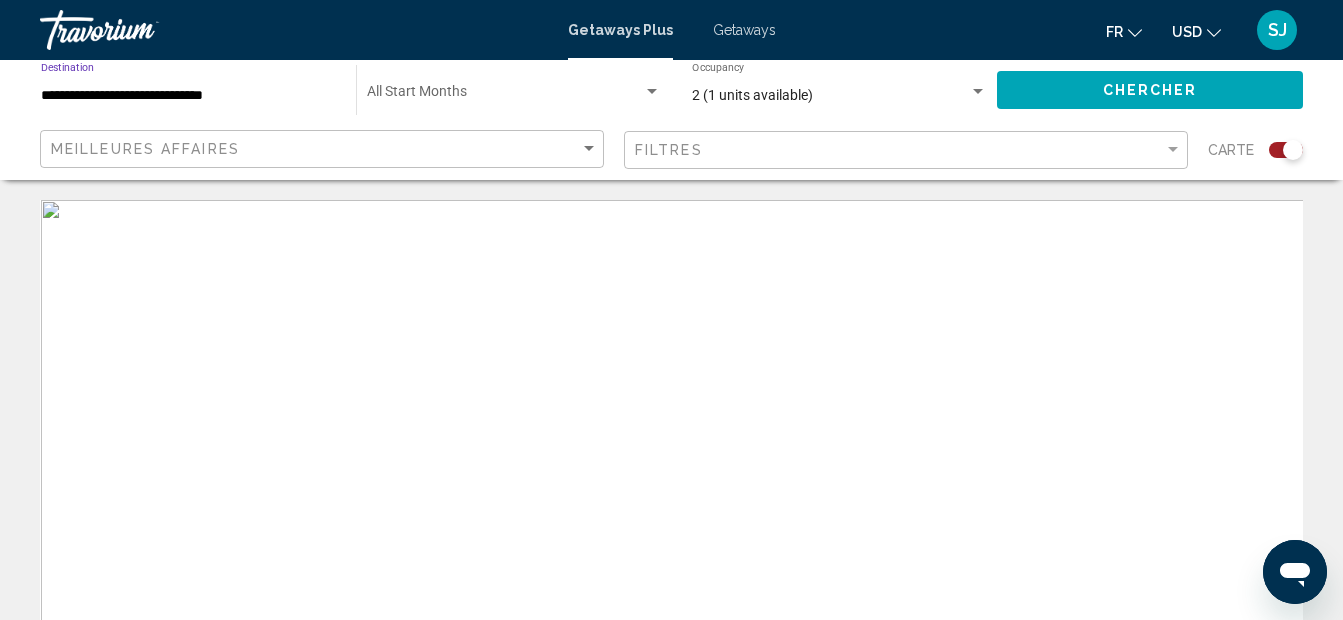 click on "**********" at bounding box center (188, 96) 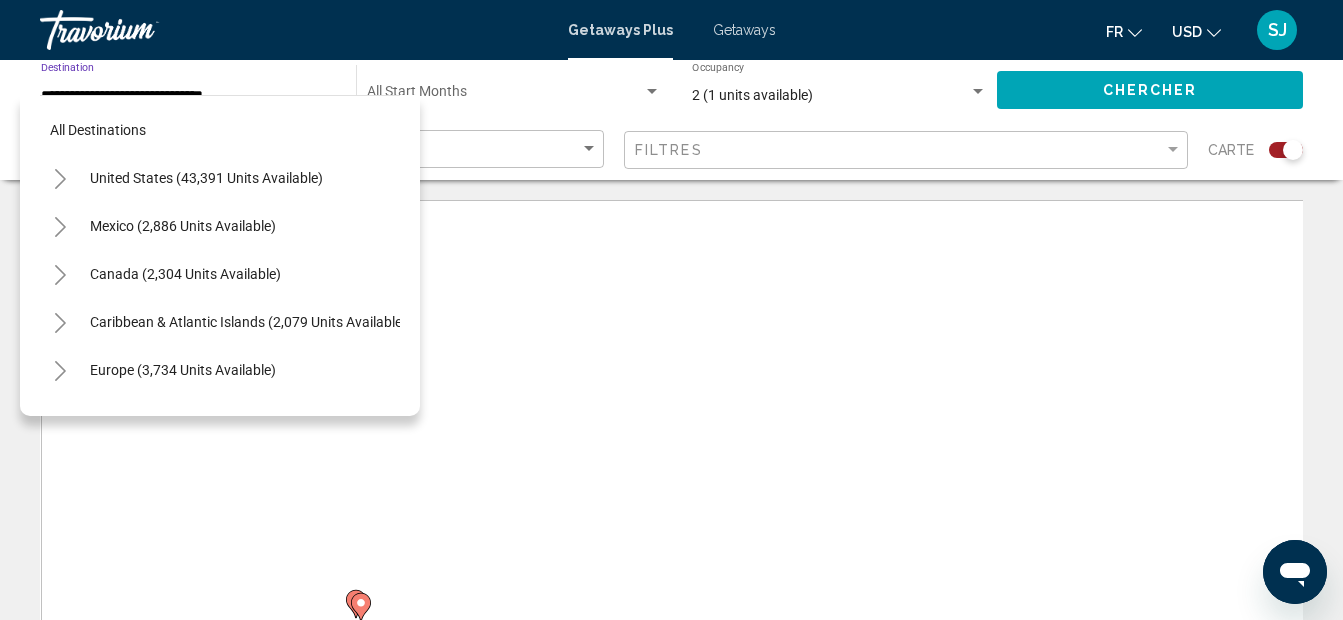 scroll, scrollTop: 367, scrollLeft: 0, axis: vertical 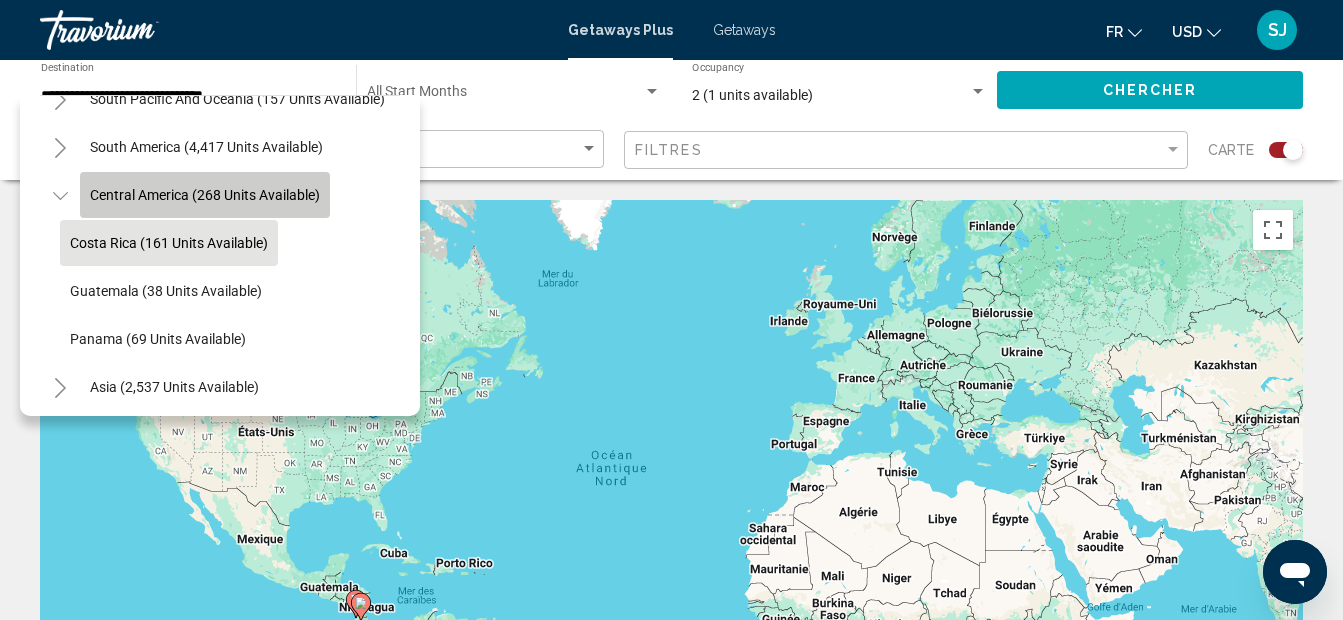 click on "Central America (268 units available)" 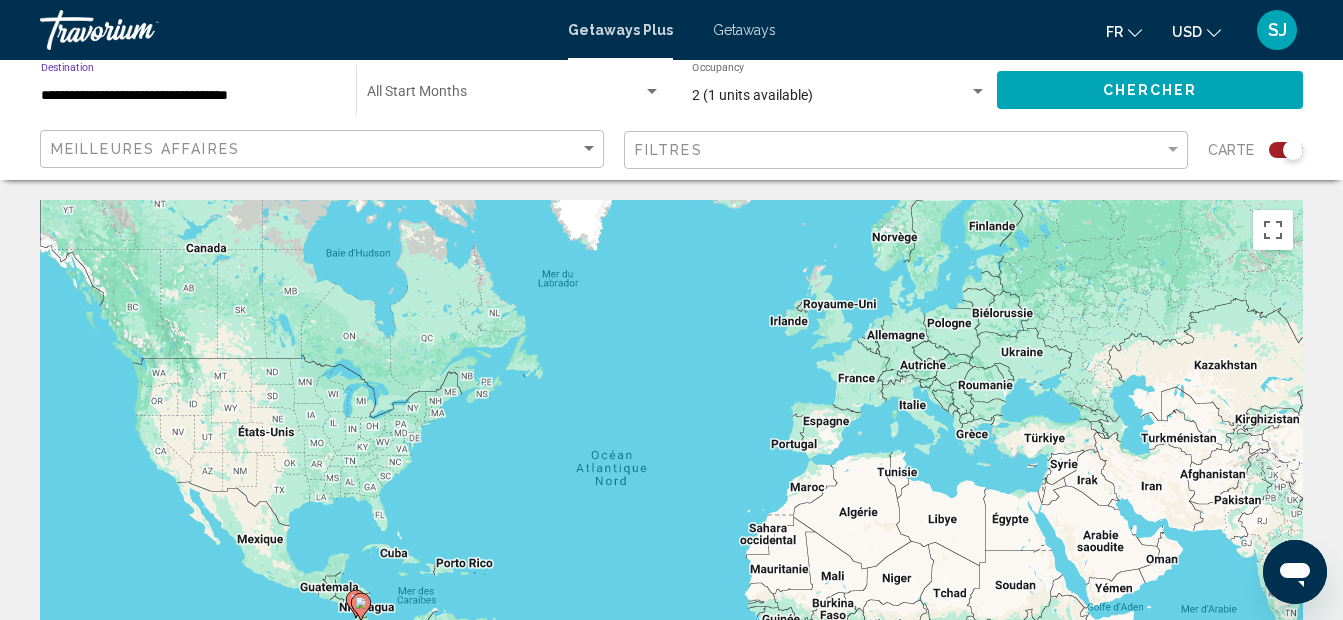 click on "Chercher" 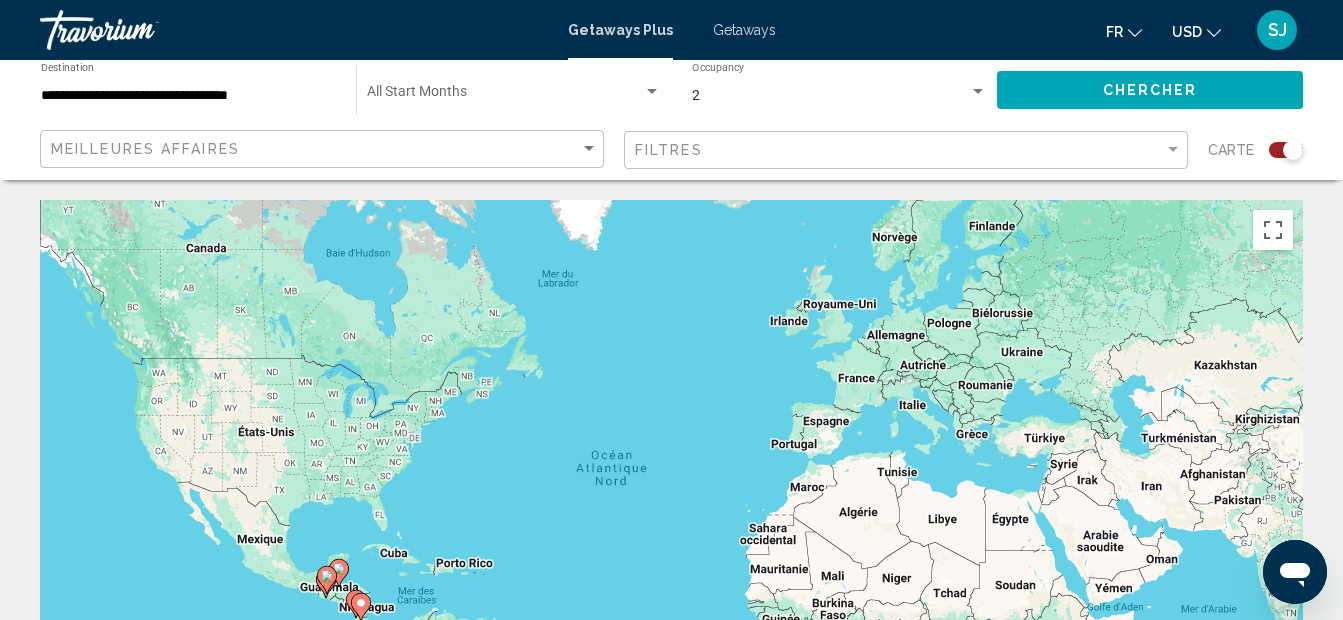 click 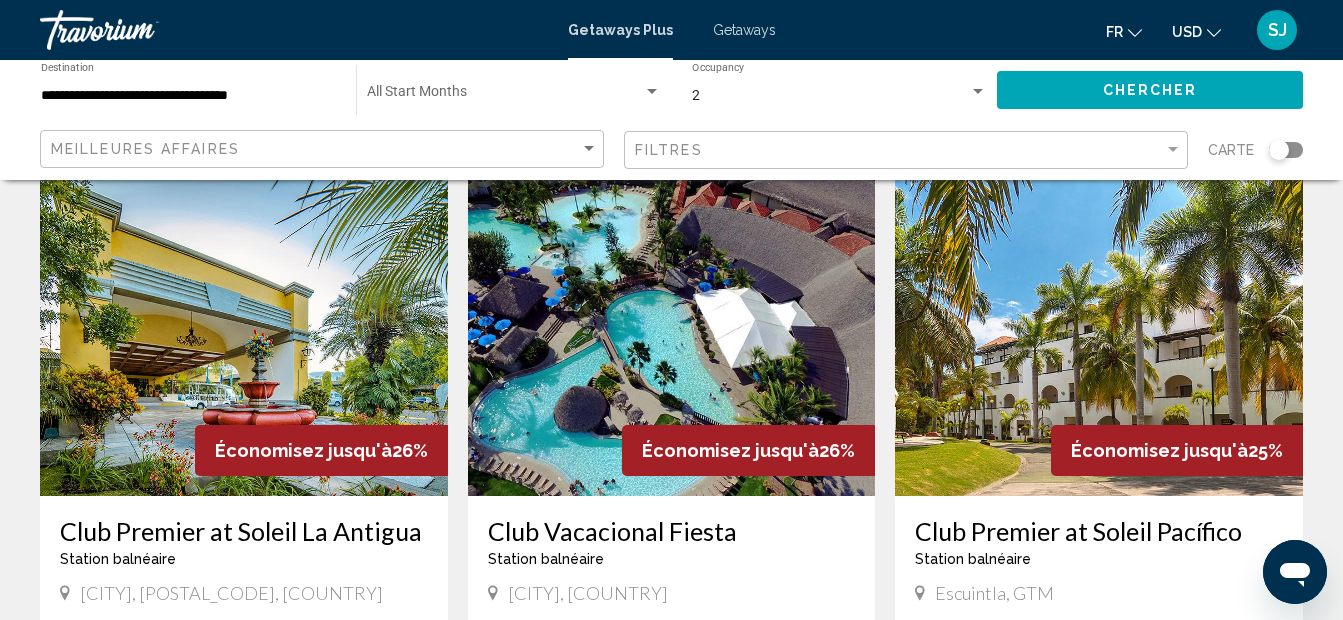 scroll, scrollTop: 120, scrollLeft: 0, axis: vertical 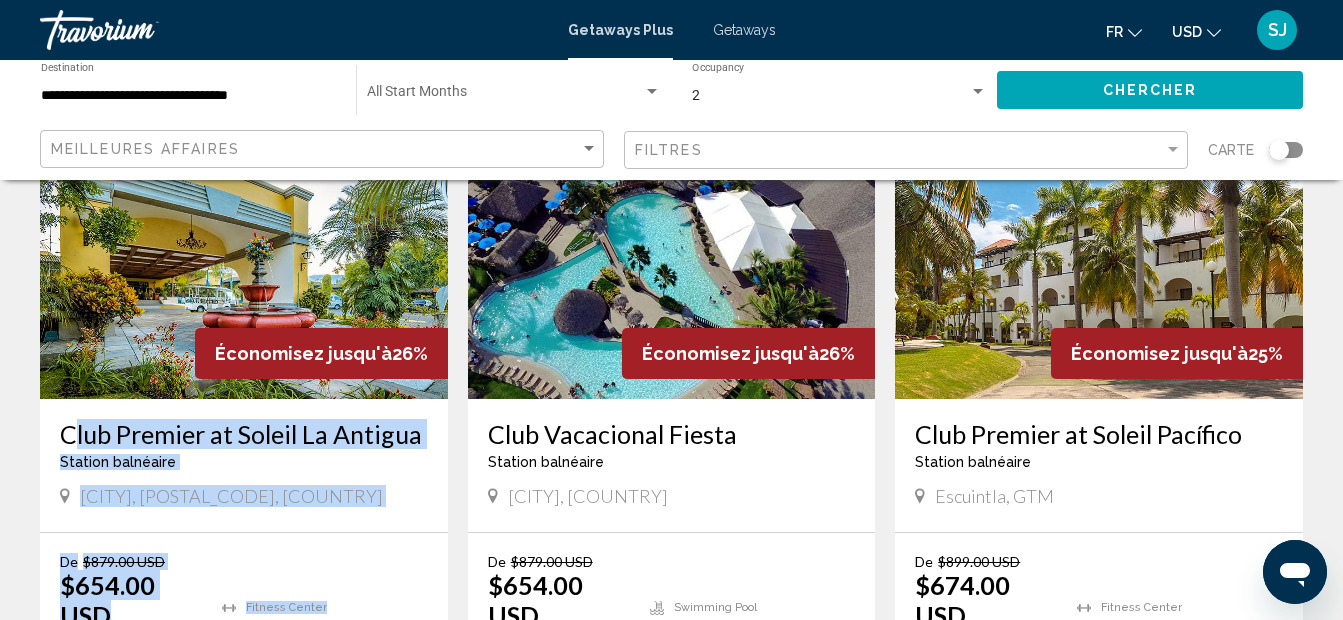 drag, startPoint x: 57, startPoint y: 438, endPoint x: 354, endPoint y: 533, distance: 311.82367 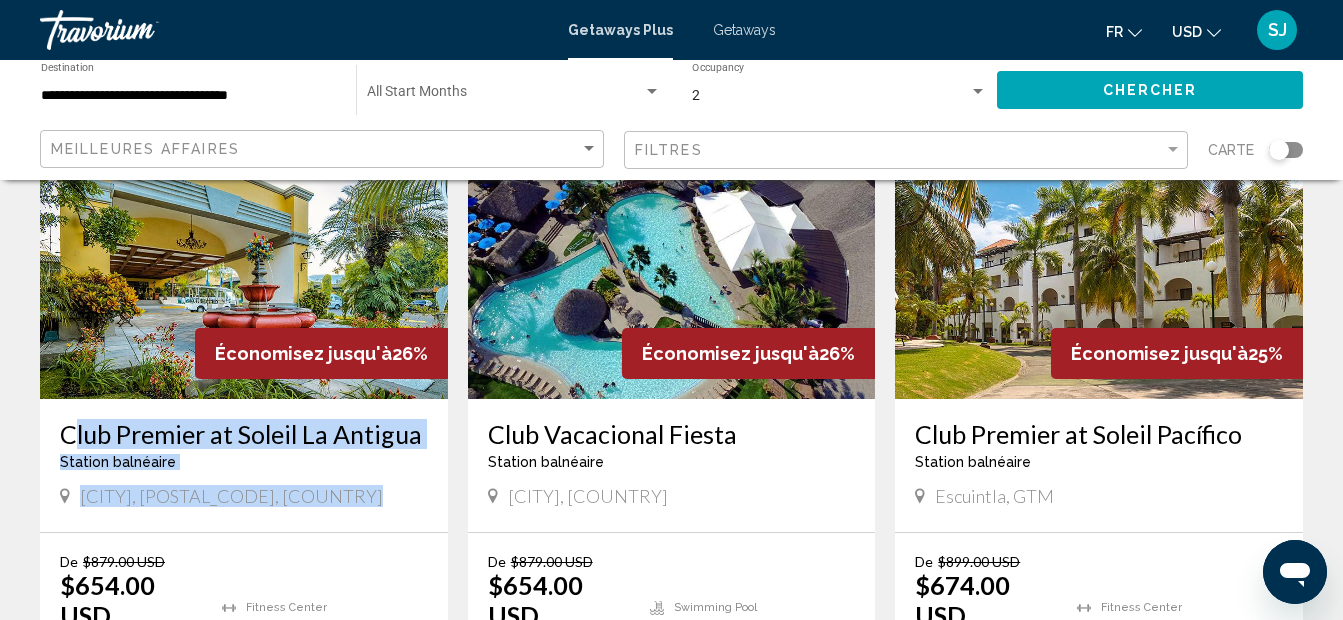 drag, startPoint x: 54, startPoint y: 429, endPoint x: 356, endPoint y: 490, distance: 308.099 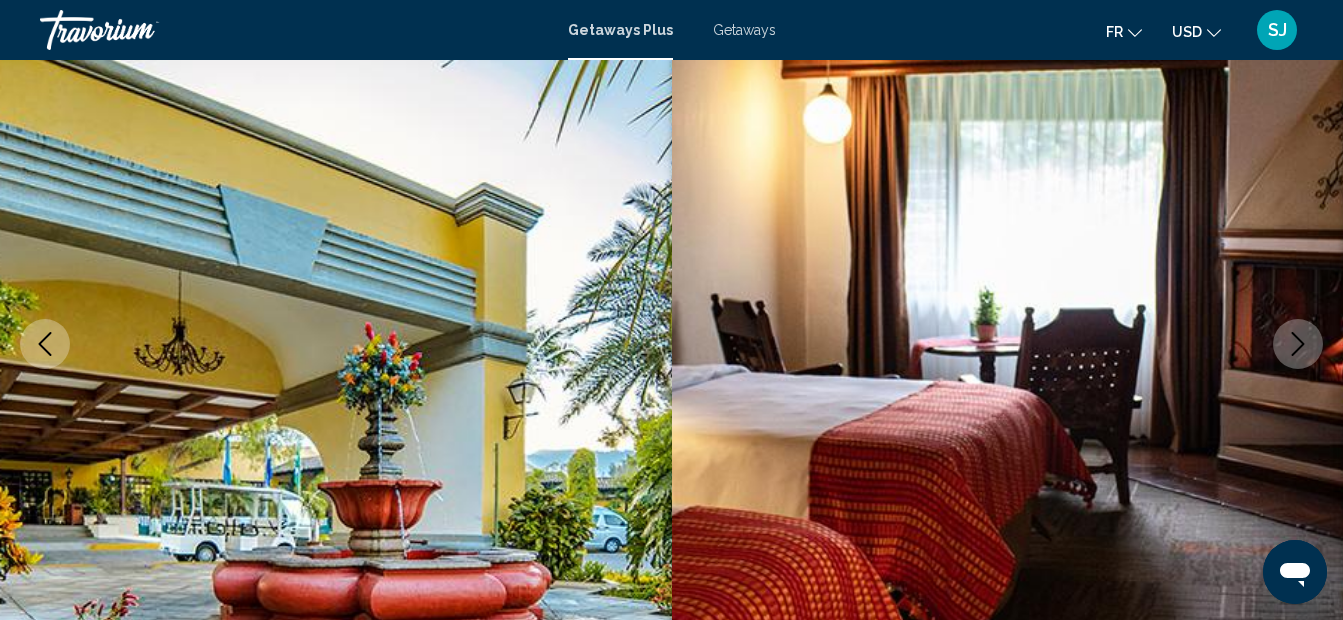 scroll, scrollTop: 225, scrollLeft: 0, axis: vertical 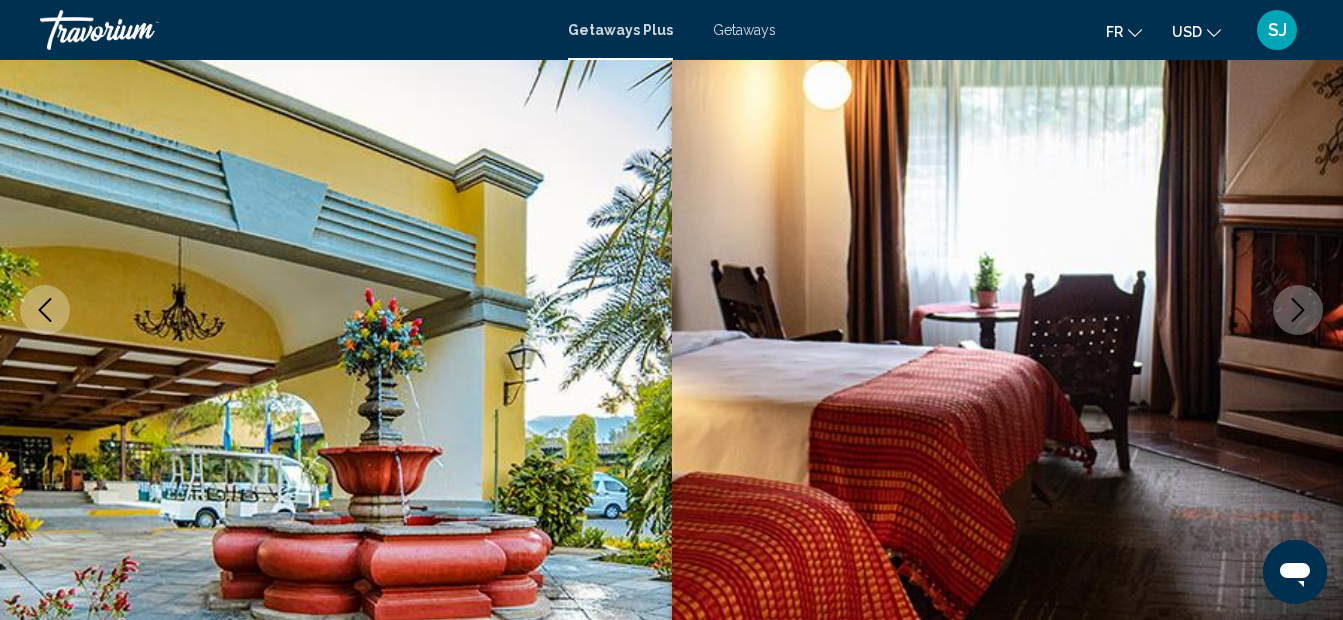 type 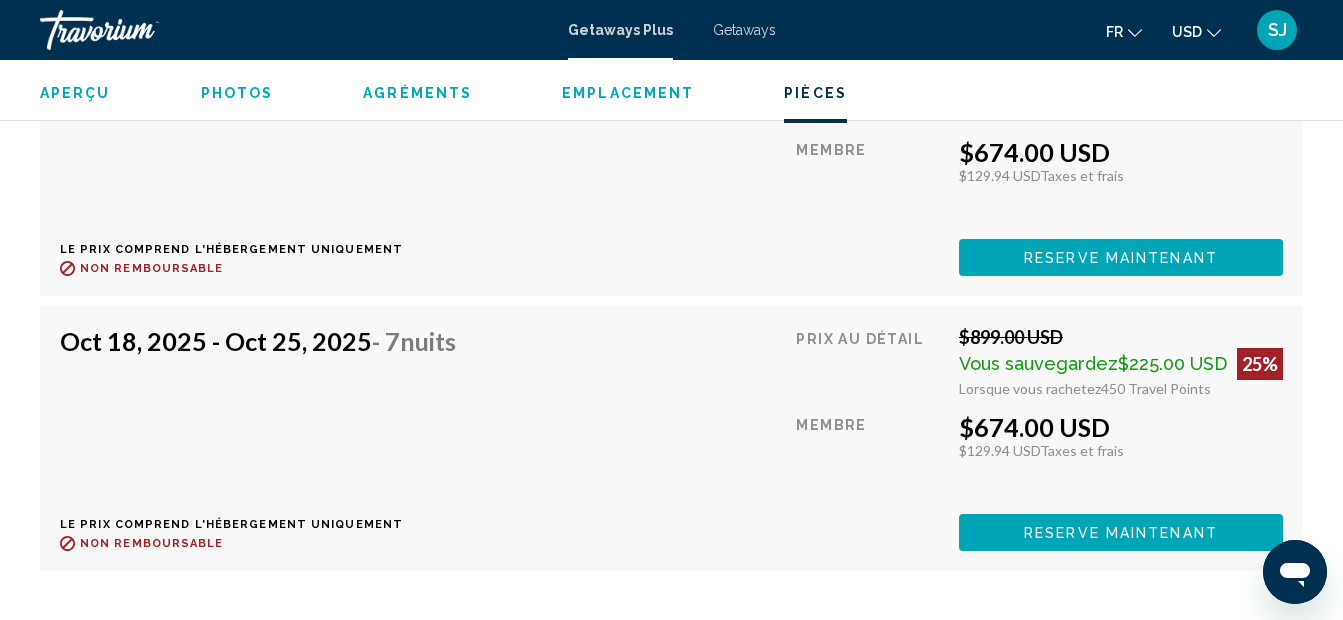 scroll, scrollTop: 6465, scrollLeft: 0, axis: vertical 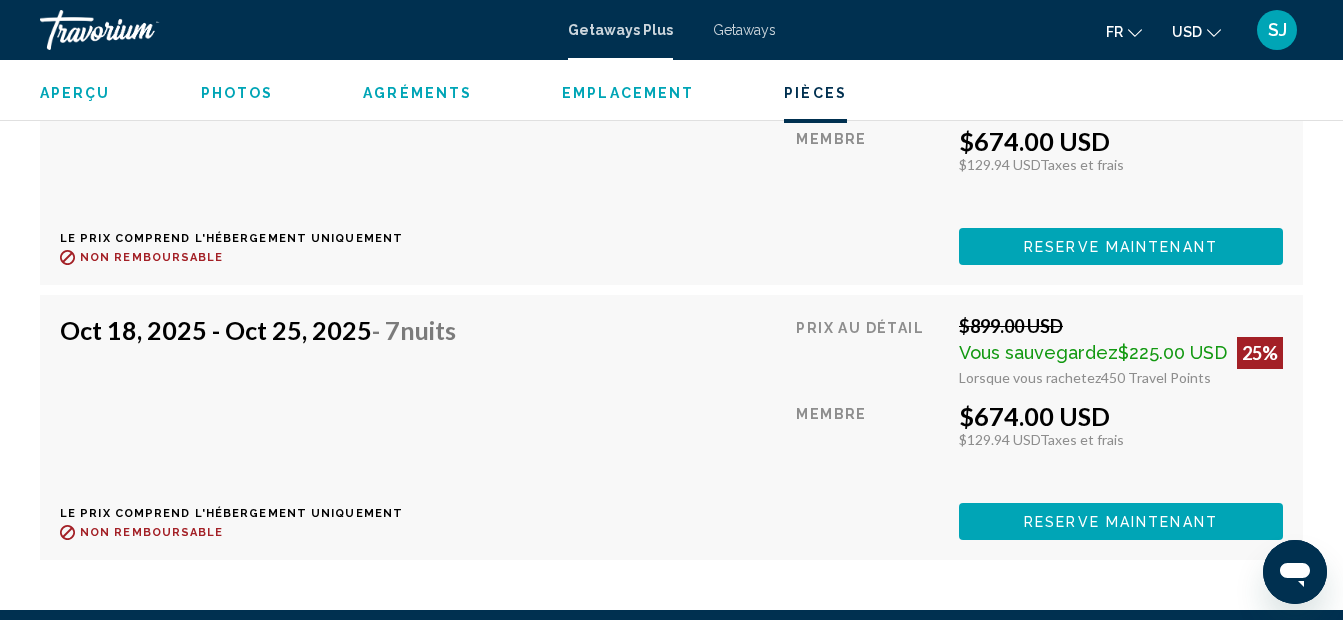 click on "Aperçu
Photos
Agréments
Emplacement
Pièces
Rechercher" 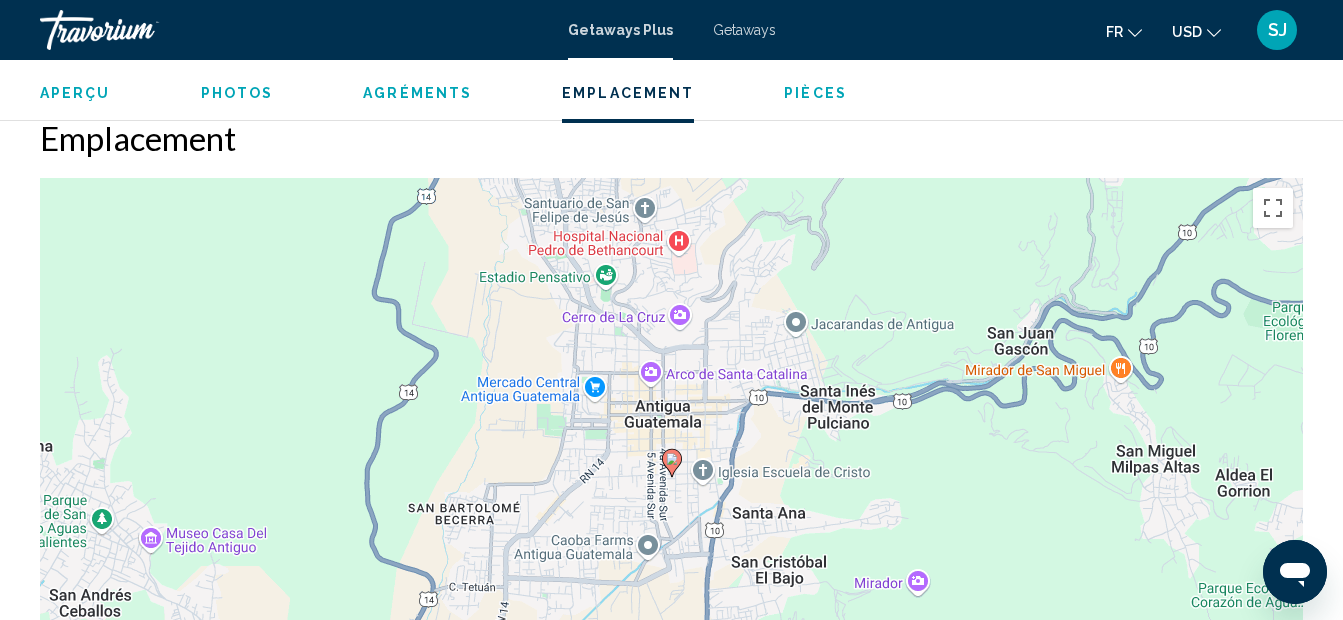 scroll, scrollTop: 2470, scrollLeft: 0, axis: vertical 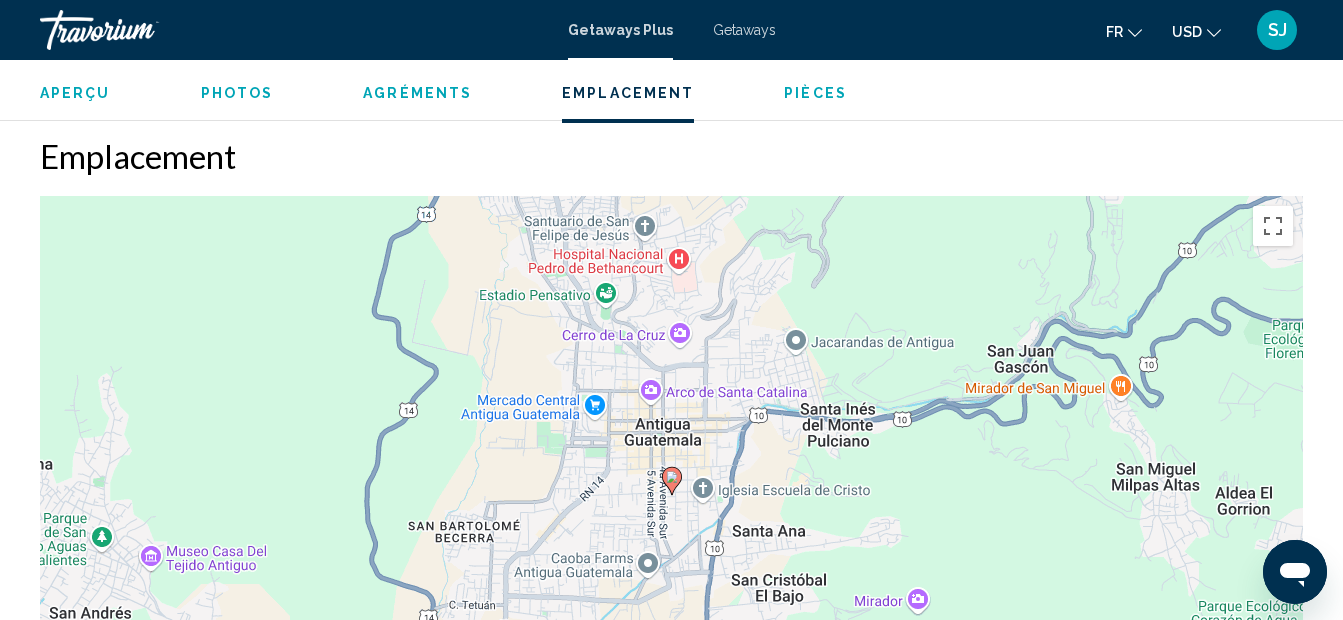 click on "Agréments" at bounding box center (417, 93) 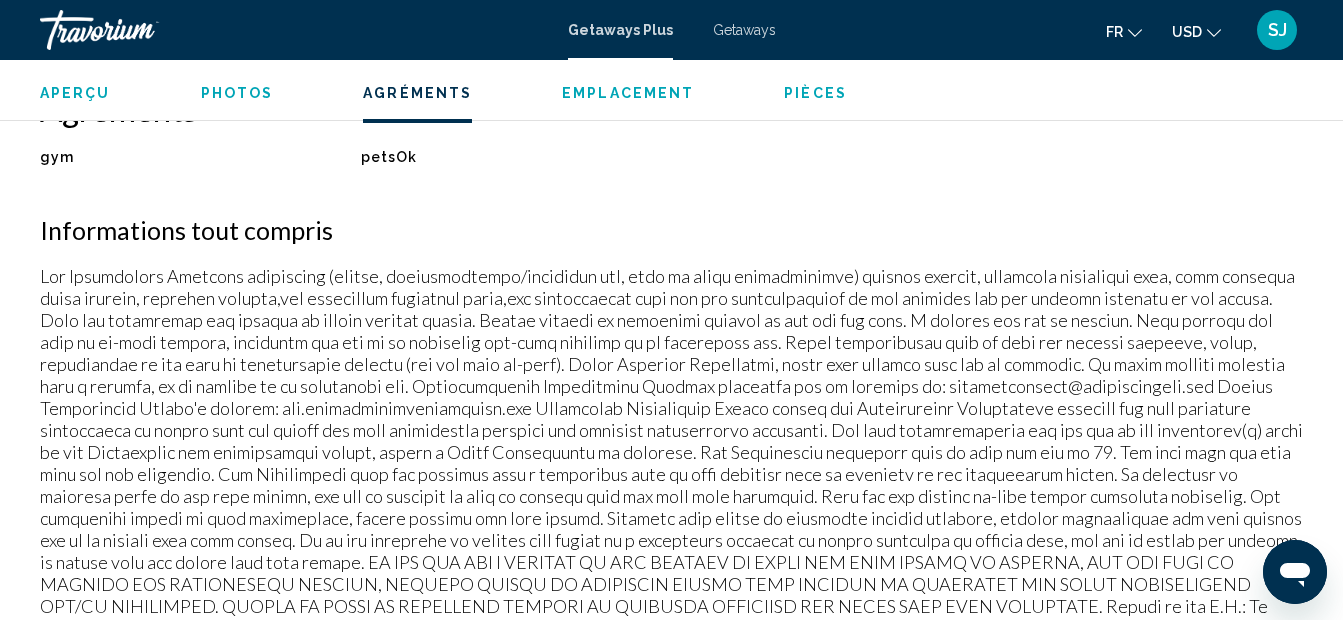 scroll, scrollTop: 1858, scrollLeft: 0, axis: vertical 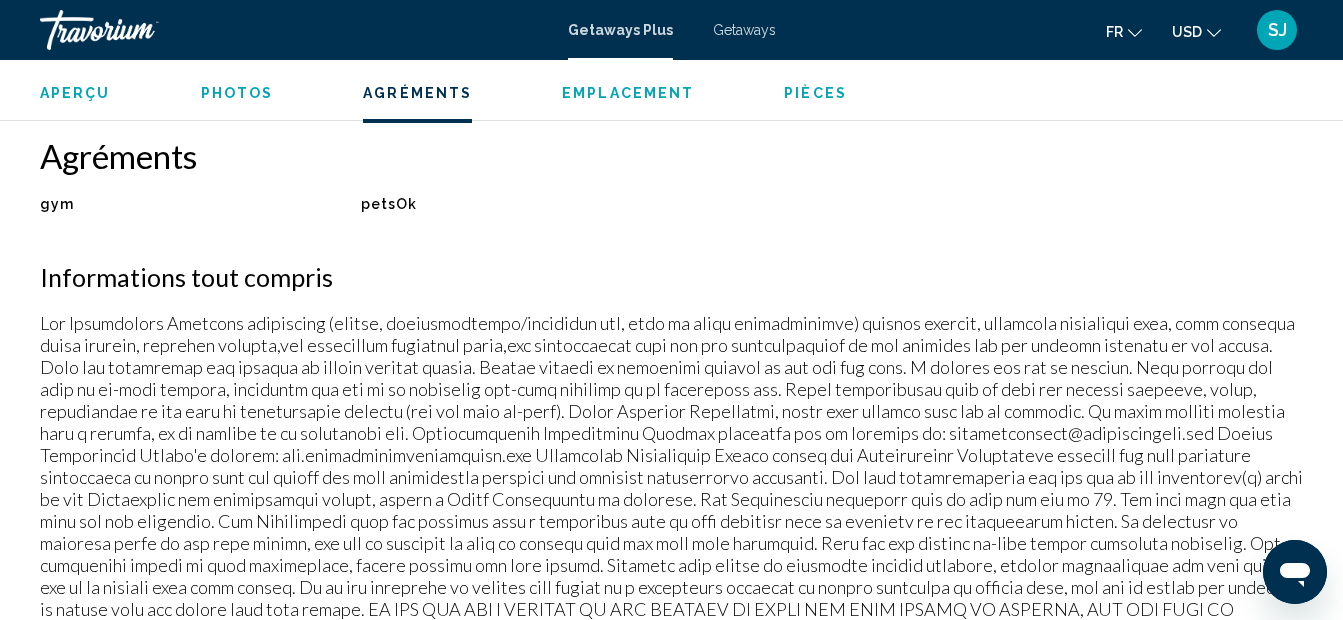click on "Aperçu
Photos
Agréments
Emplacement
Pièces
Rechercher" 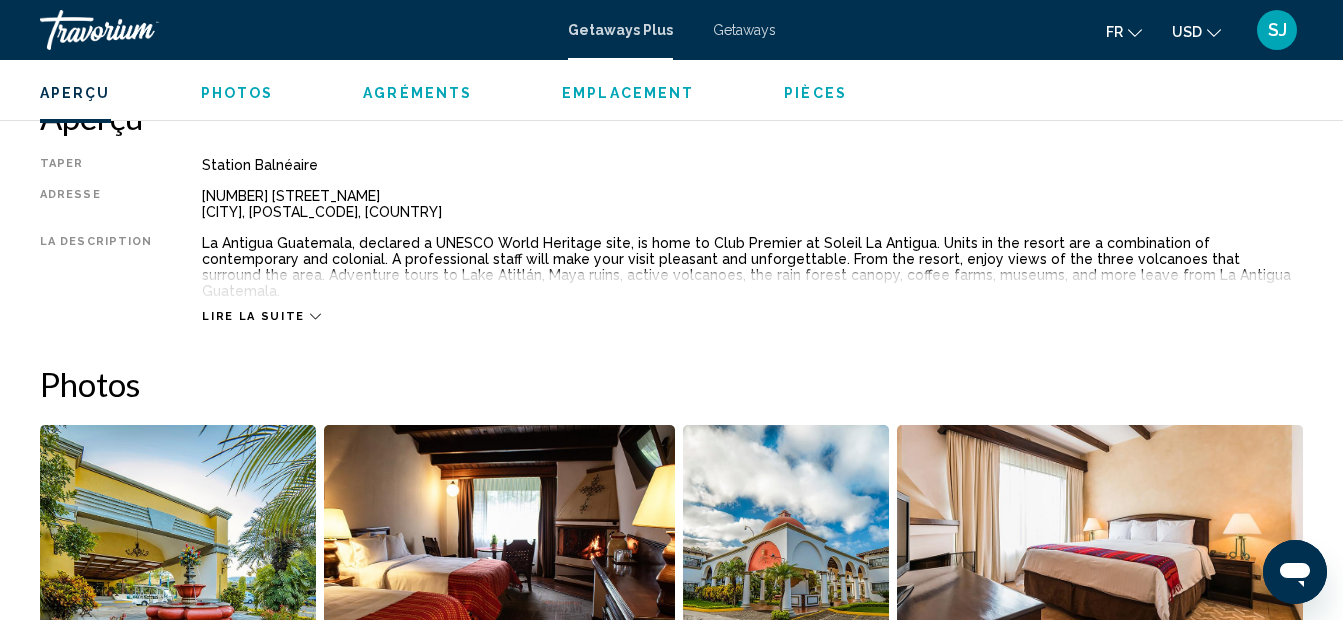 scroll, scrollTop: 991, scrollLeft: 0, axis: vertical 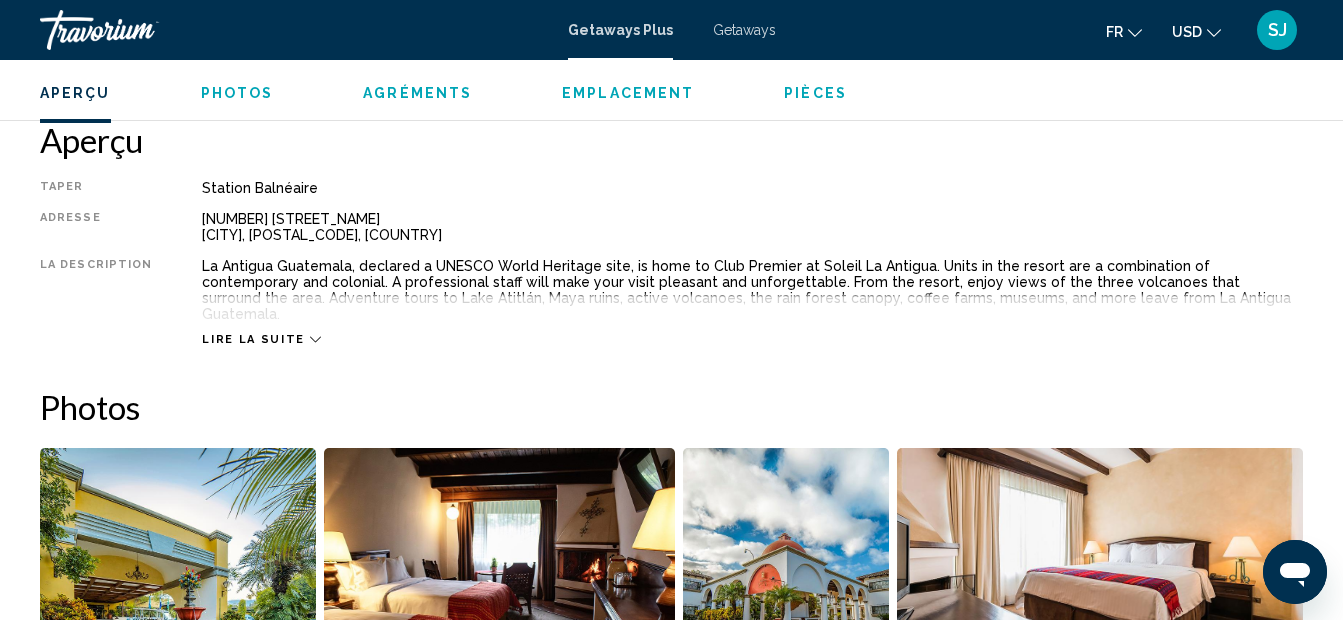 click on "Adresse 9 Calle Poniente [CITY], [POSTAL_CODE], [COUNTRY]  La description La Antigua Guatemala, declared a UNESCO World Heritage site, is home to Club Premier at Soleil La Antigua. Units in the resort are a combination of contemporary and colonial. A professional staff will make your visit pleasant and unforgettable. From the resort, enjoy views of the three volcanoes that surround the area. Adventure tours to Lake Atitlán, Maya ruins, active volcanoes, the rain forest canopy, coffee farms, museums, and more leave from La Antigua Guatemala. Lire la suite" at bounding box center [671, 263] 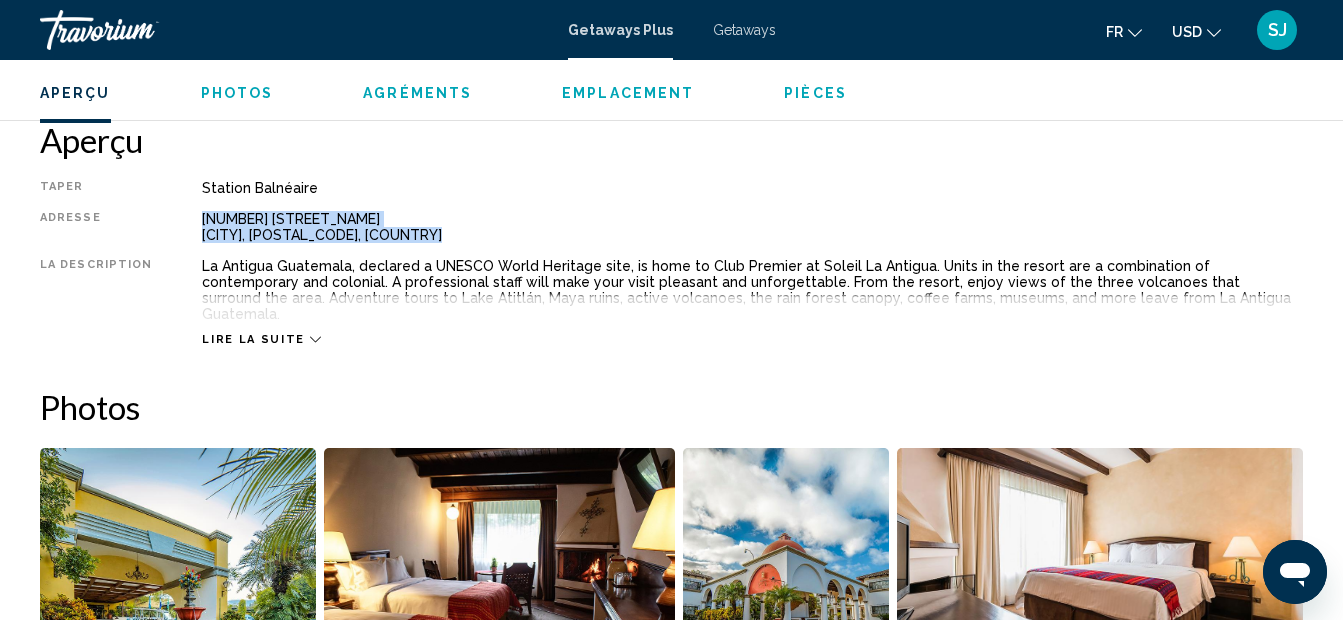drag, startPoint x: 193, startPoint y: 220, endPoint x: 531, endPoint y: 249, distance: 339.2418 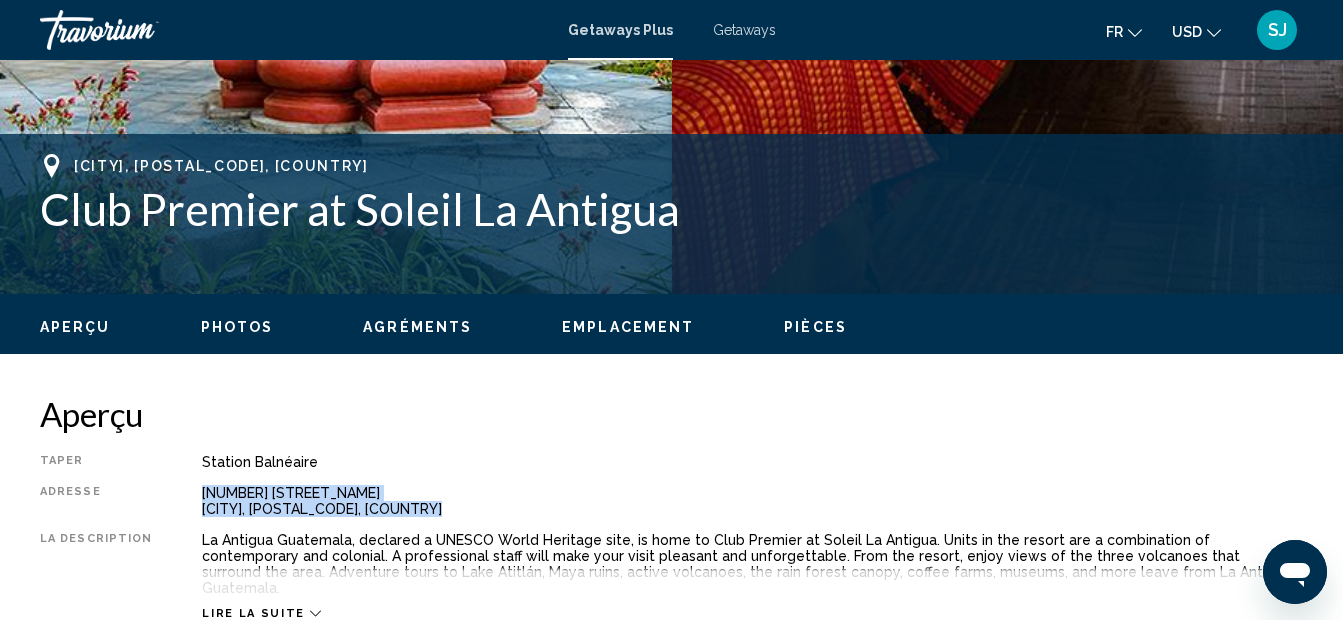 scroll, scrollTop: 671, scrollLeft: 0, axis: vertical 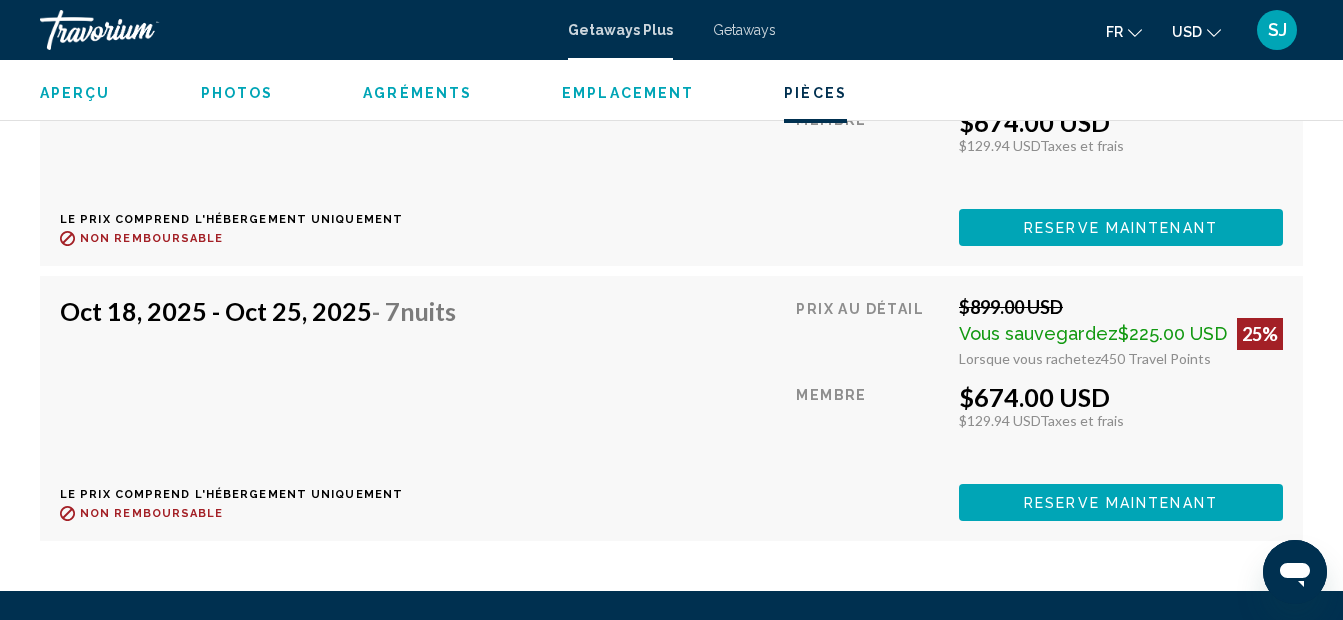 click on "USD
USD ($) MXN (Mex$) CAD (Can$) GBP (£) EUR (€) AUD (A$) NZD (NZ$) CNY (CN¥)" 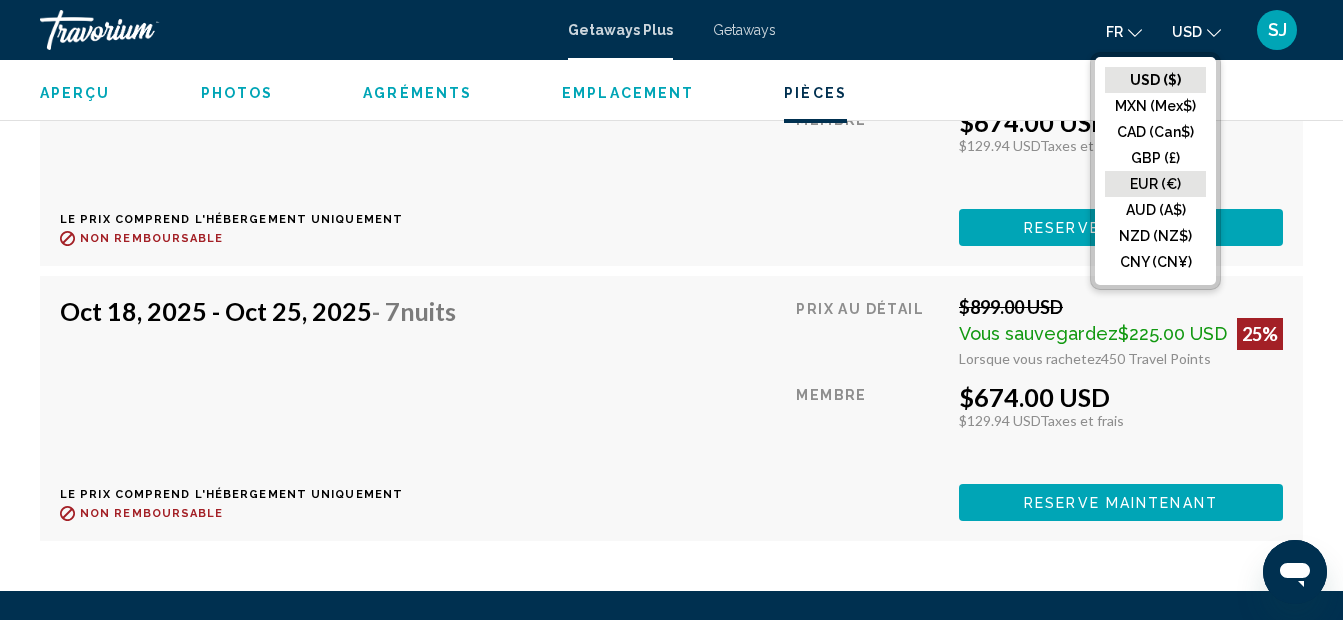 click on "EUR (€)" 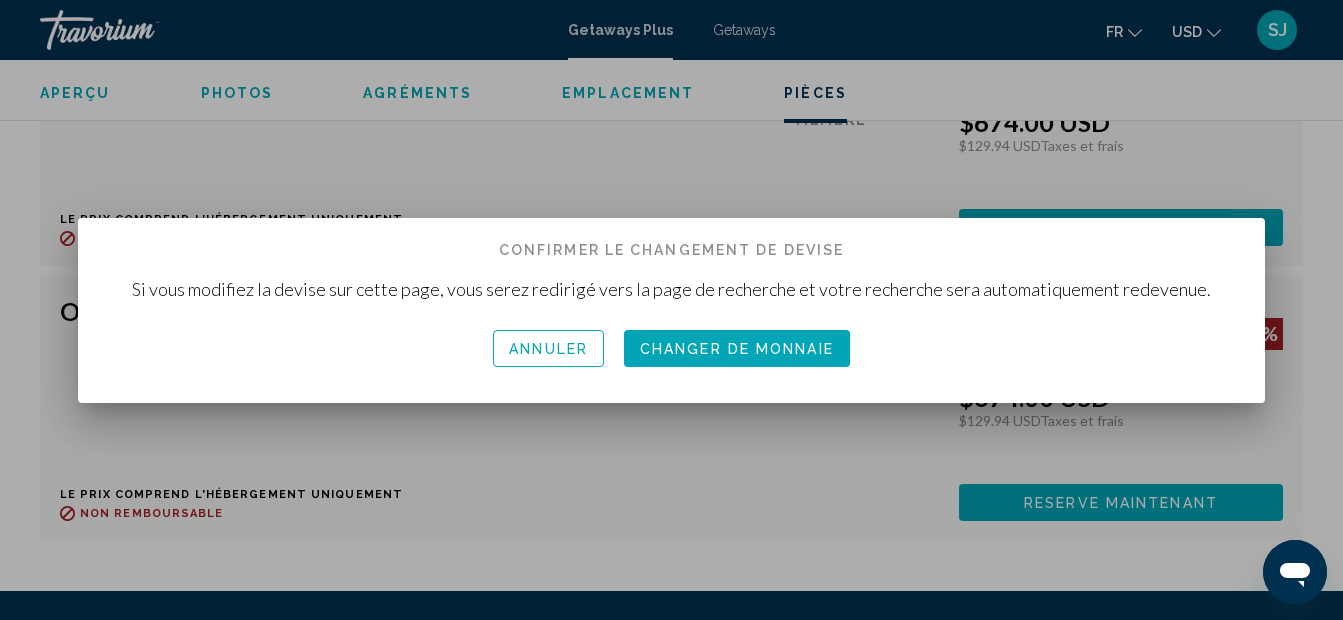 scroll, scrollTop: 0, scrollLeft: 0, axis: both 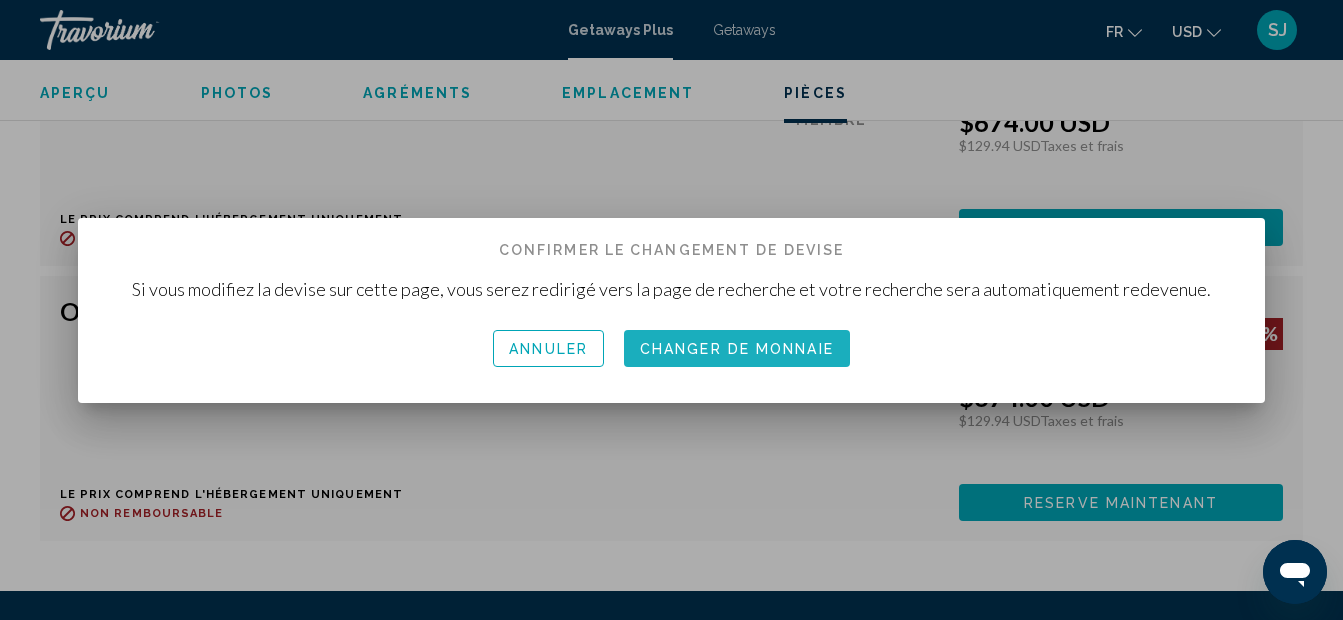 click on "Changer de monnaie" at bounding box center [737, 349] 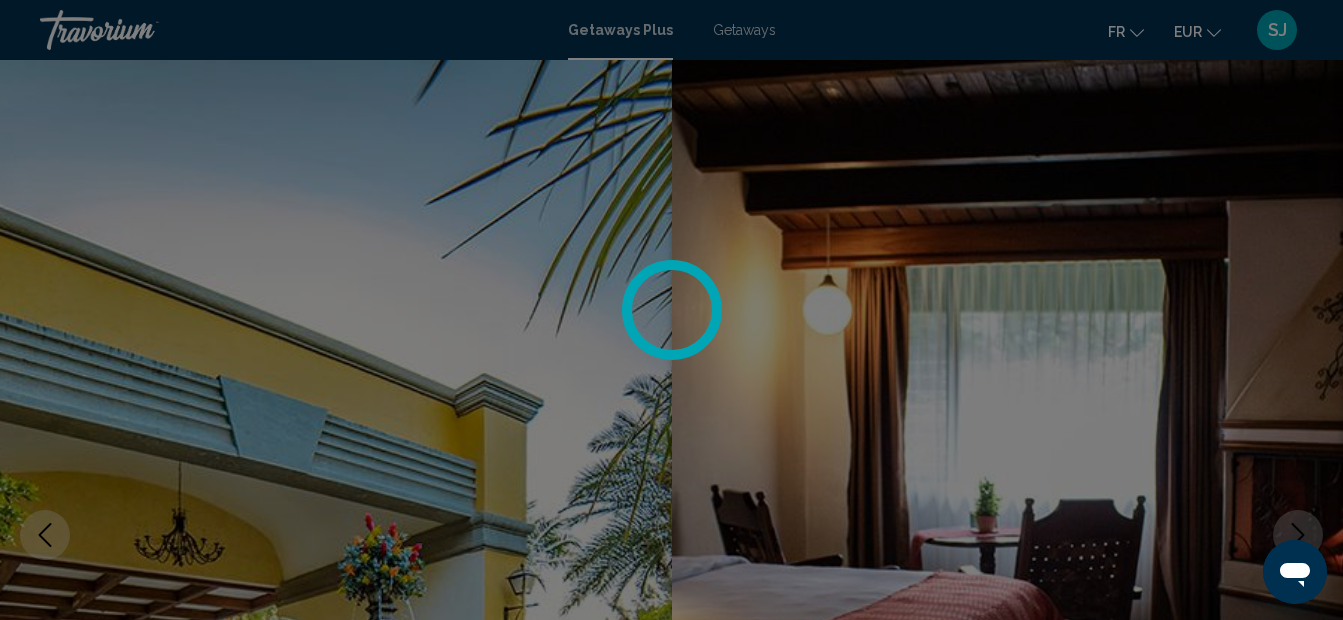 scroll, scrollTop: 6484, scrollLeft: 0, axis: vertical 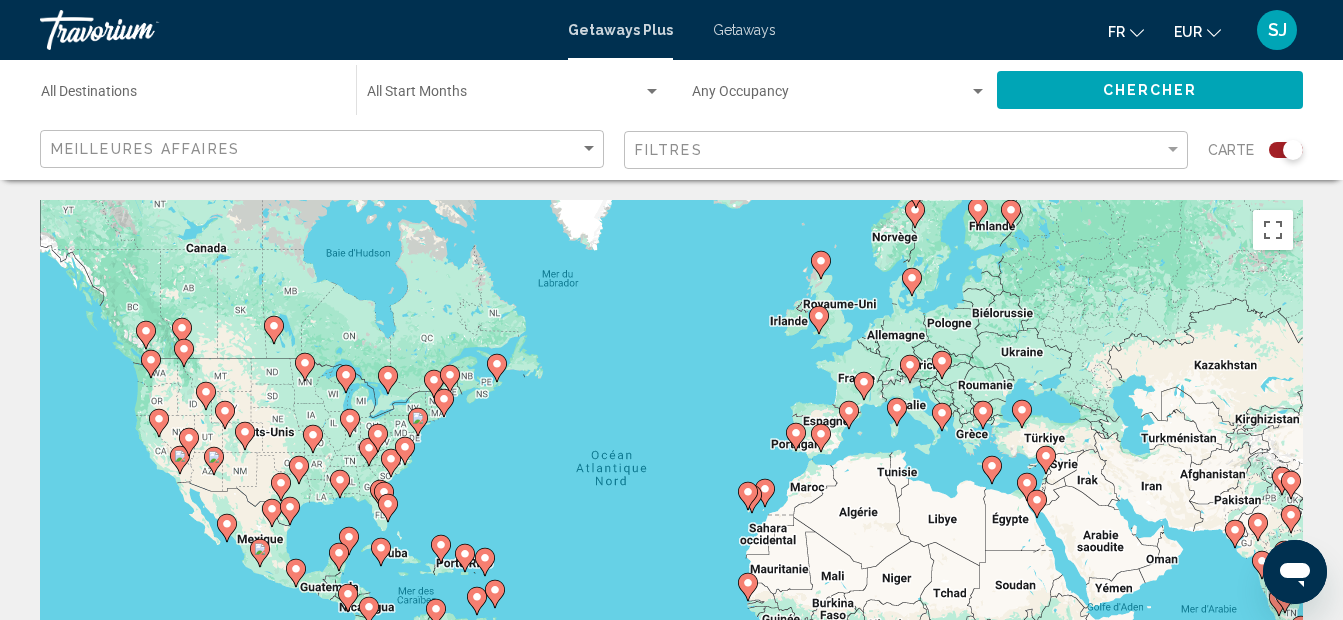 click on "Destination All Destinations" 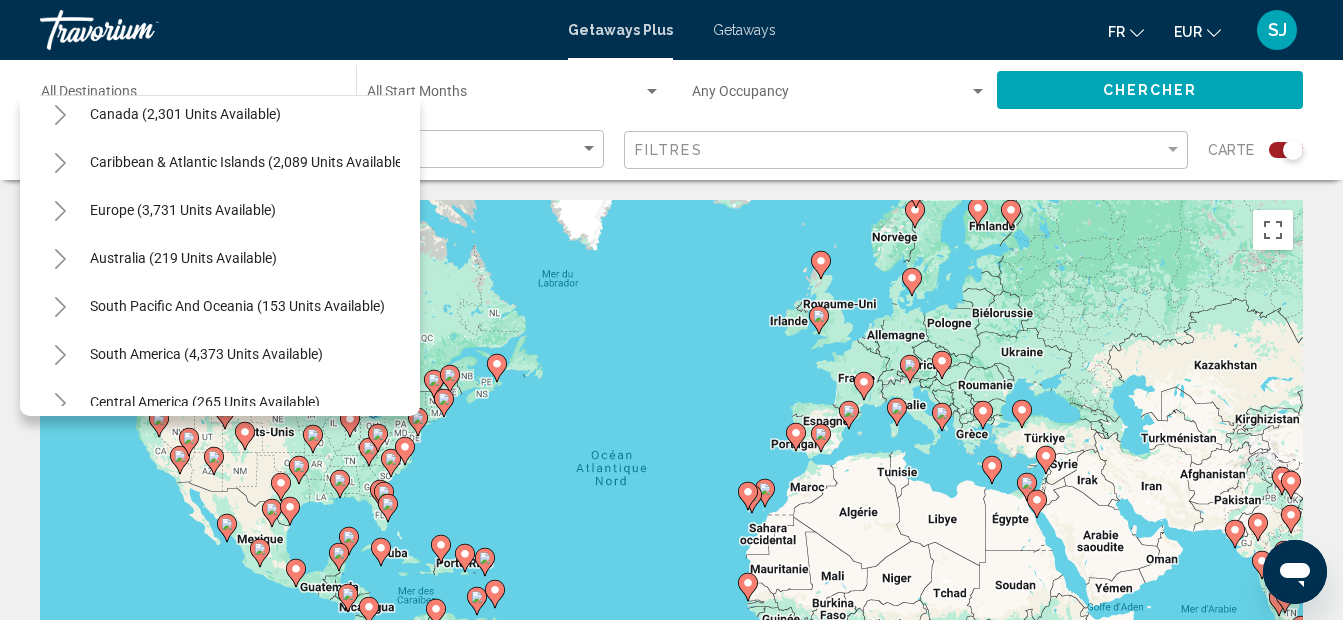 scroll, scrollTop: 200, scrollLeft: 0, axis: vertical 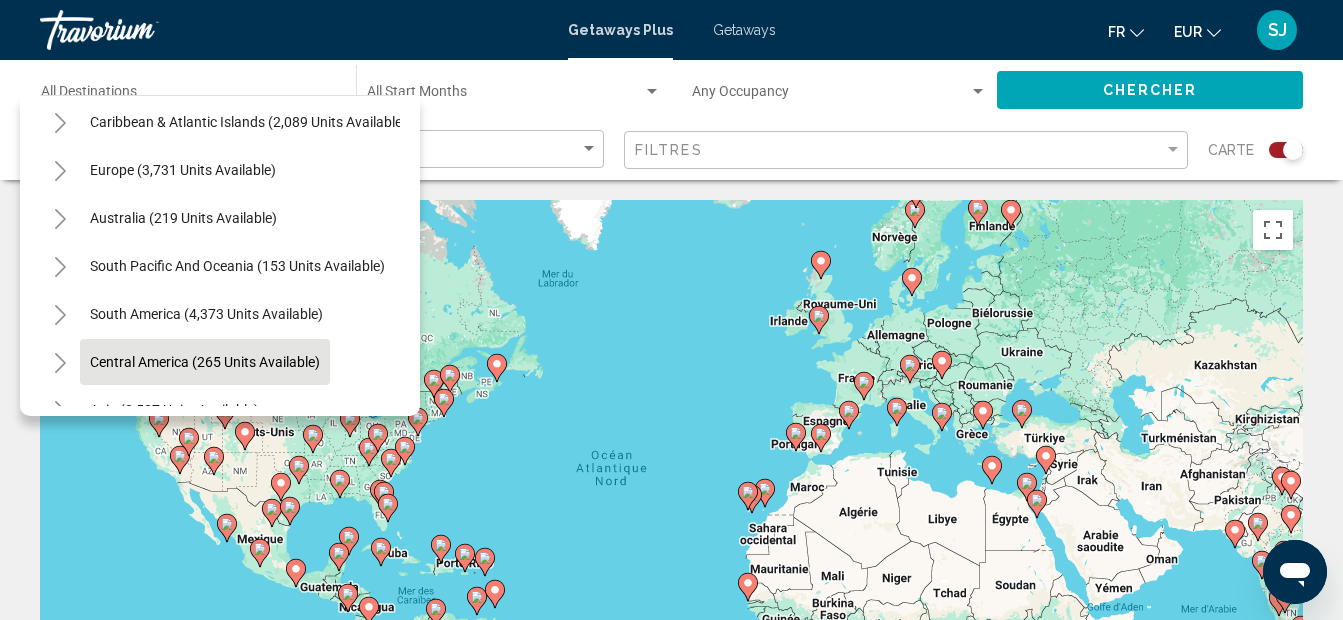 click on "Central America (265 units available)" at bounding box center (174, 410) 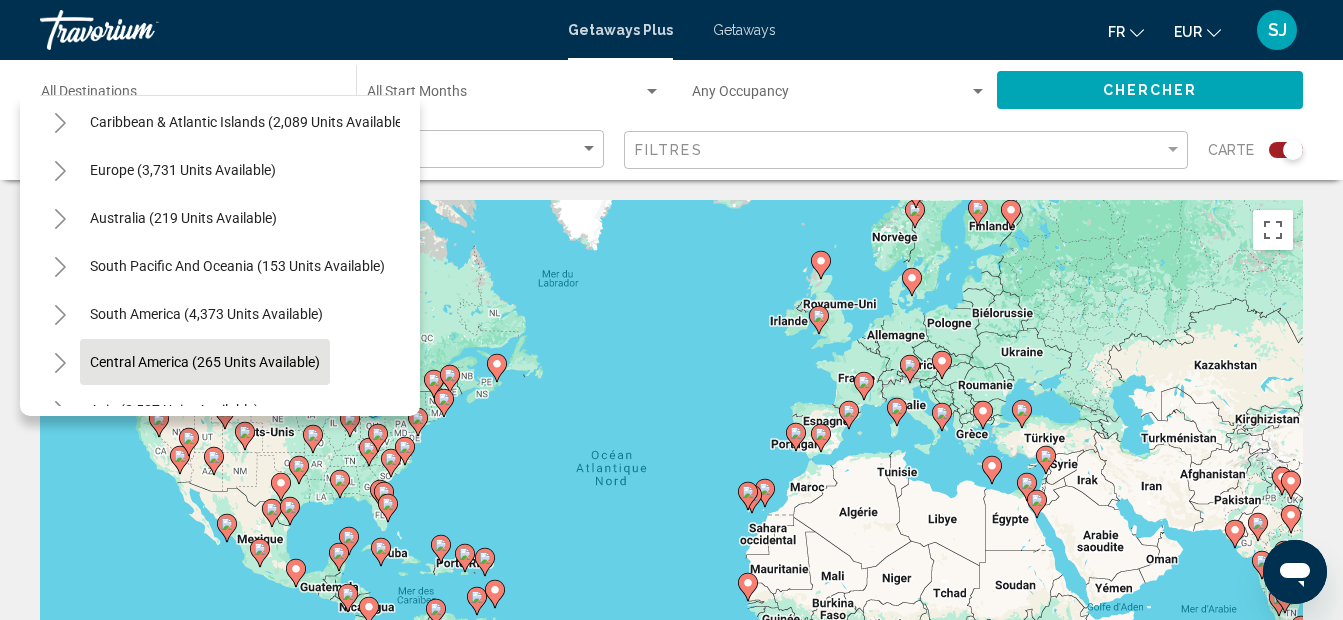 type on "**********" 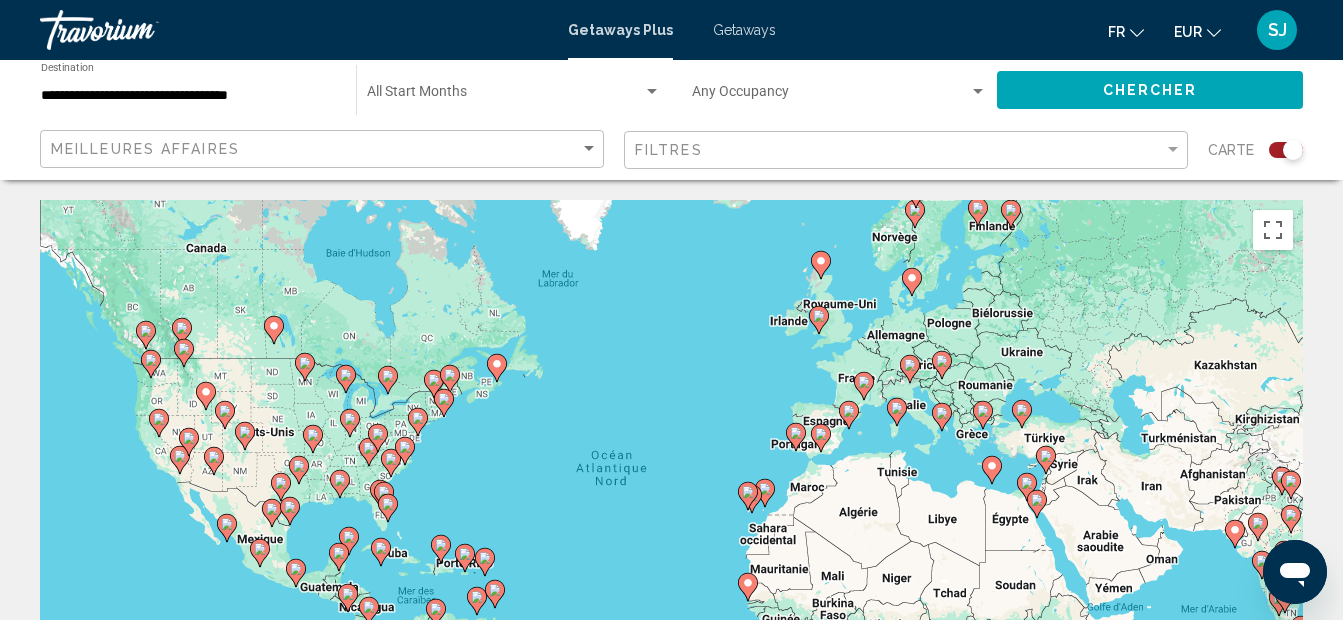 click on "Occupancy Any Occupancy" 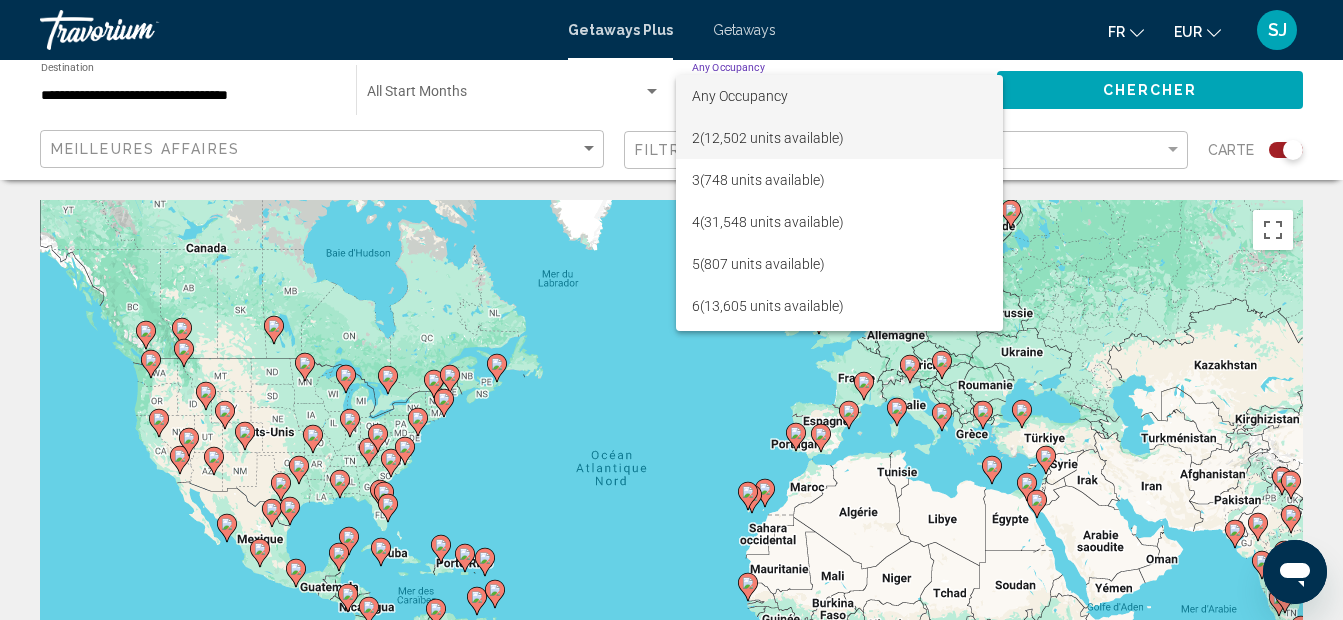 click on "2  (12,502 units available)" at bounding box center (839, 138) 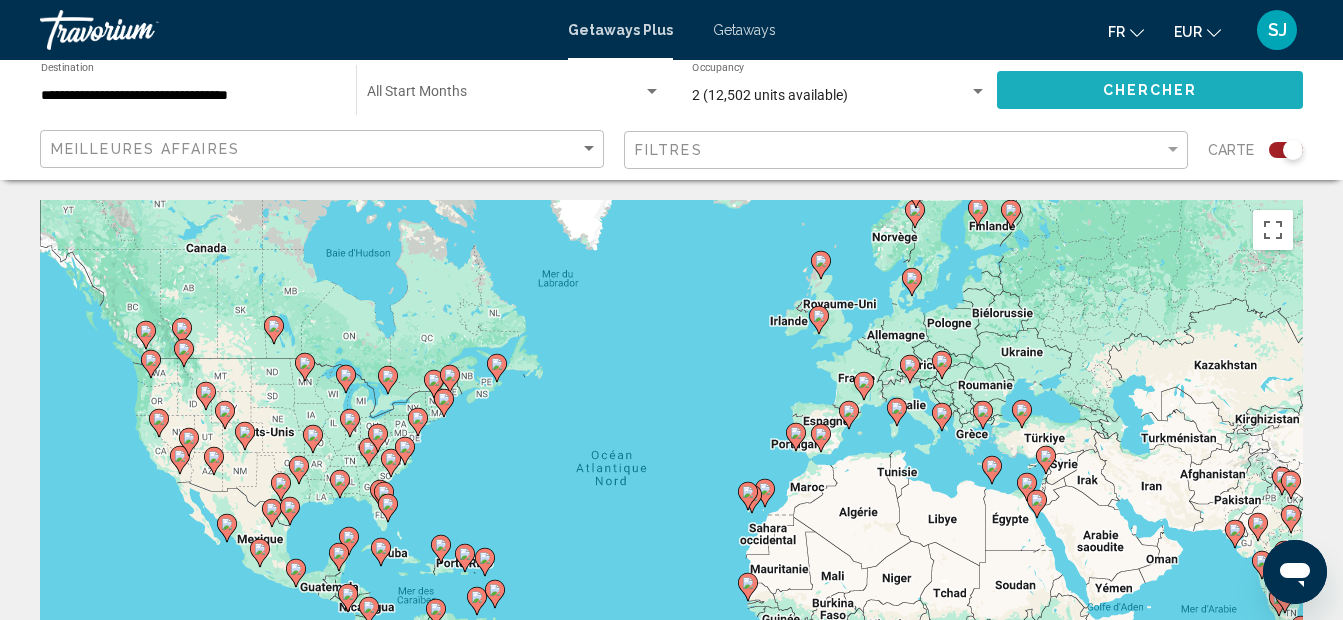 click on "Chercher" 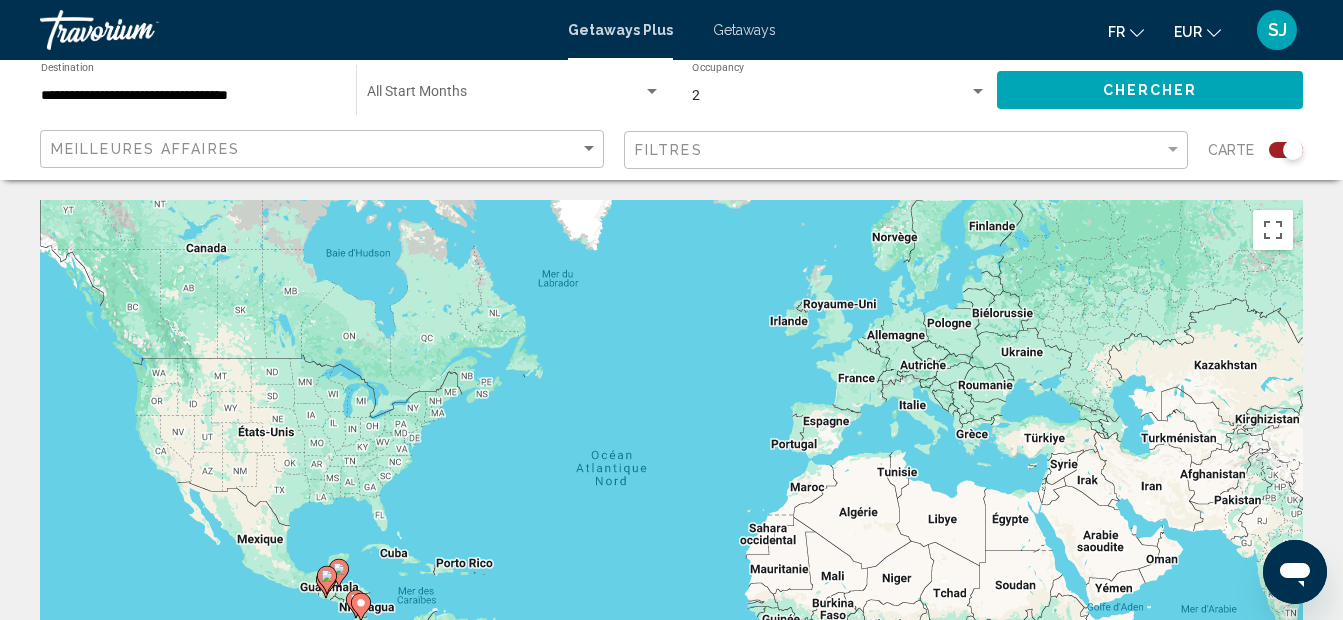 click 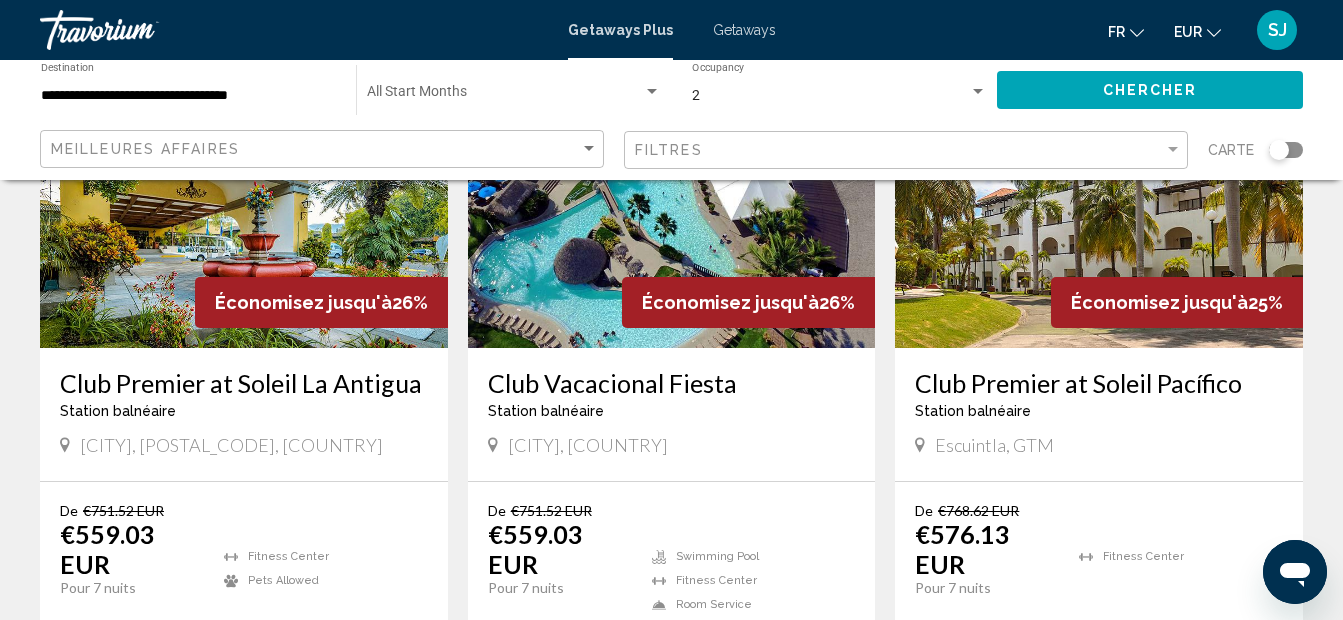 scroll, scrollTop: 280, scrollLeft: 0, axis: vertical 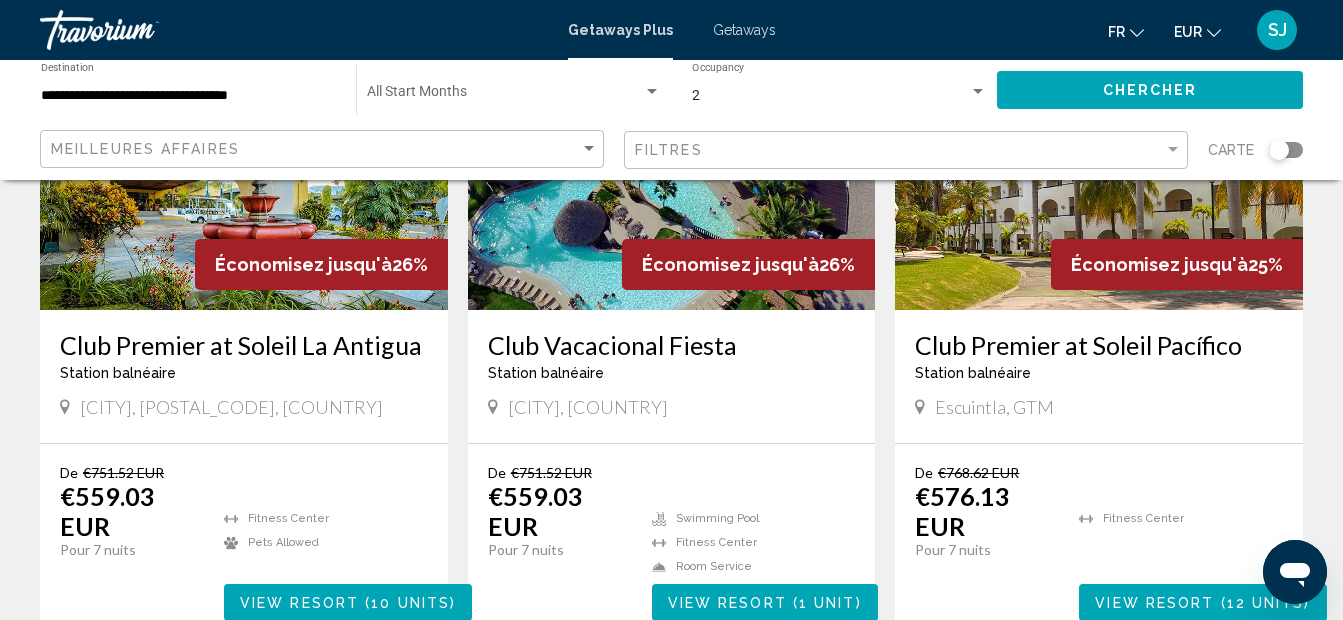 click on "Club Premier at Soleil La Antigua" at bounding box center [244, 345] 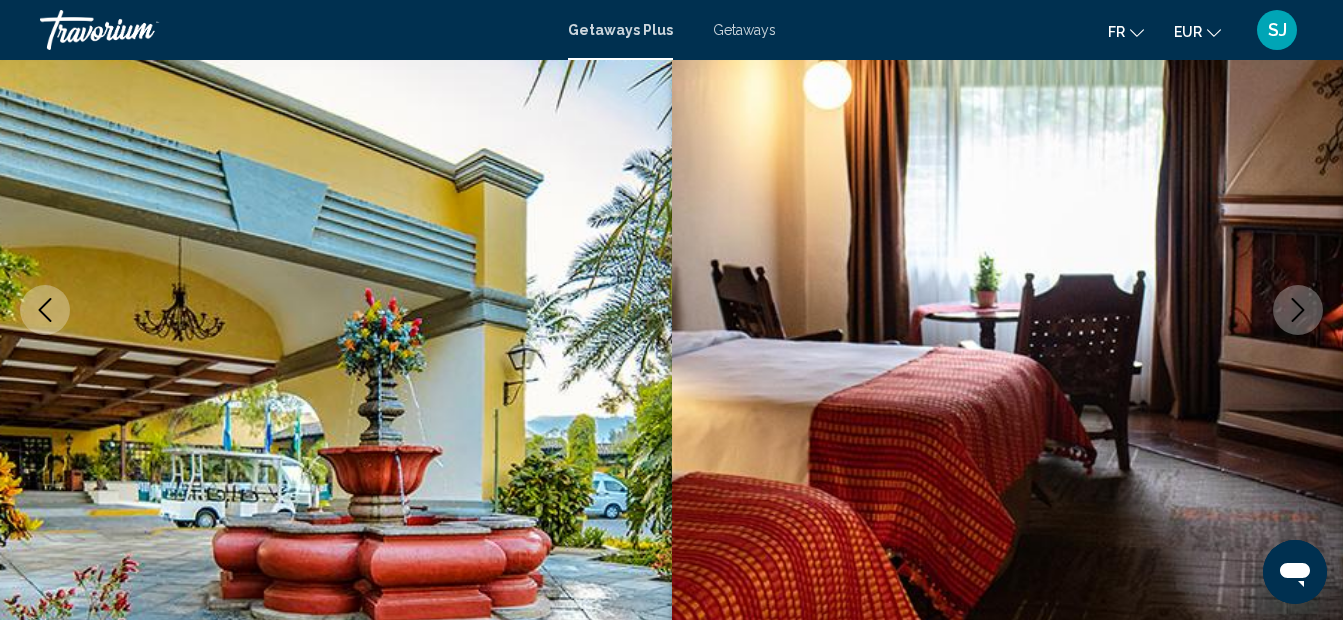 type 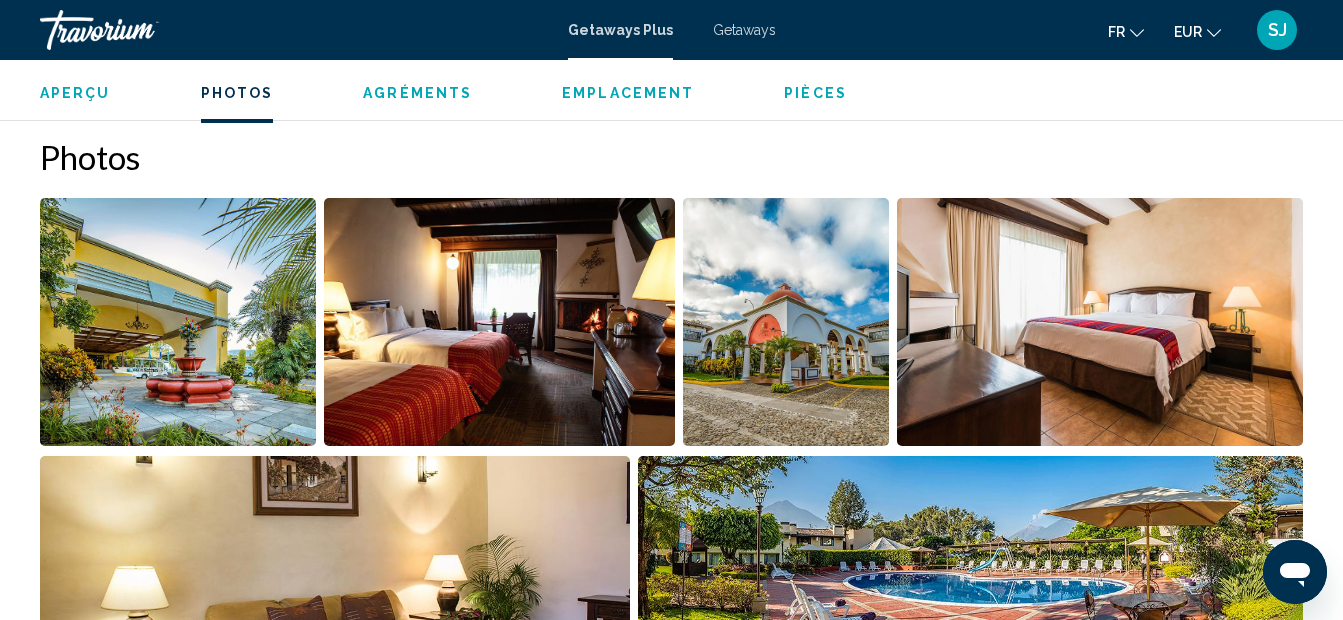 scroll, scrollTop: 1244, scrollLeft: 0, axis: vertical 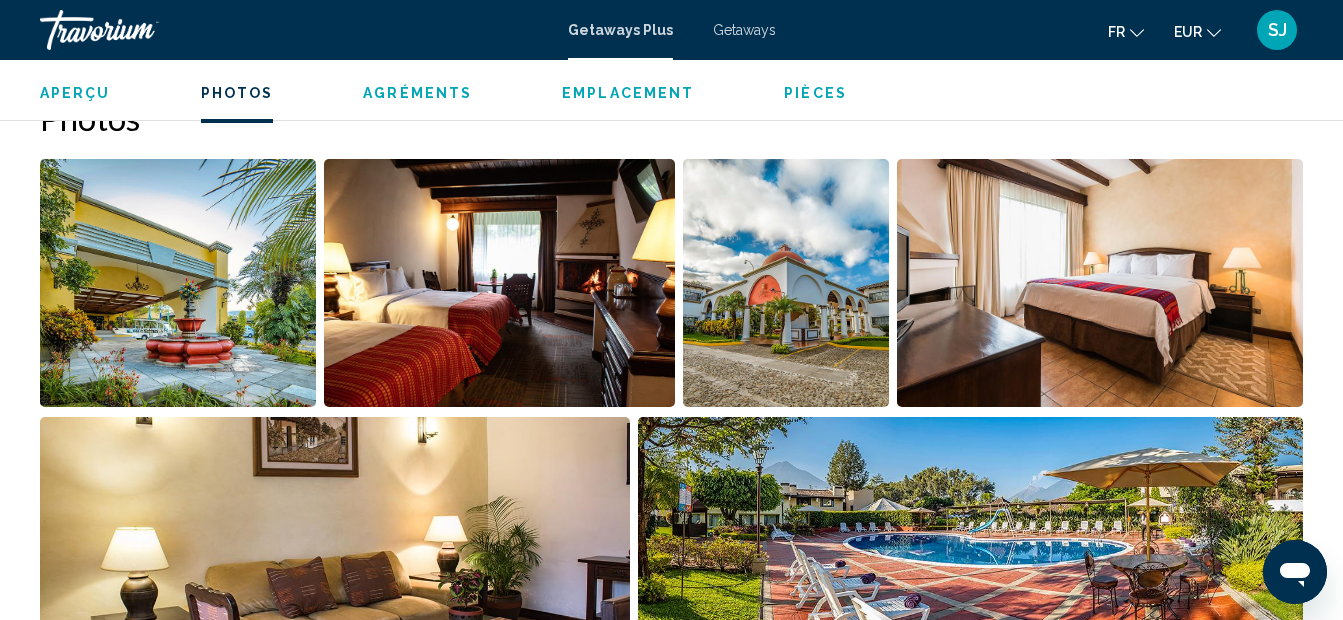 click on "Aperçu
Photos
Agréments
Emplacement
Pièces
Rechercher" 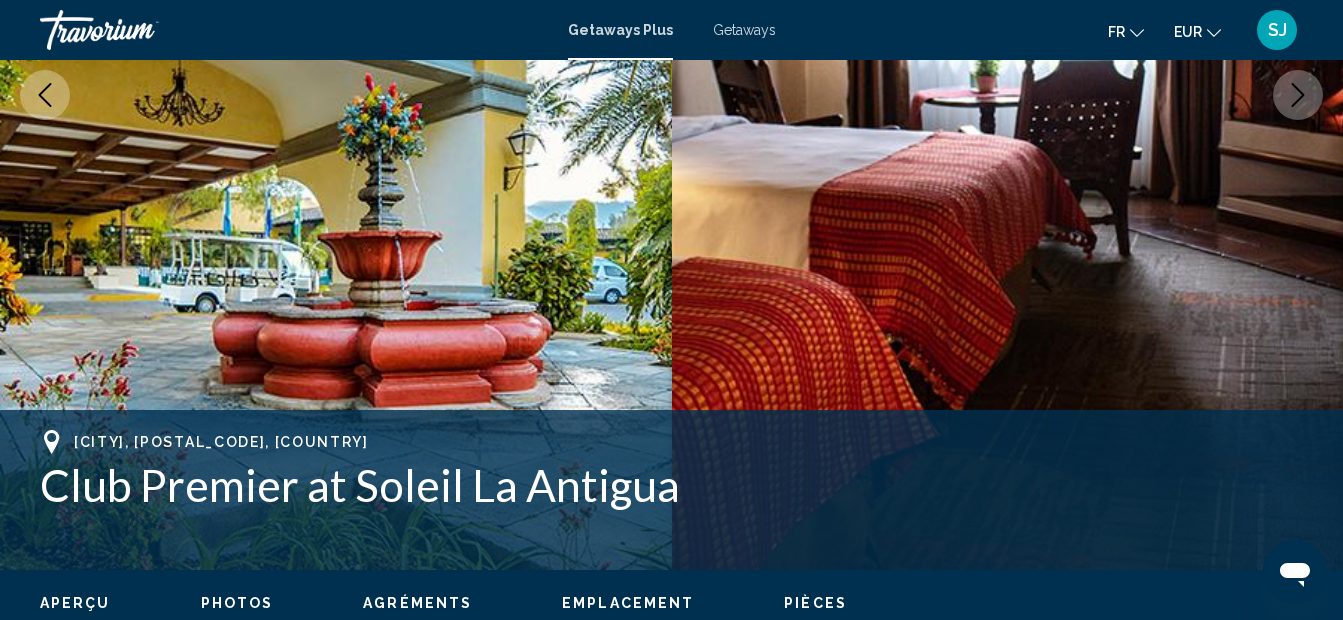 scroll, scrollTop: 320, scrollLeft: 0, axis: vertical 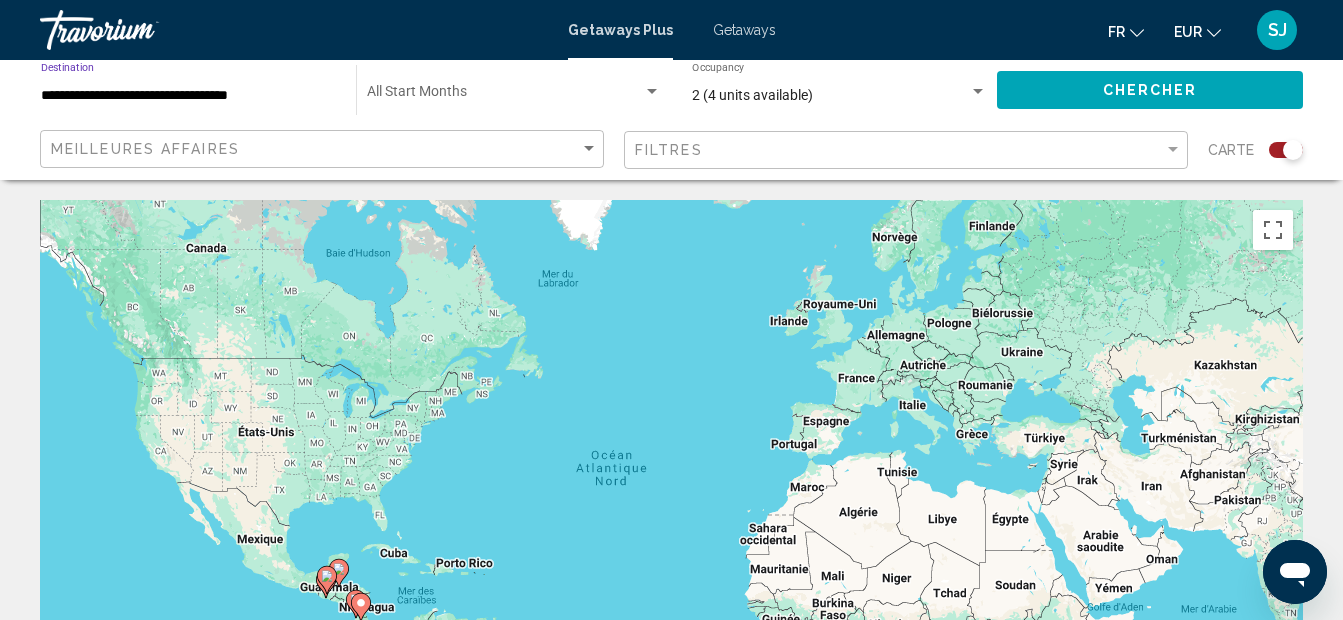 click on "**********" at bounding box center [188, 96] 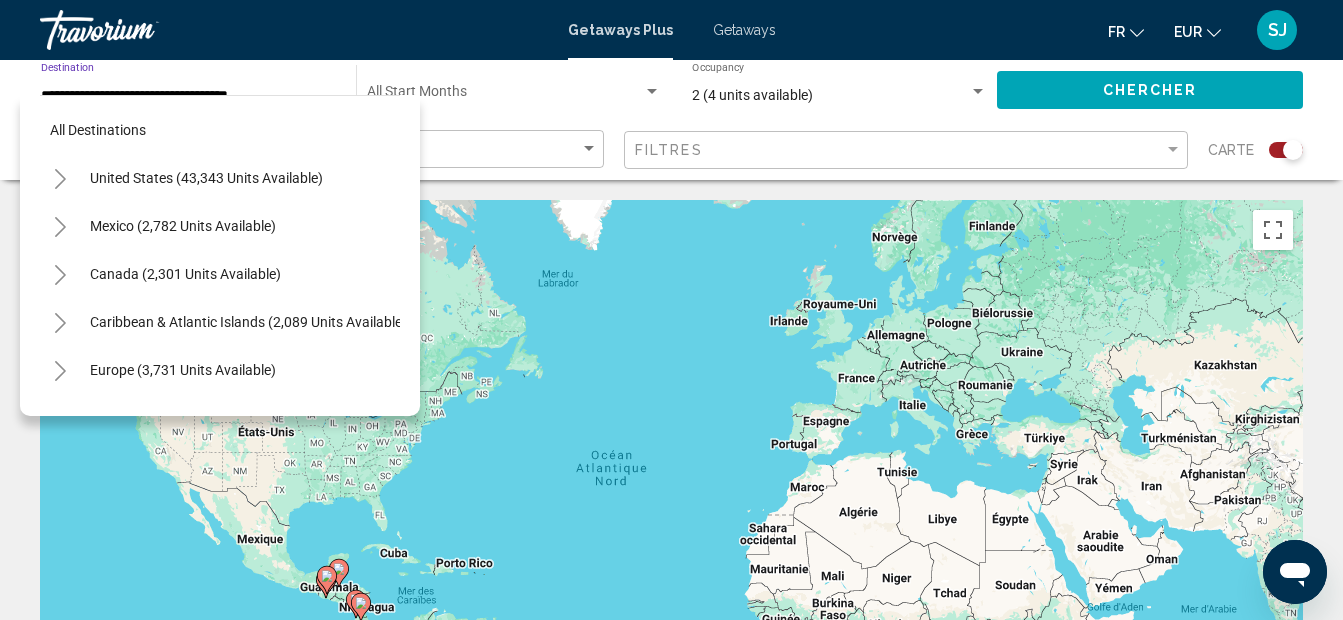 scroll, scrollTop: 319, scrollLeft: 0, axis: vertical 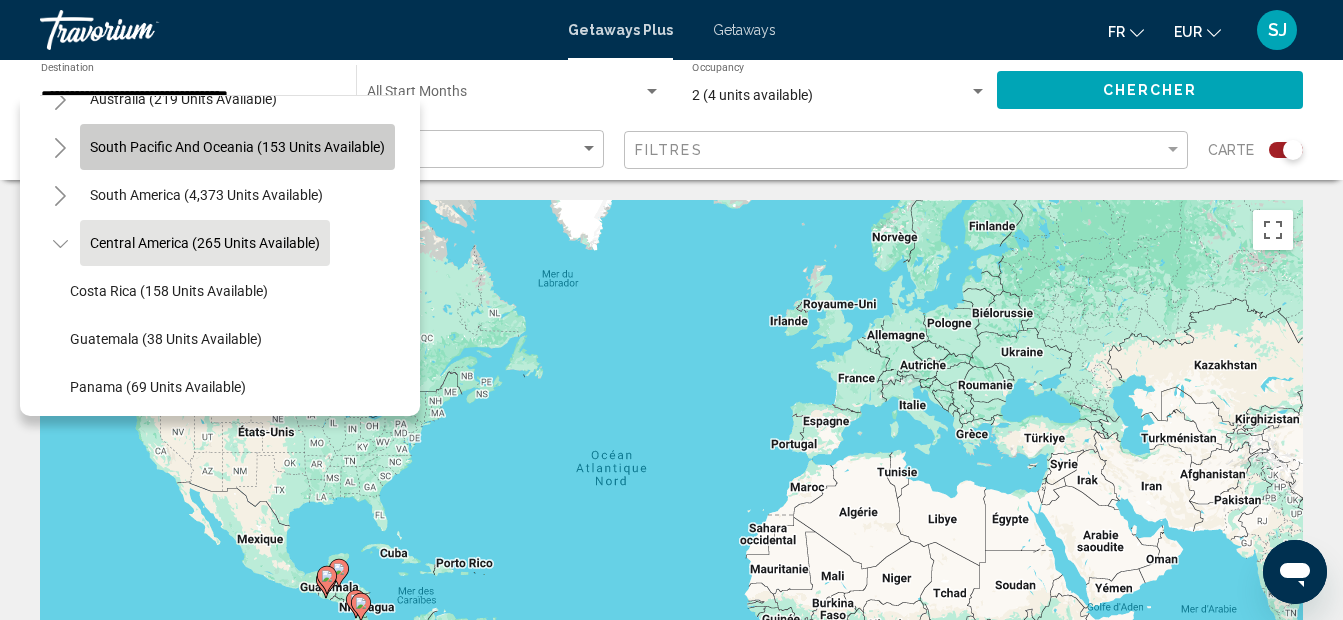 click on "South Pacific and Oceania (153 units available)" 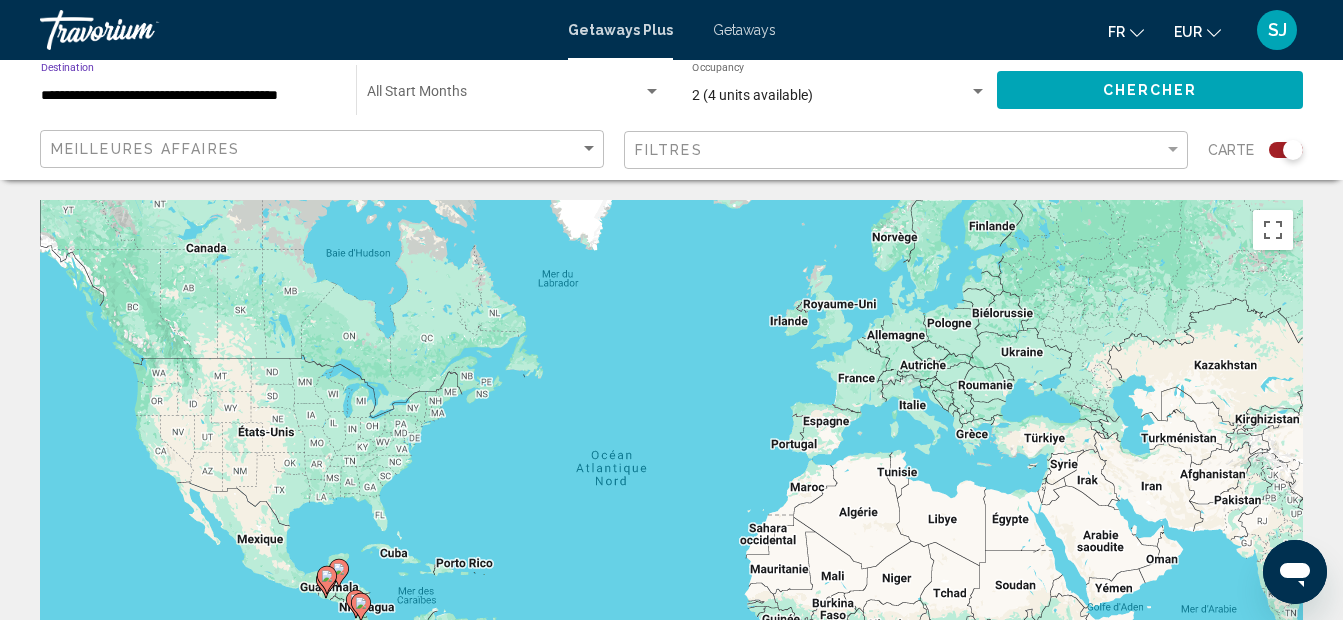 click on "**********" at bounding box center [188, 96] 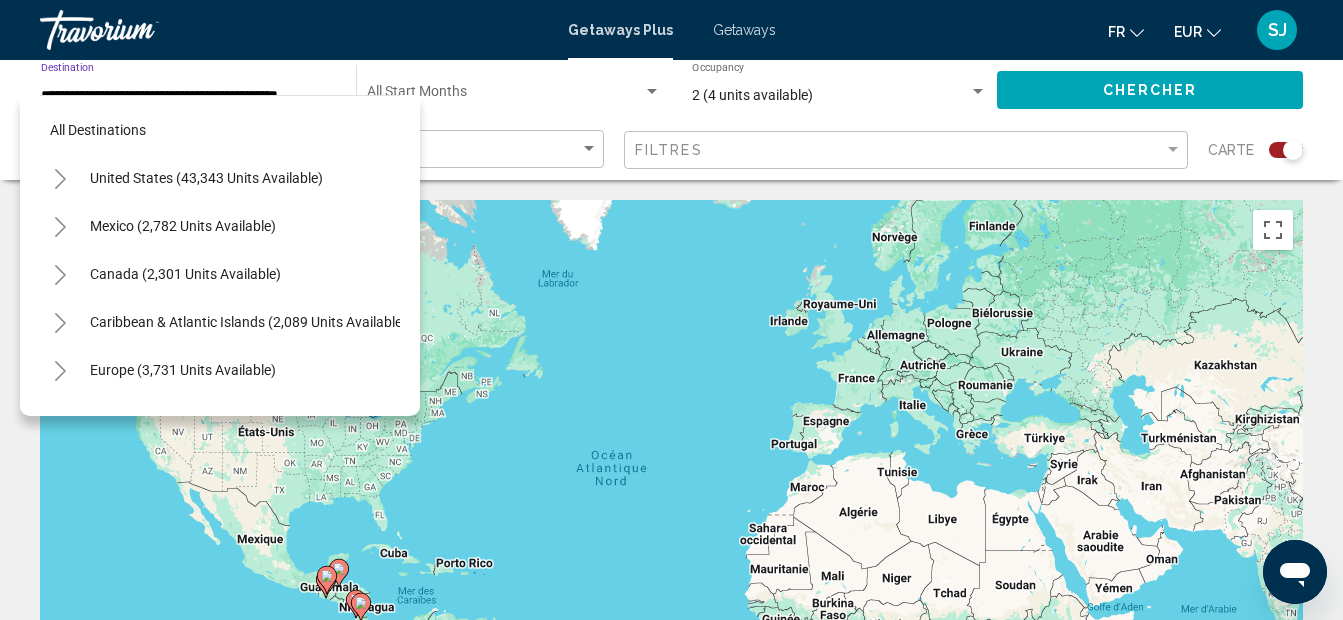 scroll, scrollTop: 223, scrollLeft: 11, axis: both 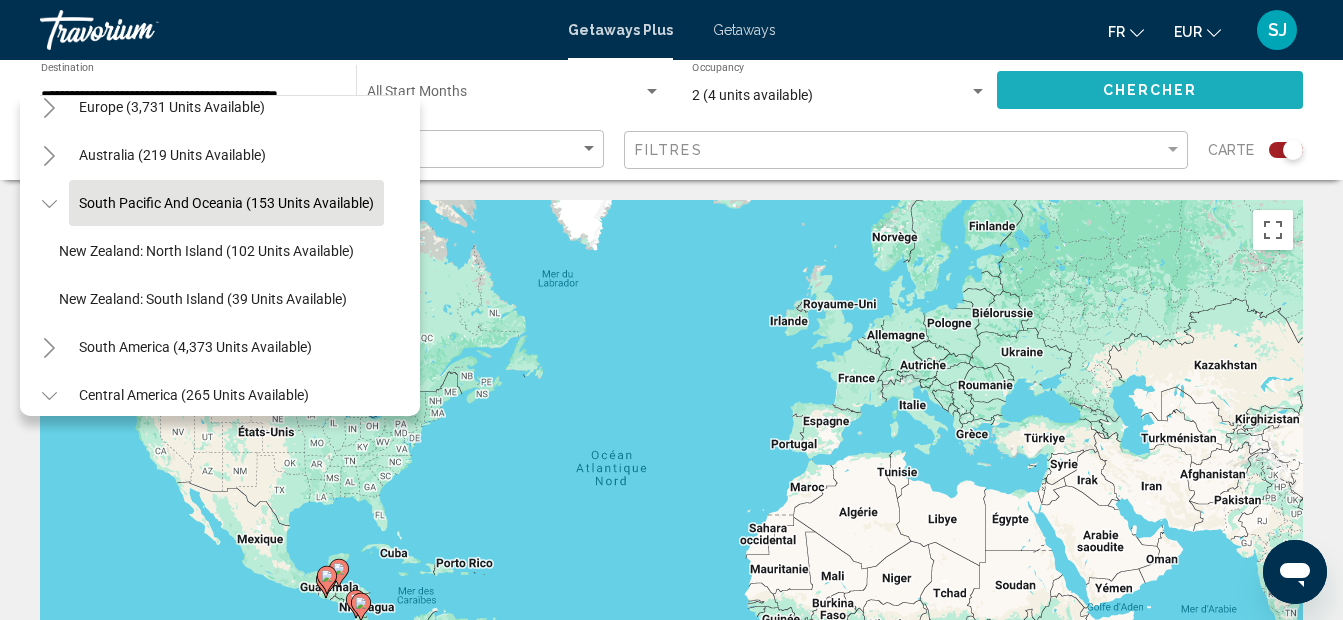 click on "Chercher" 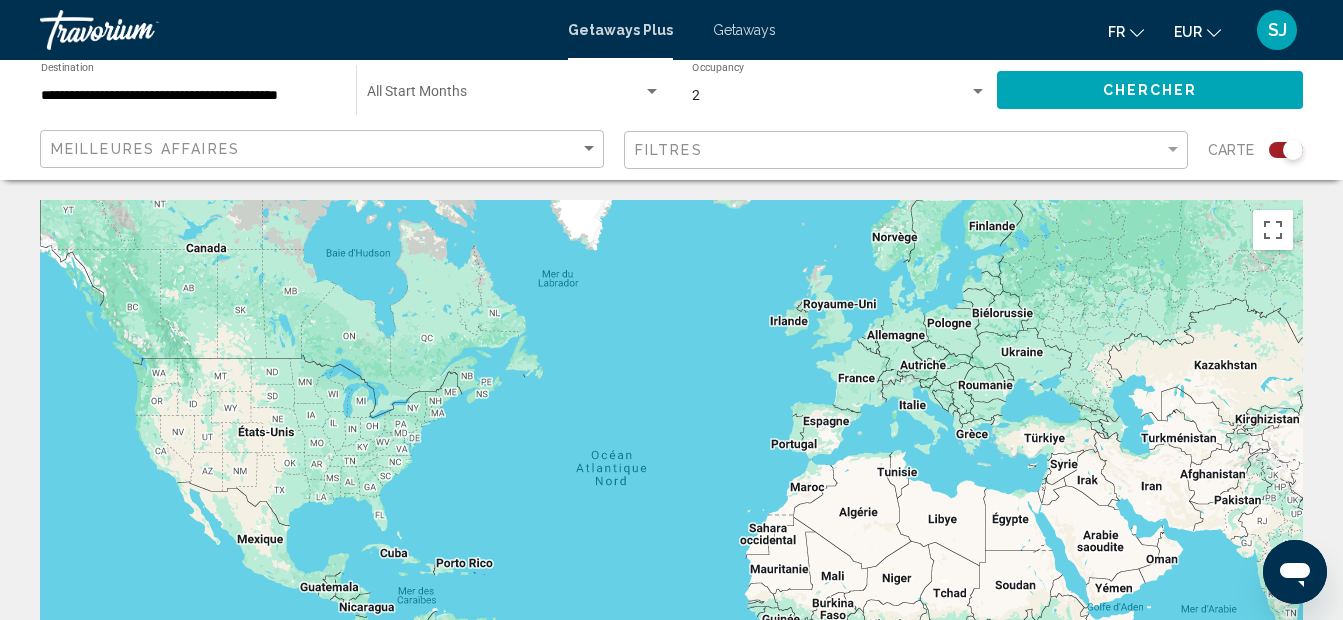 click 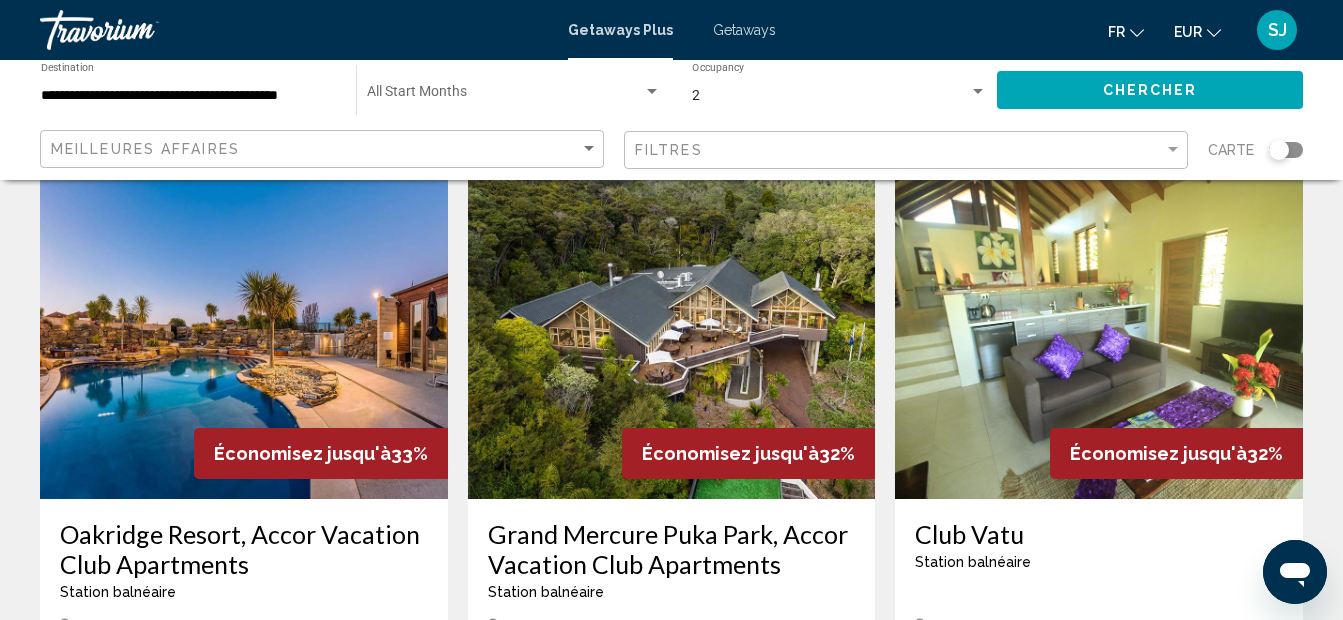 scroll, scrollTop: 120, scrollLeft: 0, axis: vertical 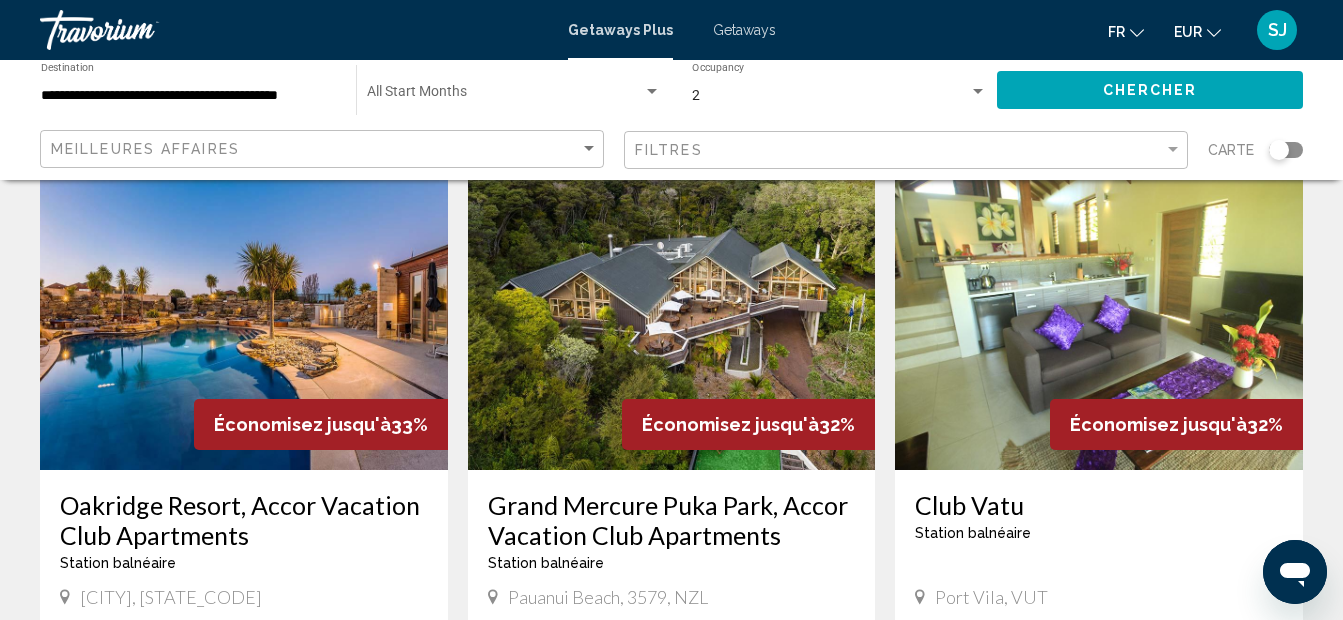 drag, startPoint x: 58, startPoint y: 497, endPoint x: 229, endPoint y: 591, distance: 195.13329 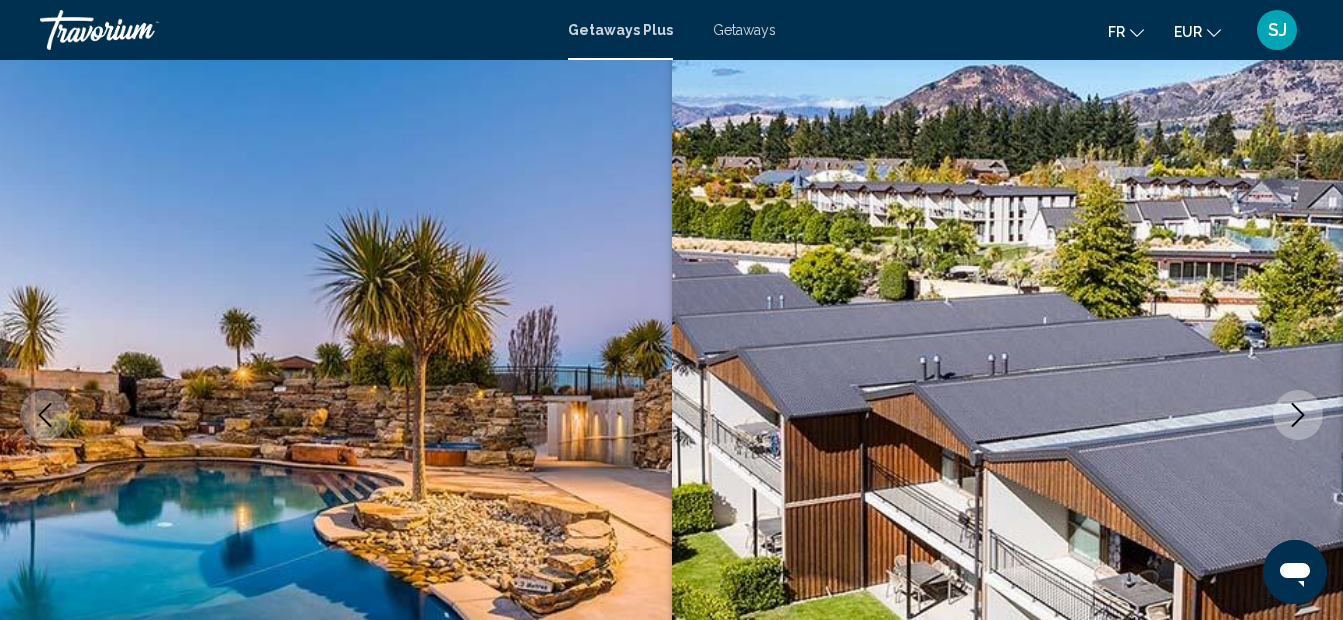 scroll, scrollTop: 225, scrollLeft: 0, axis: vertical 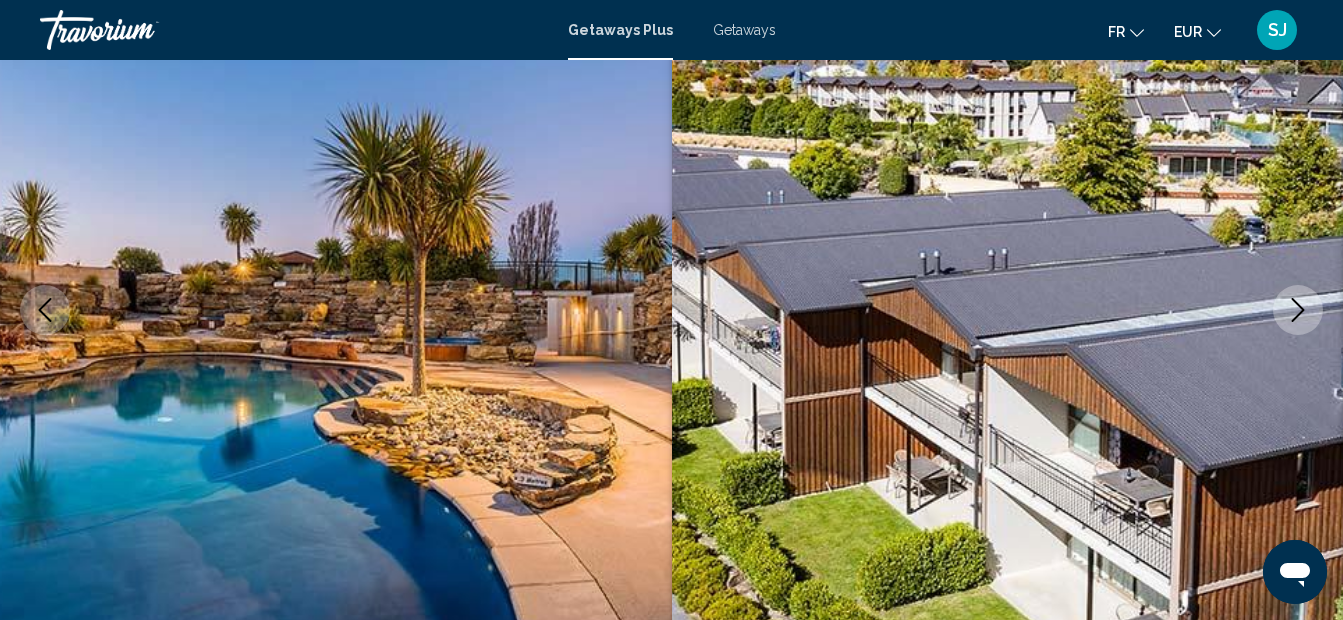 type 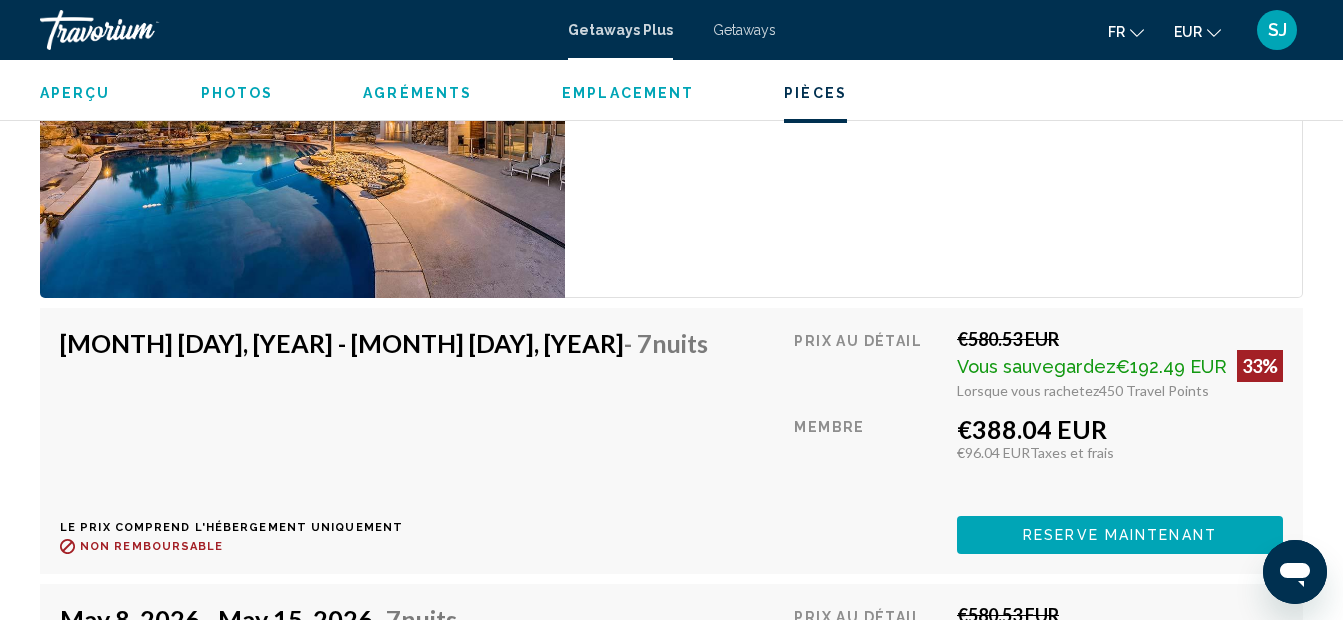 scroll, scrollTop: 3418, scrollLeft: 0, axis: vertical 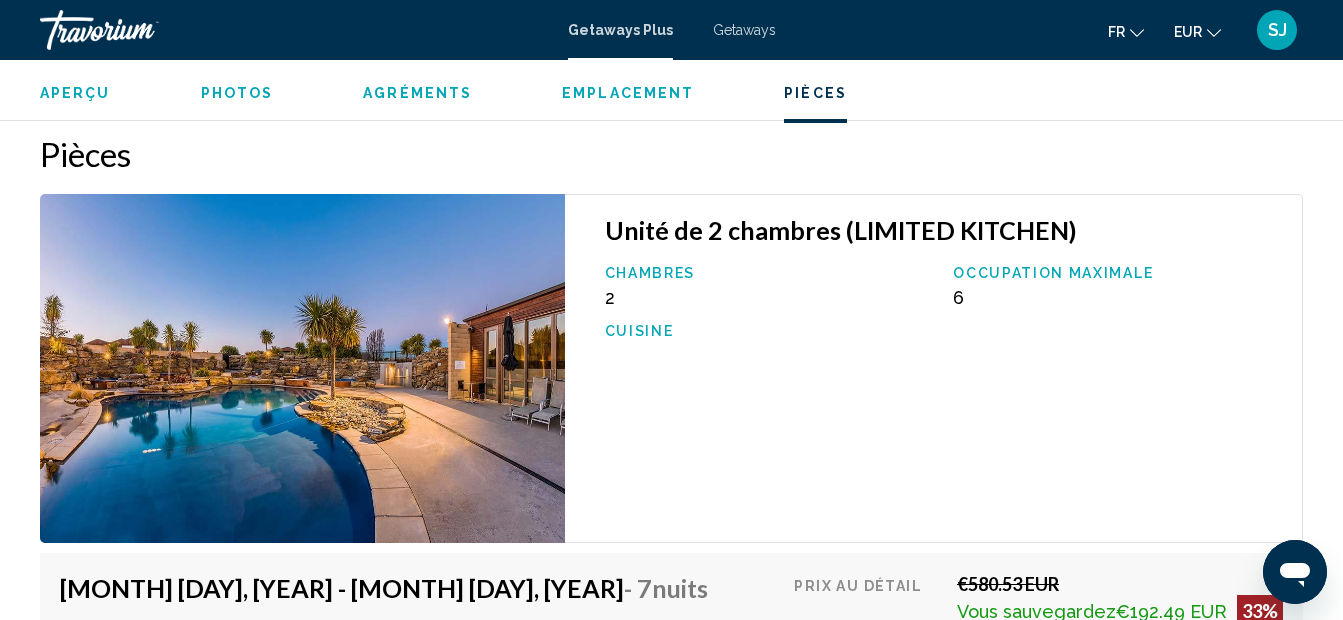 click on "Photos" at bounding box center [237, 93] 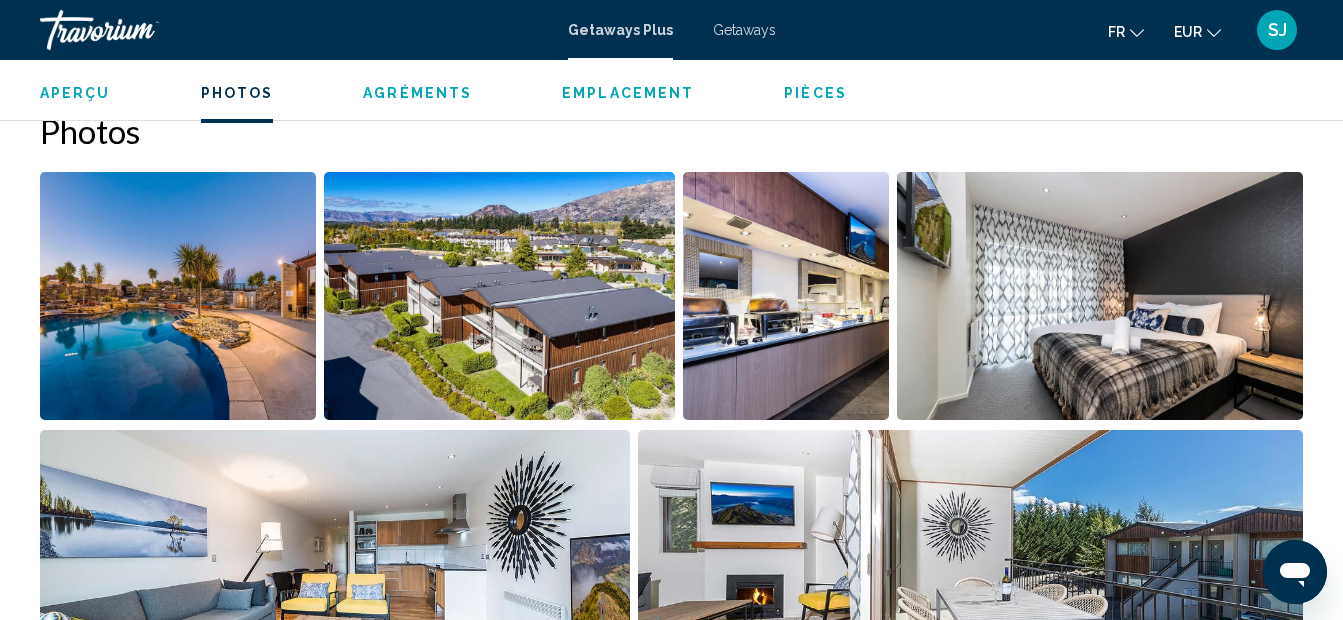 scroll, scrollTop: 1242, scrollLeft: 0, axis: vertical 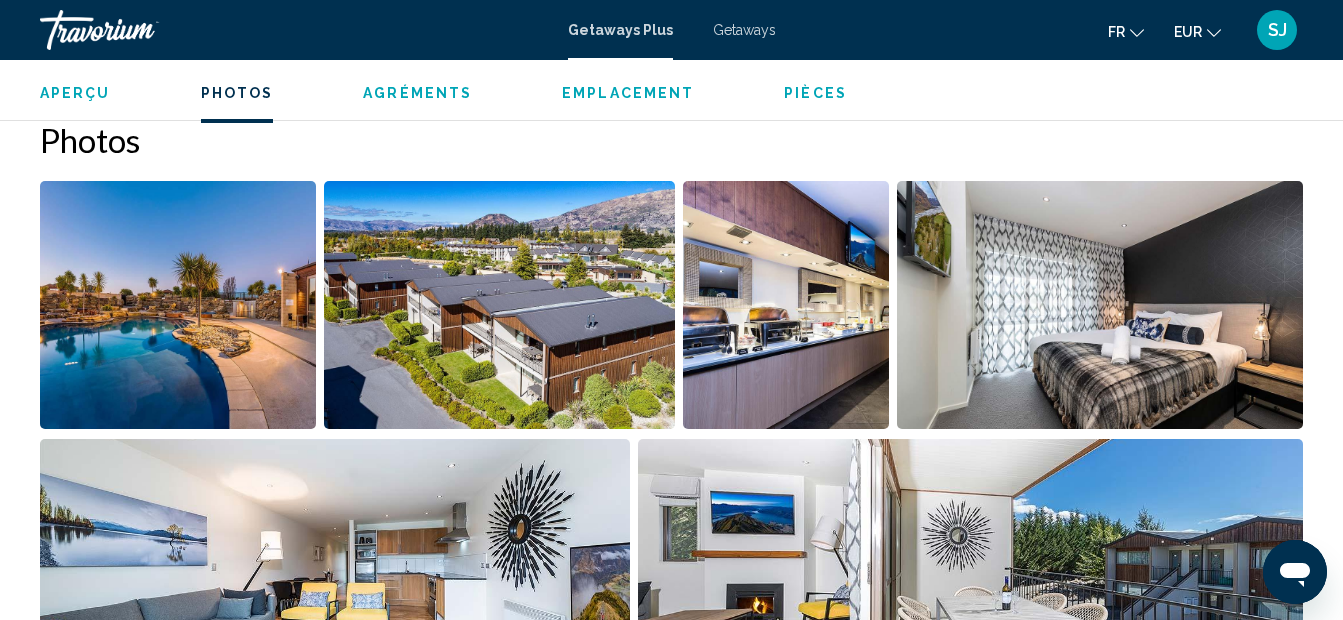 type 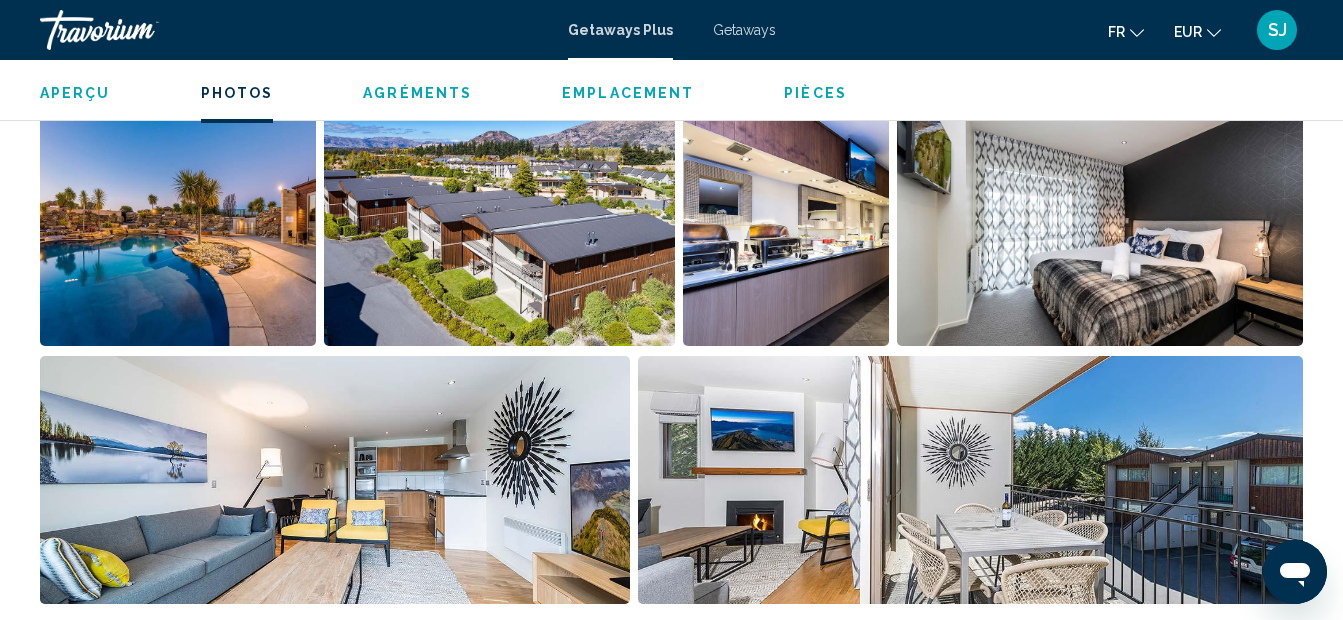 scroll, scrollTop: 1322, scrollLeft: 0, axis: vertical 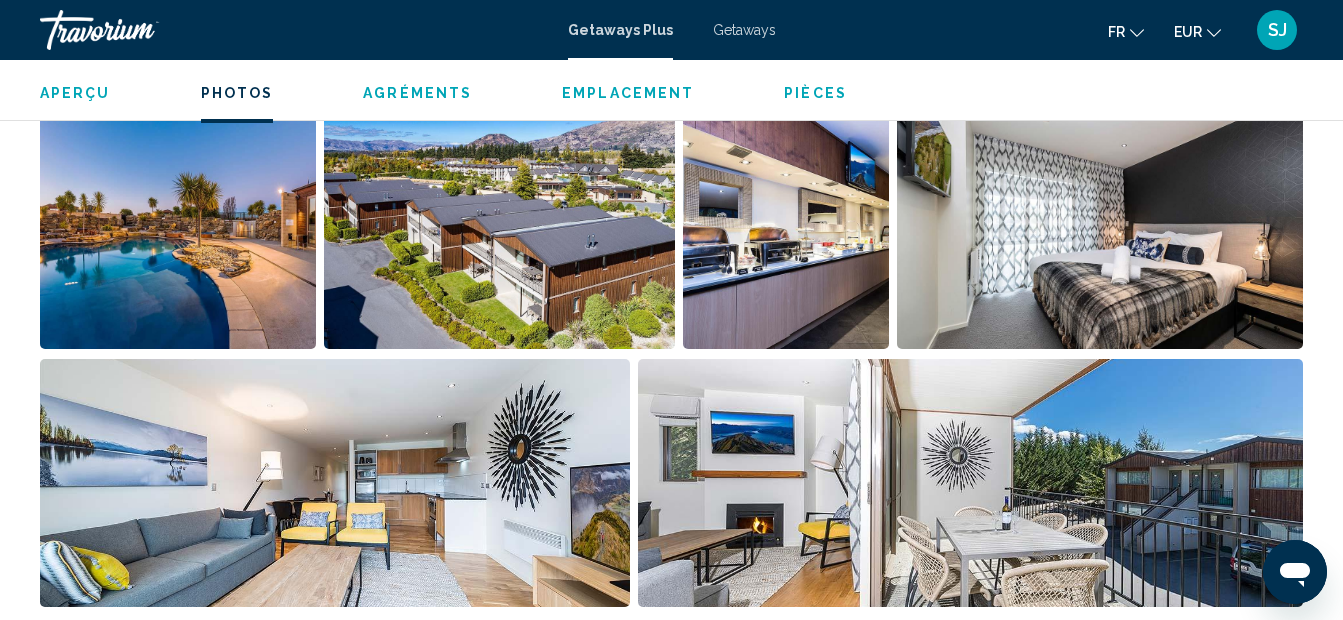click on "Emplacement" at bounding box center (628, 93) 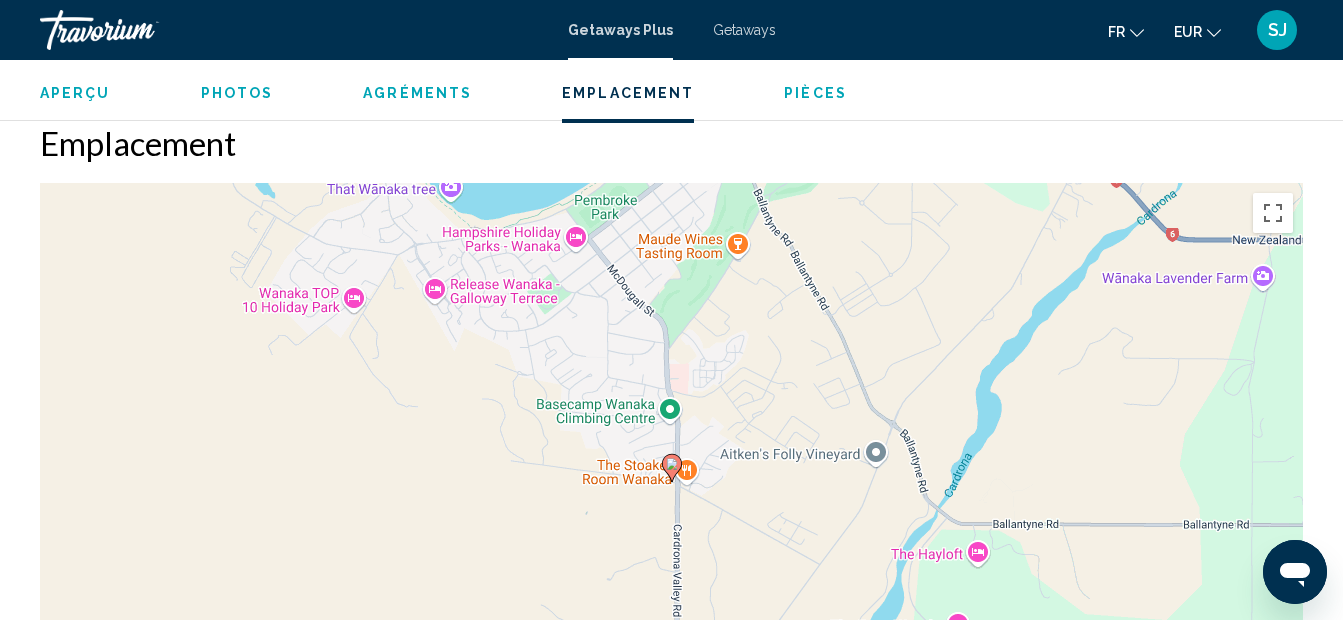 scroll, scrollTop: 2492, scrollLeft: 0, axis: vertical 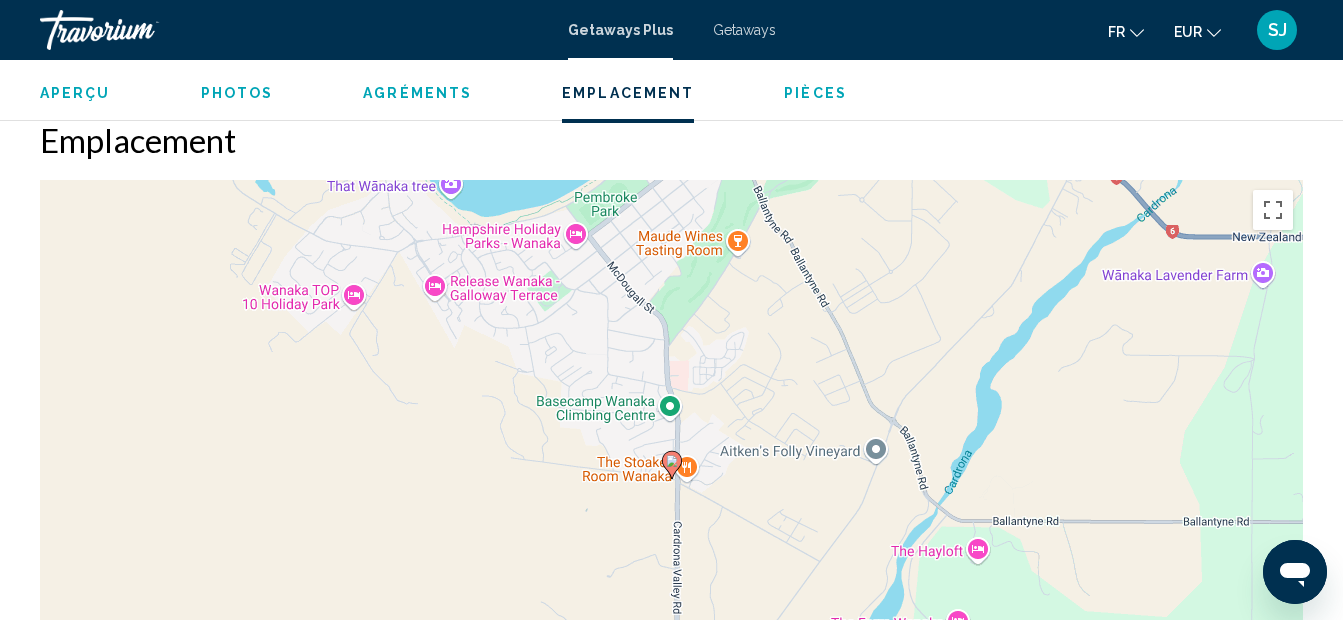 type 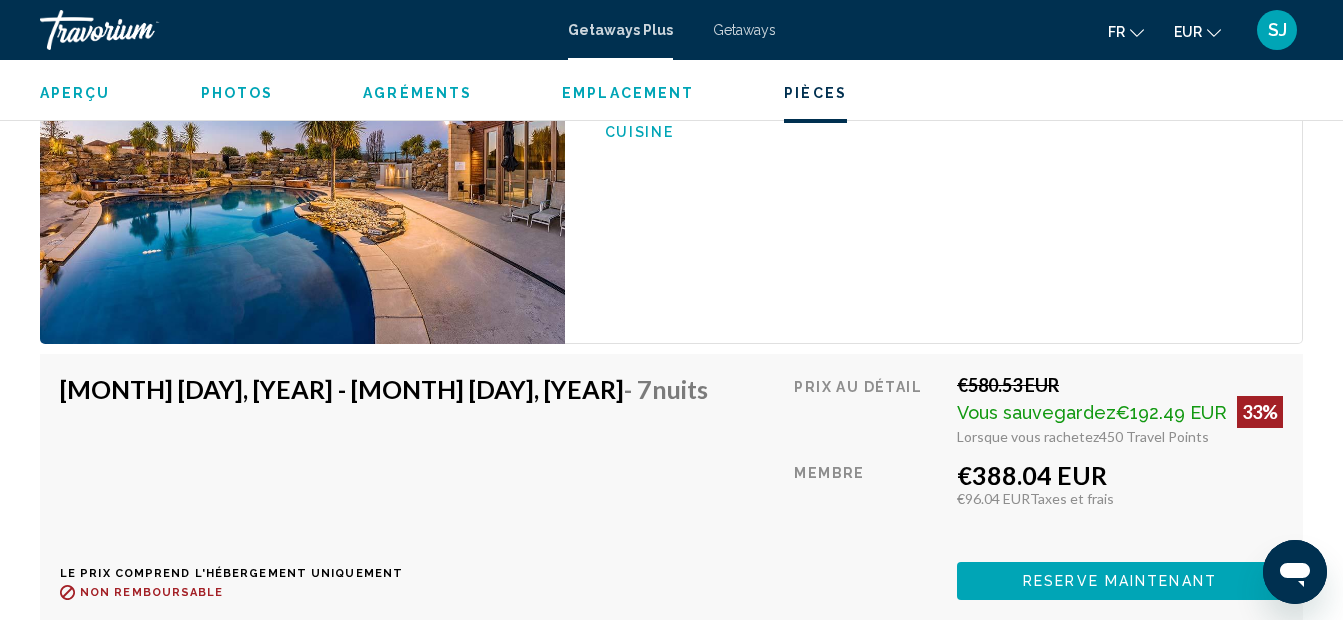 scroll, scrollTop: 3372, scrollLeft: 0, axis: vertical 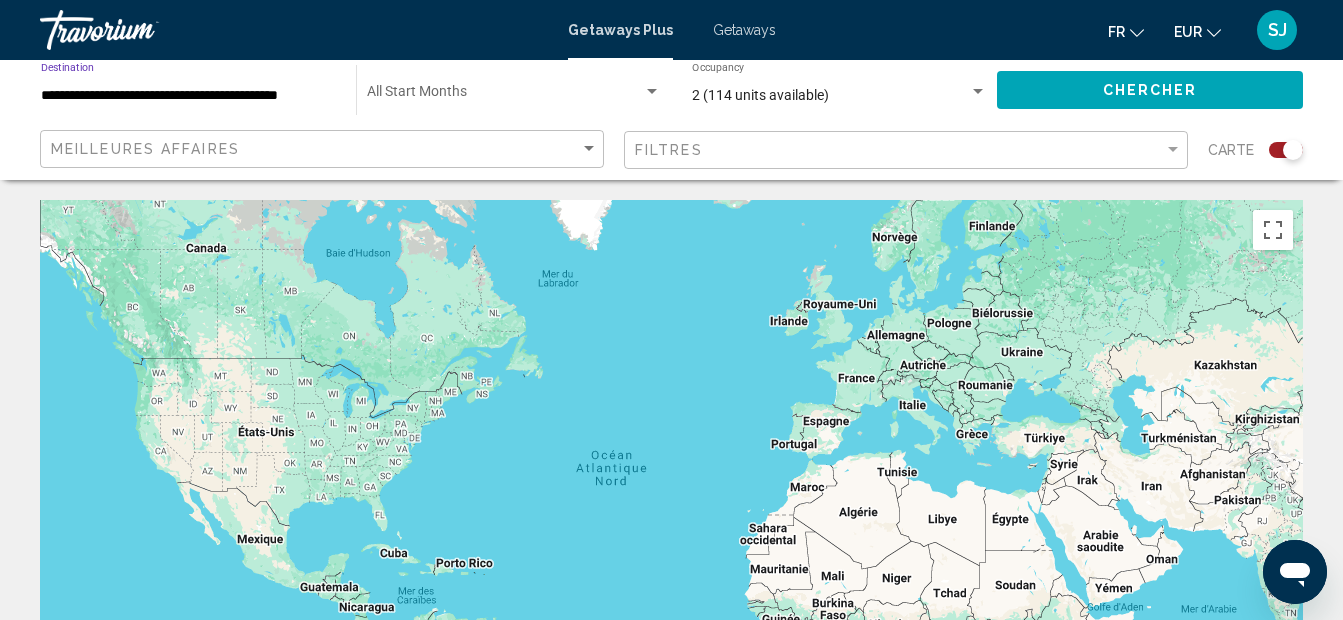 click on "**********" at bounding box center (188, 96) 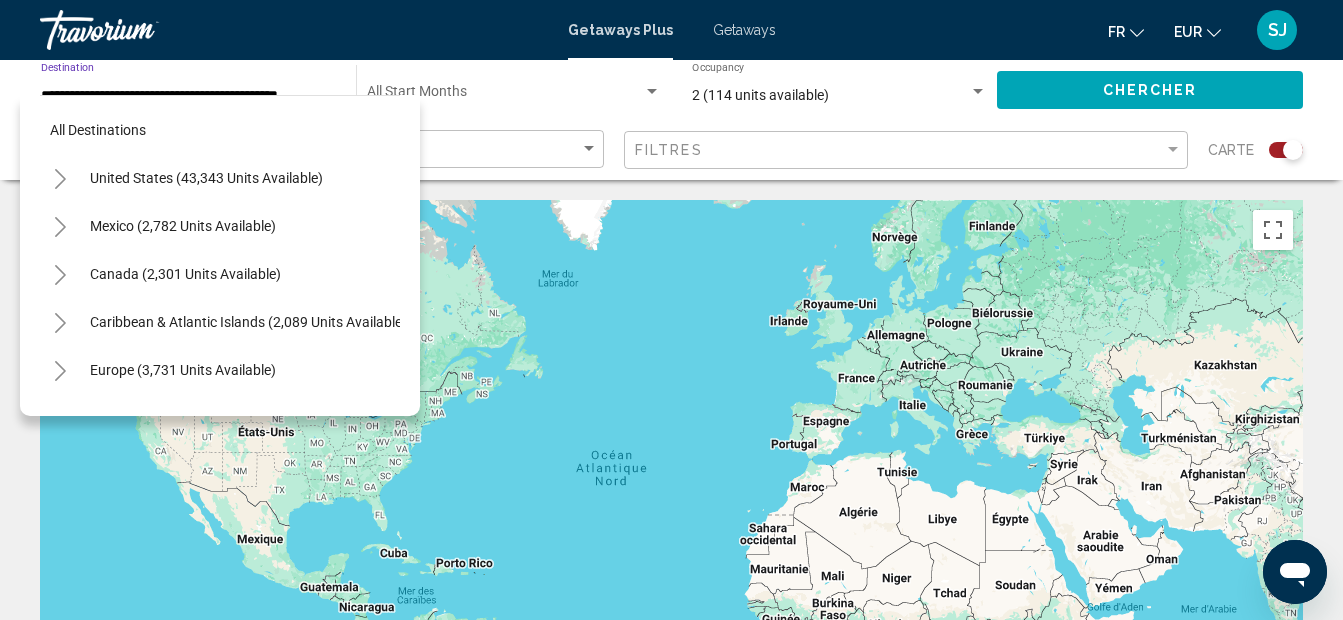 scroll, scrollTop: 223, scrollLeft: 11, axis: both 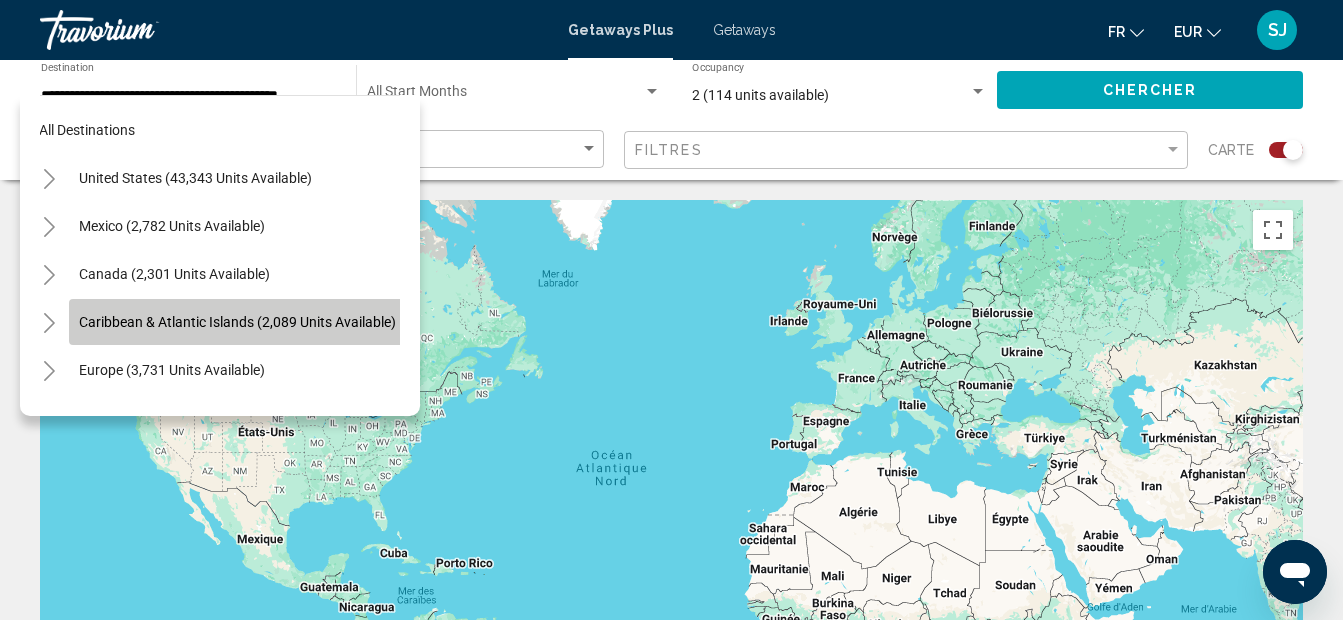 click on "Caribbean & Atlantic Islands (2,089 units available)" 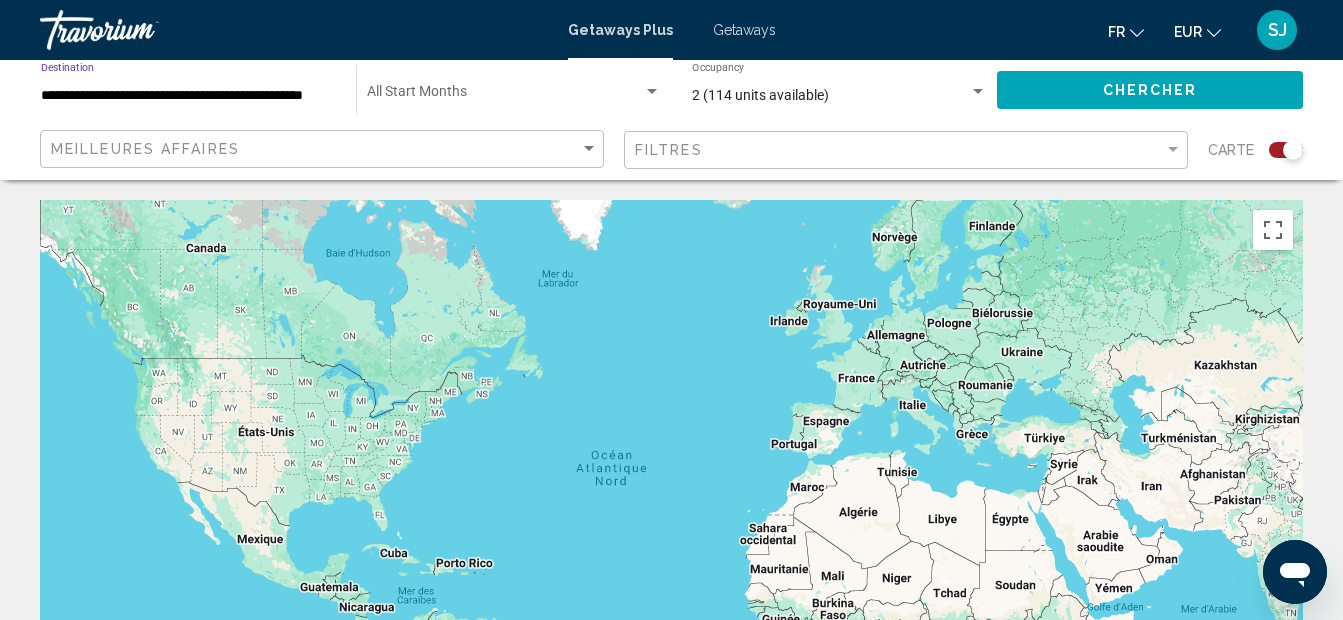click on "**********" at bounding box center [188, 96] 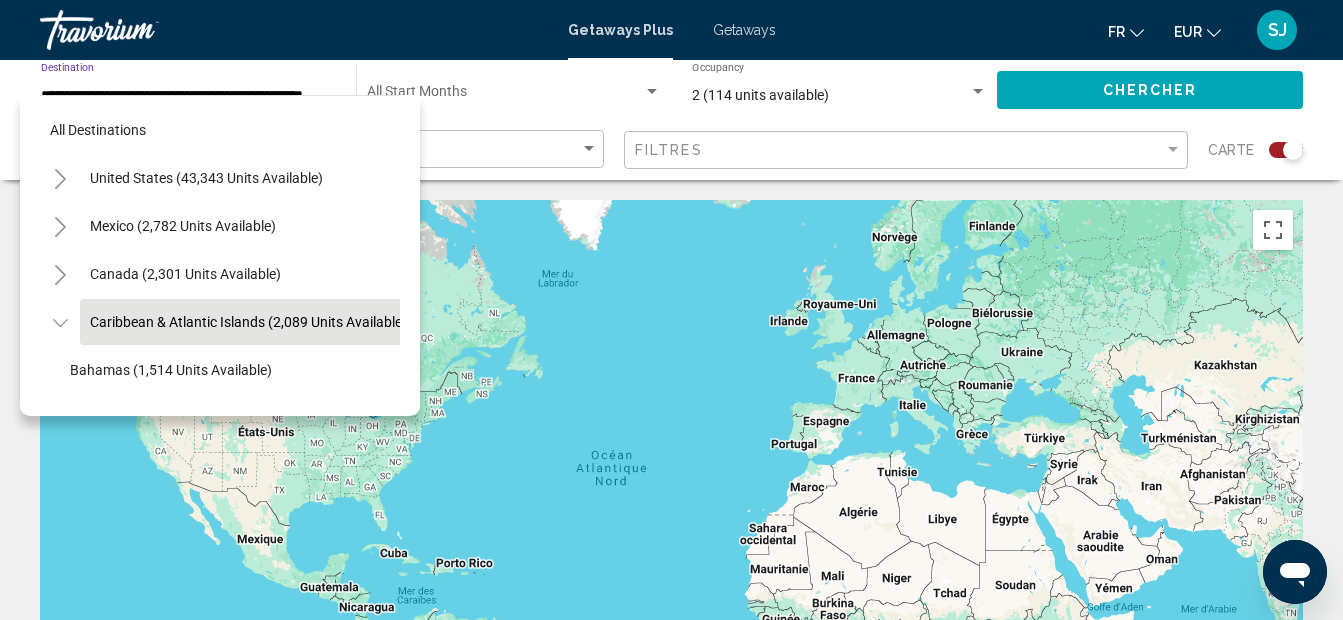 scroll, scrollTop: 79, scrollLeft: 33, axis: both 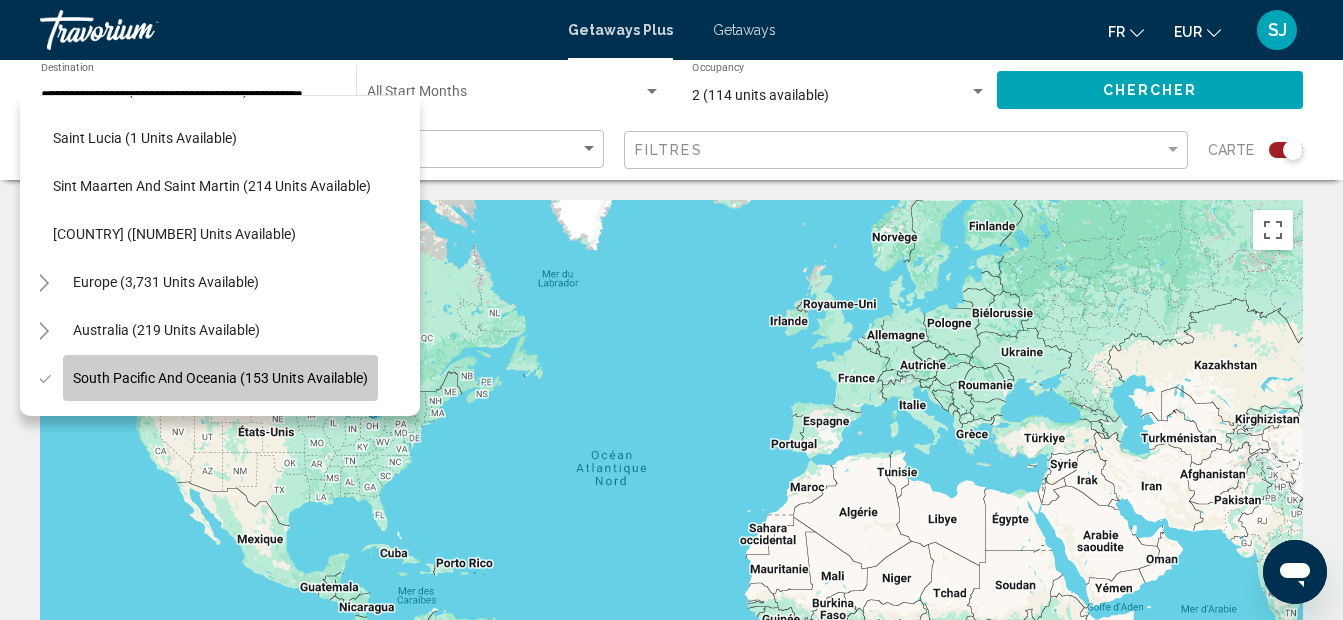 click on "South Pacific and Oceania (153 units available)" 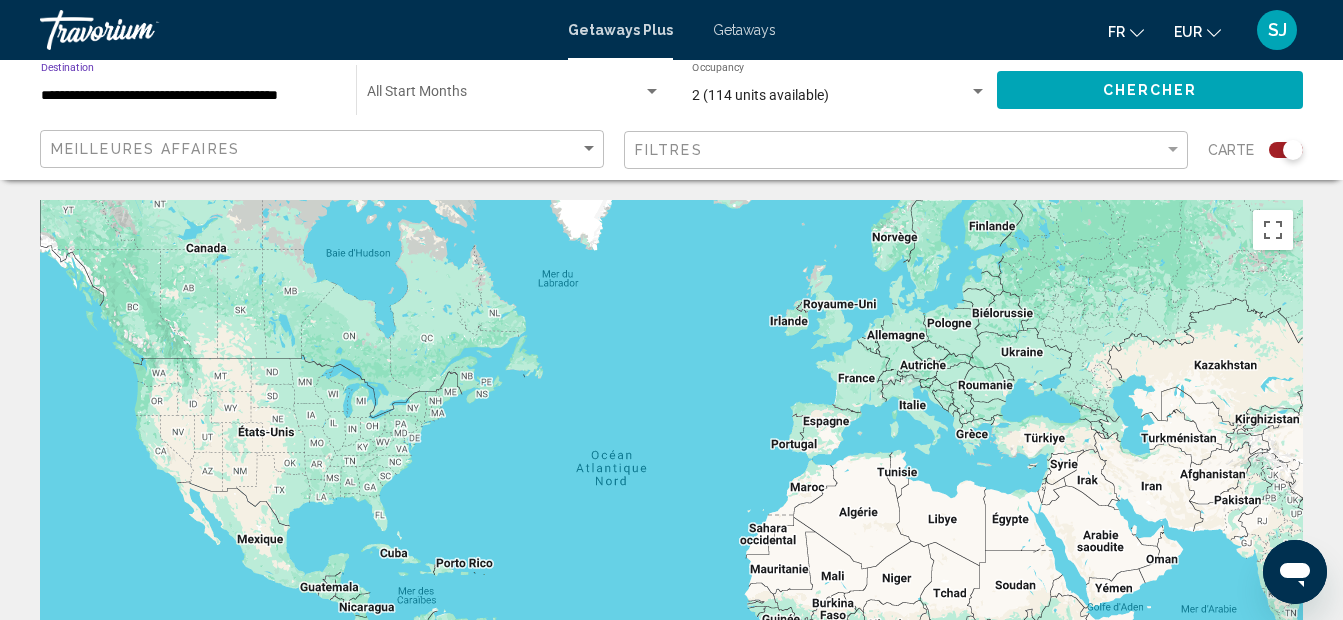 click on "**********" at bounding box center (188, 96) 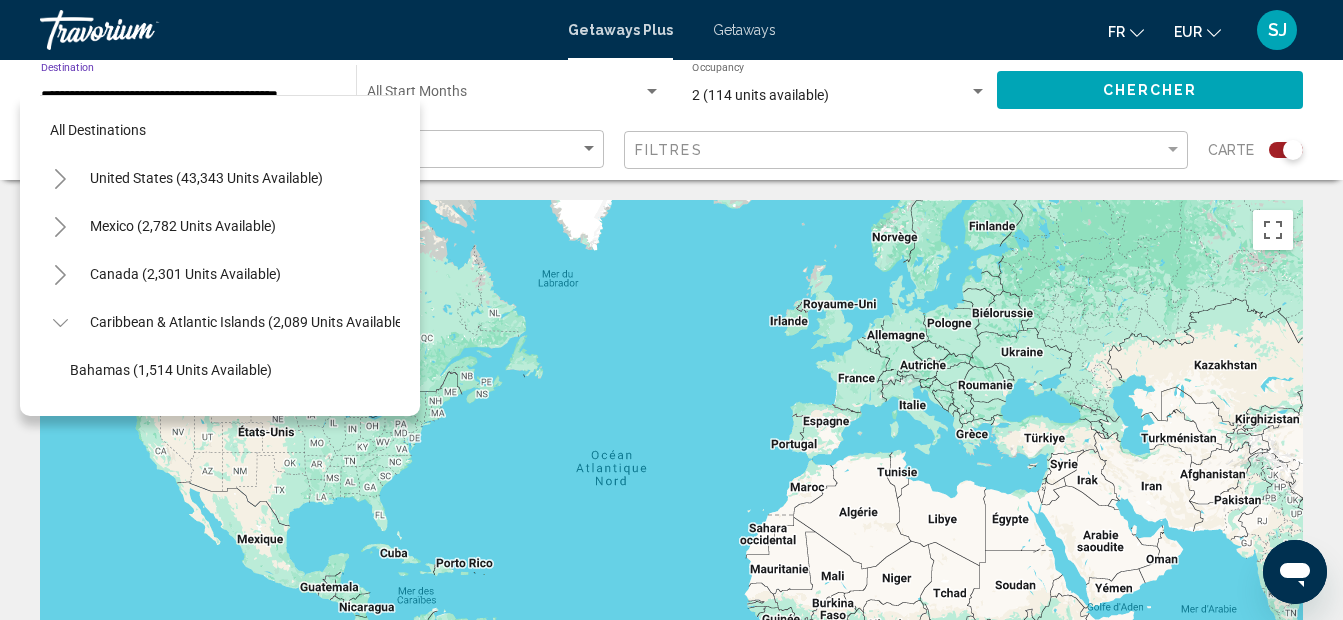 scroll, scrollTop: 655, scrollLeft: 11, axis: both 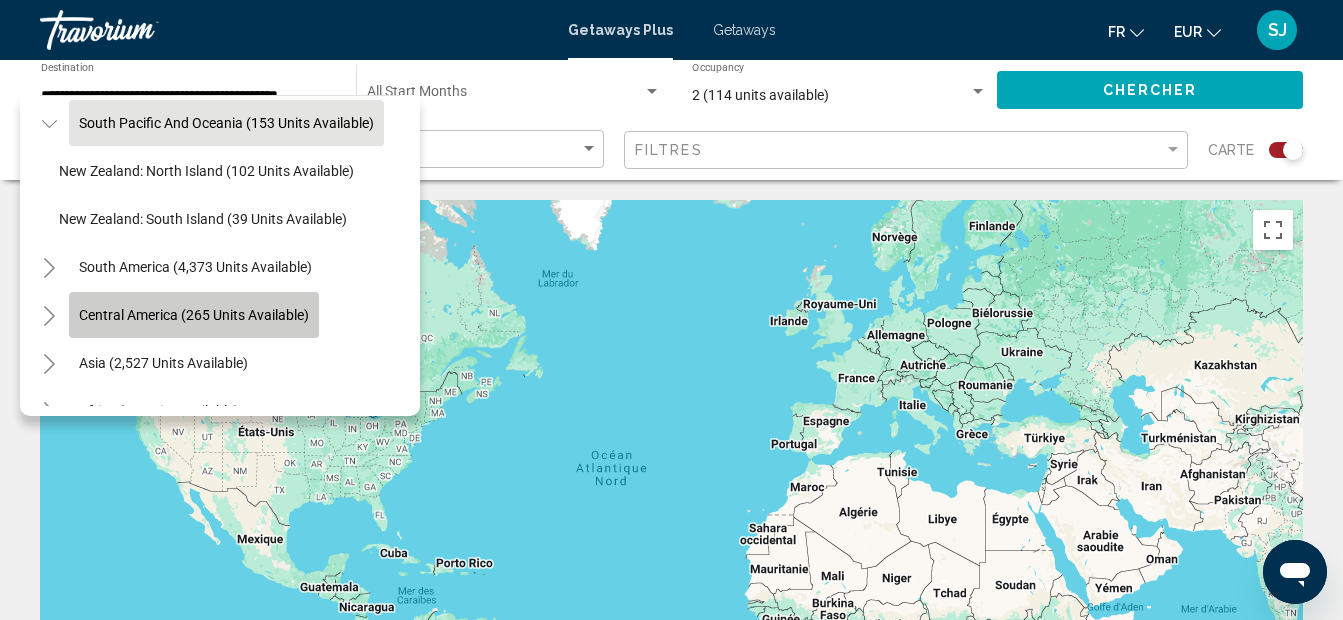 click on "Central America (265 units available)" 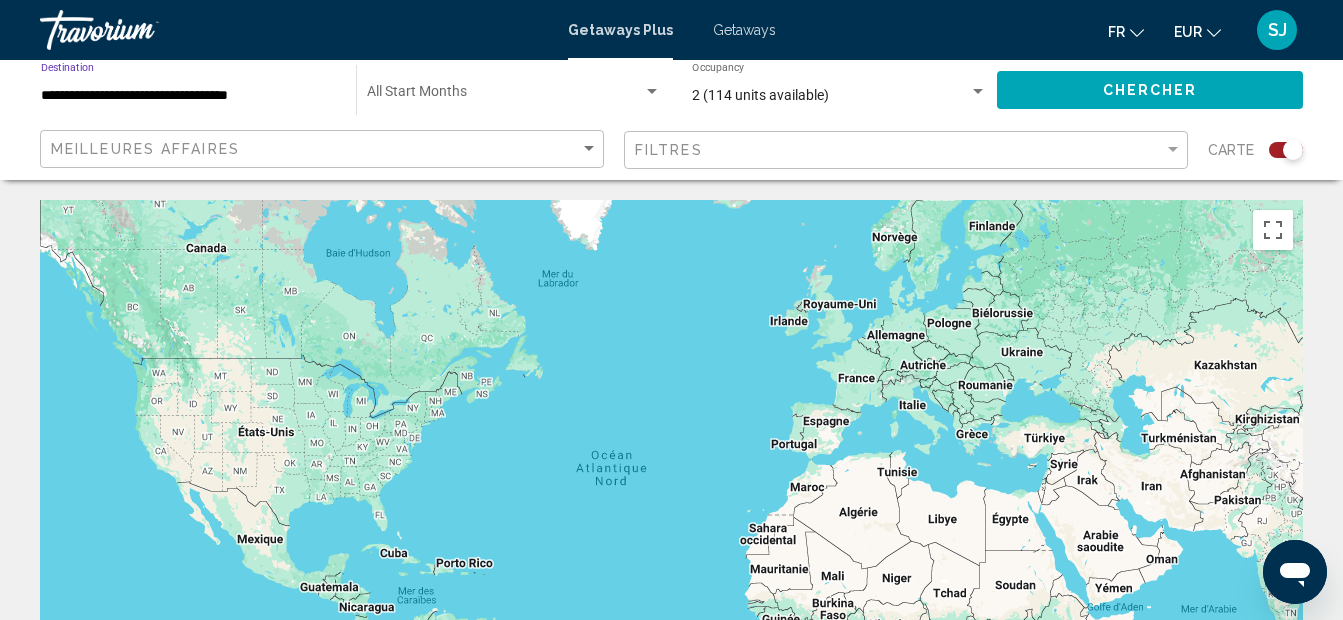 click on "**********" at bounding box center [188, 96] 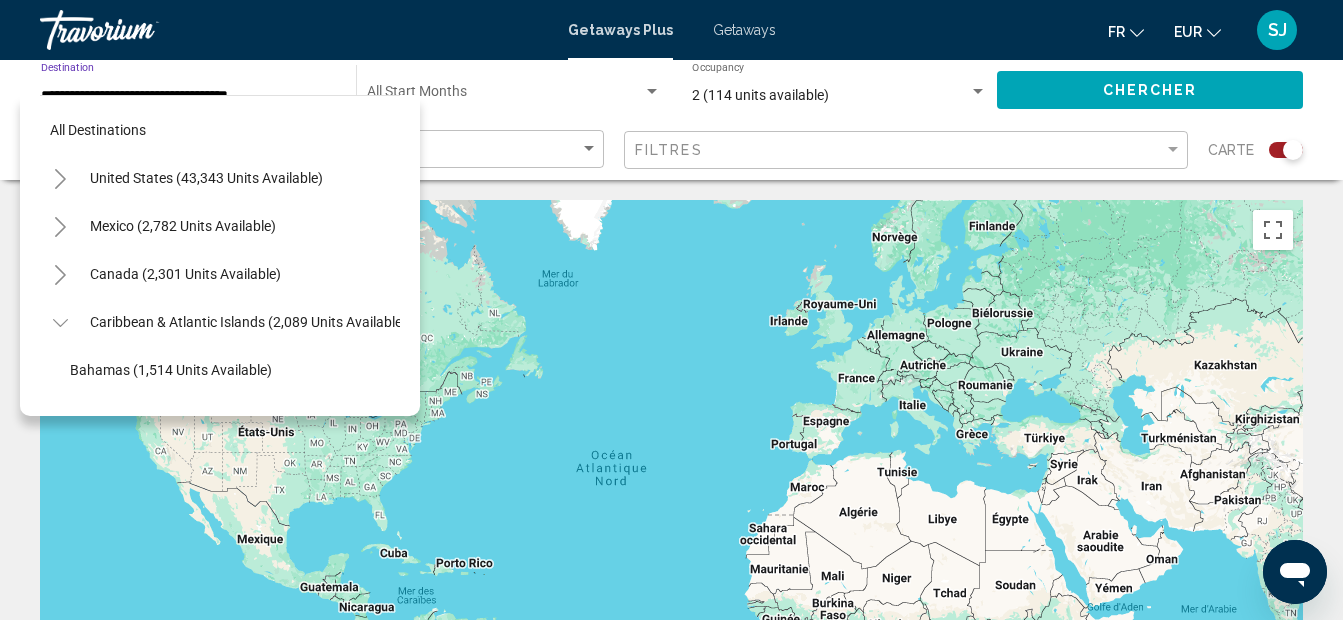 scroll, scrollTop: 847, scrollLeft: 0, axis: vertical 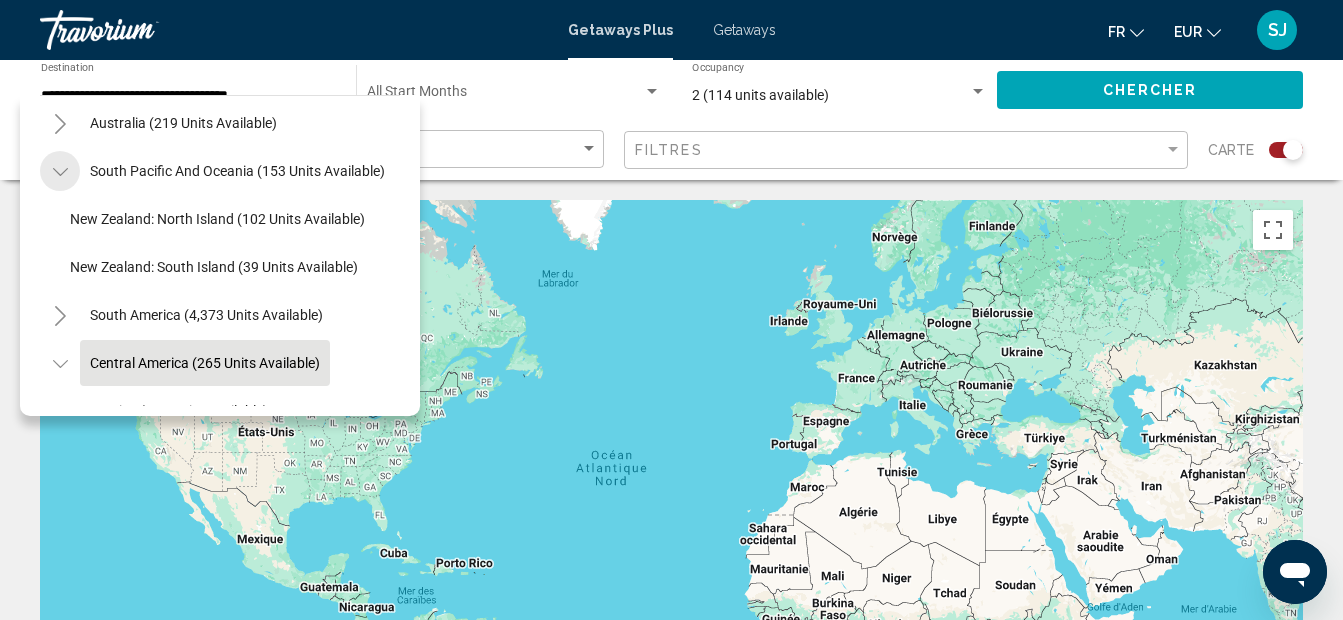 click 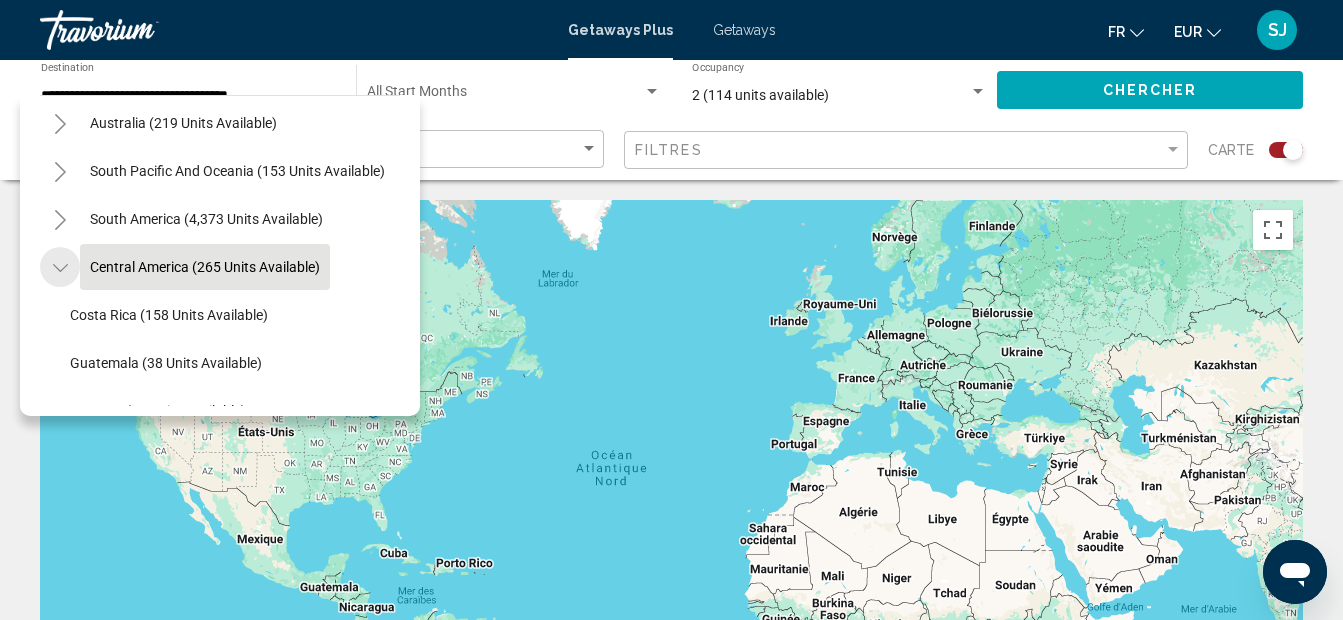 click 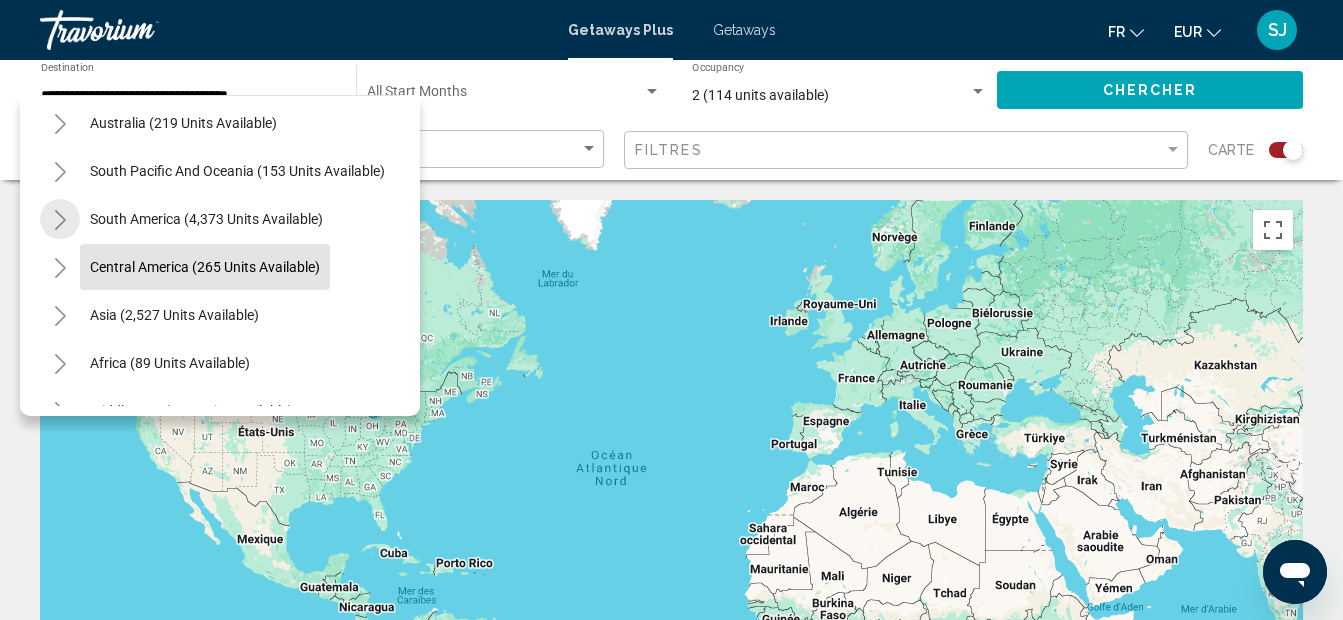click 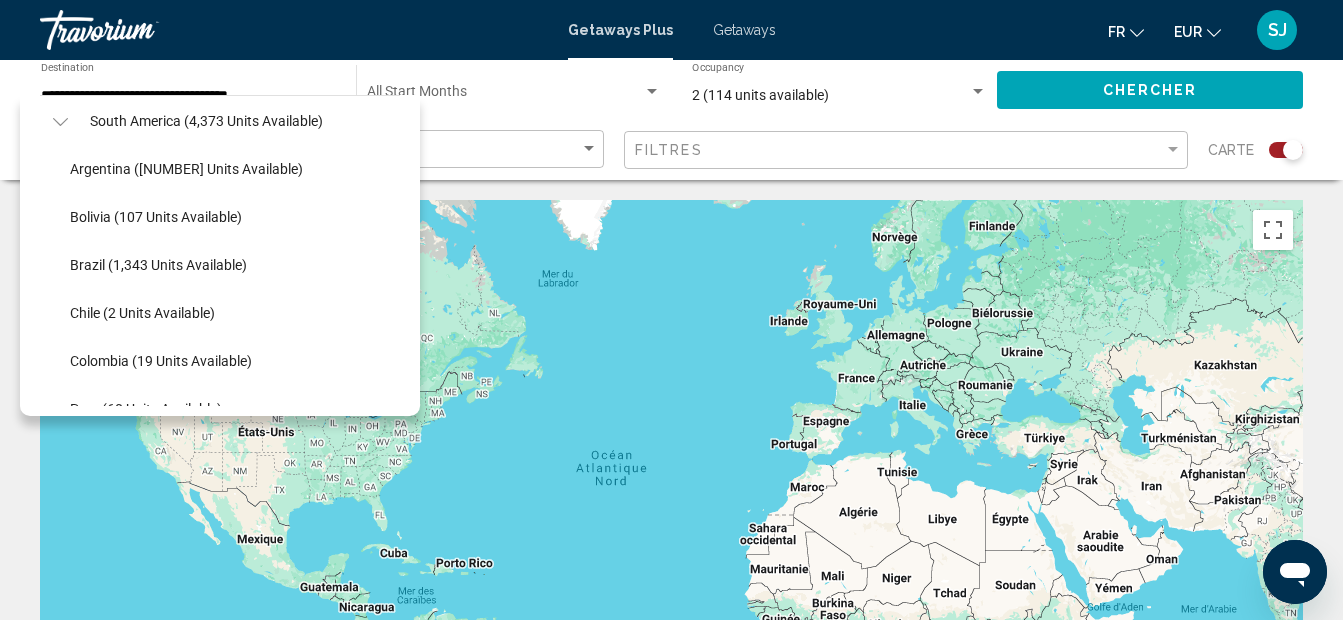 scroll, scrollTop: 847, scrollLeft: 0, axis: vertical 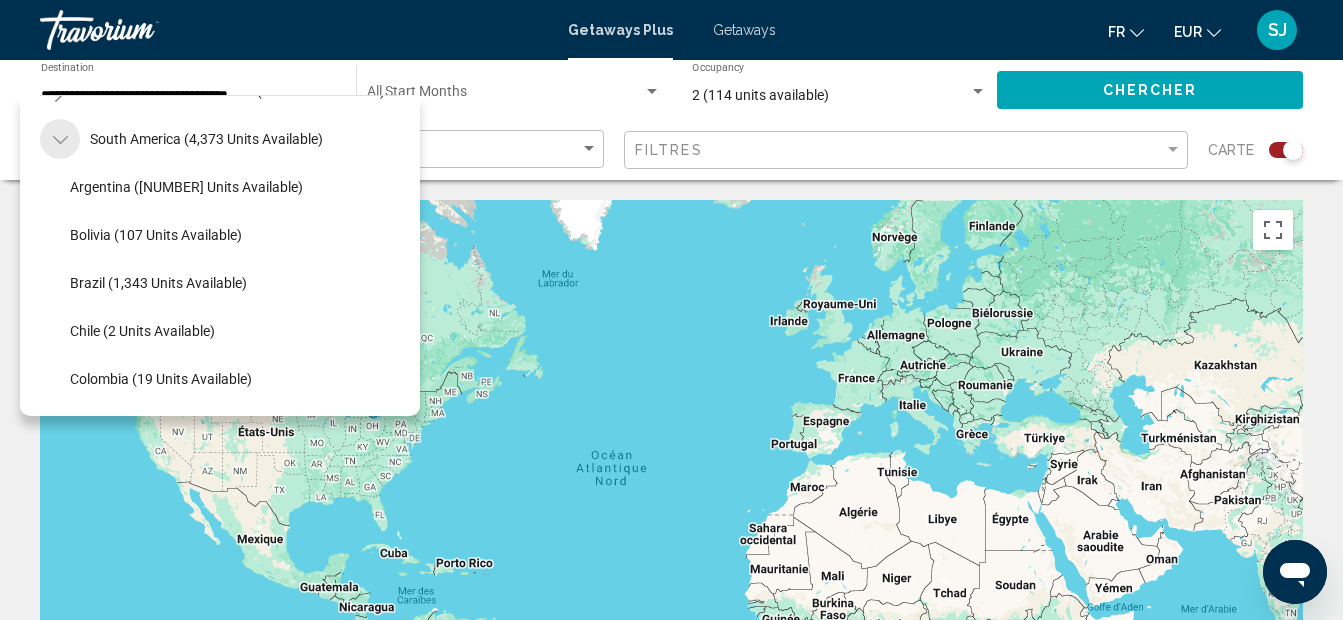 click 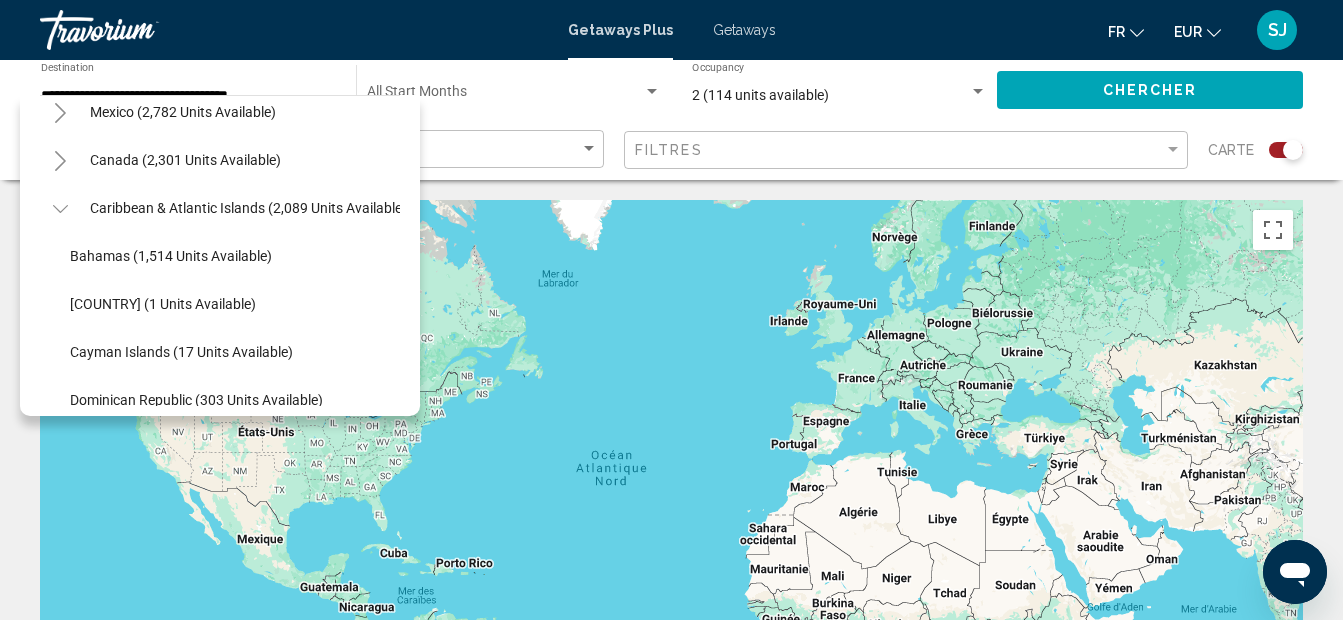 scroll, scrollTop: 51, scrollLeft: 0, axis: vertical 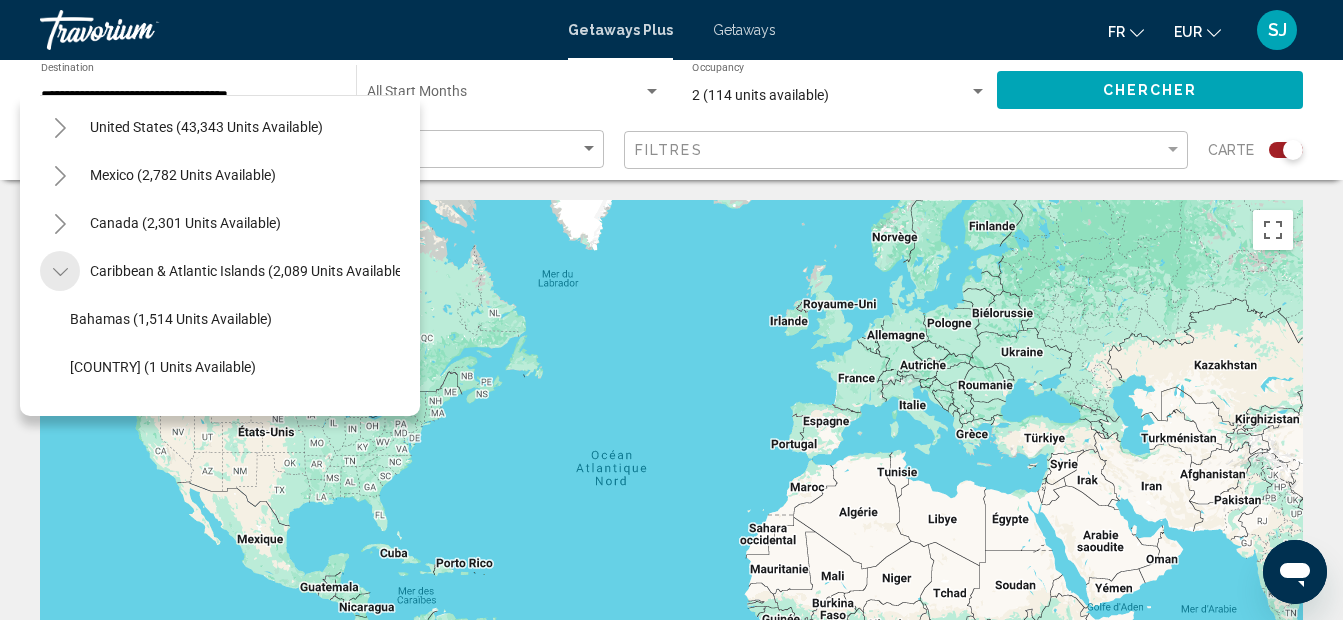 click 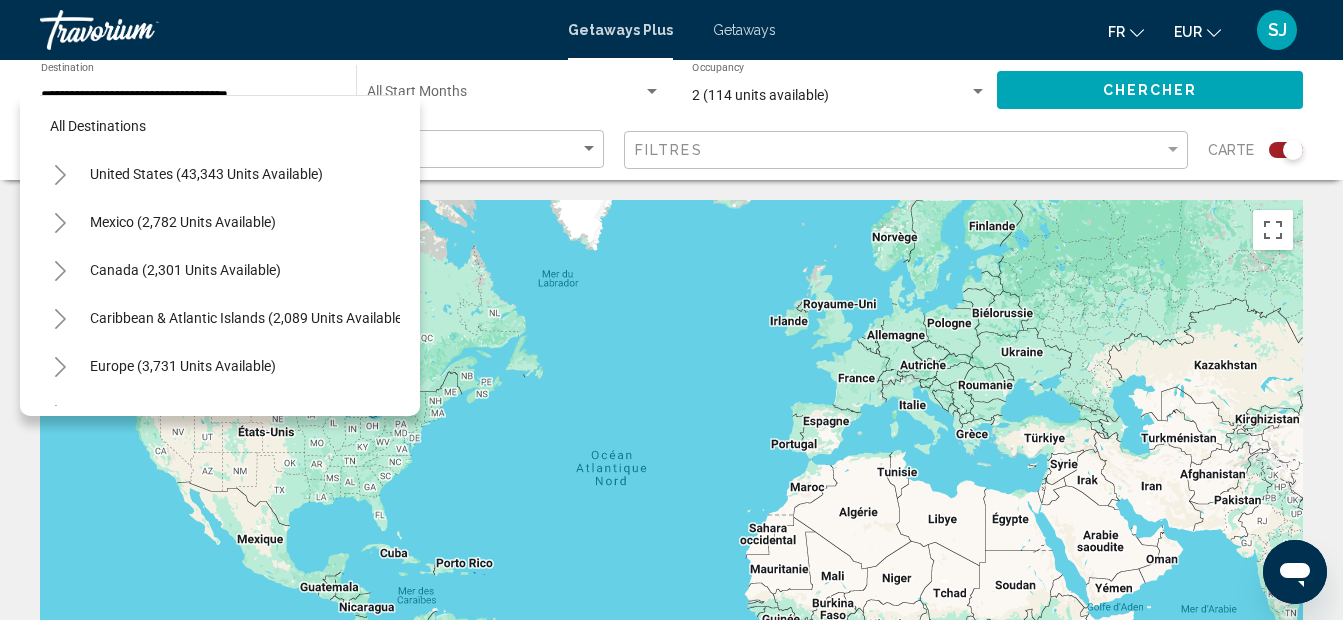 scroll, scrollTop: 0, scrollLeft: 0, axis: both 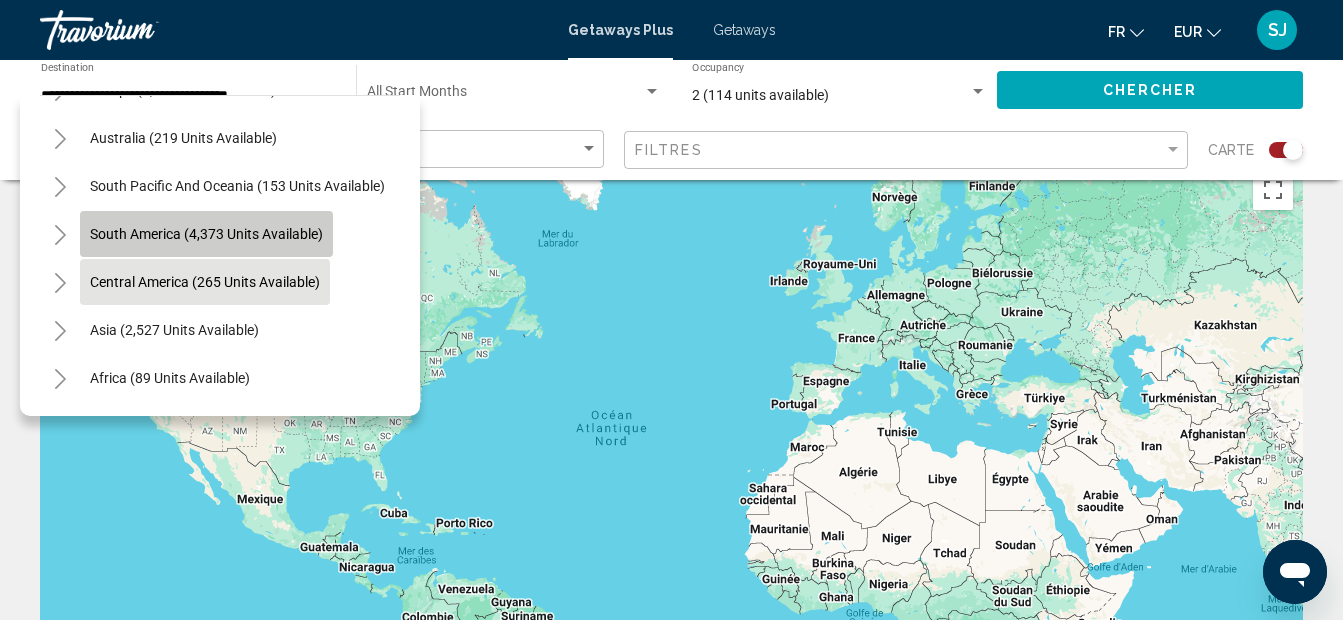 click on "South America (4,373 units available)" 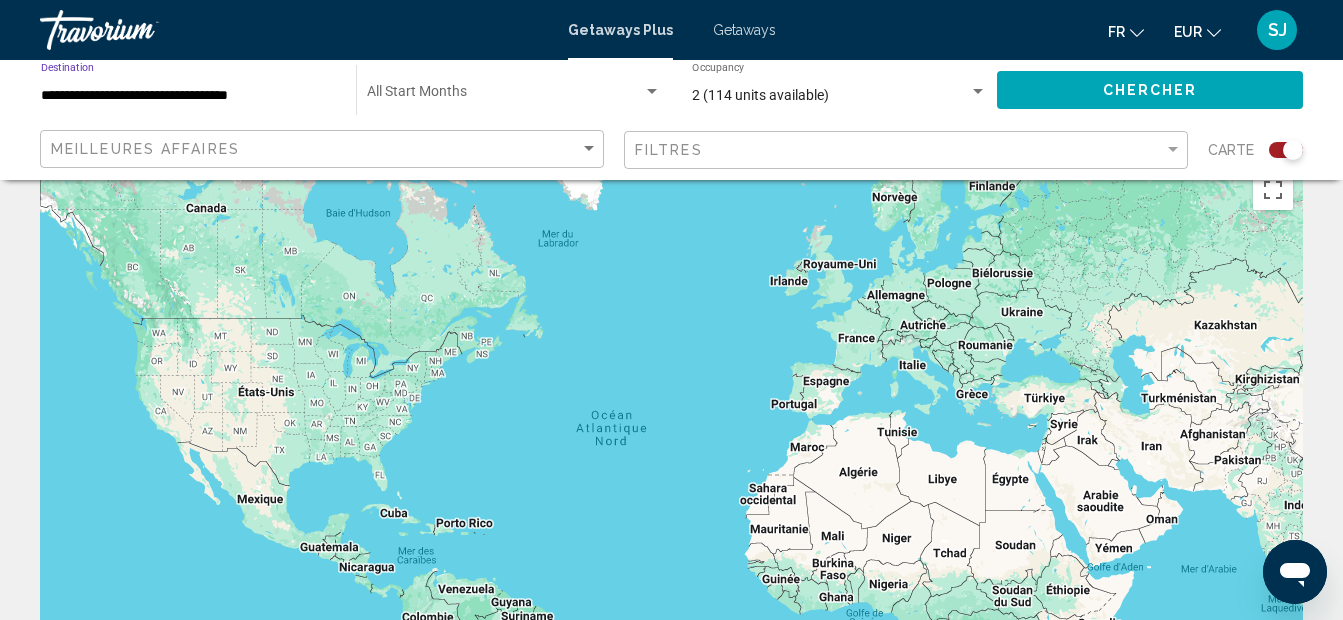 click on "**********" at bounding box center [188, 96] 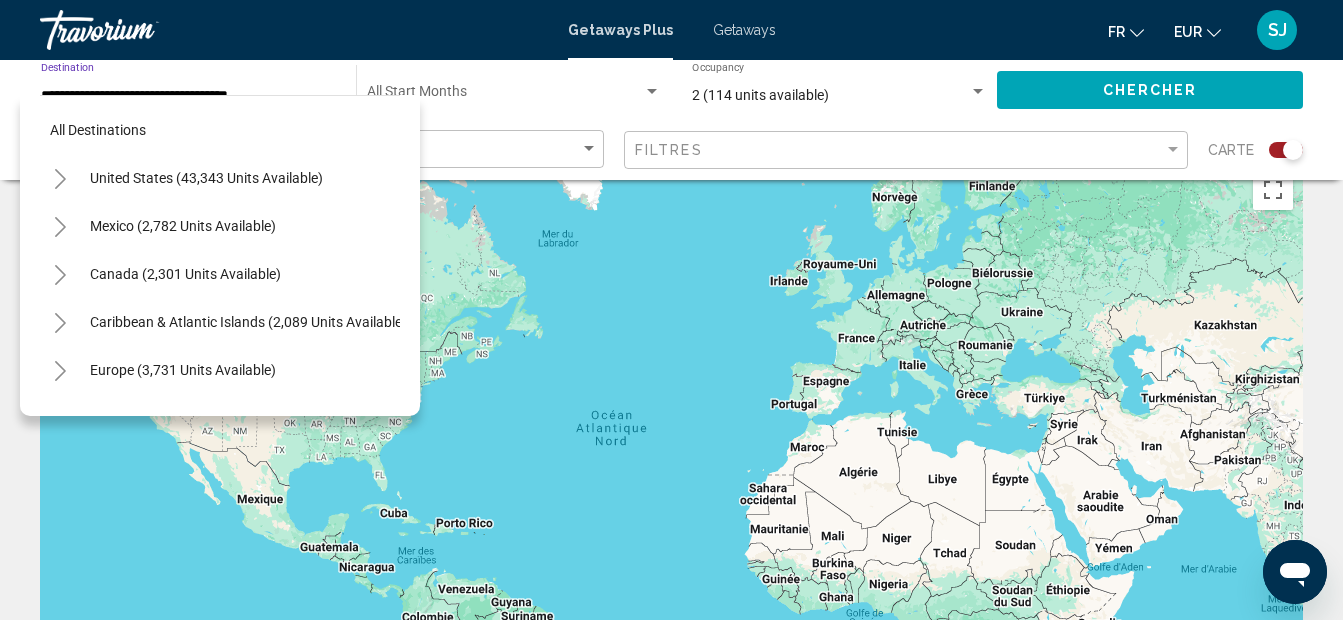 scroll, scrollTop: 271, scrollLeft: 0, axis: vertical 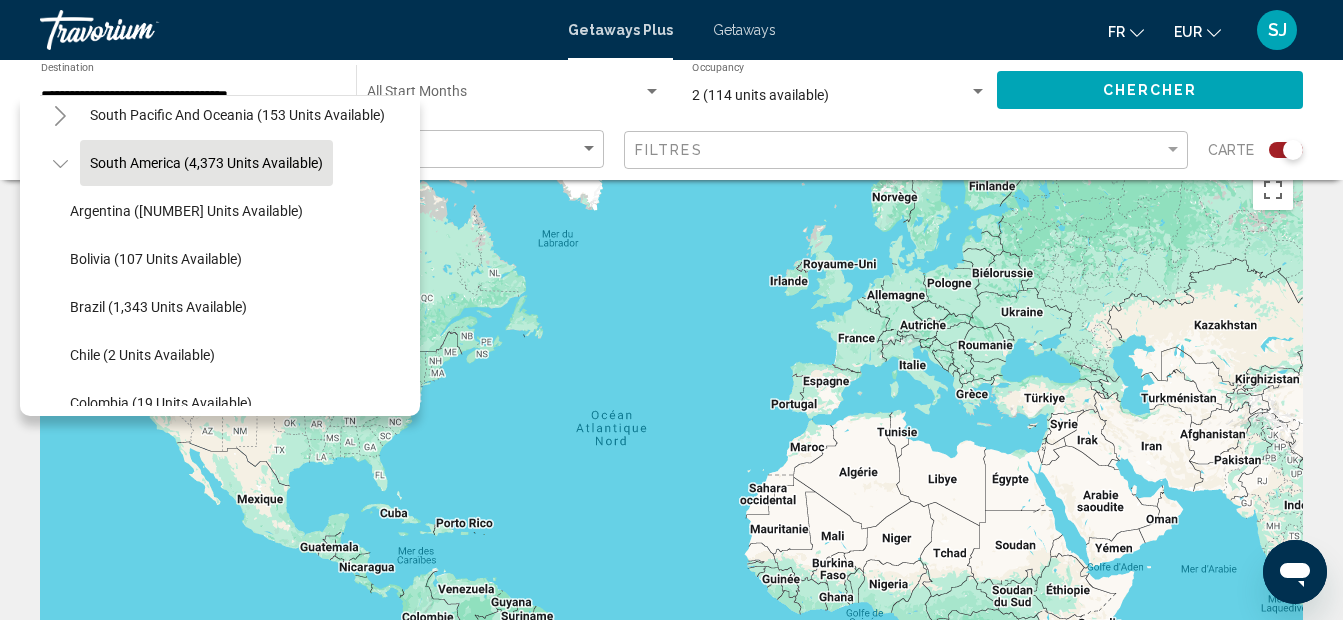 click 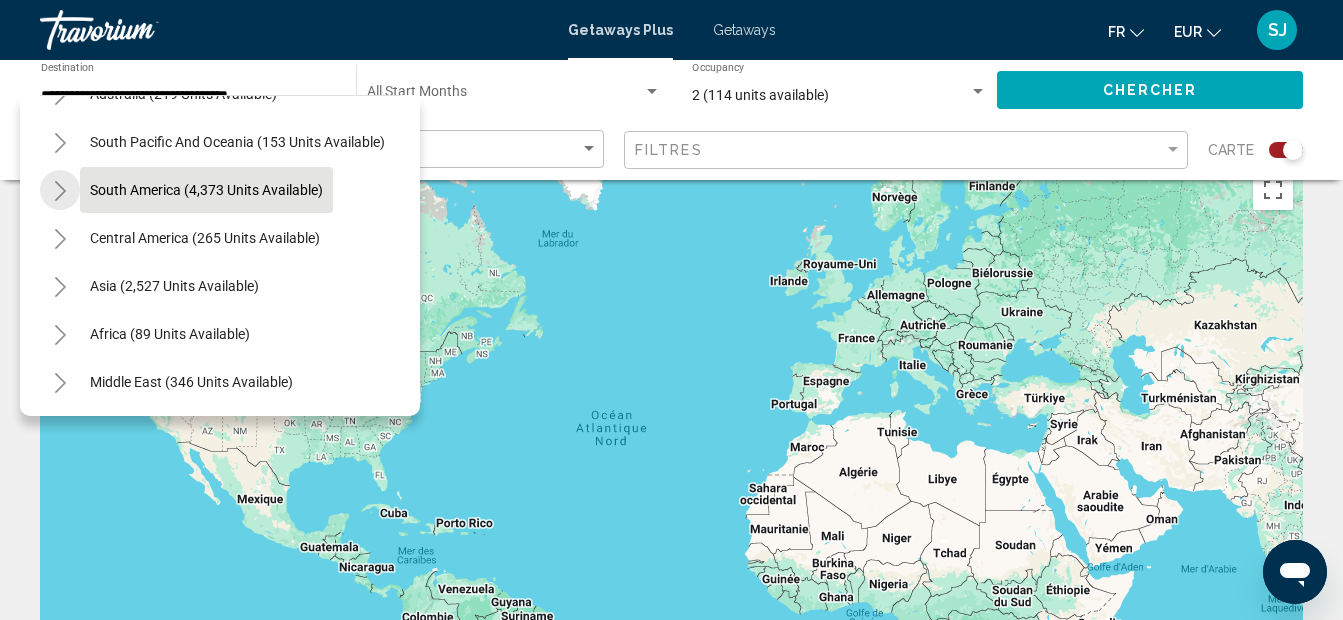 scroll, scrollTop: 339, scrollLeft: 0, axis: vertical 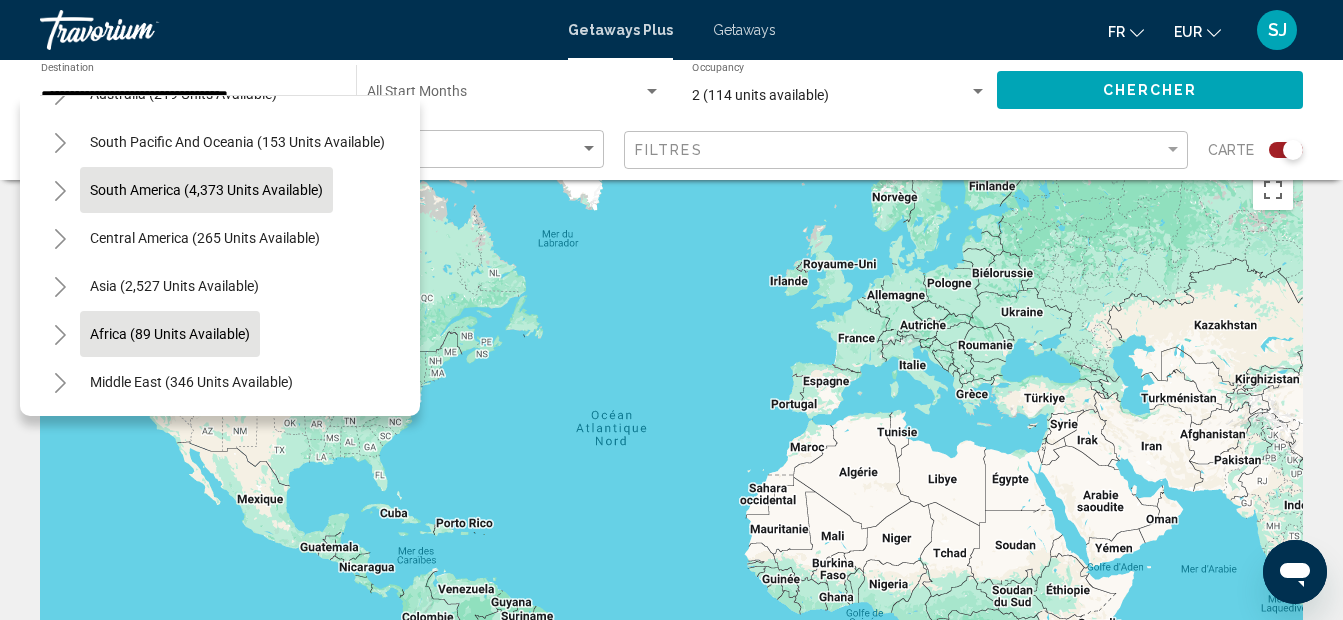 click on "Africa (89 units available)" at bounding box center [191, 382] 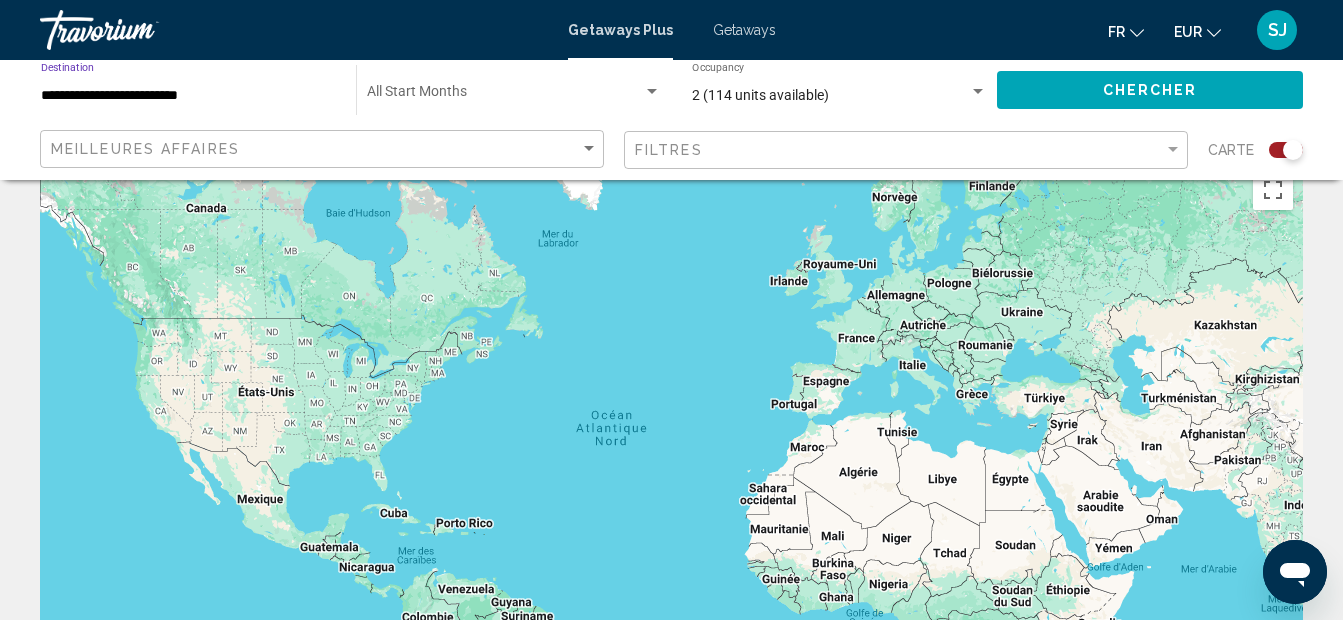 click on "**********" at bounding box center [188, 96] 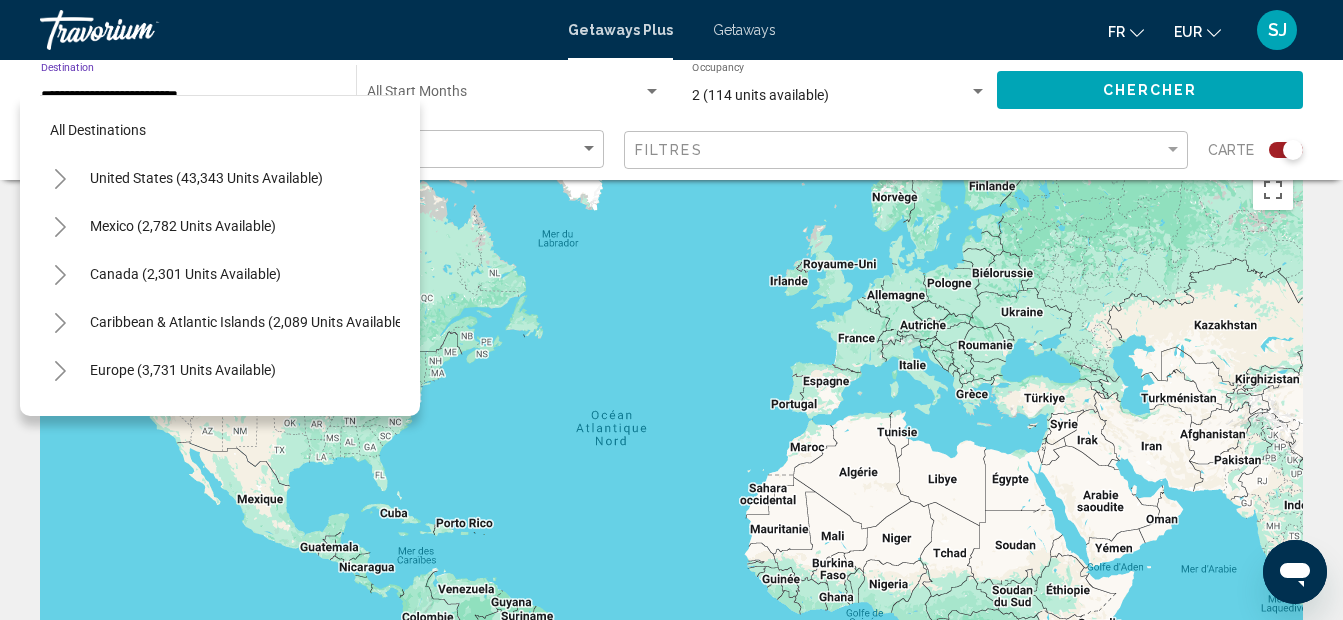 scroll, scrollTop: 415, scrollLeft: 0, axis: vertical 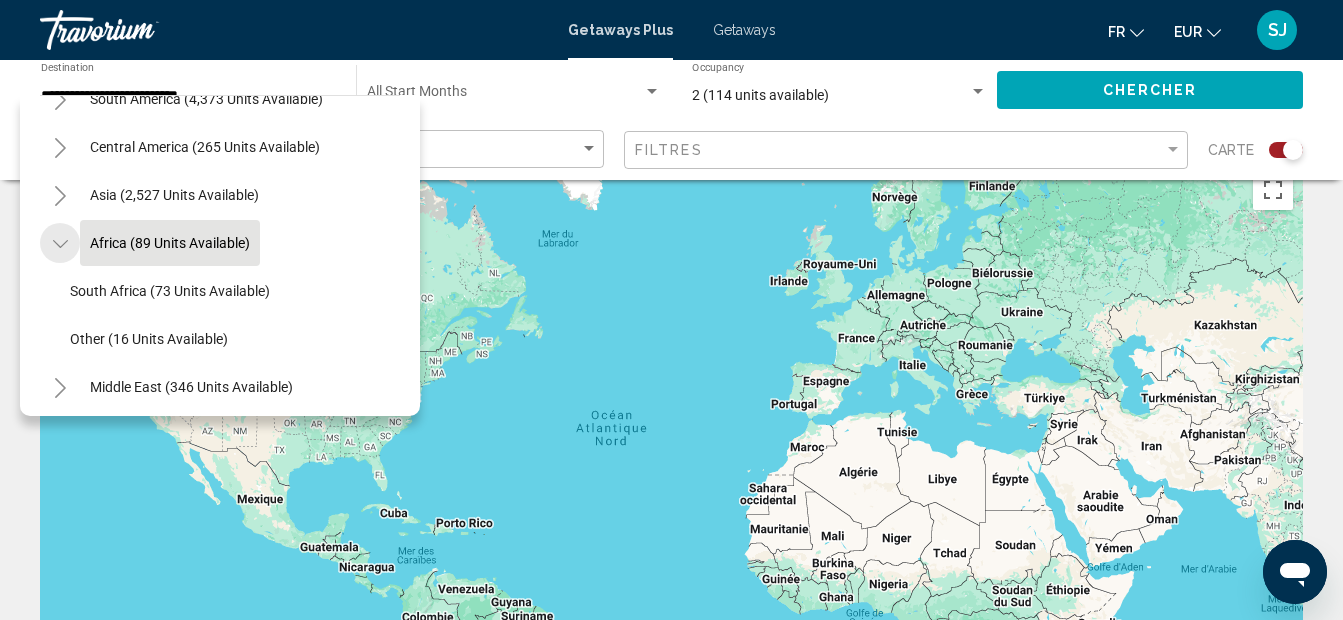 click 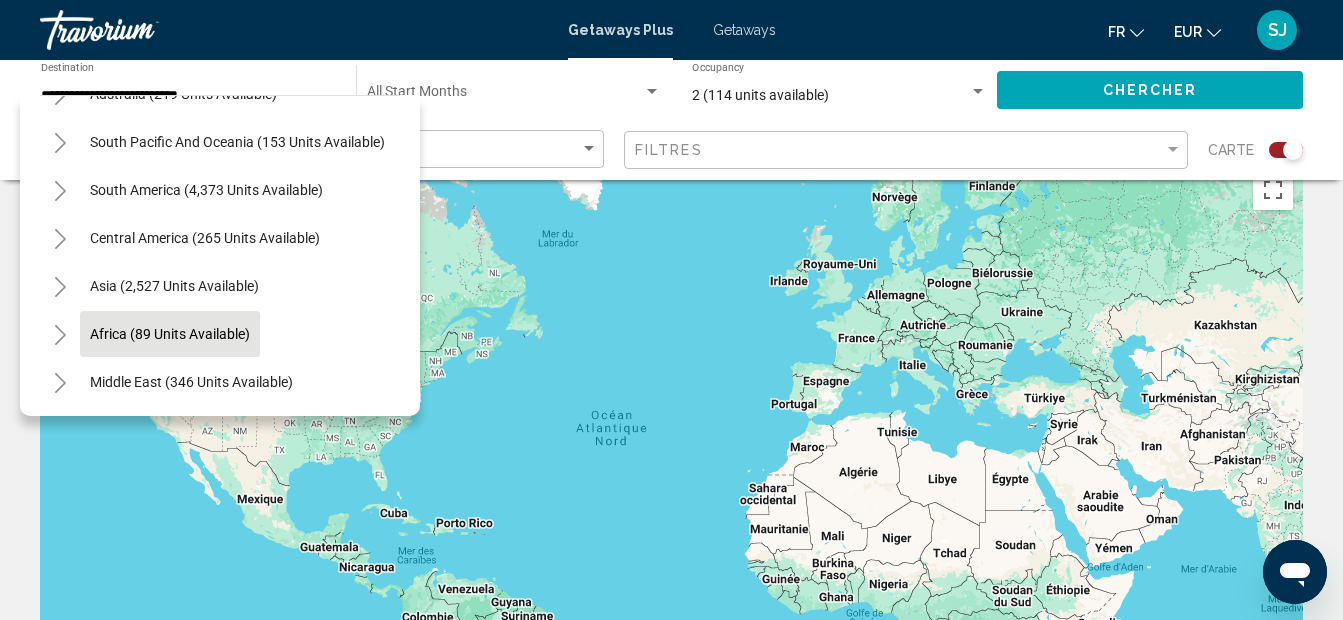 scroll, scrollTop: 339, scrollLeft: 0, axis: vertical 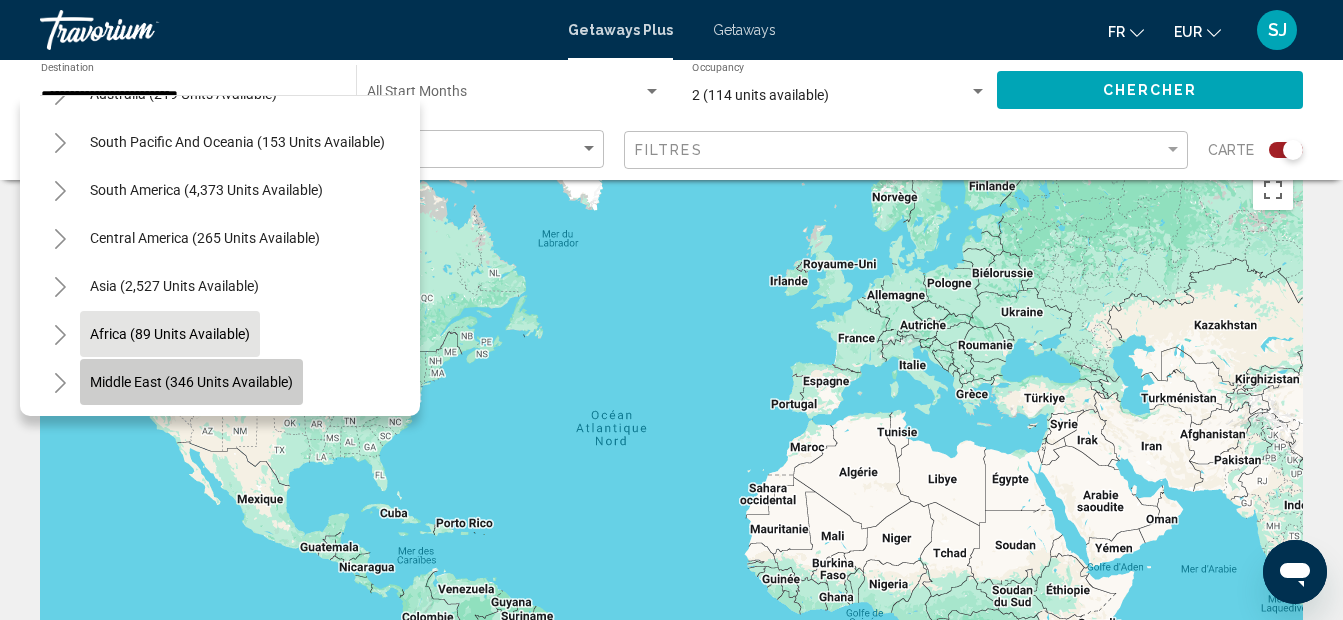 click on "Middle East (346 units available)" 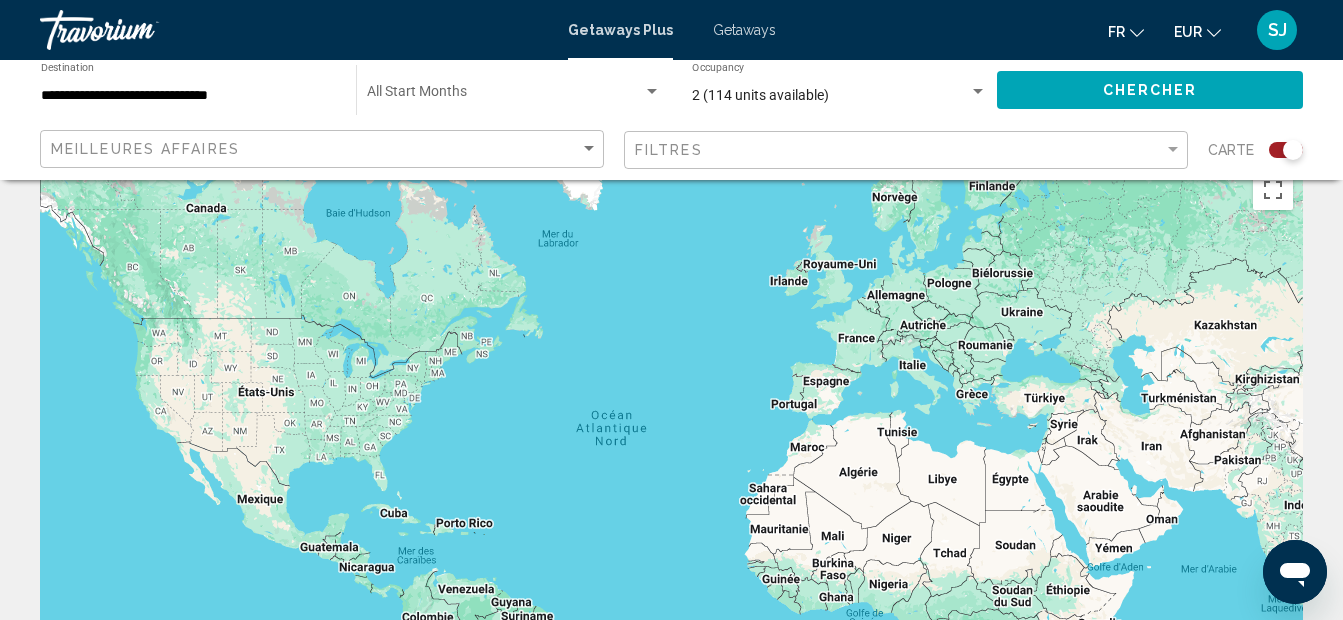 drag, startPoint x: 194, startPoint y: 74, endPoint x: 192, endPoint y: 86, distance: 12.165525 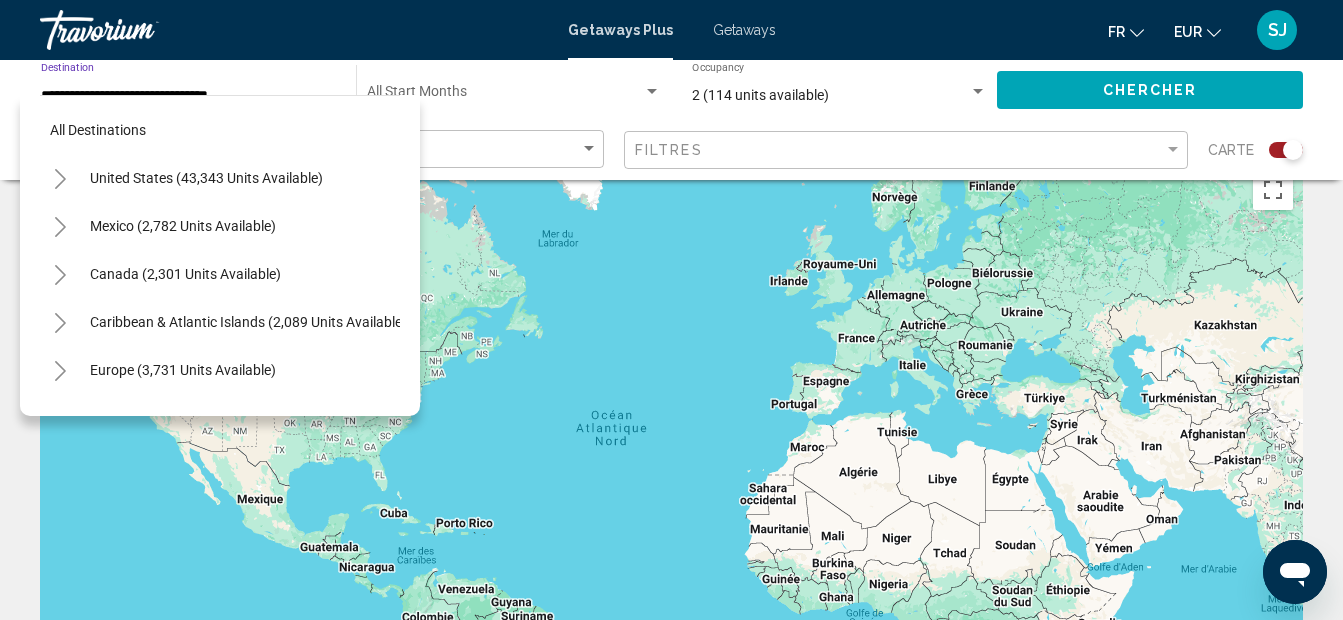 scroll, scrollTop: 463, scrollLeft: 0, axis: vertical 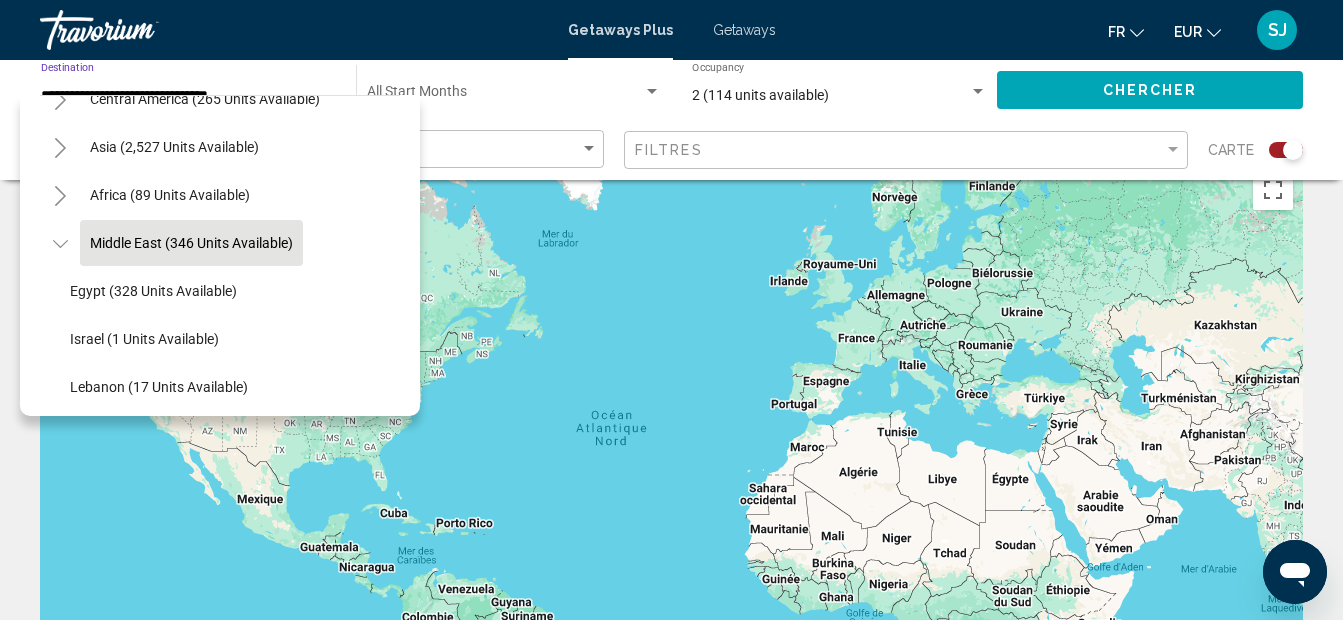 click on "**********" 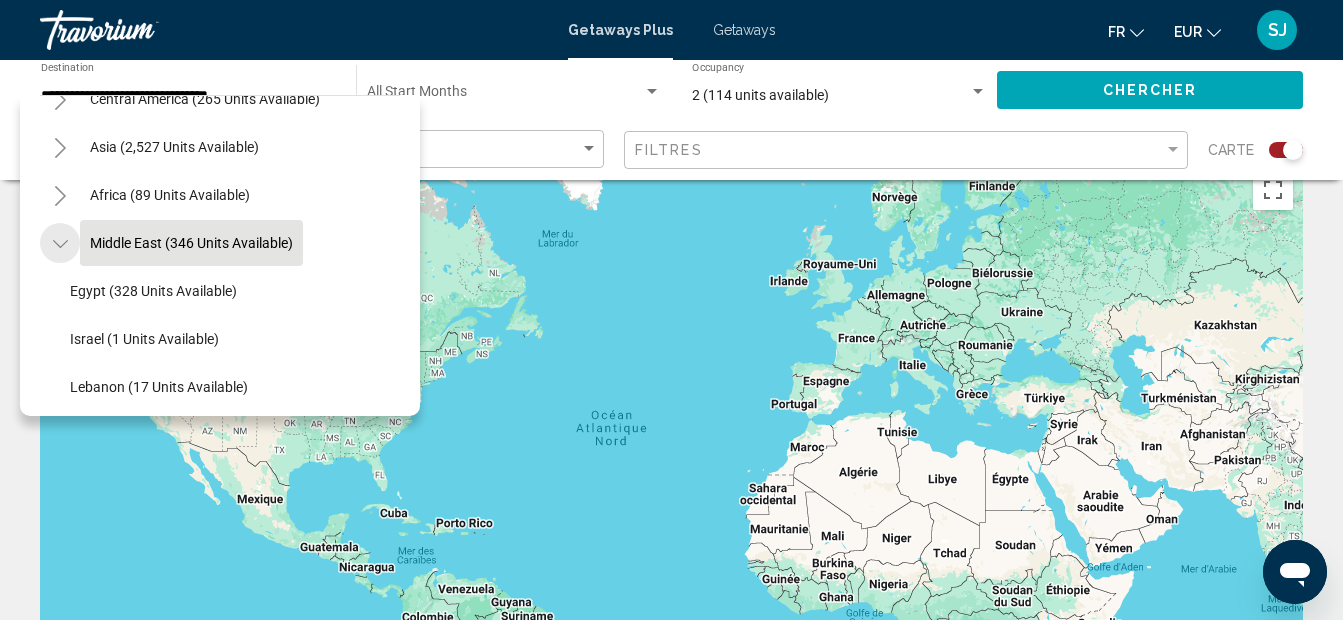 click 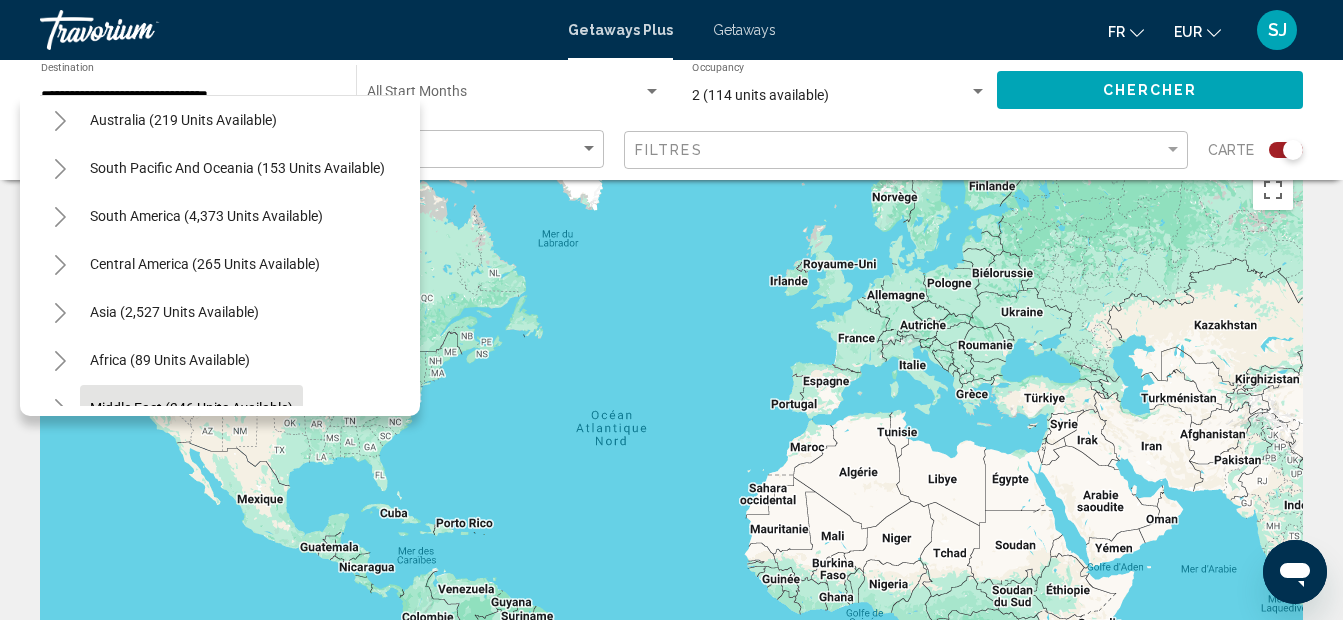scroll, scrollTop: 259, scrollLeft: 0, axis: vertical 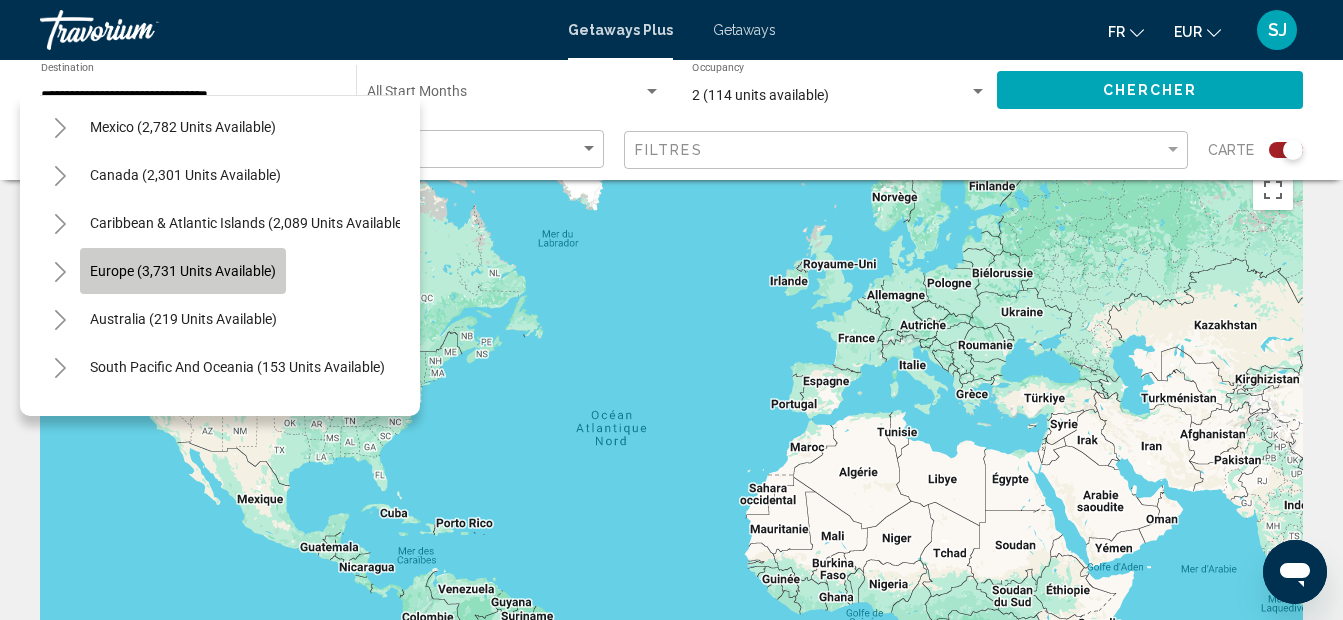 click on "Europe (3,731 units available)" 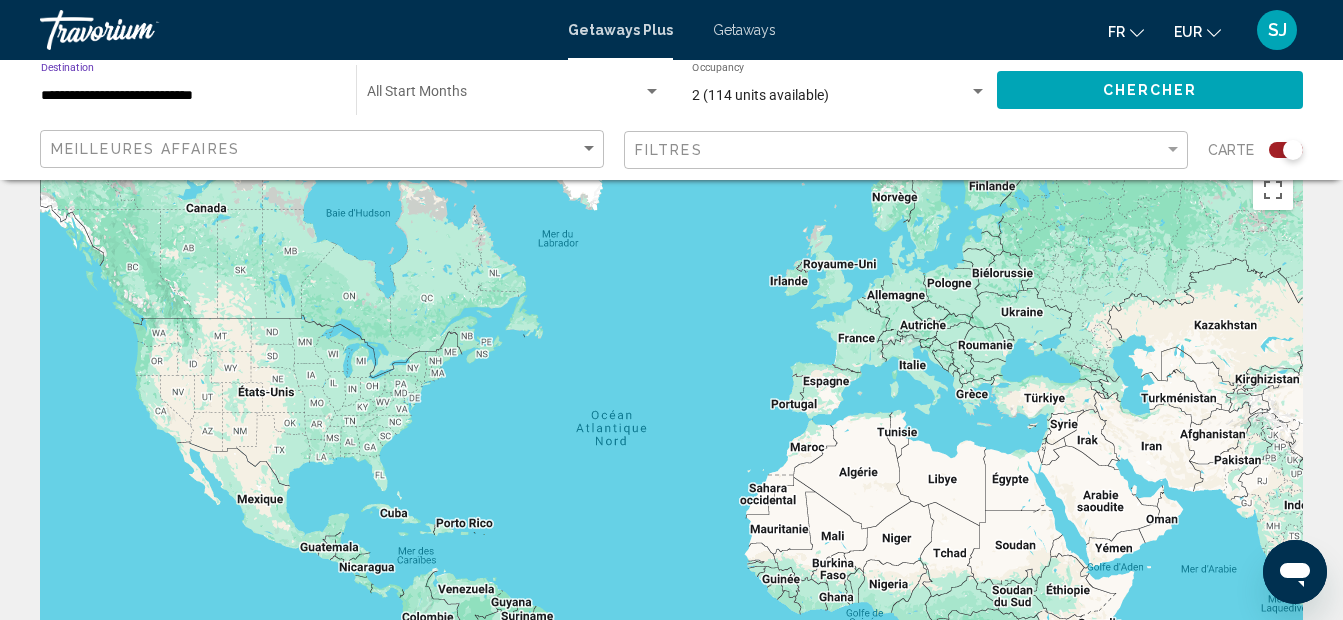 click on "**********" at bounding box center [188, 96] 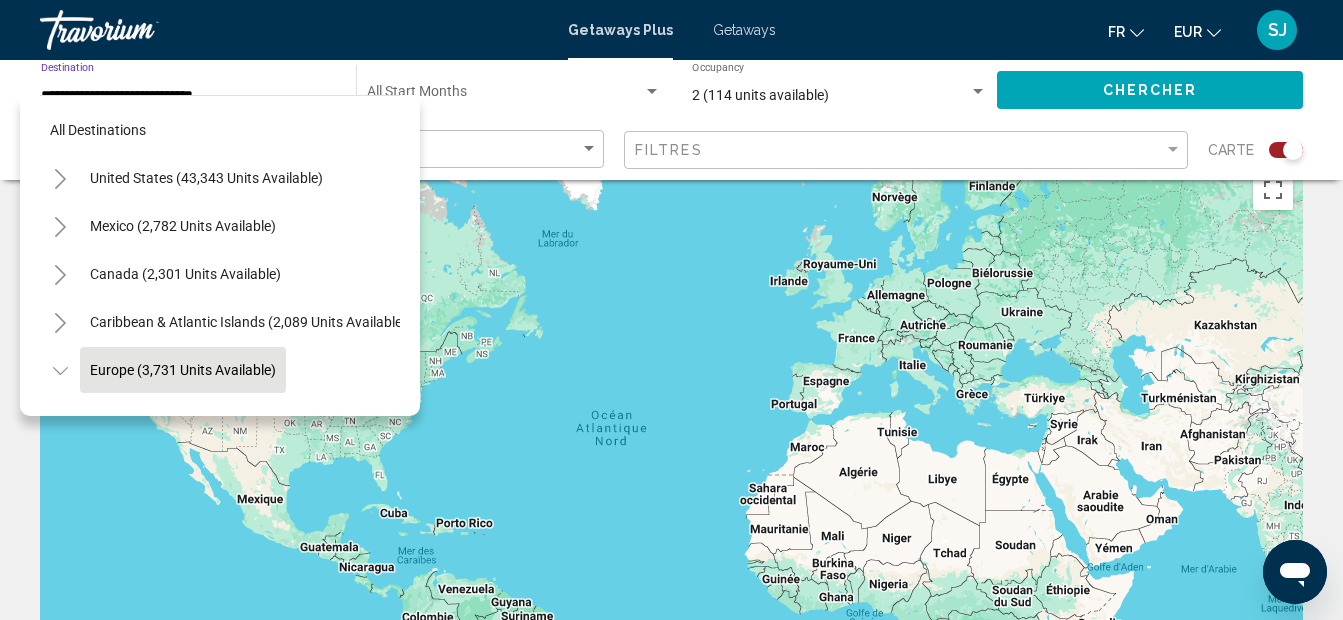 scroll, scrollTop: 127, scrollLeft: 0, axis: vertical 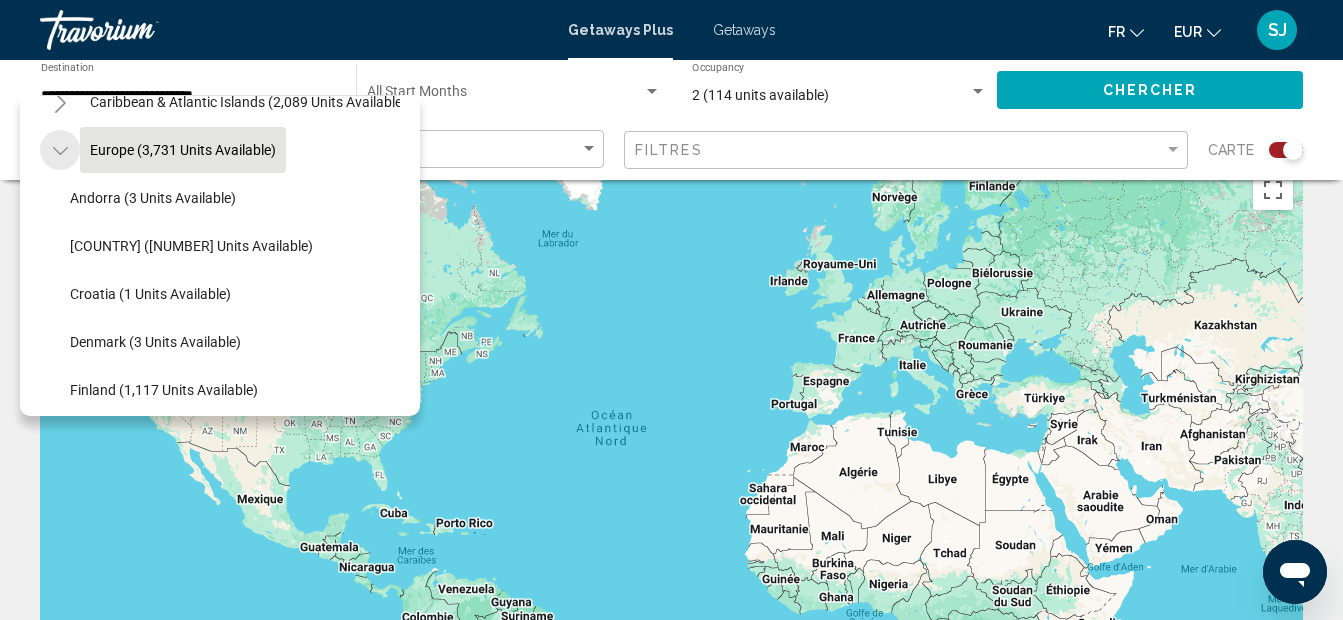 click 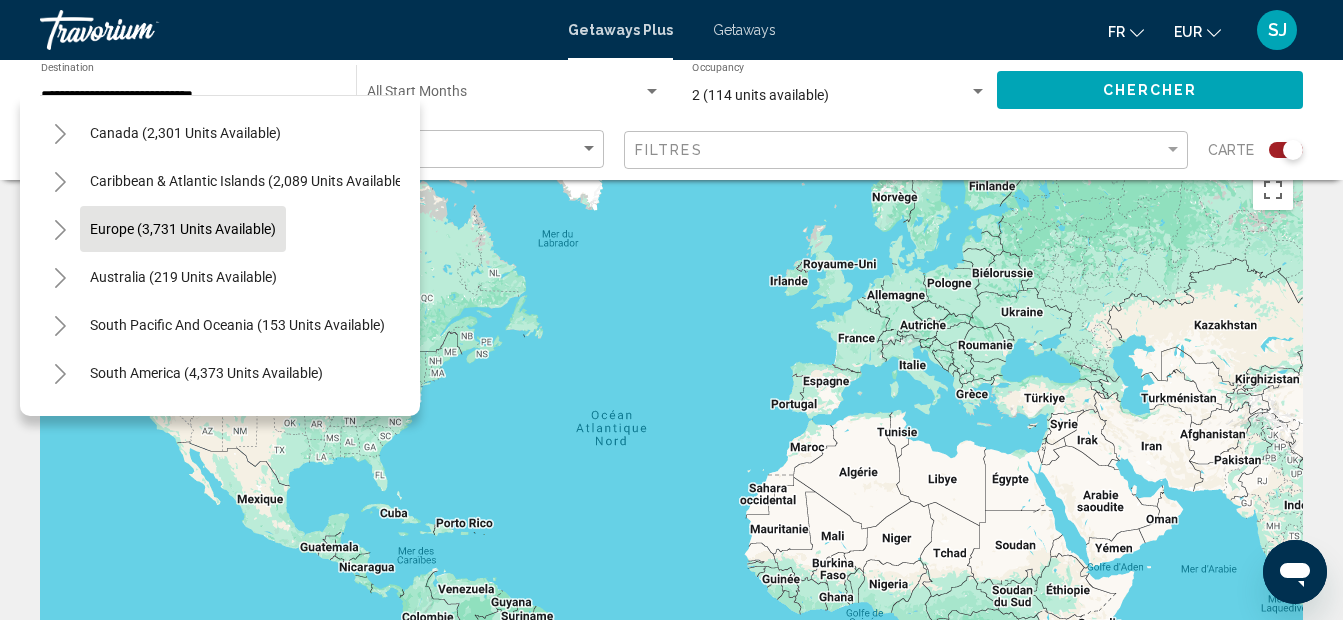 scroll, scrollTop: 140, scrollLeft: 0, axis: vertical 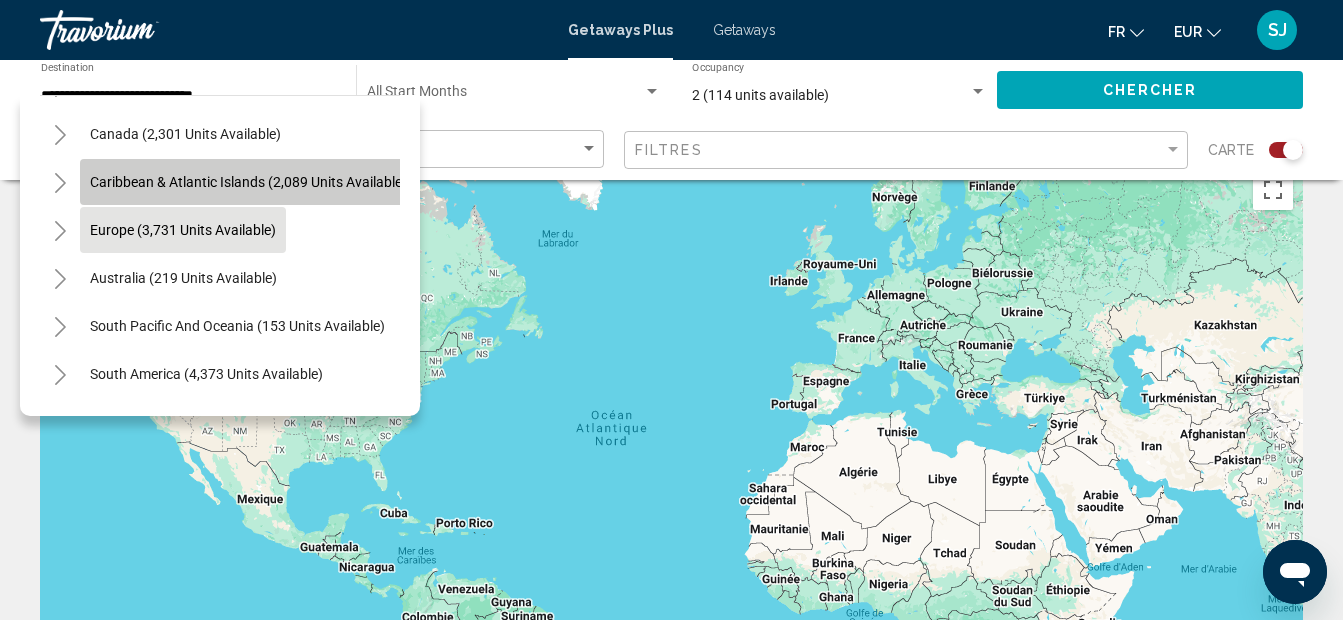 click on "Caribbean & Atlantic Islands (2,089 units available)" 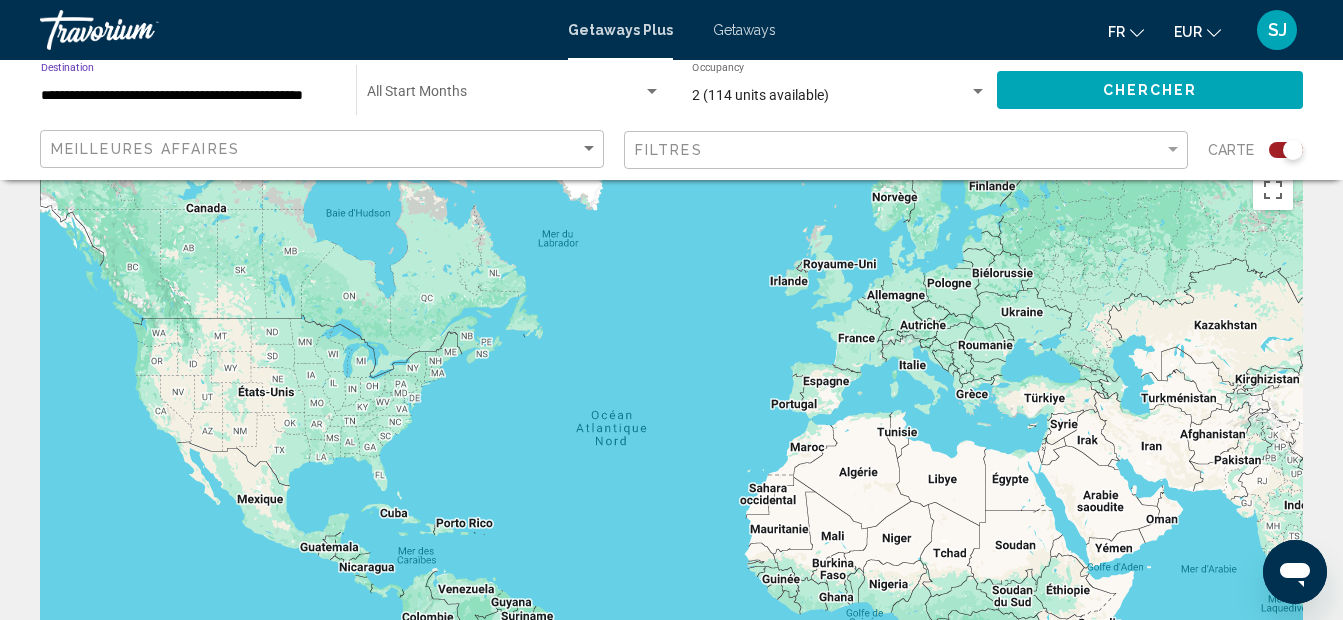 click on "**********" at bounding box center [188, 96] 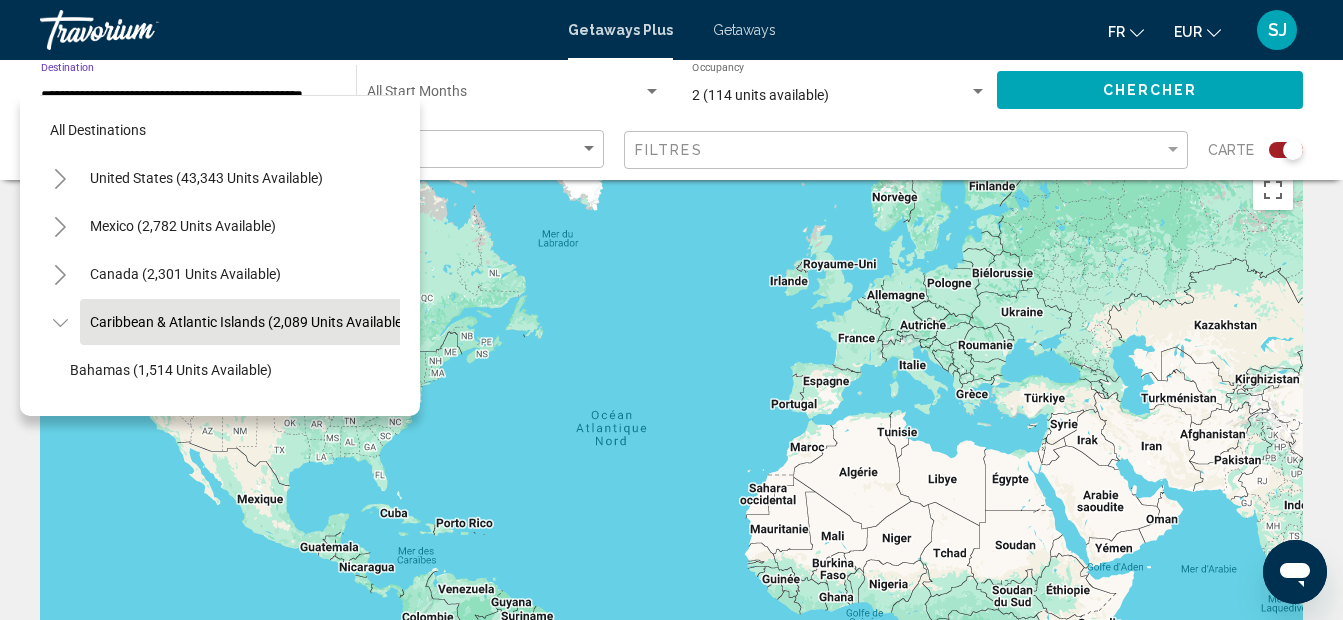 scroll, scrollTop: 79, scrollLeft: 33, axis: both 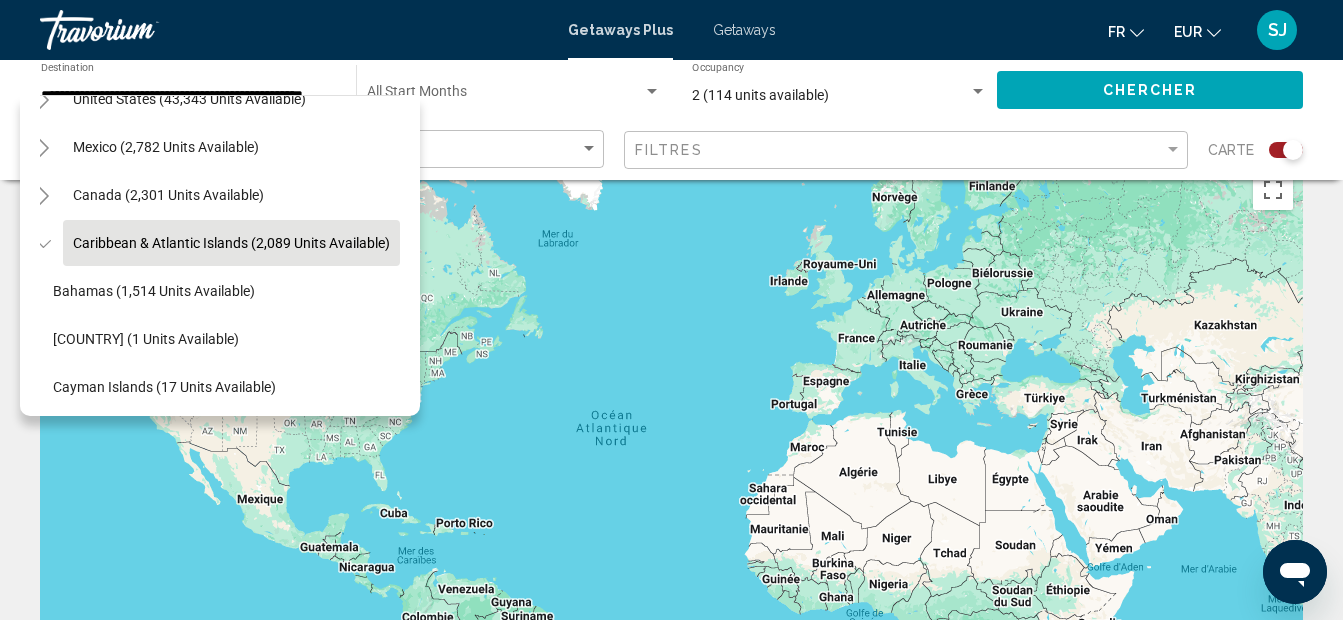 click on "All destinations
United States (43,343 units available)
Mexico (2,782 units available)
Canada (2,301 units available)
Caribbean & Atlantic Islands (2,089 units available)   Bahamas (1,514 units available)   Barbados (1 units available)   Cayman Islands (17 units available)   Dominican Republic (303 units available)   Martinique (10 units available)   Puerto Rico (24 units available)   Saint Lucia (1 units available)   Sint Maarten and Saint Martin (214 units available)   Virgin Islands (5 units available)
Europe (3,731 units available)
Australia (219 units available)
South Pacific and Oceania (153 units available)
South America (4,373 units available)
Central America (265 units available)
Asia (2,527 units available)
Africa (89 units available)" at bounding box center (220, 255) 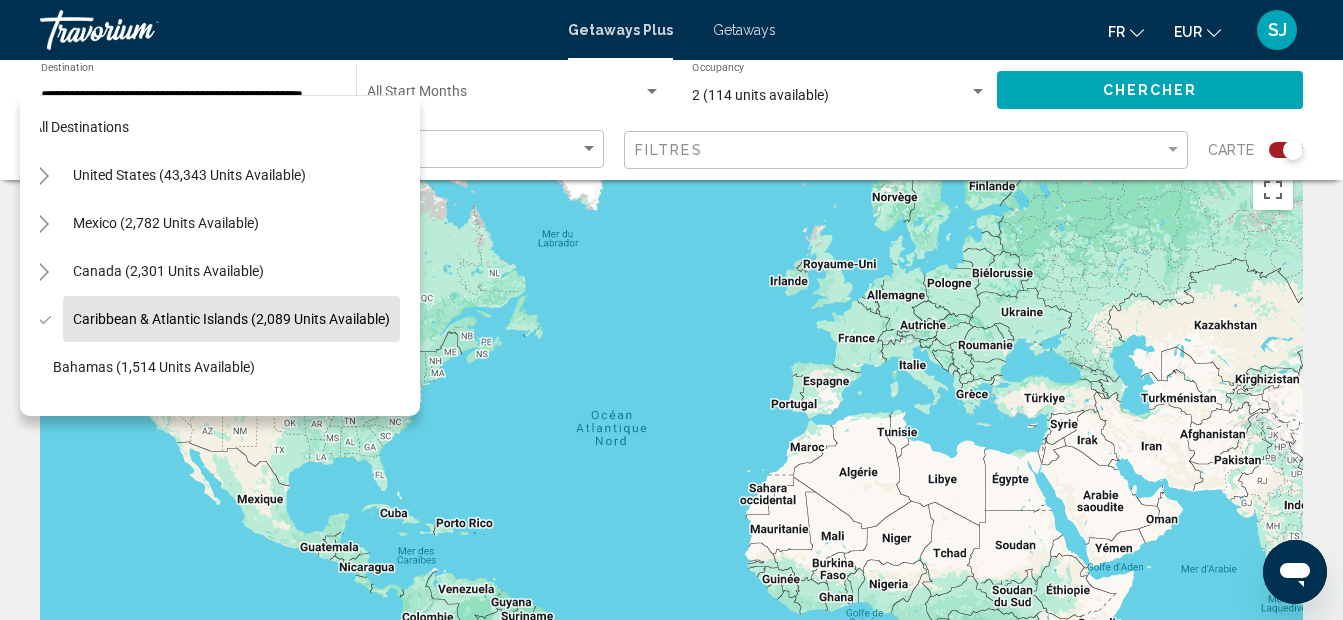 scroll, scrollTop: 0, scrollLeft: 33, axis: horizontal 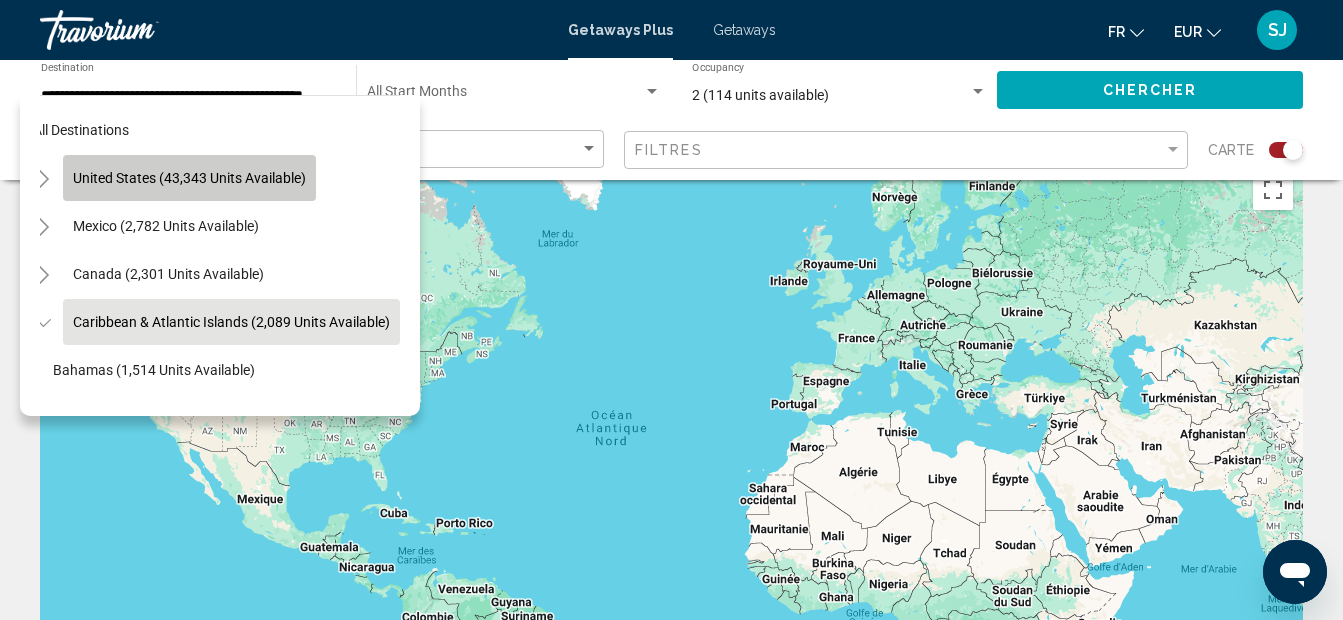 click on "United States (43,343 units available)" 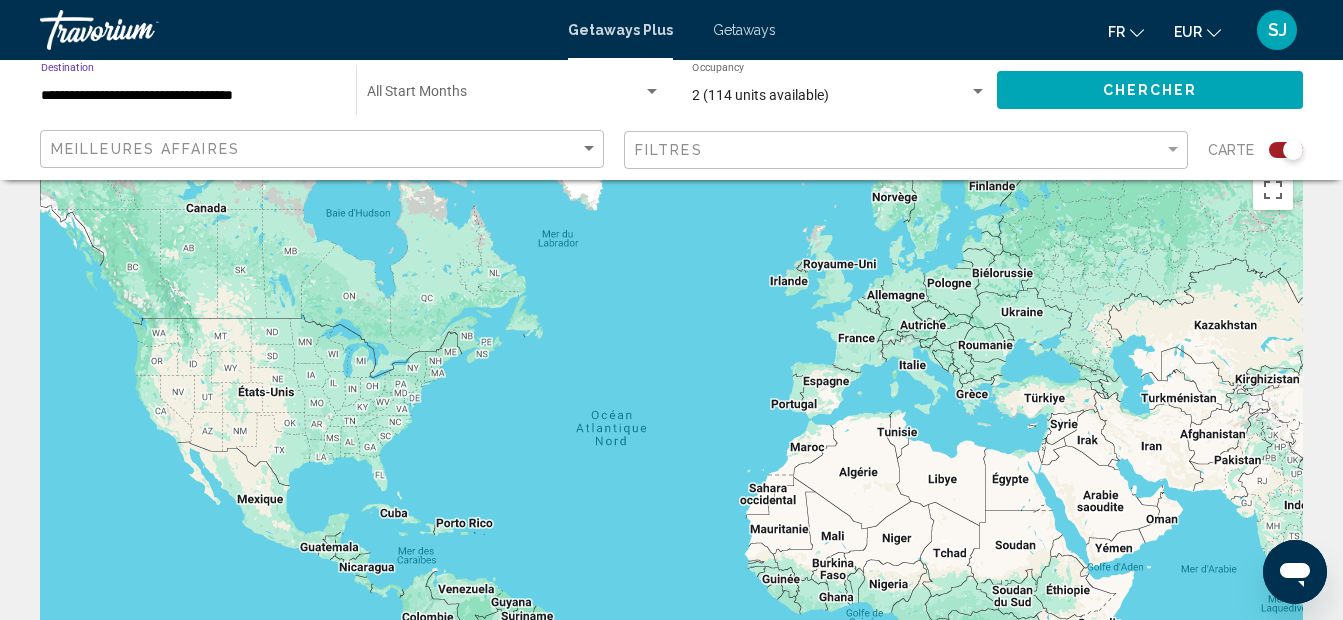 click on "**********" at bounding box center [188, 96] 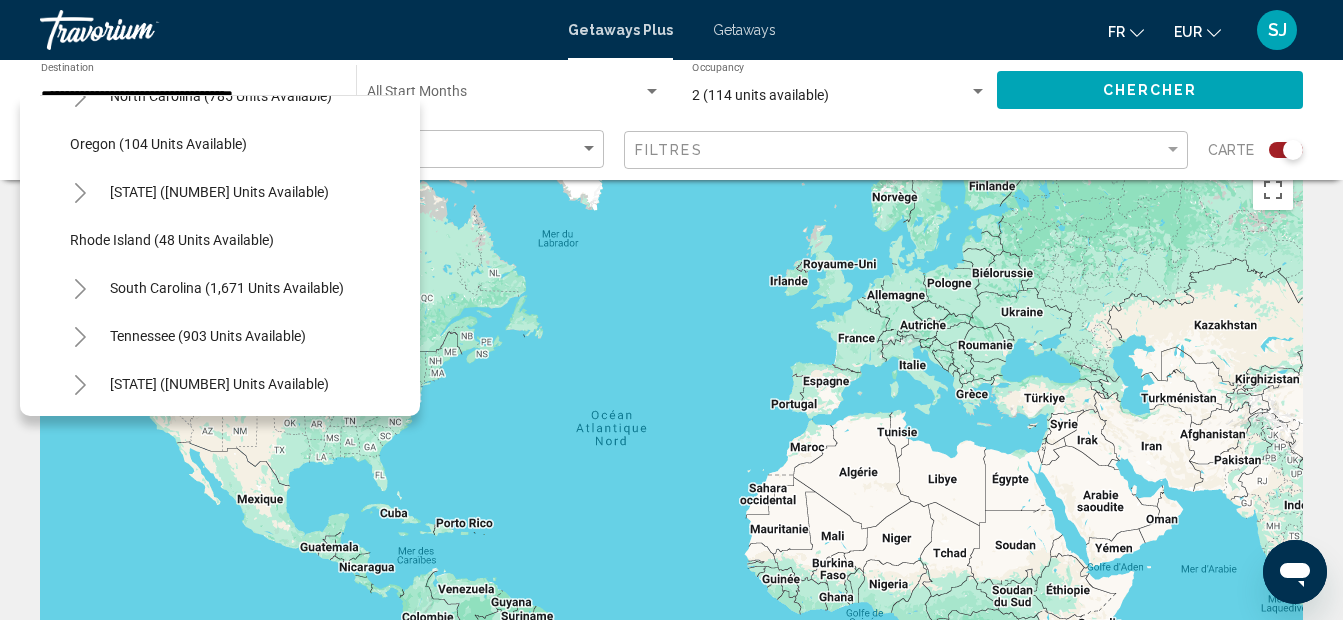 scroll, scrollTop: 1360, scrollLeft: 0, axis: vertical 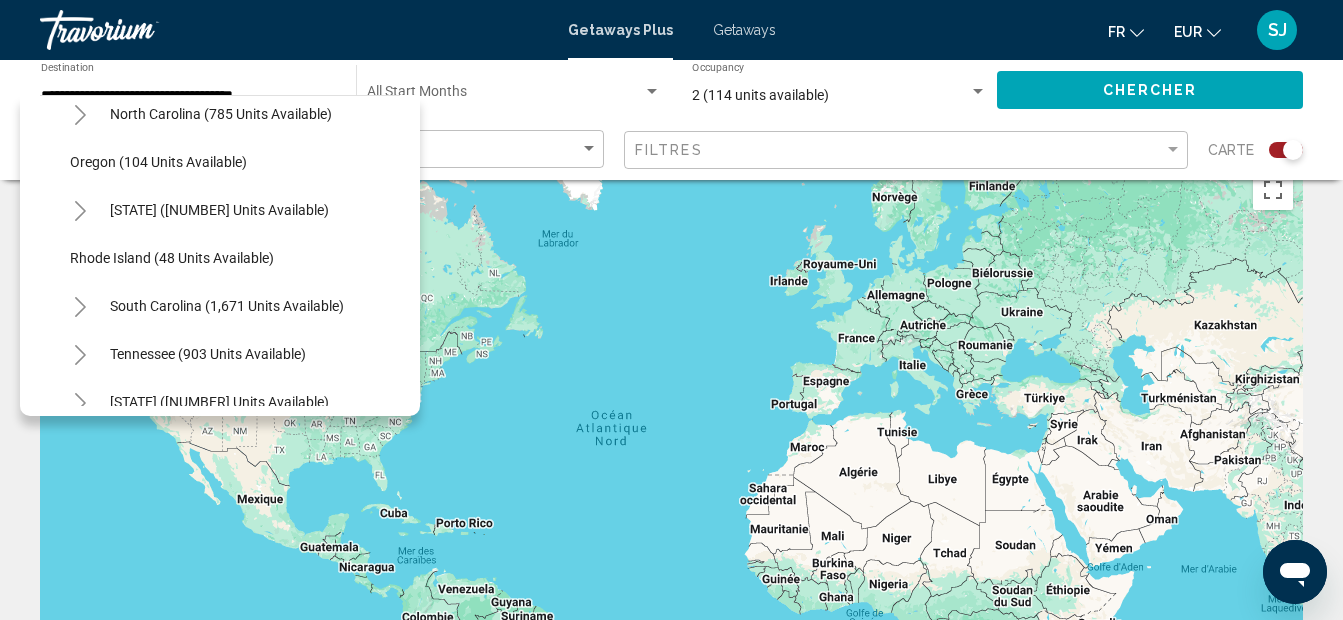 click at bounding box center (671, 460) 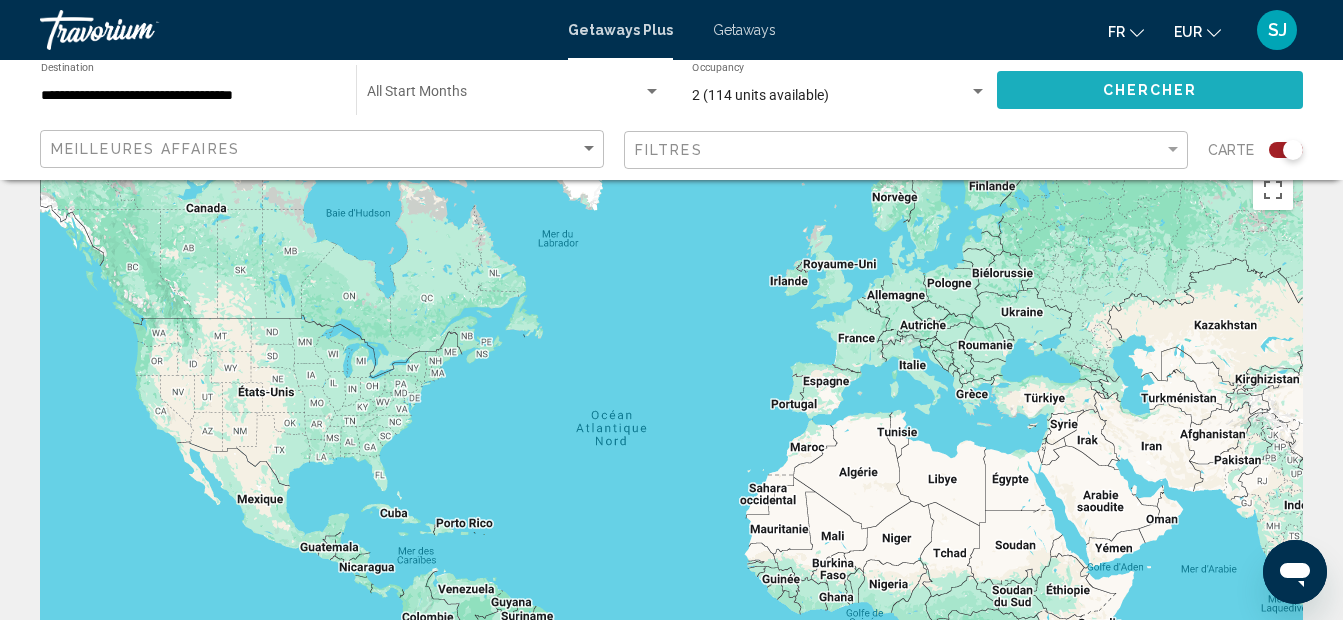 click on "Chercher" 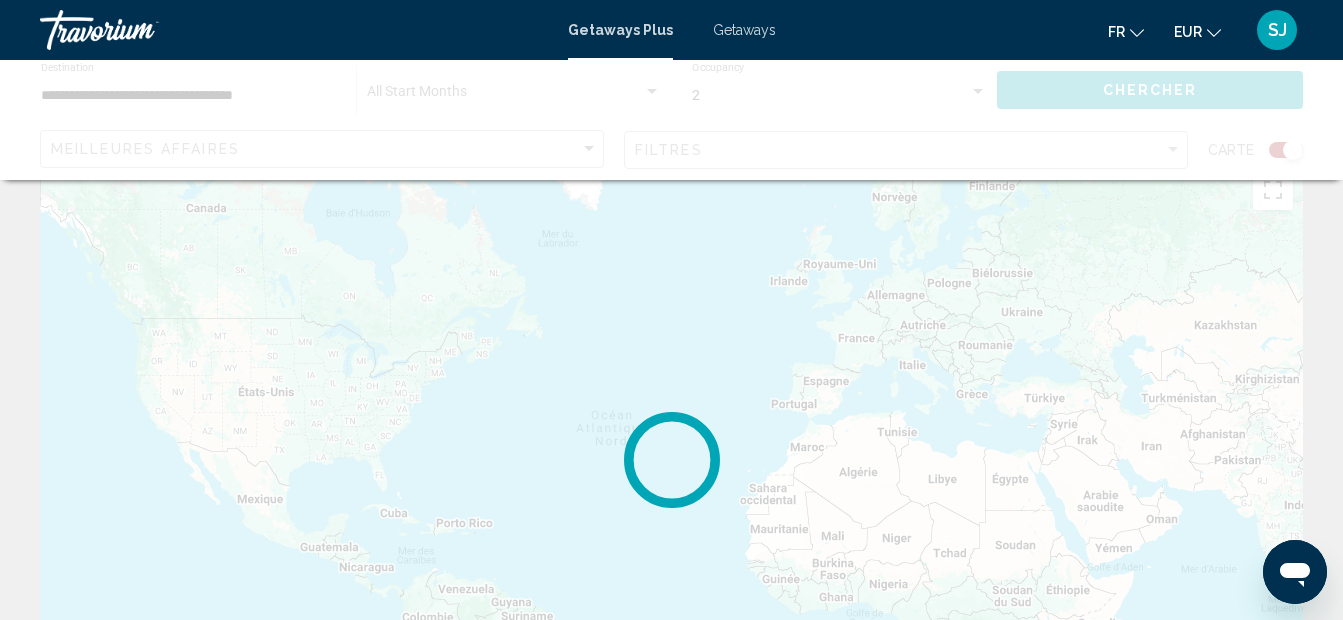 scroll, scrollTop: 0, scrollLeft: 0, axis: both 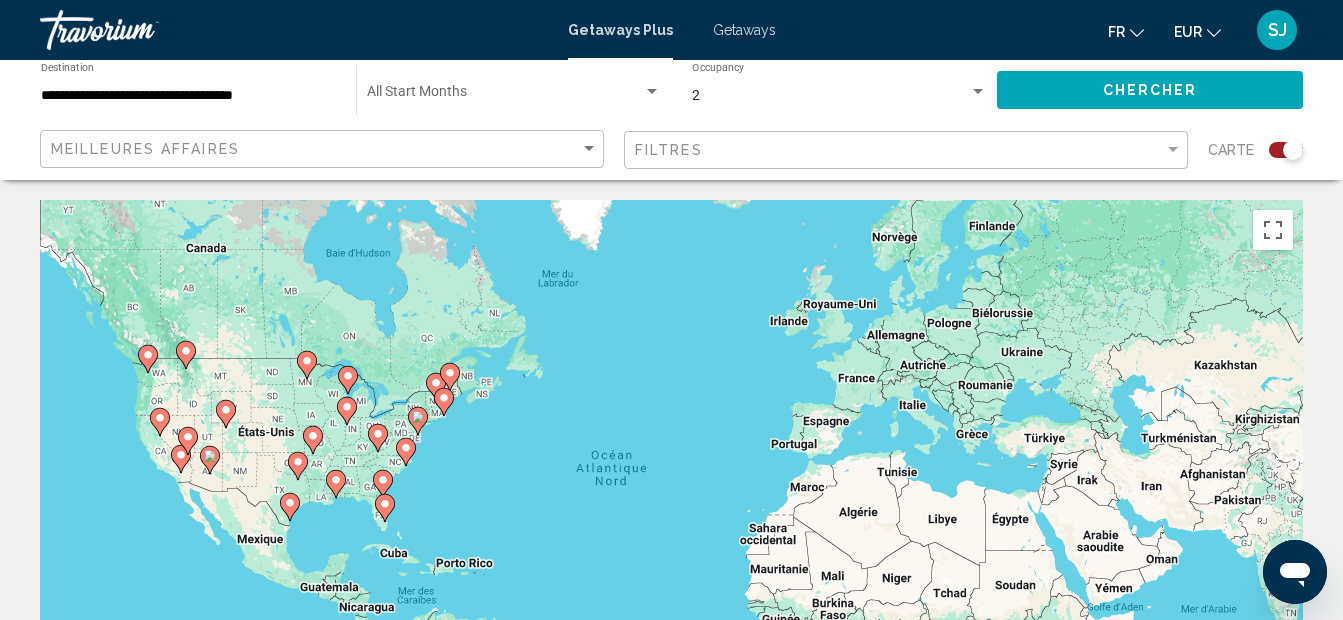 click 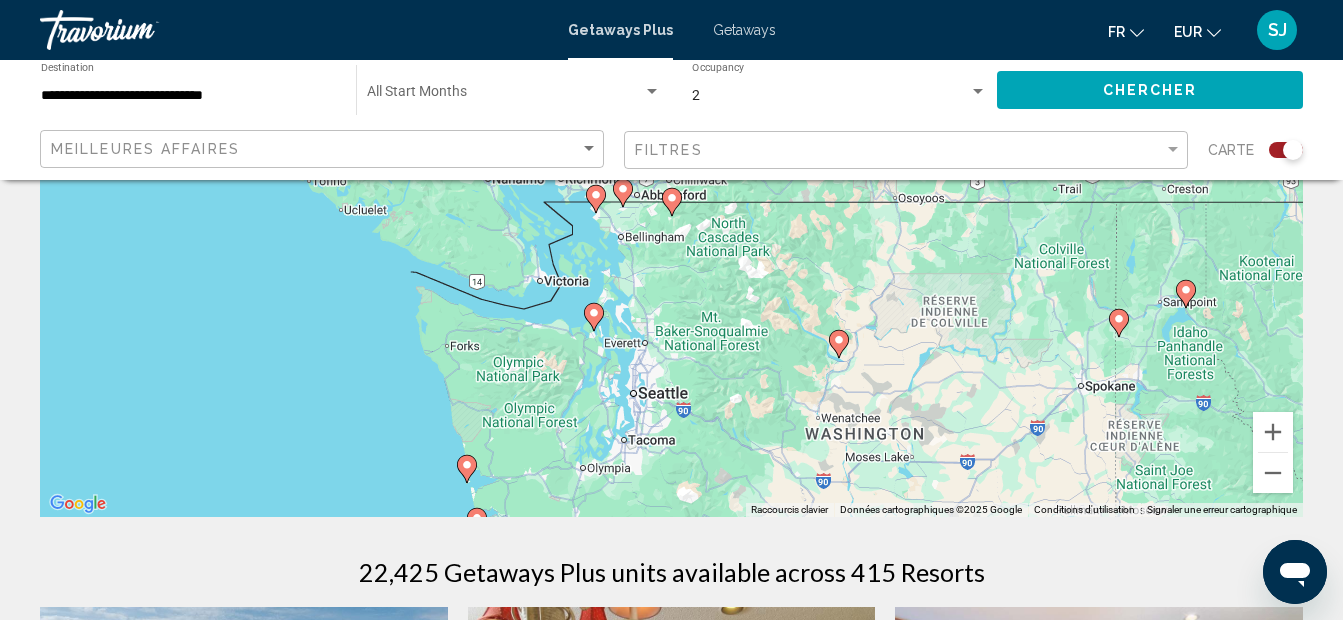 scroll, scrollTop: 320, scrollLeft: 0, axis: vertical 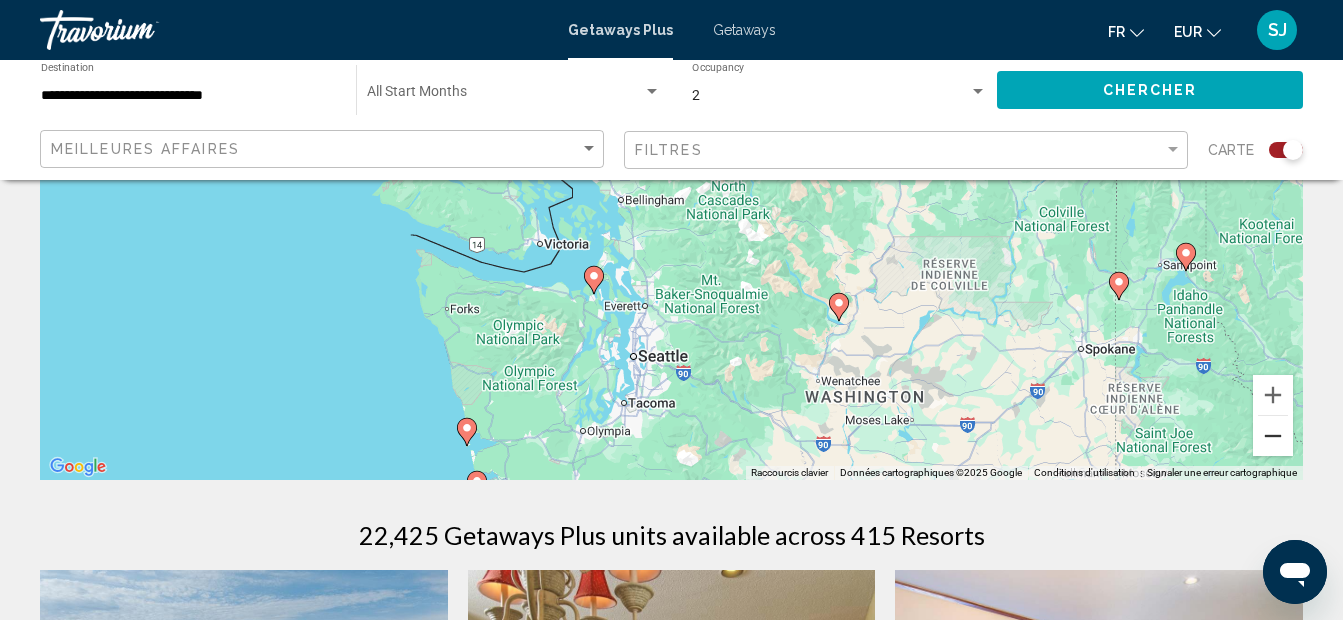 click at bounding box center (1273, 436) 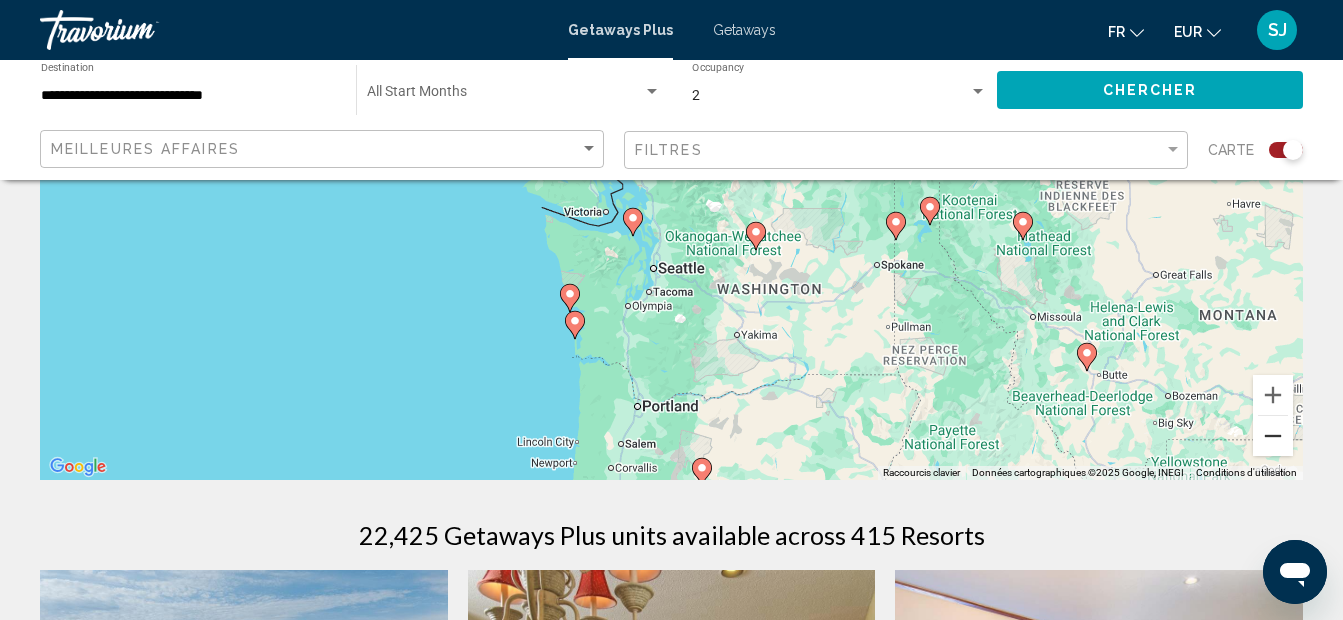 click at bounding box center [1273, 436] 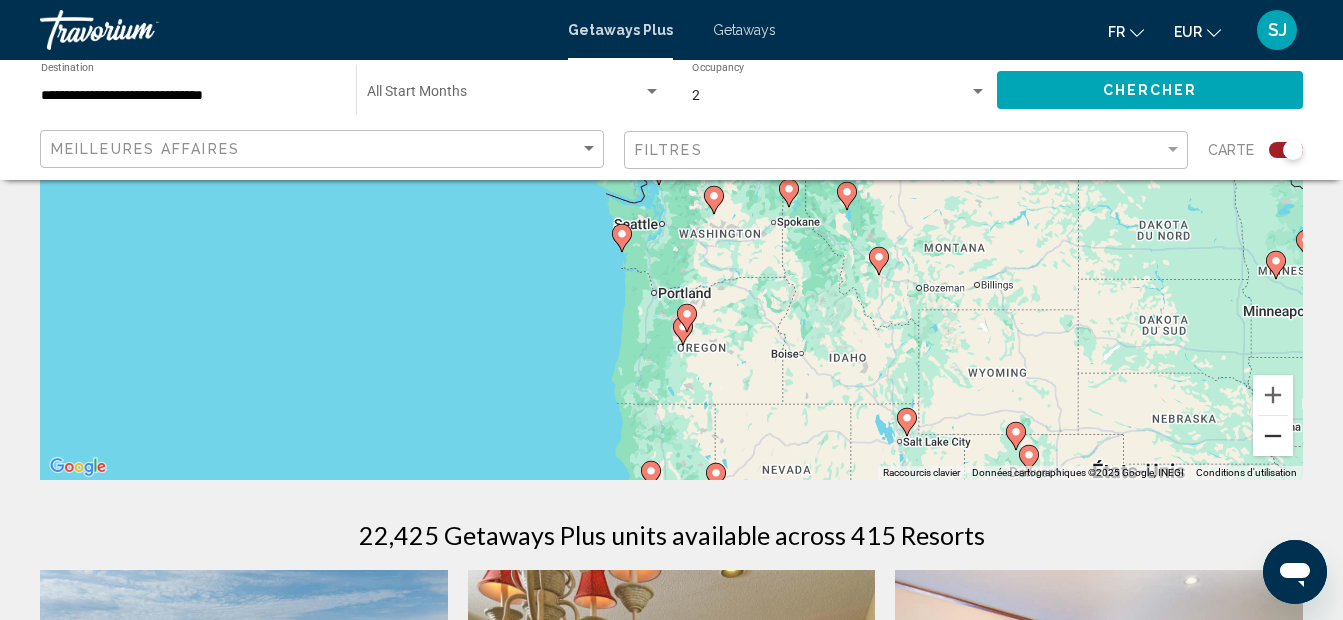 click at bounding box center [1273, 436] 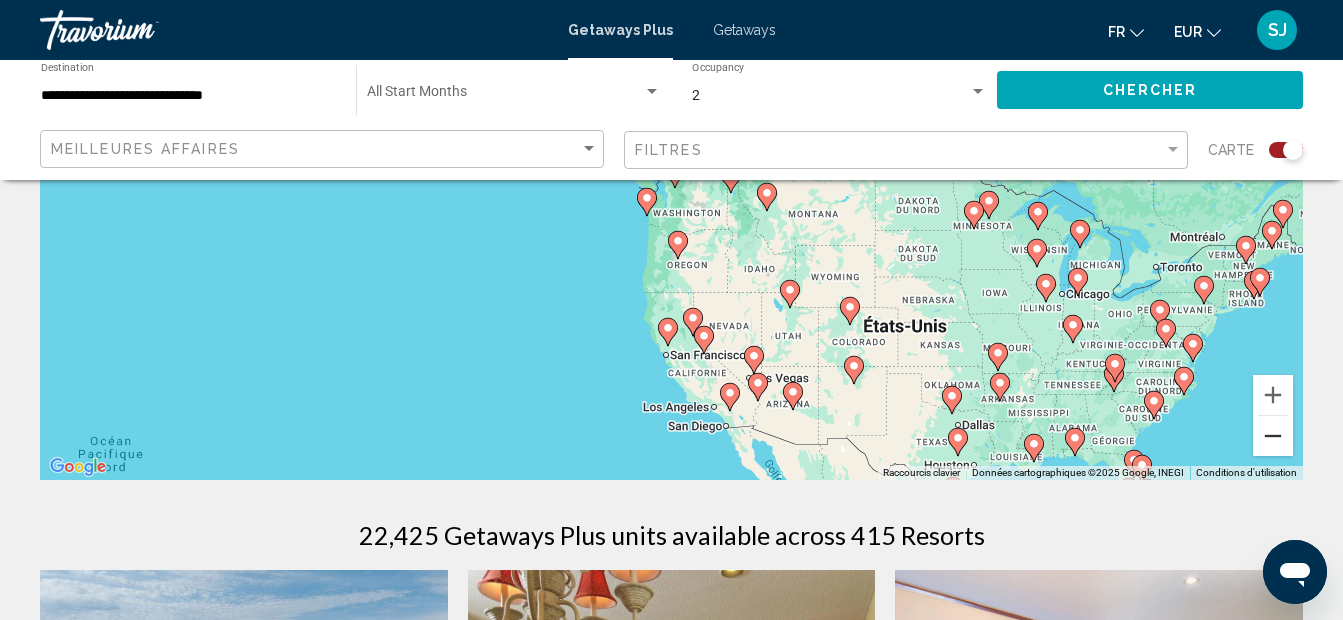 click at bounding box center (1273, 436) 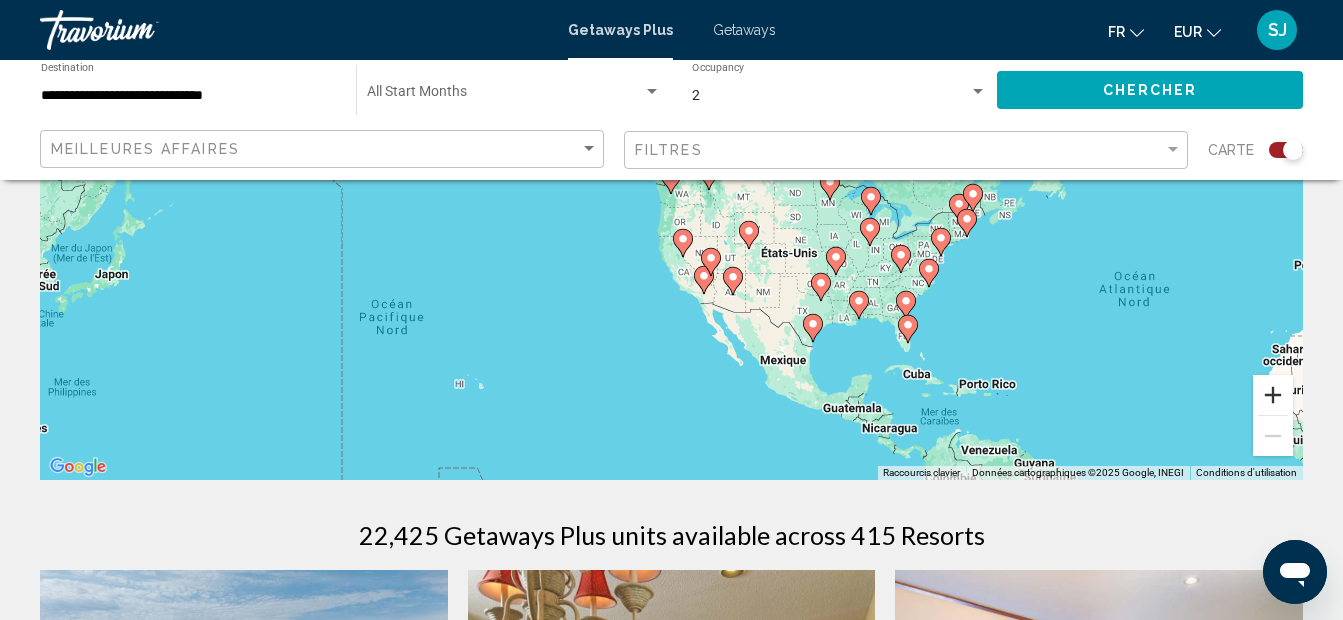 click at bounding box center (1273, 395) 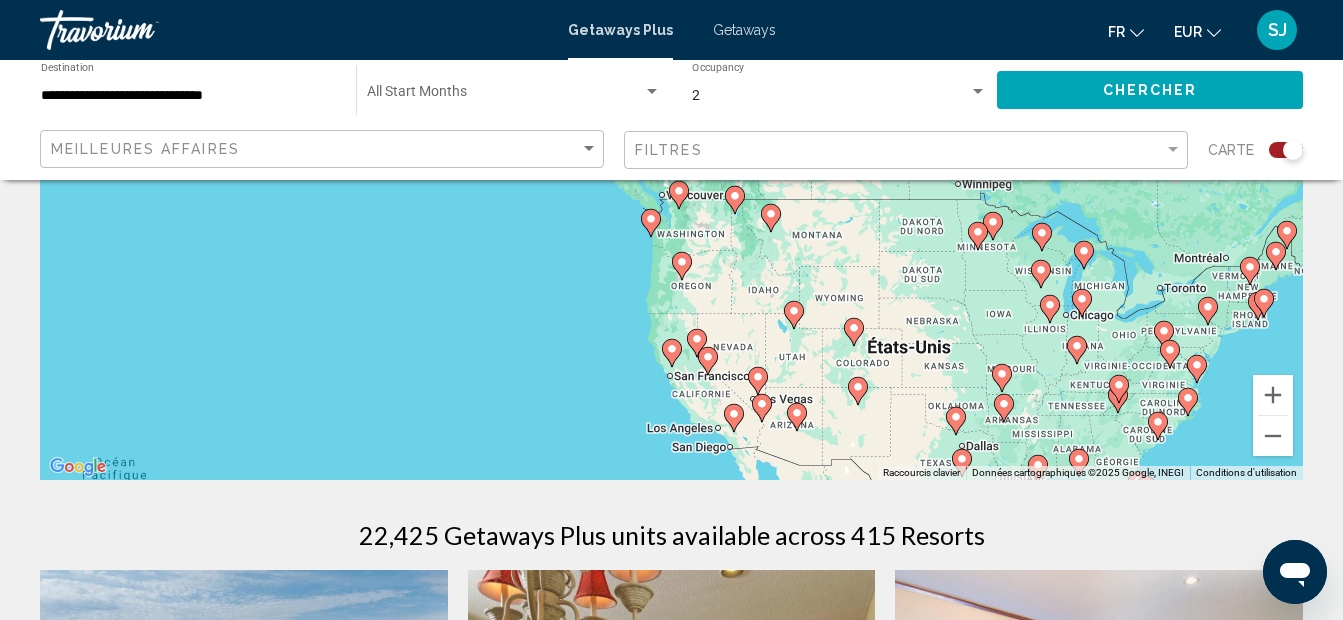 drag, startPoint x: 975, startPoint y: 297, endPoint x: 979, endPoint y: 321, distance: 24.33105 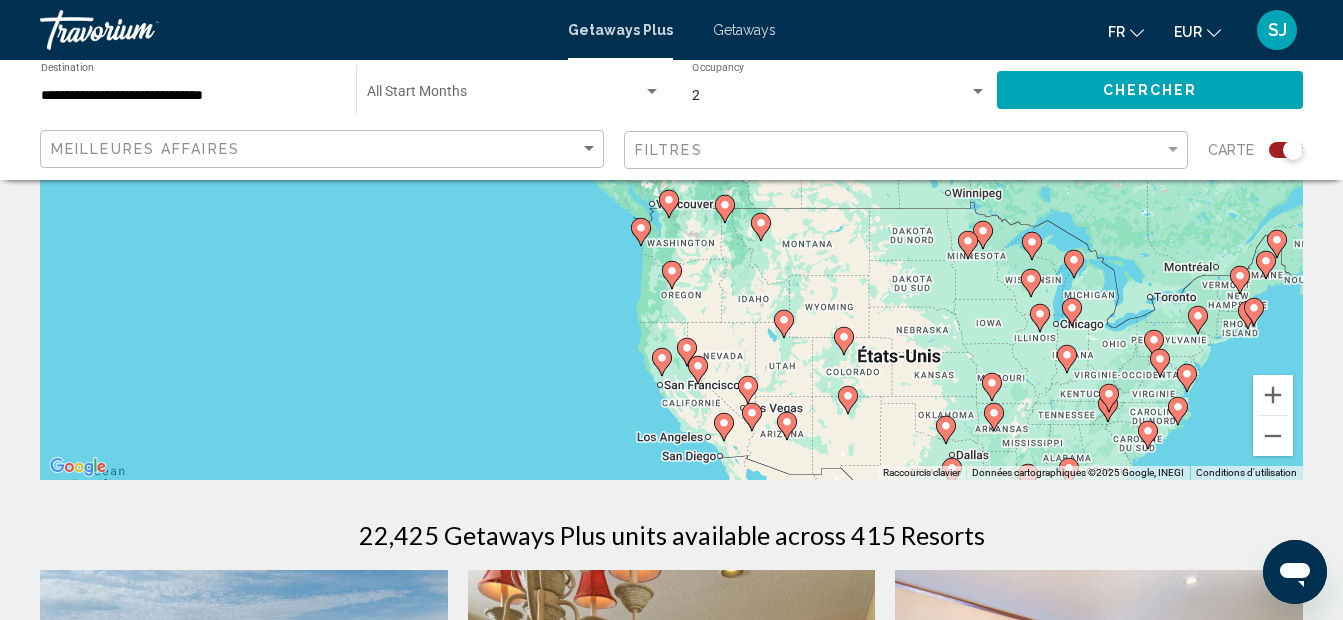 drag, startPoint x: 979, startPoint y: 321, endPoint x: 967, endPoint y: 330, distance: 15 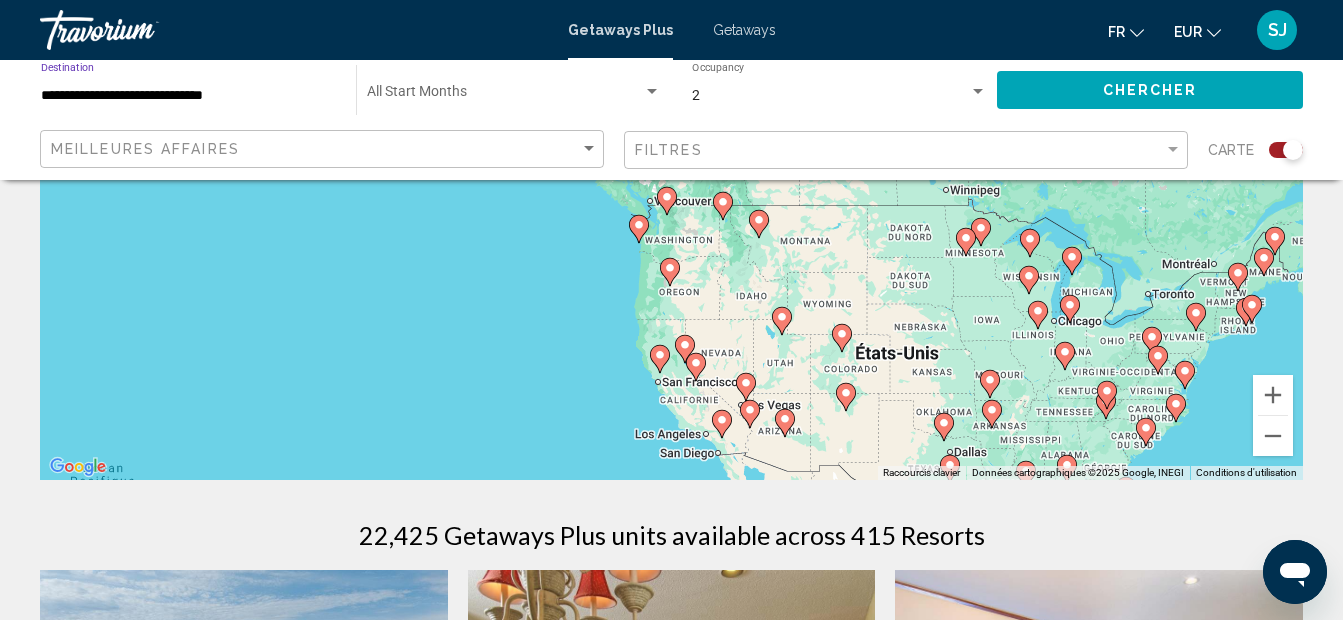 click on "**********" at bounding box center (188, 96) 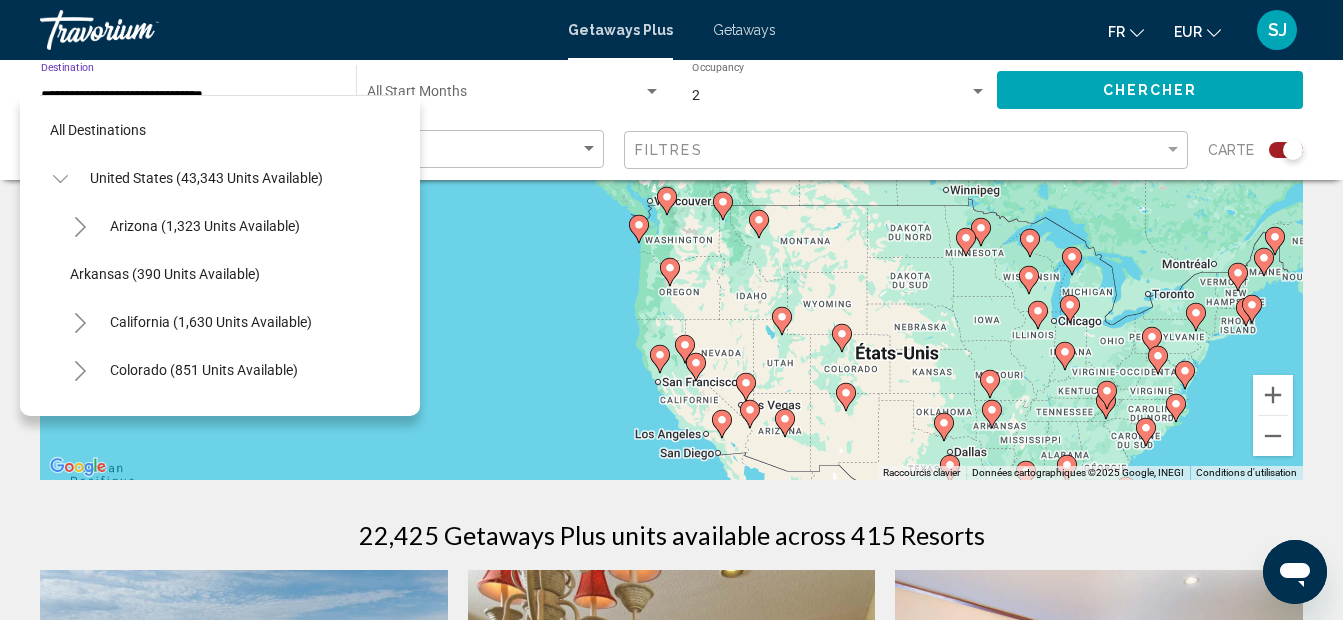scroll, scrollTop: 1711, scrollLeft: 0, axis: vertical 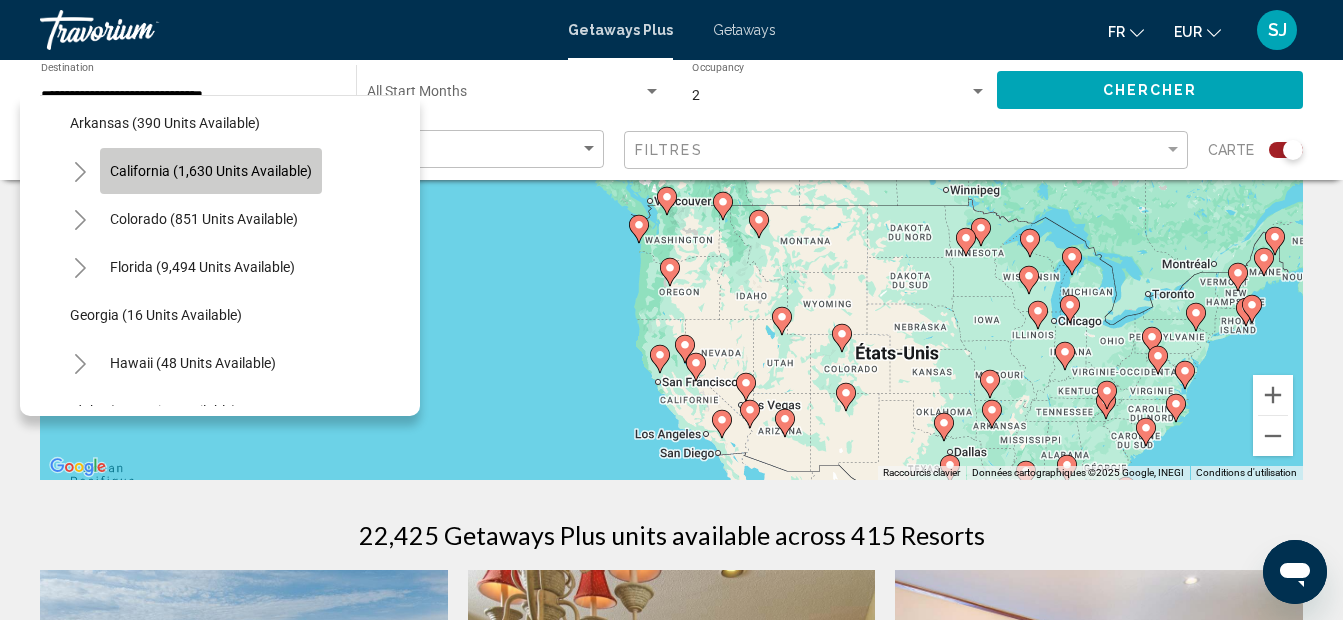 click on "California (1,630 units available)" 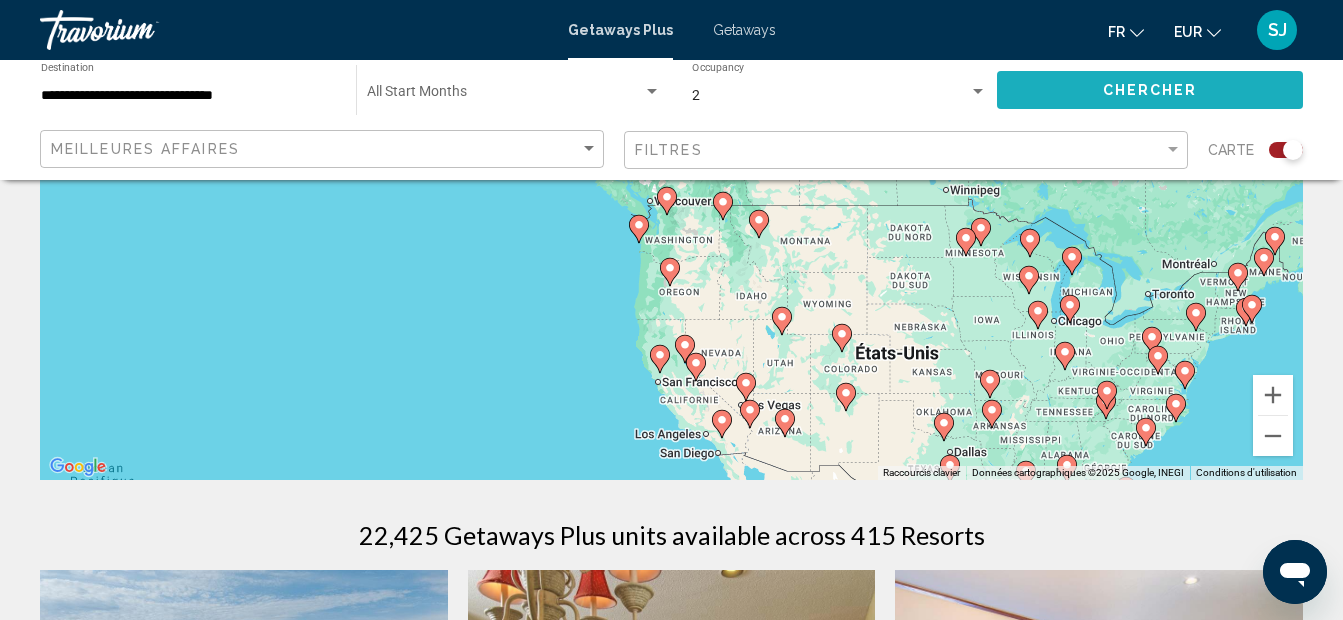 click on "Chercher" 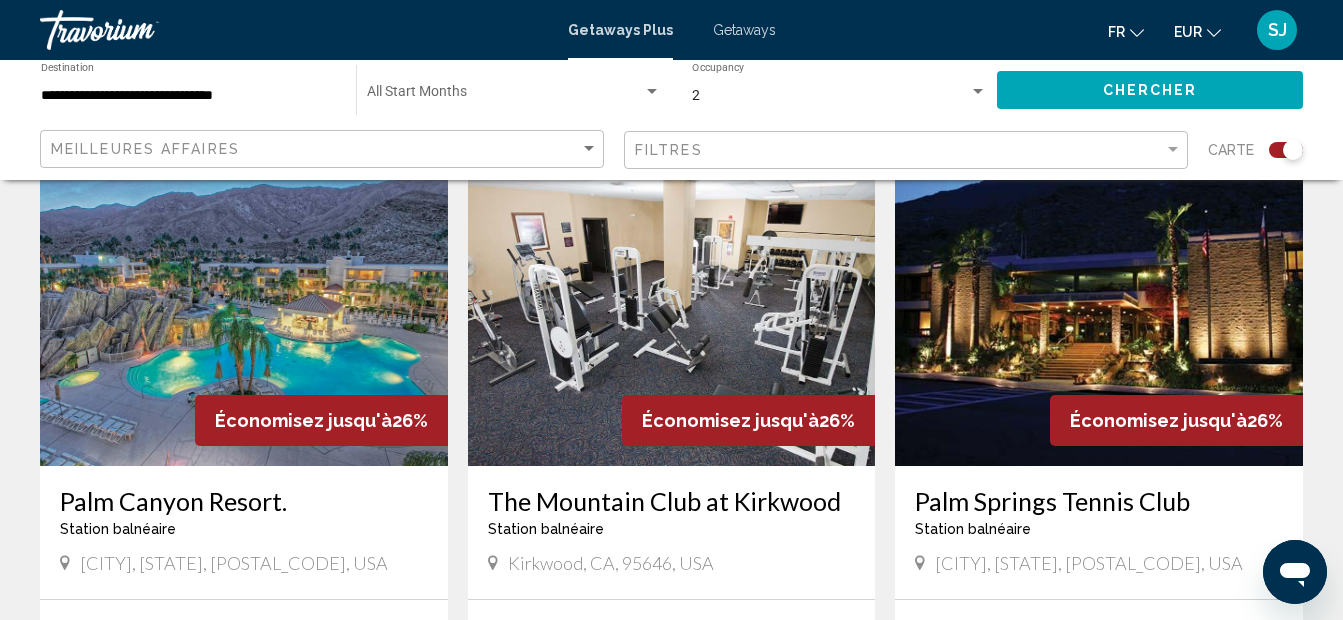 scroll, scrollTop: 2173, scrollLeft: 0, axis: vertical 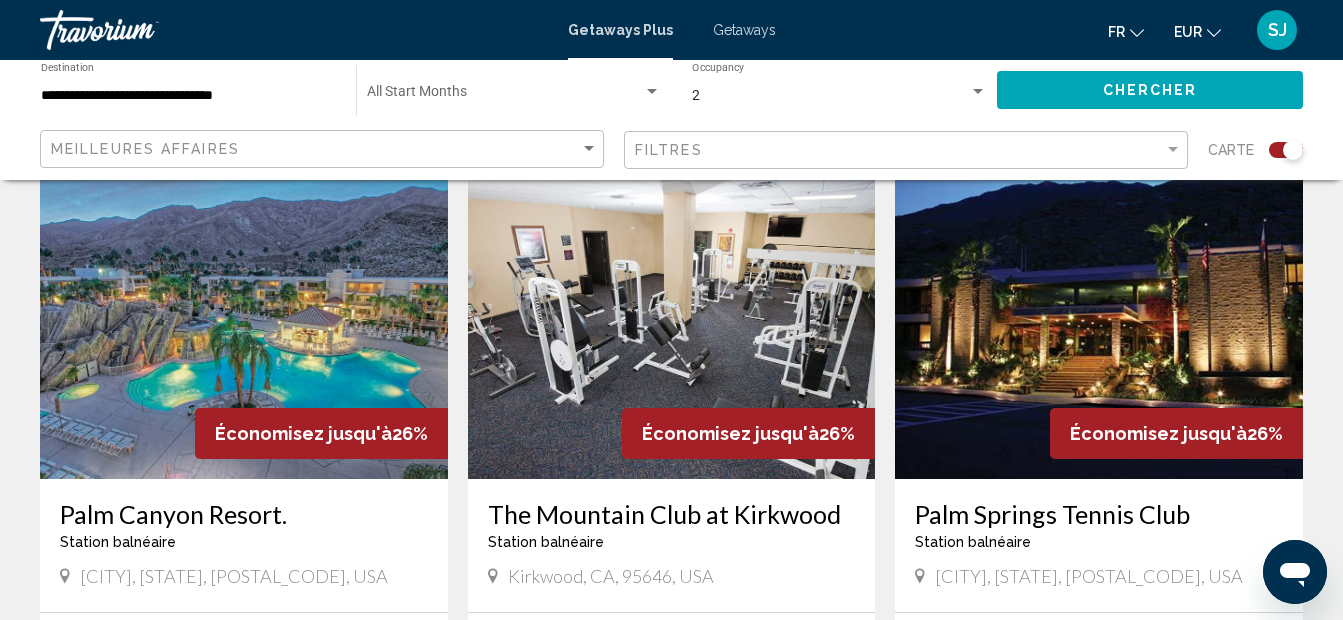 drag, startPoint x: 47, startPoint y: 510, endPoint x: 370, endPoint y: 586, distance: 331.82074 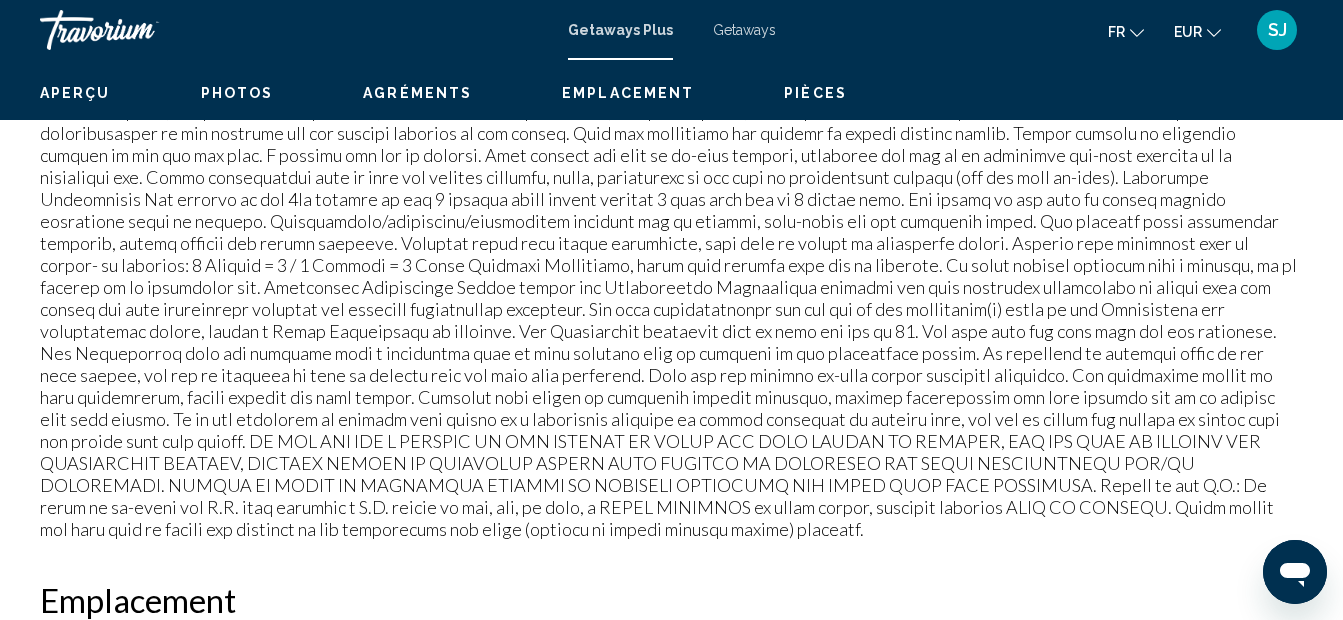 scroll, scrollTop: 225, scrollLeft: 0, axis: vertical 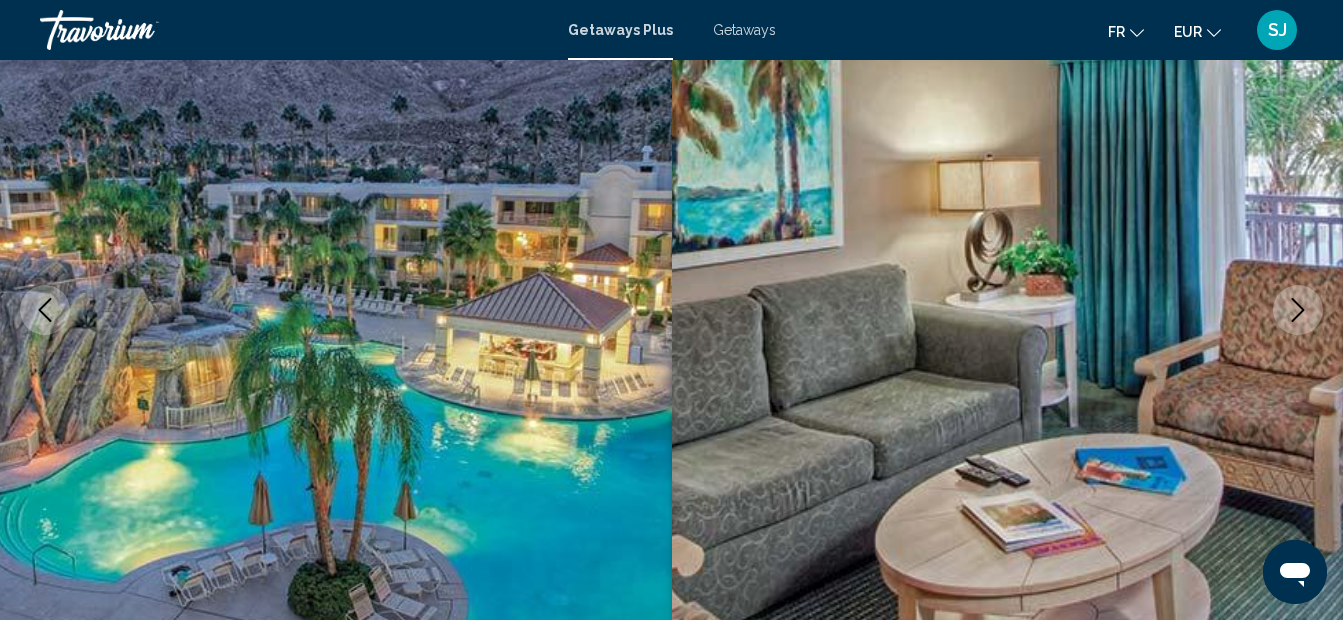type 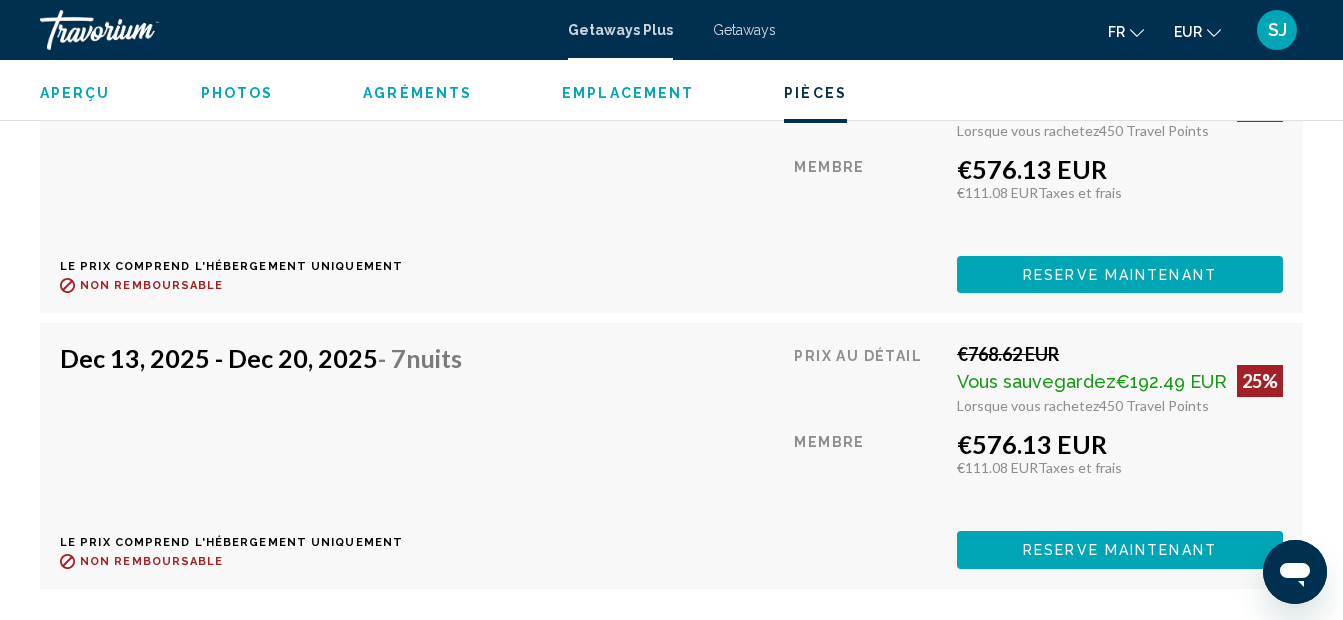 scroll, scrollTop: 7465, scrollLeft: 0, axis: vertical 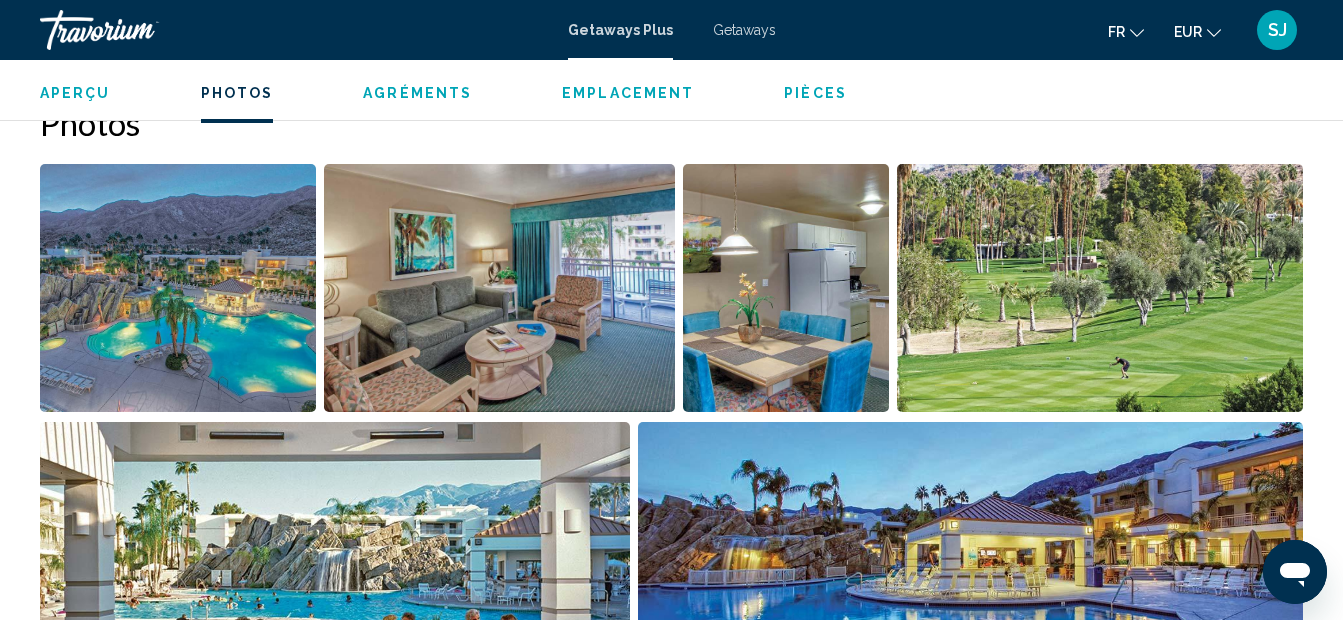 click on "Aperçu" at bounding box center [75, 93] 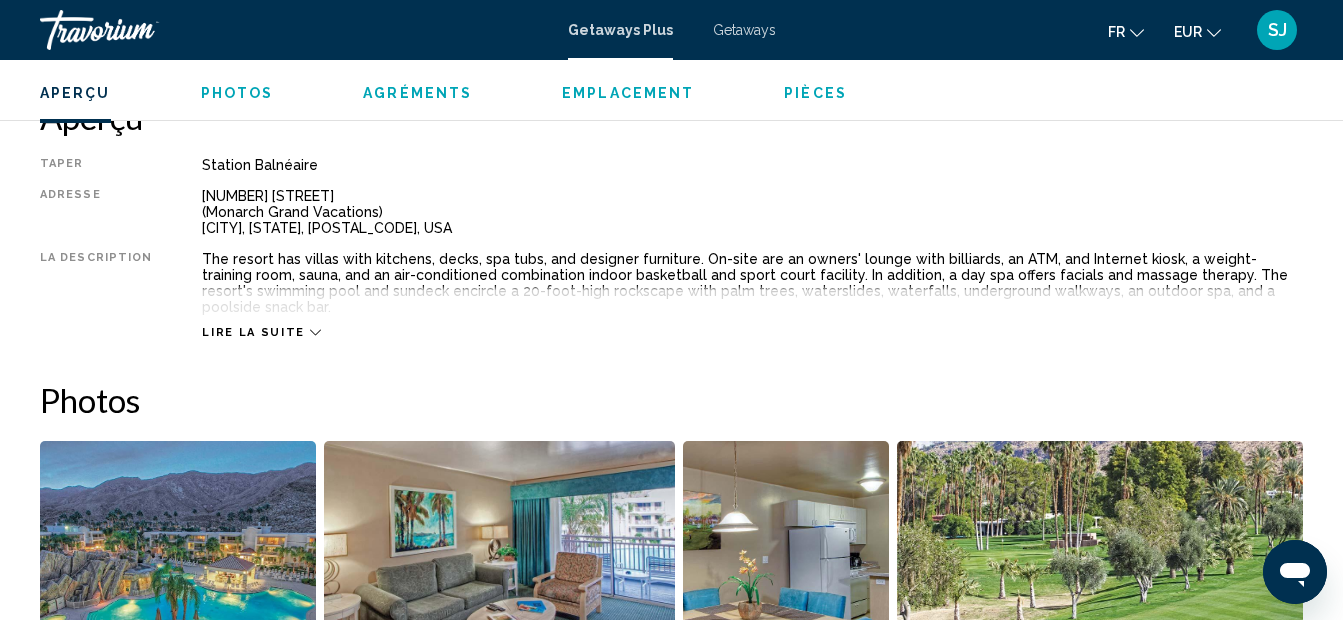 scroll, scrollTop: 991, scrollLeft: 0, axis: vertical 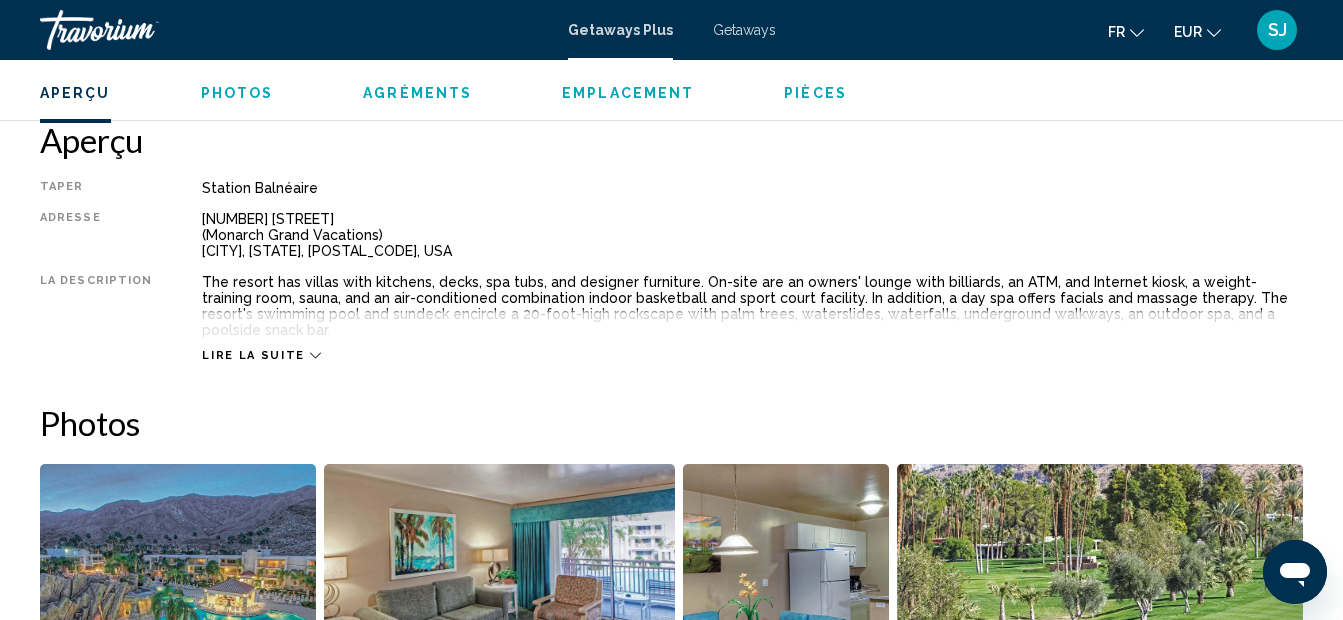 click on "Aperçu
Photos
Agréments
Emplacement
Pièces
Rechercher" 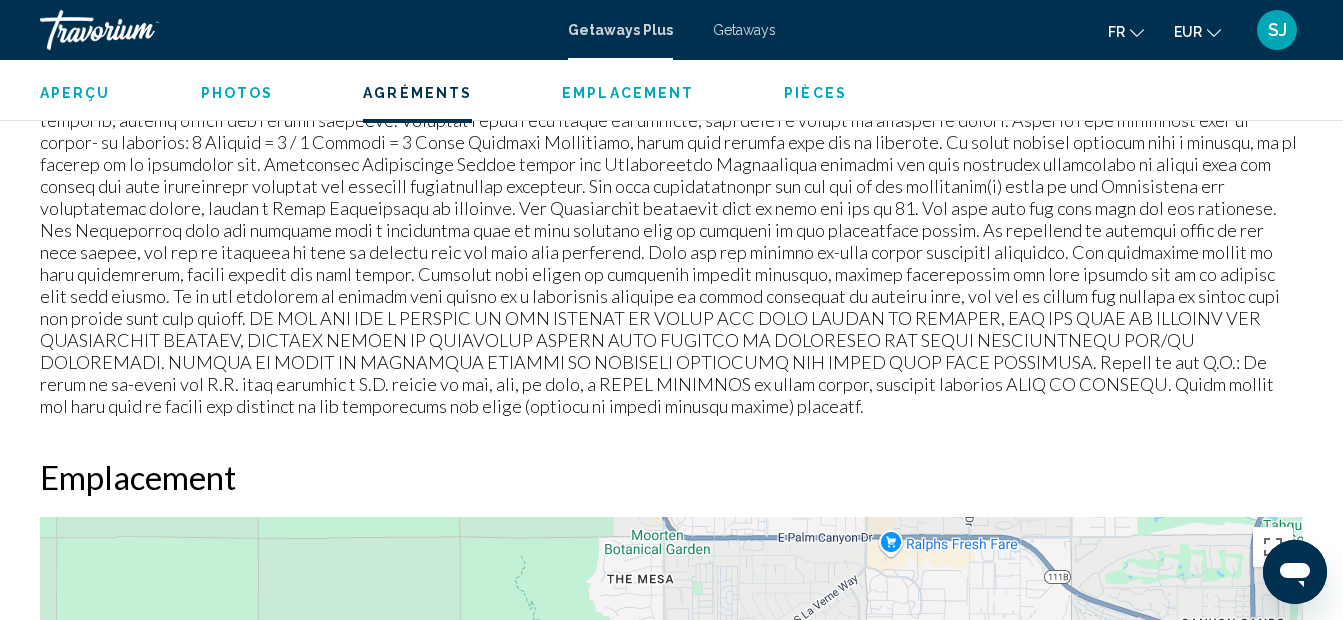 scroll, scrollTop: 2618, scrollLeft: 0, axis: vertical 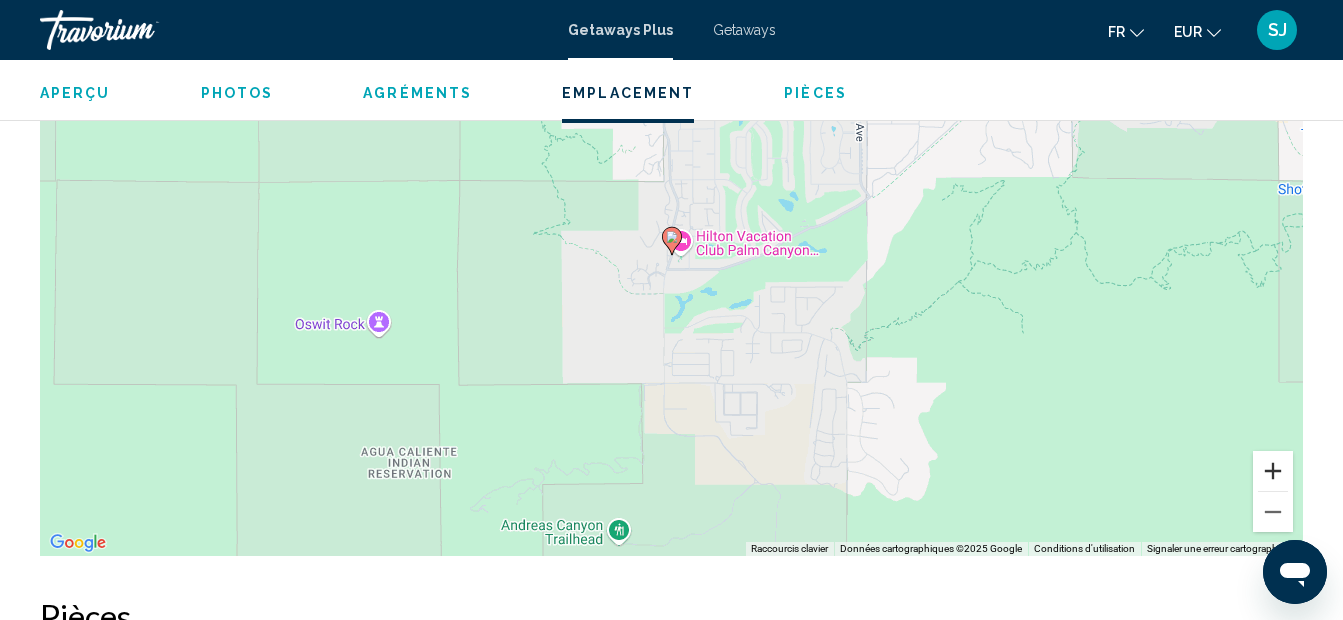 click at bounding box center [1273, 471] 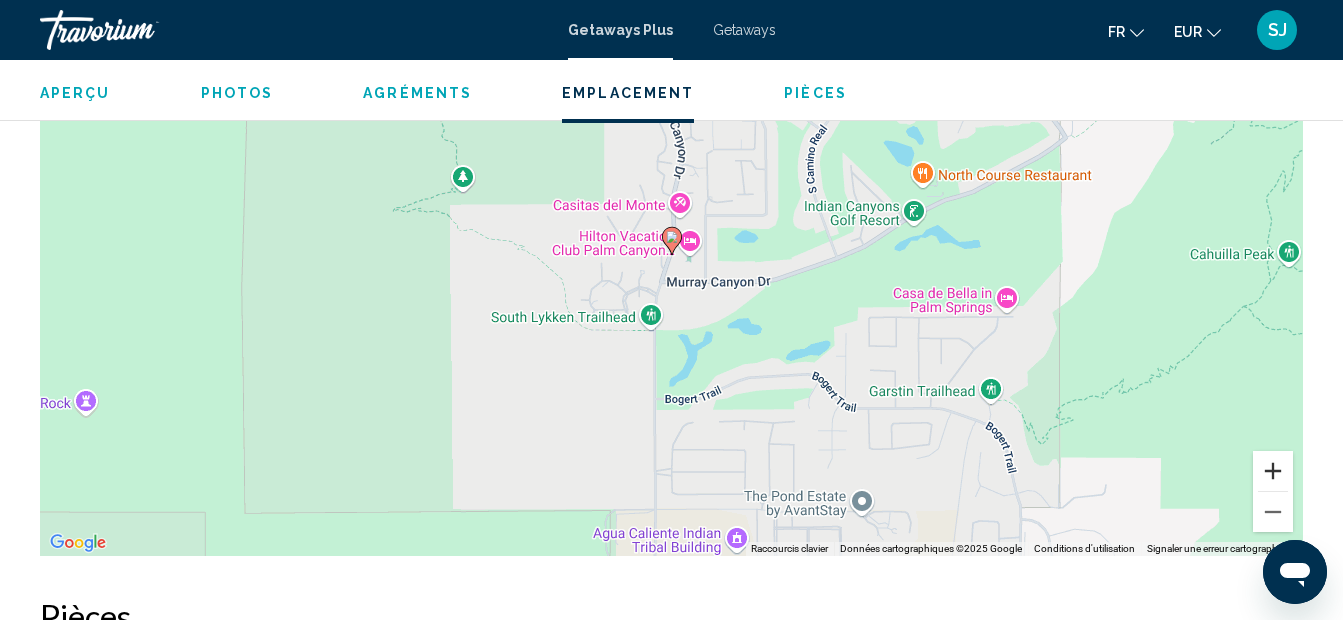 click at bounding box center (1273, 471) 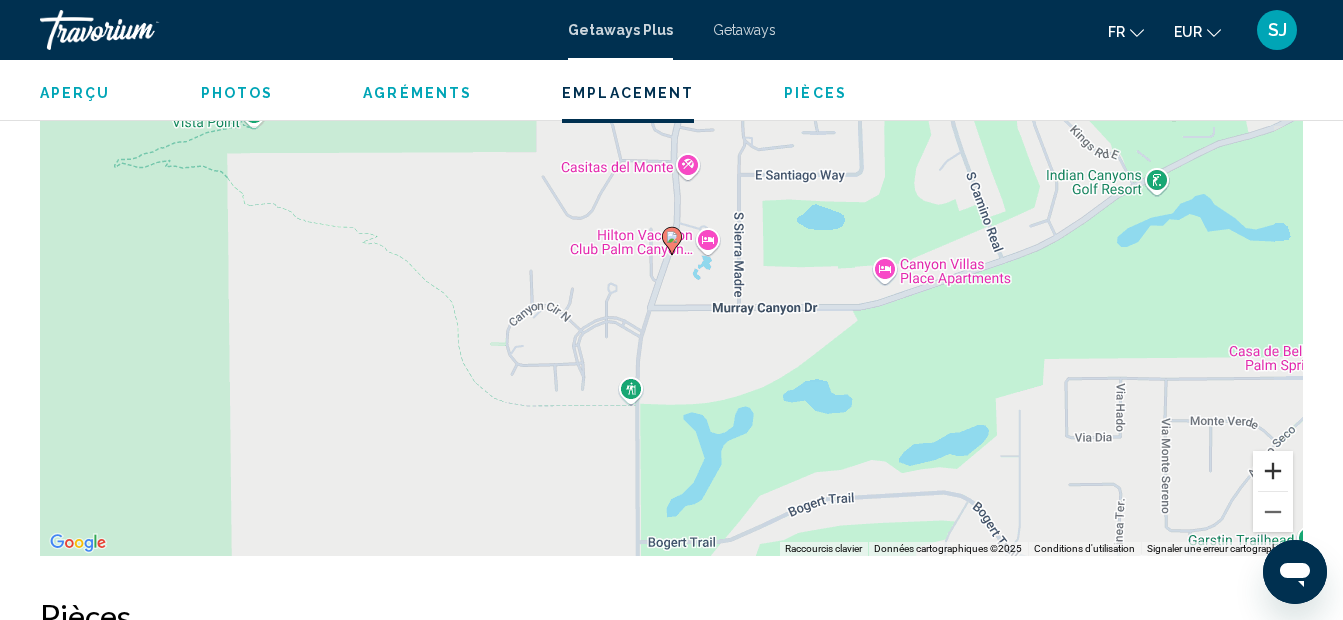 click at bounding box center [1273, 471] 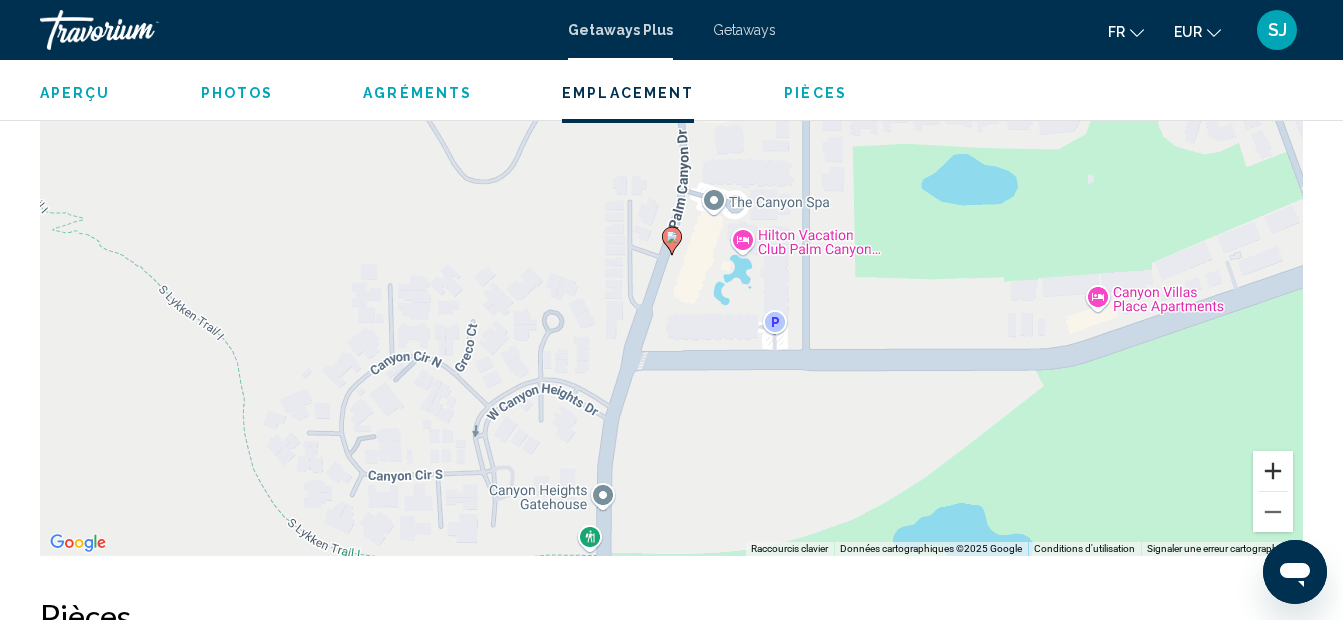 click at bounding box center (1273, 471) 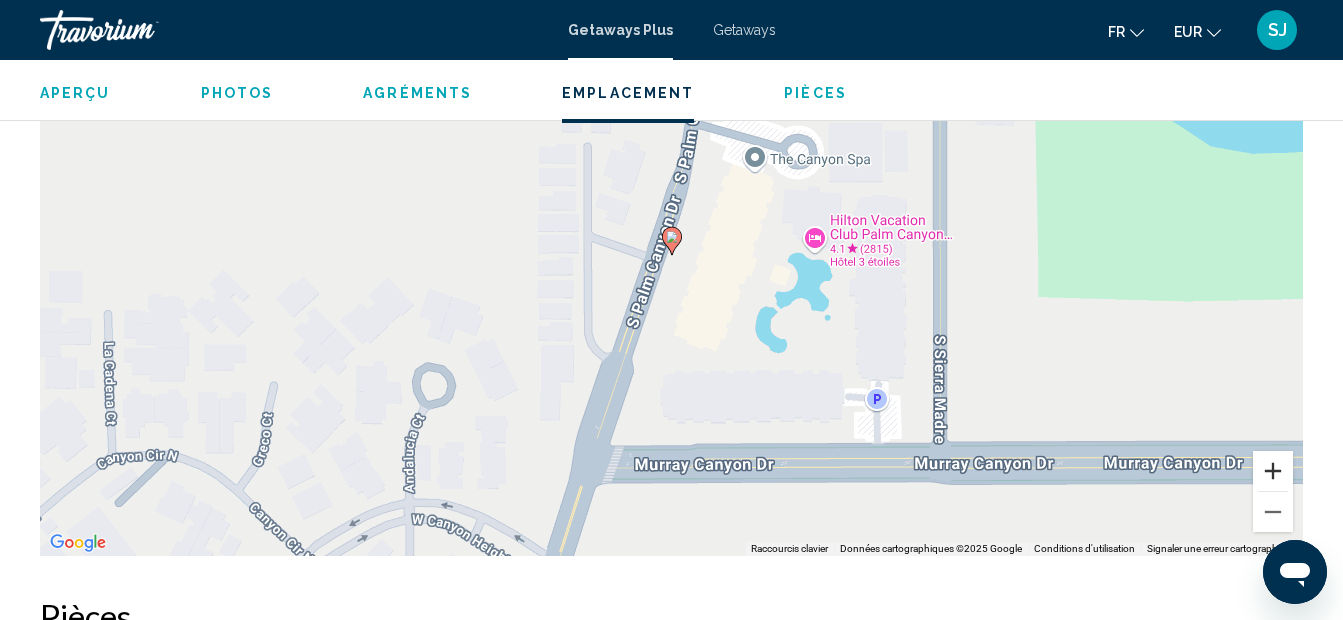scroll, scrollTop: 2898, scrollLeft: 0, axis: vertical 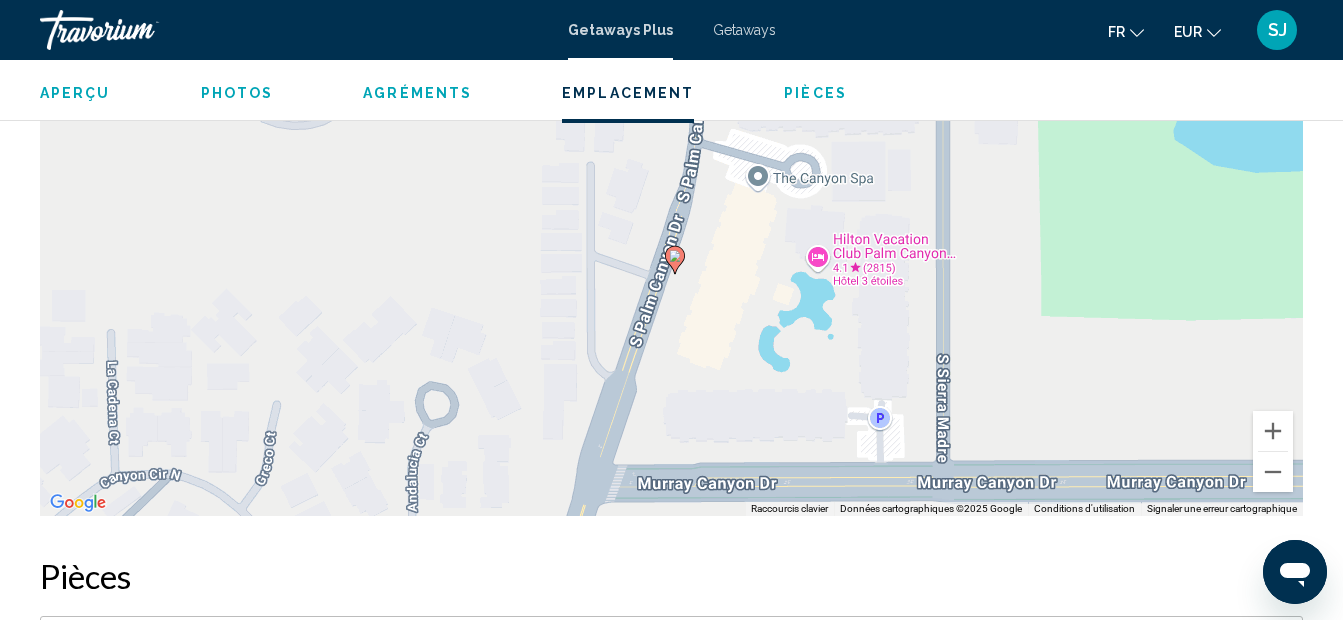drag, startPoint x: 1122, startPoint y: 253, endPoint x: 1125, endPoint y: 320, distance: 67.06713 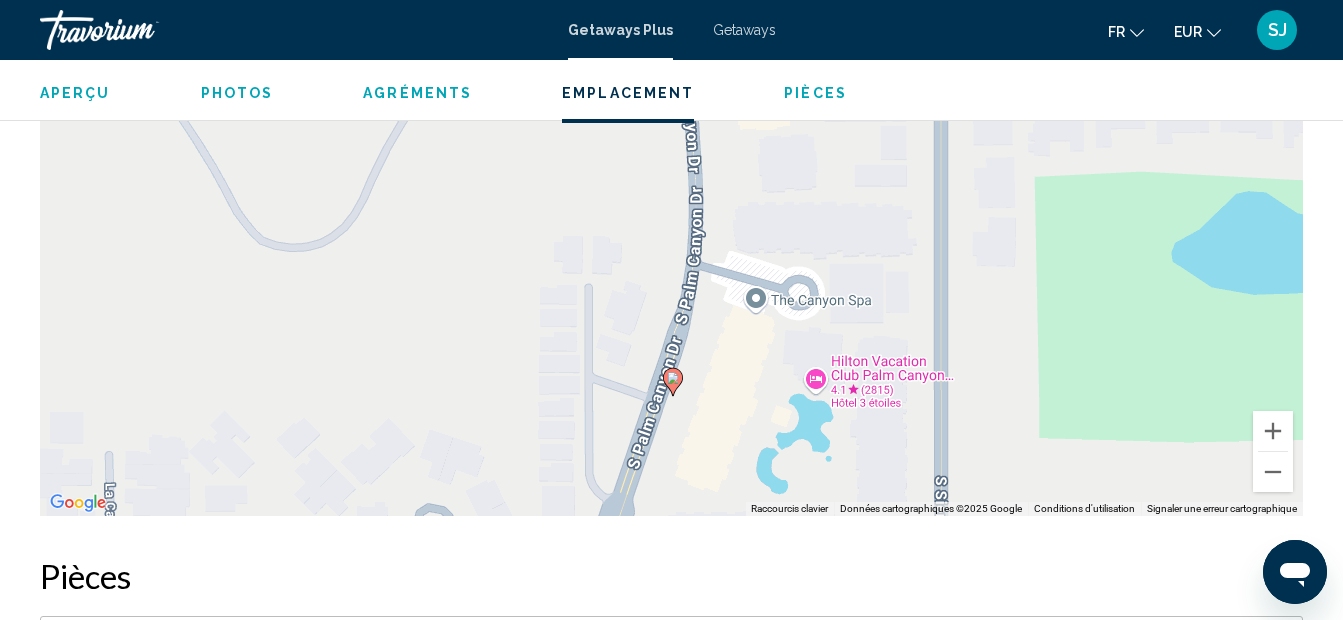 drag, startPoint x: 1130, startPoint y: 157, endPoint x: 1128, endPoint y: 312, distance: 155.01291 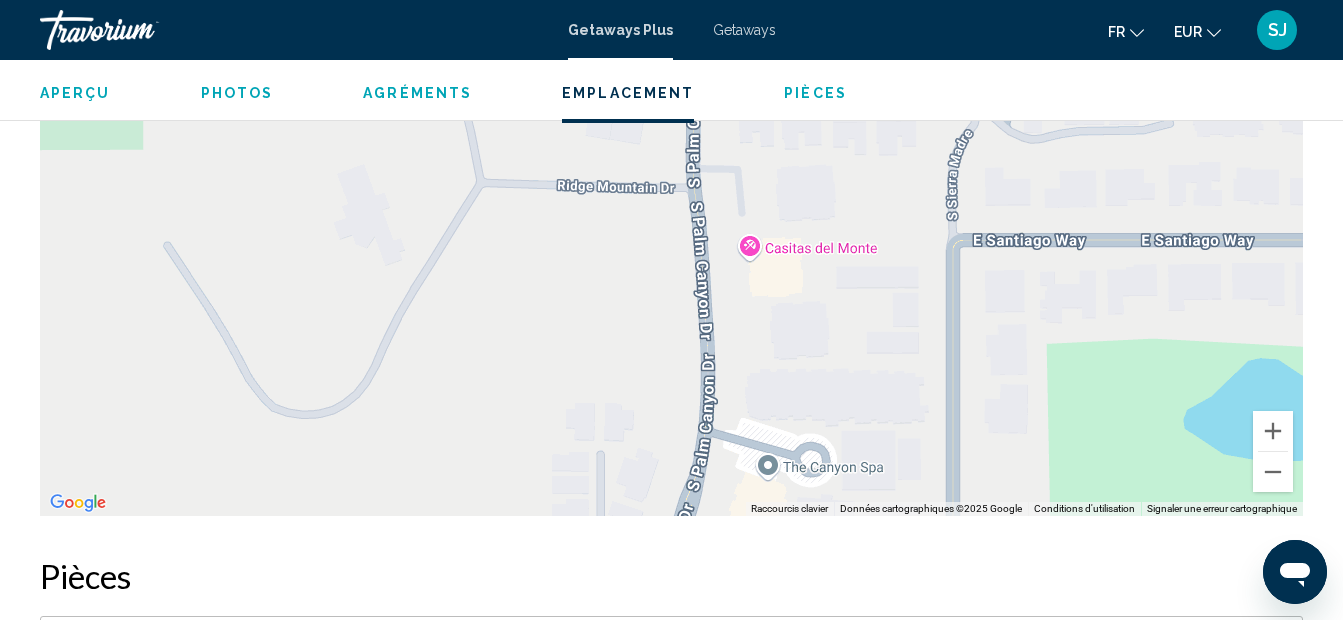 drag, startPoint x: 1124, startPoint y: 208, endPoint x: 1136, endPoint y: 350, distance: 142.50613 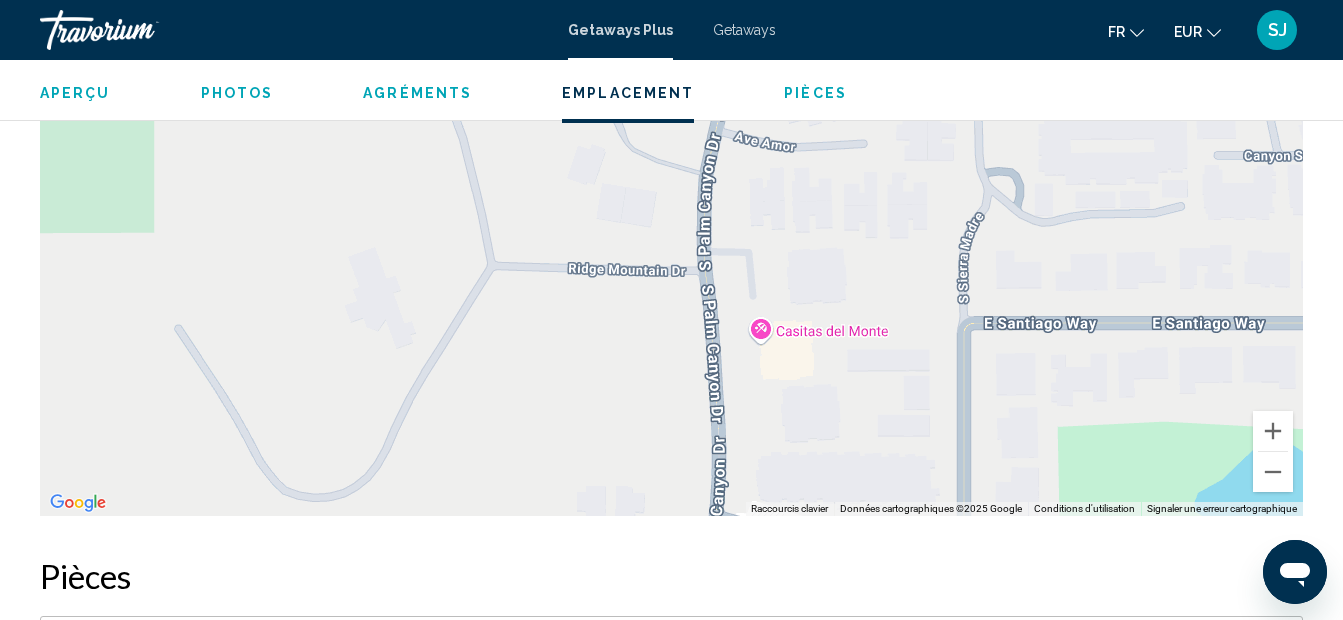 drag, startPoint x: 1119, startPoint y: 244, endPoint x: 1130, endPoint y: 335, distance: 91.66242 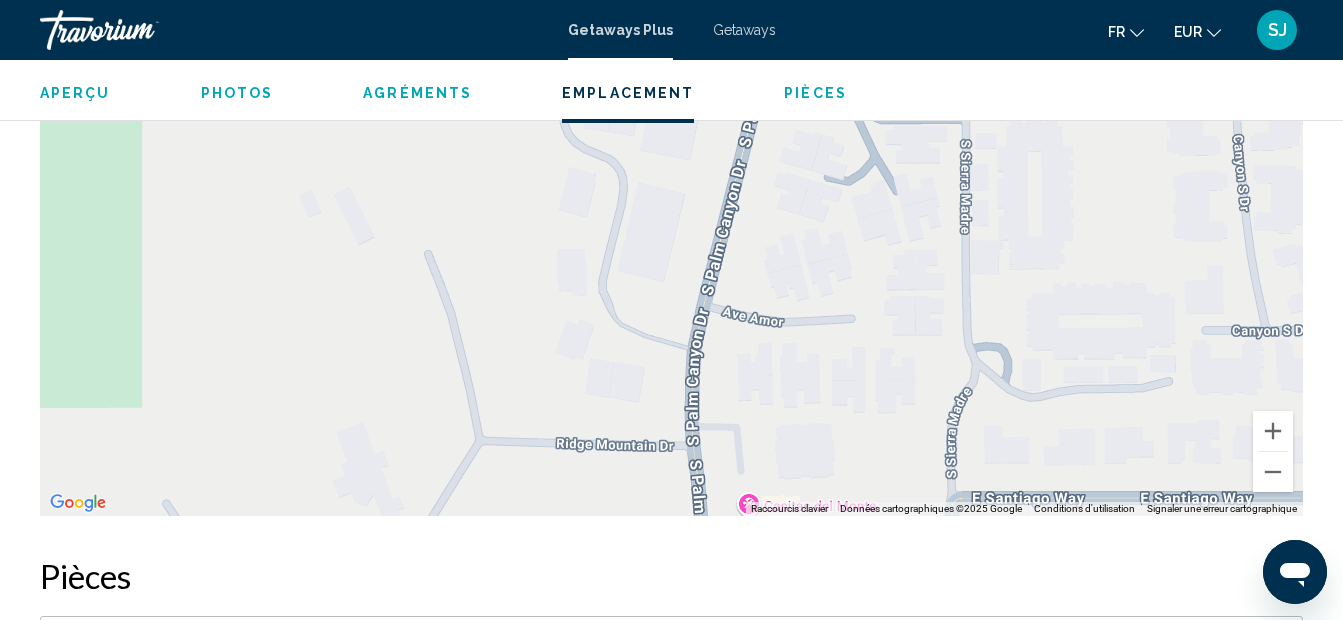 drag, startPoint x: 1082, startPoint y: 216, endPoint x: 1069, endPoint y: 398, distance: 182.4637 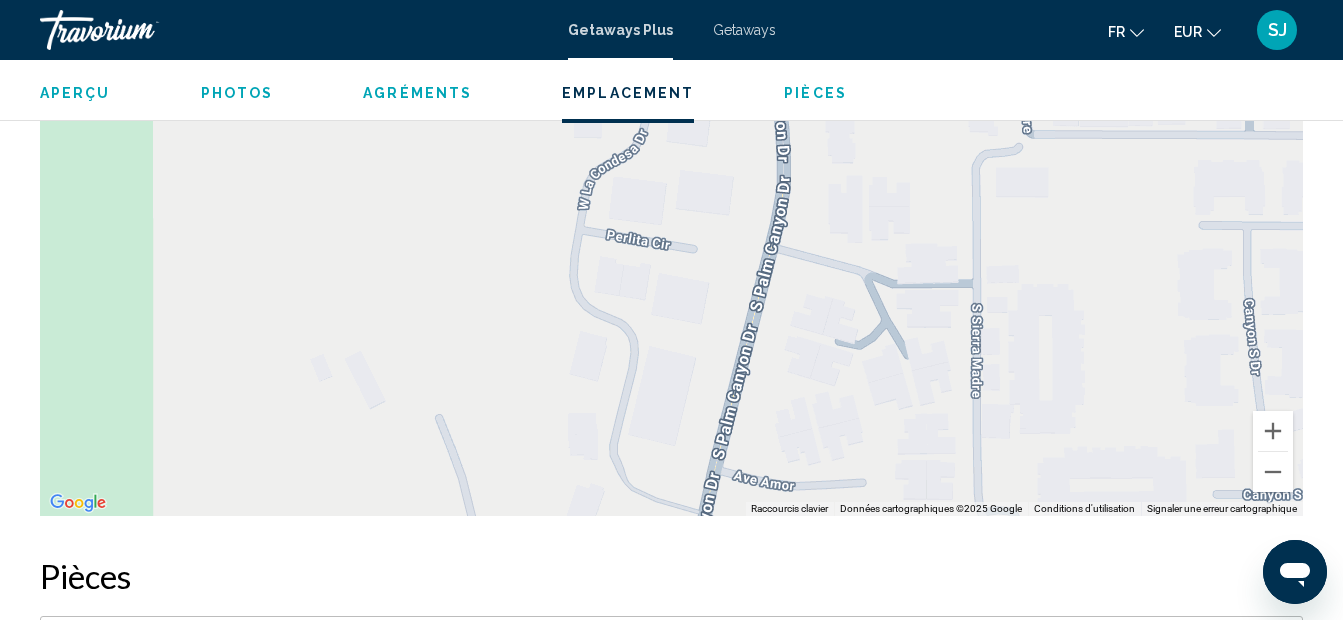 drag, startPoint x: 1056, startPoint y: 218, endPoint x: 1069, endPoint y: 376, distance: 158.5339 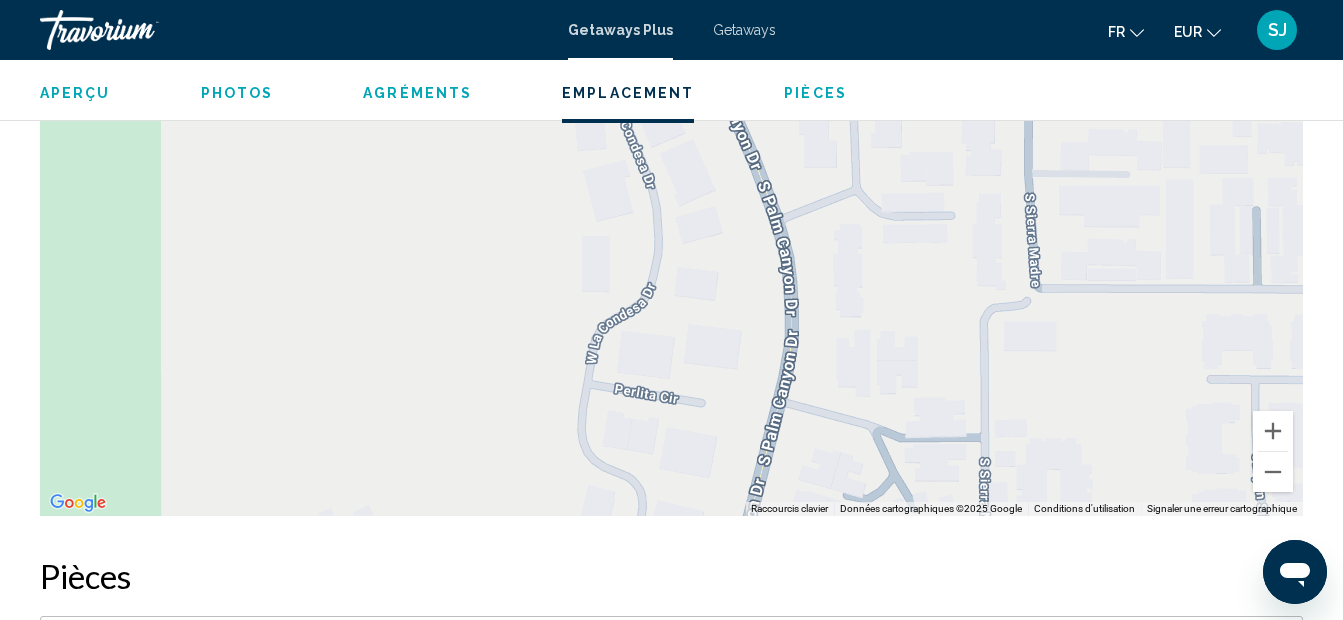 drag, startPoint x: 1093, startPoint y: 218, endPoint x: 1101, endPoint y: 375, distance: 157.20369 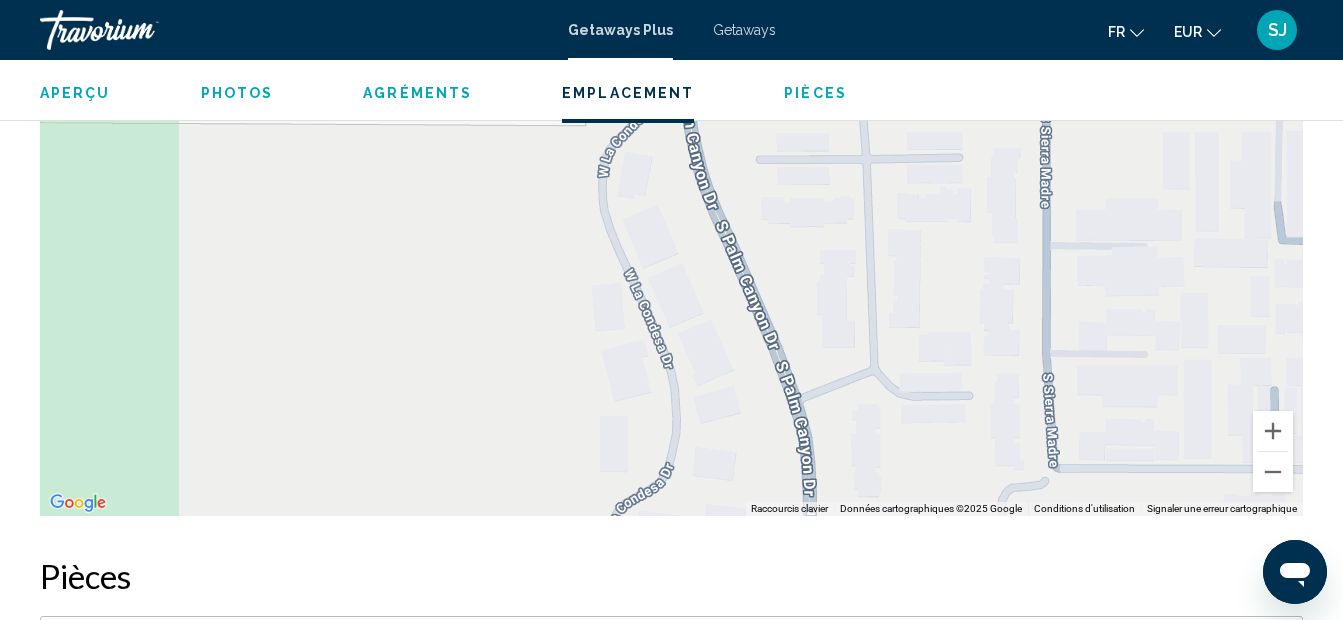drag, startPoint x: 1076, startPoint y: 263, endPoint x: 1094, endPoint y: 446, distance: 183.88312 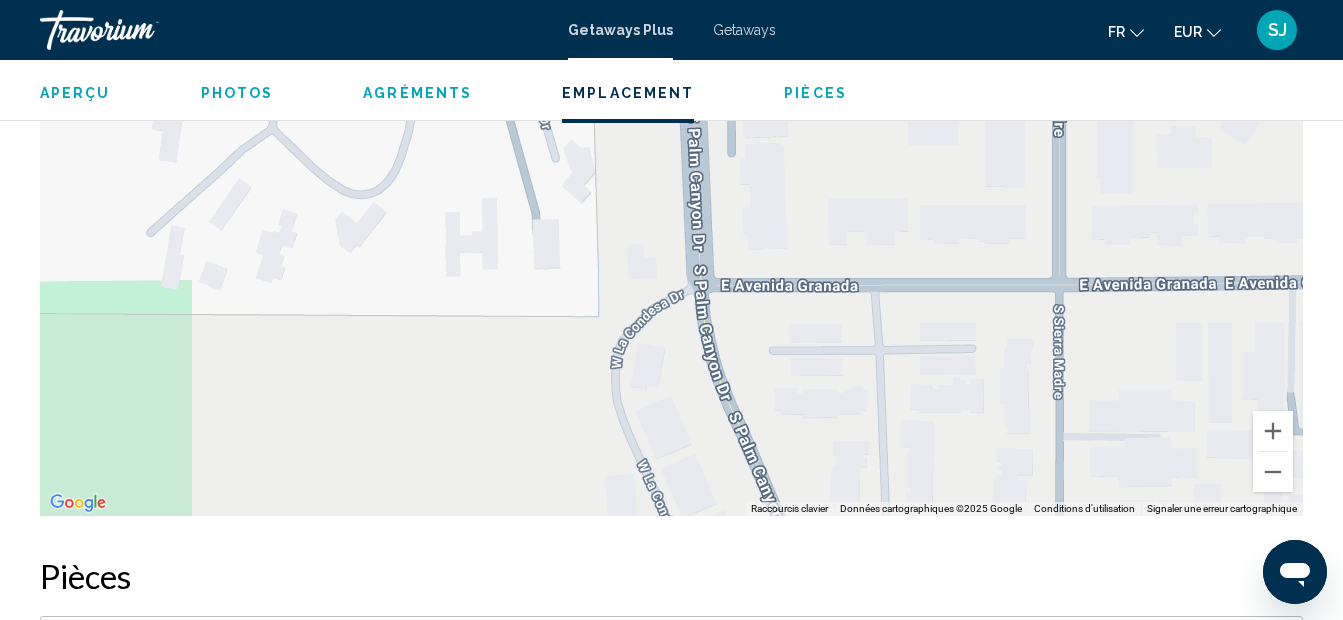 drag, startPoint x: 1079, startPoint y: 339, endPoint x: 1092, endPoint y: 533, distance: 194.43507 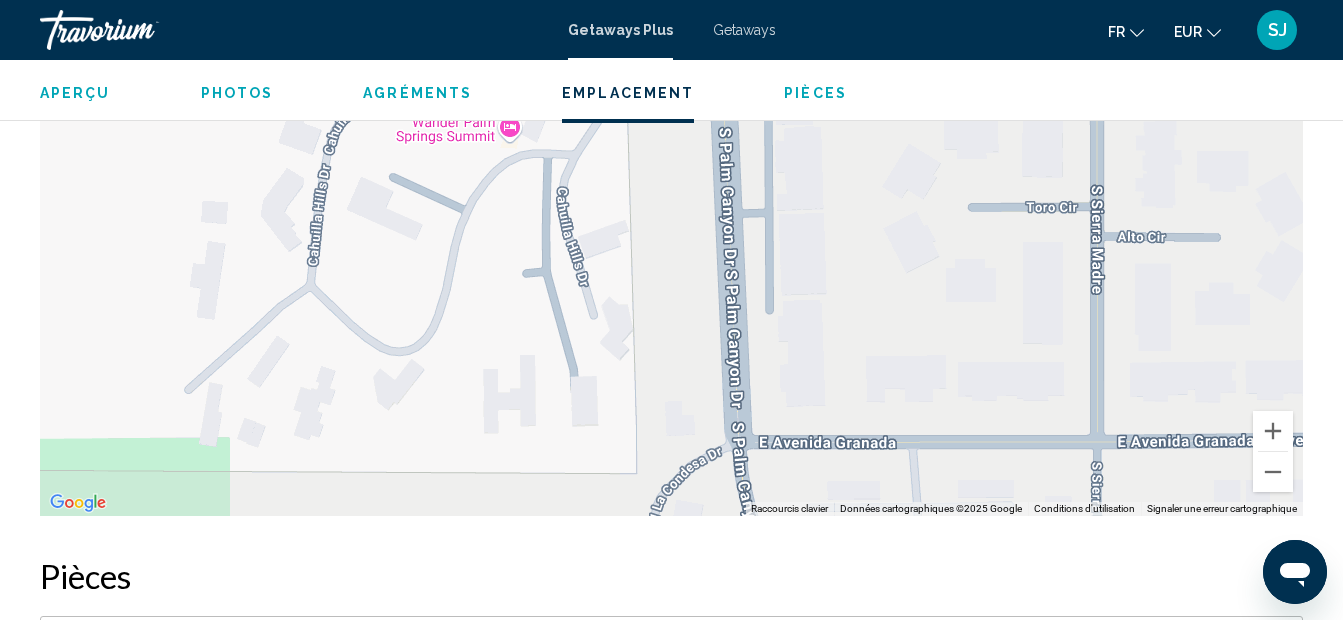 drag, startPoint x: 1012, startPoint y: 385, endPoint x: 1050, endPoint y: 545, distance: 164.4506 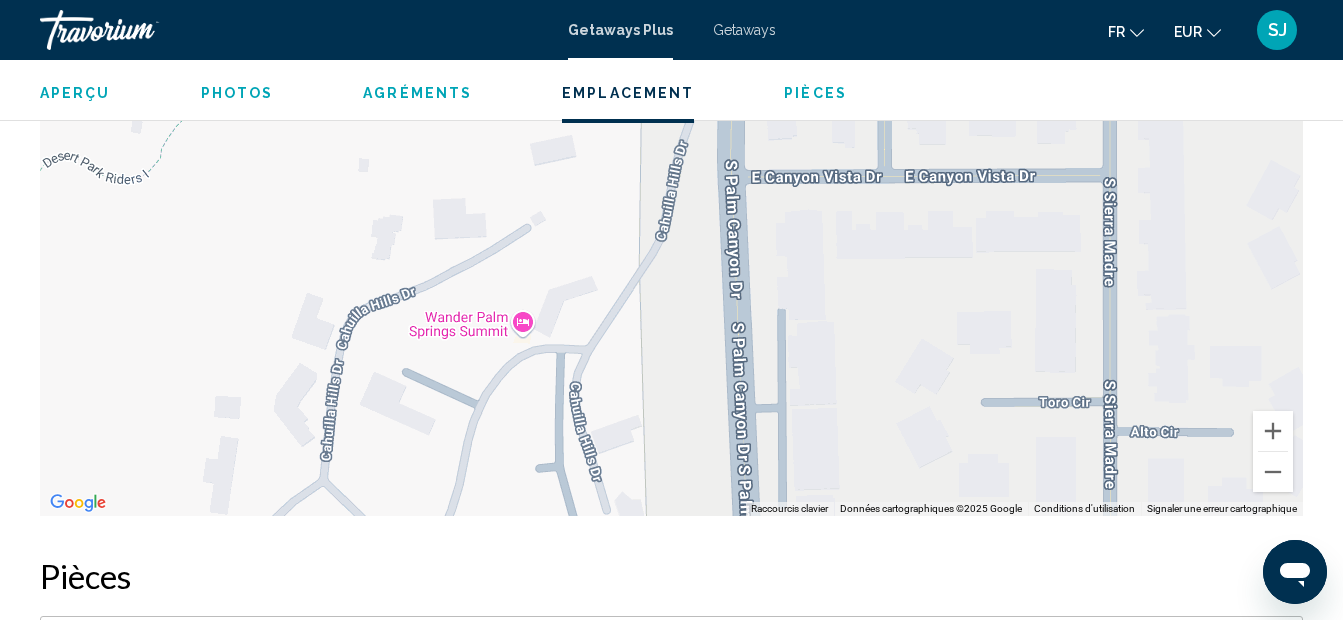 drag, startPoint x: 928, startPoint y: 184, endPoint x: 941, endPoint y: 386, distance: 202.41788 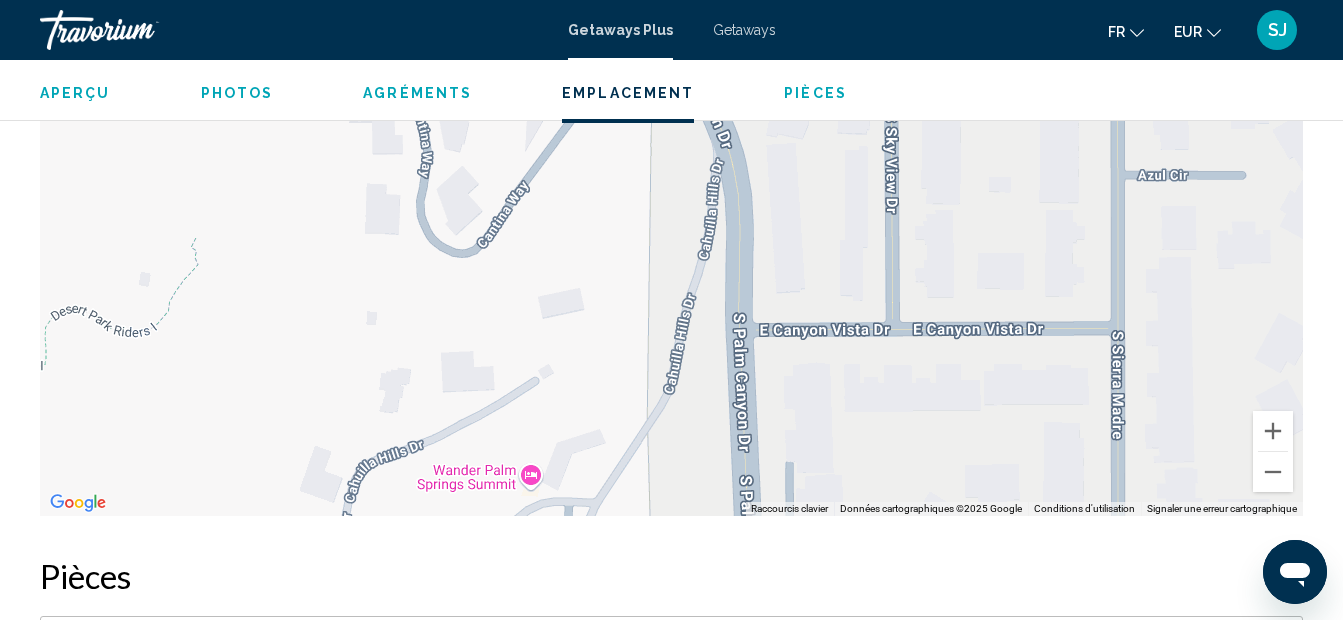 drag, startPoint x: 950, startPoint y: 217, endPoint x: 958, endPoint y: 376, distance: 159.20113 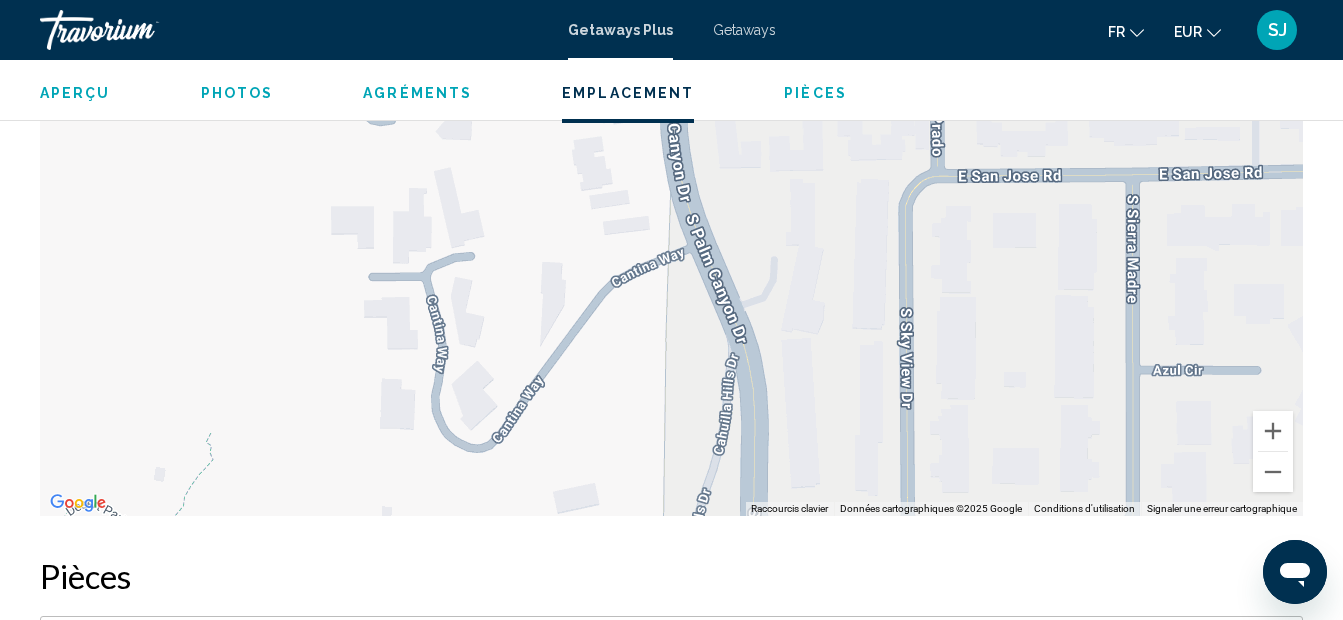 drag, startPoint x: 934, startPoint y: 194, endPoint x: 951, endPoint y: 405, distance: 211.68373 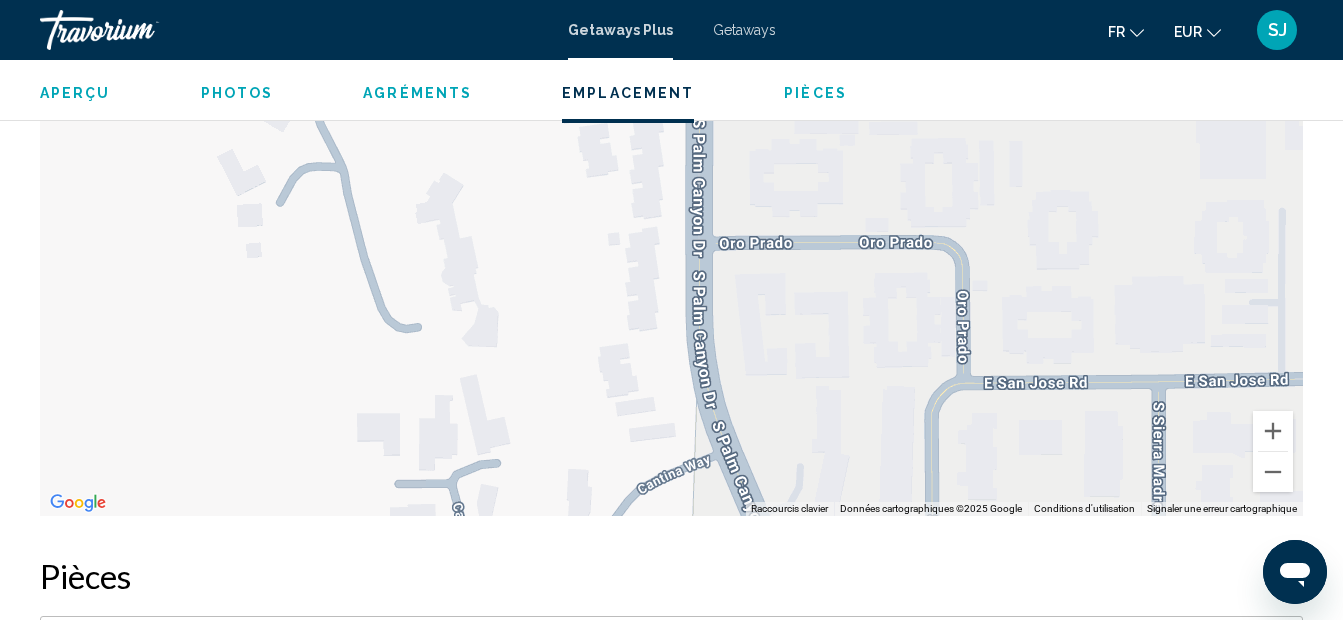 drag, startPoint x: 988, startPoint y: 180, endPoint x: 1014, endPoint y: 394, distance: 215.57365 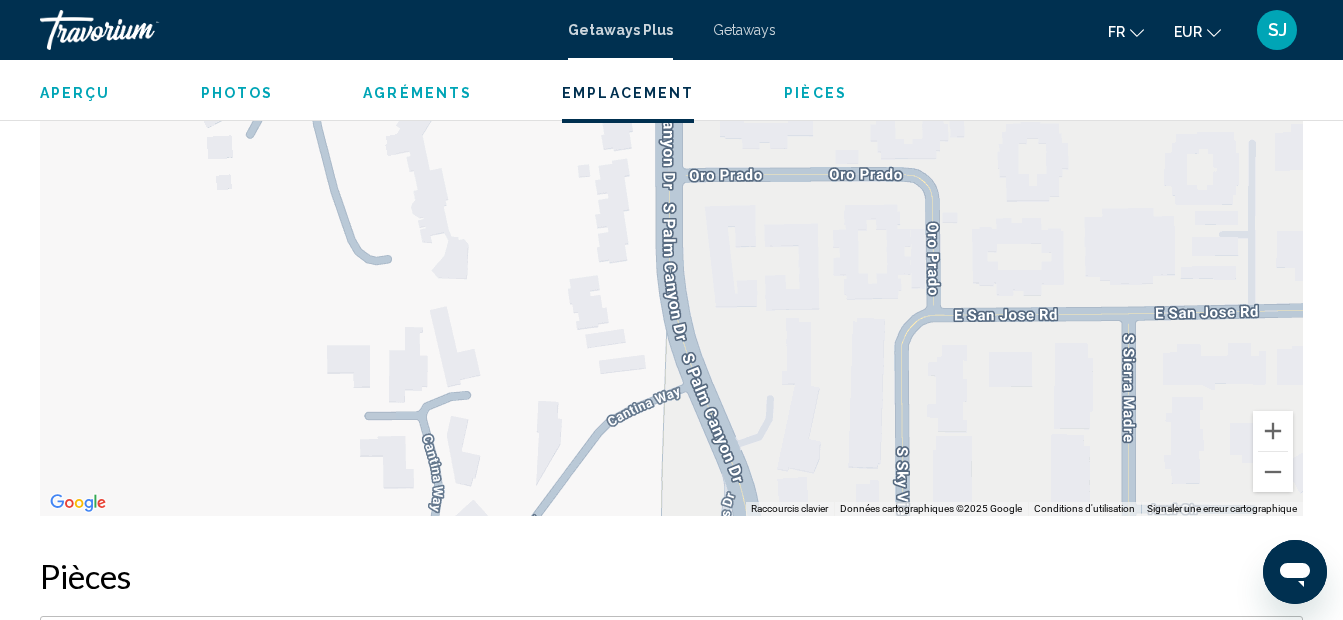 drag, startPoint x: 1201, startPoint y: 371, endPoint x: 1153, endPoint y: 212, distance: 166.08733 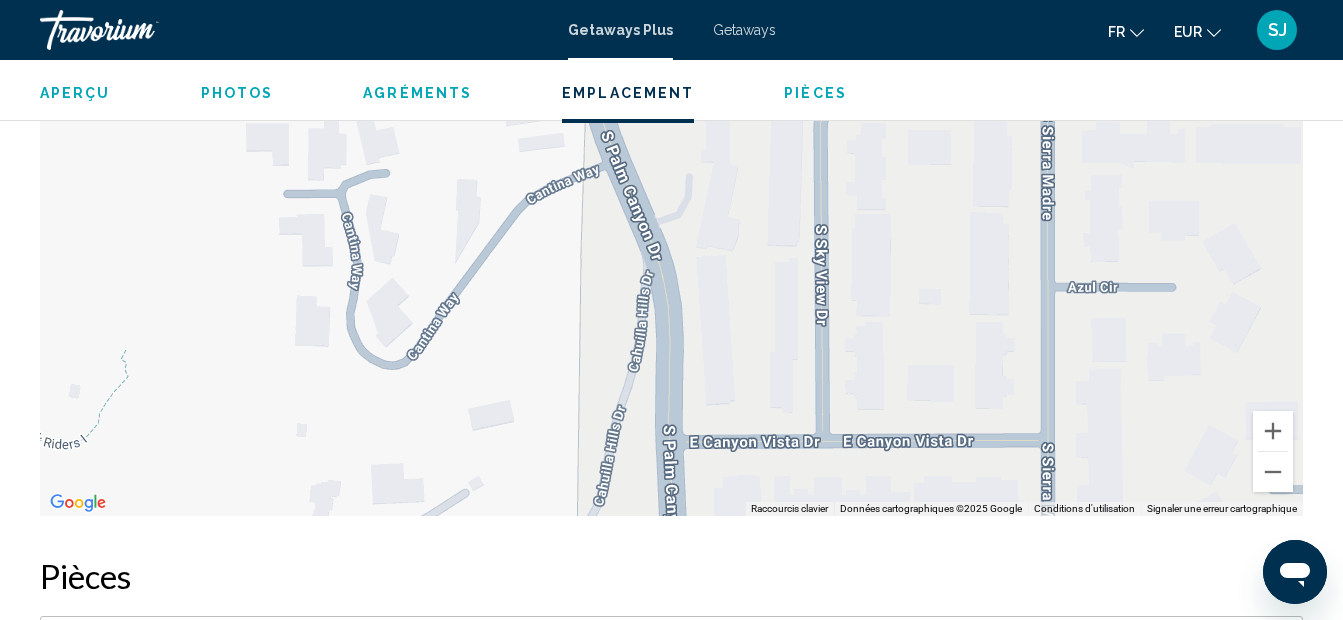 drag, startPoint x: 1115, startPoint y: 323, endPoint x: 1040, endPoint y: 152, distance: 186.7244 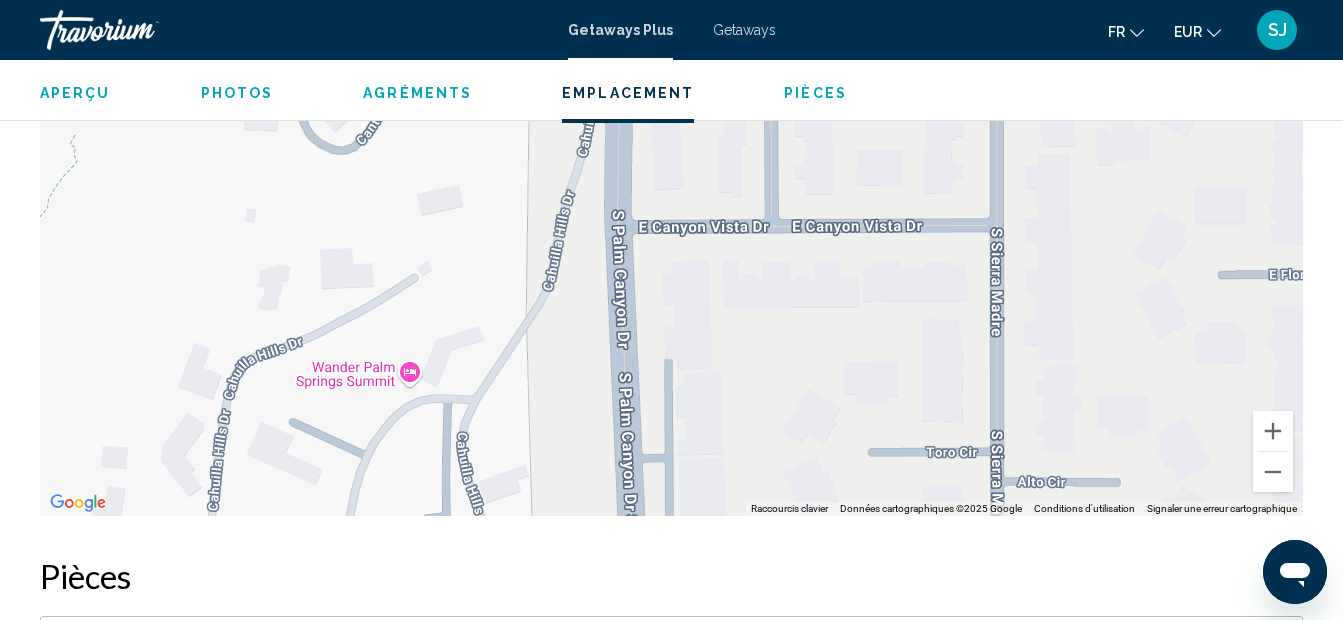drag, startPoint x: 999, startPoint y: 352, endPoint x: 966, endPoint y: 156, distance: 198.75865 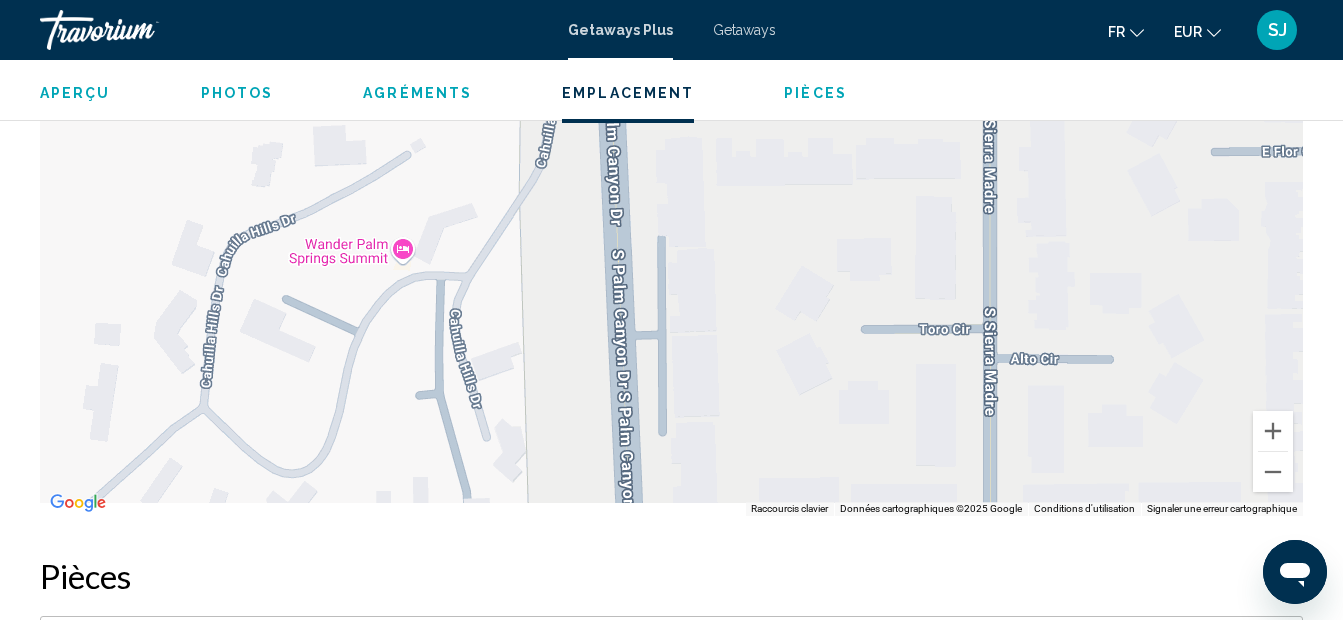drag, startPoint x: 920, startPoint y: 338, endPoint x: 908, endPoint y: 170, distance: 168.42802 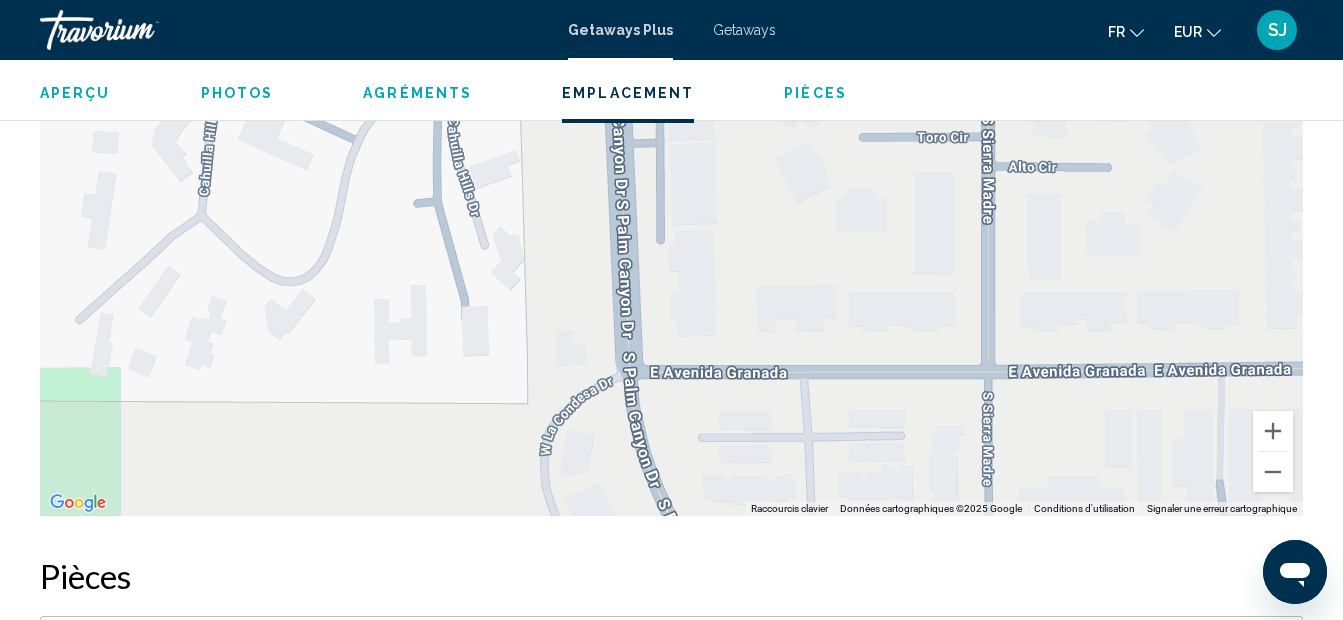 drag, startPoint x: 884, startPoint y: 364, endPoint x: 866, endPoint y: 153, distance: 211.76639 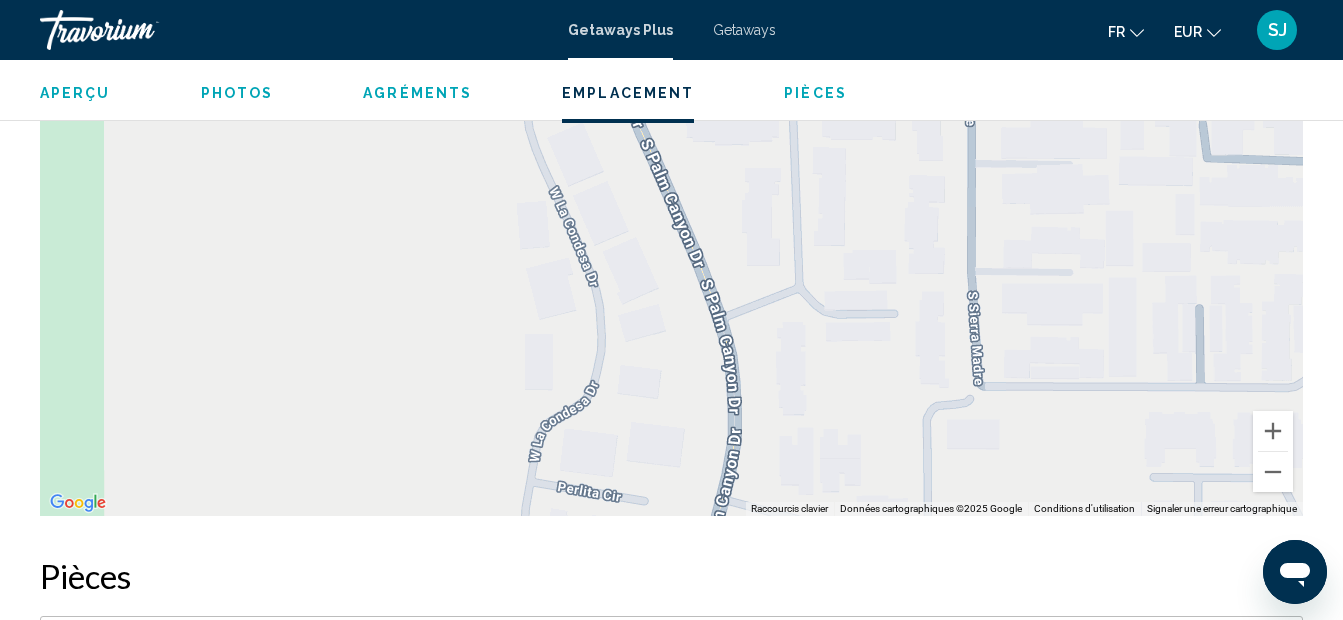 drag, startPoint x: 854, startPoint y: 328, endPoint x: 836, endPoint y: 190, distance: 139.16896 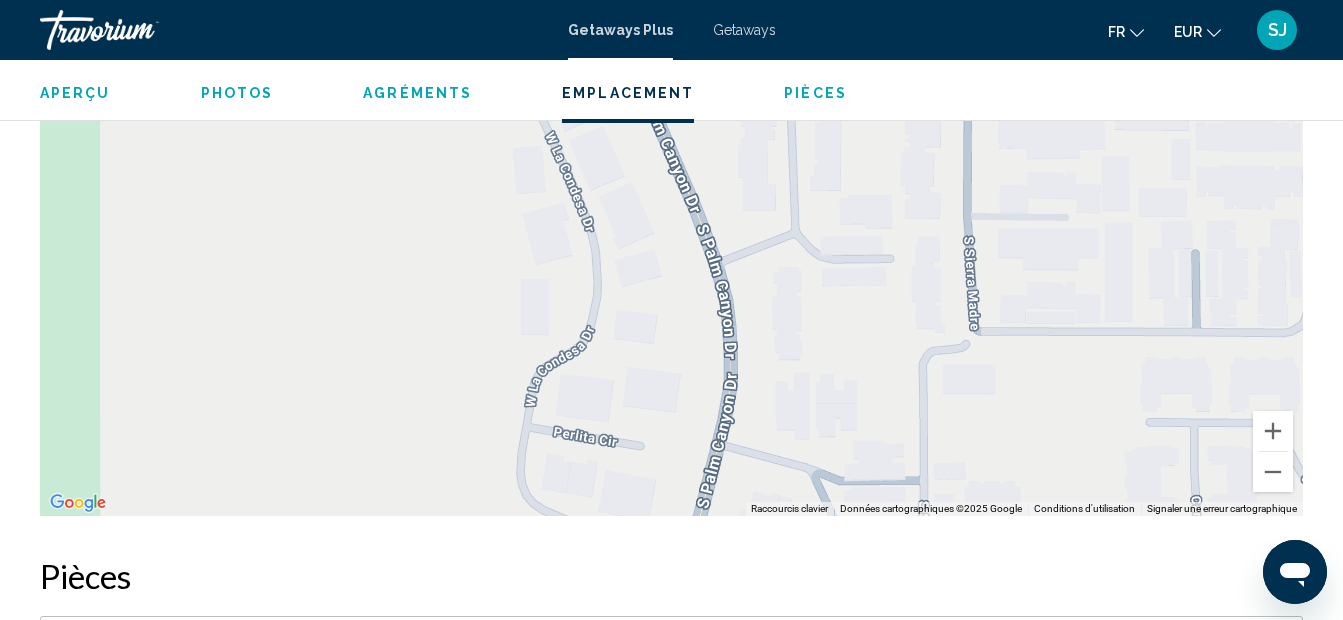 drag, startPoint x: 828, startPoint y: 337, endPoint x: 814, endPoint y: 195, distance: 142.68848 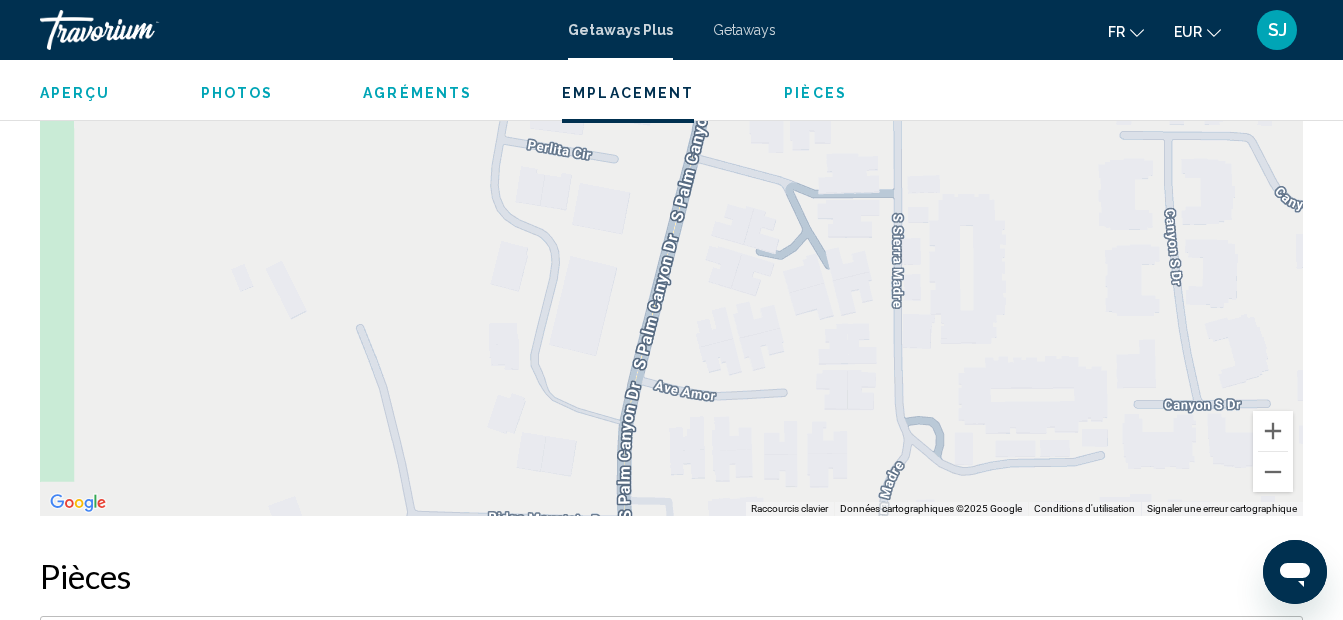 drag, startPoint x: 806, startPoint y: 280, endPoint x: 792, endPoint y: 150, distance: 130.75168 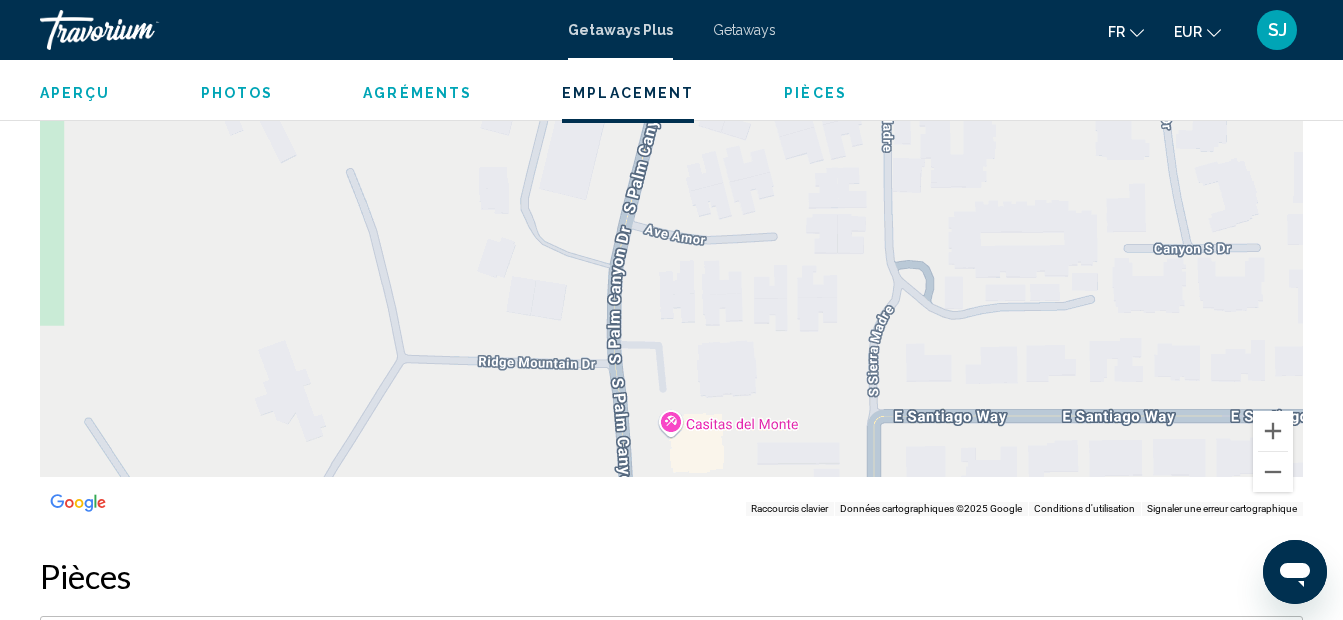 drag, startPoint x: 764, startPoint y: 337, endPoint x: 754, endPoint y: 170, distance: 167.29913 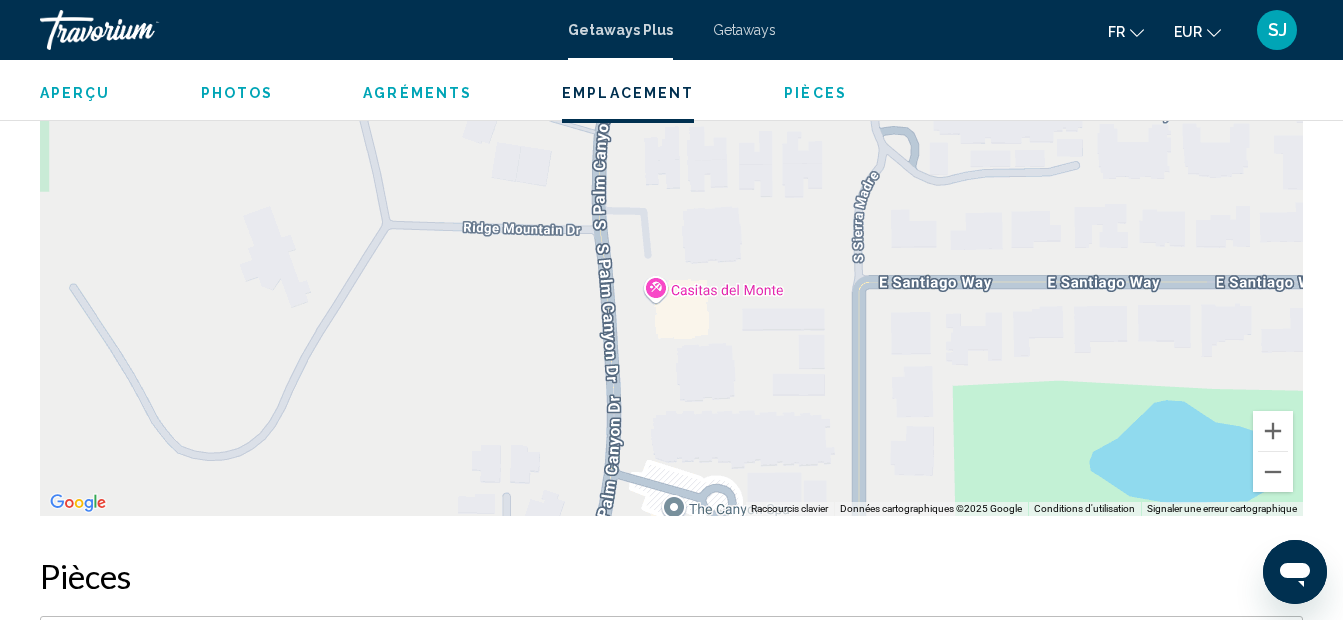 drag, startPoint x: 739, startPoint y: 340, endPoint x: 718, endPoint y: 192, distance: 149.48244 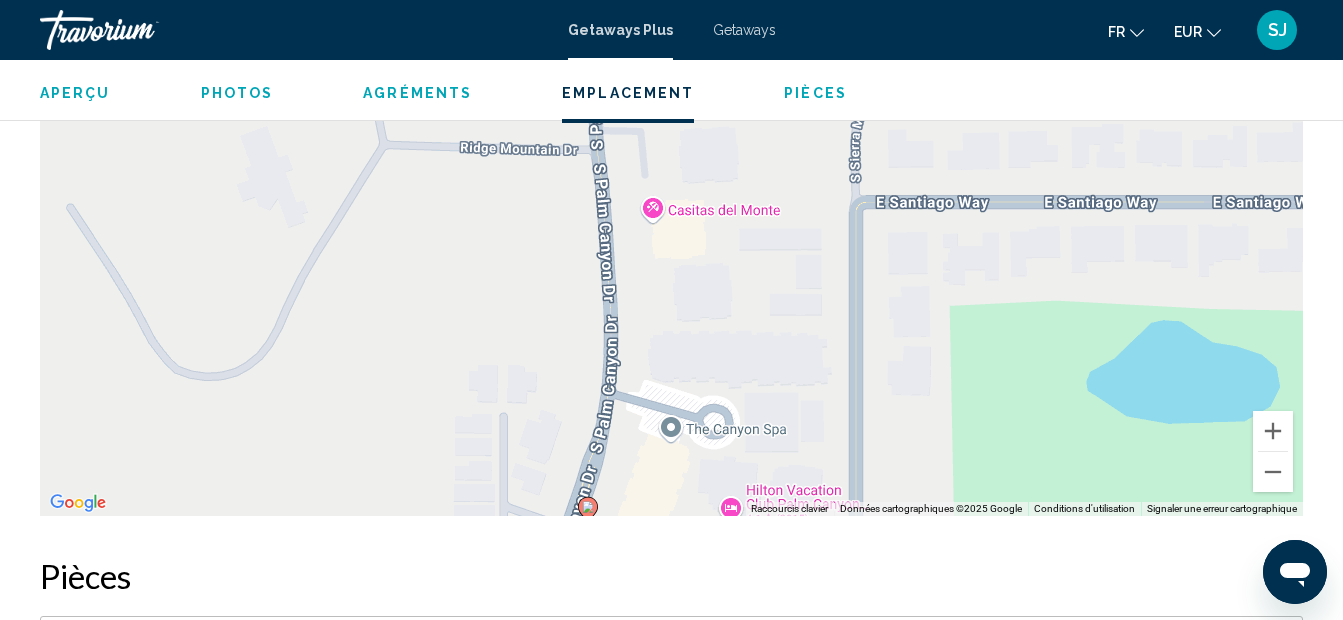 drag, startPoint x: 705, startPoint y: 339, endPoint x: 704, endPoint y: 215, distance: 124.004036 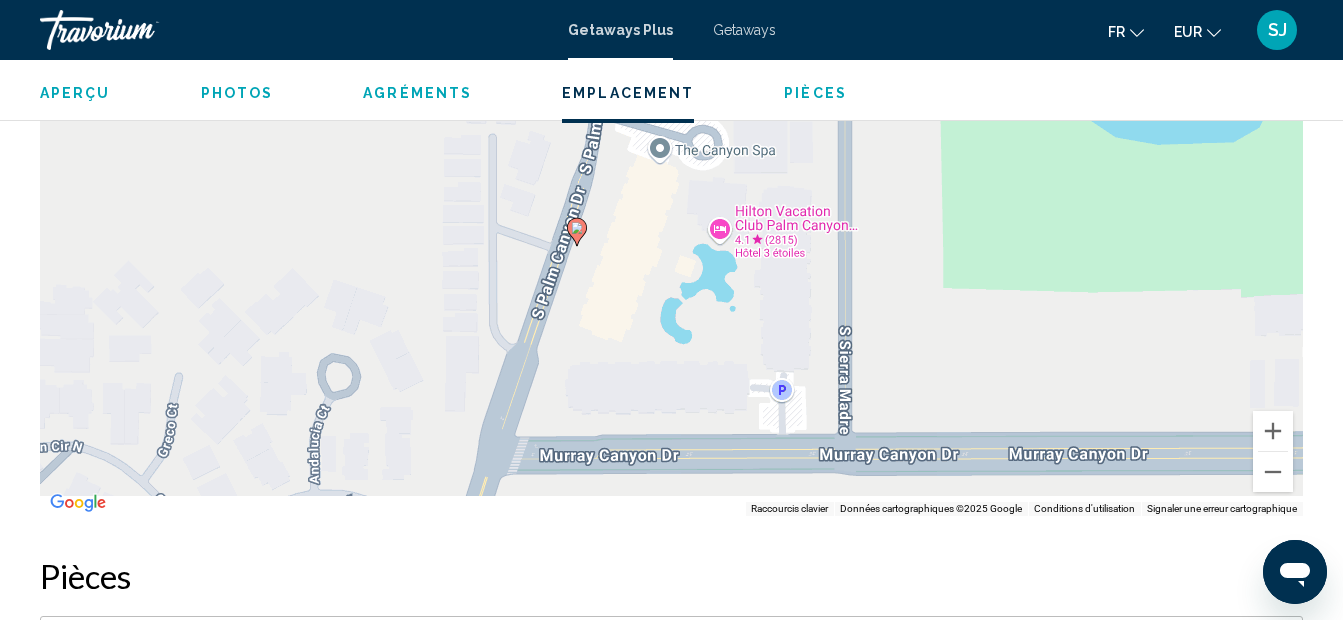 drag, startPoint x: 679, startPoint y: 396, endPoint x: 663, endPoint y: 277, distance: 120.070816 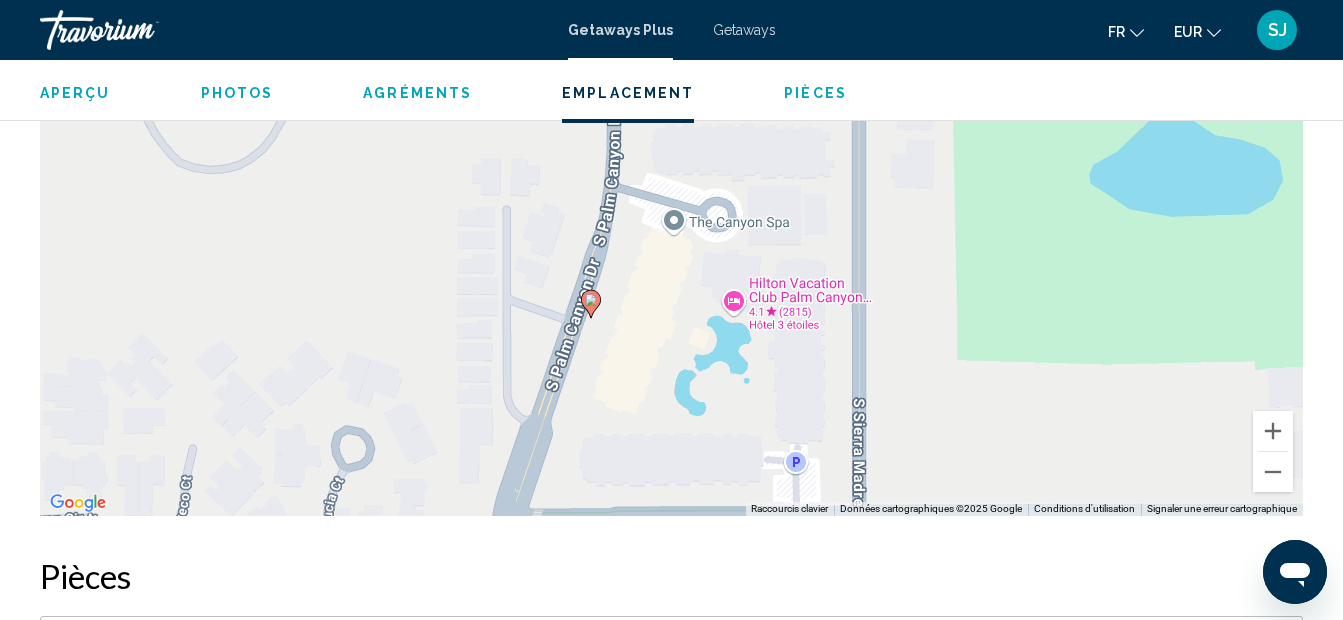 drag, startPoint x: 904, startPoint y: 199, endPoint x: 922, endPoint y: 303, distance: 105.546196 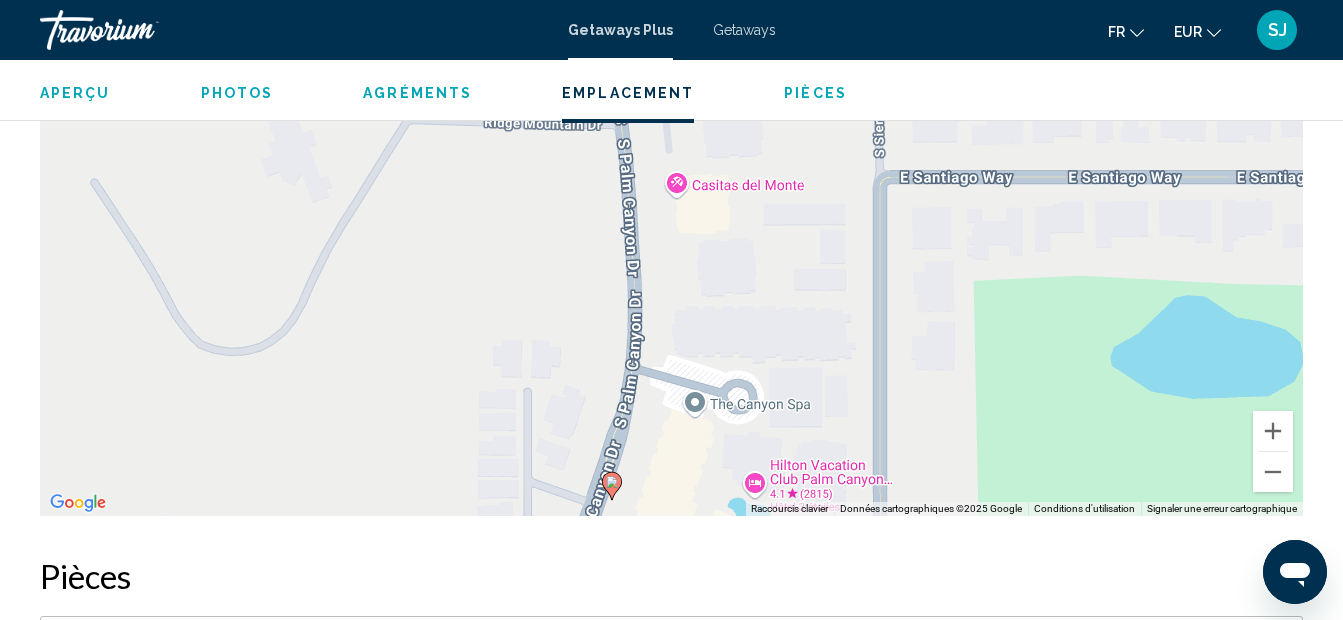 drag, startPoint x: 950, startPoint y: 312, endPoint x: 960, endPoint y: 393, distance: 81.61495 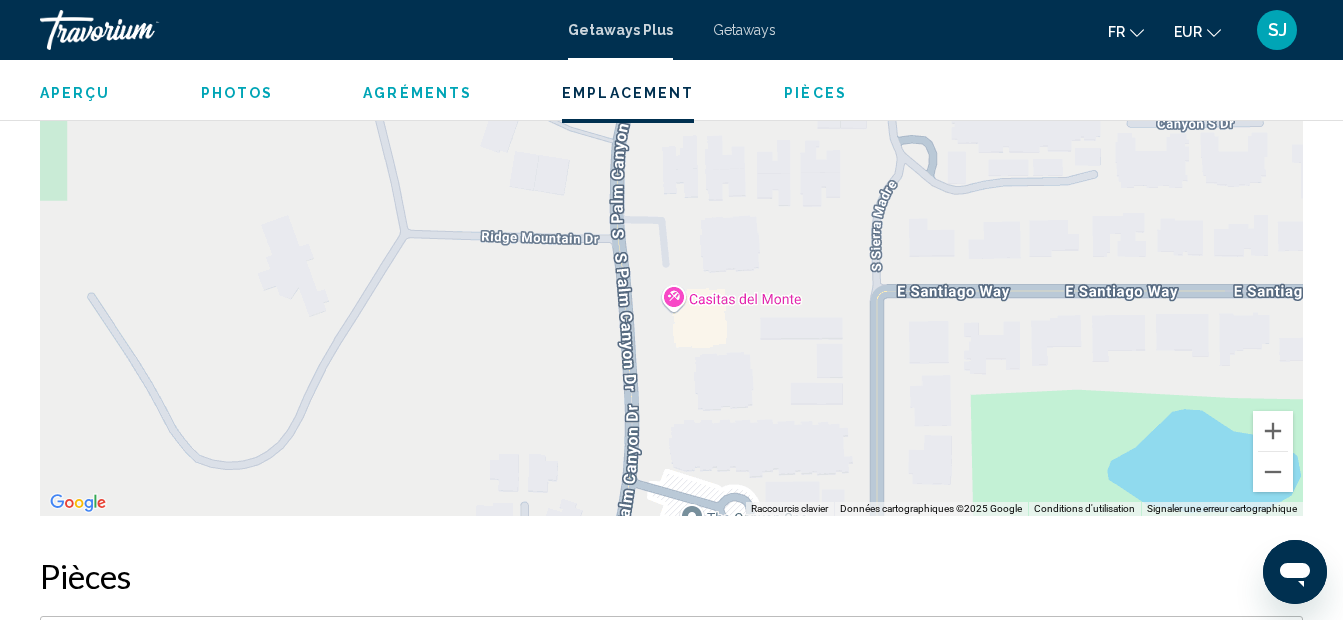 drag, startPoint x: 949, startPoint y: 304, endPoint x: 946, endPoint y: 421, distance: 117.03845 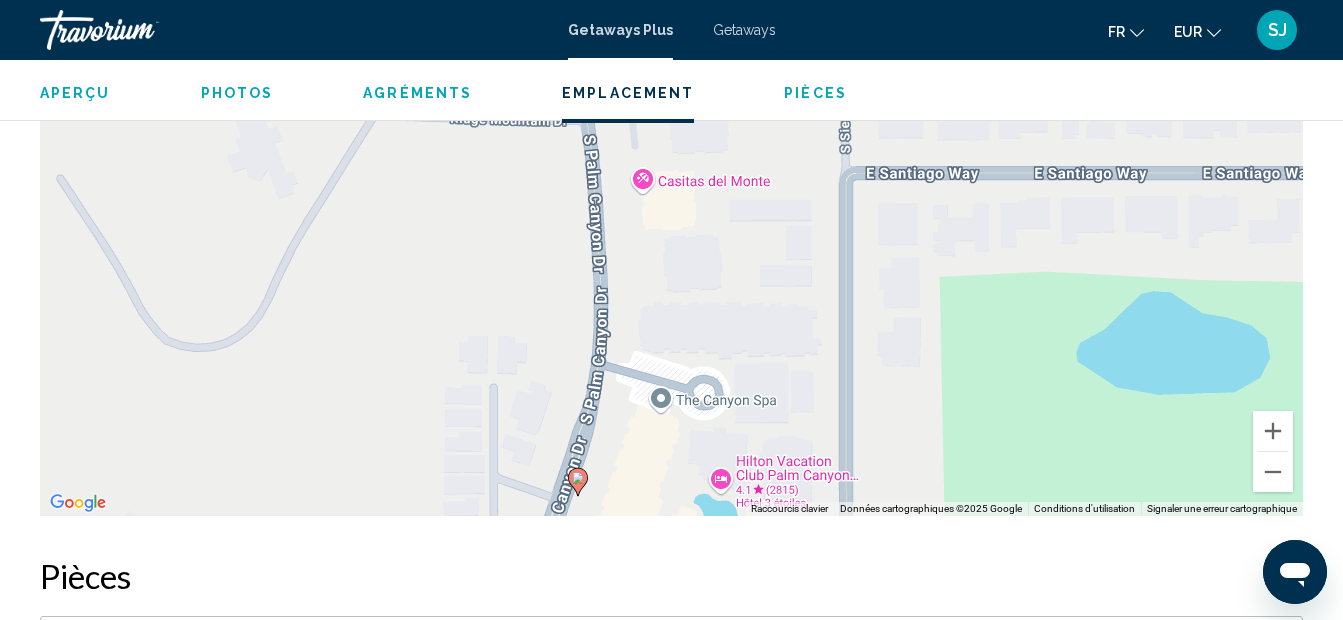 drag, startPoint x: 1090, startPoint y: 419, endPoint x: 1052, endPoint y: 250, distance: 173.21951 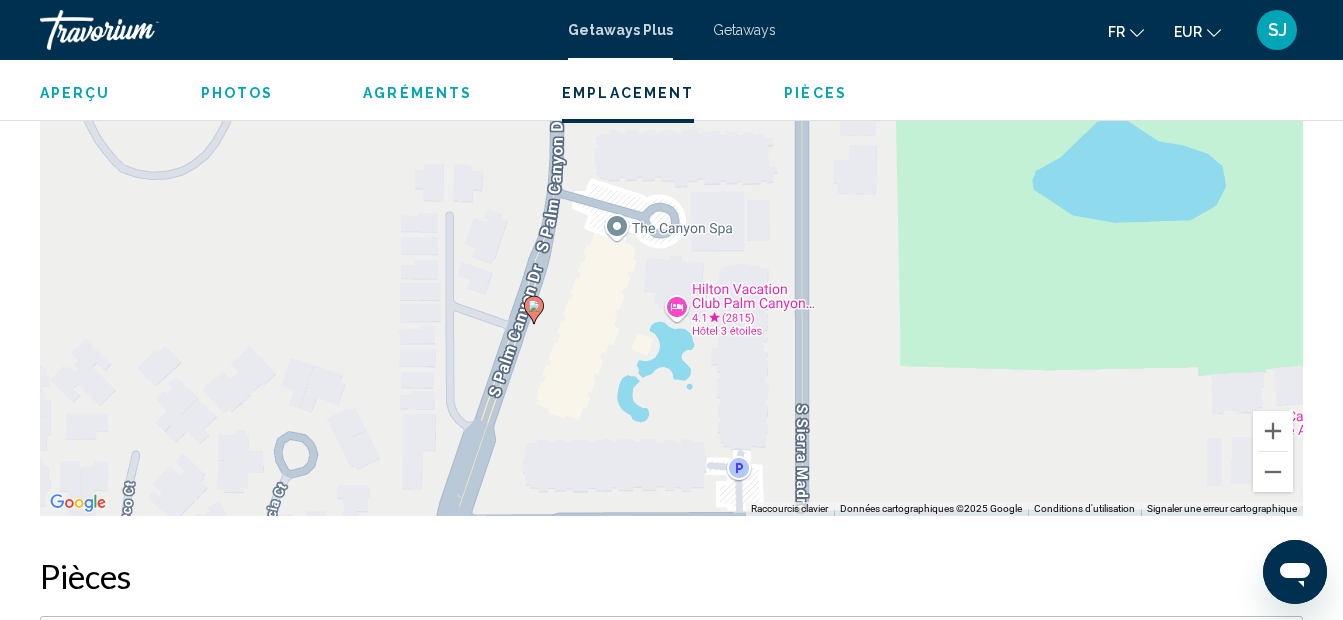 drag, startPoint x: 925, startPoint y: 383, endPoint x: 886, endPoint y: 249, distance: 139.56003 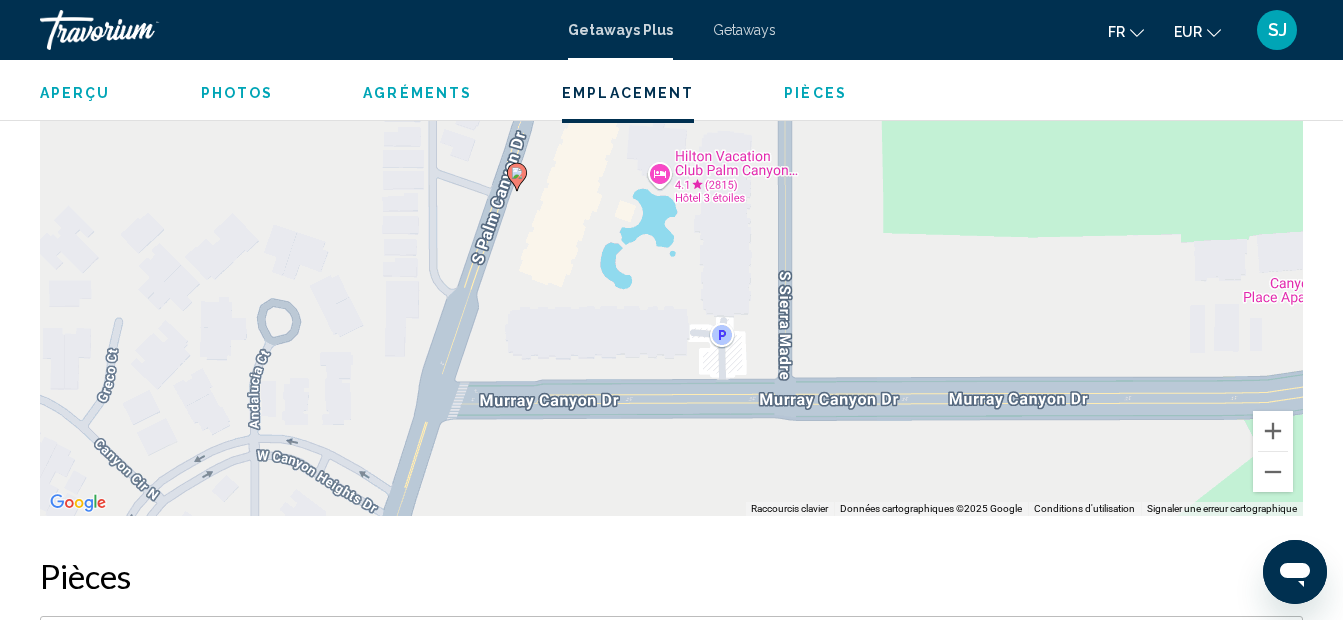 drag, startPoint x: 888, startPoint y: 281, endPoint x: 872, endPoint y: 199, distance: 83.546394 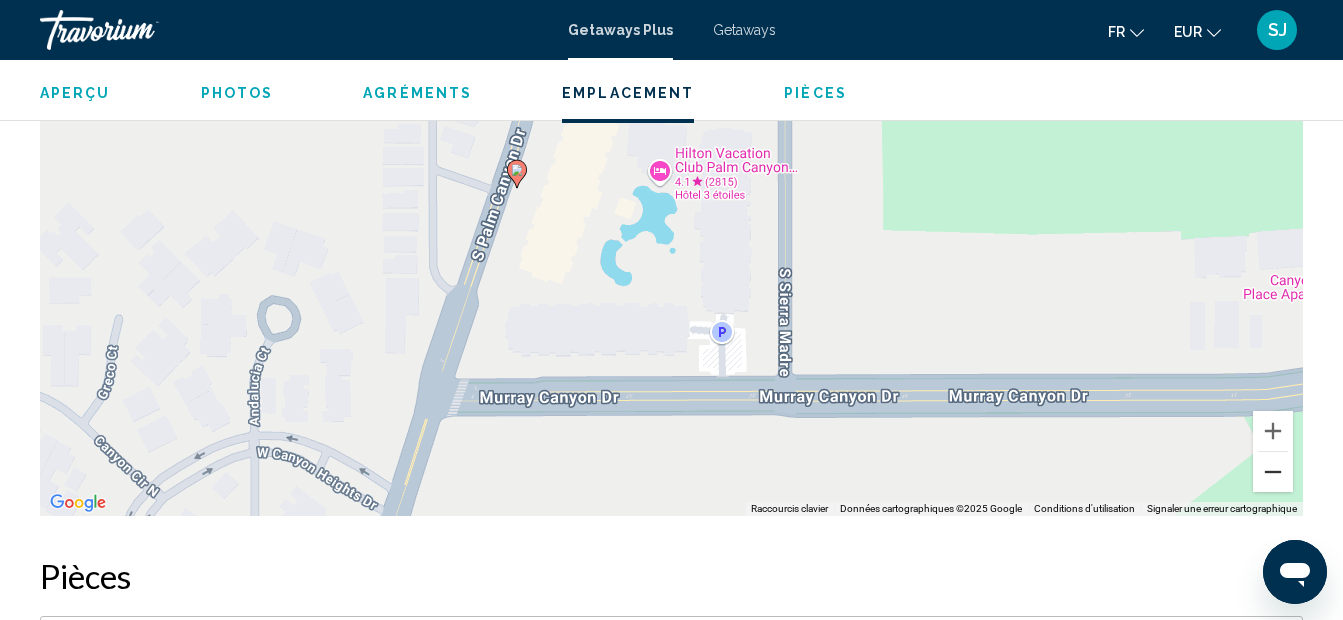 click at bounding box center (1273, 472) 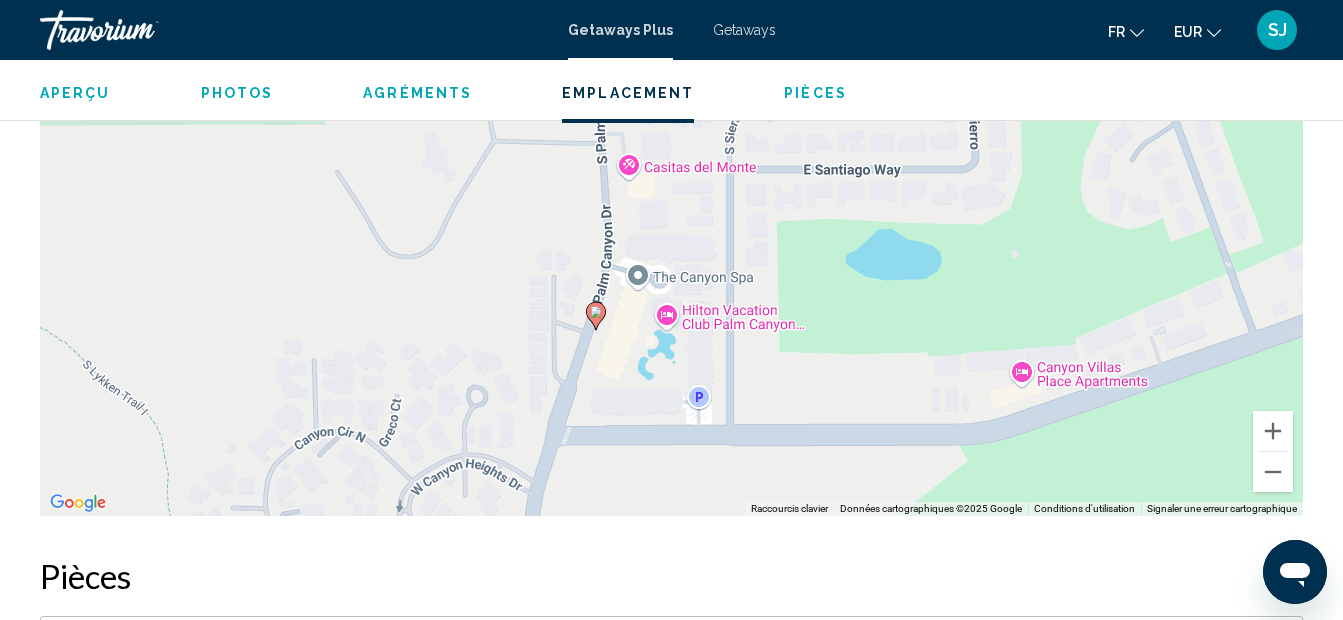 drag, startPoint x: 885, startPoint y: 228, endPoint x: 886, endPoint y: 380, distance: 152.0033 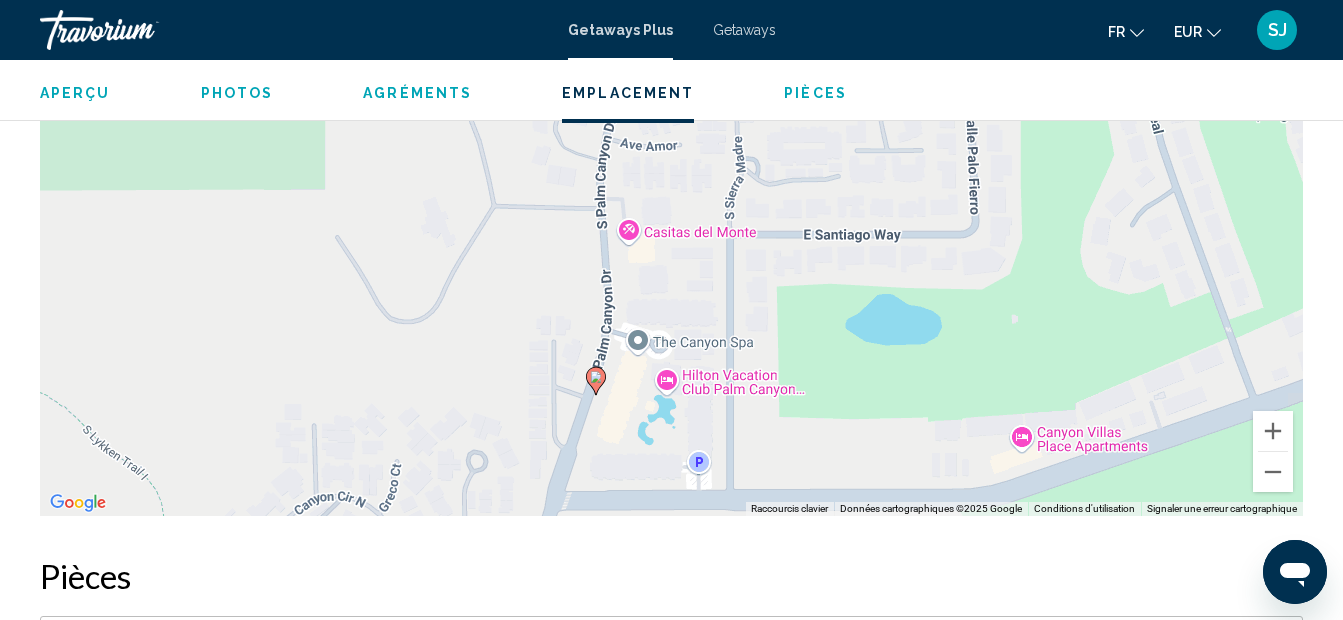 drag, startPoint x: 918, startPoint y: 275, endPoint x: 917, endPoint y: 341, distance: 66.007576 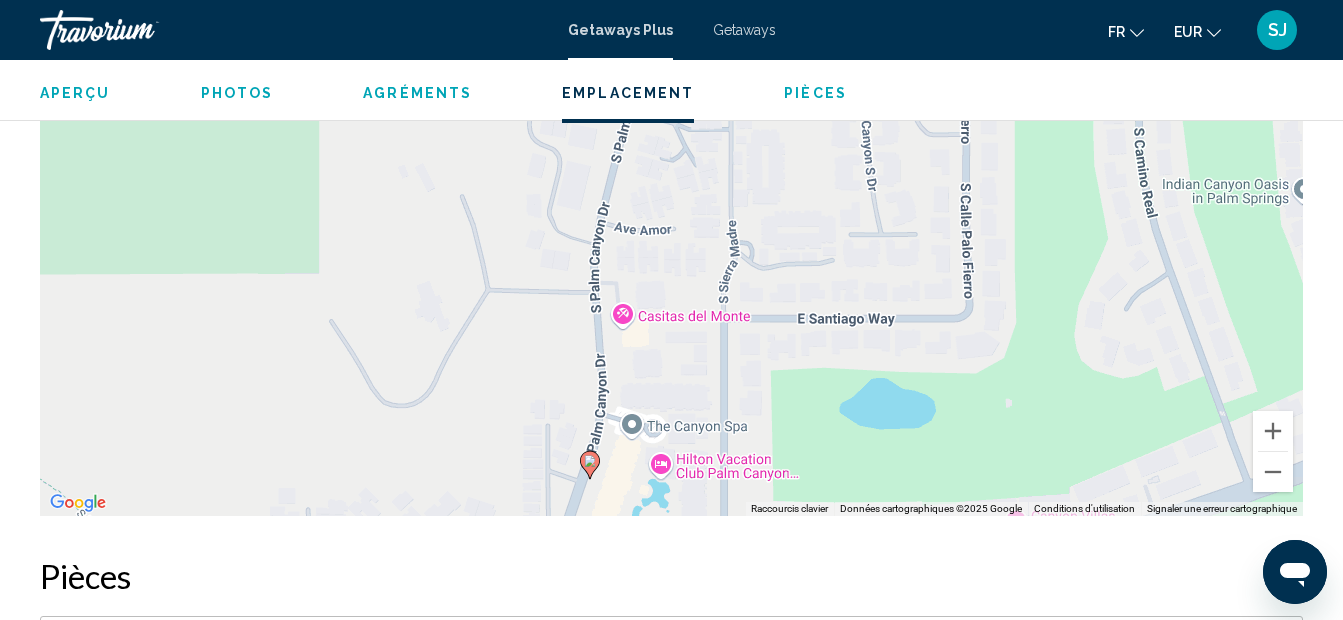 drag, startPoint x: 967, startPoint y: 207, endPoint x: 962, endPoint y: 293, distance: 86.145226 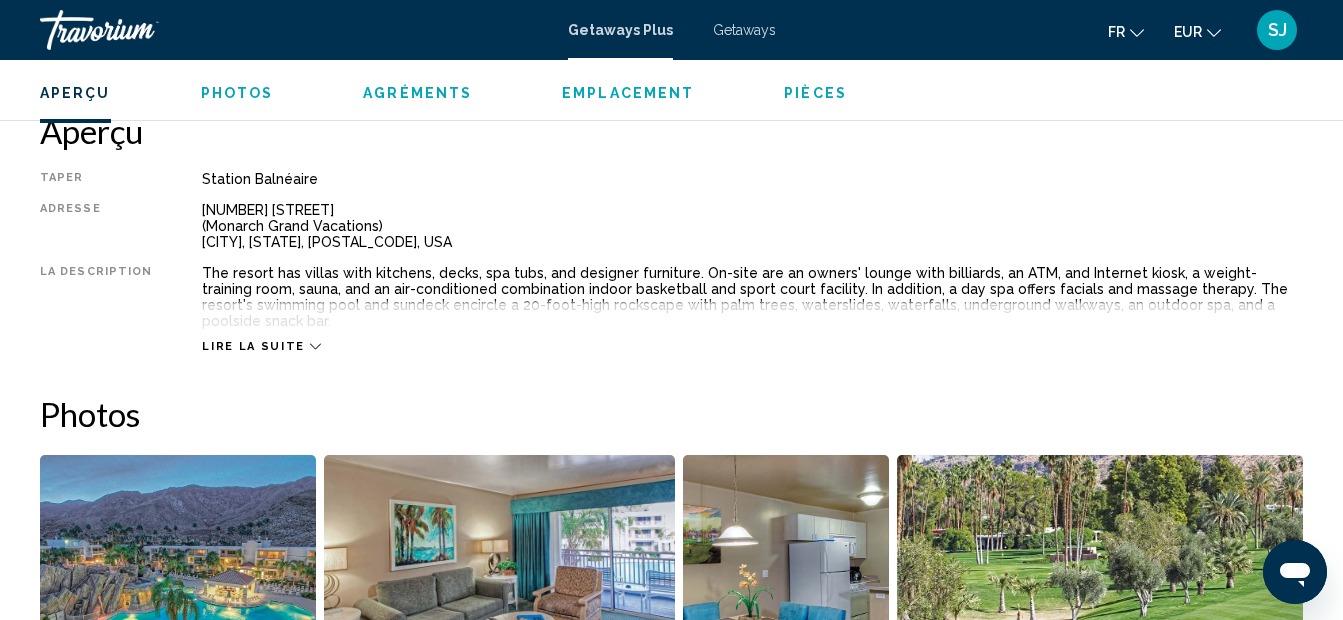 scroll, scrollTop: 991, scrollLeft: 0, axis: vertical 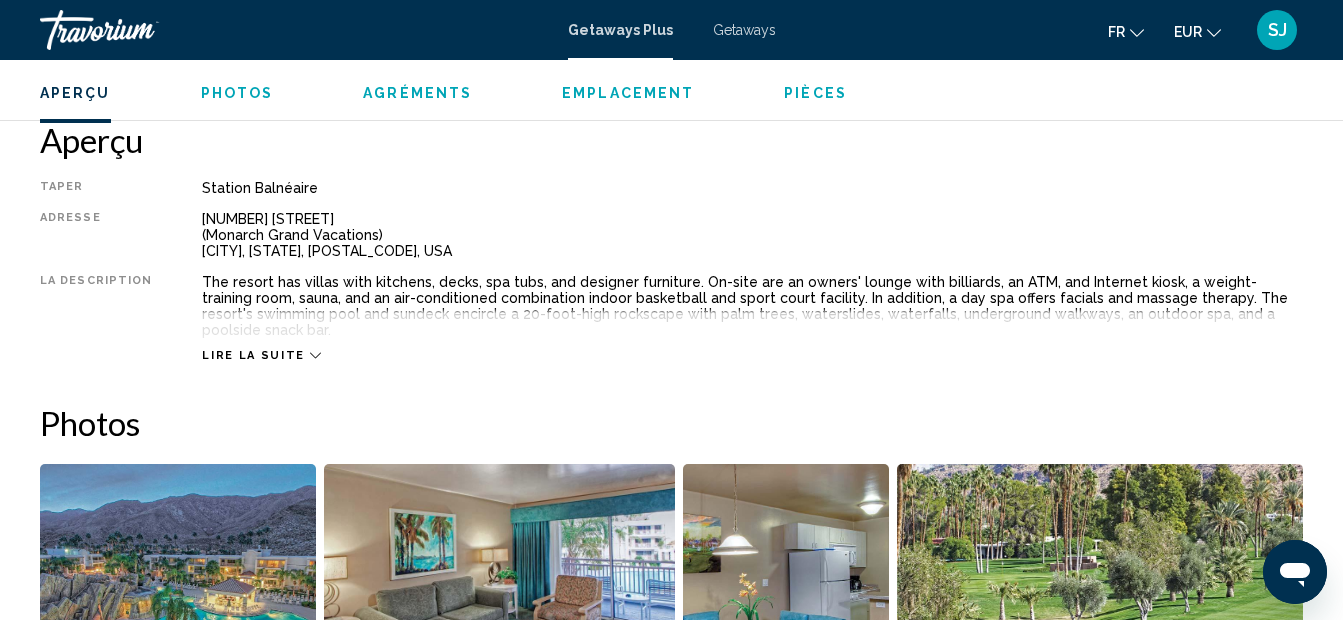 click on "Aperçu" at bounding box center [75, 93] 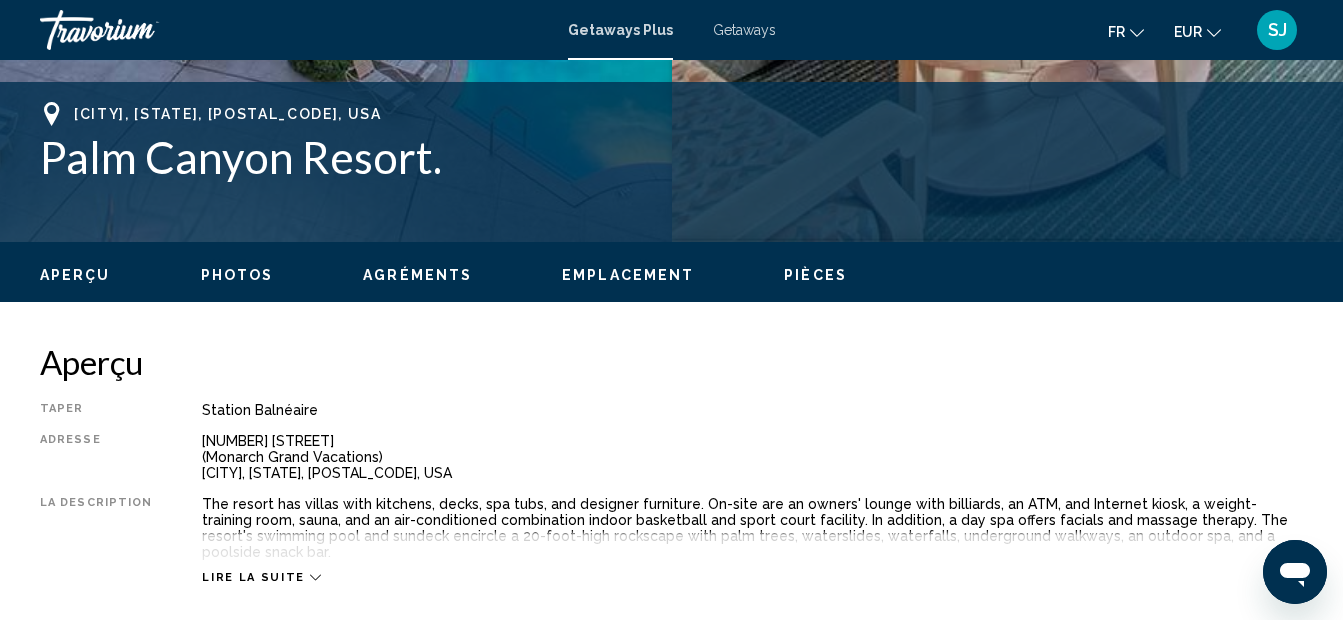 scroll, scrollTop: 751, scrollLeft: 0, axis: vertical 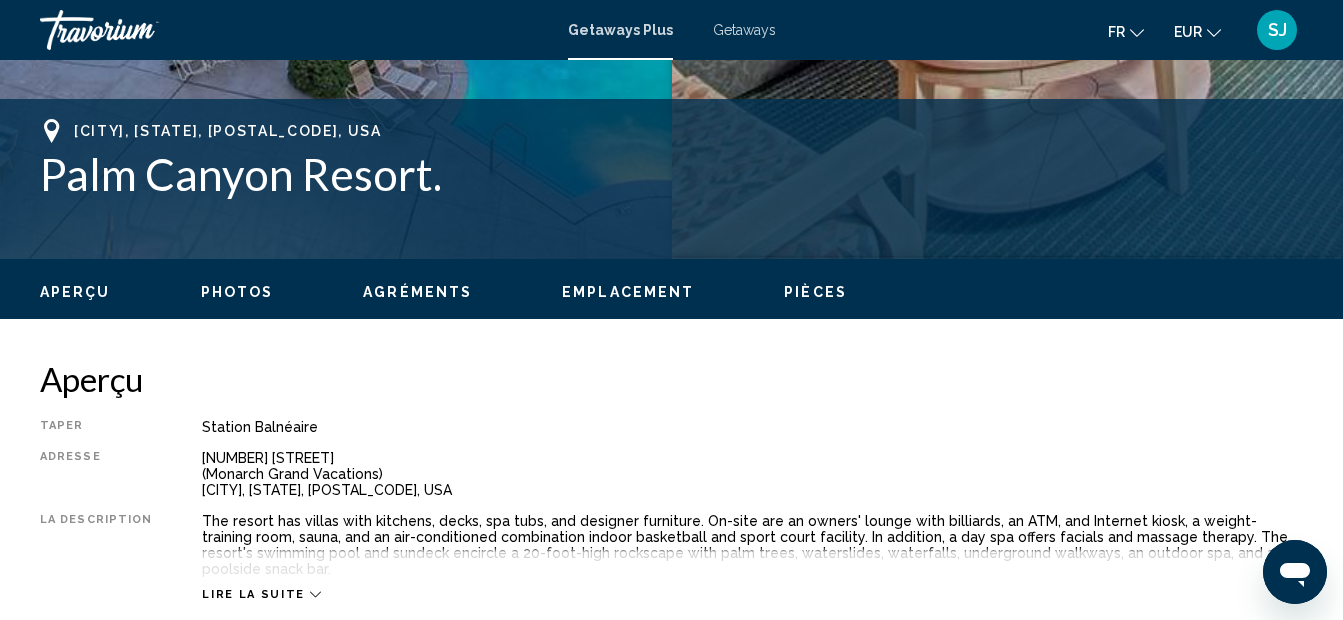 click on "Photos" at bounding box center [237, 292] 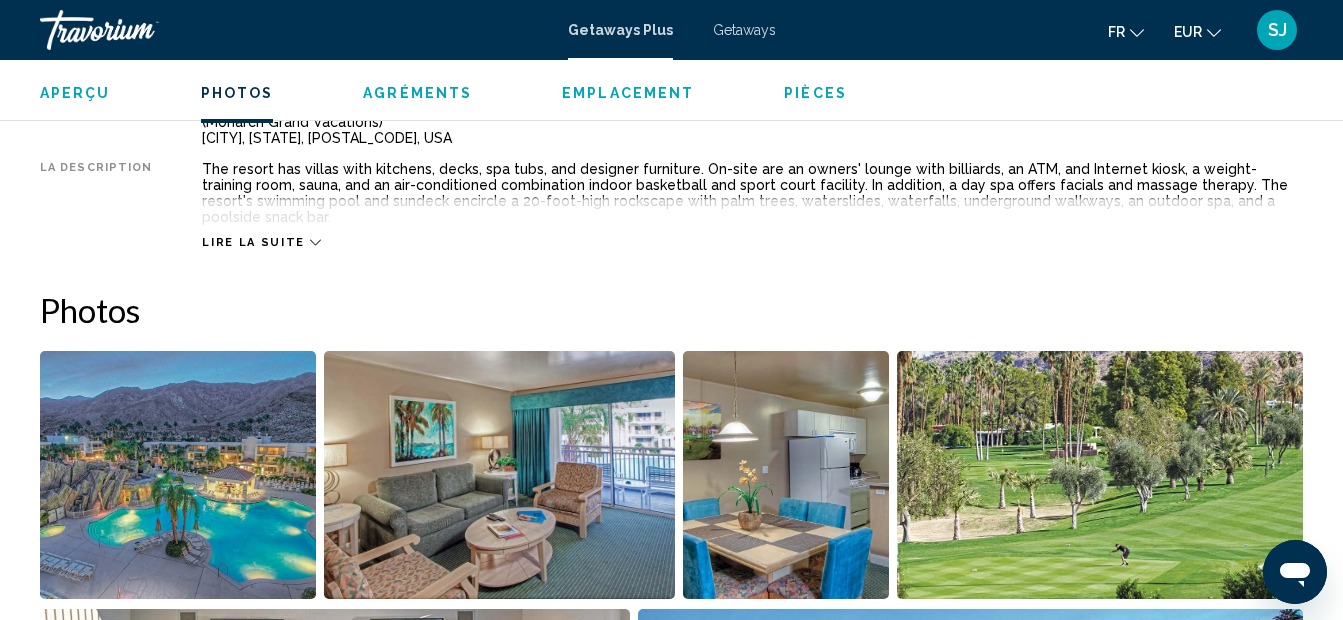 scroll, scrollTop: 1257, scrollLeft: 0, axis: vertical 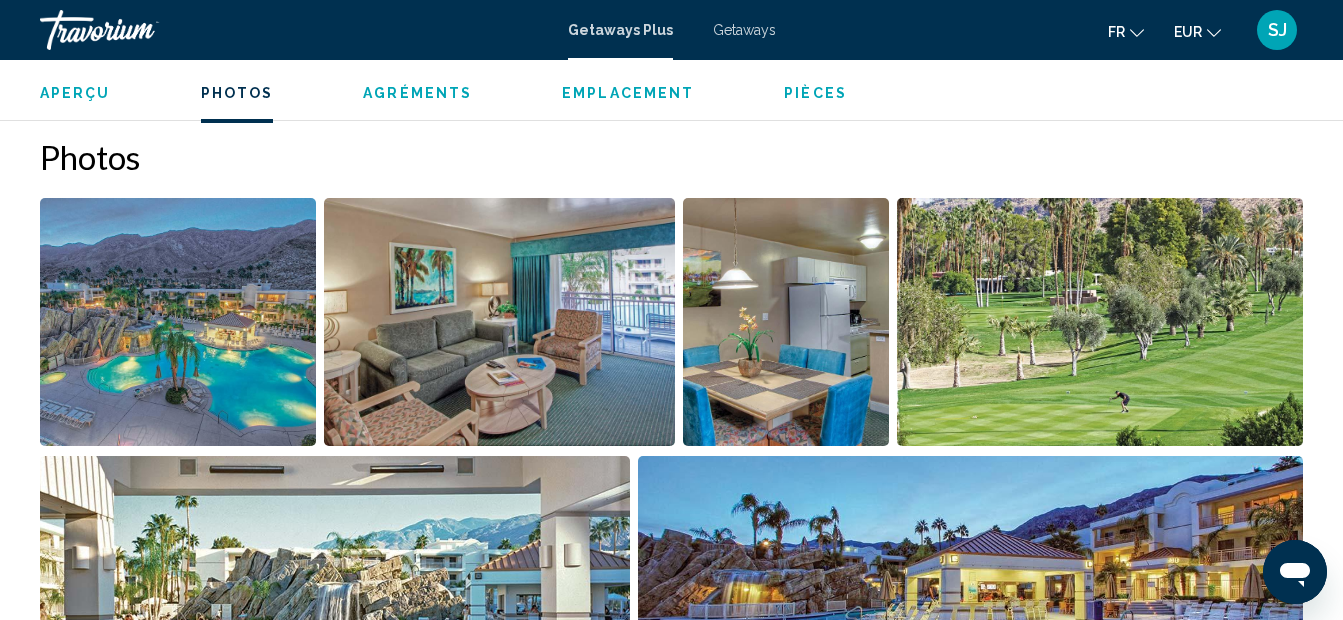 click on "Emplacement" at bounding box center [628, 93] 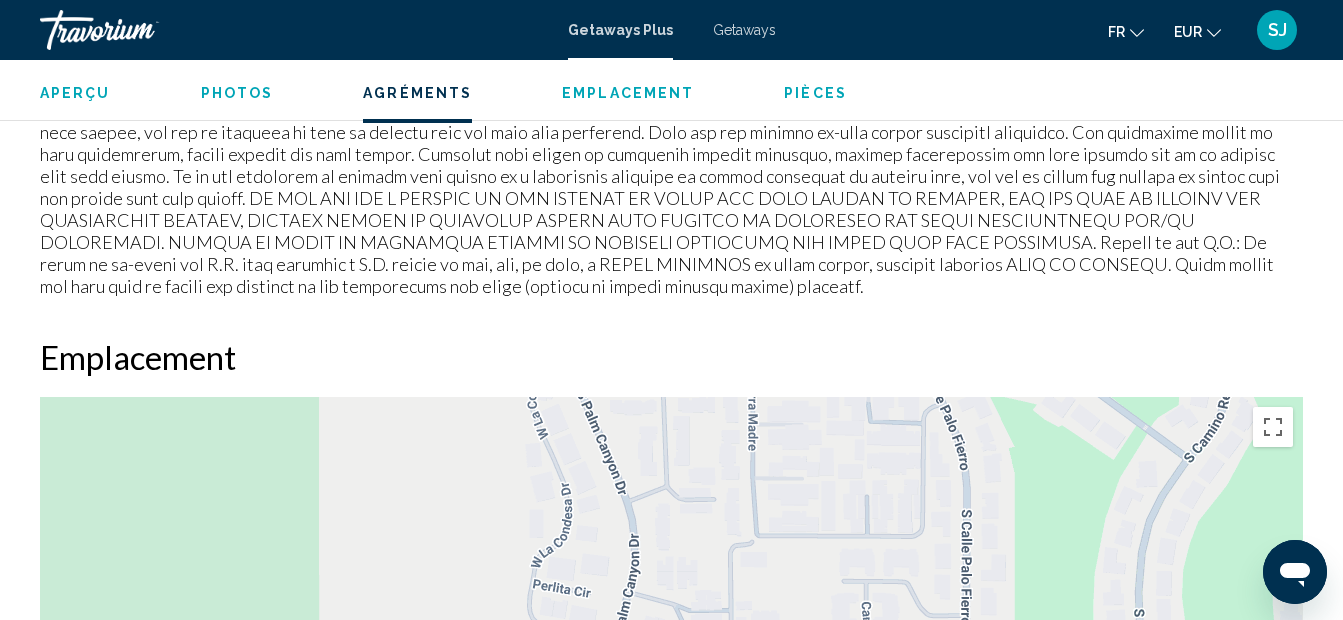 scroll, scrollTop: 2618, scrollLeft: 0, axis: vertical 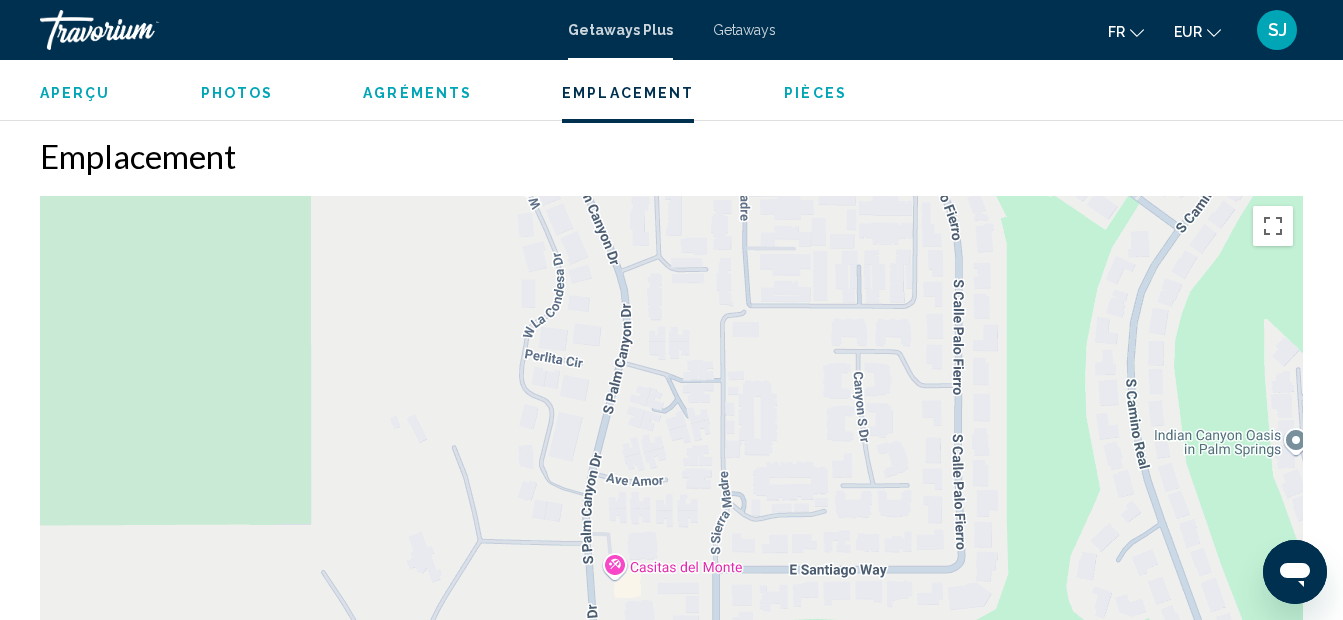drag, startPoint x: 893, startPoint y: 346, endPoint x: 879, endPoint y: 285, distance: 62.58594 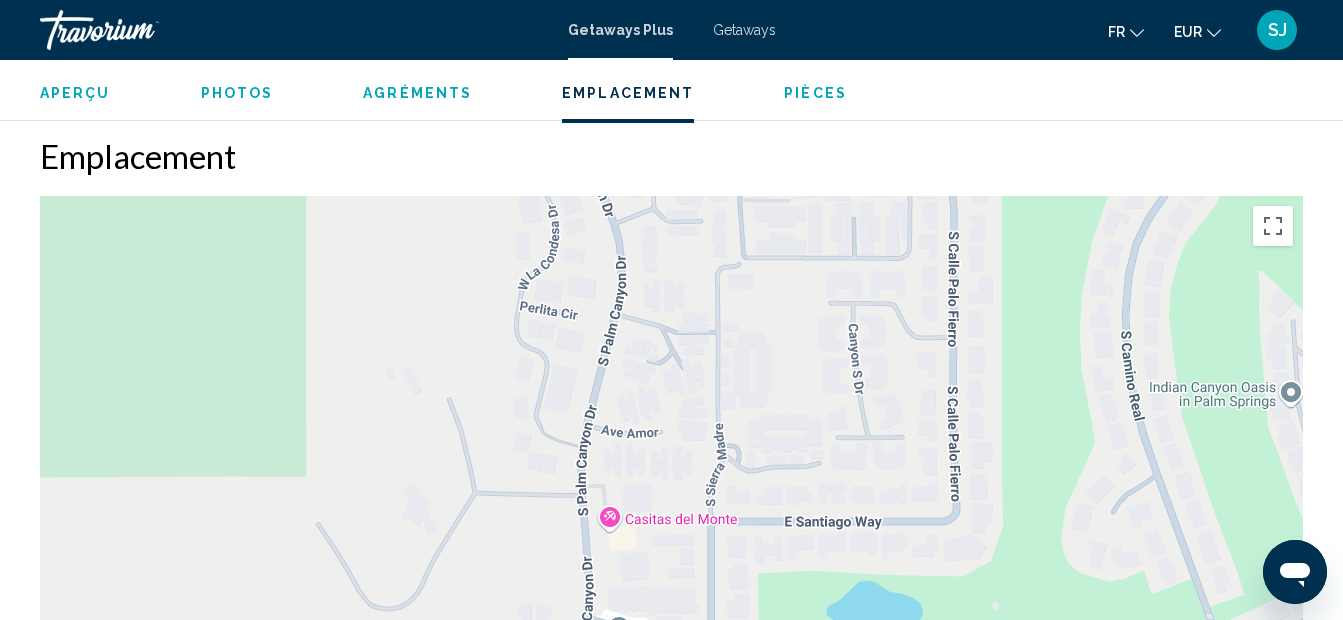 drag, startPoint x: 939, startPoint y: 453, endPoint x: 938, endPoint y: 325, distance: 128.0039 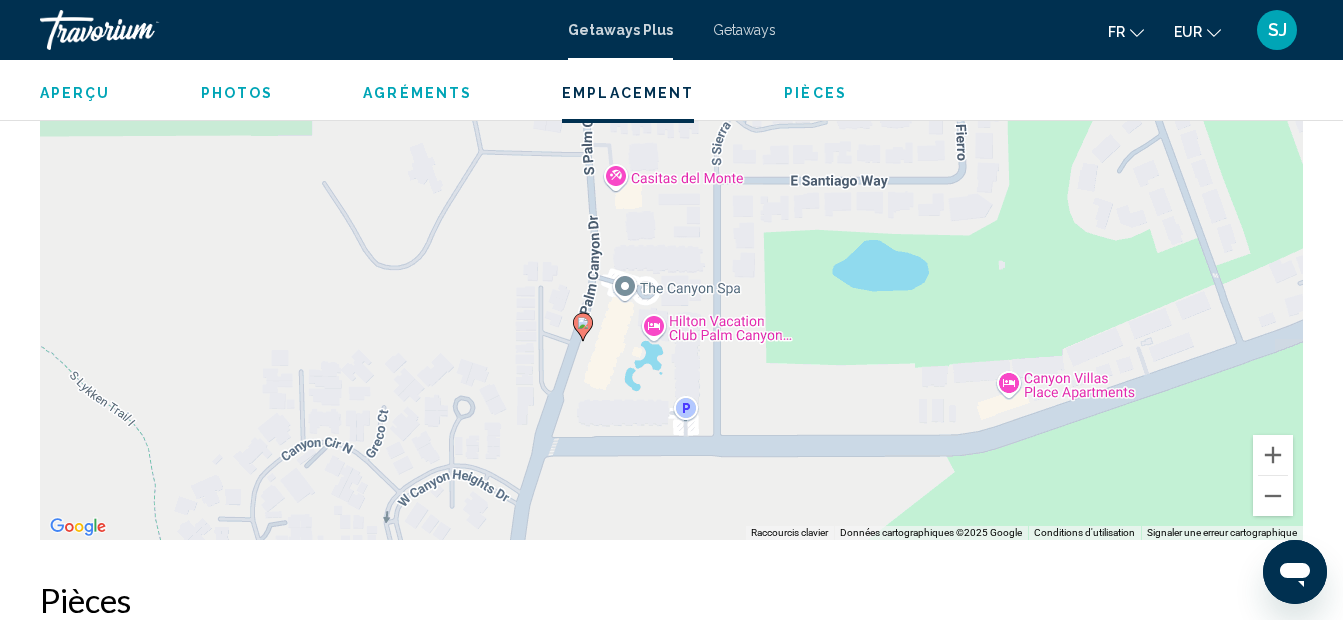 scroll, scrollTop: 2898, scrollLeft: 0, axis: vertical 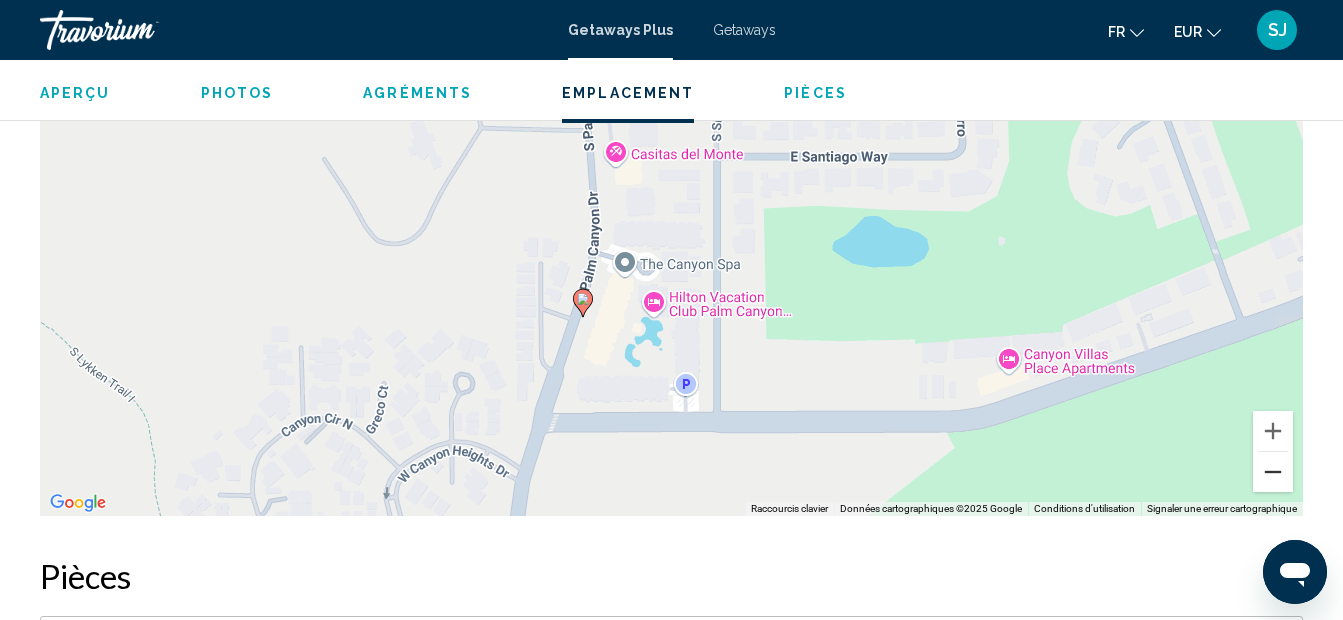 click at bounding box center [1273, 472] 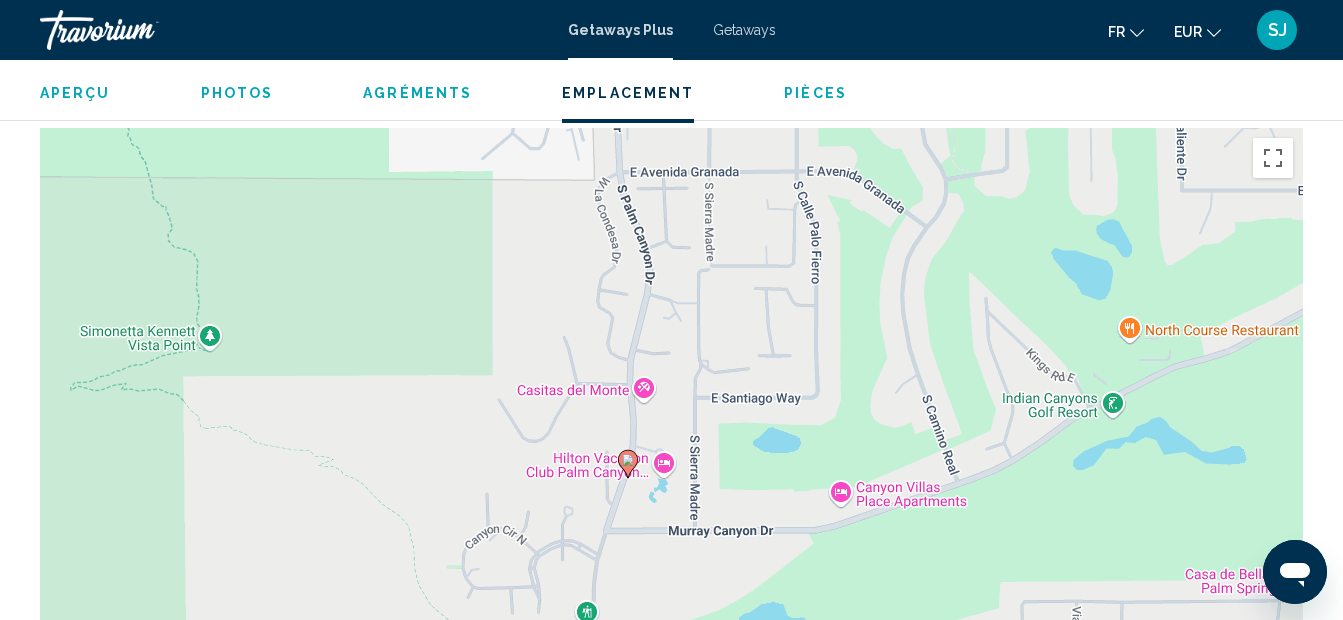 scroll, scrollTop: 2658, scrollLeft: 0, axis: vertical 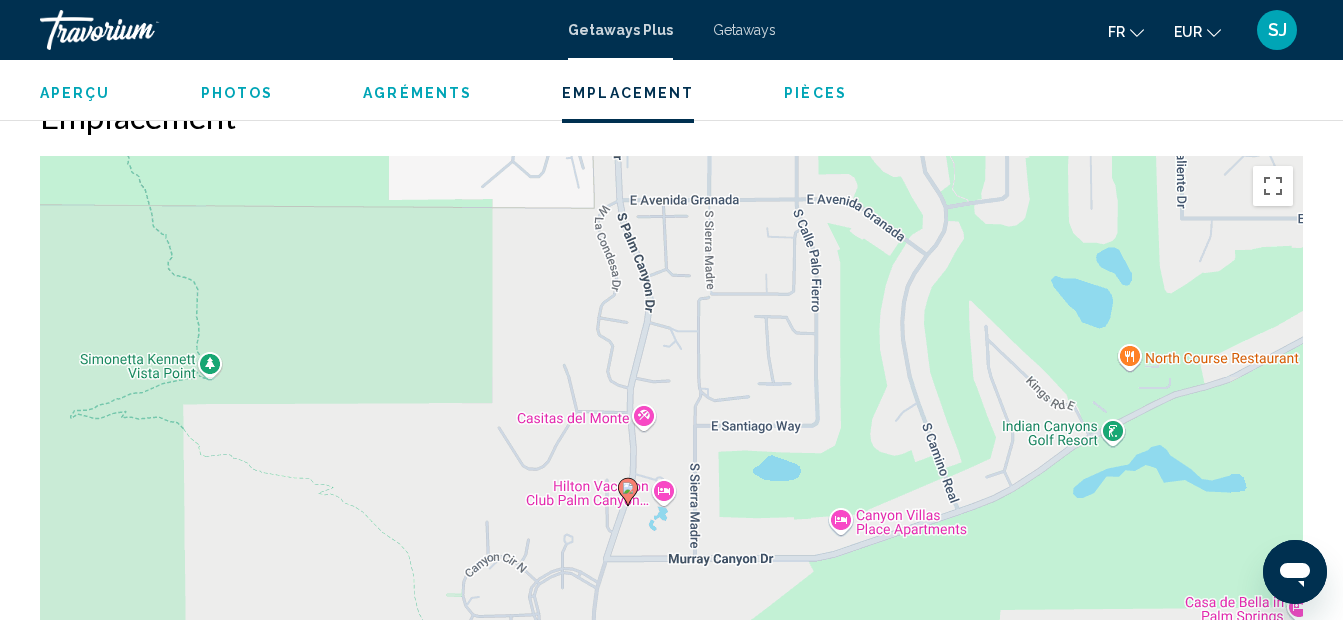 click on "Aperçu
Photos
Agréments
Emplacement
Pièces
Rechercher" 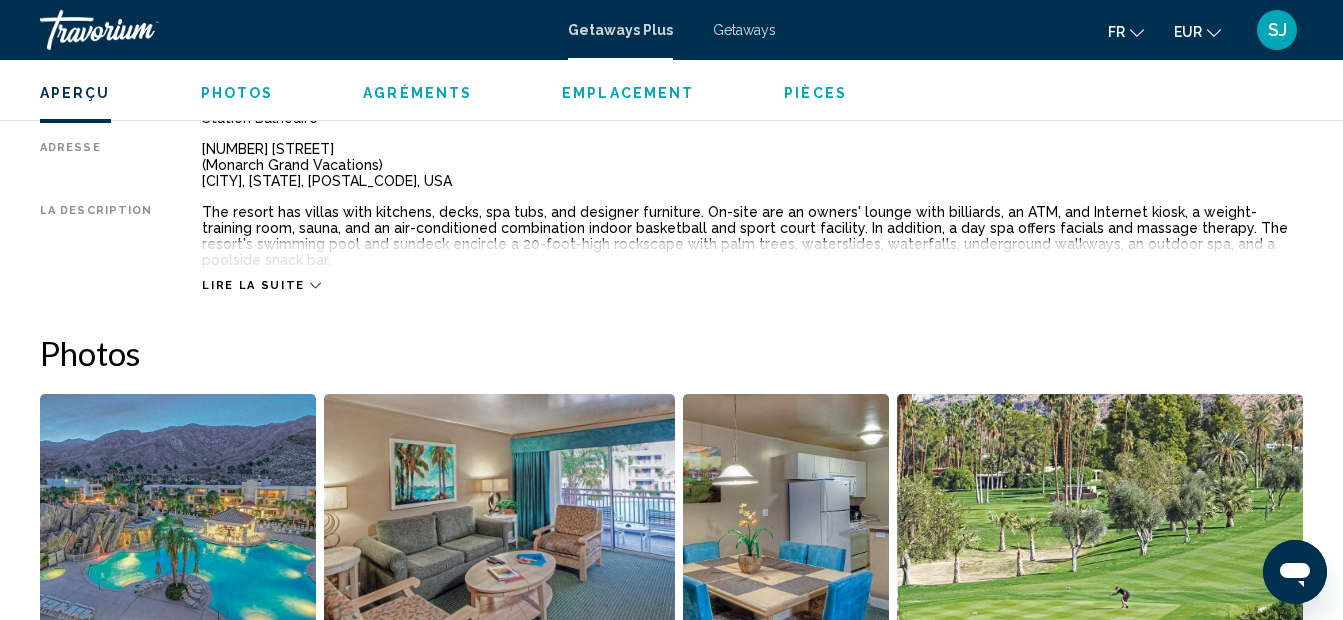 scroll, scrollTop: 991, scrollLeft: 0, axis: vertical 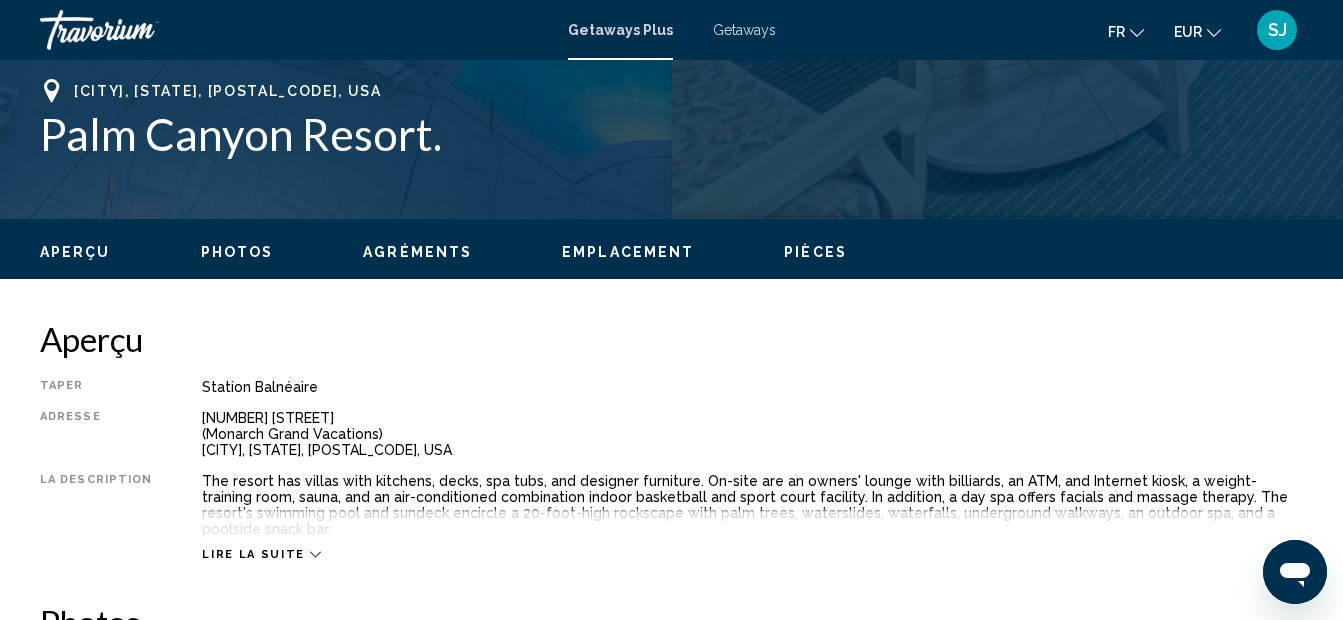 click on "Aperçu
Photos
Agréments
Emplacement
Pièces
Rechercher" 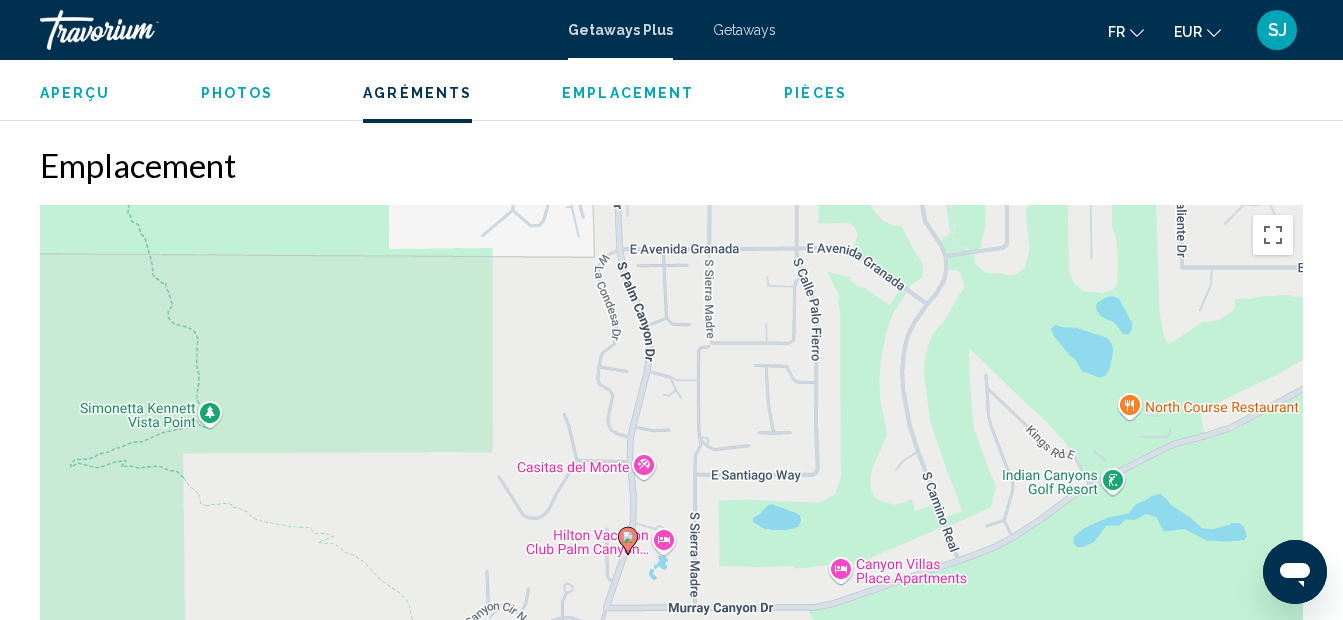 scroll, scrollTop: 2617, scrollLeft: 0, axis: vertical 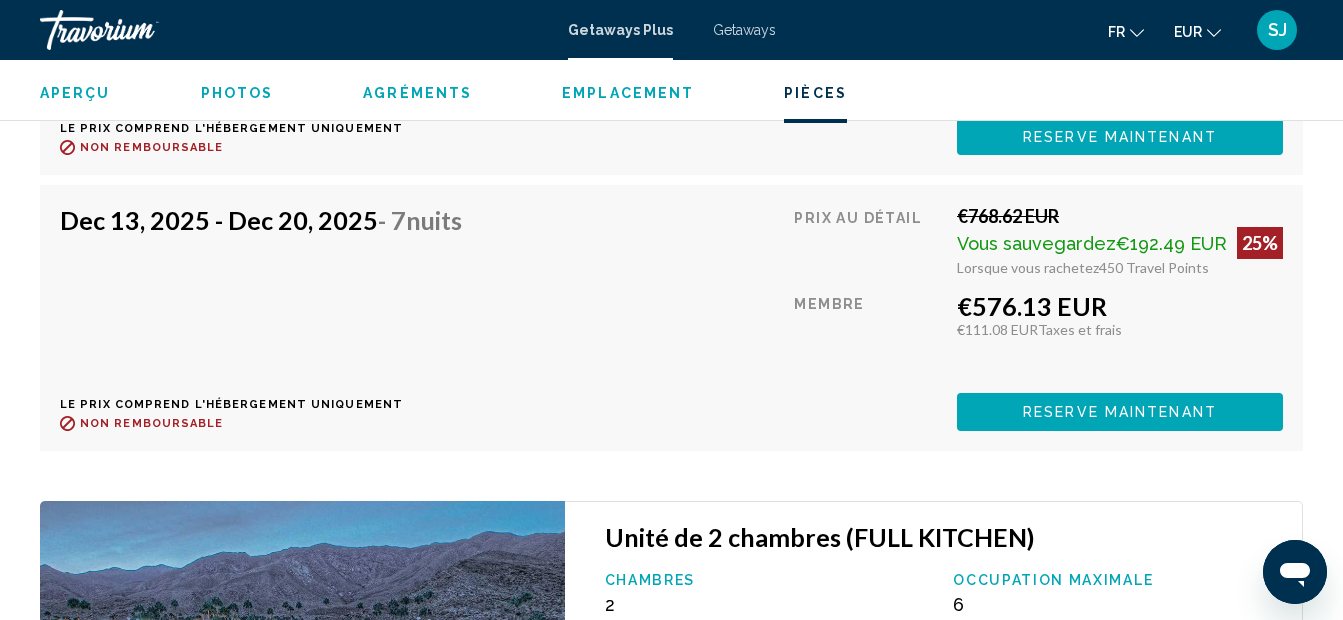 type 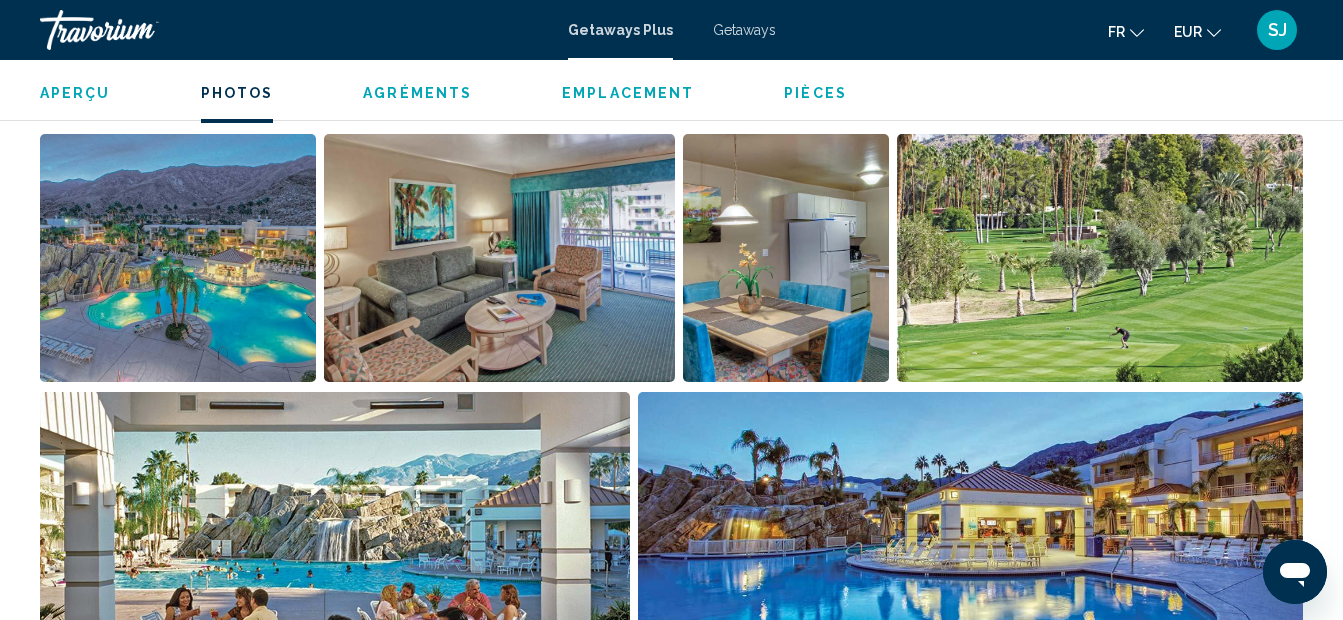 scroll, scrollTop: 1324, scrollLeft: 0, axis: vertical 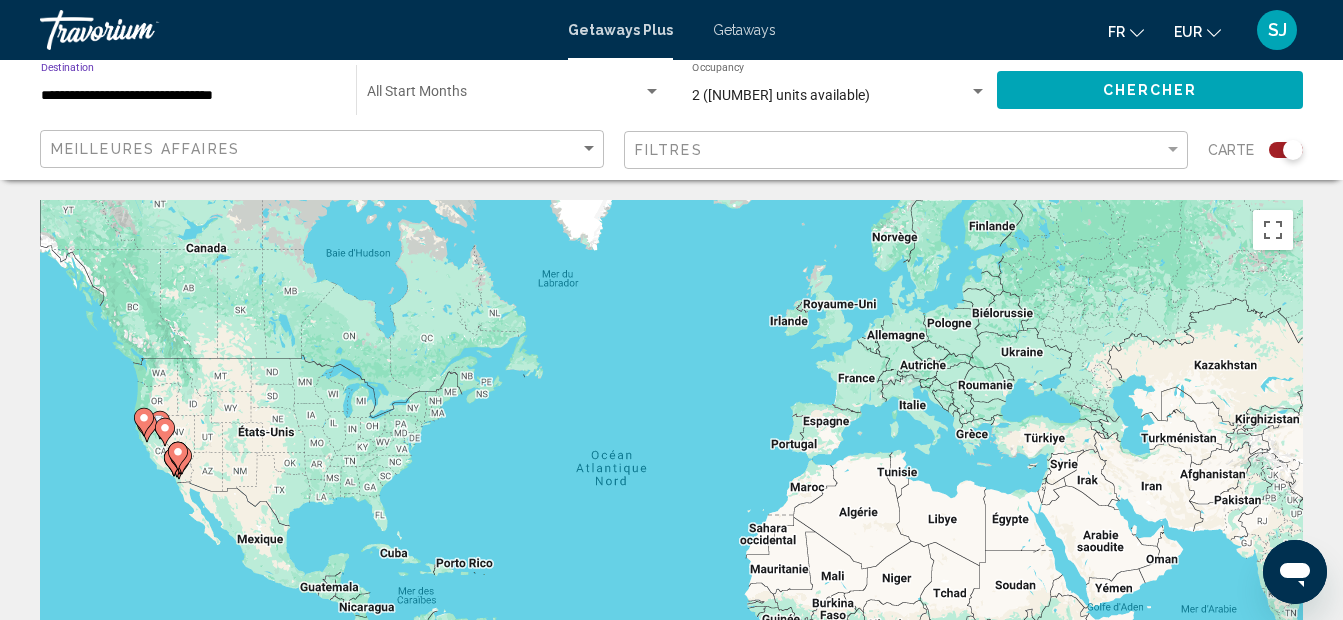 click on "**********" at bounding box center (188, 96) 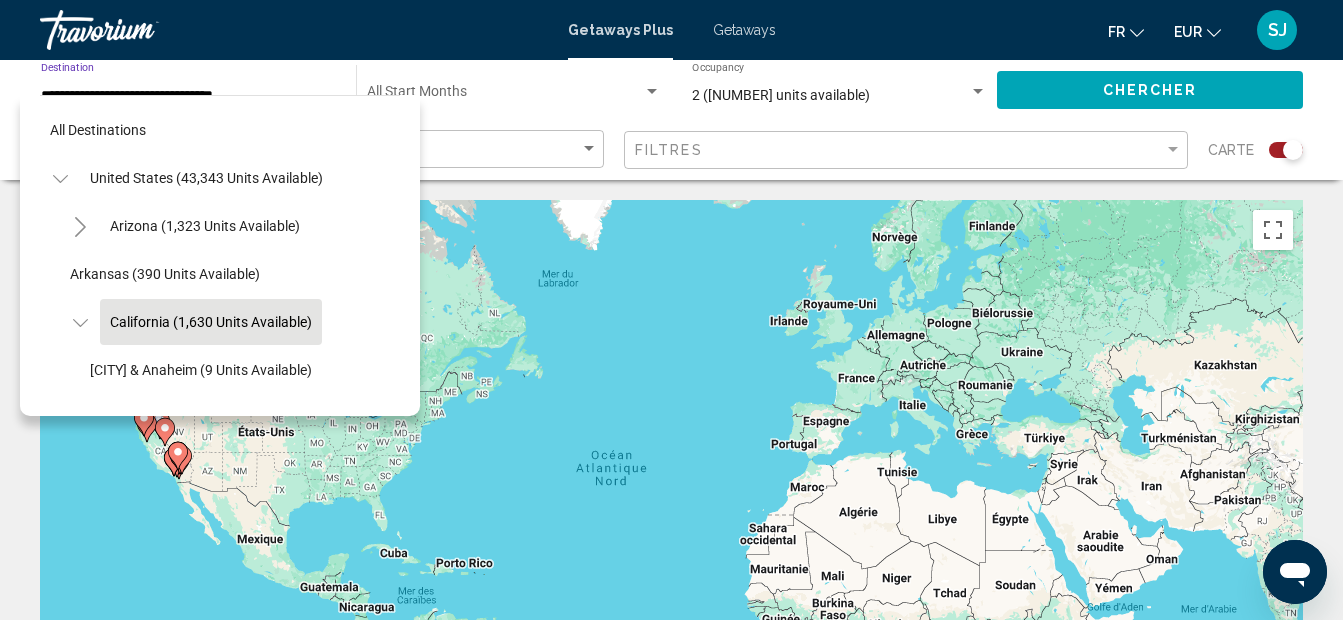 scroll, scrollTop: 79, scrollLeft: 0, axis: vertical 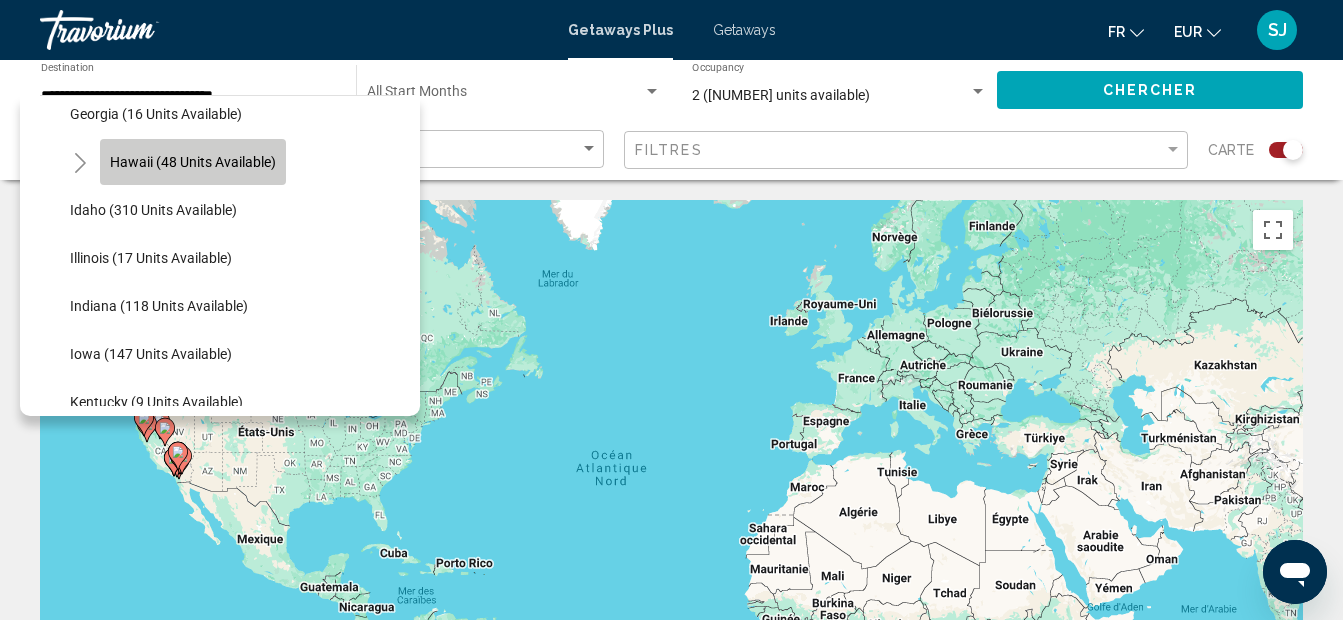click on "Hawaii (48 units available)" 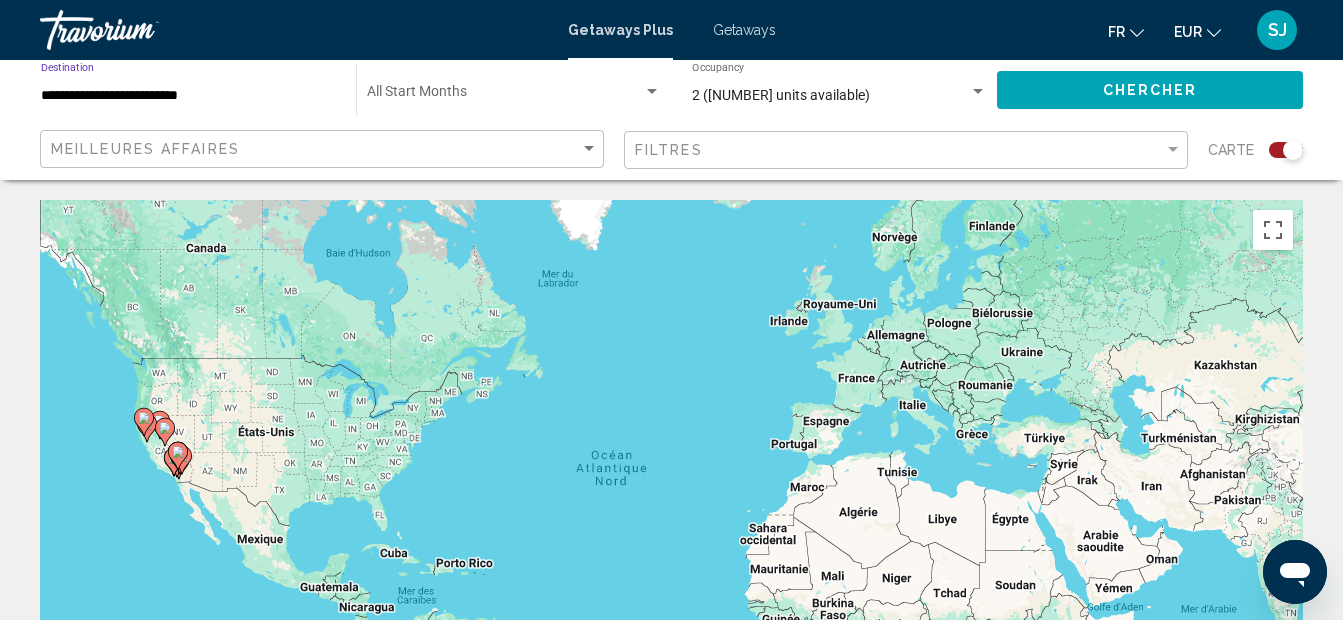 click on "Chercher" 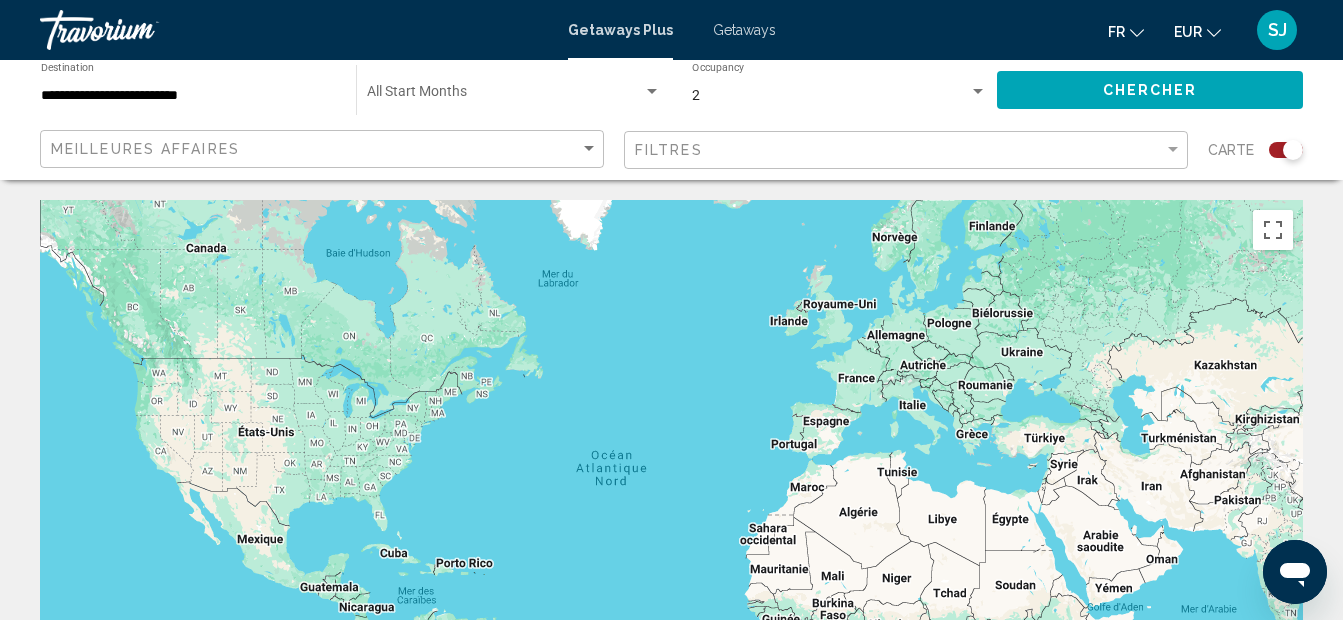 click 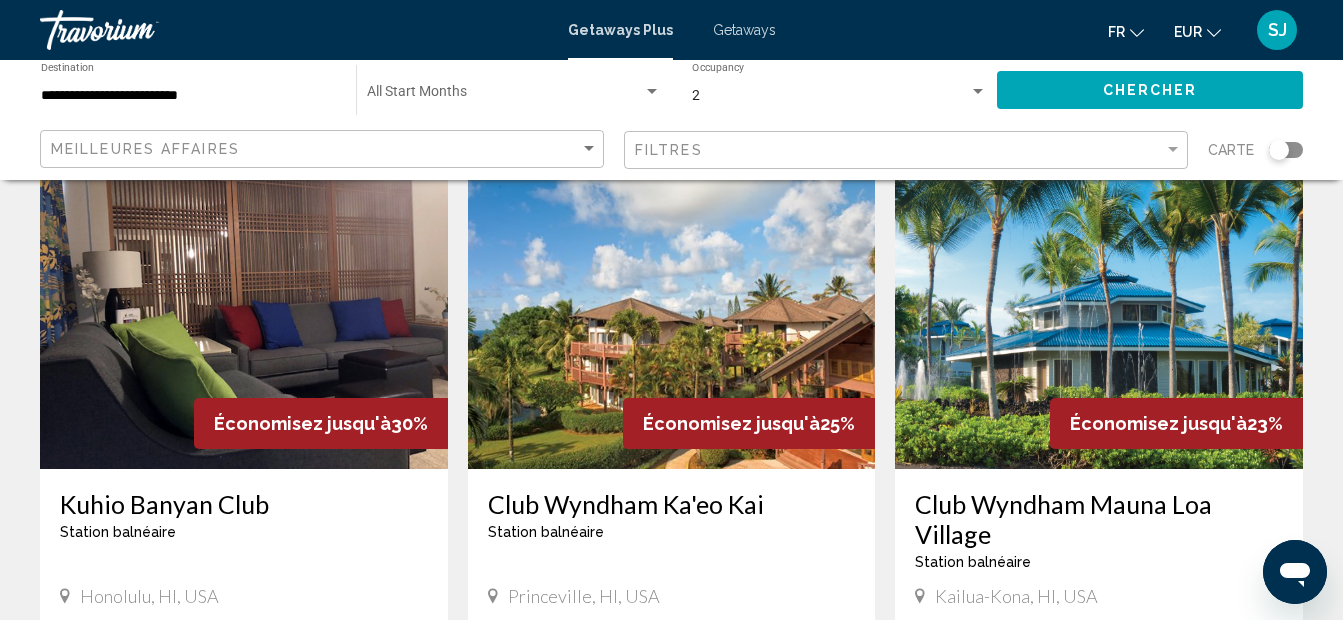 scroll, scrollTop: 160, scrollLeft: 0, axis: vertical 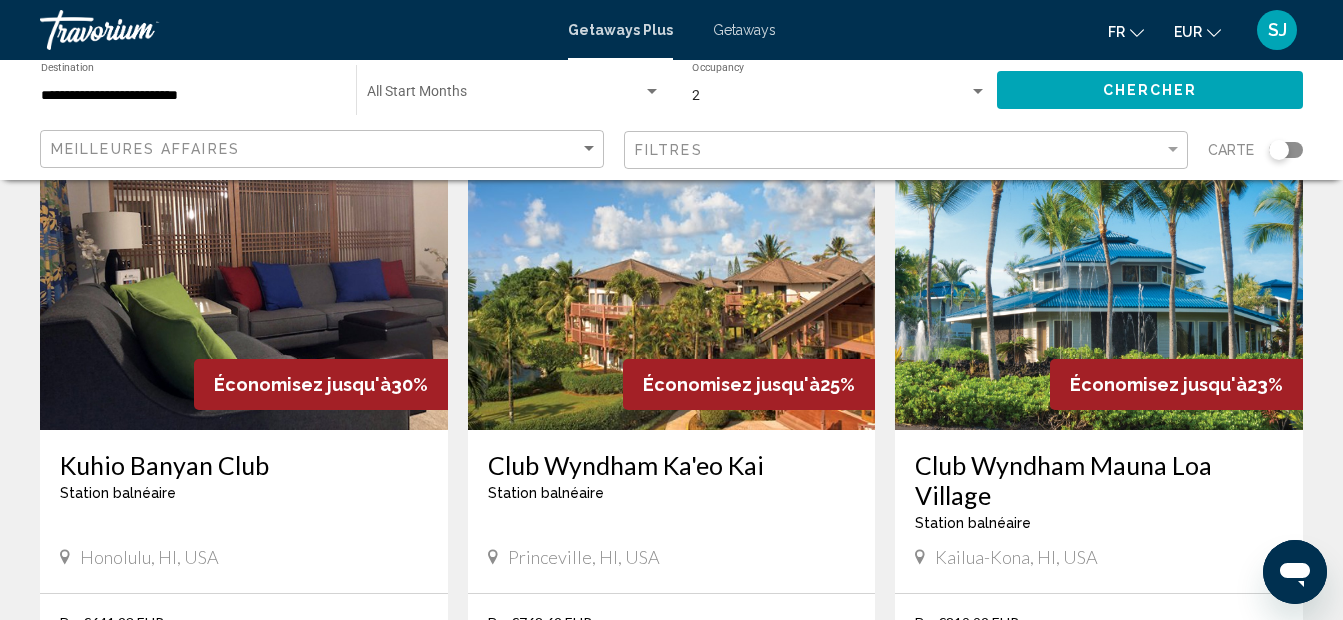 click on "Kuhio Banyan Club" at bounding box center (244, 465) 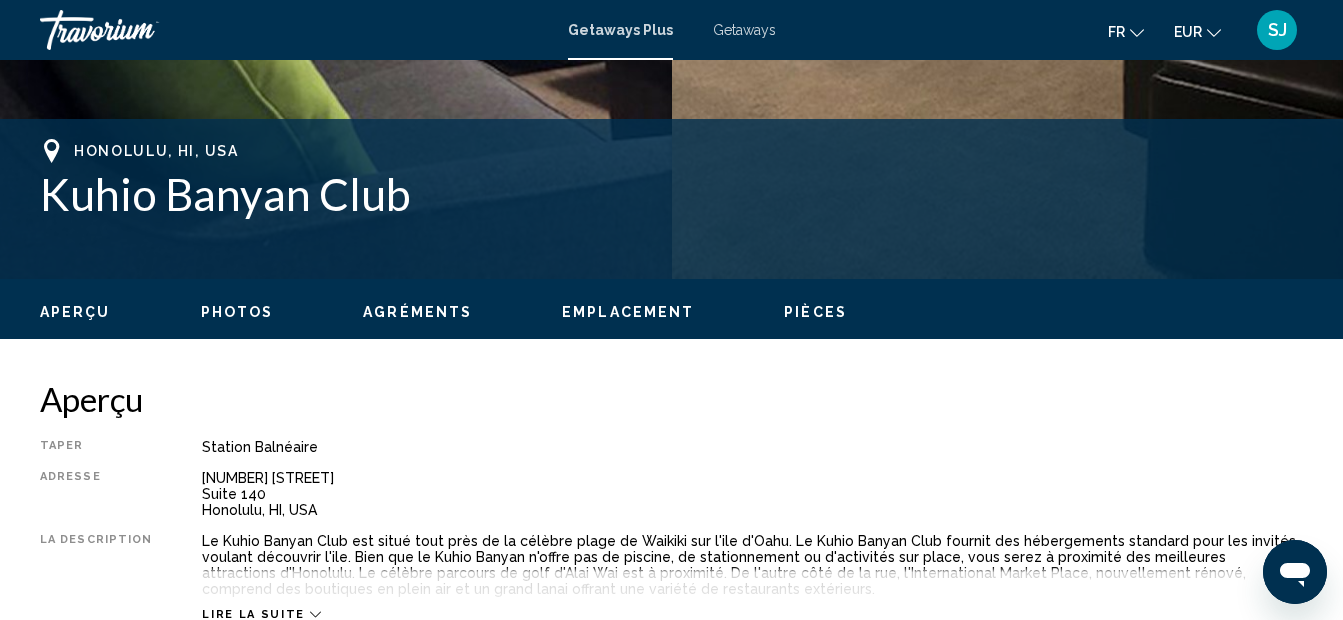 scroll, scrollTop: 585, scrollLeft: 0, axis: vertical 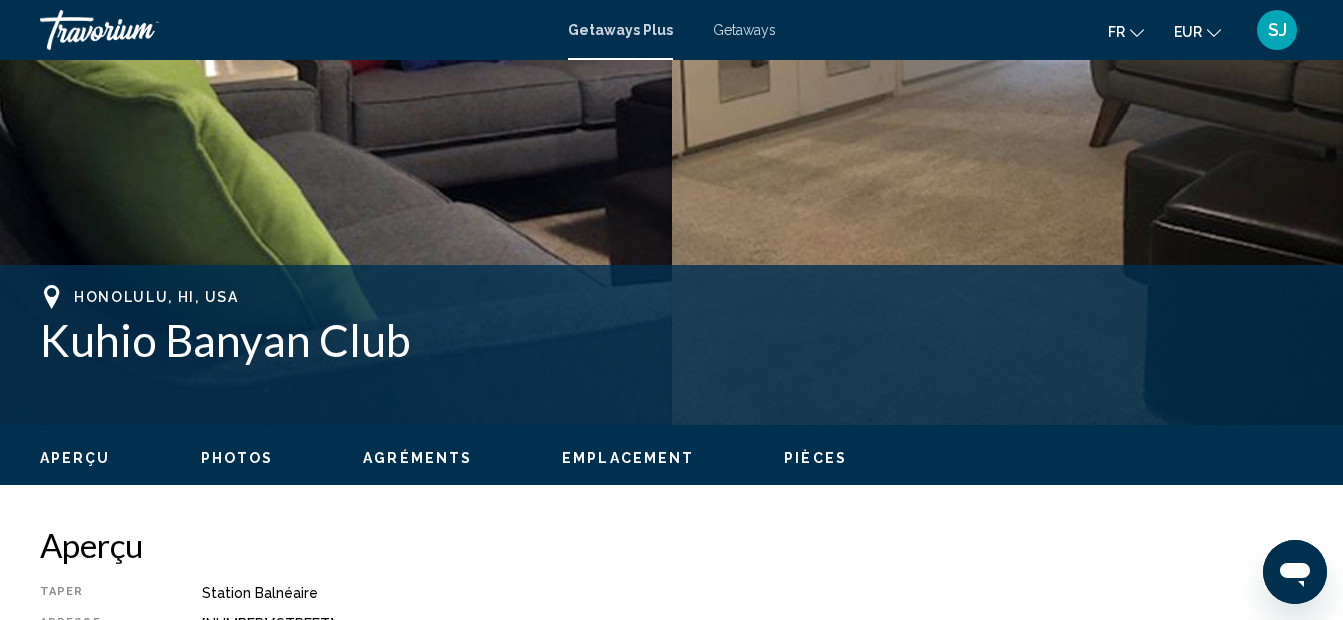 drag, startPoint x: 35, startPoint y: 345, endPoint x: 195, endPoint y: 358, distance: 160.52725 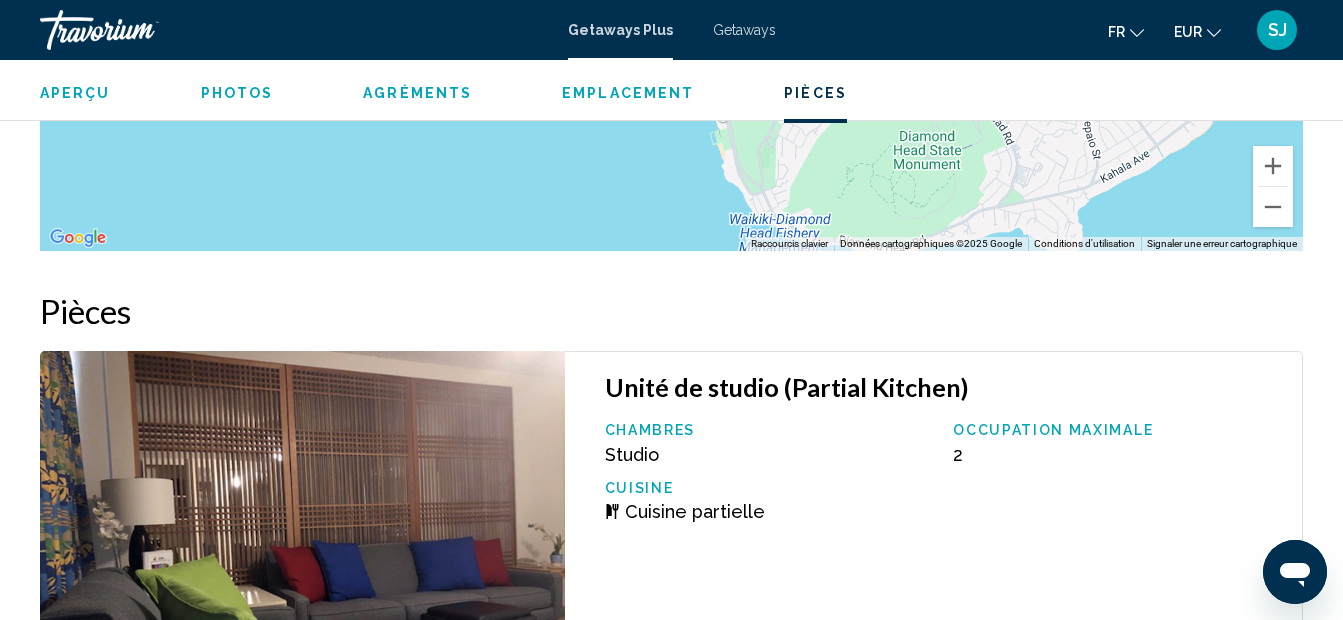 scroll, scrollTop: 3552, scrollLeft: 0, axis: vertical 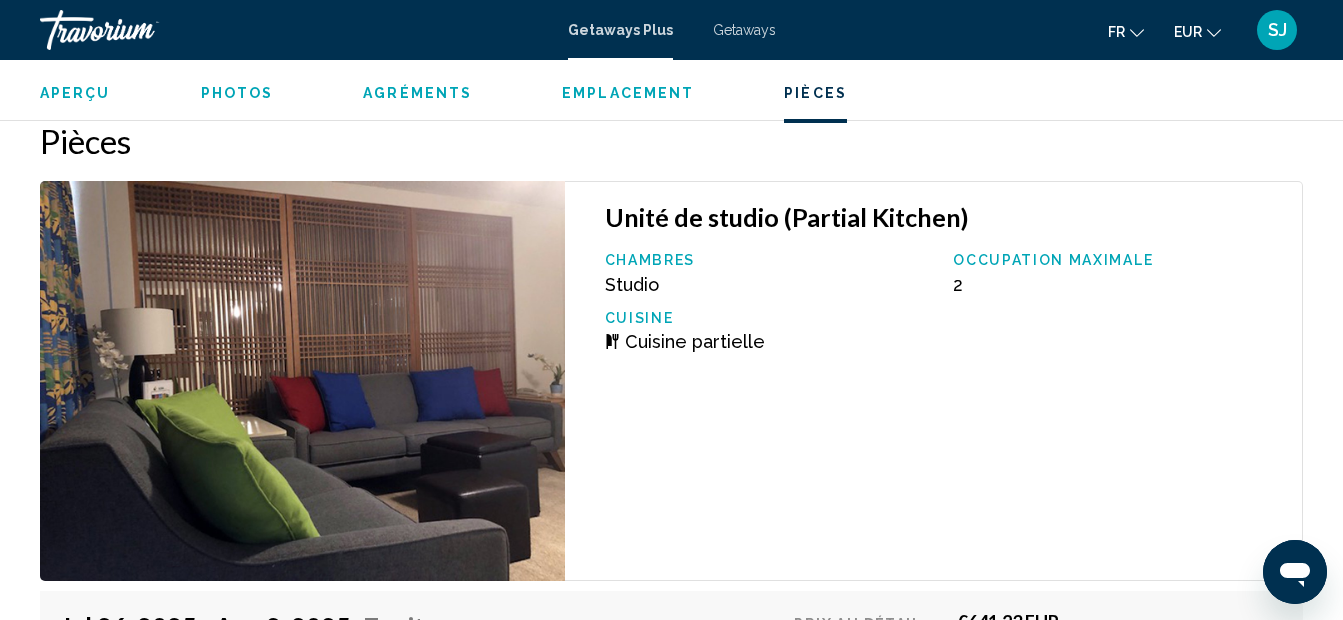 type 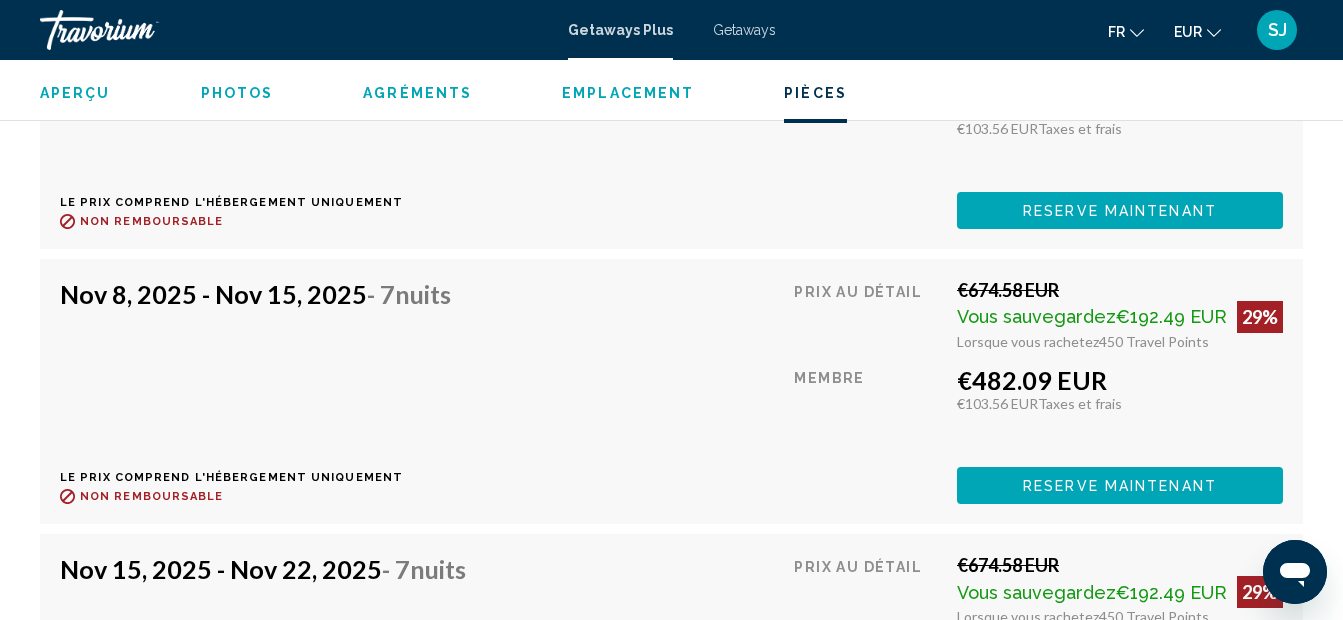 scroll, scrollTop: 7192, scrollLeft: 0, axis: vertical 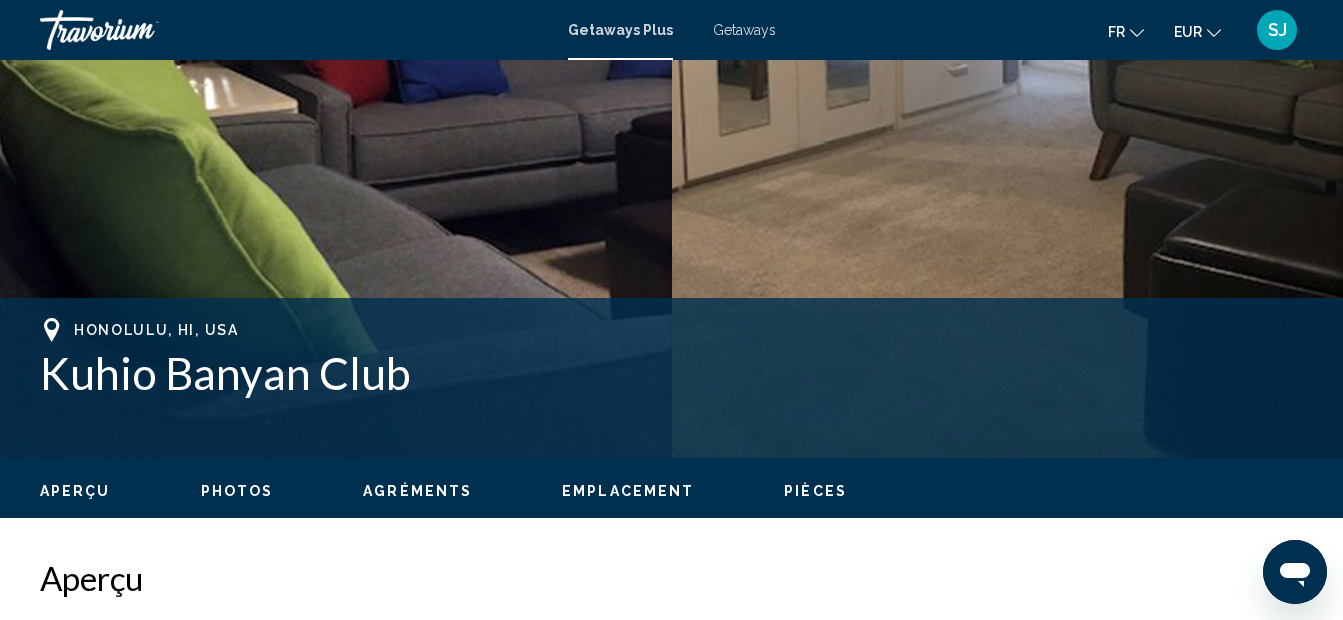 click on "Photos" at bounding box center [237, 491] 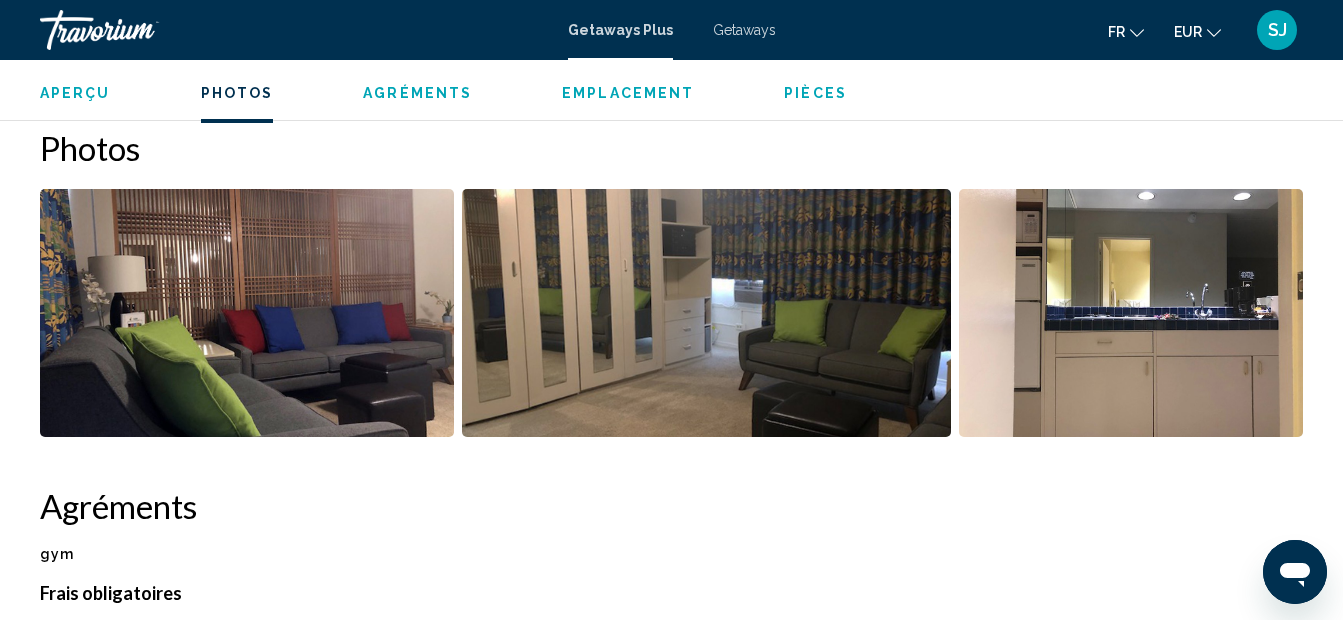 scroll, scrollTop: 1273, scrollLeft: 0, axis: vertical 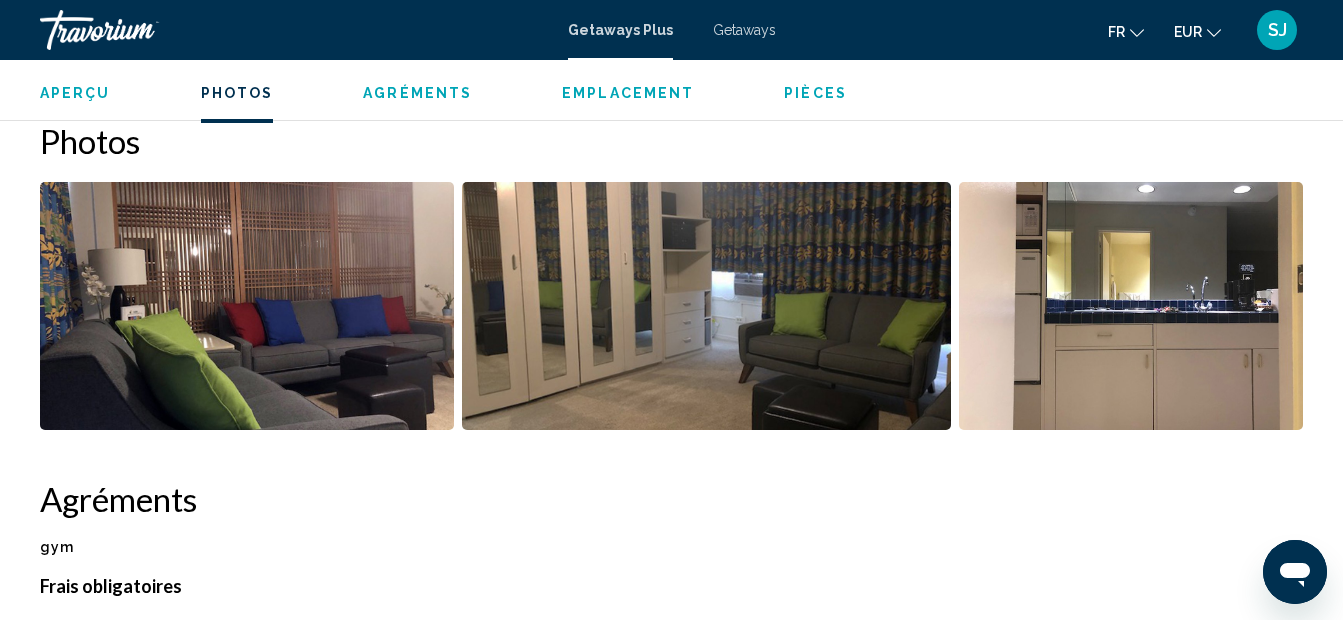 click on "Emplacement" at bounding box center (628, 93) 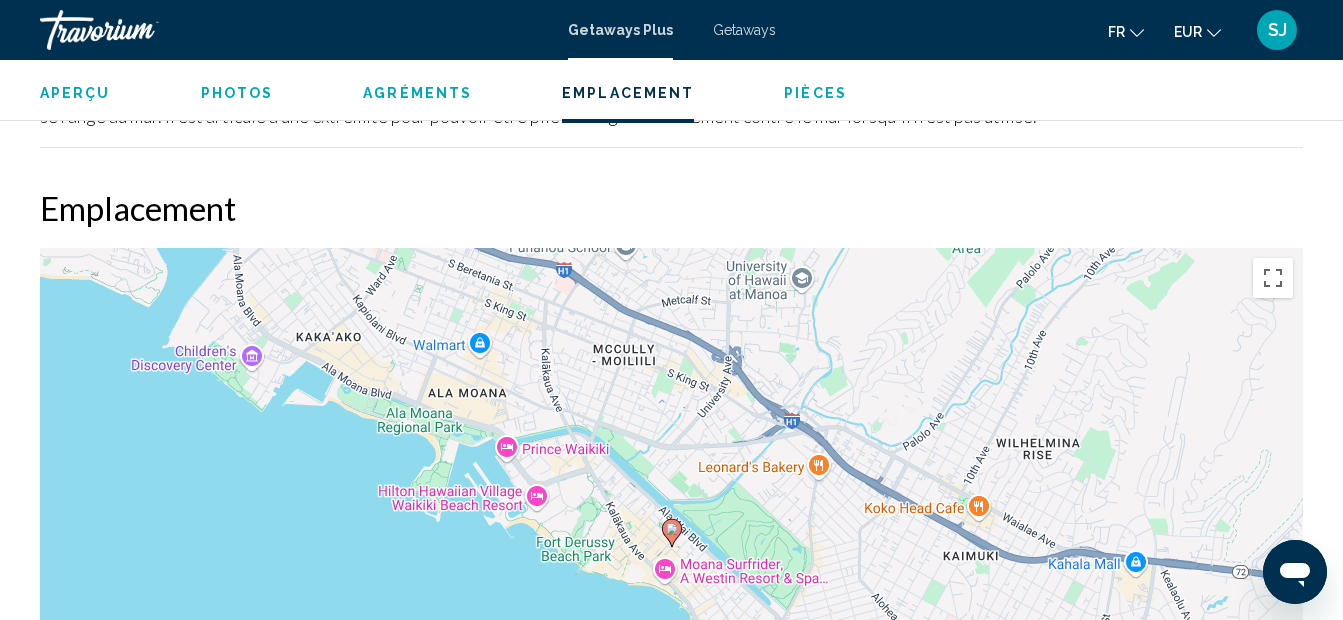 scroll, scrollTop: 2853, scrollLeft: 0, axis: vertical 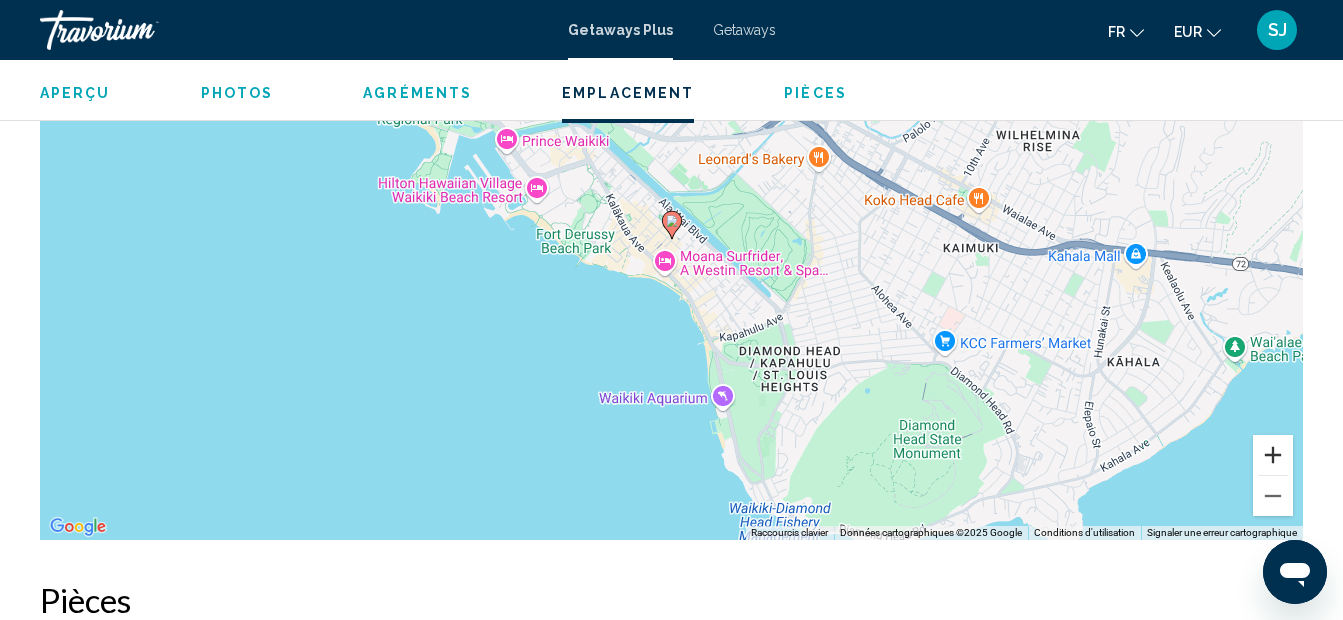 click at bounding box center [1273, 455] 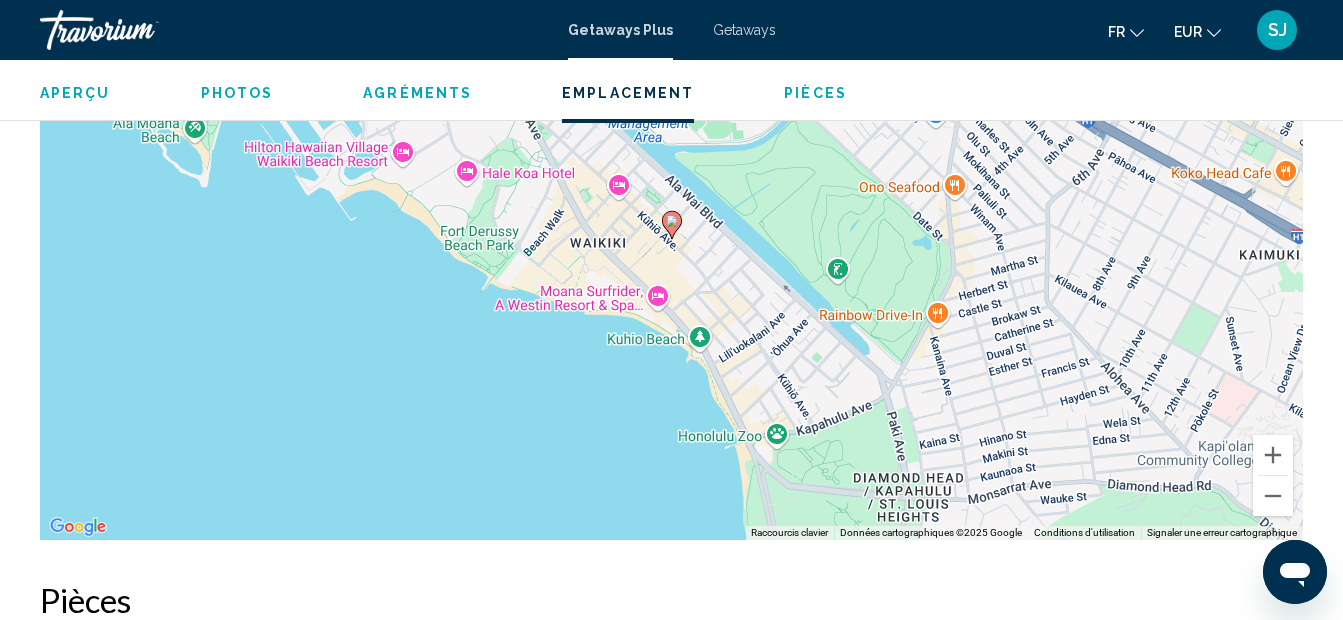 click on "Photos" at bounding box center [237, 93] 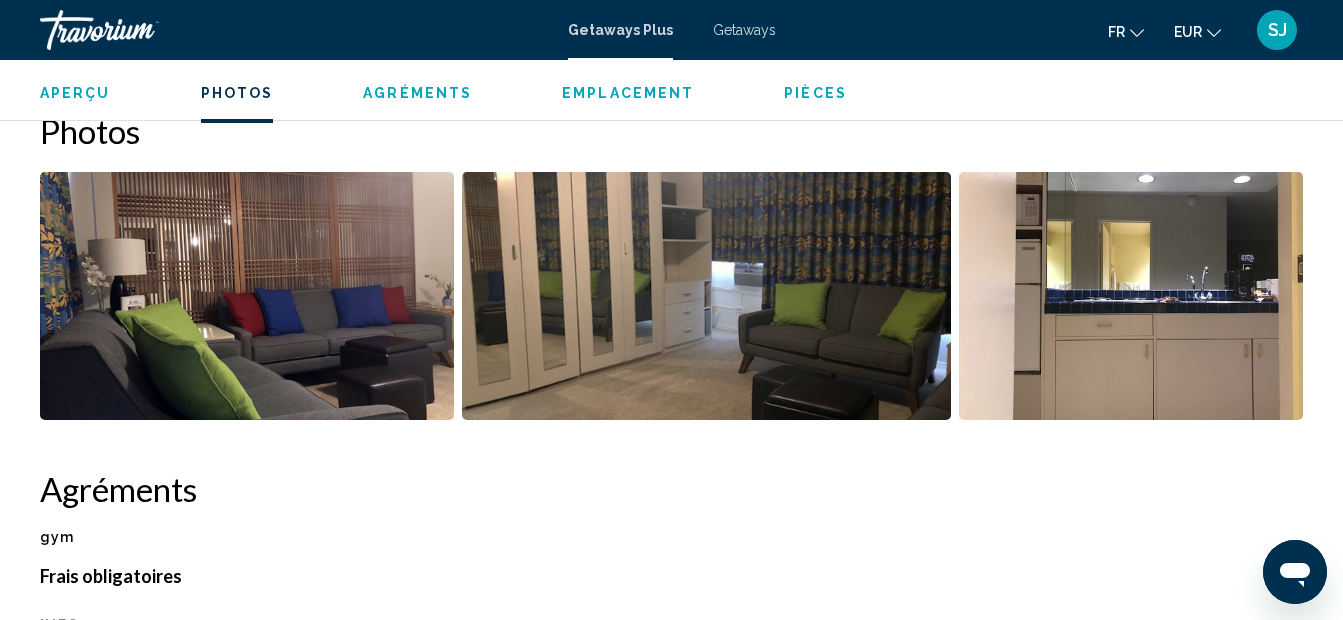 scroll, scrollTop: 1274, scrollLeft: 0, axis: vertical 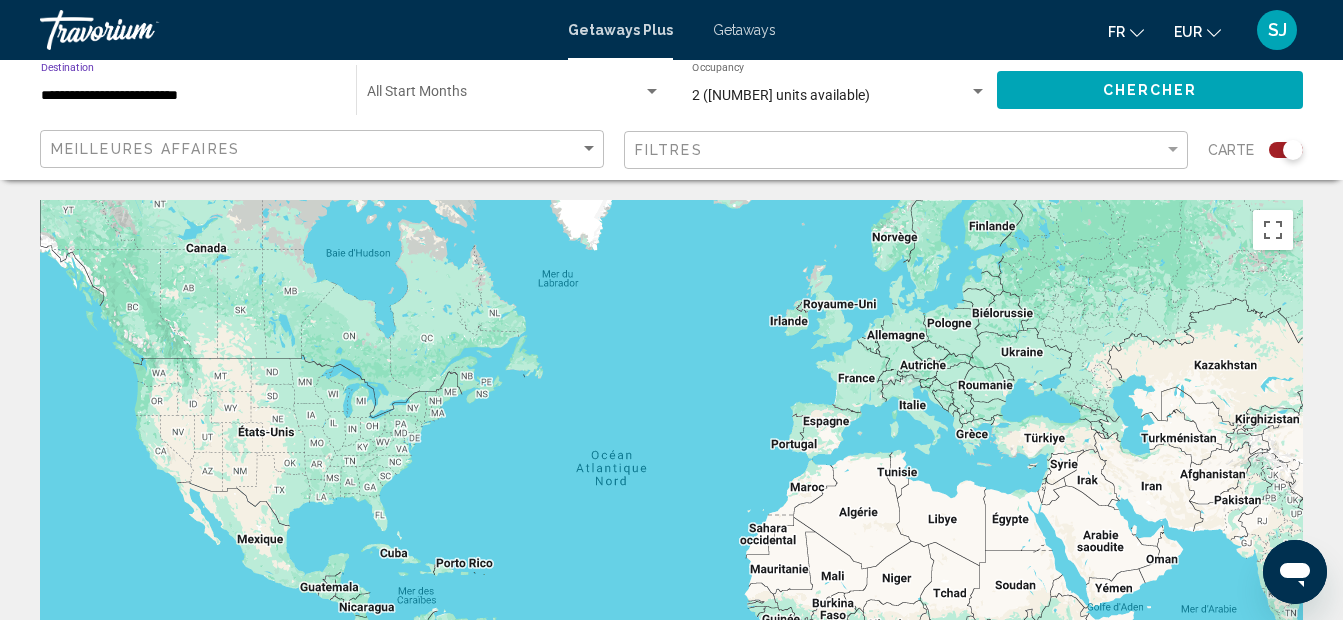 click on "**********" at bounding box center (188, 96) 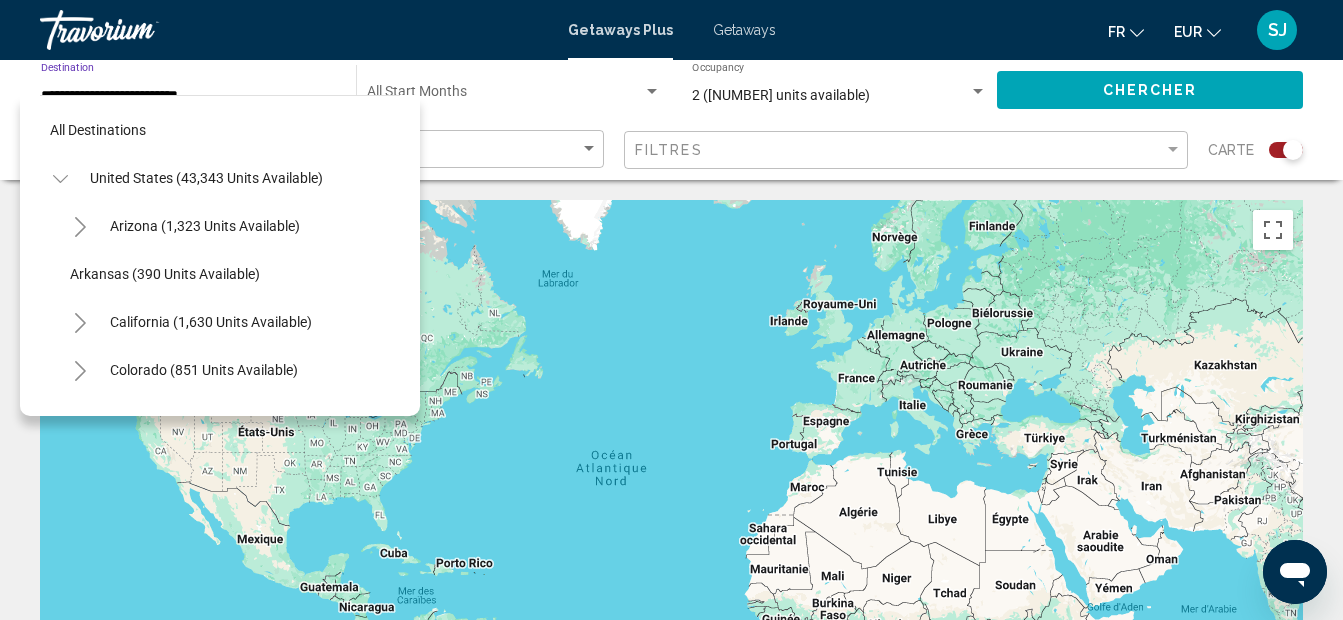 scroll, scrollTop: 271, scrollLeft: 0, axis: vertical 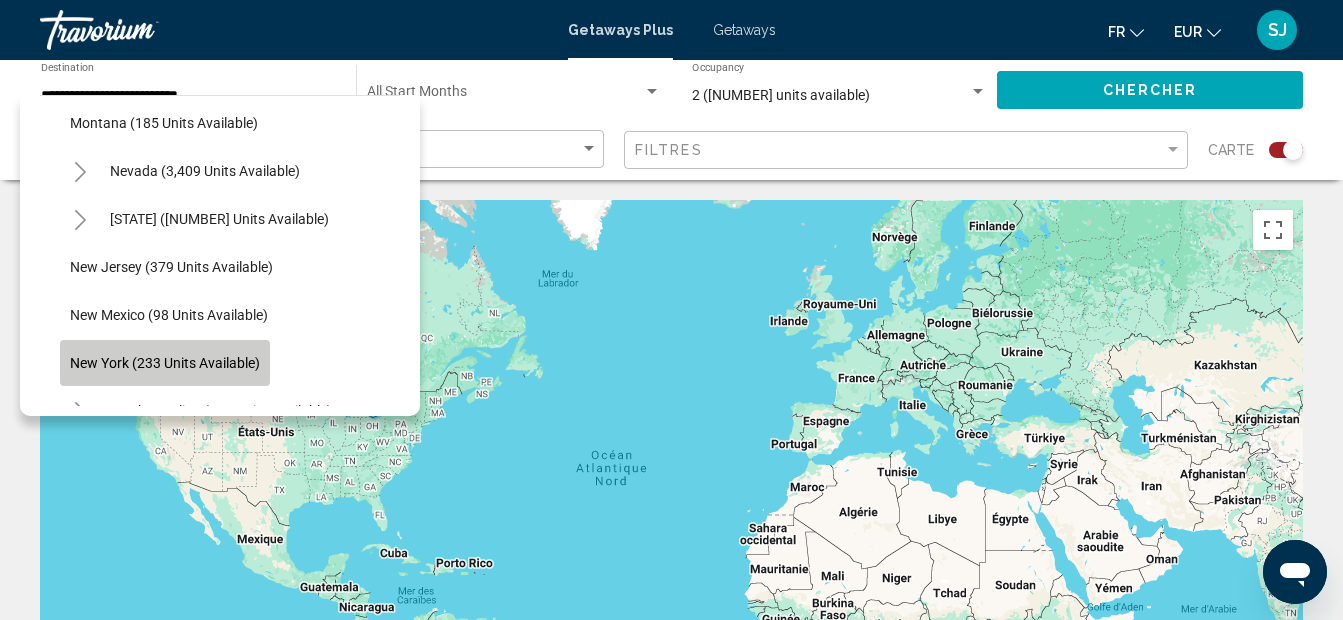 click on "New York (233 units available)" 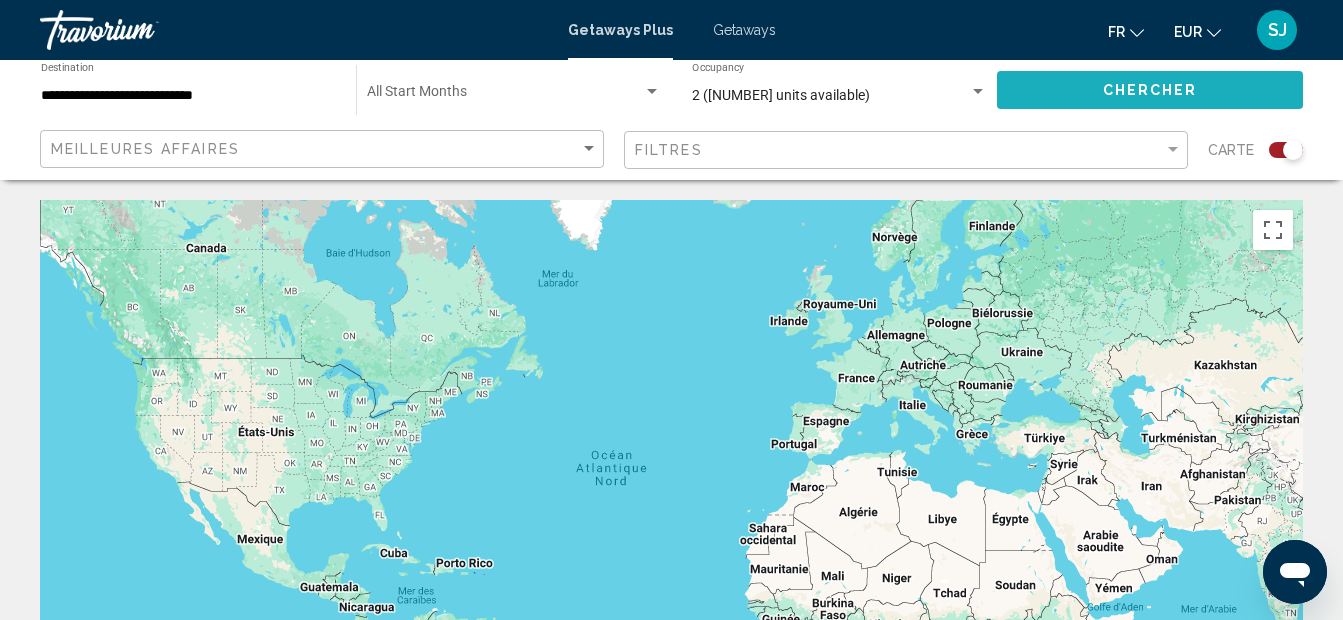 click on "Chercher" 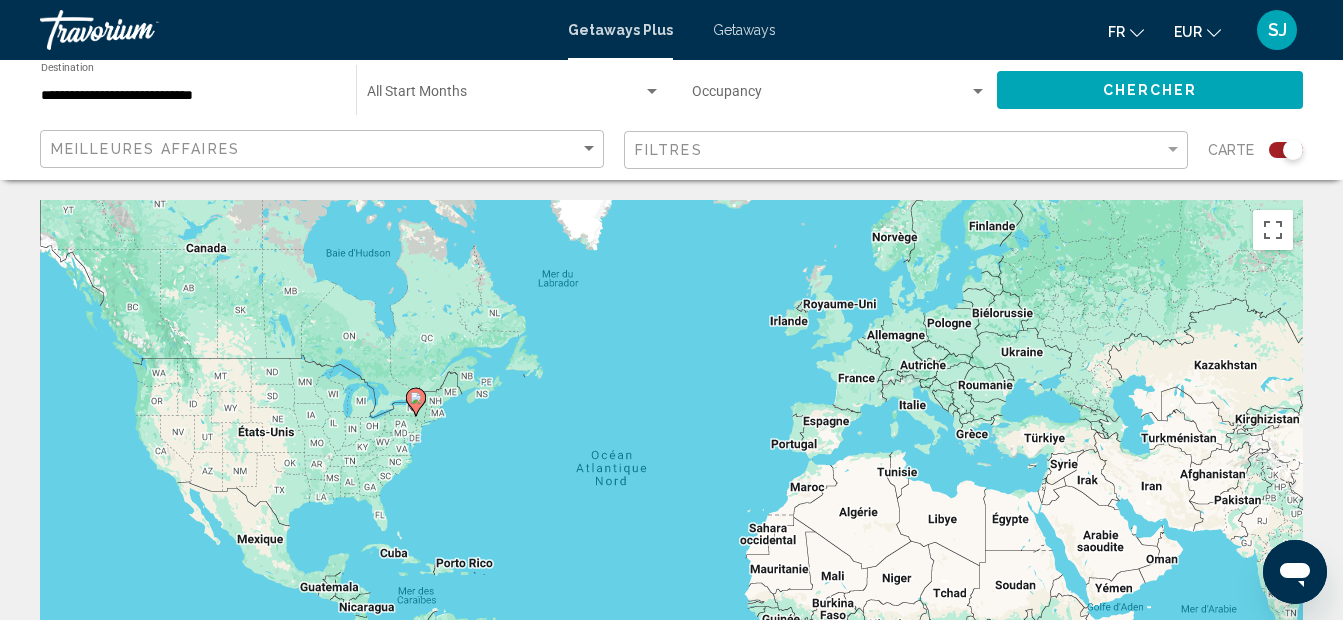click 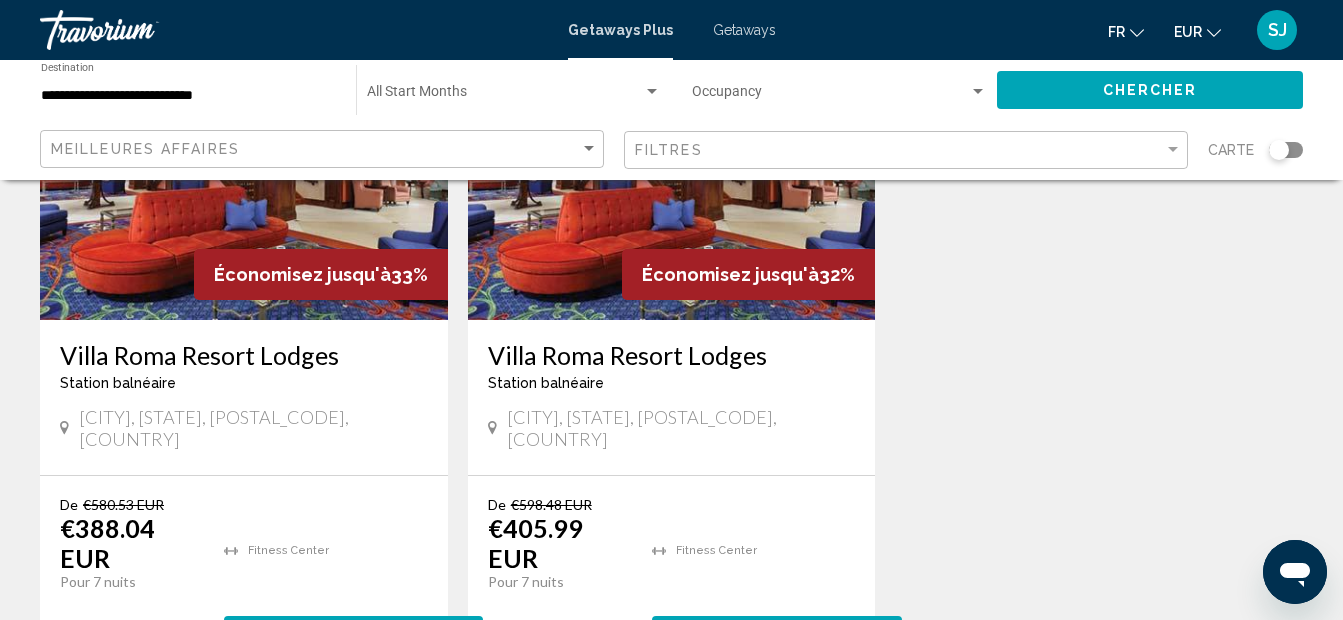 scroll, scrollTop: 243, scrollLeft: 0, axis: vertical 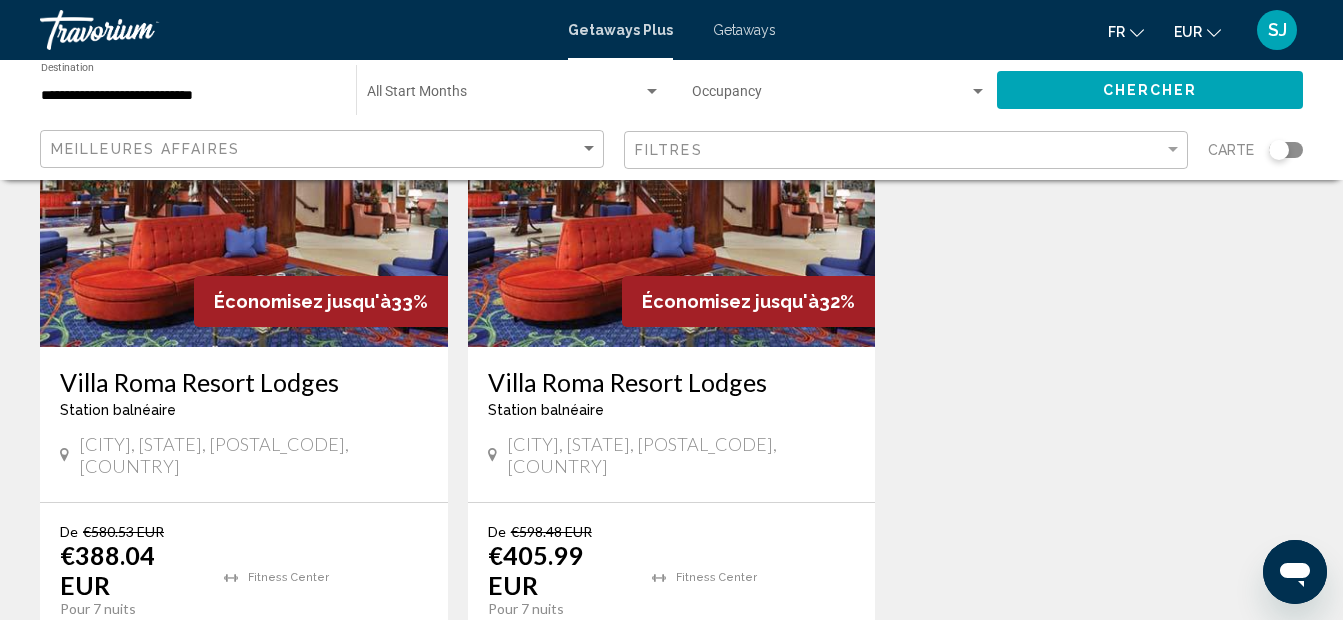 drag, startPoint x: 48, startPoint y: 378, endPoint x: 363, endPoint y: 458, distance: 325 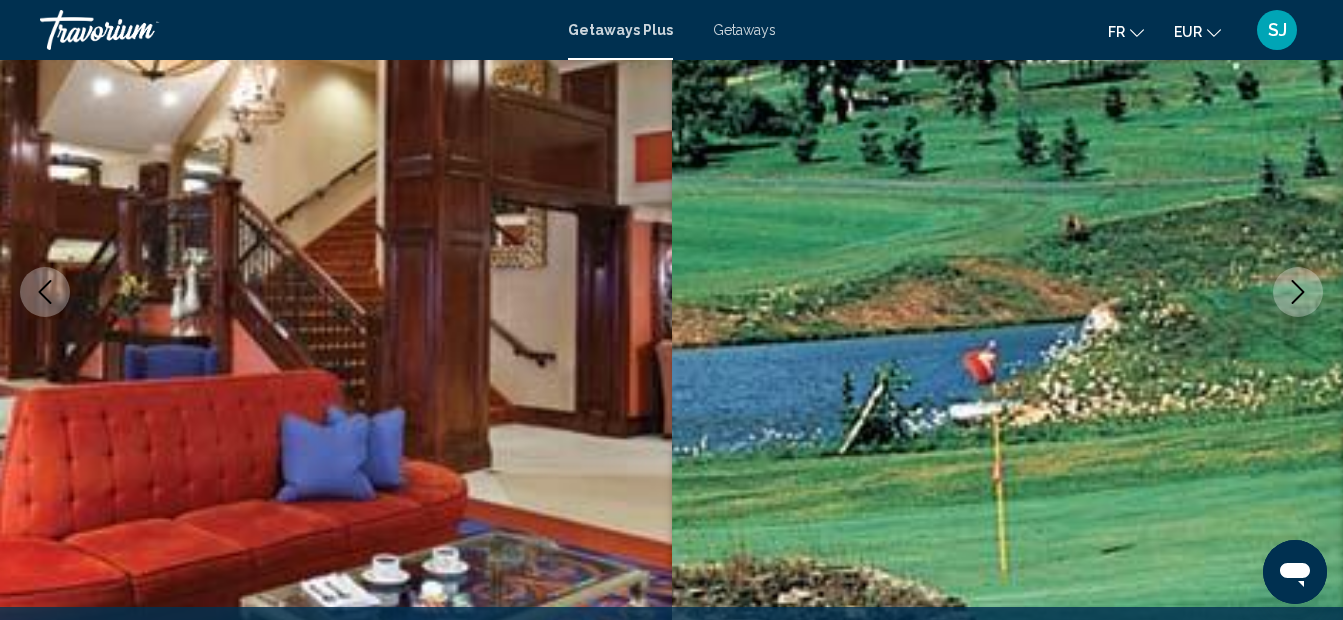 scroll, scrollTop: 225, scrollLeft: 0, axis: vertical 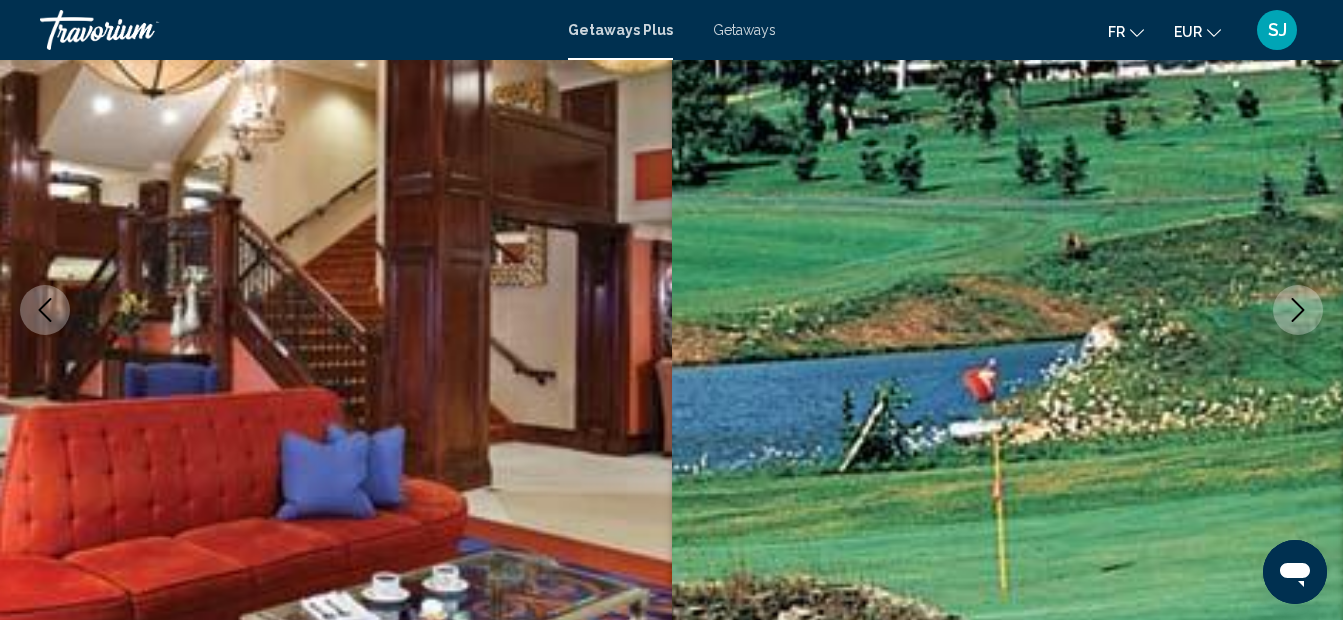 type 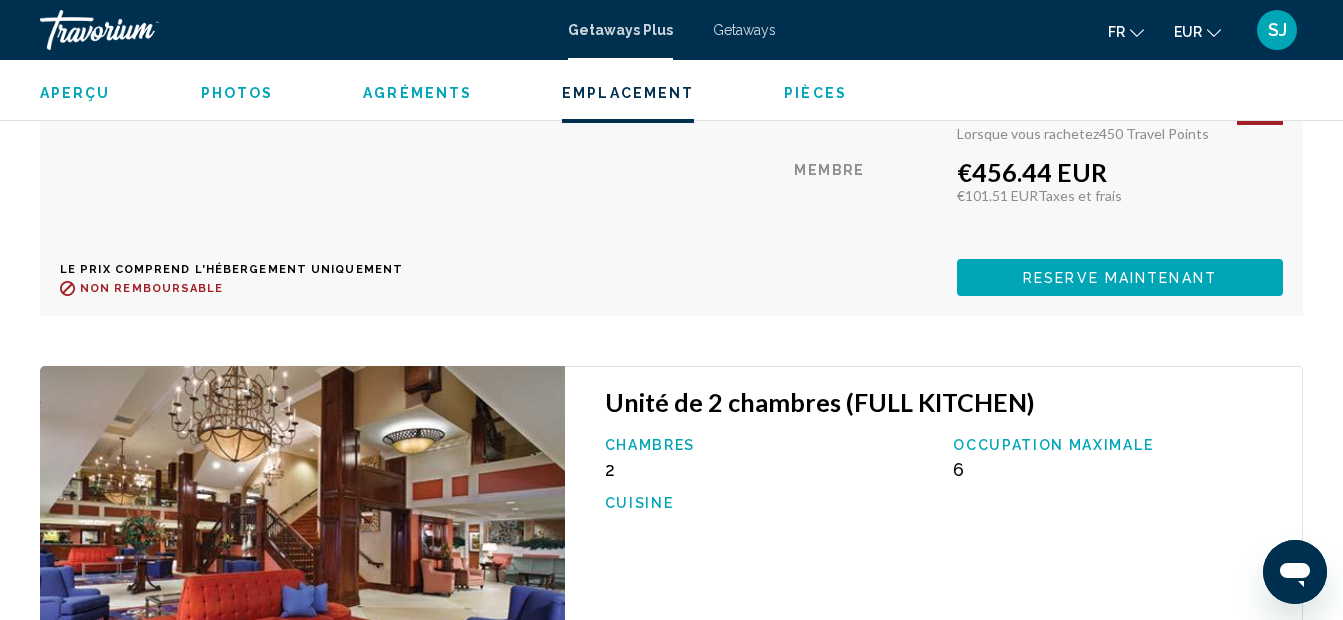 scroll, scrollTop: 9309, scrollLeft: 0, axis: vertical 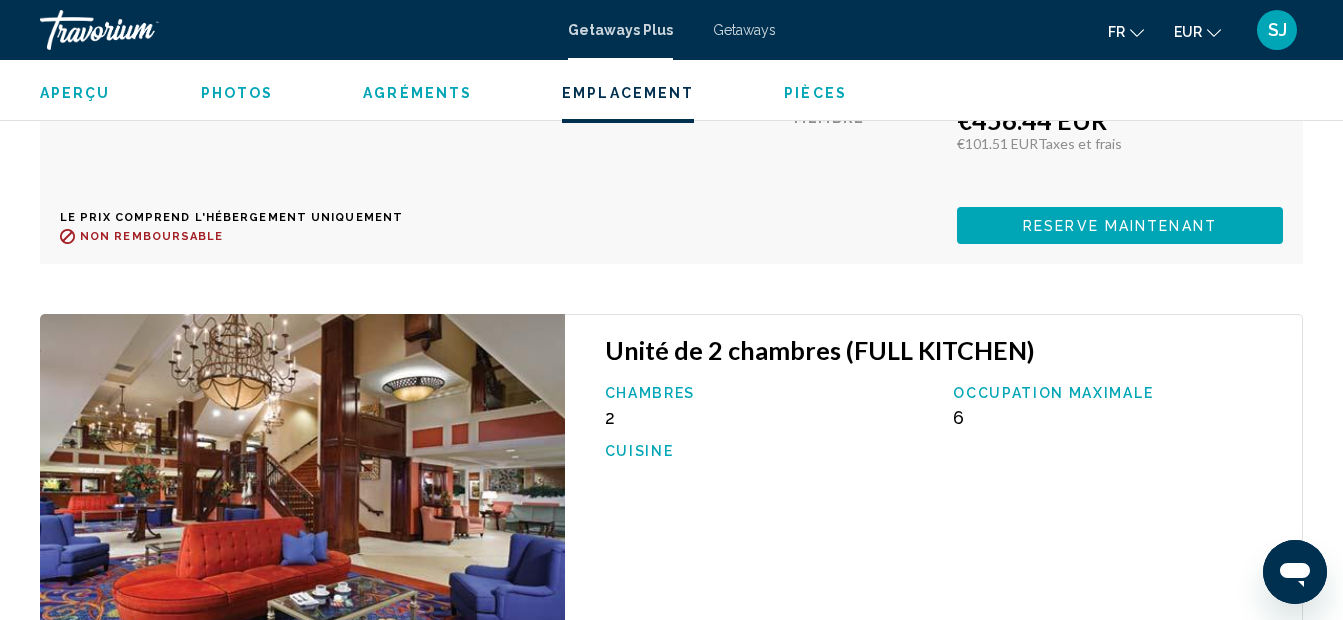 click on "Photos" at bounding box center [237, 93] 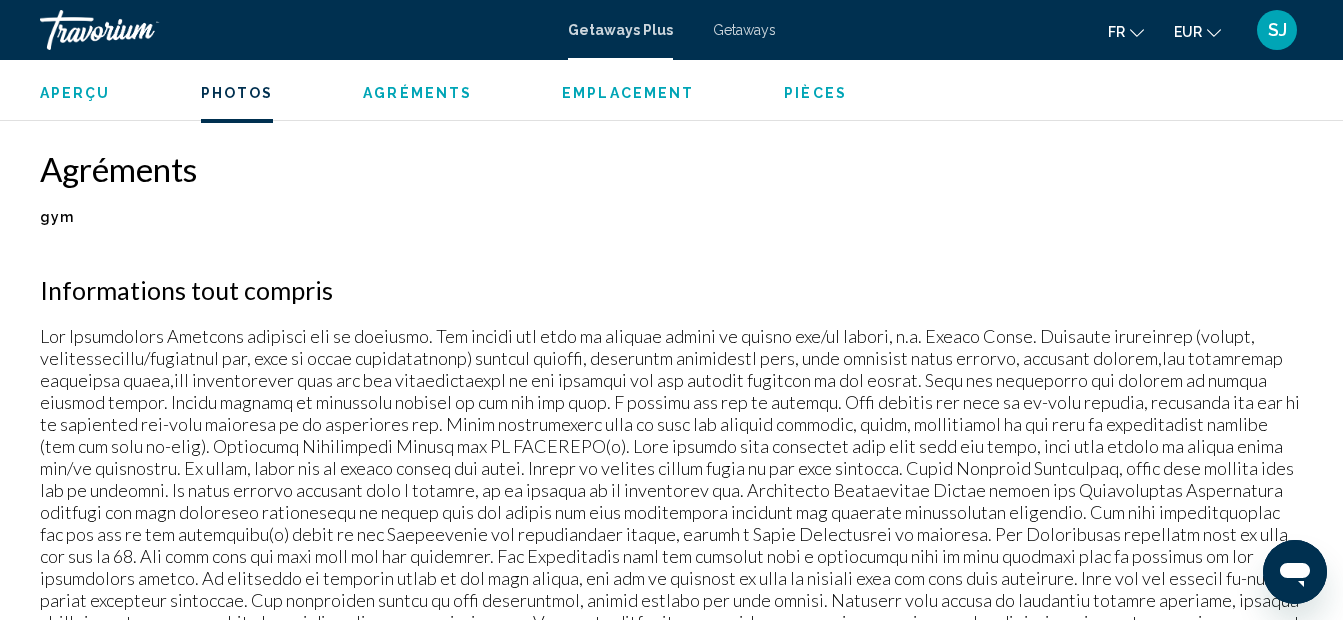 scroll, scrollTop: 1242, scrollLeft: 0, axis: vertical 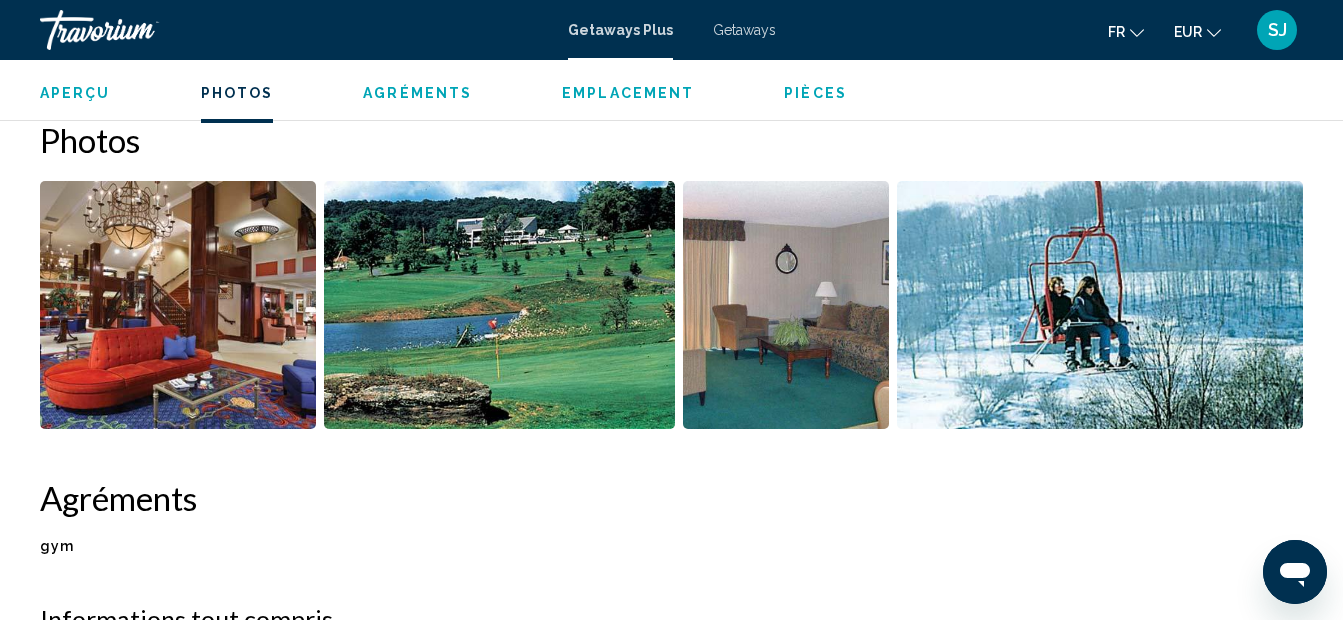 click on "Aperçu
Photos
Agréments
Emplacement
Pièces
Rechercher" 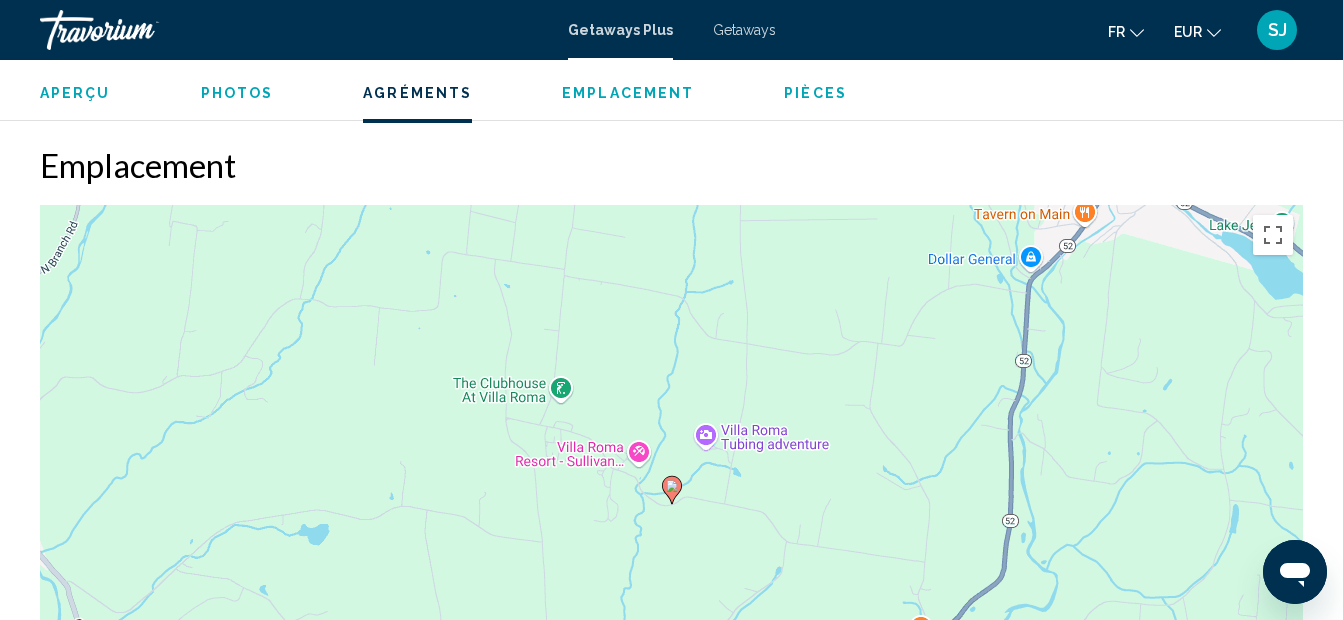 scroll, scrollTop: 2234, scrollLeft: 0, axis: vertical 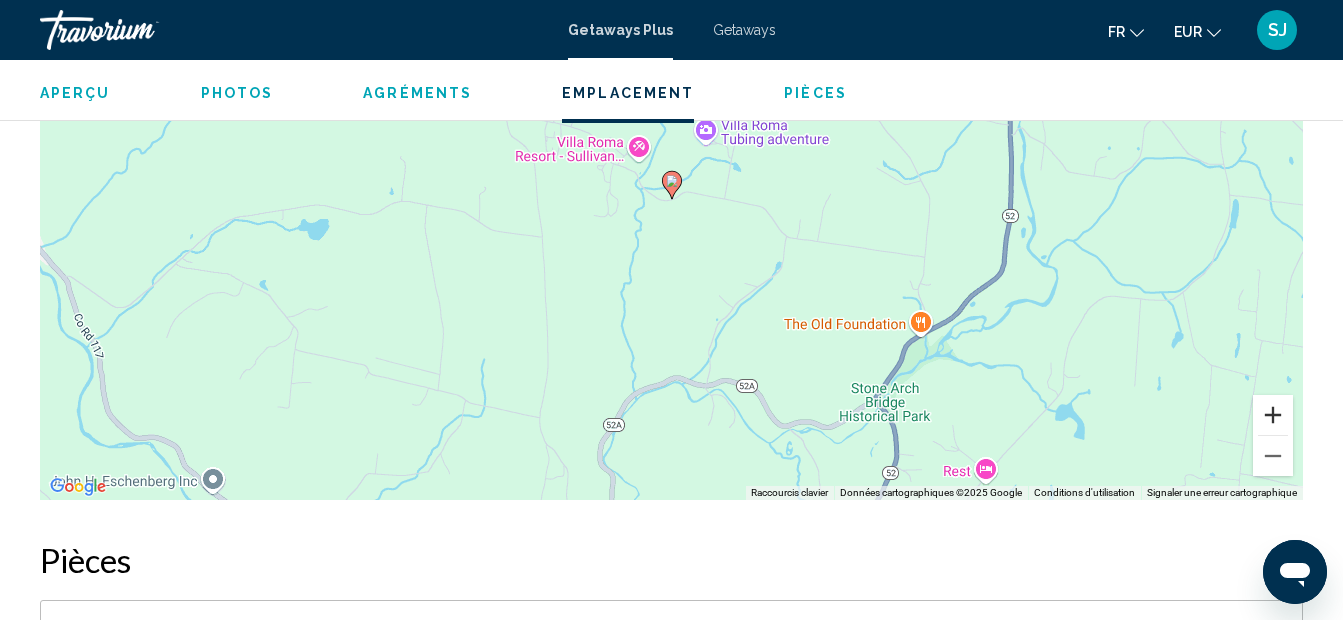 click at bounding box center [1273, 415] 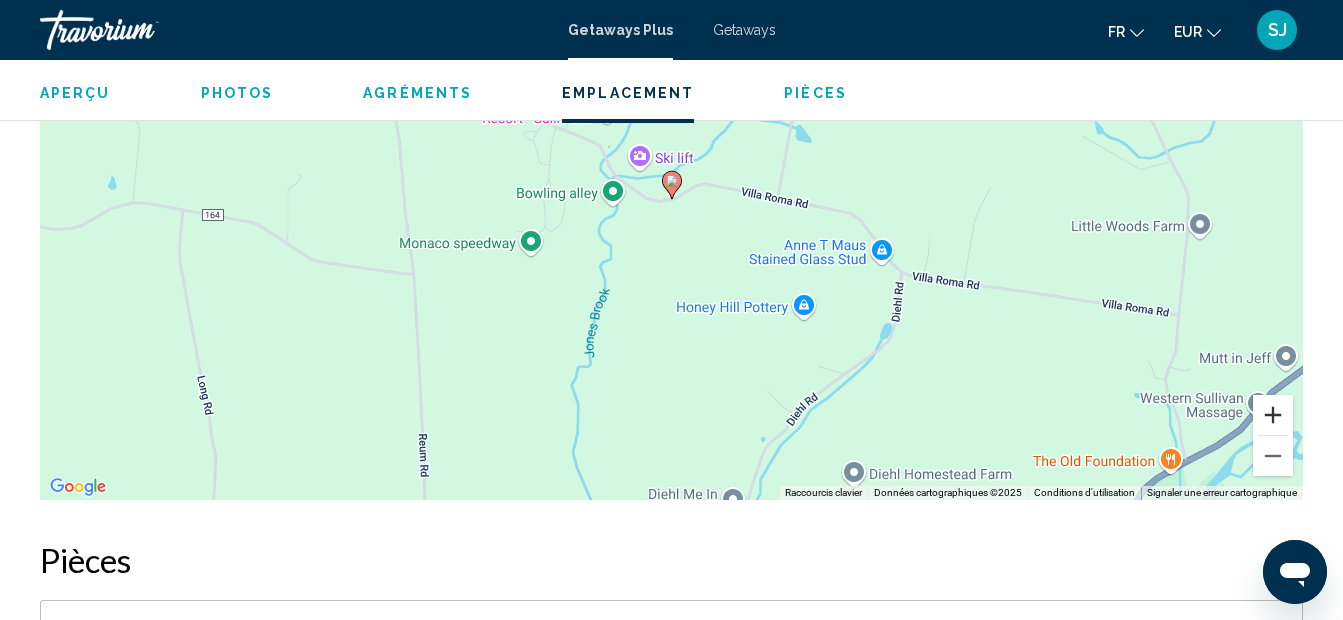 click at bounding box center (1273, 415) 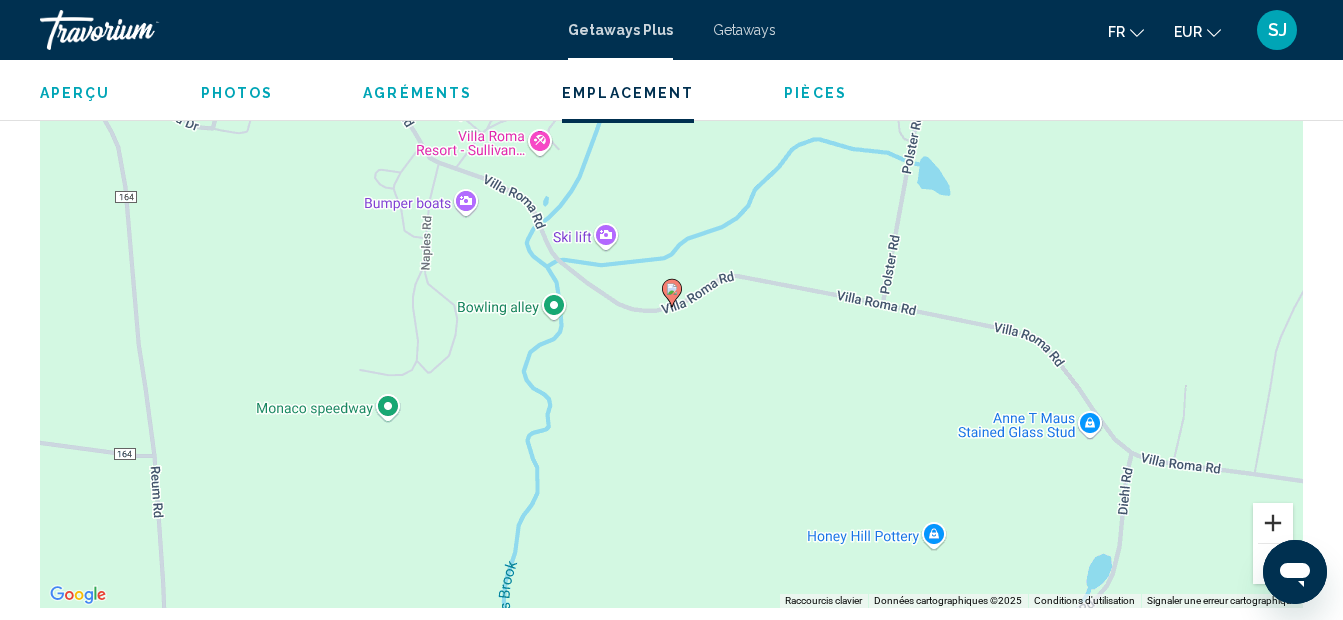 scroll, scrollTop: 2394, scrollLeft: 0, axis: vertical 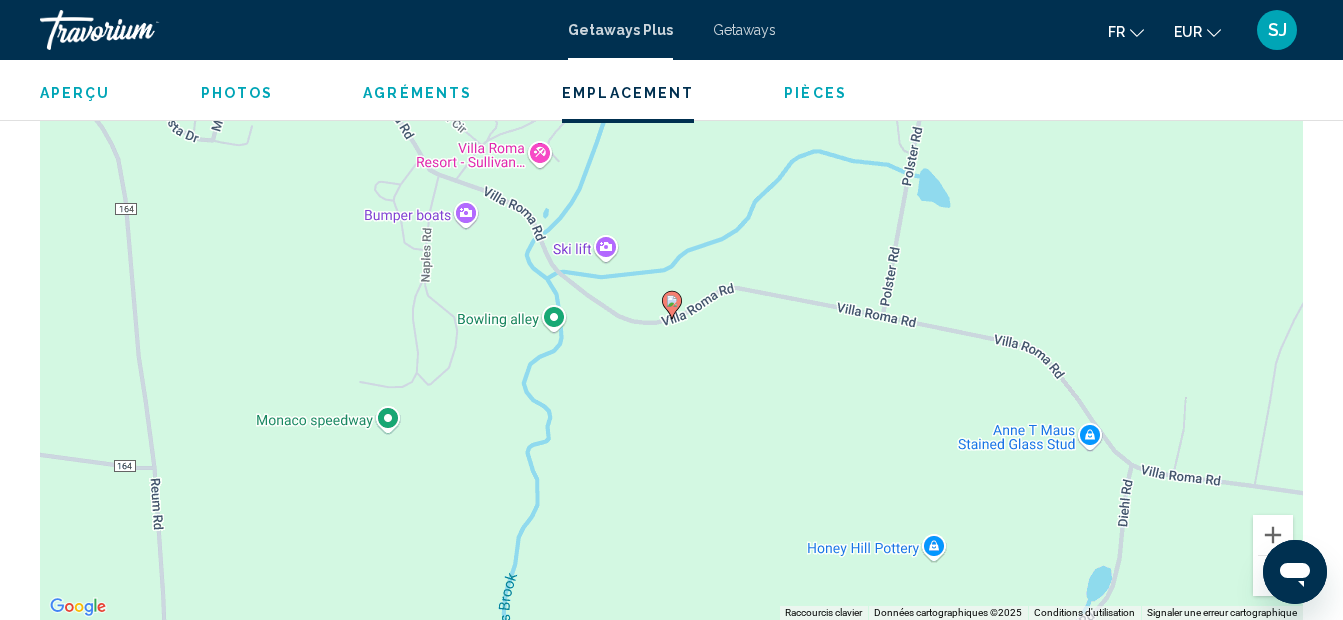 click on "Aperçu" at bounding box center [75, 93] 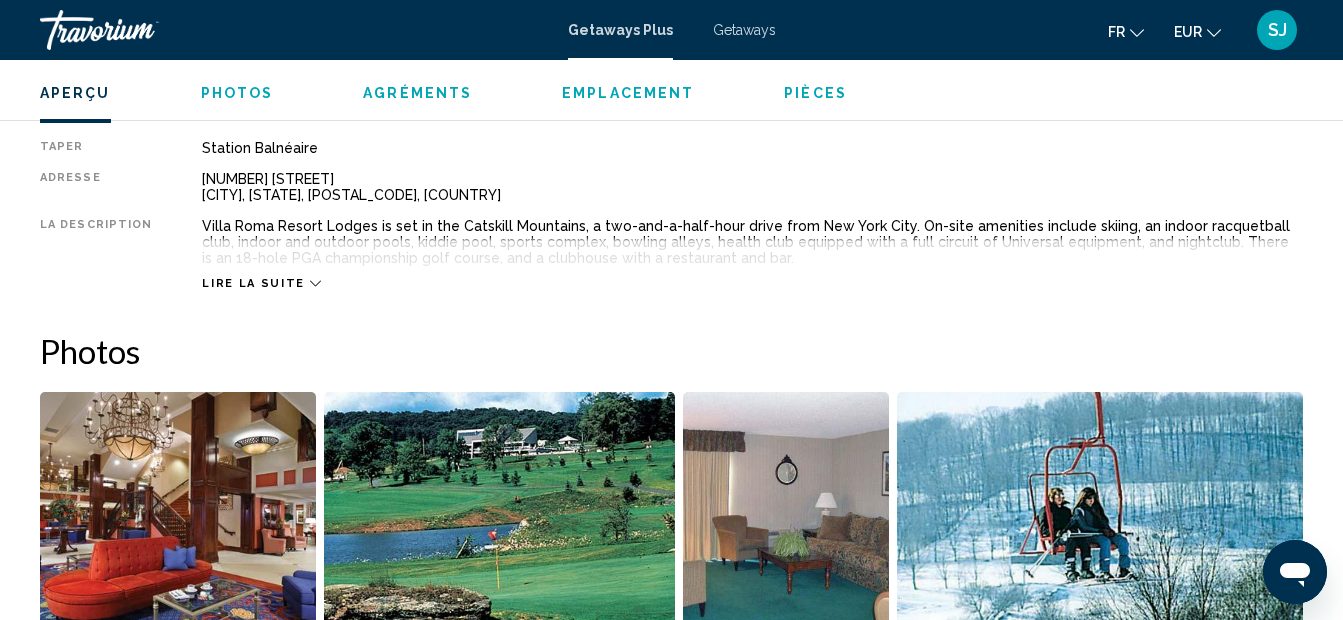 scroll, scrollTop: 991, scrollLeft: 0, axis: vertical 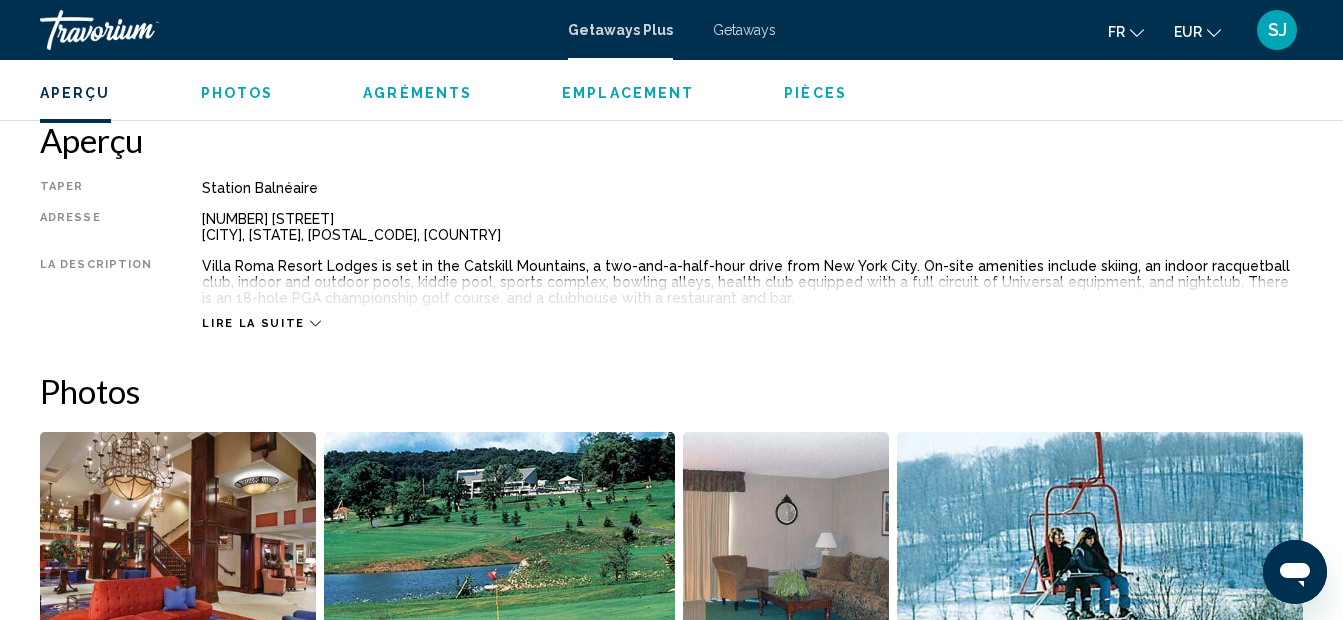 drag, startPoint x: 192, startPoint y: 216, endPoint x: 432, endPoint y: 239, distance: 241.09956 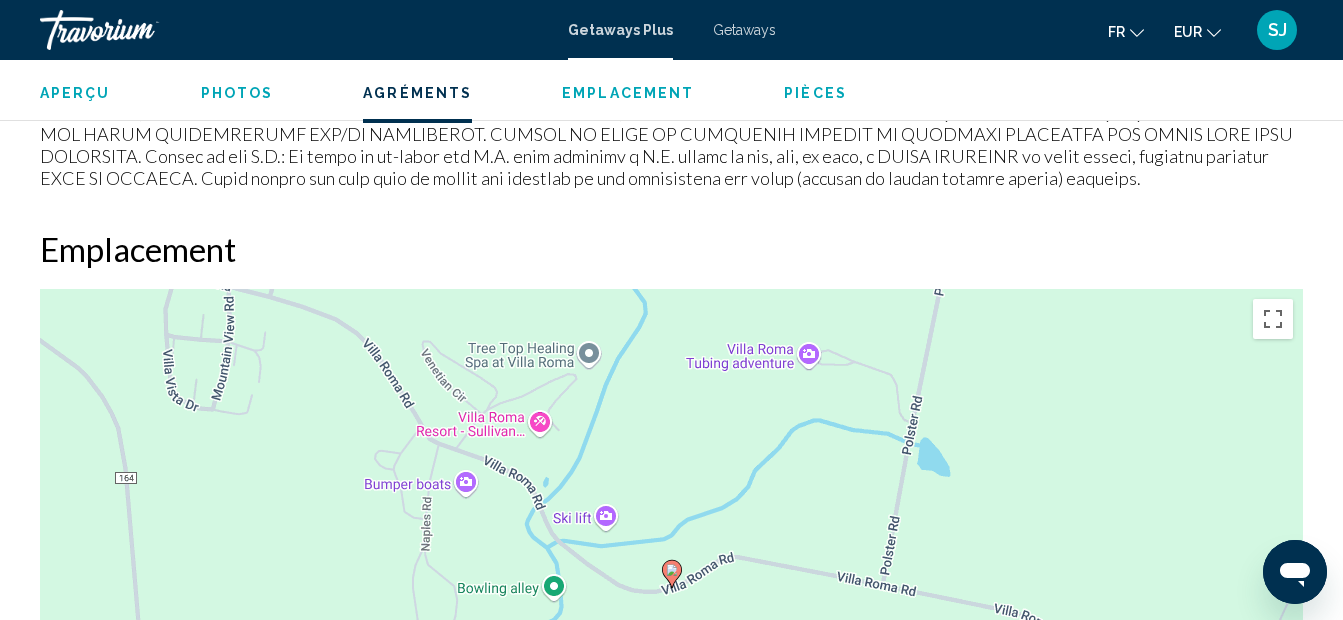 scroll, scrollTop: 2234, scrollLeft: 0, axis: vertical 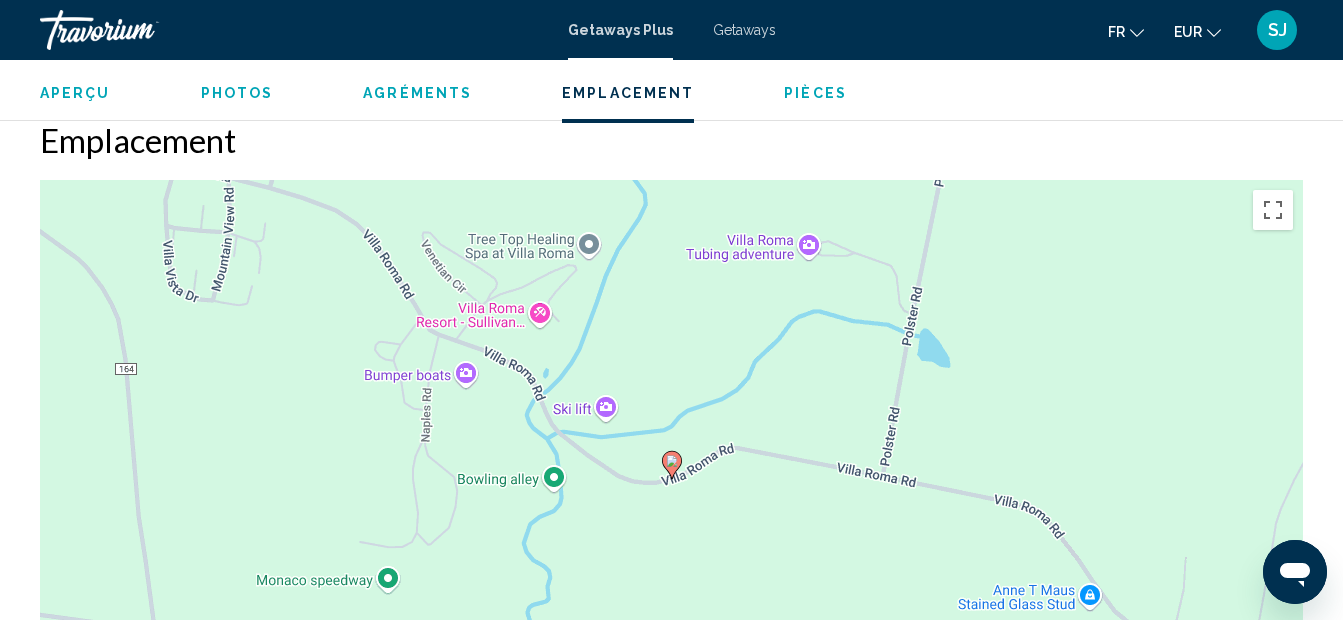 click on "Photos" at bounding box center (237, 93) 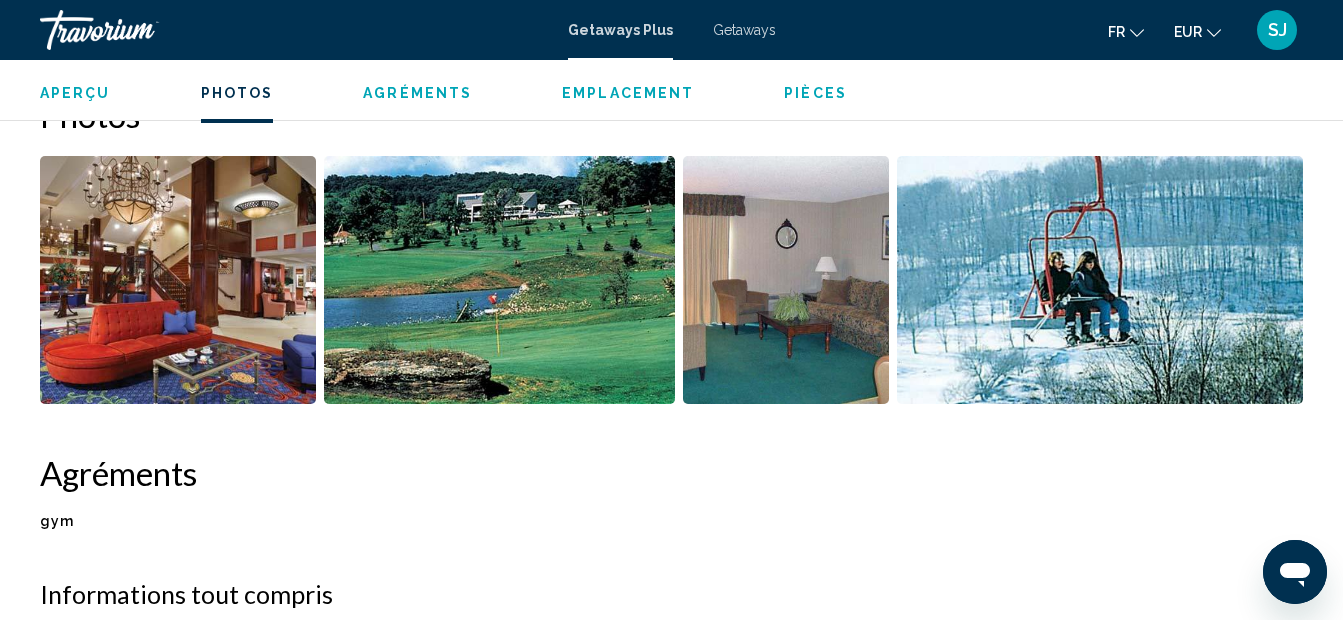 scroll, scrollTop: 1242, scrollLeft: 0, axis: vertical 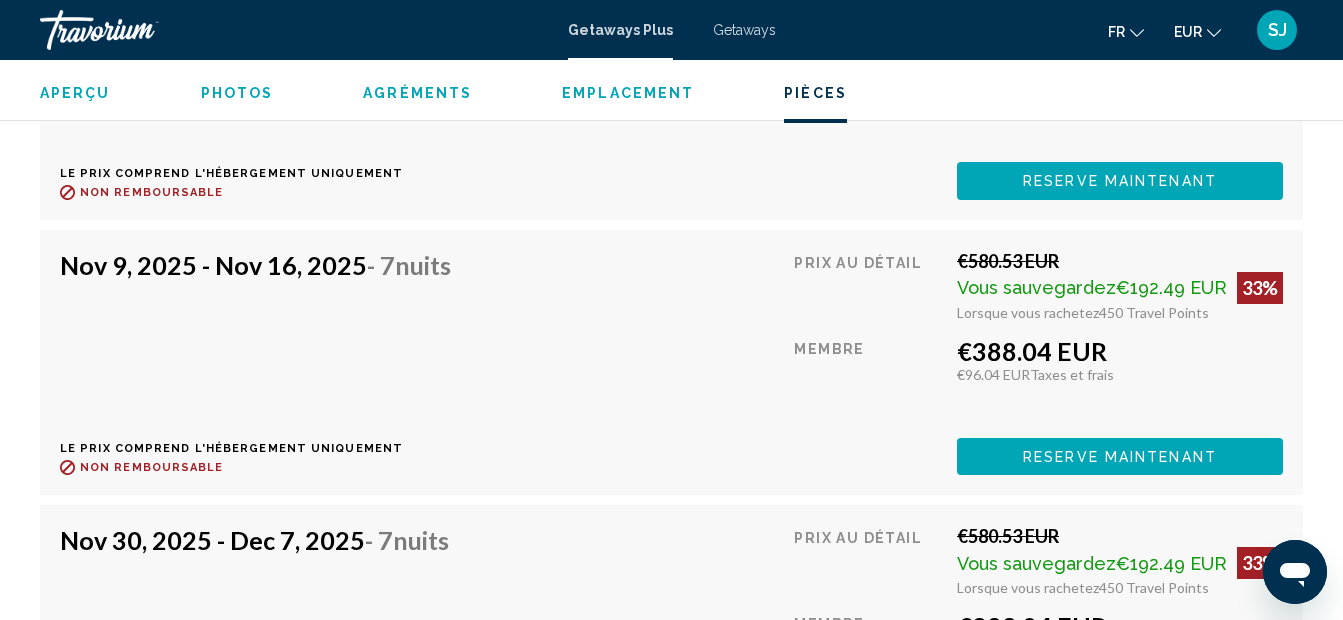 type 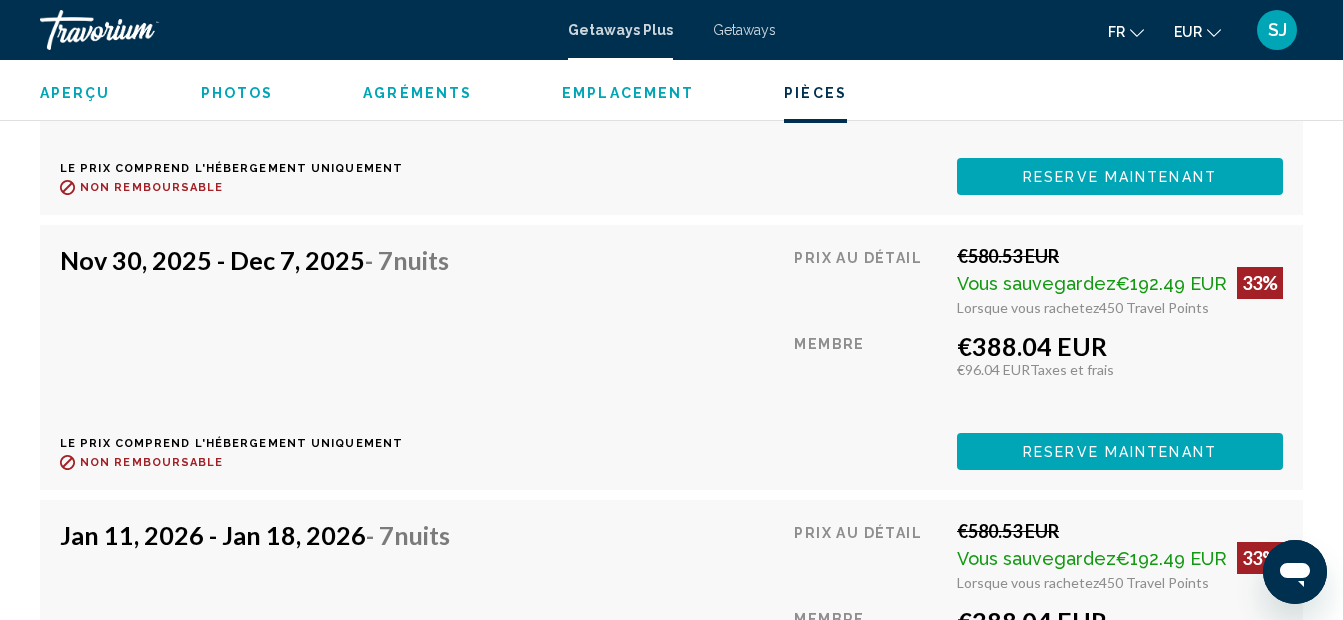 scroll, scrollTop: 10268, scrollLeft: 0, axis: vertical 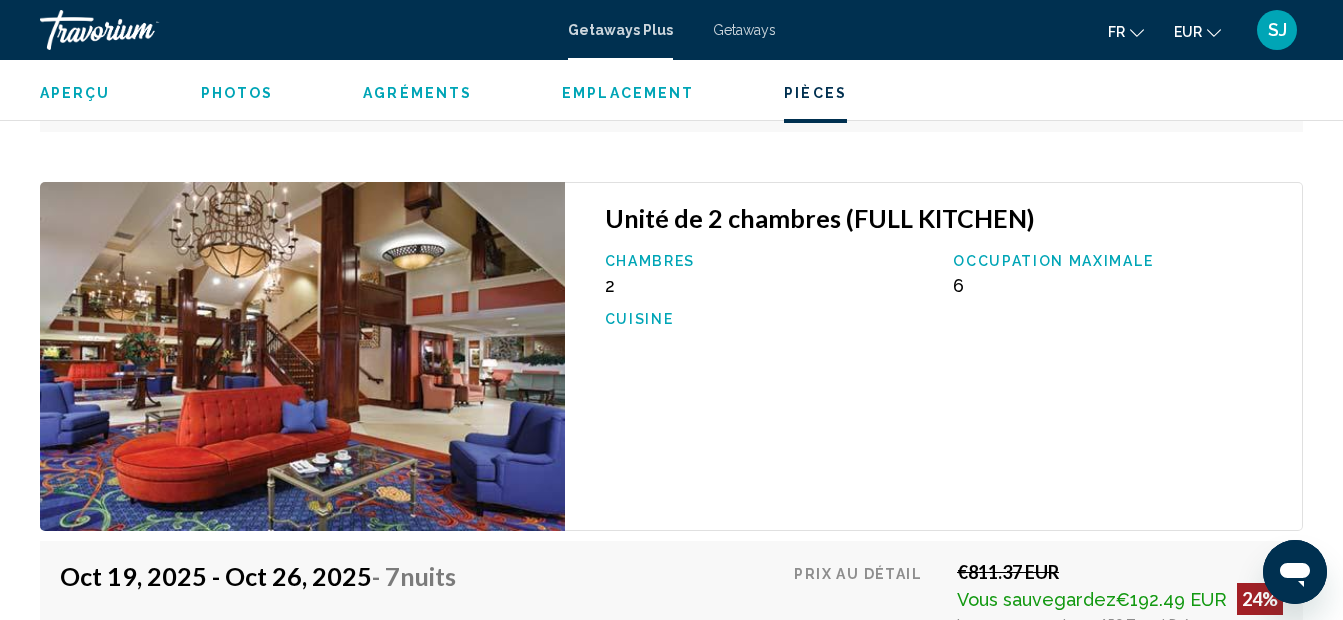 click on "Aperçu
Photos
Agréments
Emplacement
Pièces
Rechercher" 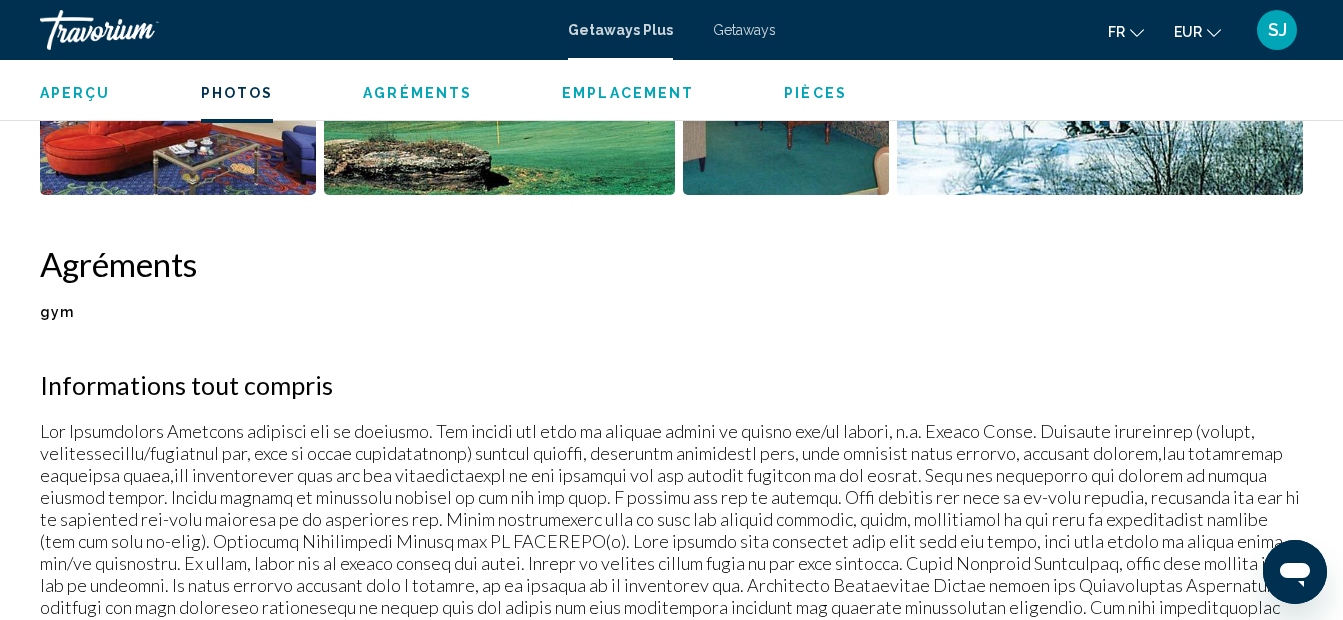 scroll, scrollTop: 991, scrollLeft: 0, axis: vertical 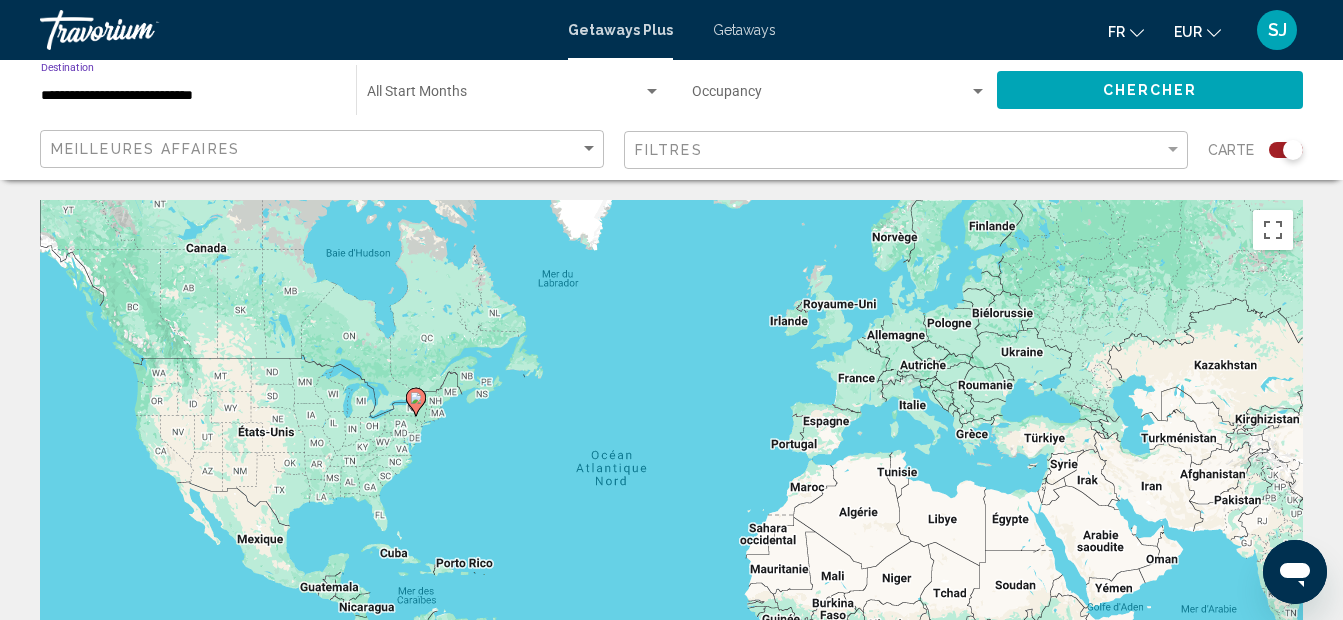 click on "**********" at bounding box center (188, 96) 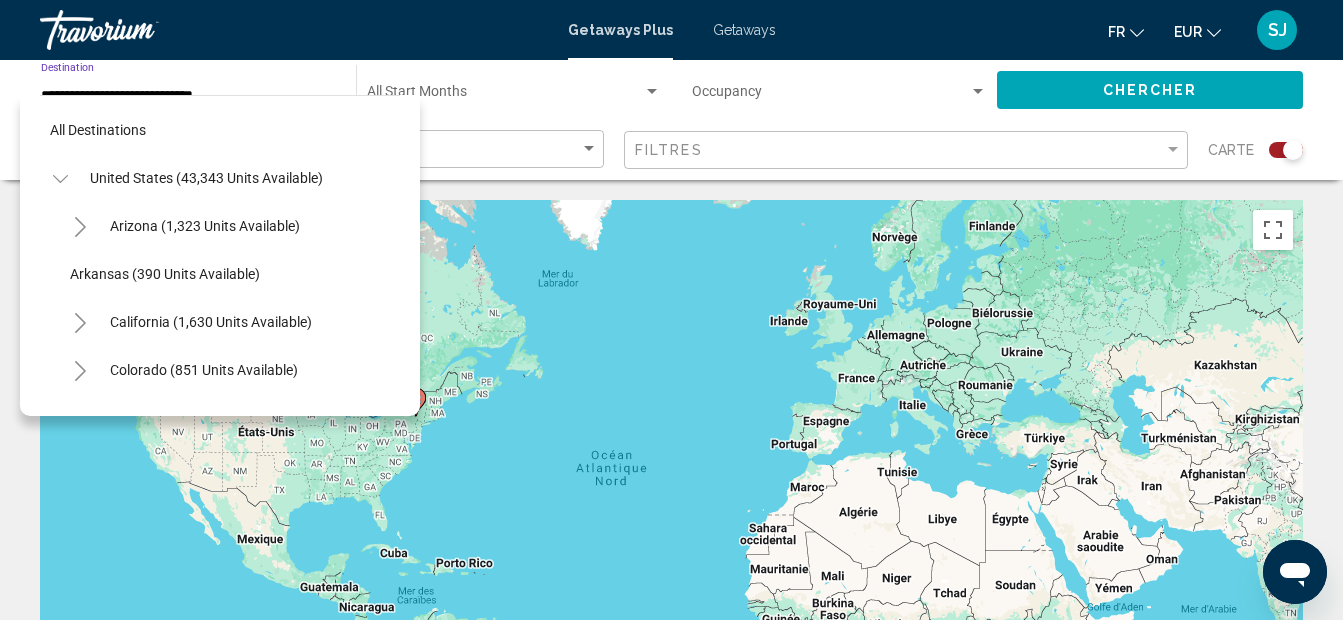 scroll, scrollTop: 1183, scrollLeft: 0, axis: vertical 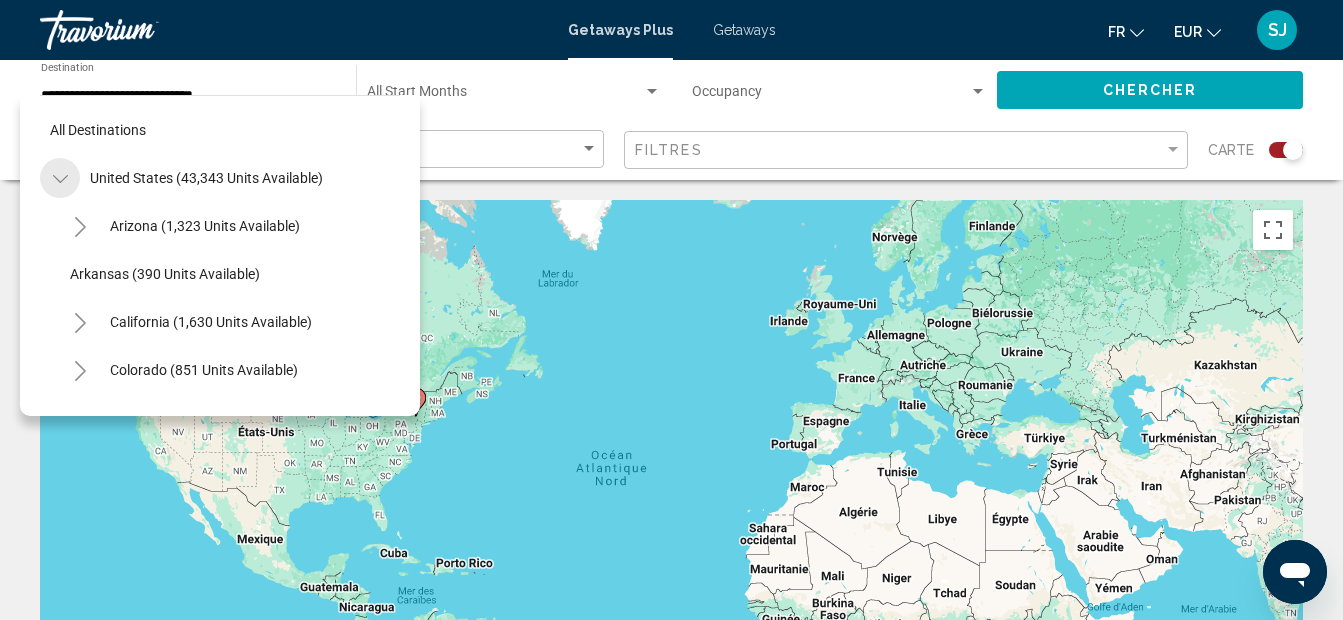 click 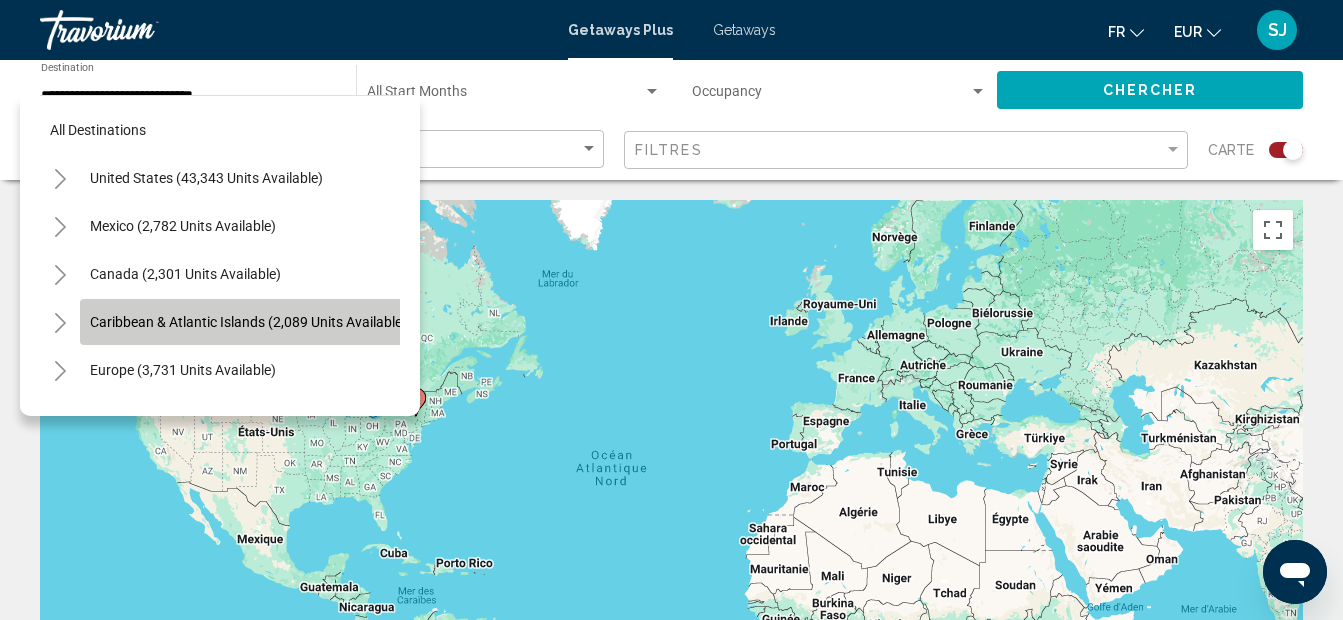 click on "Caribbean & Atlantic Islands (2,089 units available)" 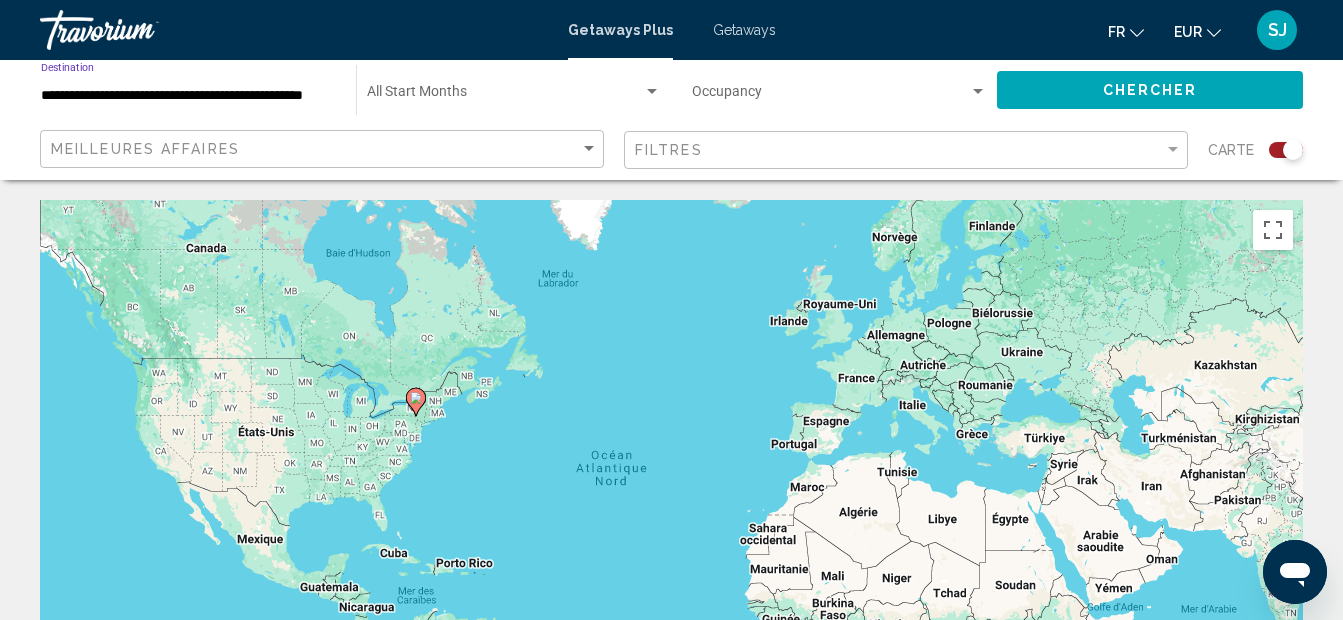click on "**********" at bounding box center (188, 96) 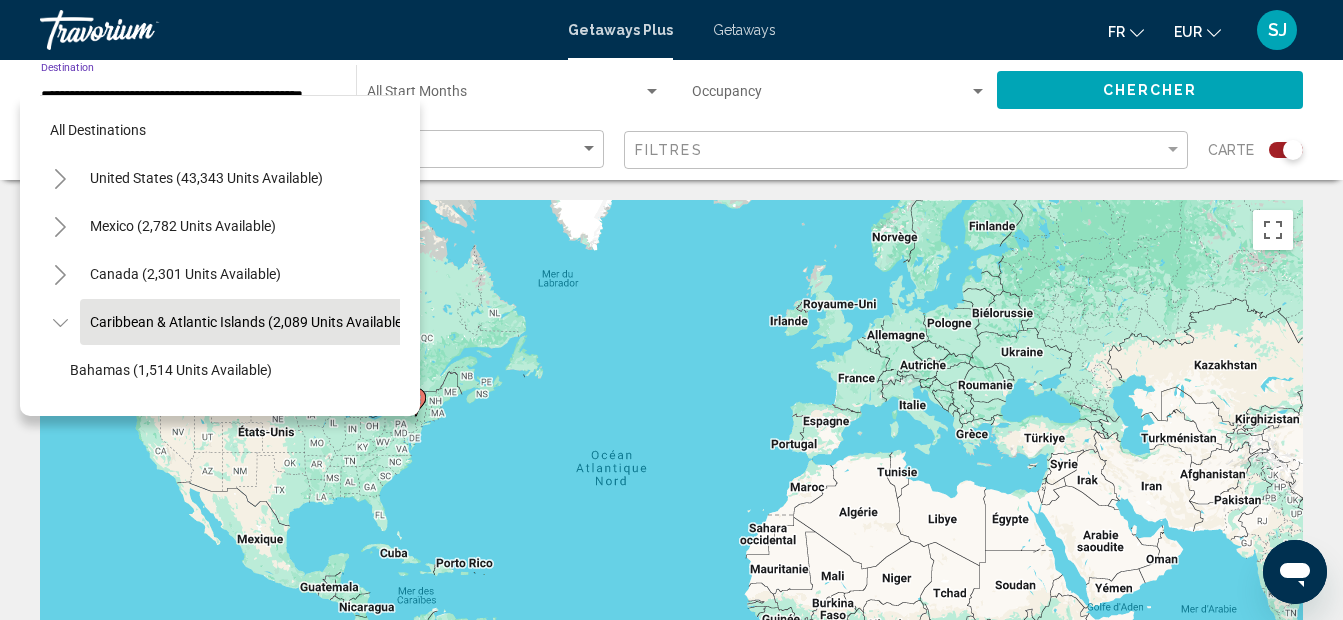 scroll, scrollTop: 79, scrollLeft: 33, axis: both 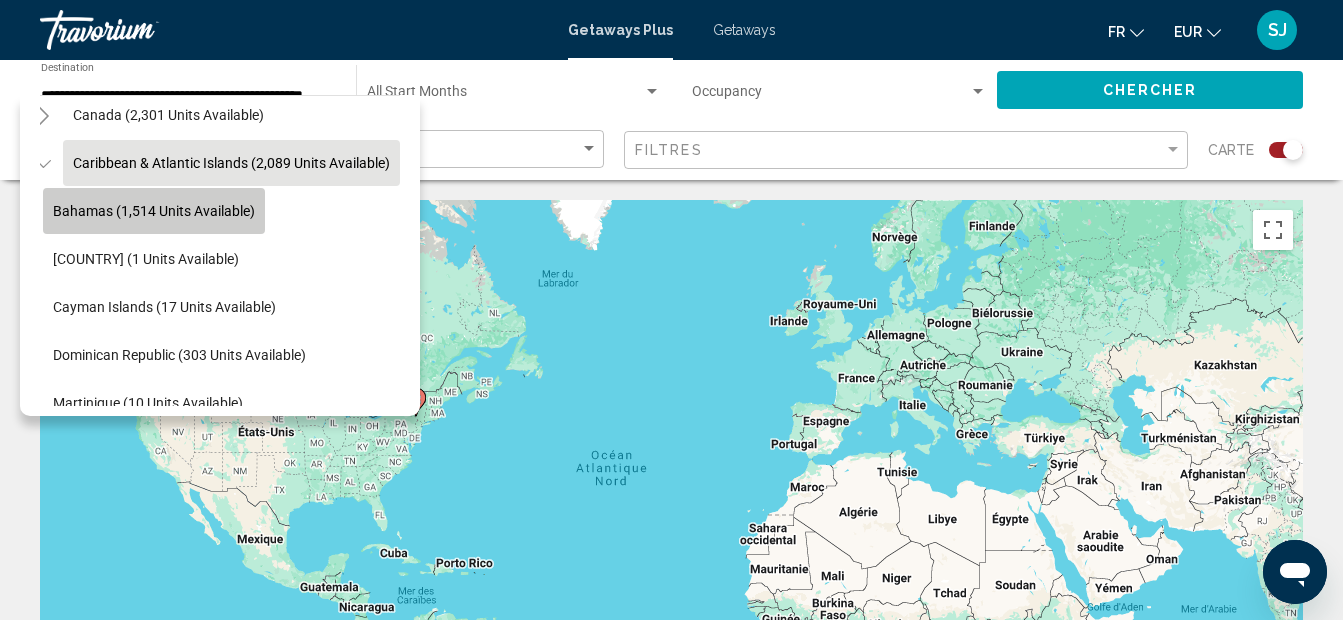 click on "Bahamas (1,514 units available)" 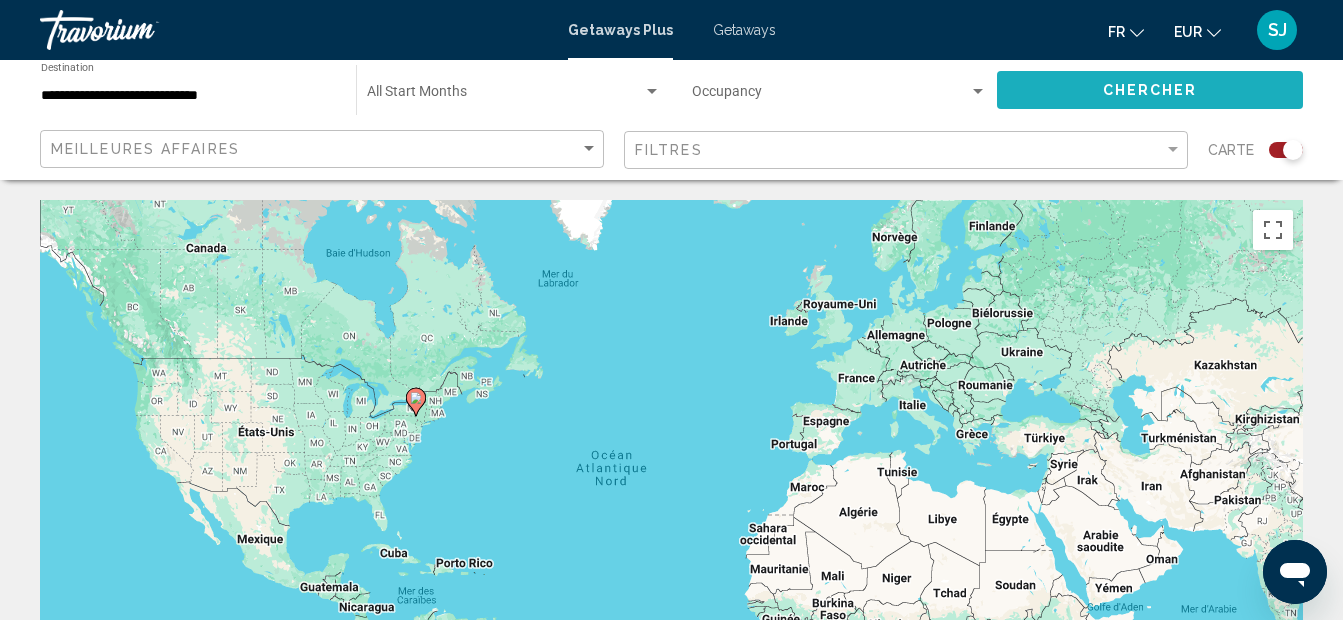 click on "Chercher" 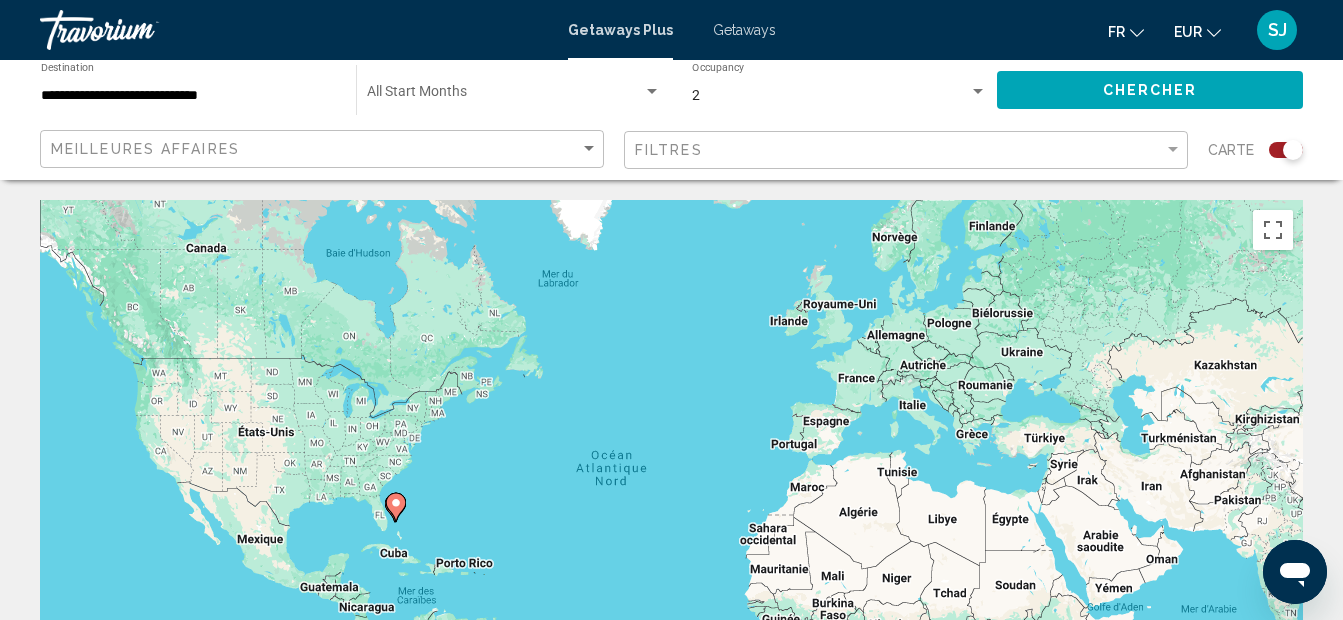 click 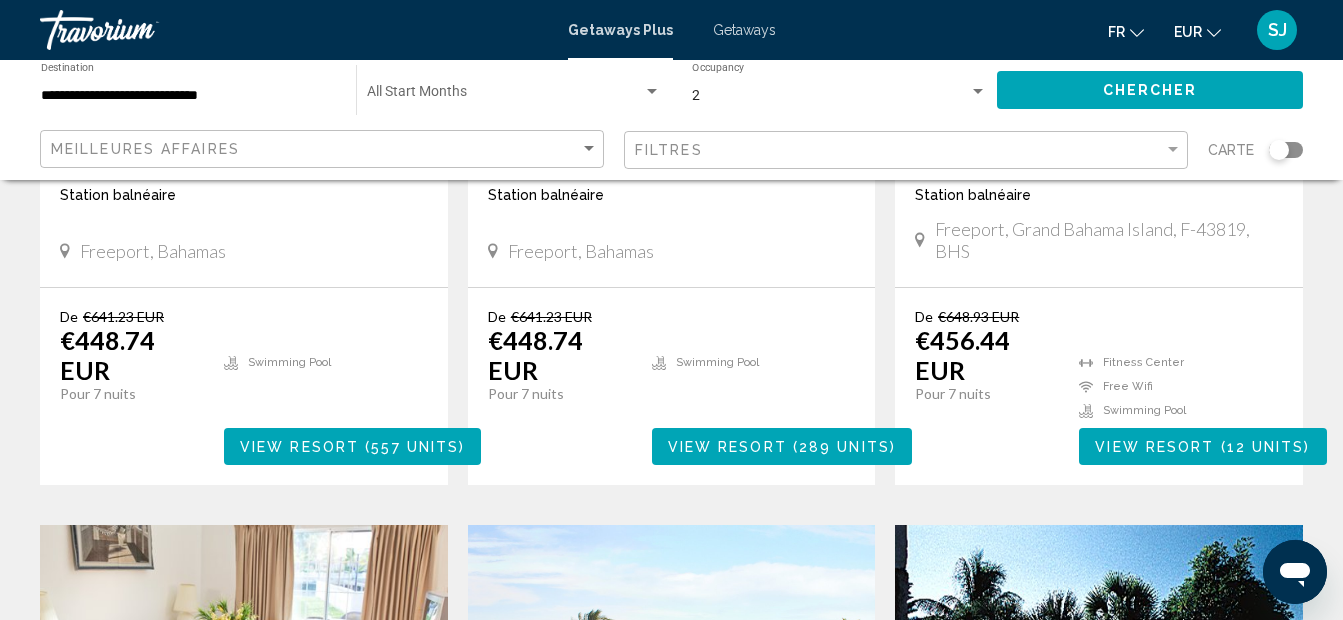 scroll, scrollTop: 1160, scrollLeft: 0, axis: vertical 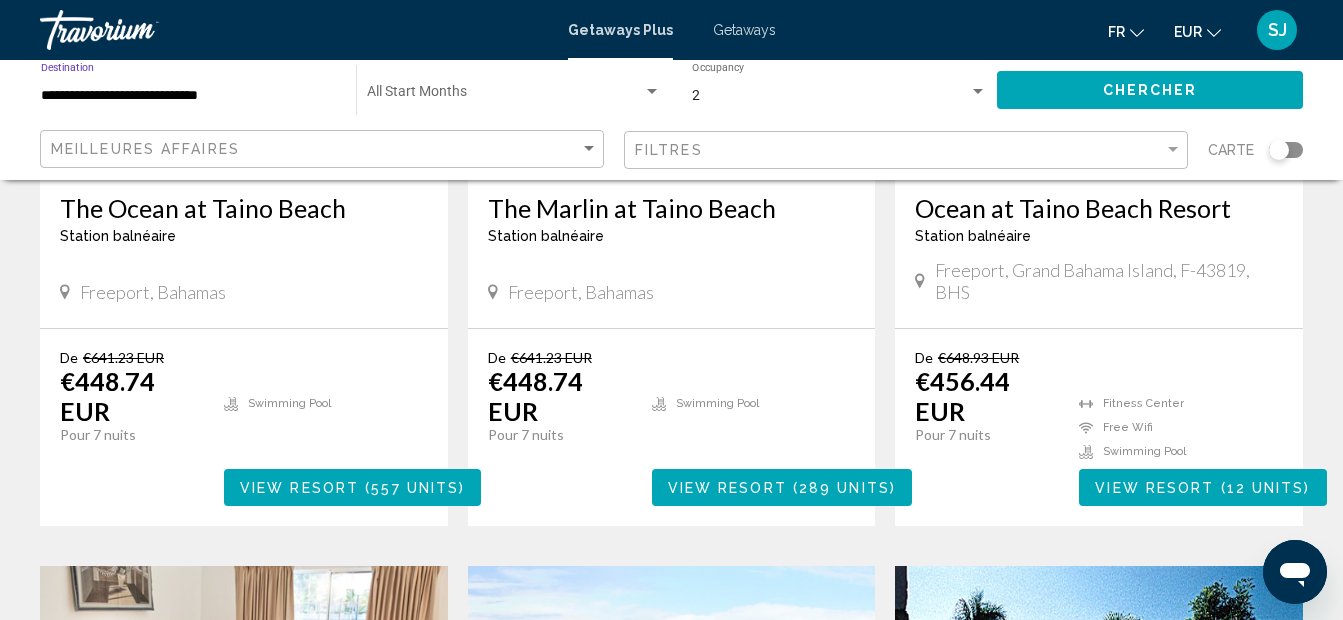 click on "**********" at bounding box center [188, 96] 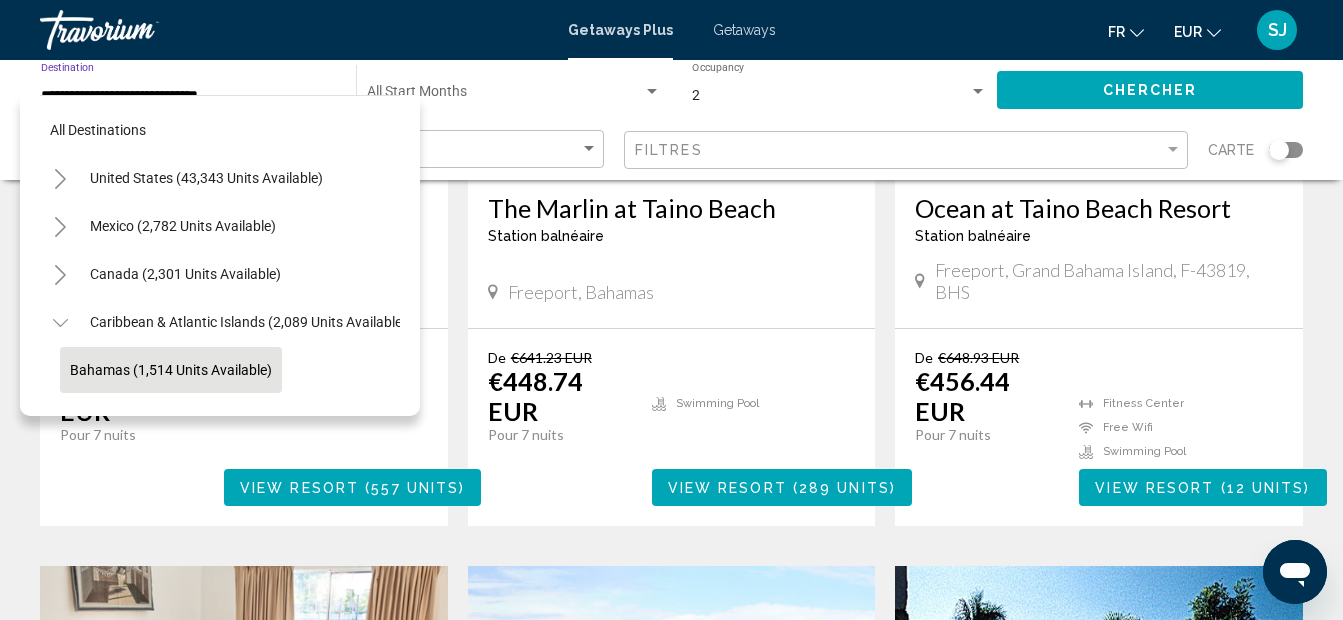 scroll, scrollTop: 127, scrollLeft: 0, axis: vertical 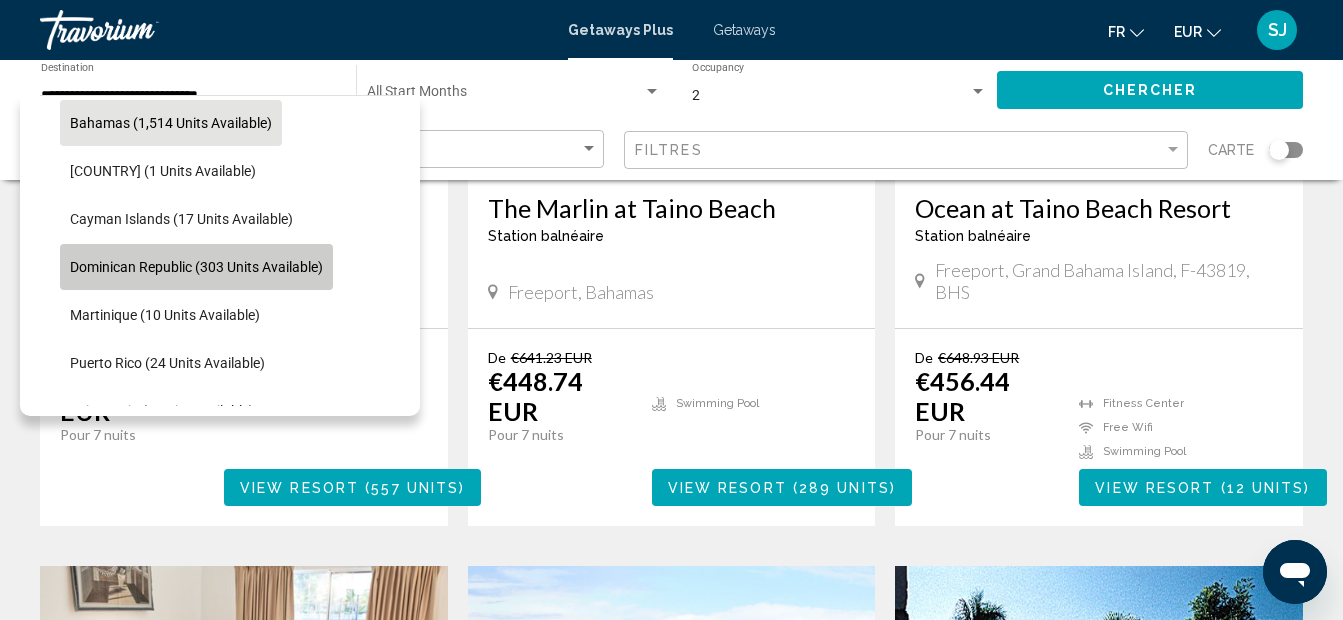 click on "Dominican Republic (303 units available)" 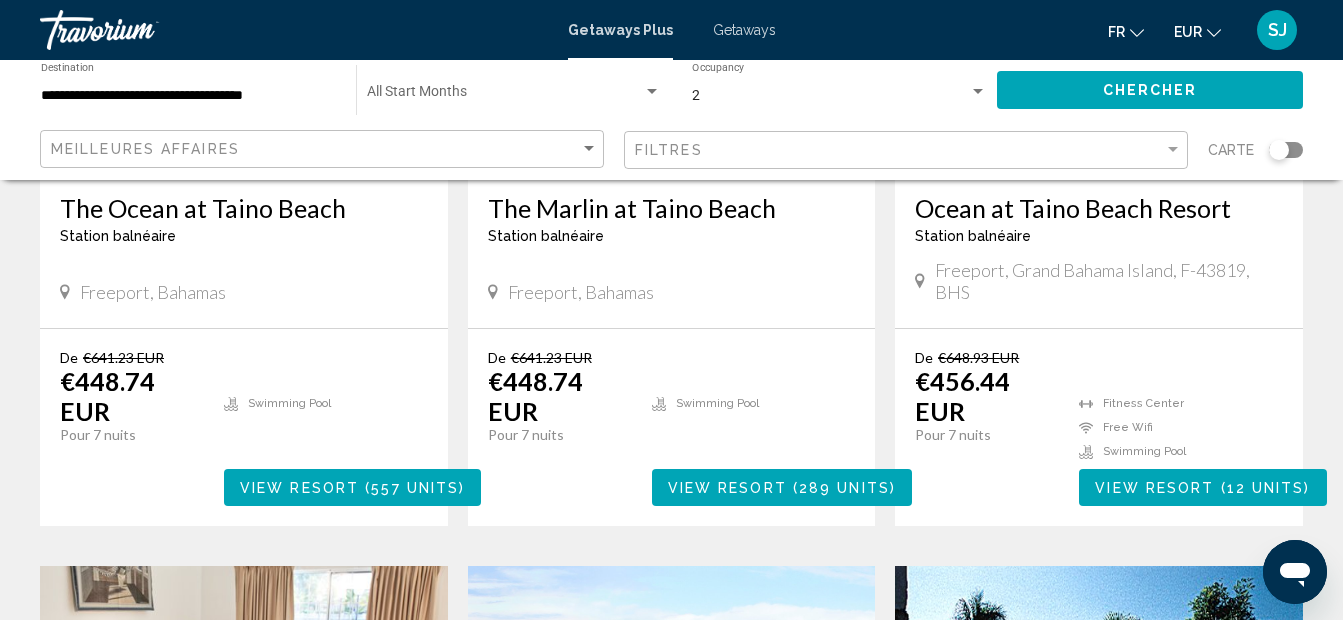 click on "Chercher" 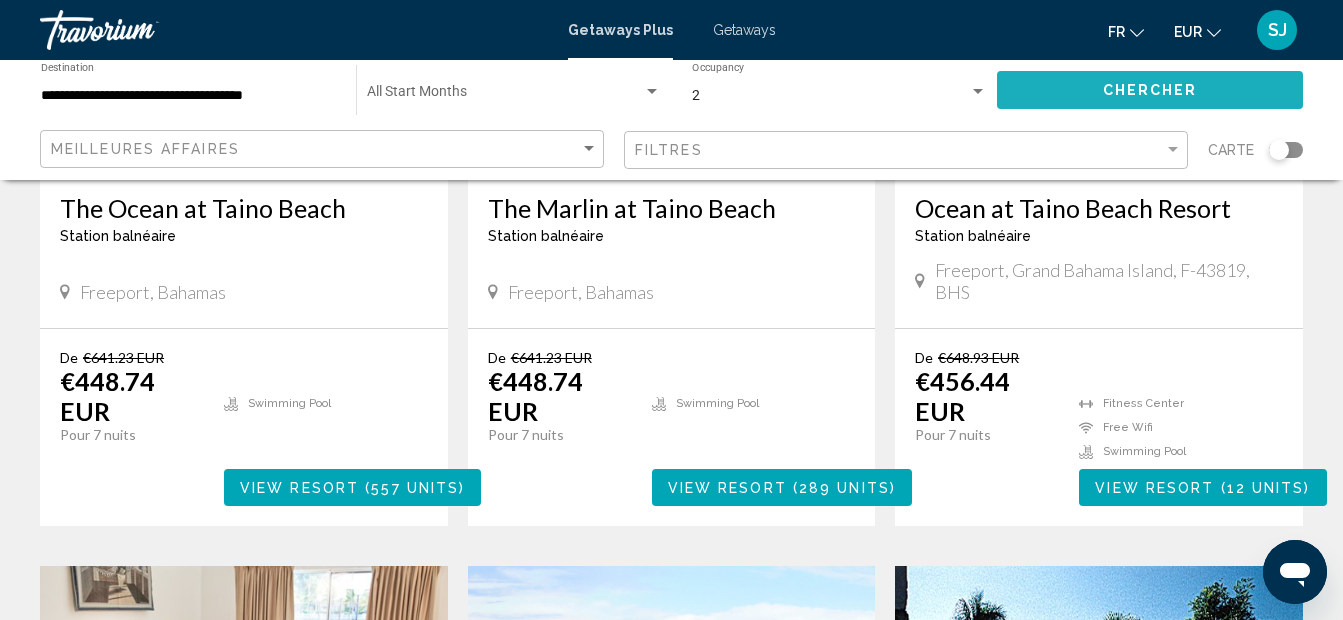 click on "Chercher" 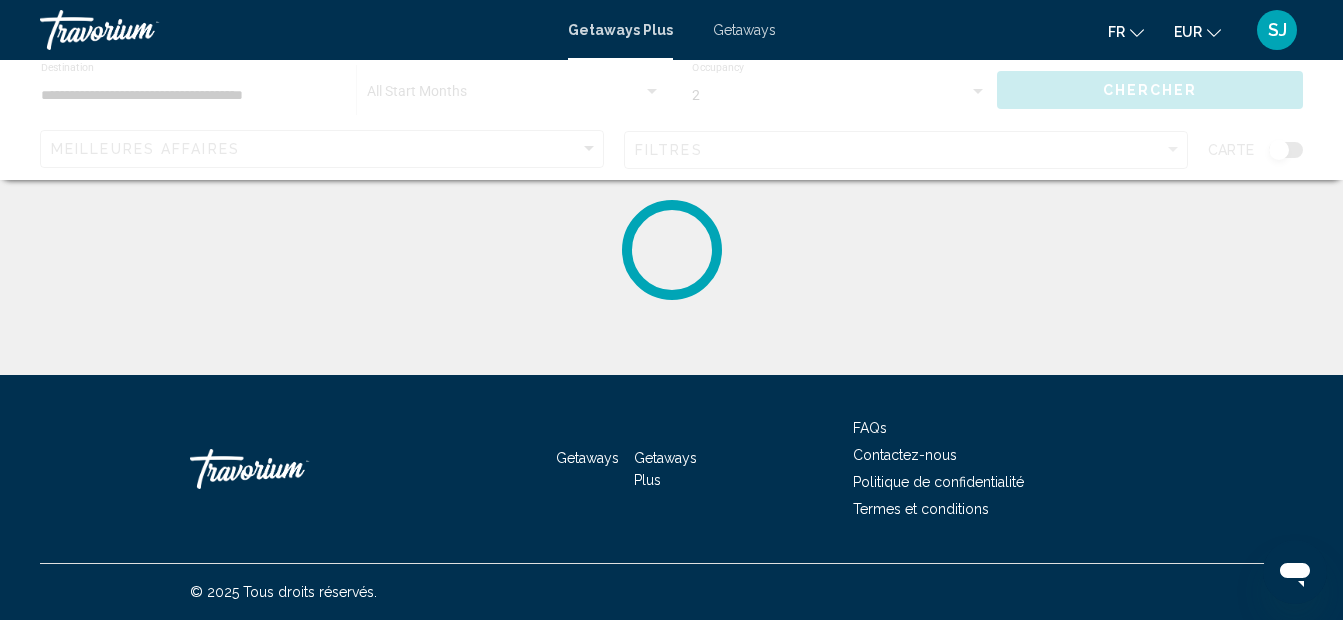 scroll, scrollTop: 0, scrollLeft: 0, axis: both 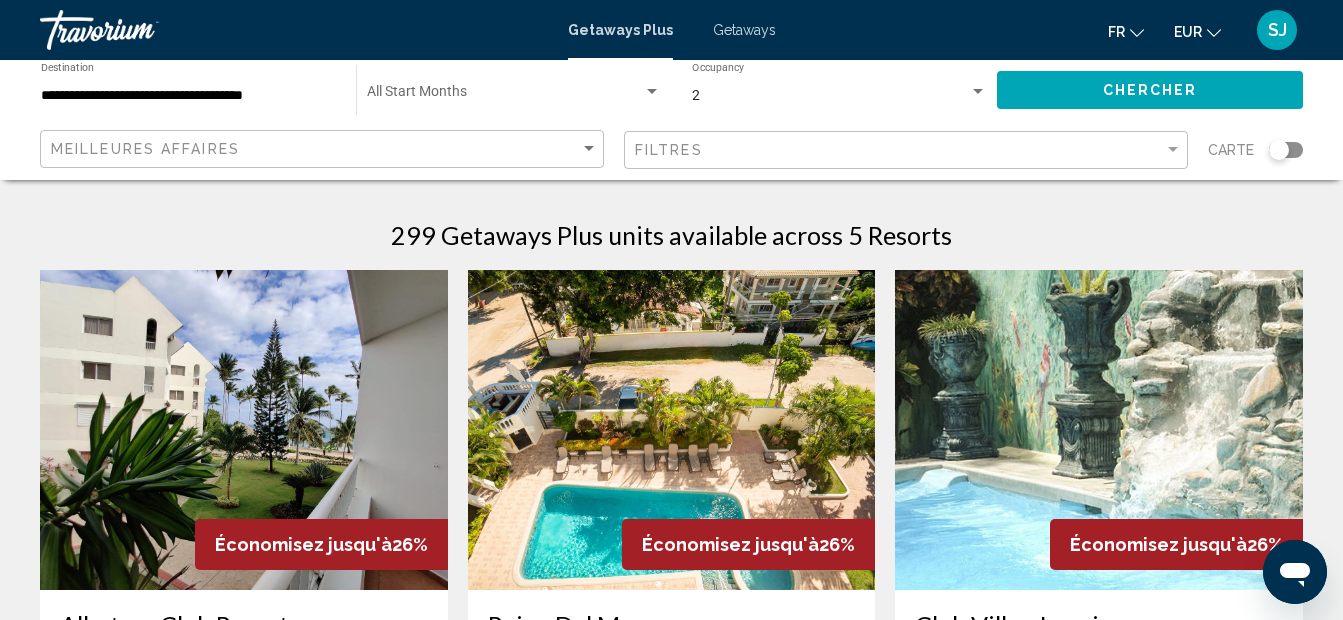 type 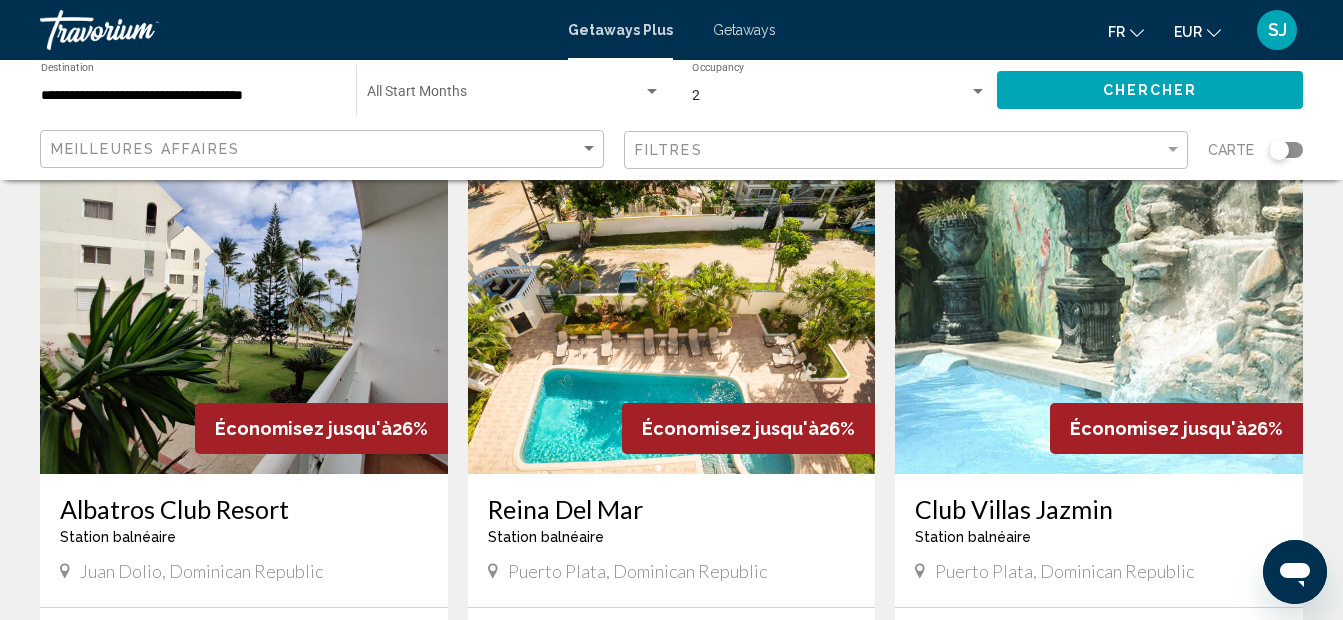 scroll, scrollTop: 120, scrollLeft: 0, axis: vertical 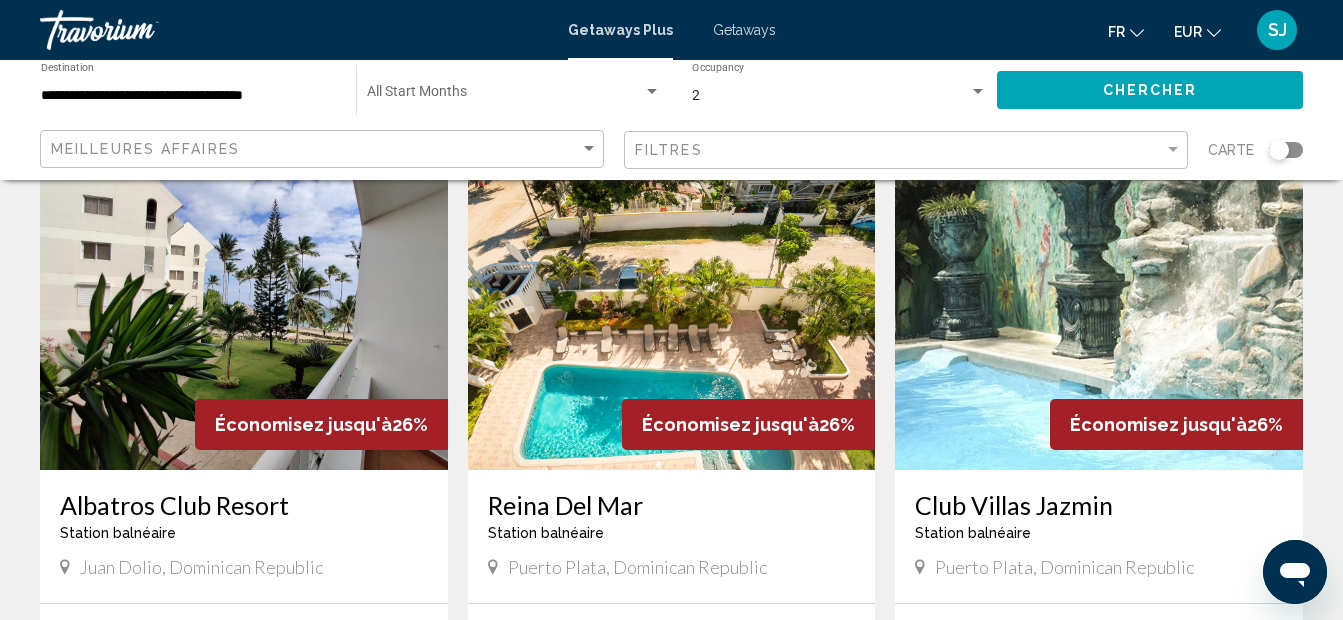 drag, startPoint x: 910, startPoint y: 503, endPoint x: 976, endPoint y: 516, distance: 67.26812 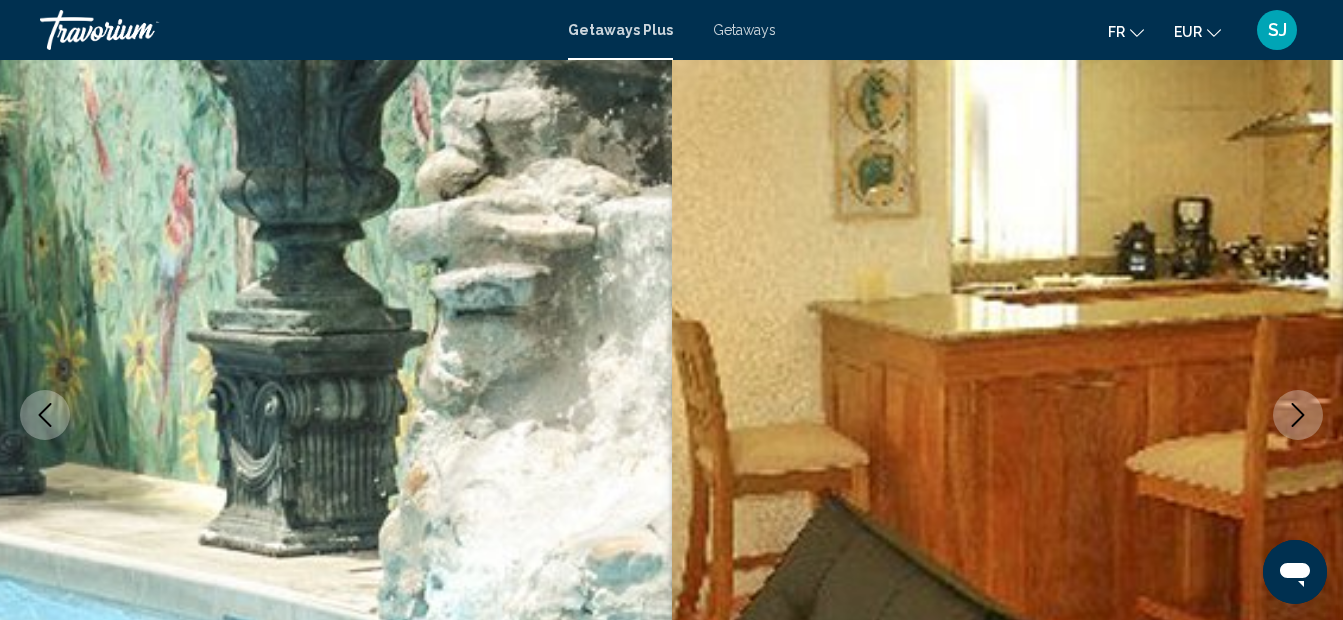 scroll, scrollTop: 225, scrollLeft: 0, axis: vertical 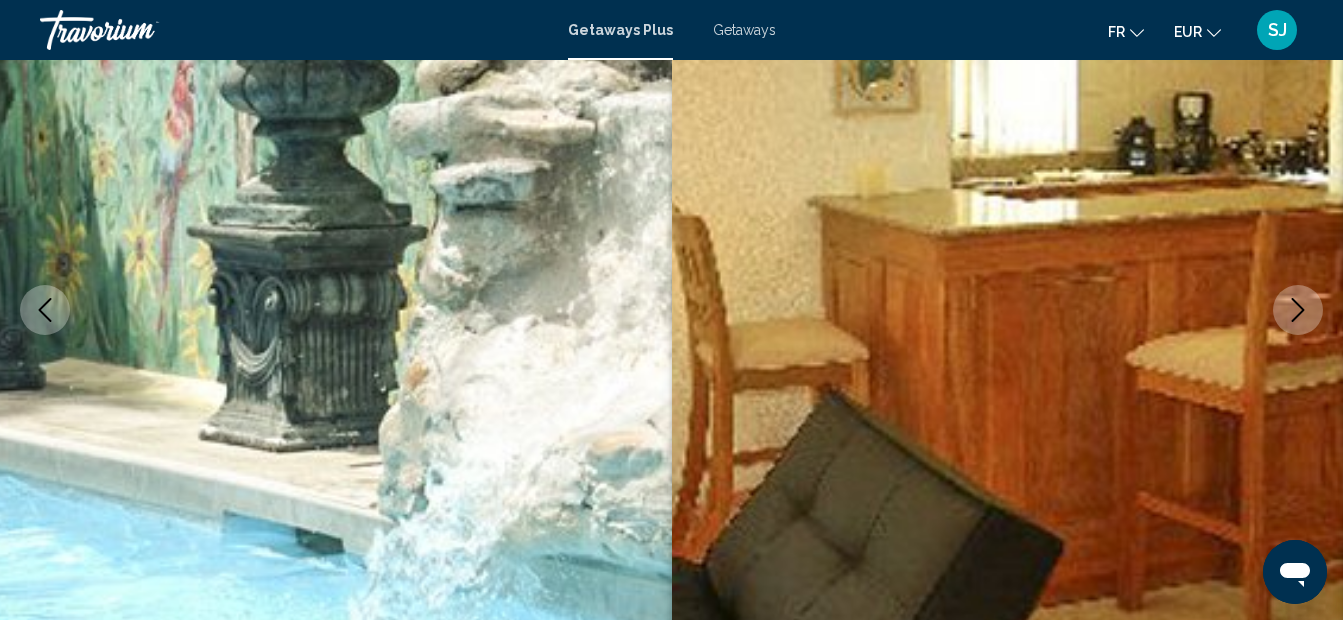 type 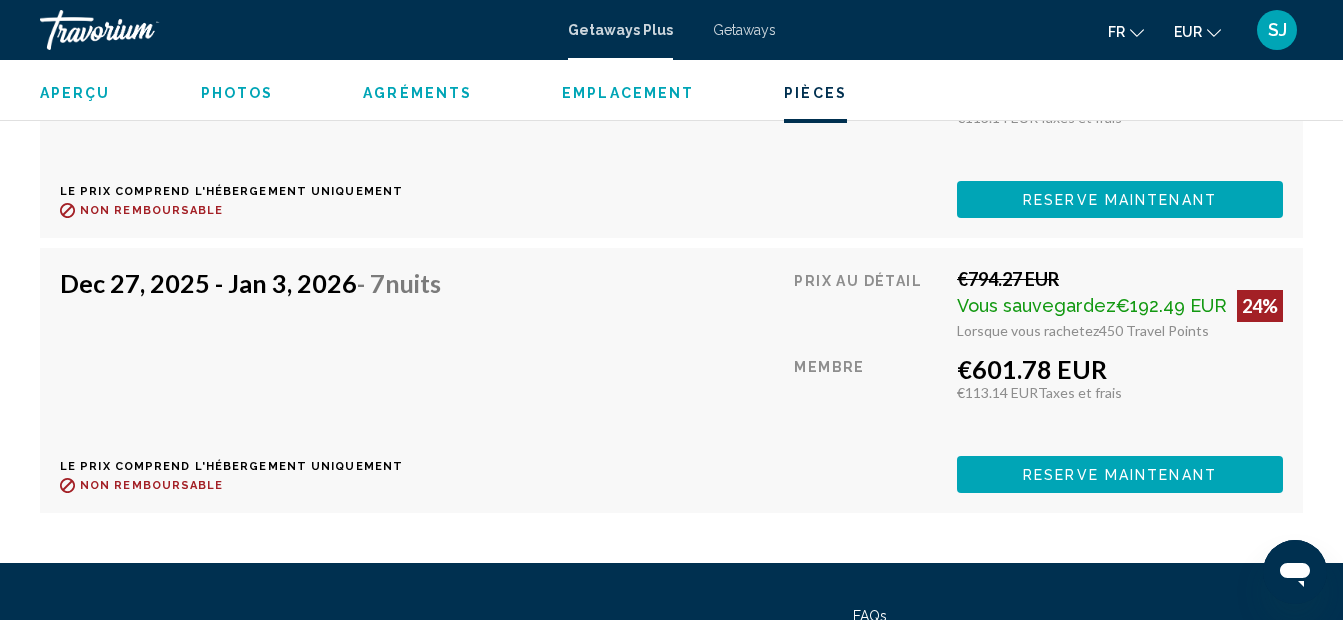 scroll, scrollTop: 16825, scrollLeft: 0, axis: vertical 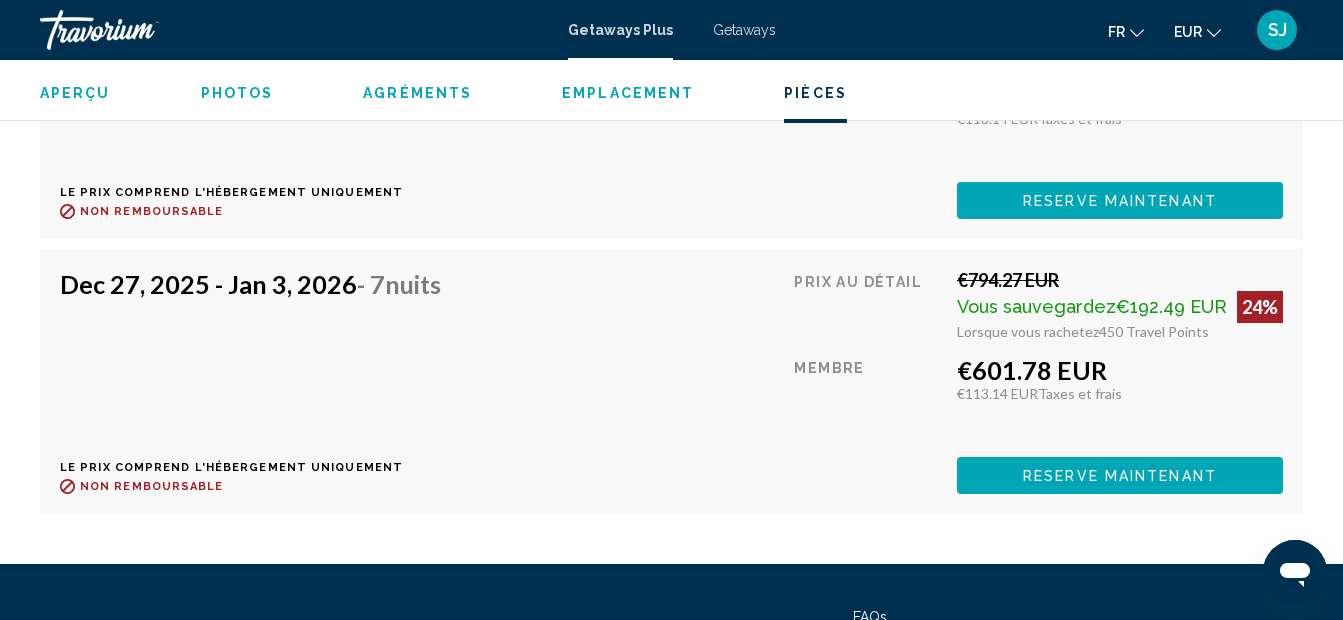 click on "Photos" at bounding box center (237, 93) 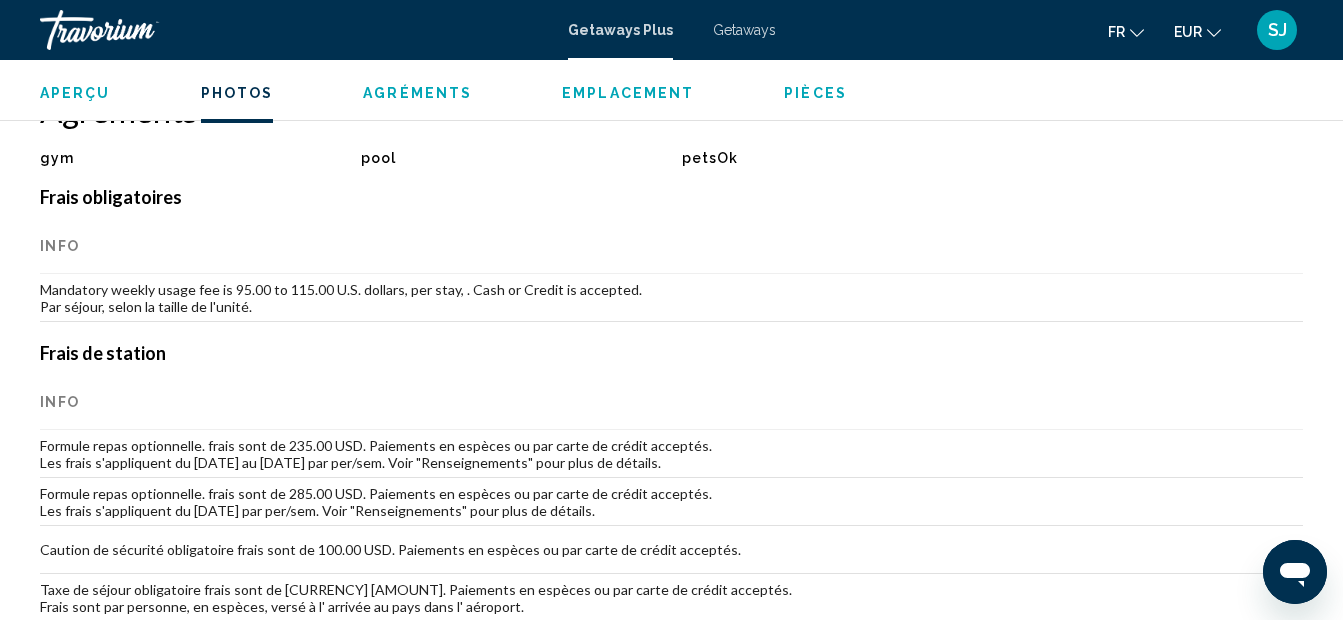 scroll, scrollTop: 1274, scrollLeft: 0, axis: vertical 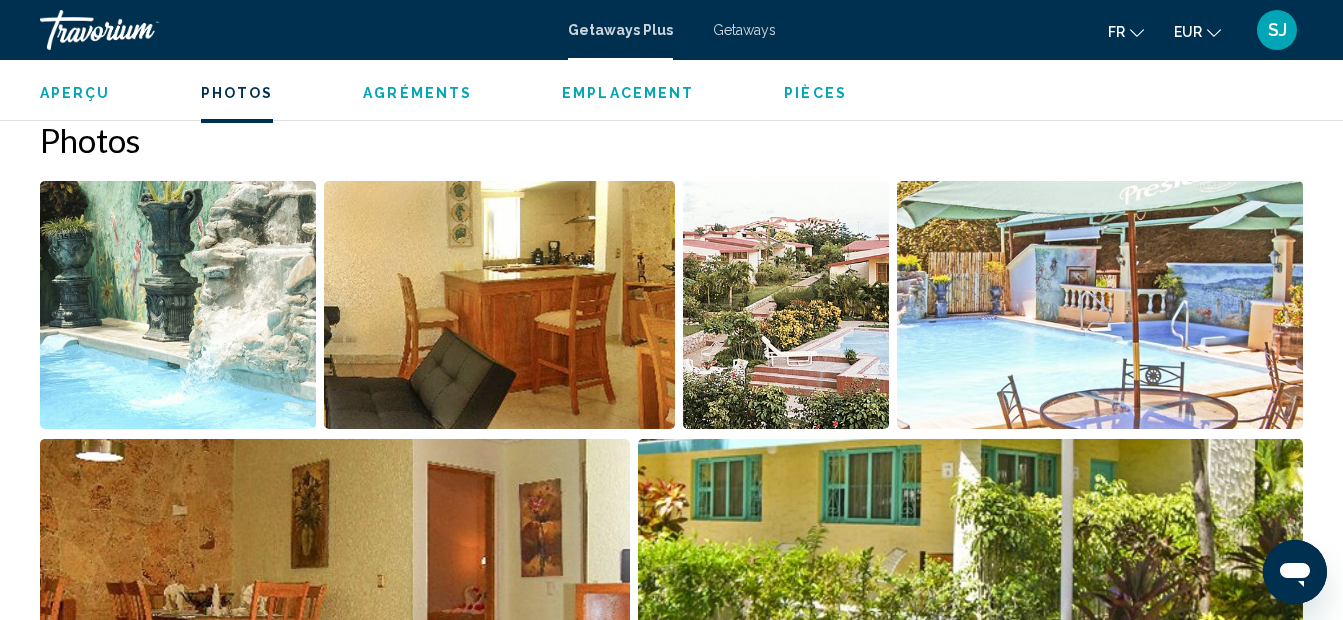 click on "Emplacement" at bounding box center (628, 93) 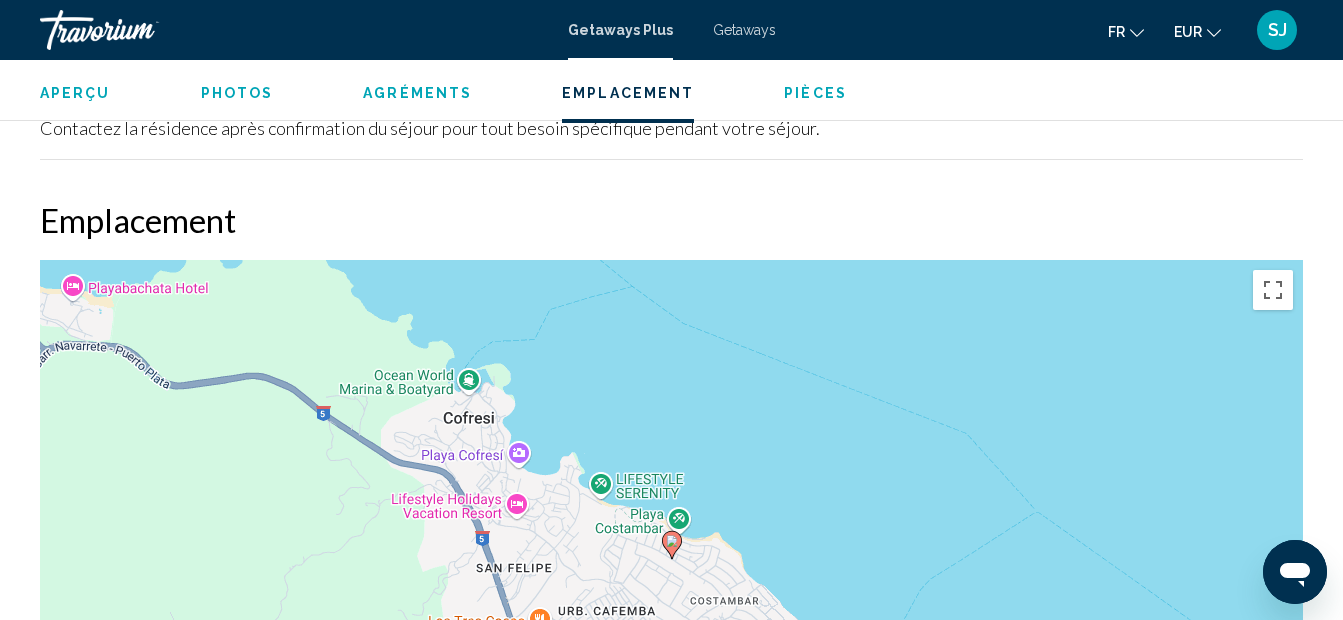 scroll, scrollTop: 3050, scrollLeft: 0, axis: vertical 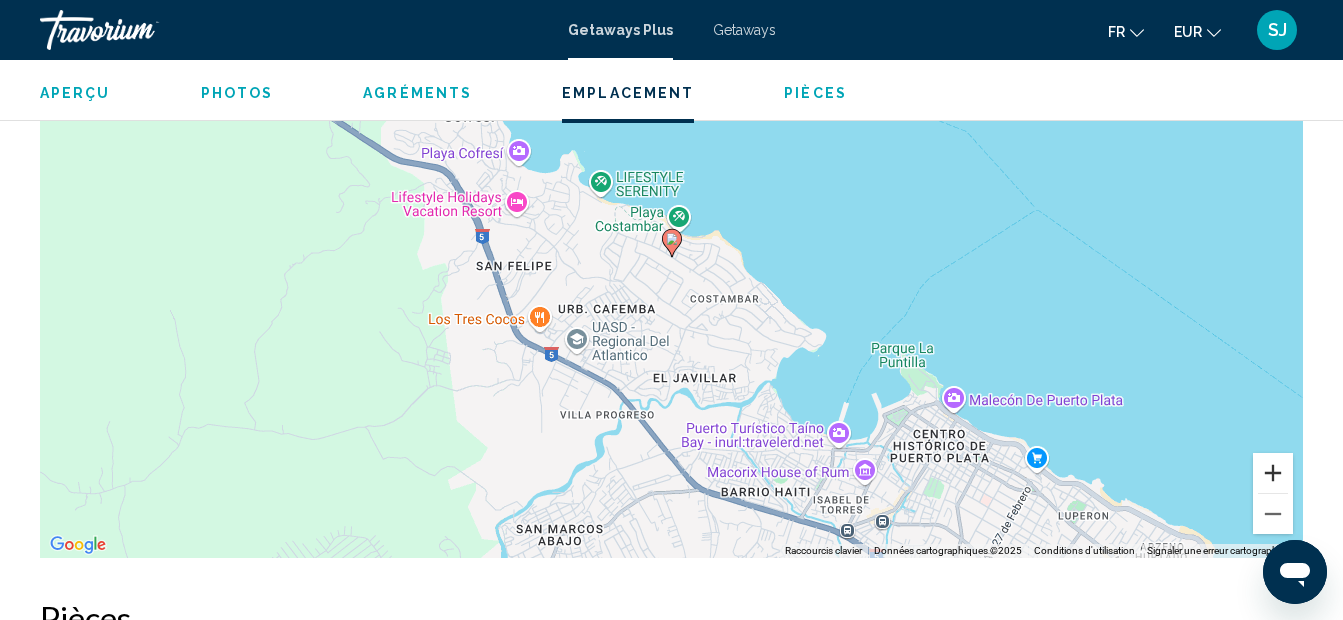 click at bounding box center [1273, 473] 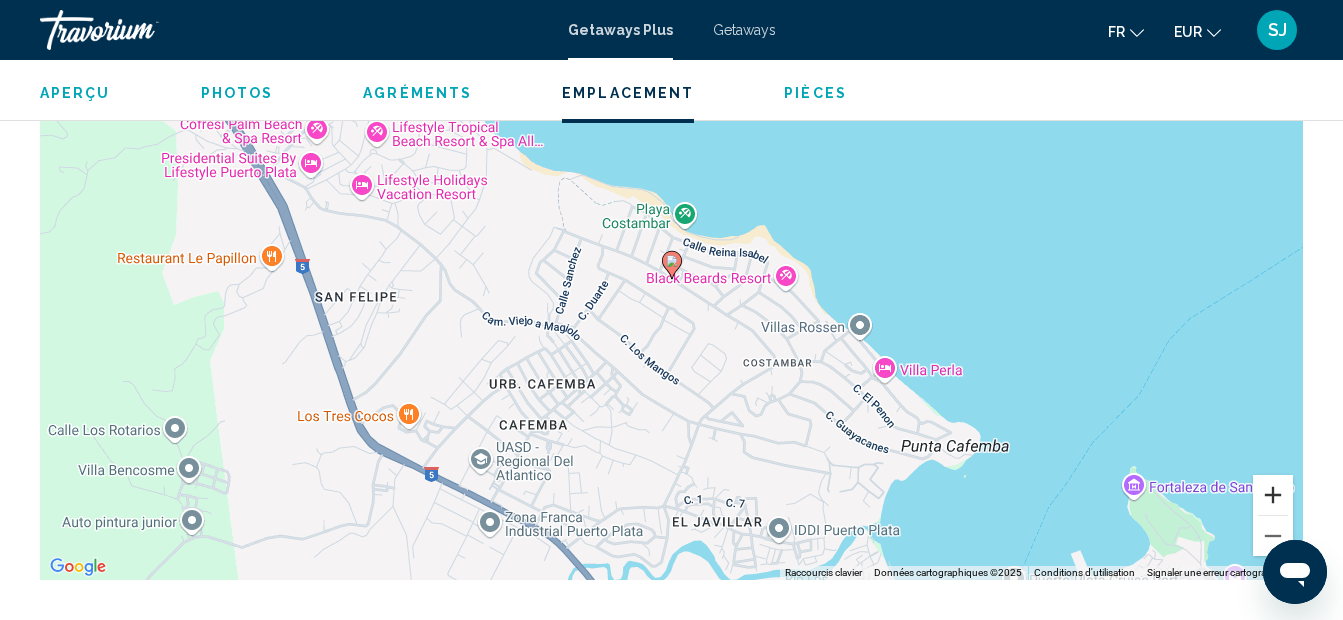 scroll, scrollTop: 3210, scrollLeft: 0, axis: vertical 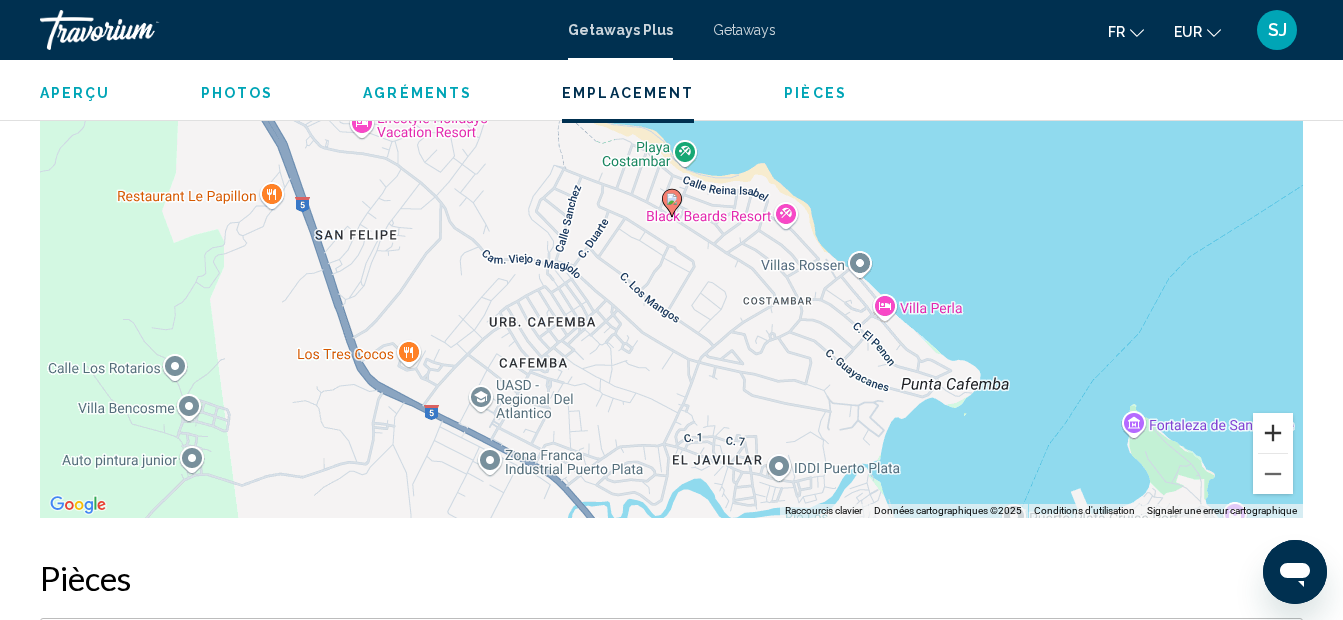 click at bounding box center [1273, 433] 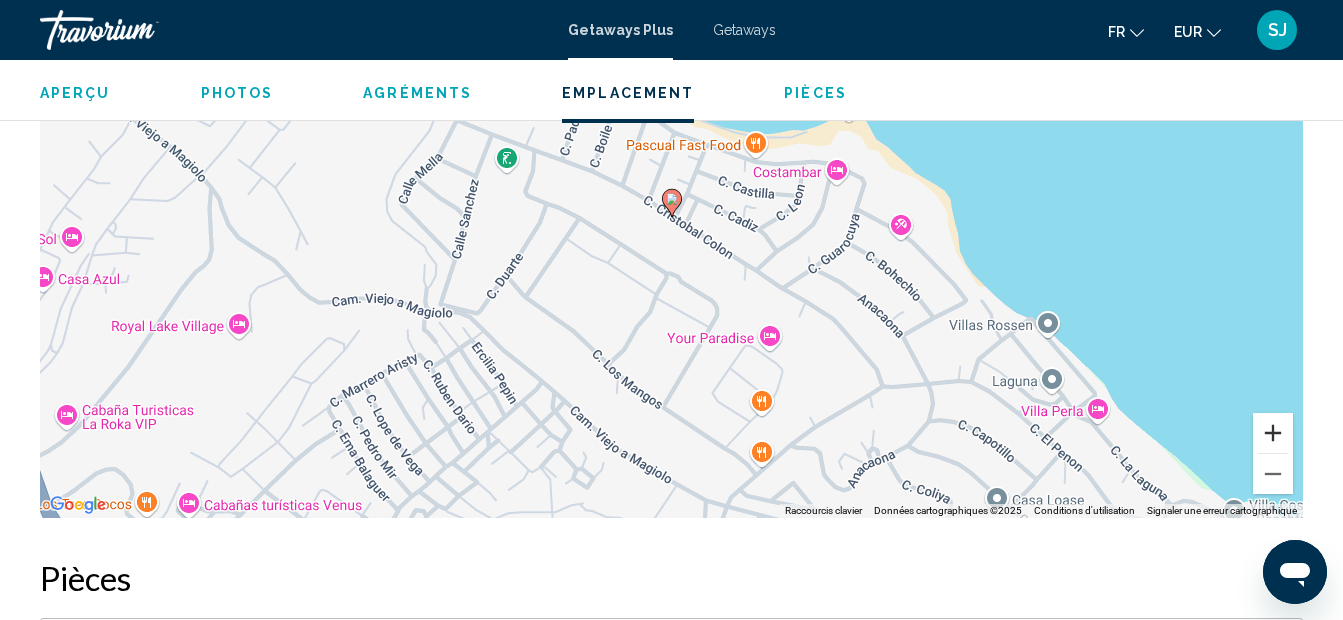 click at bounding box center (1273, 433) 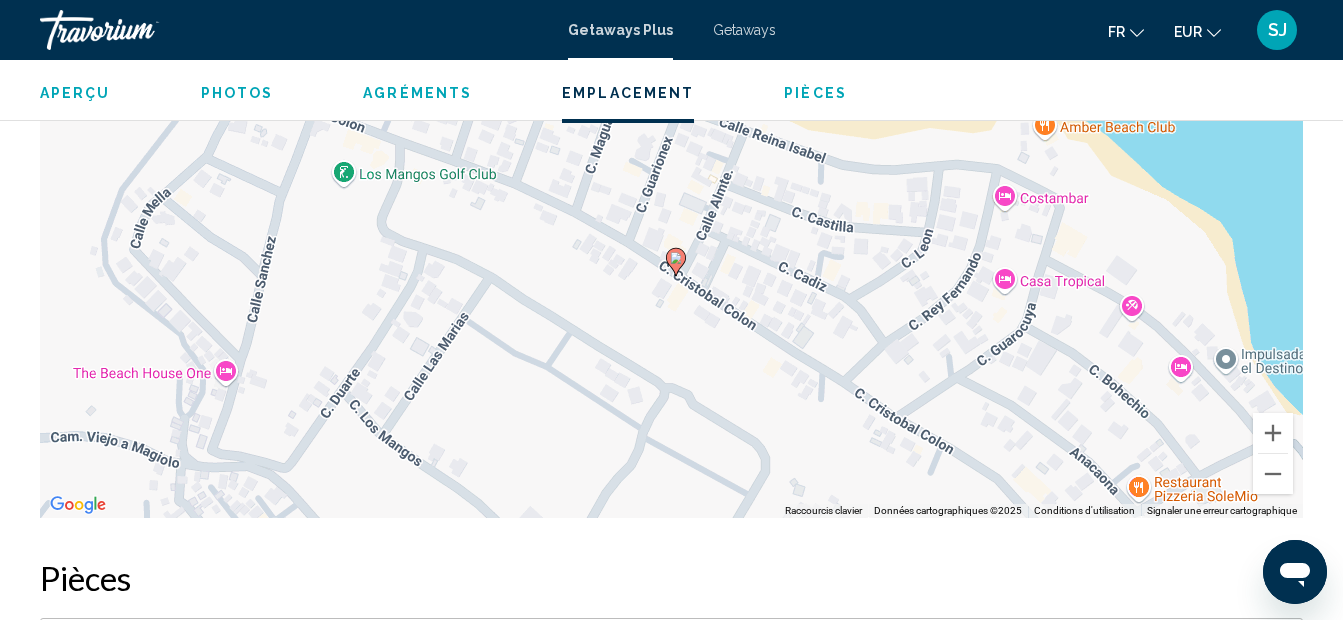 drag, startPoint x: 1224, startPoint y: 207, endPoint x: 1229, endPoint y: 282, distance: 75.16648 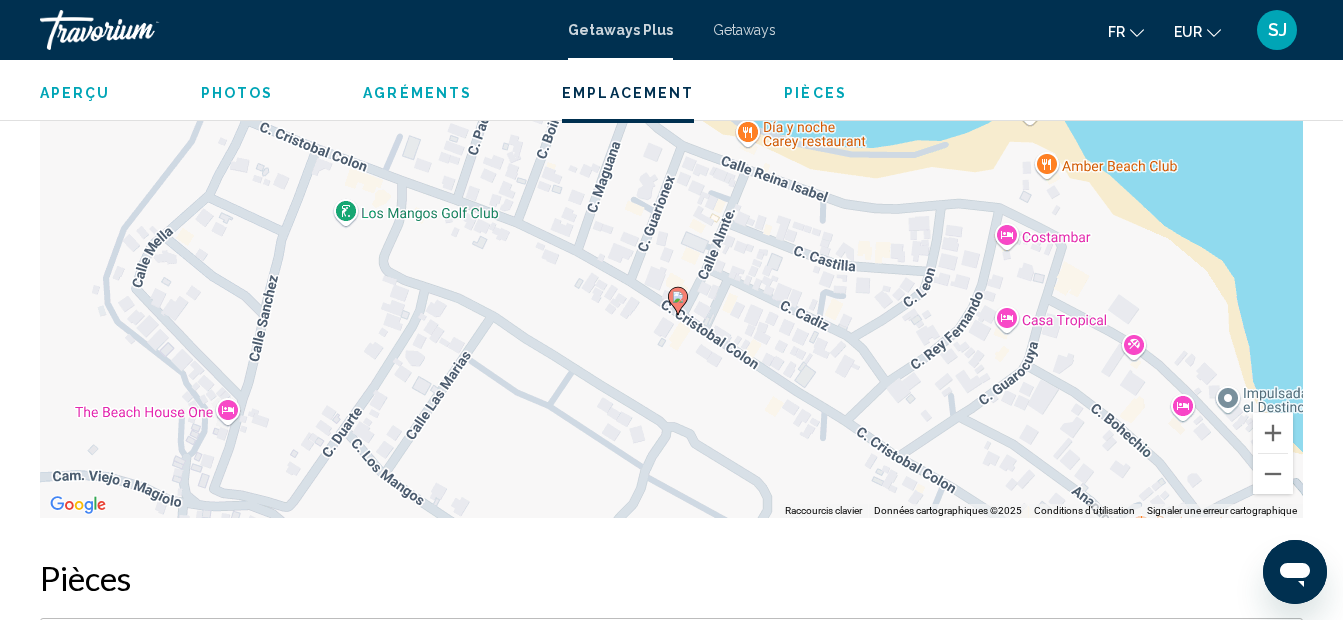 drag, startPoint x: 1232, startPoint y: 220, endPoint x: 1233, endPoint y: 257, distance: 37.01351 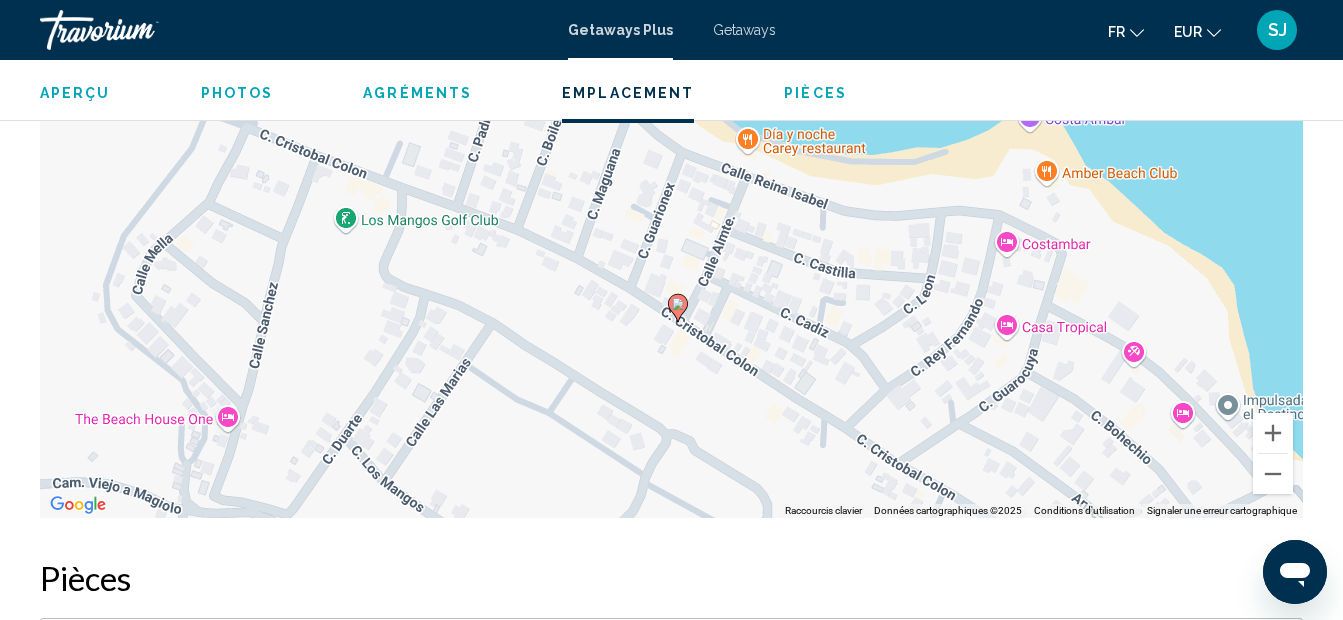 click on "Photos" at bounding box center (237, 93) 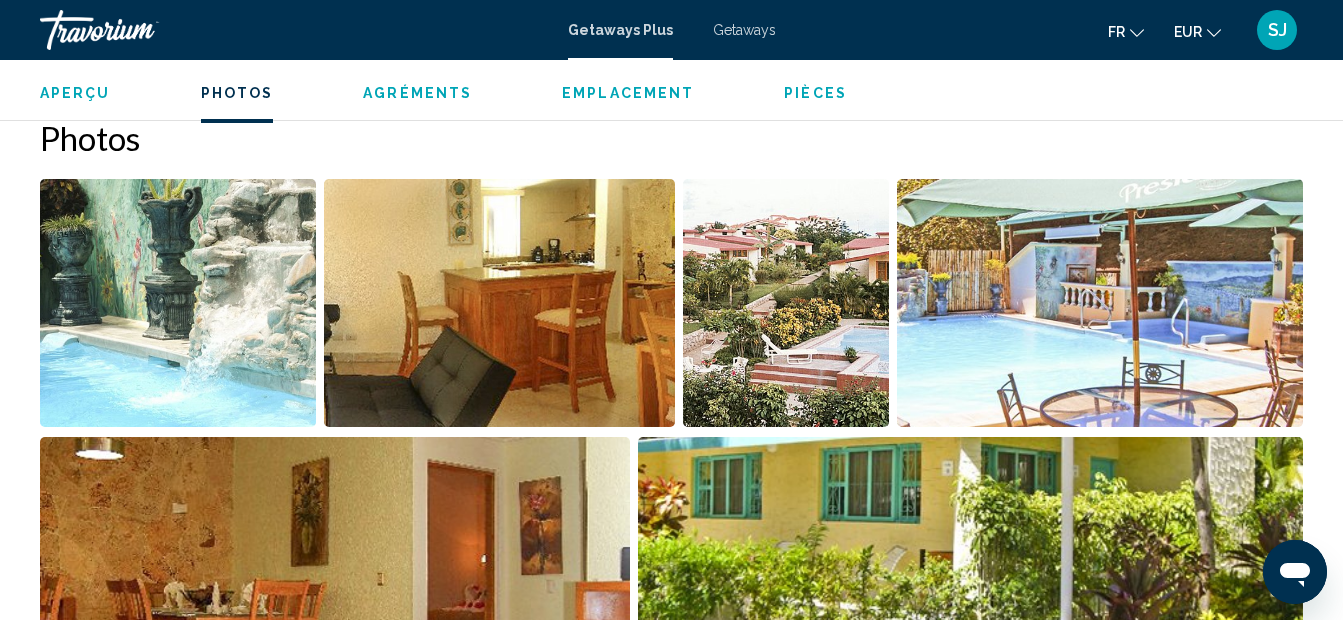 scroll, scrollTop: 1274, scrollLeft: 0, axis: vertical 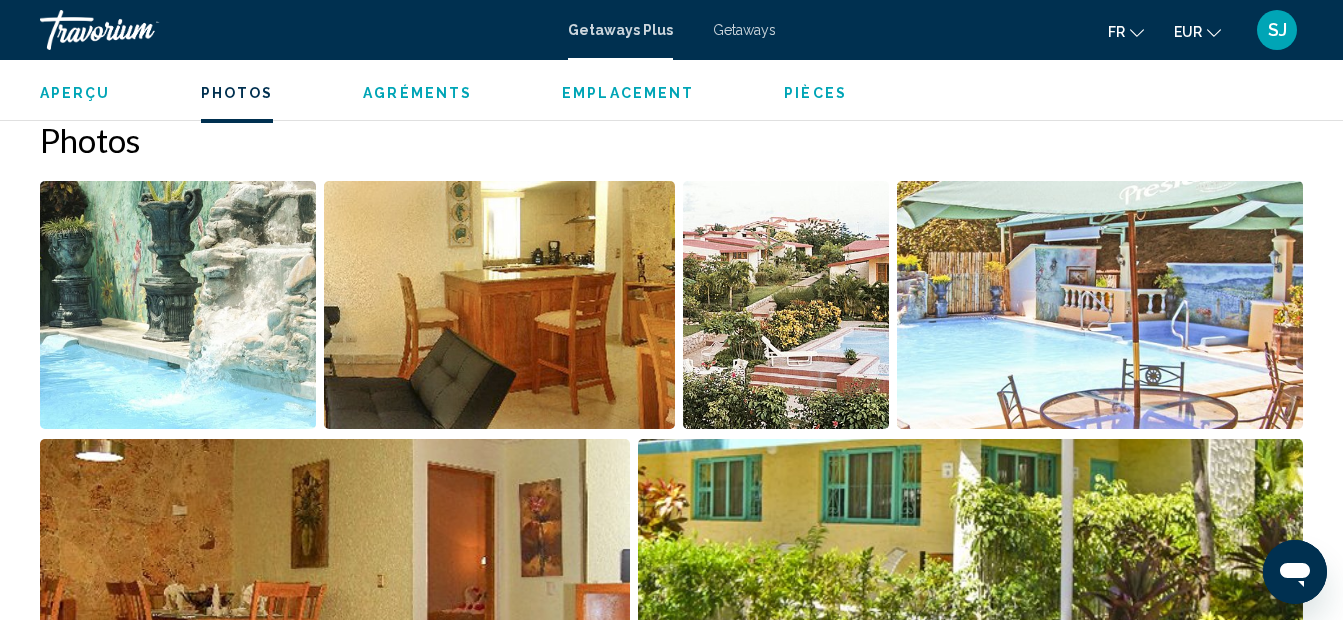 click on "Photos" at bounding box center [671, 140] 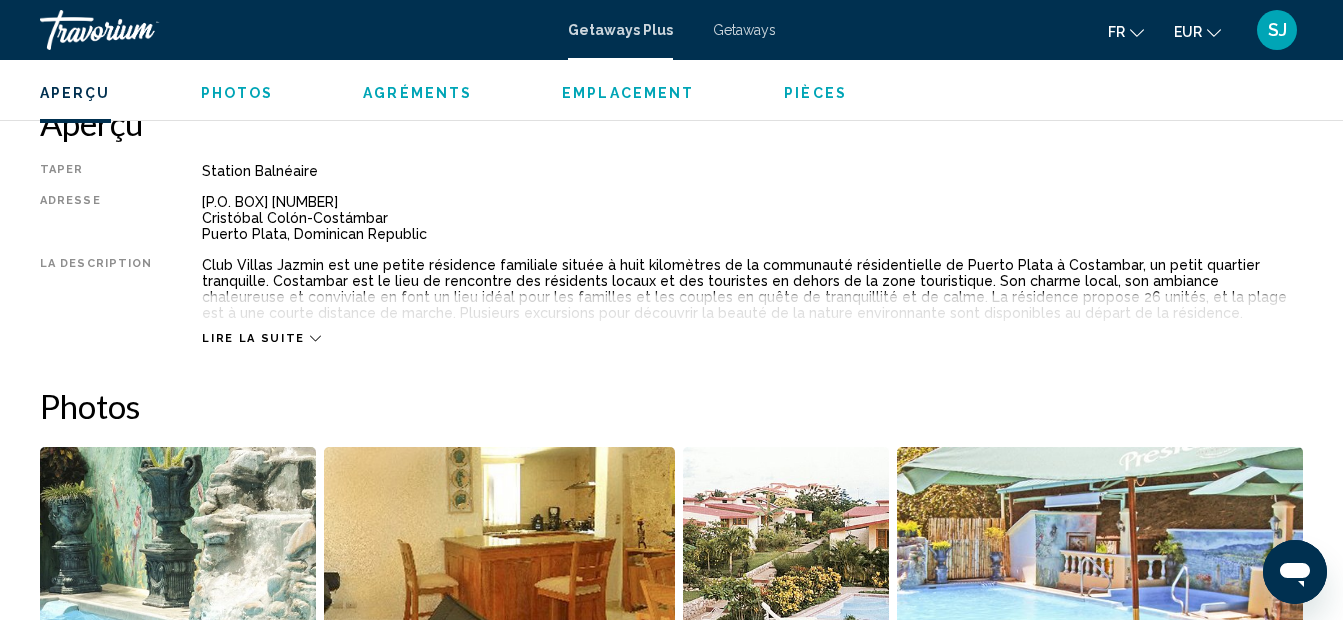 scroll, scrollTop: 991, scrollLeft: 0, axis: vertical 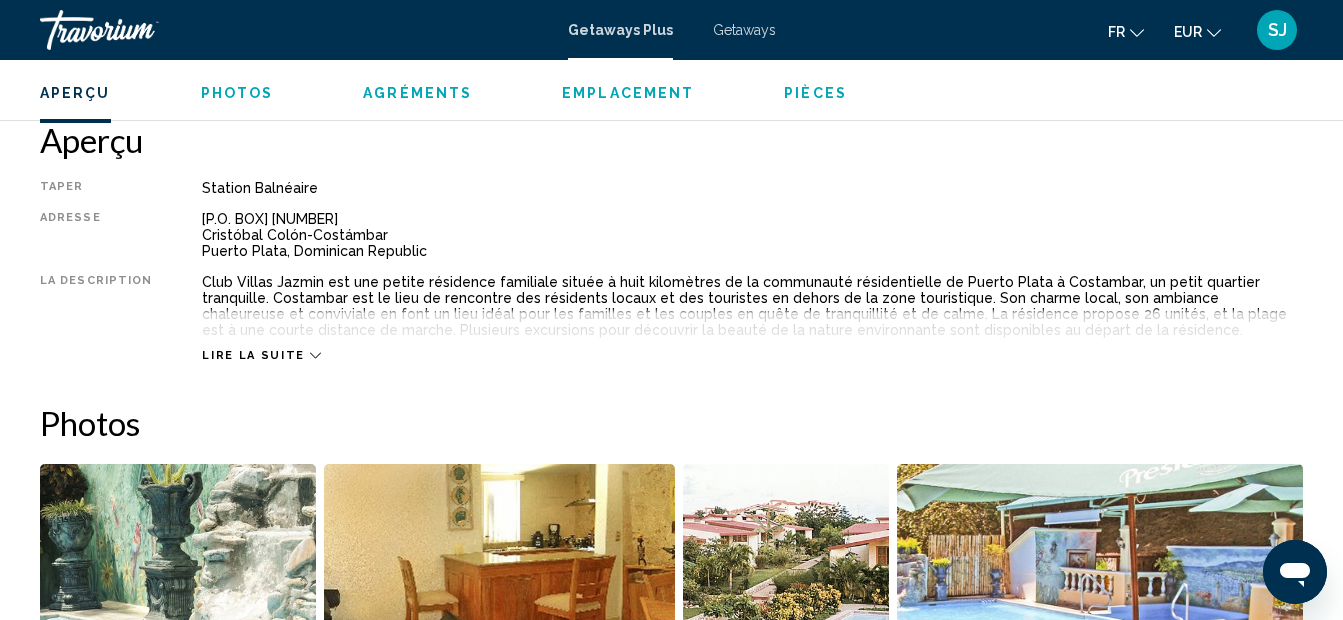 drag, startPoint x: 194, startPoint y: 218, endPoint x: 419, endPoint y: 244, distance: 226.49724 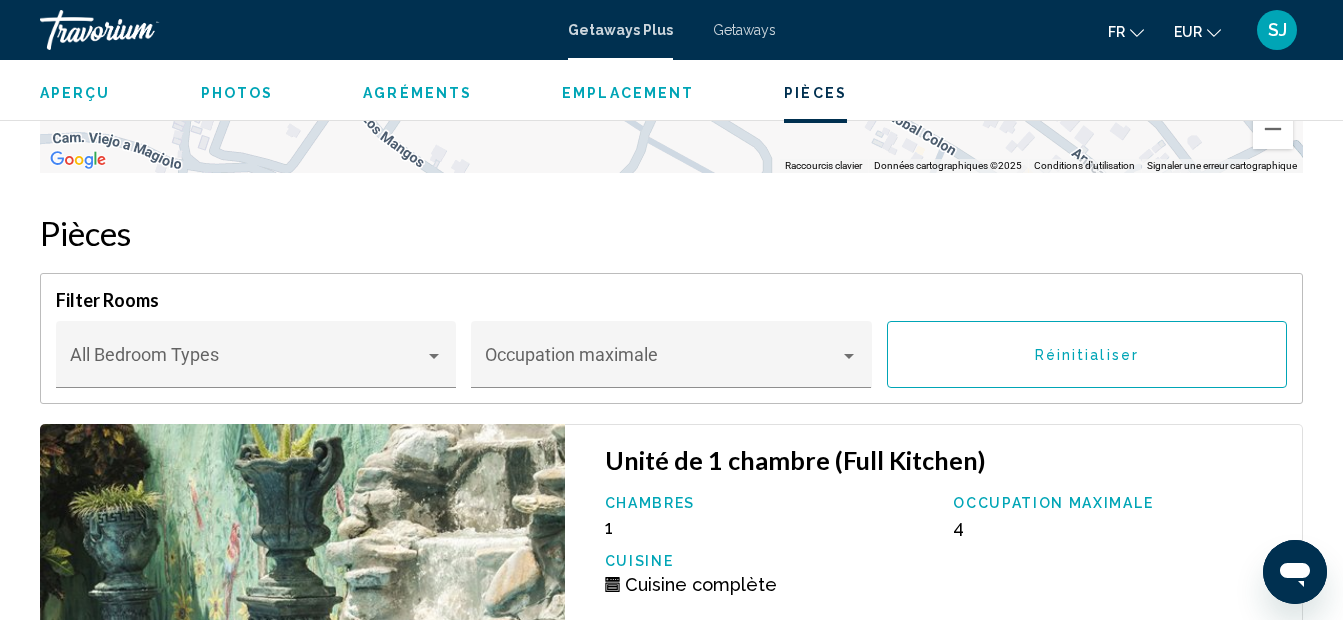 scroll, scrollTop: 3750, scrollLeft: 0, axis: vertical 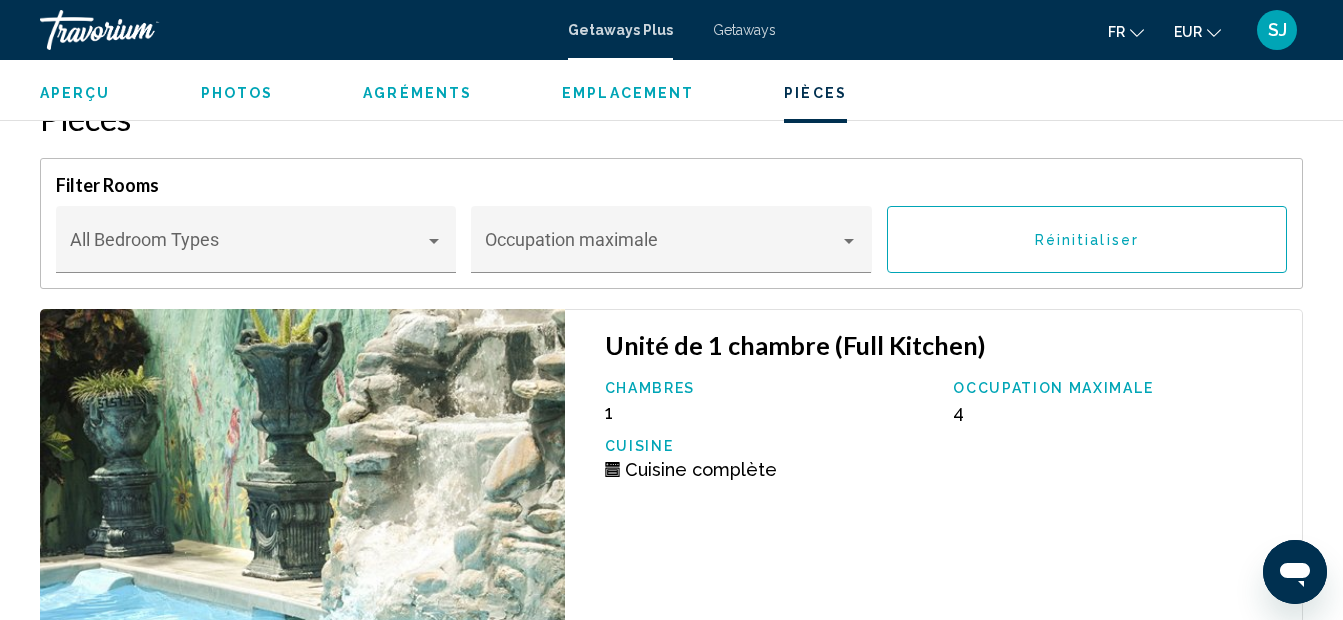 type 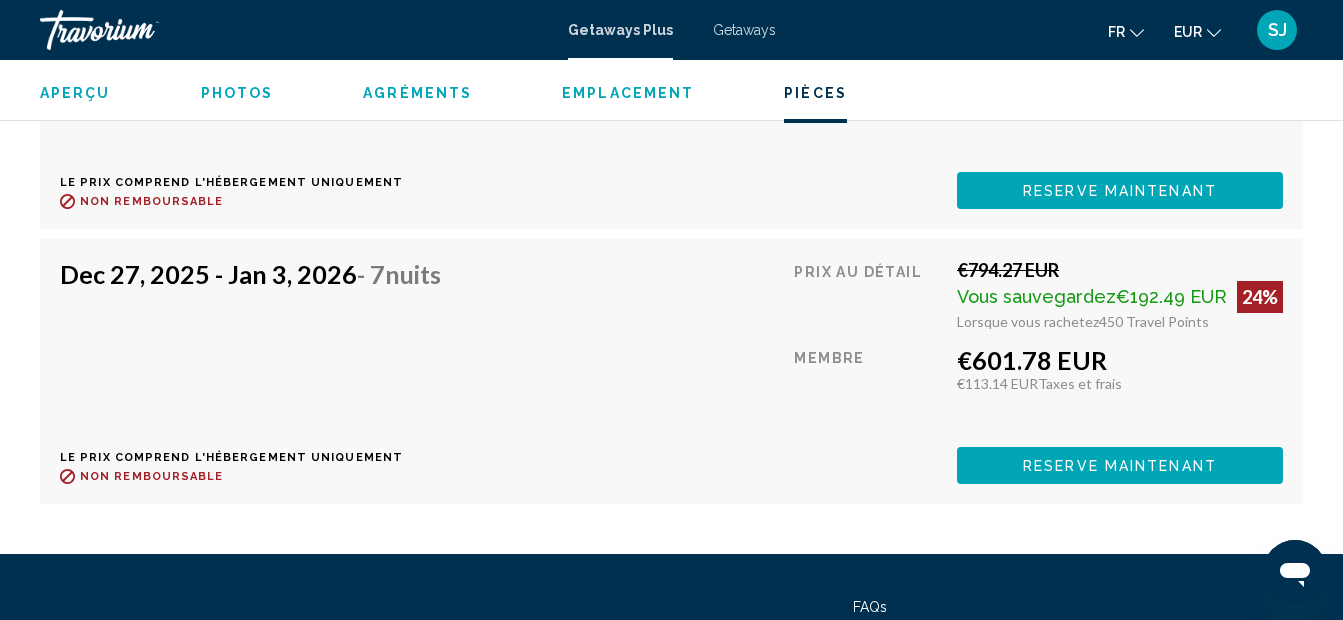 scroll, scrollTop: 16830, scrollLeft: 0, axis: vertical 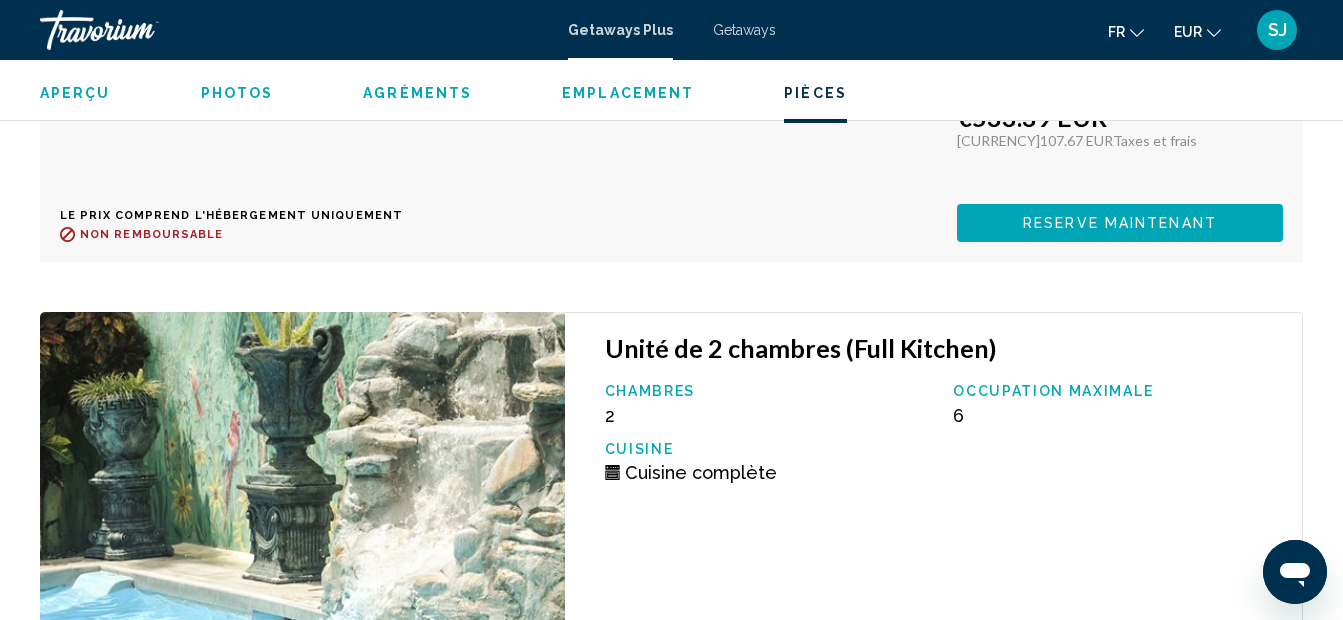 click on "Aperçu" at bounding box center [75, 93] 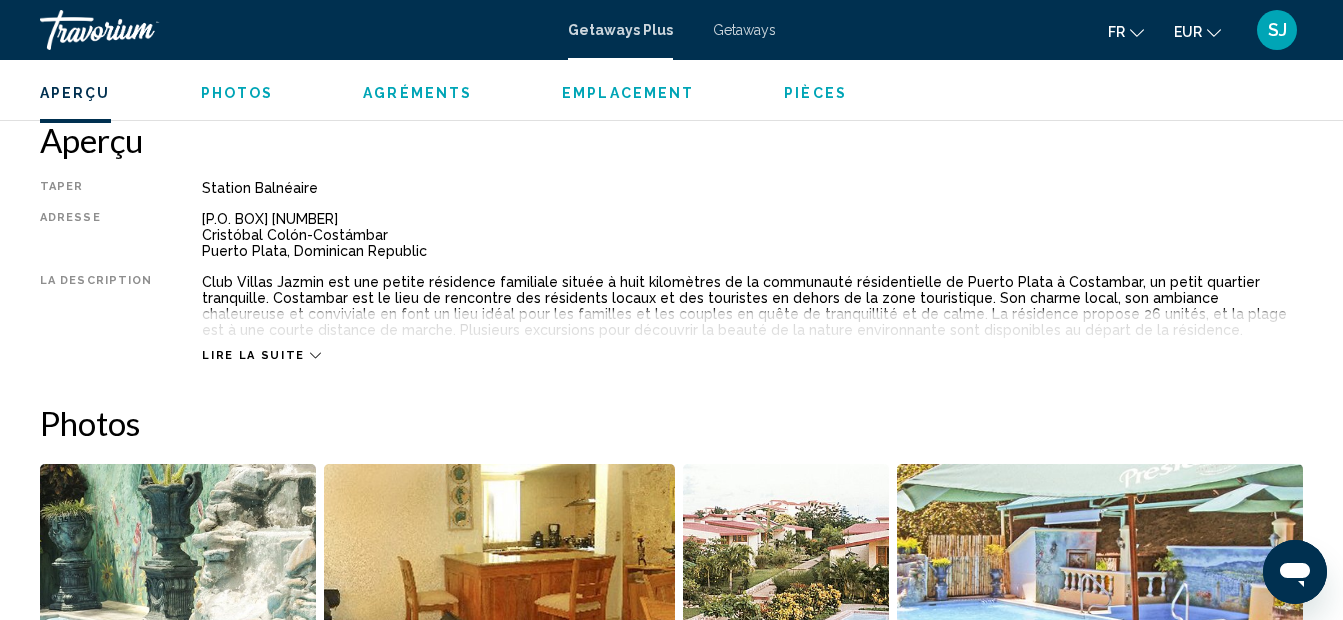 type 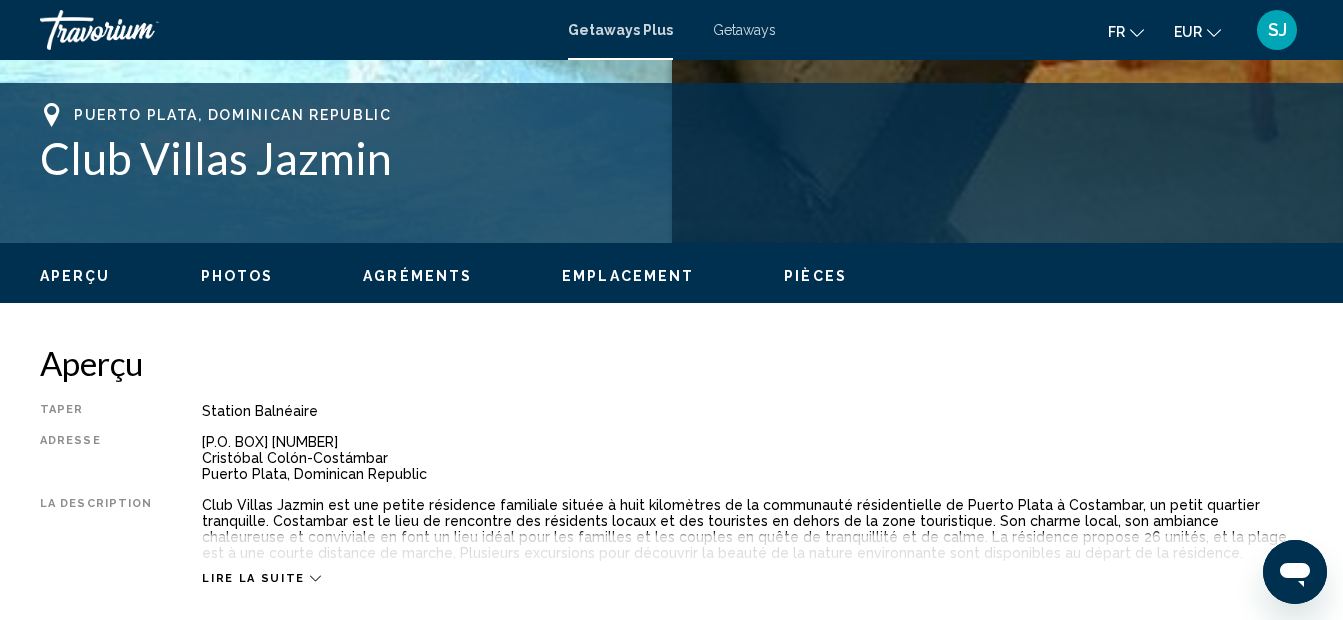 scroll, scrollTop: 551, scrollLeft: 0, axis: vertical 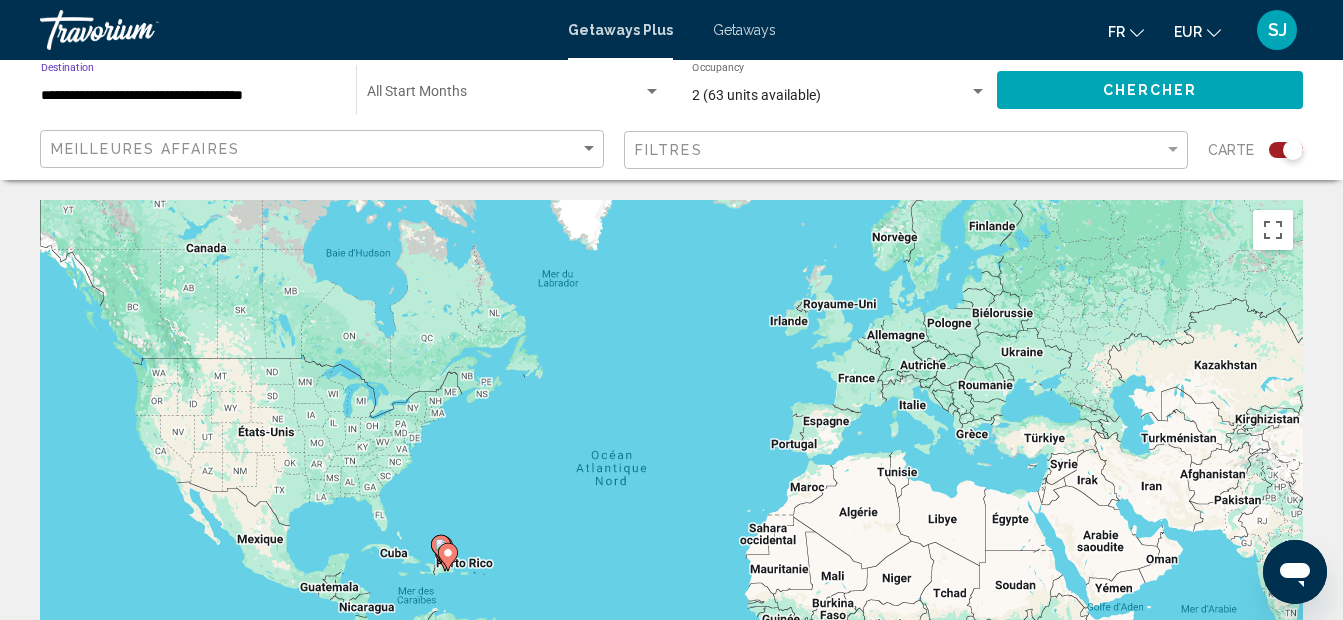 click on "**********" at bounding box center (188, 96) 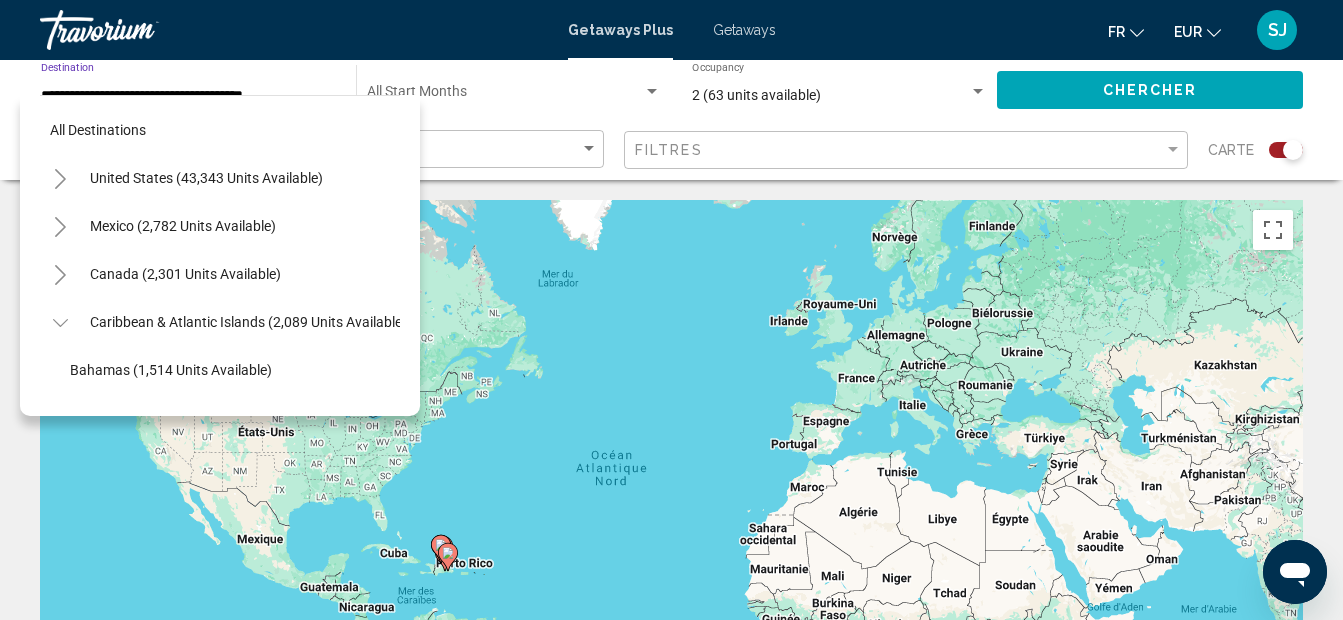 scroll, scrollTop: 271, scrollLeft: 0, axis: vertical 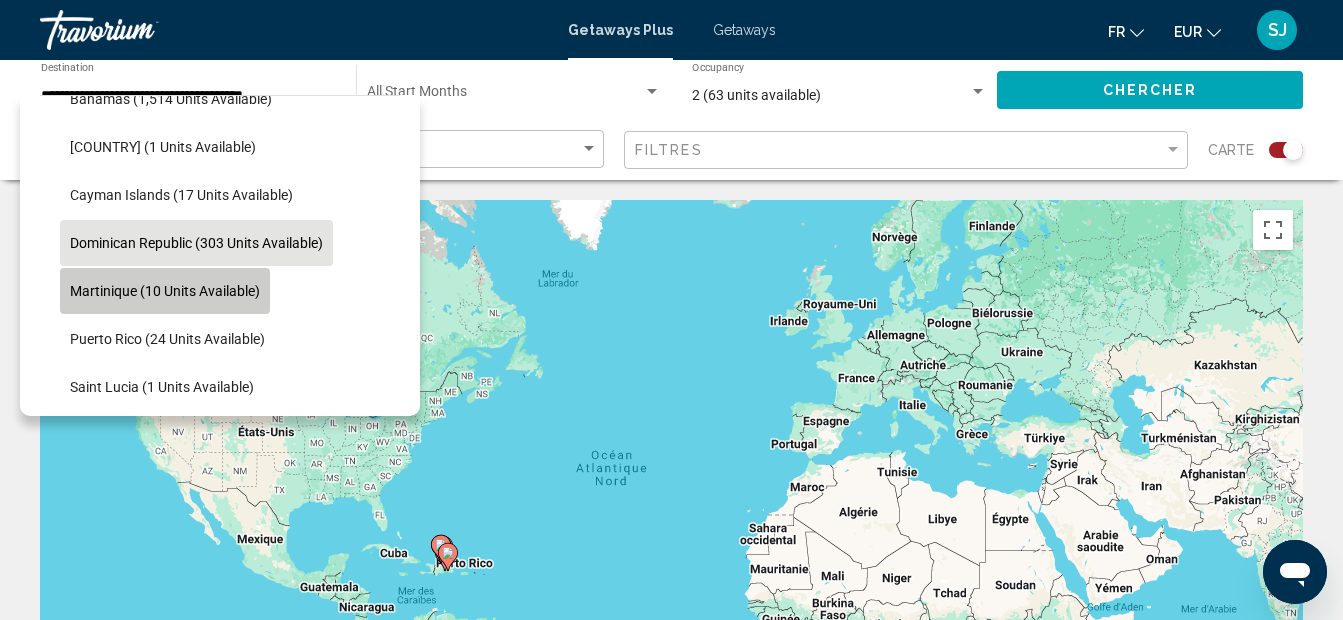 click on "Martinique (10 units available)" 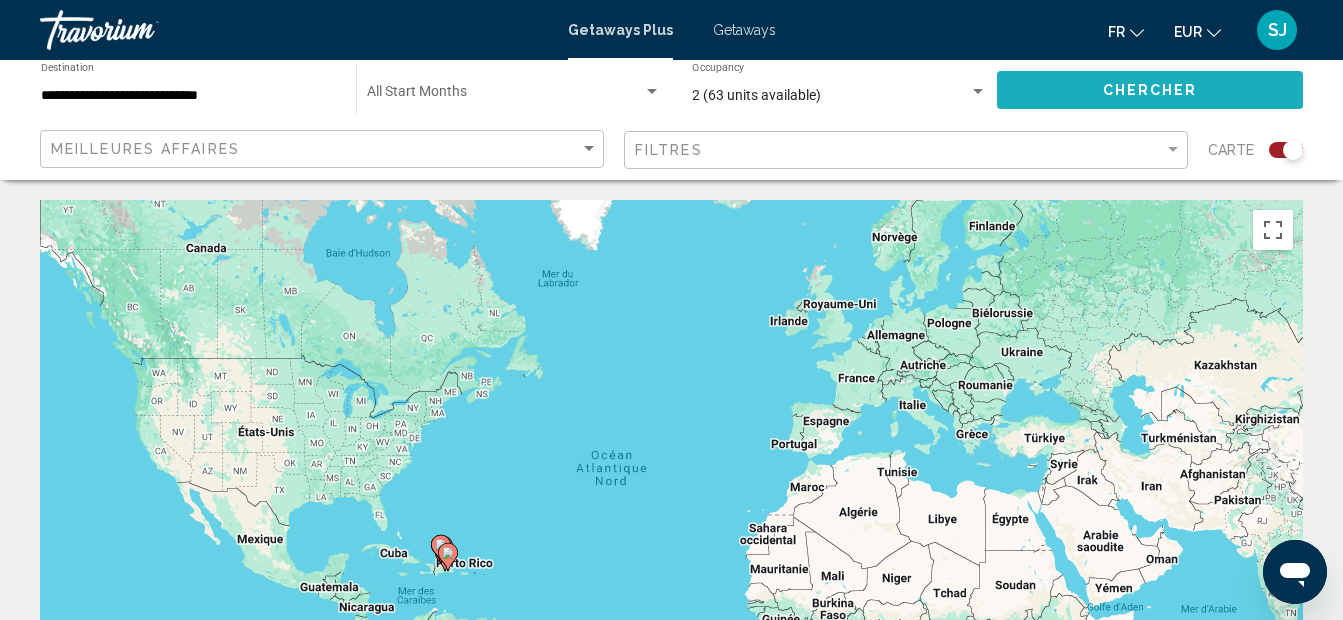 click on "Chercher" 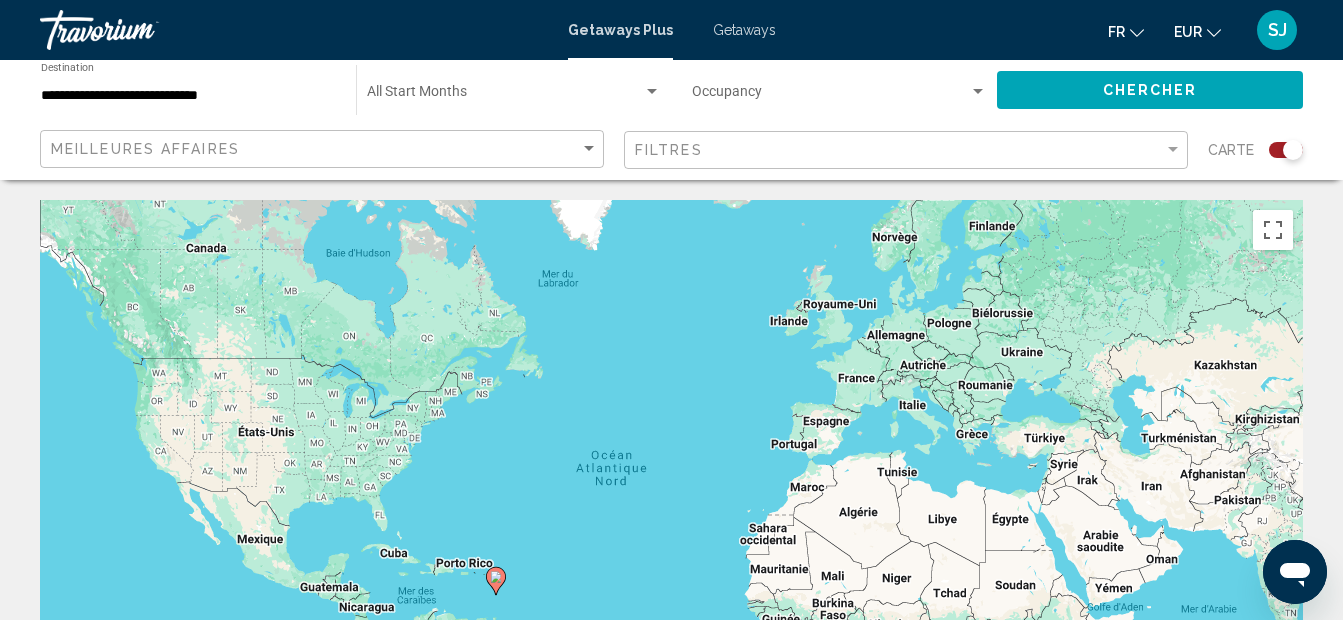 click 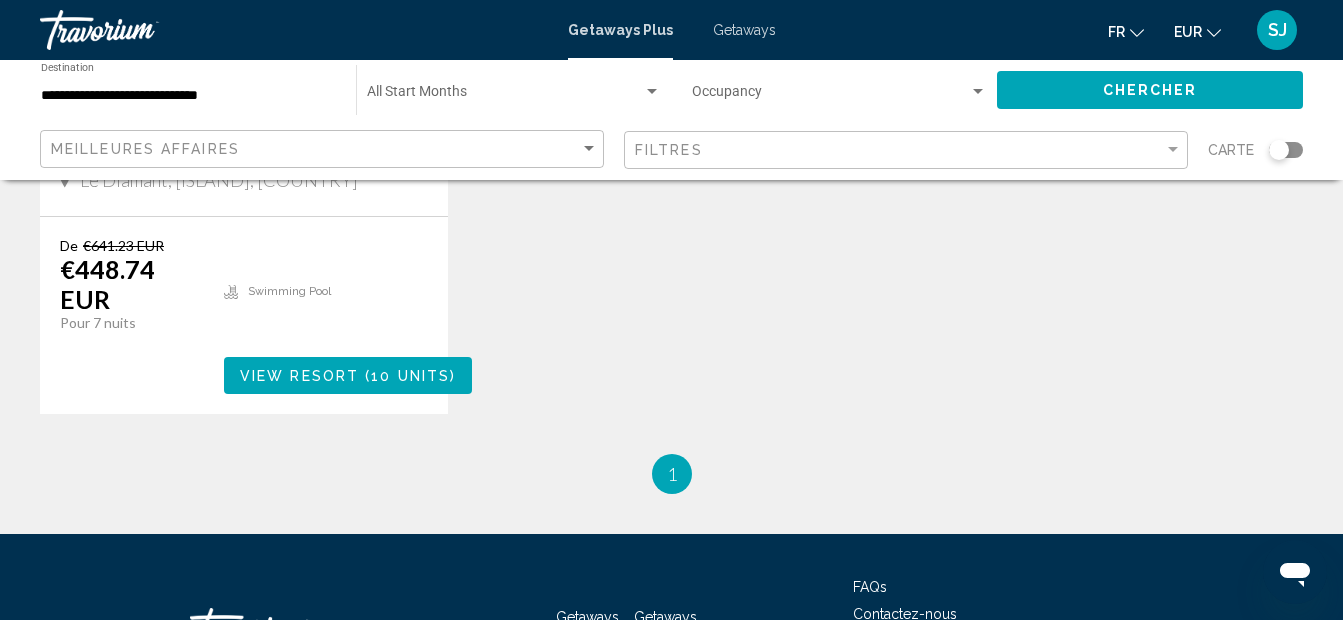 scroll, scrollTop: 560, scrollLeft: 0, axis: vertical 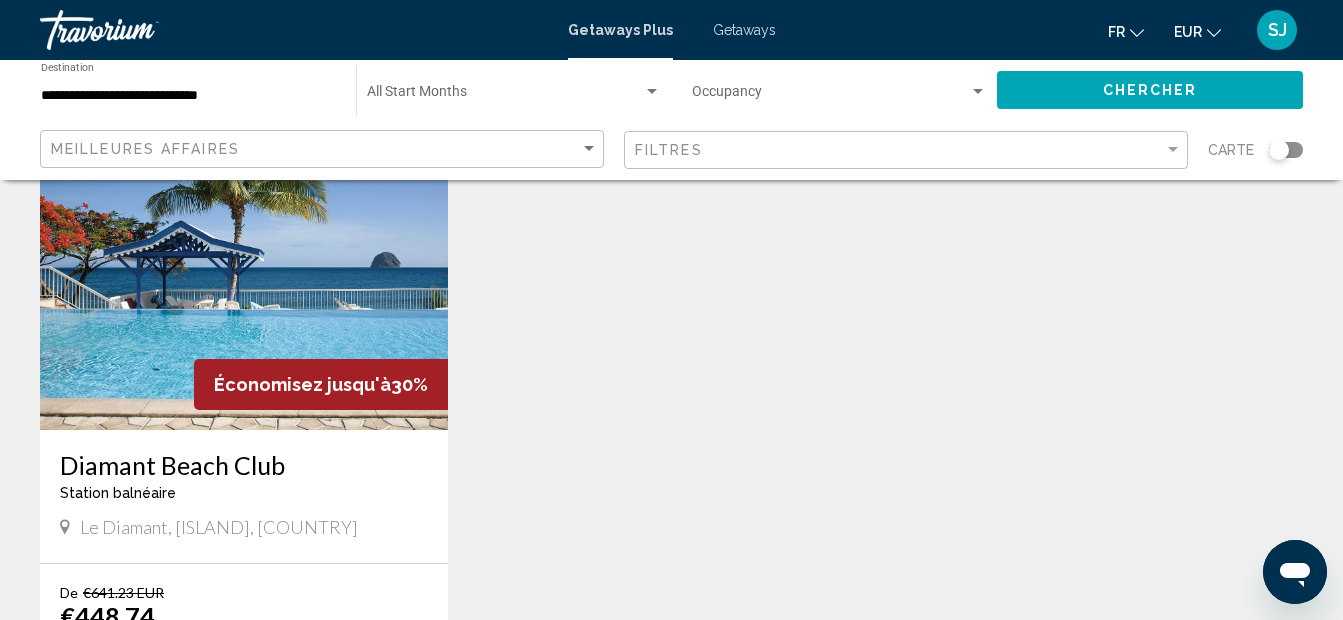 drag, startPoint x: 48, startPoint y: 476, endPoint x: 295, endPoint y: 525, distance: 251.81342 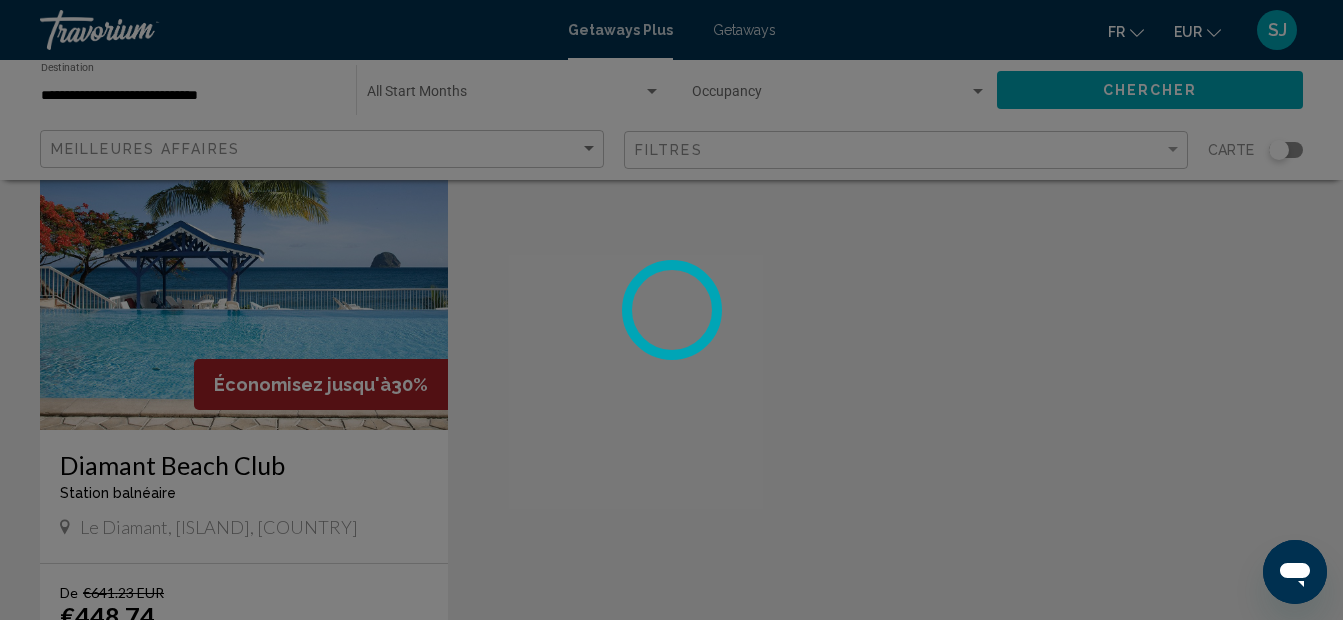 scroll, scrollTop: 225, scrollLeft: 0, axis: vertical 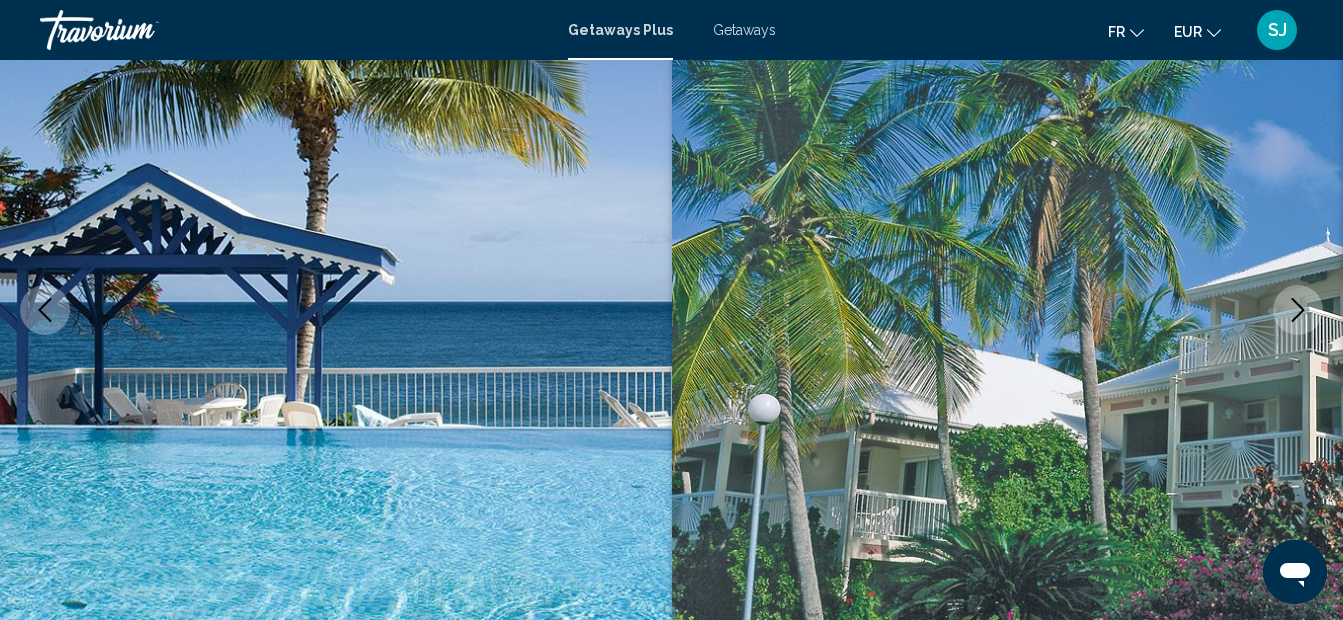type 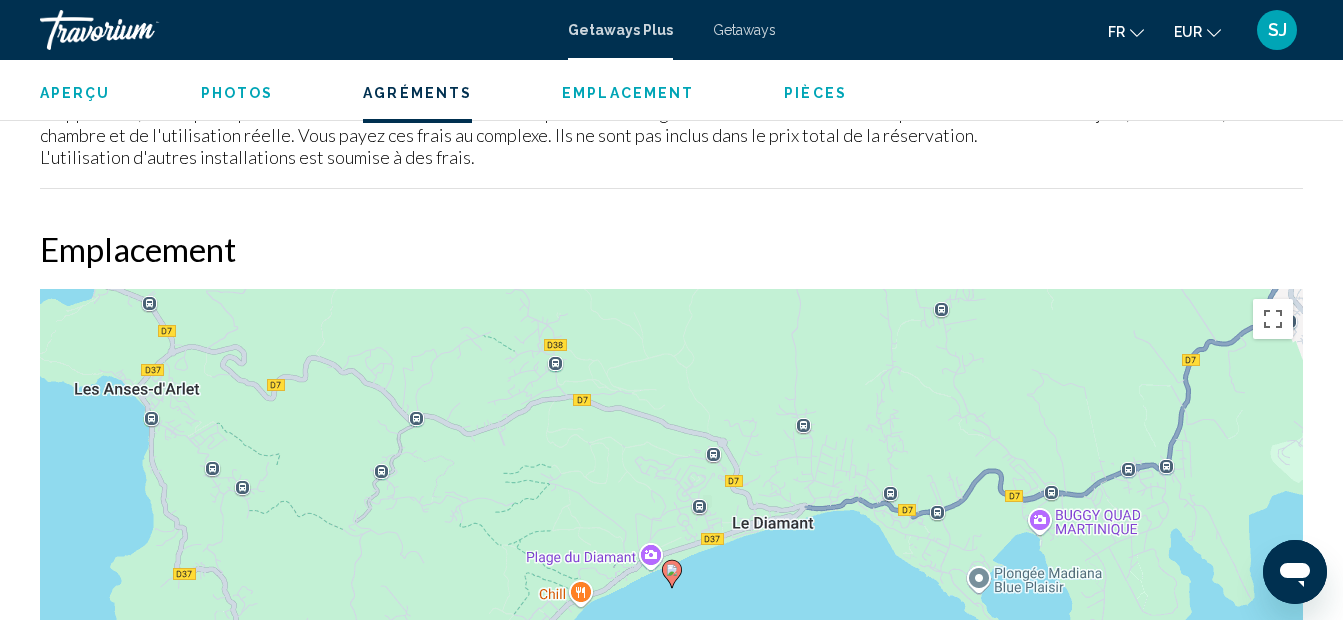 scroll, scrollTop: 2705, scrollLeft: 0, axis: vertical 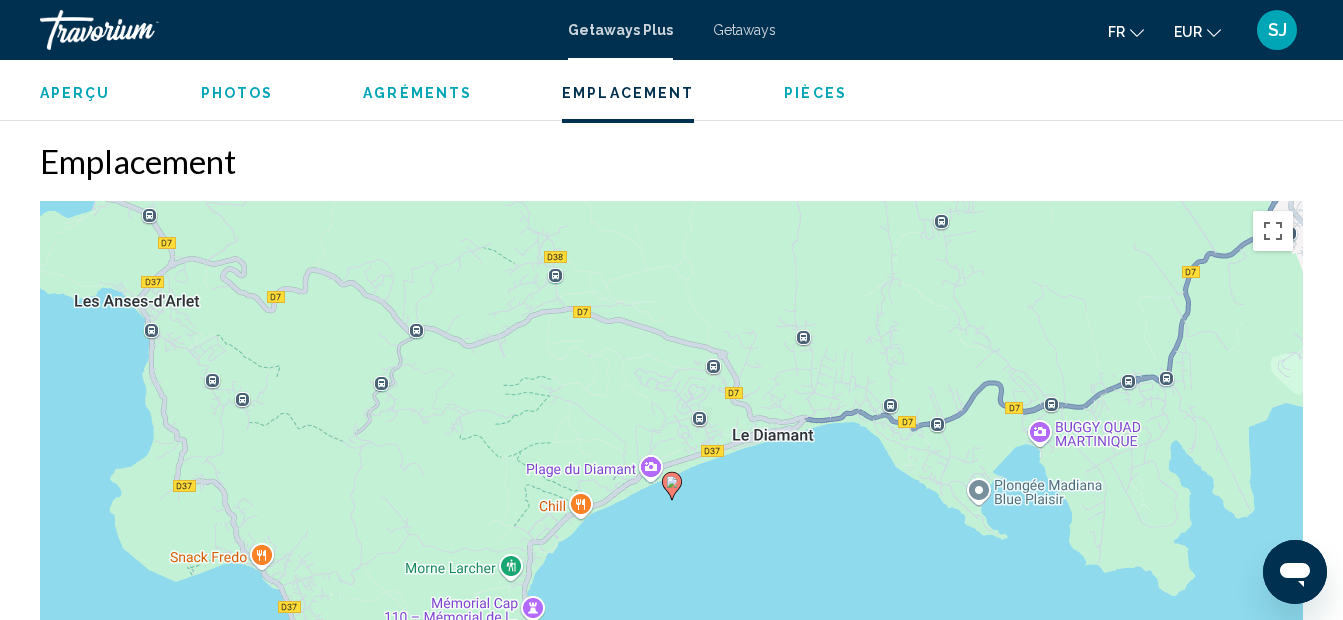 click on "Pièces" at bounding box center (815, 93) 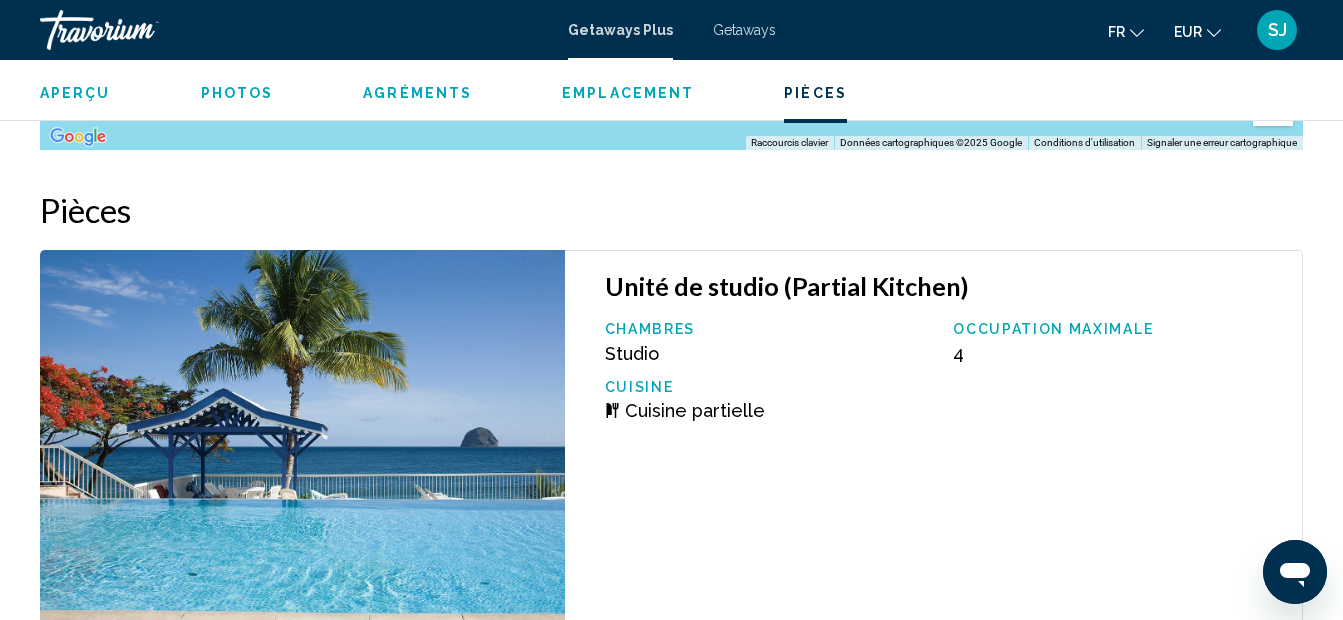 scroll, scrollTop: 3426, scrollLeft: 0, axis: vertical 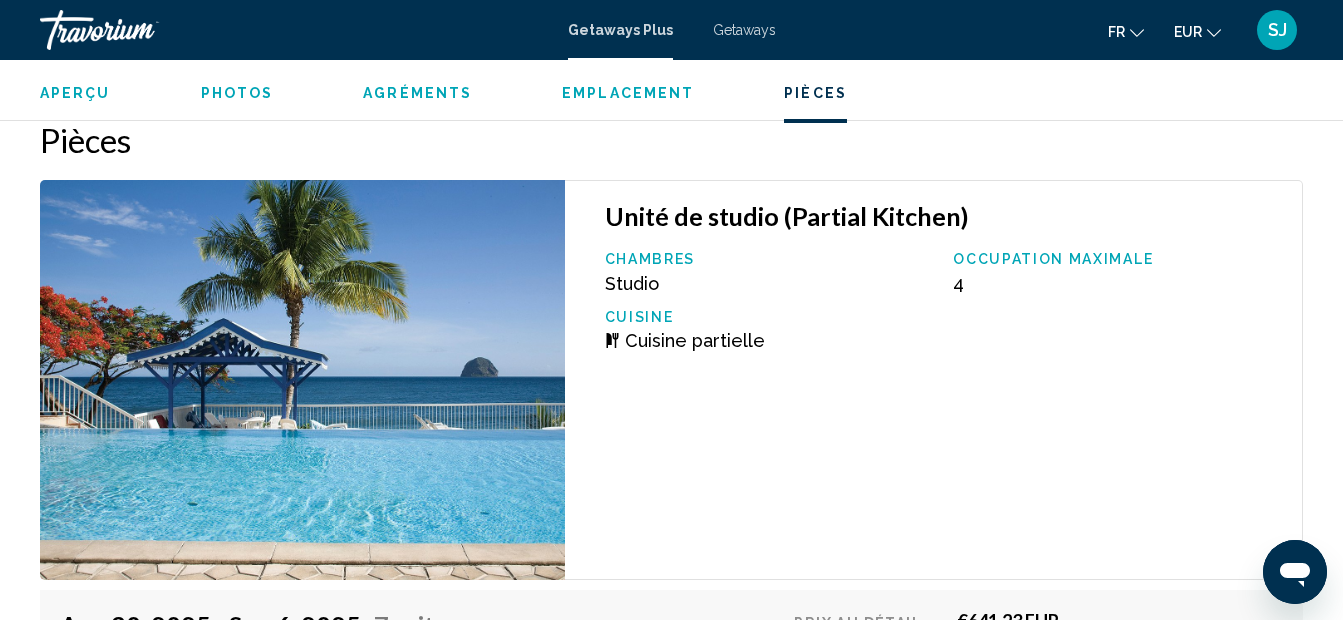 type 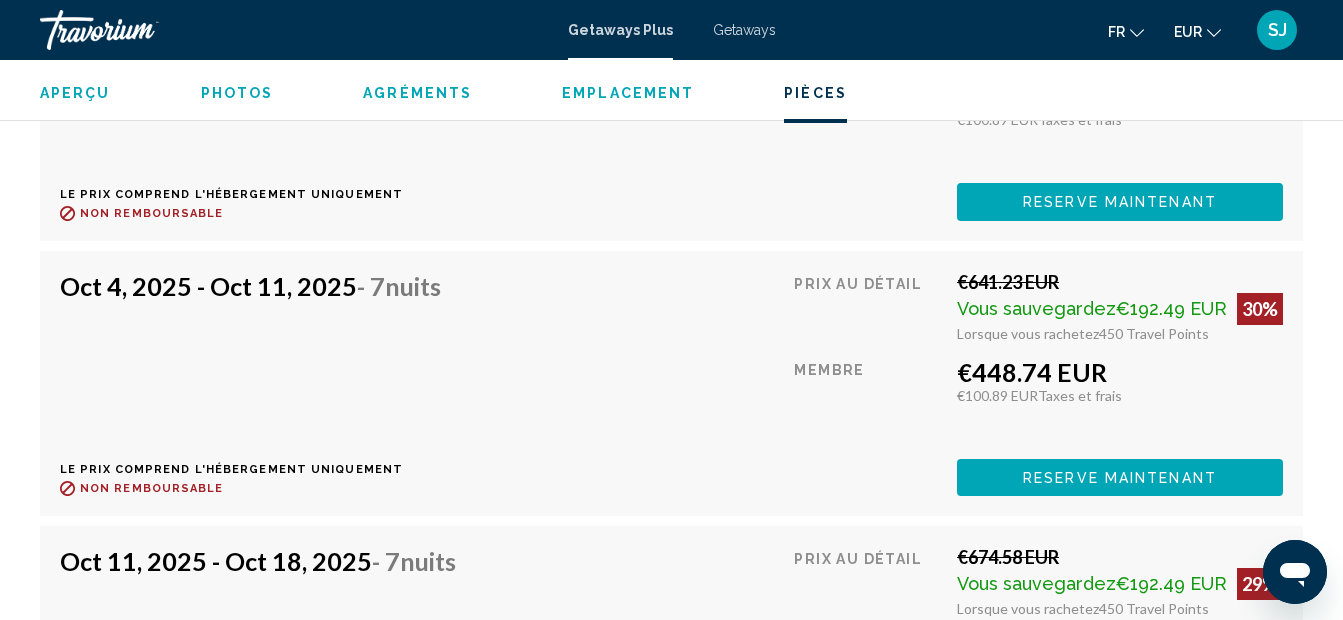 scroll, scrollTop: 4586, scrollLeft: 0, axis: vertical 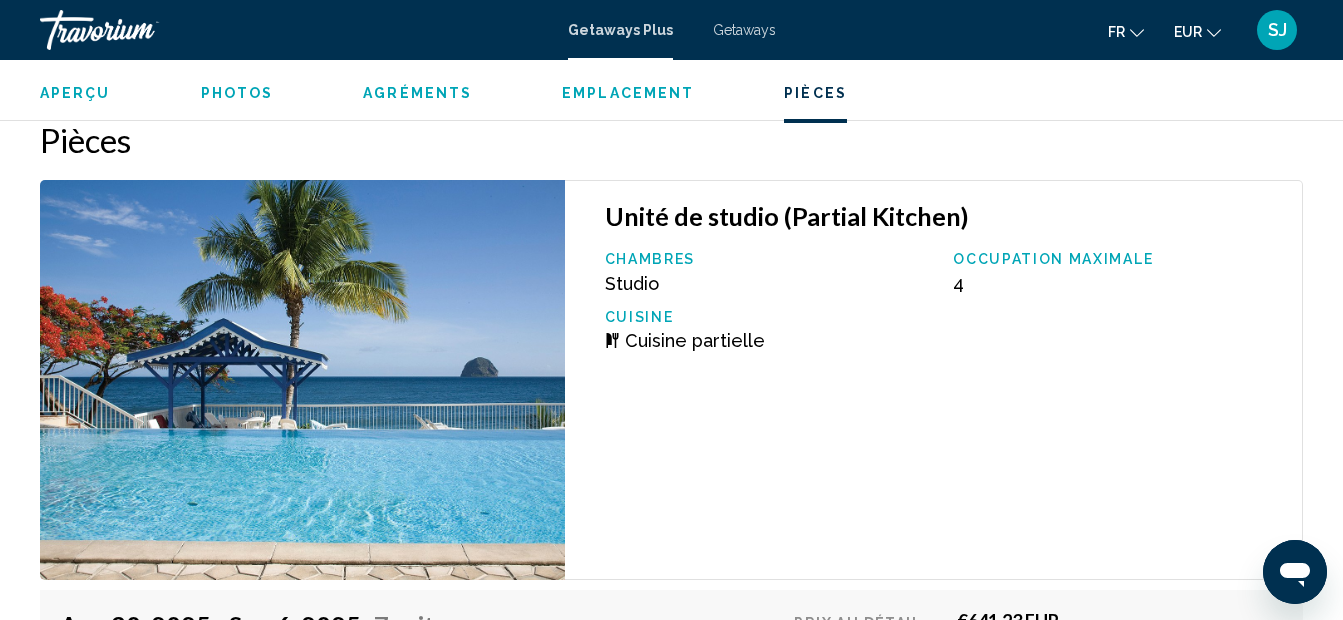 click on "Photos" at bounding box center [237, 93] 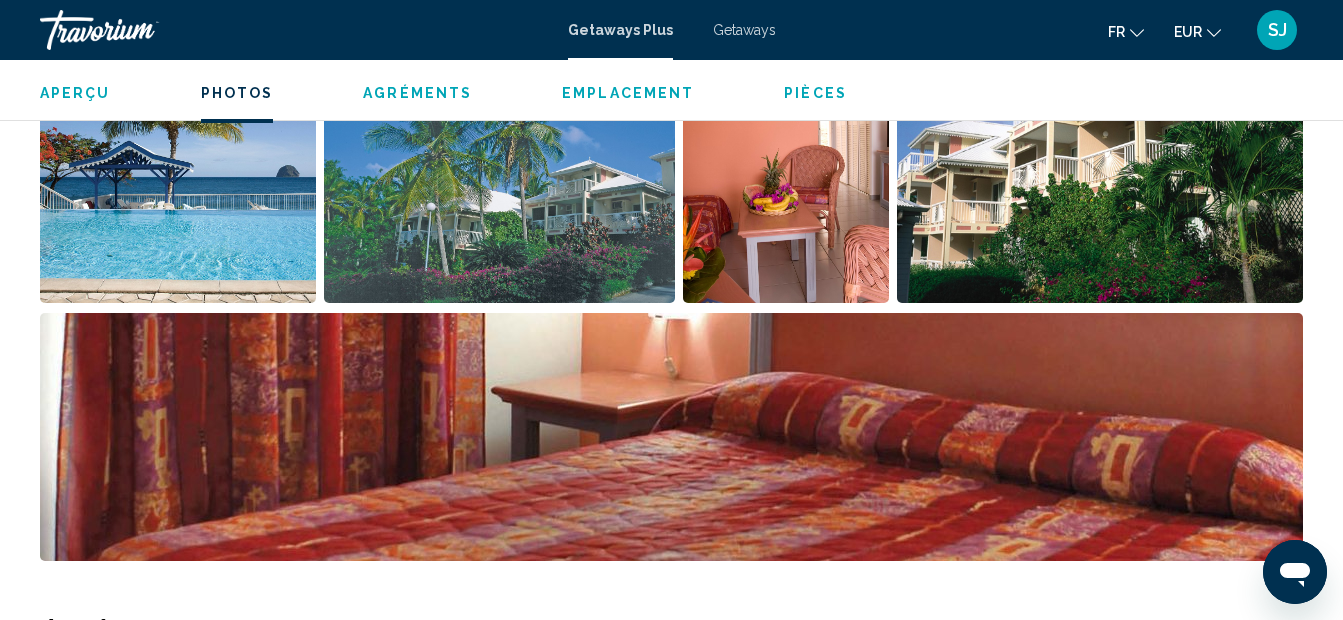 scroll, scrollTop: 1226, scrollLeft: 0, axis: vertical 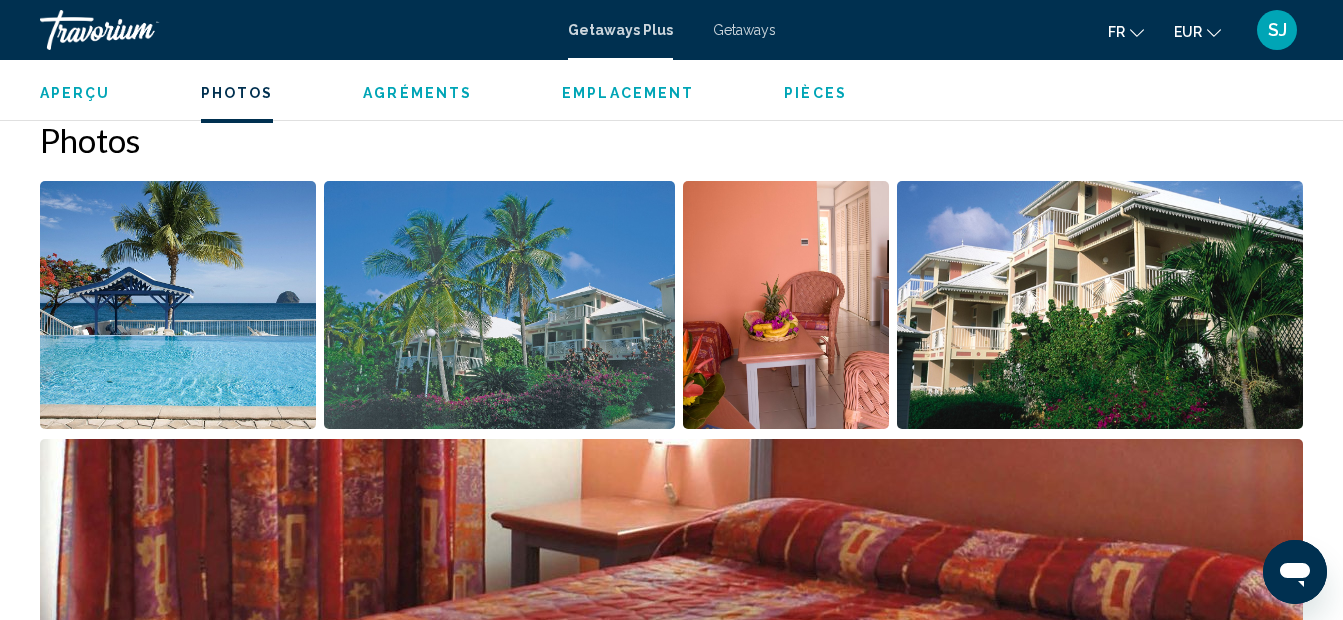 click on "Emplacement" at bounding box center (628, 93) 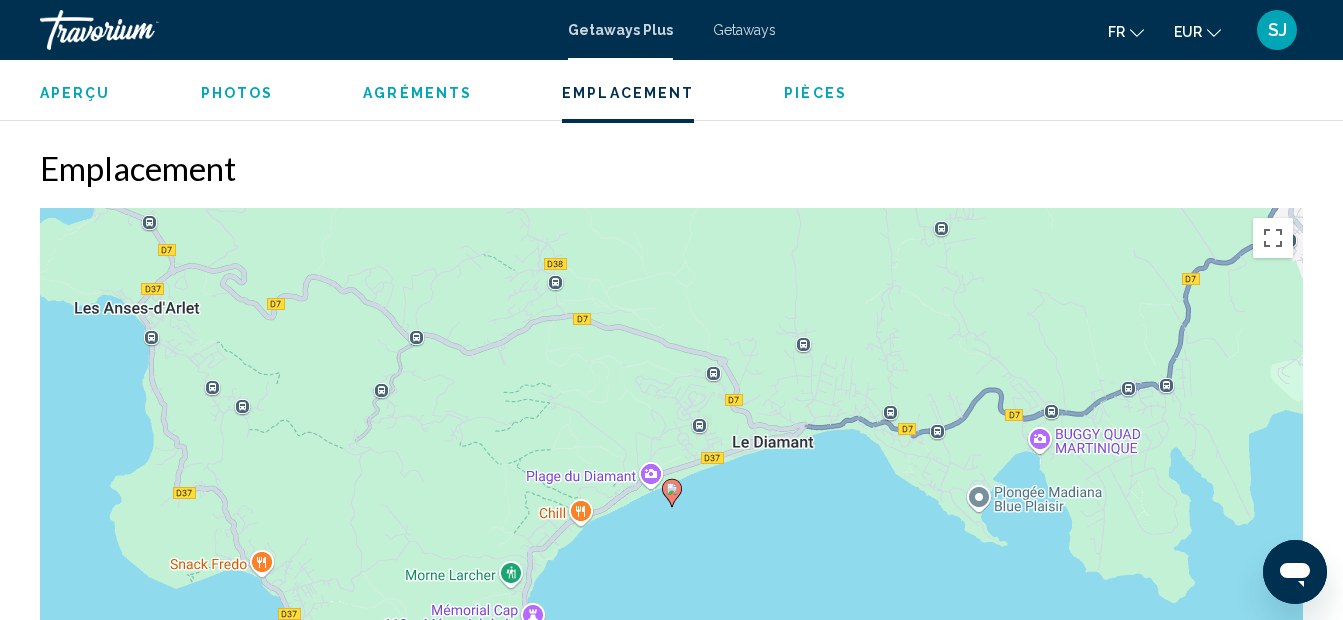 scroll, scrollTop: 2726, scrollLeft: 0, axis: vertical 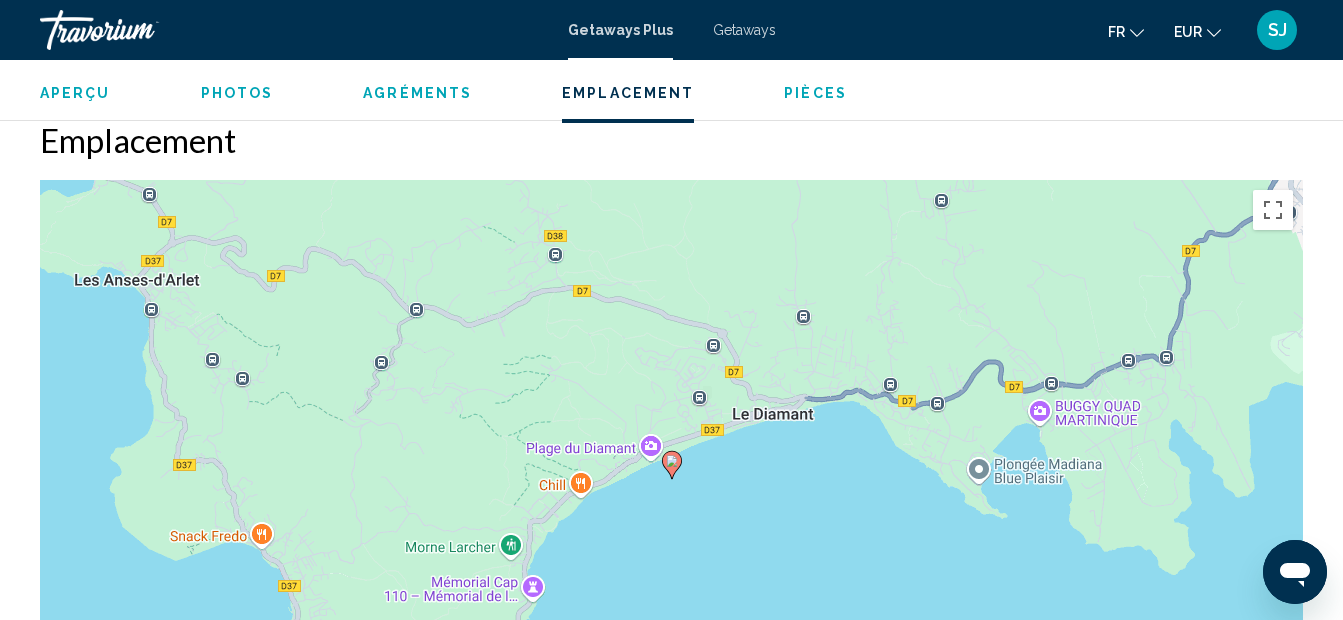 click on "Aperçu
Photos
Agréments
Emplacement
Pièces
Rechercher" 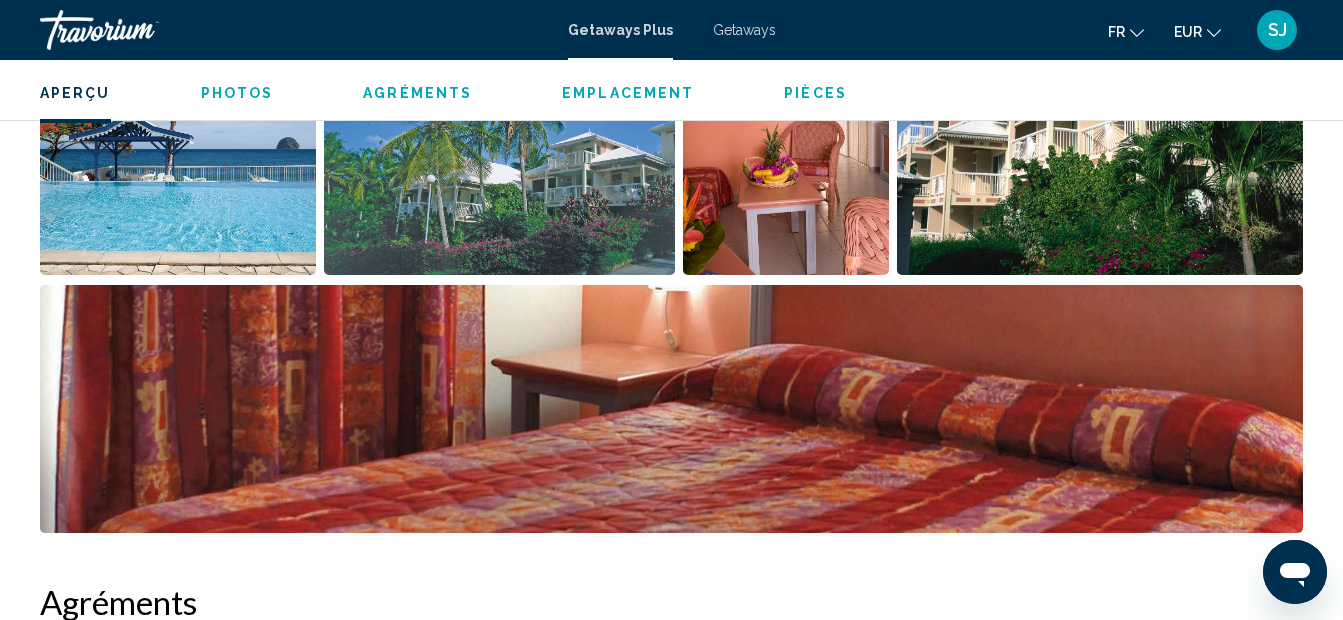 scroll, scrollTop: 991, scrollLeft: 0, axis: vertical 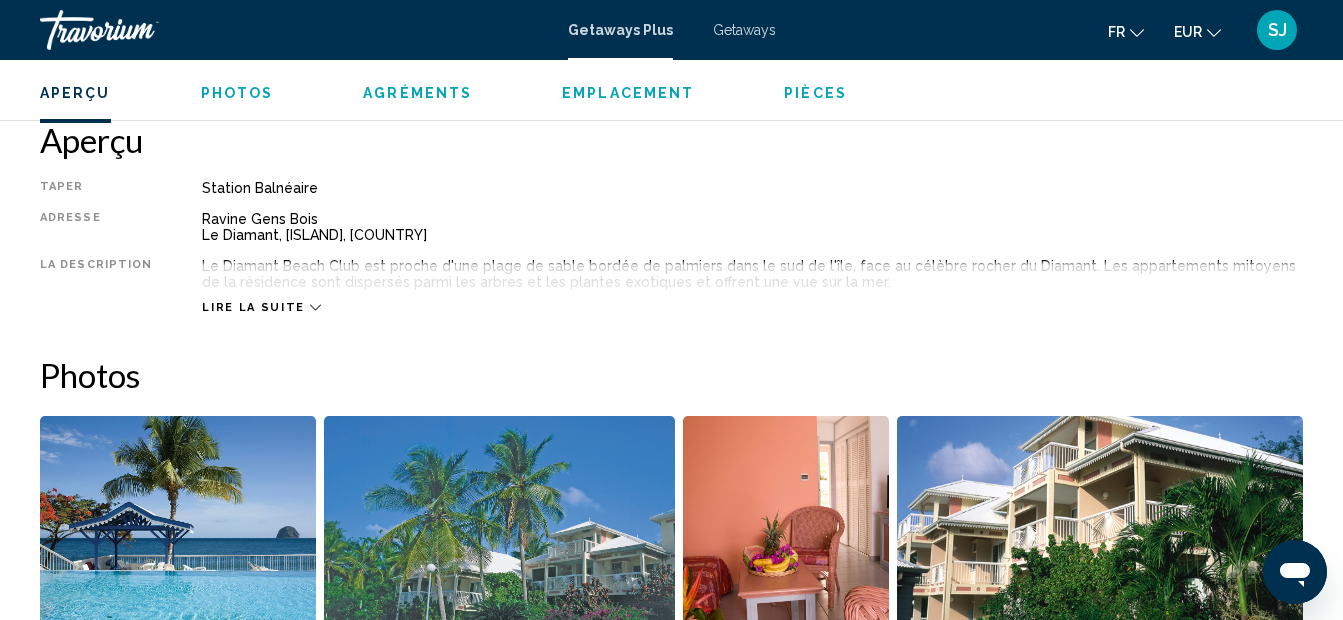drag, startPoint x: 189, startPoint y: 216, endPoint x: 346, endPoint y: 232, distance: 157.81319 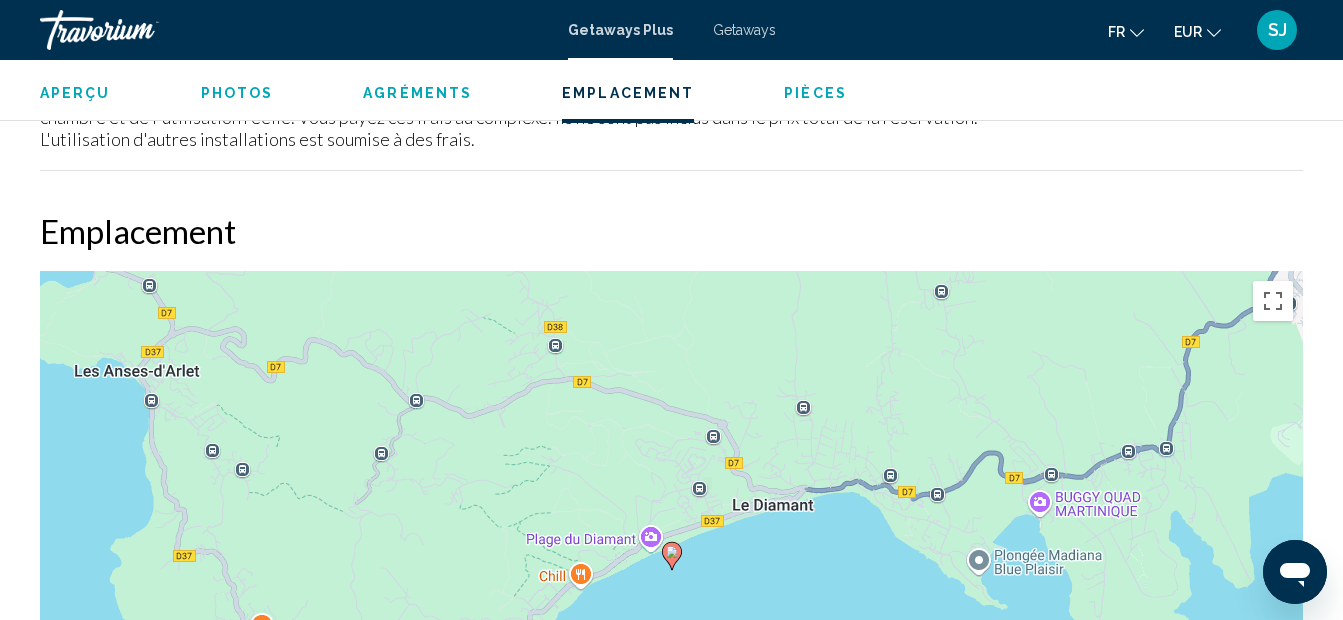 scroll, scrollTop: 2726, scrollLeft: 0, axis: vertical 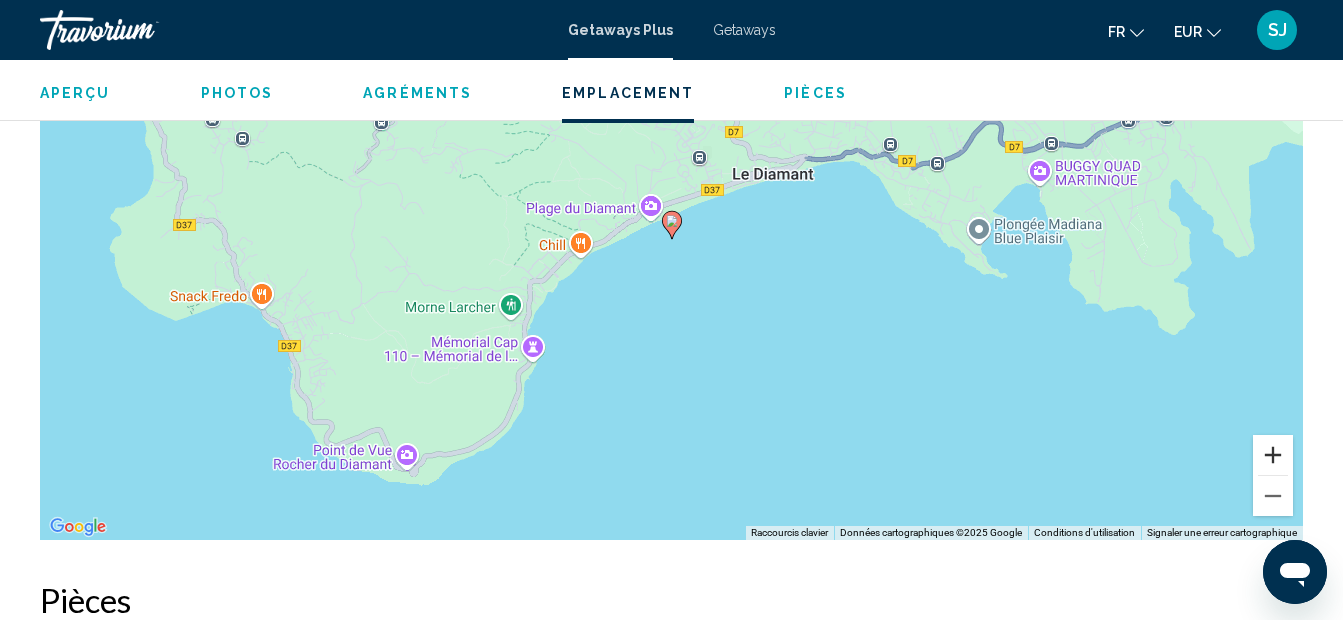 click at bounding box center (1273, 455) 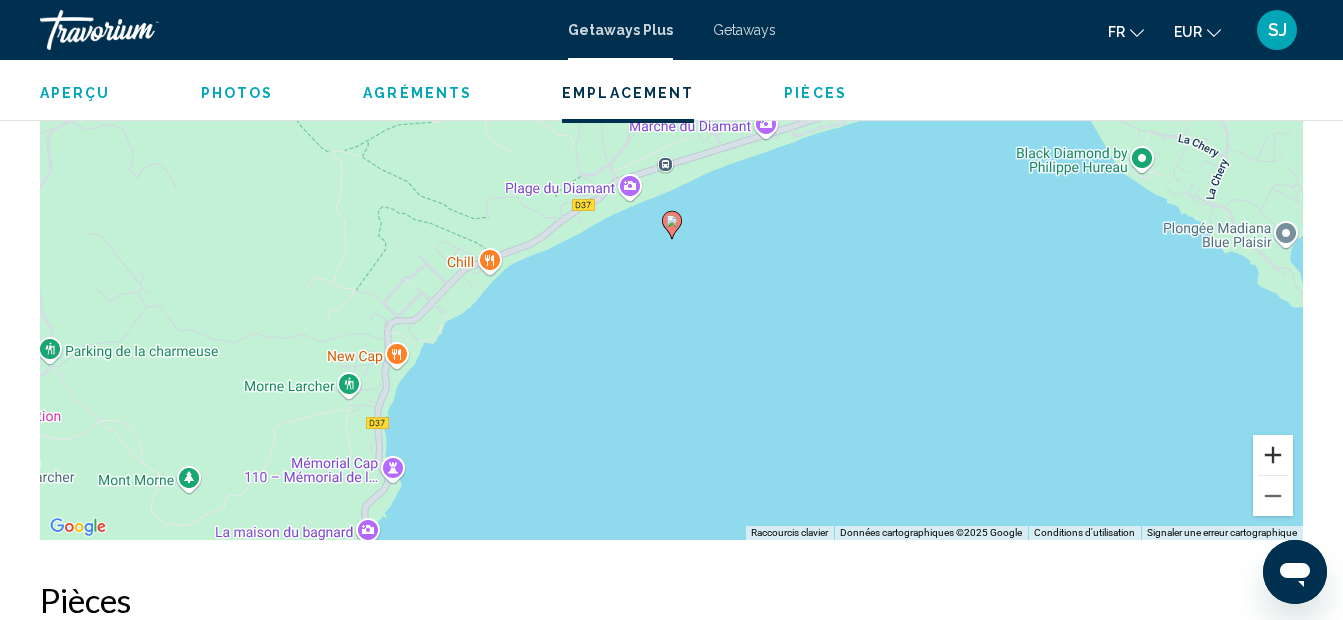 click at bounding box center (1273, 455) 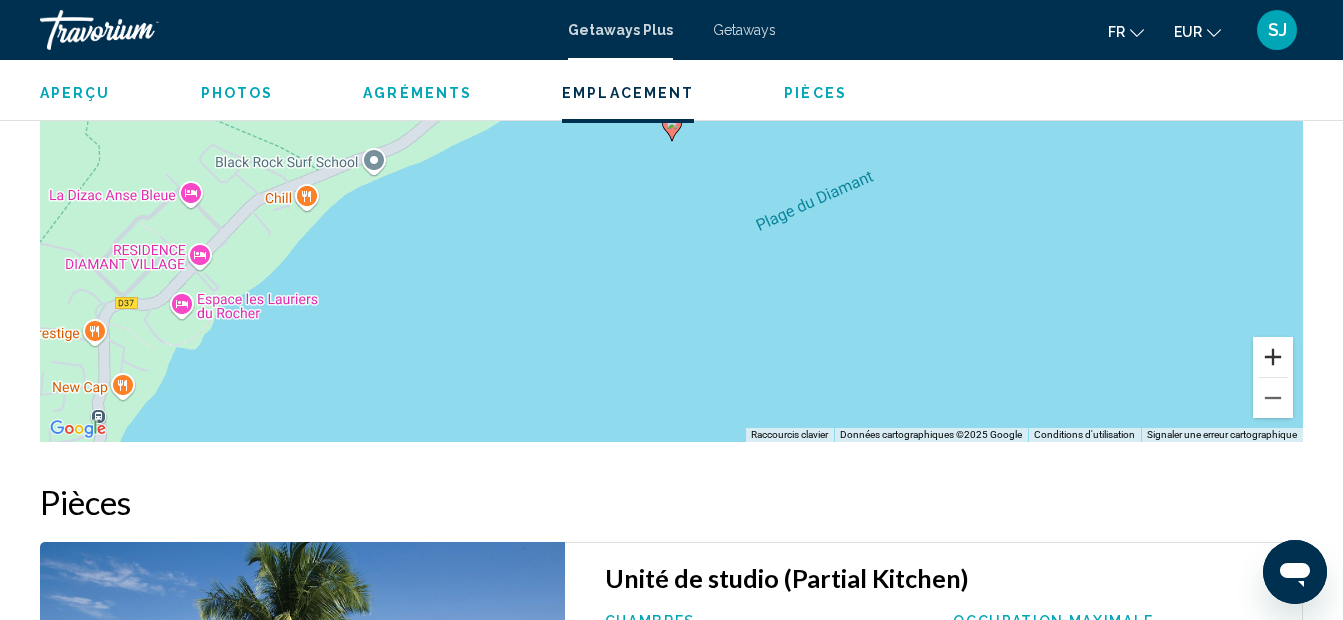 scroll, scrollTop: 3086, scrollLeft: 0, axis: vertical 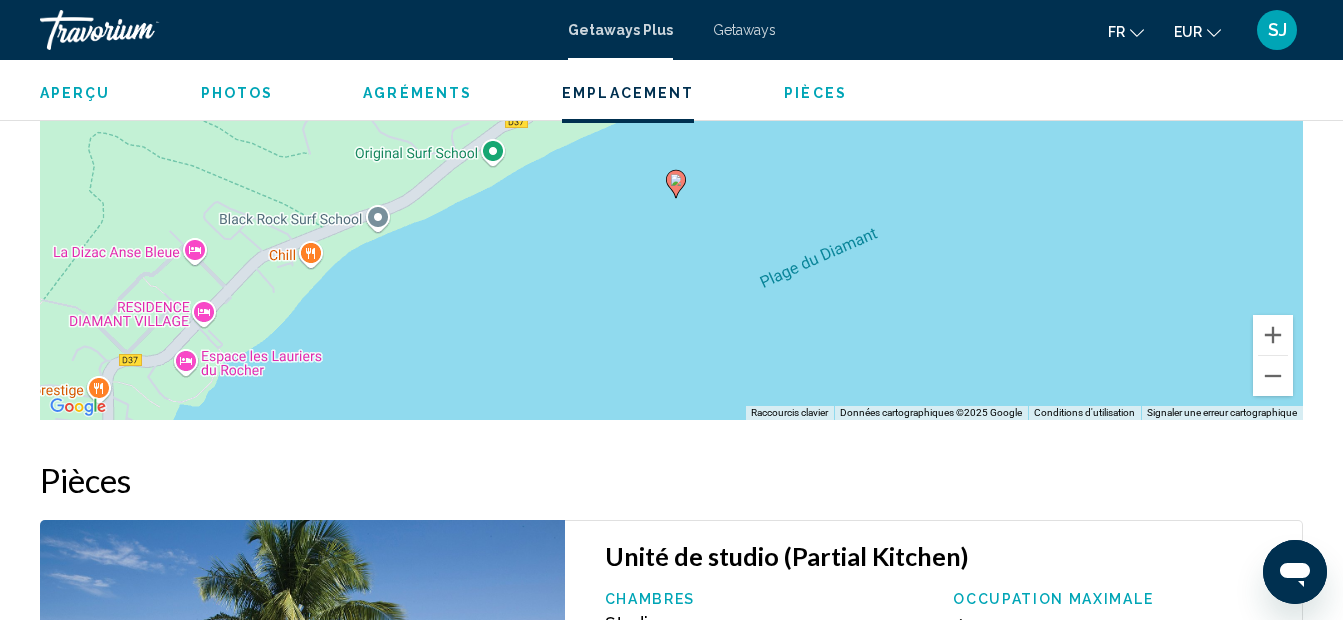 drag, startPoint x: 1090, startPoint y: 190, endPoint x: 1094, endPoint y: 276, distance: 86.09297 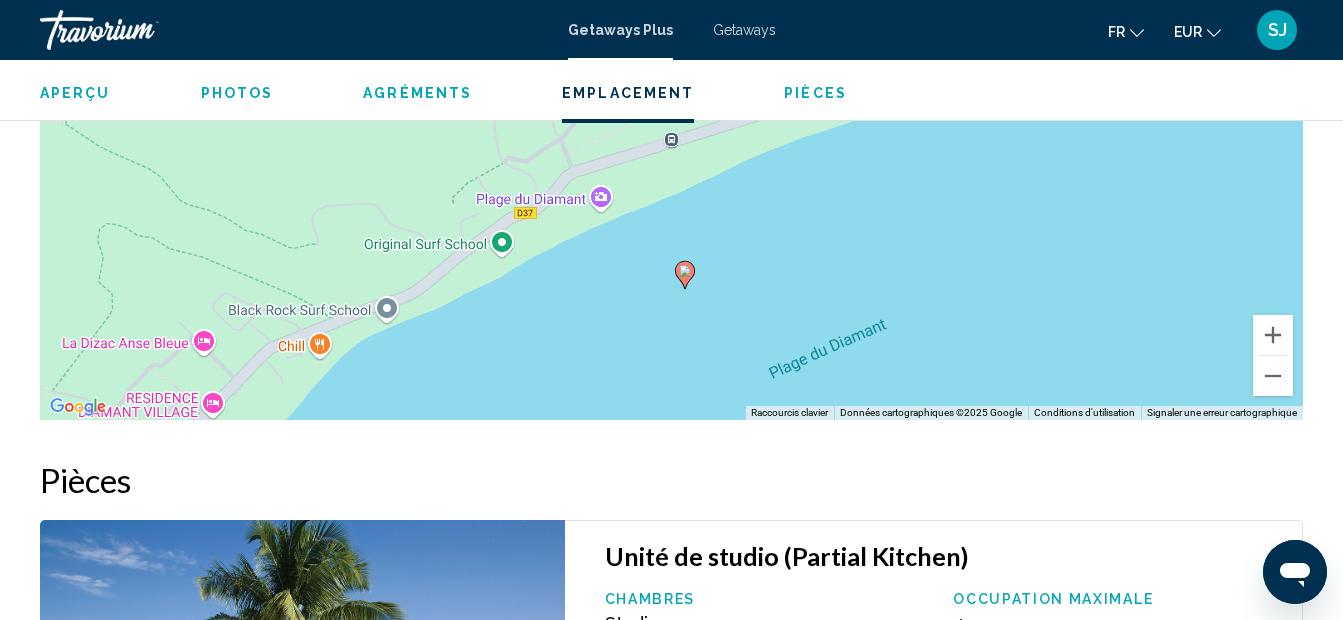 drag, startPoint x: 1075, startPoint y: 214, endPoint x: 1084, endPoint y: 311, distance: 97.41663 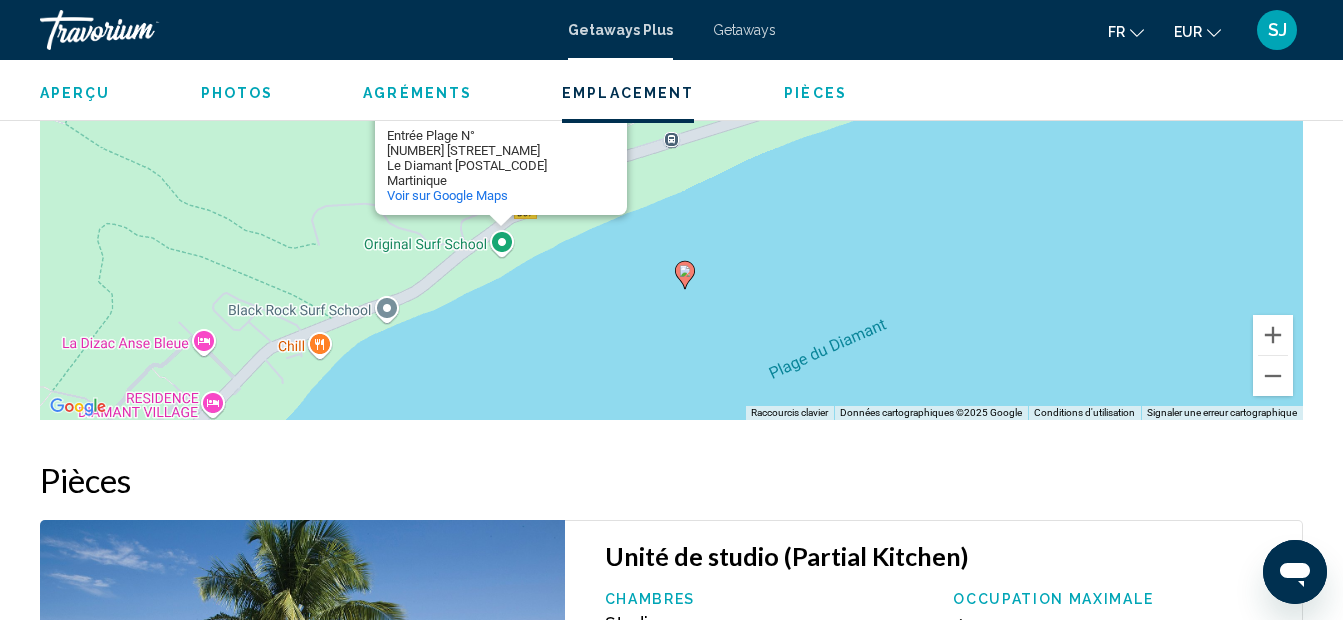 click 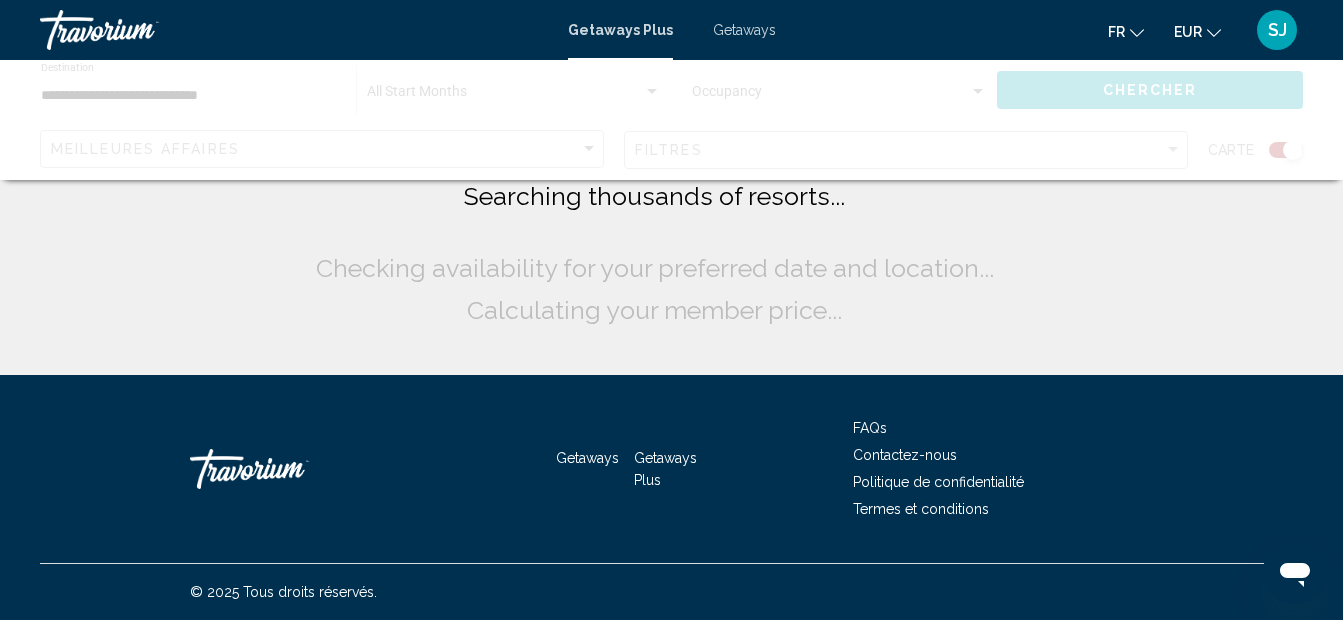 scroll, scrollTop: 0, scrollLeft: 0, axis: both 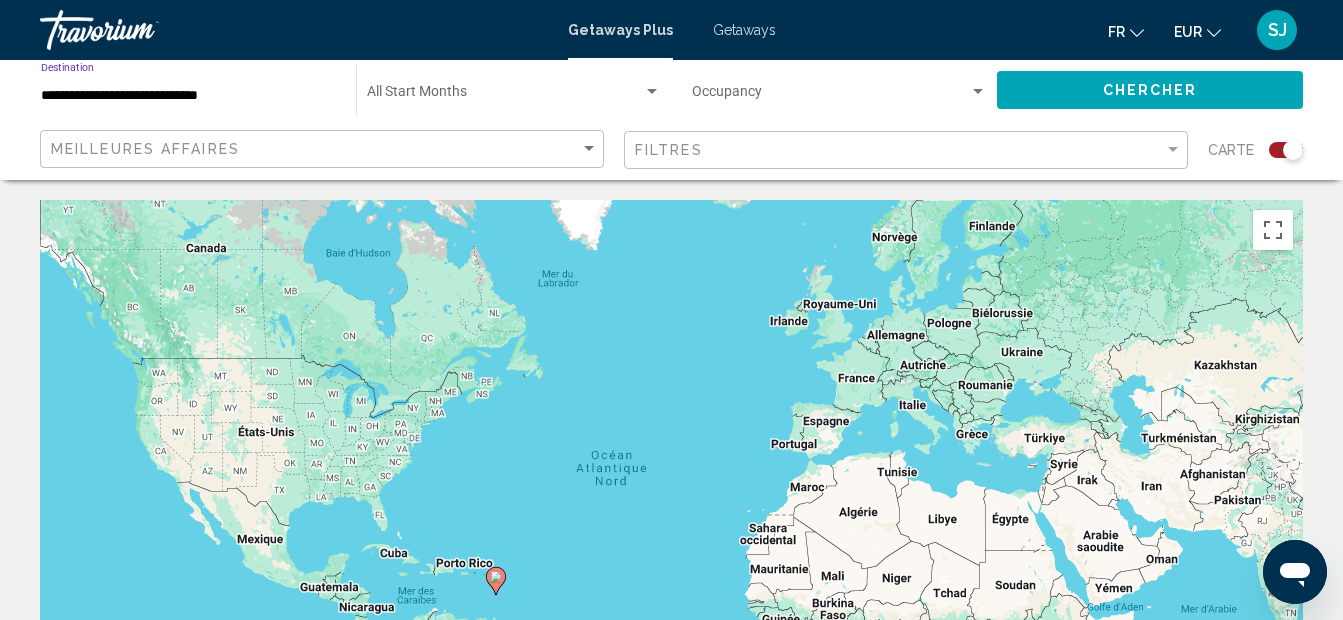 click on "**********" at bounding box center (188, 96) 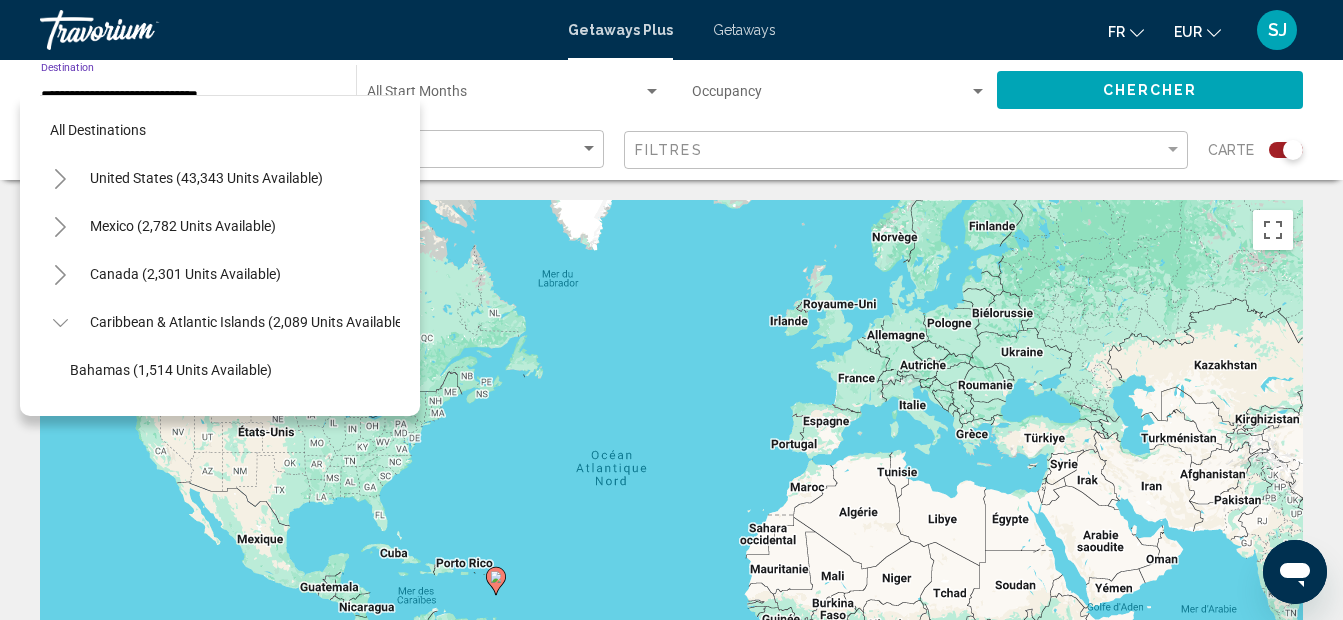 scroll, scrollTop: 319, scrollLeft: 0, axis: vertical 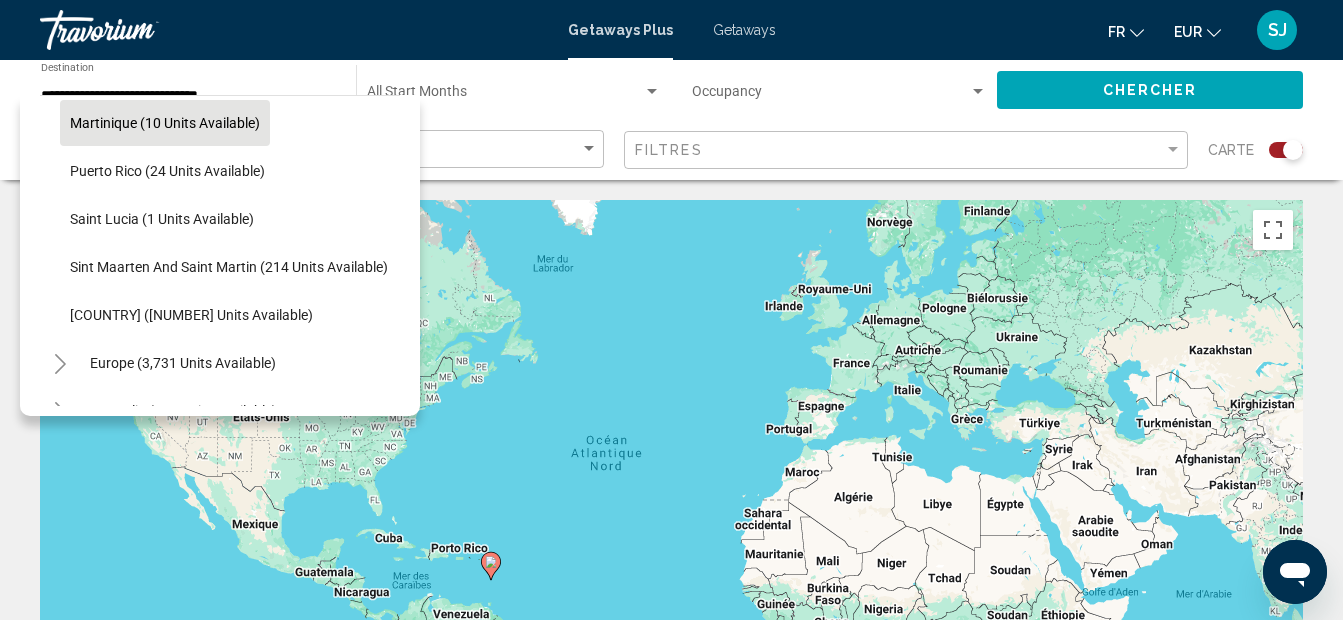 drag, startPoint x: 1009, startPoint y: 344, endPoint x: 999, endPoint y: 278, distance: 66.75328 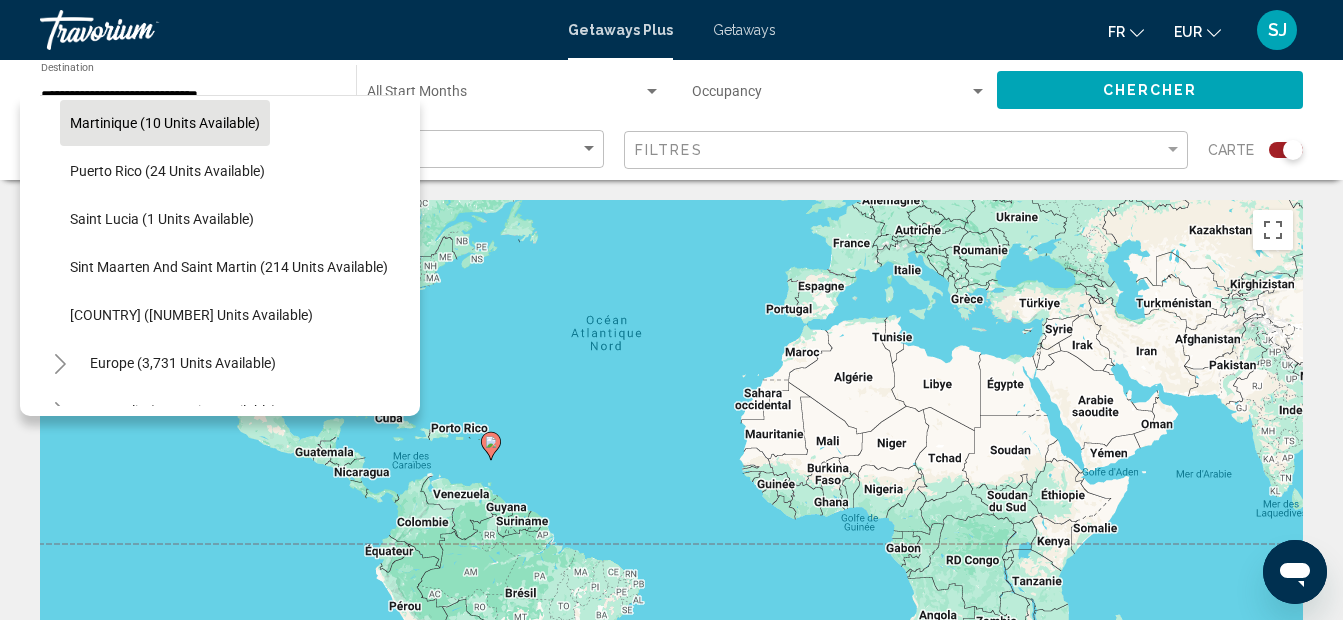 drag, startPoint x: 923, startPoint y: 374, endPoint x: 931, endPoint y: 333, distance: 41.773197 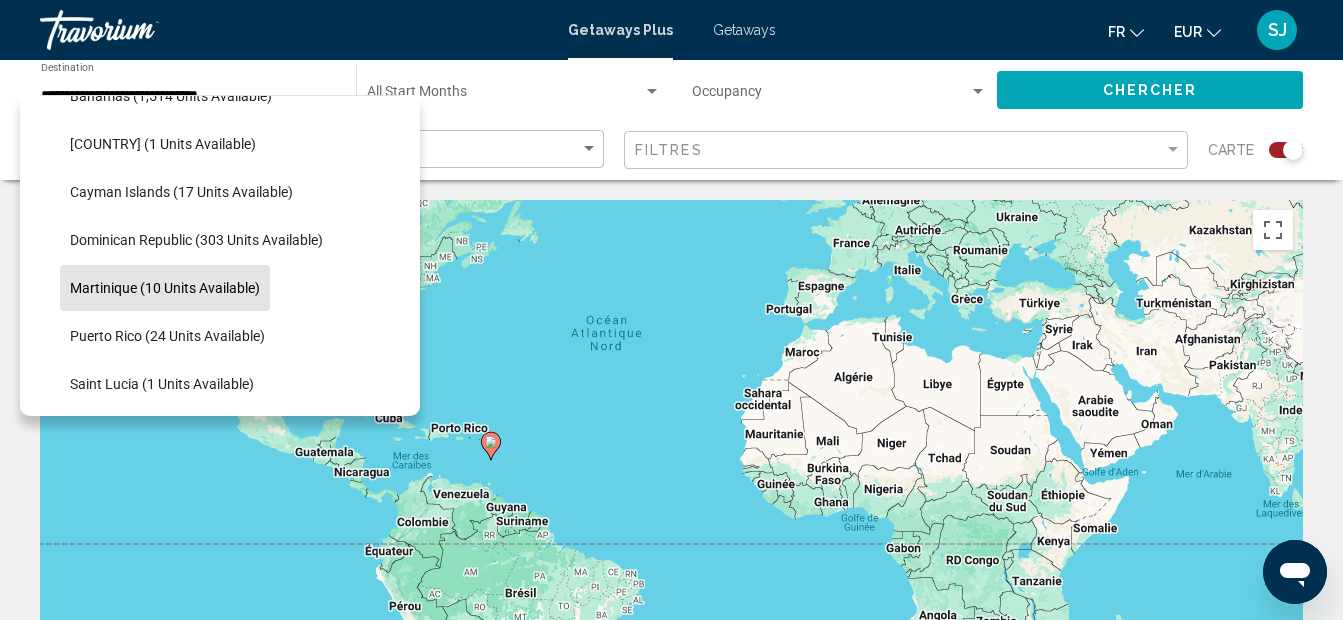 scroll, scrollTop: 239, scrollLeft: 0, axis: vertical 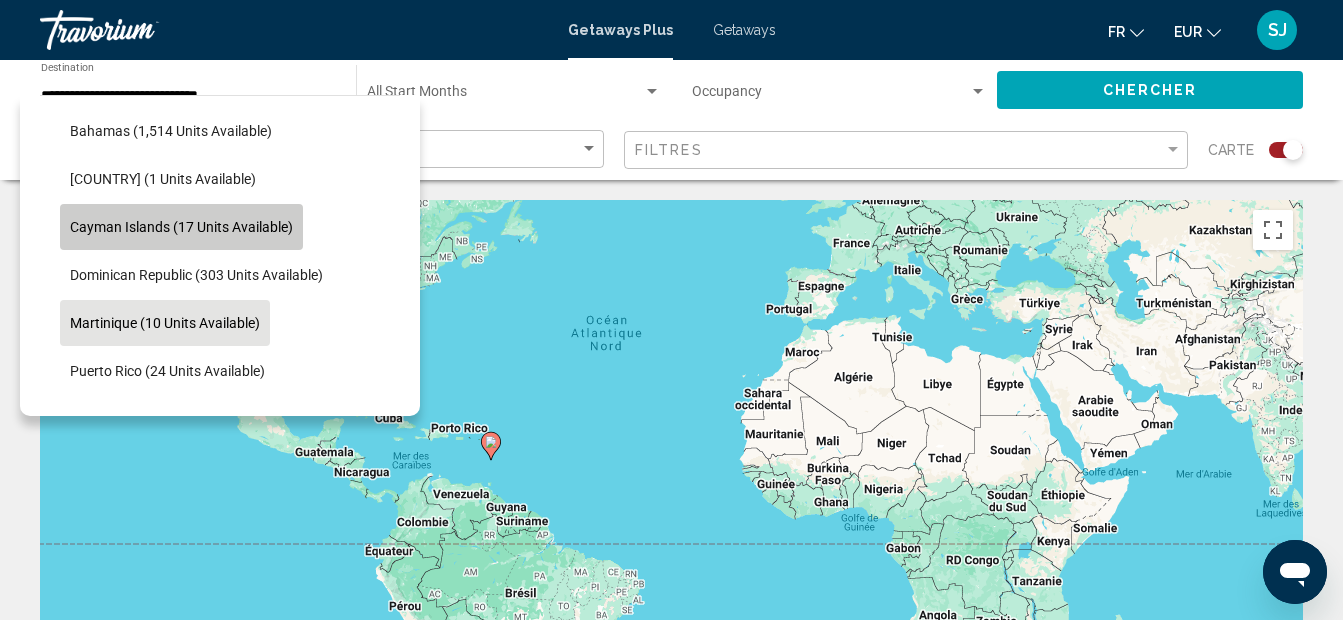 click on "Cayman Islands (17 units available)" 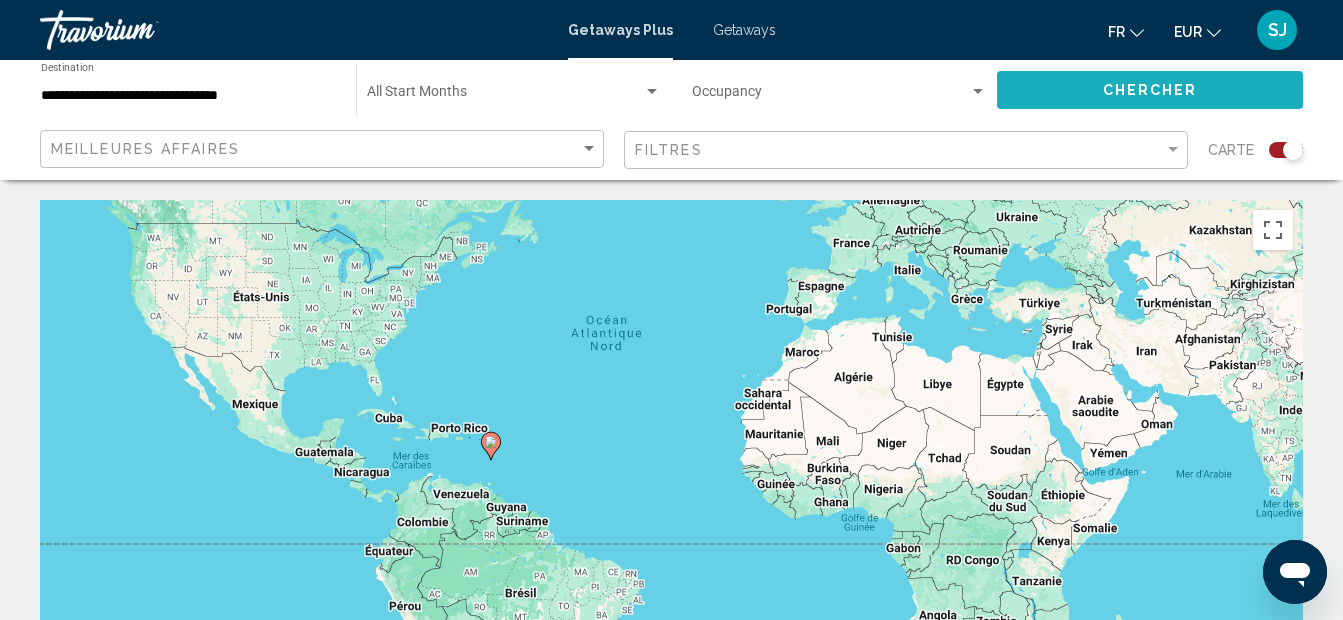 click on "Chercher" 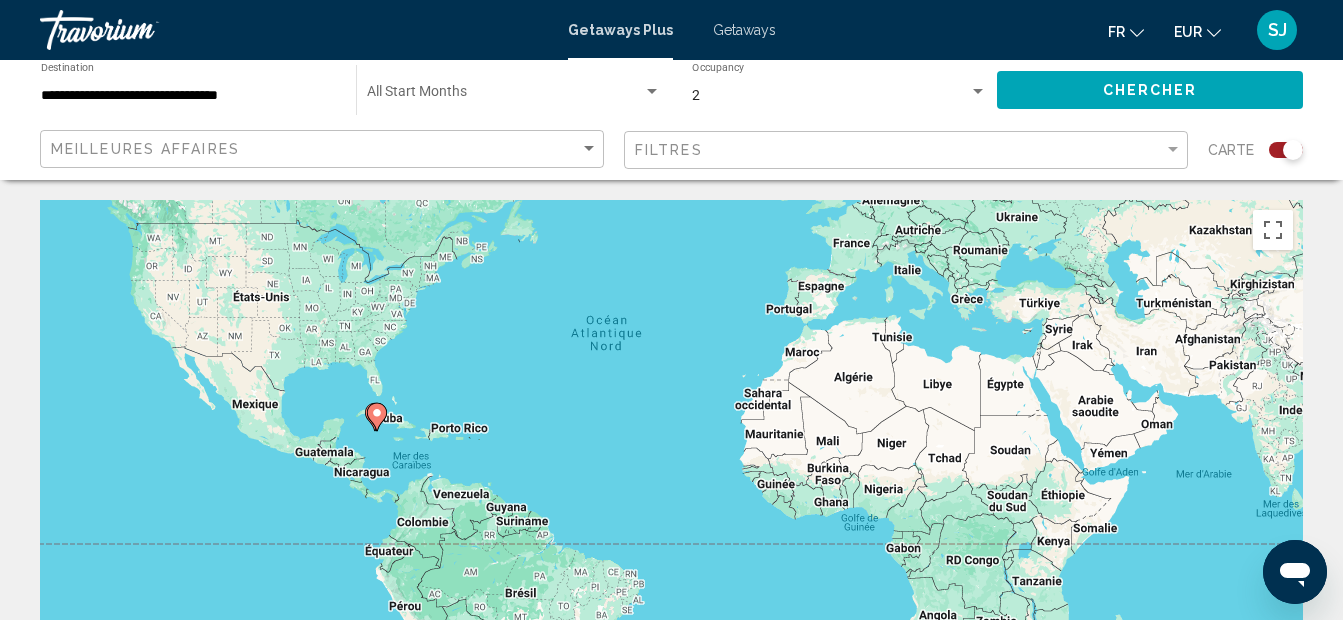 click 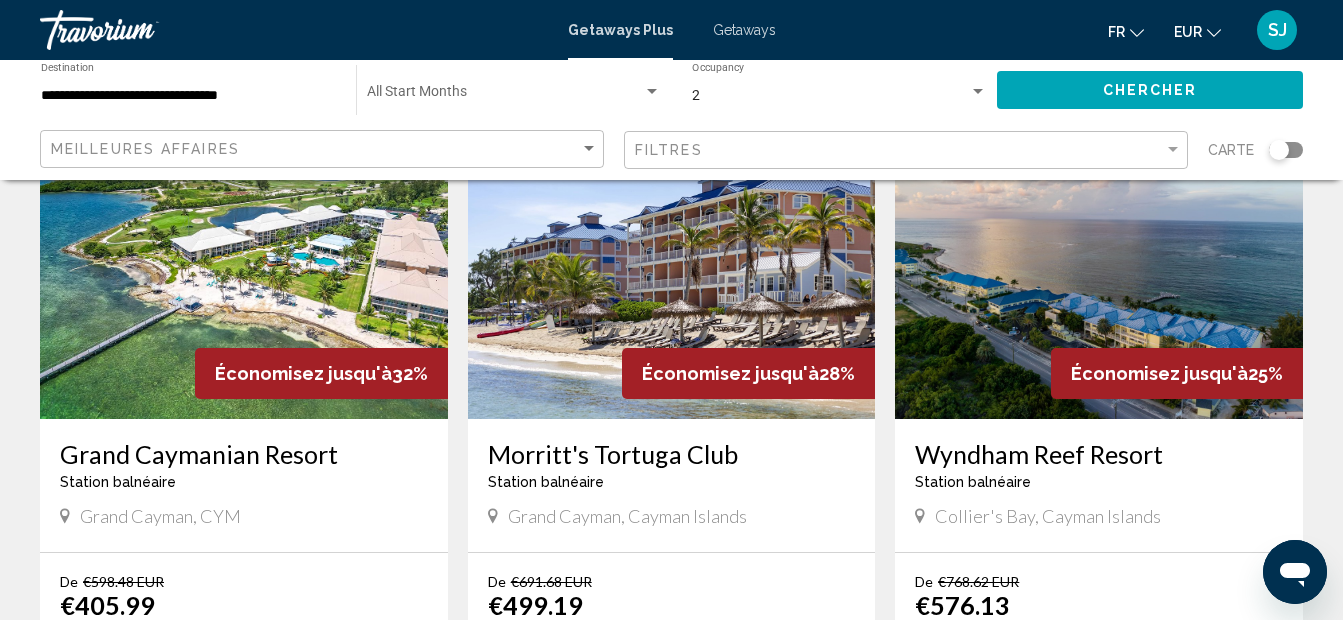 scroll, scrollTop: 200, scrollLeft: 0, axis: vertical 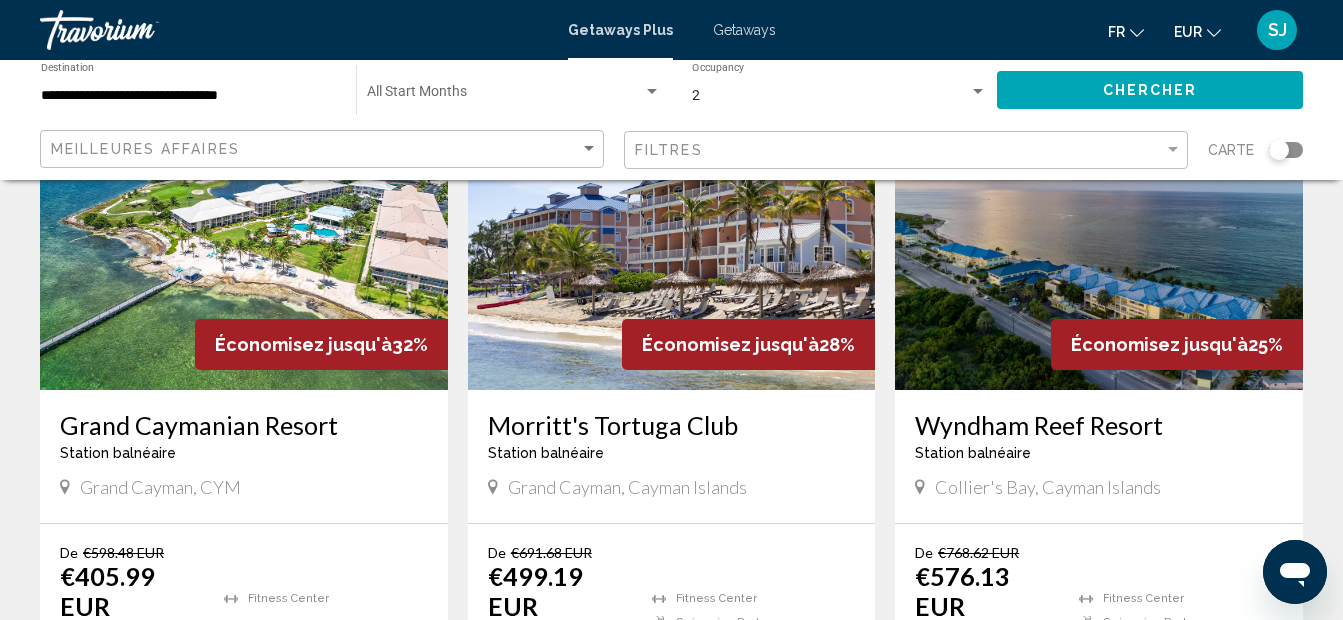 click 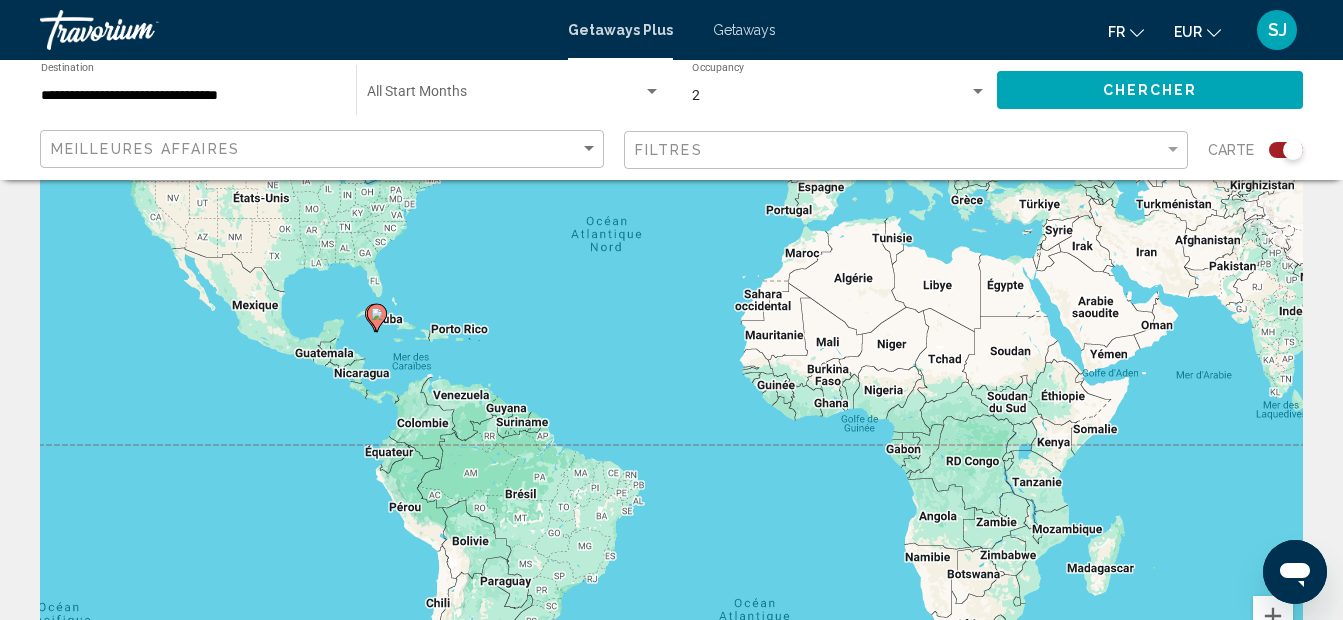 scroll, scrollTop: 60, scrollLeft: 0, axis: vertical 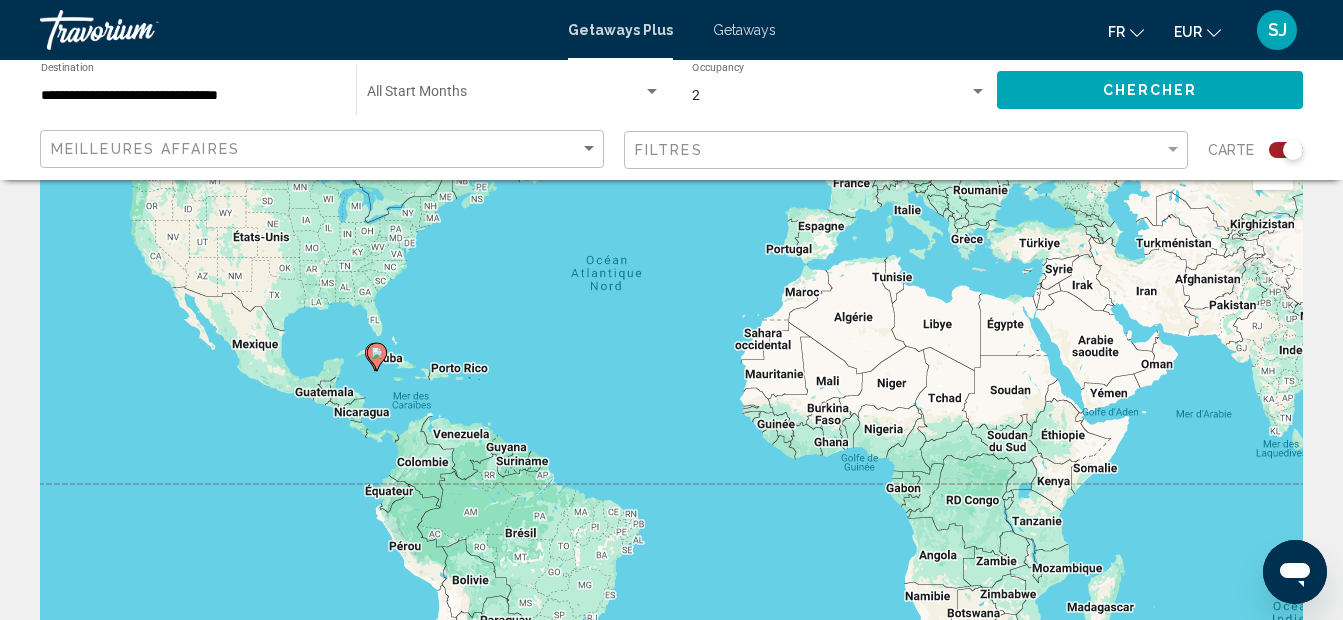 click on "**********" at bounding box center [188, 96] 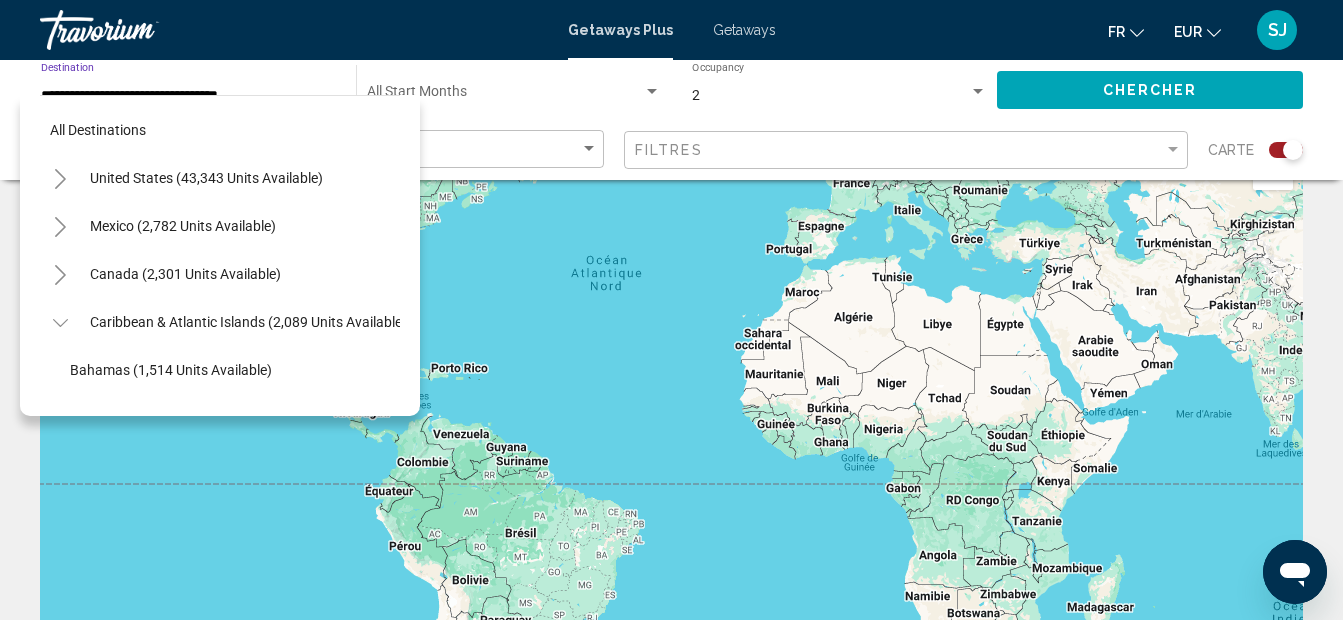 scroll, scrollTop: 223, scrollLeft: 0, axis: vertical 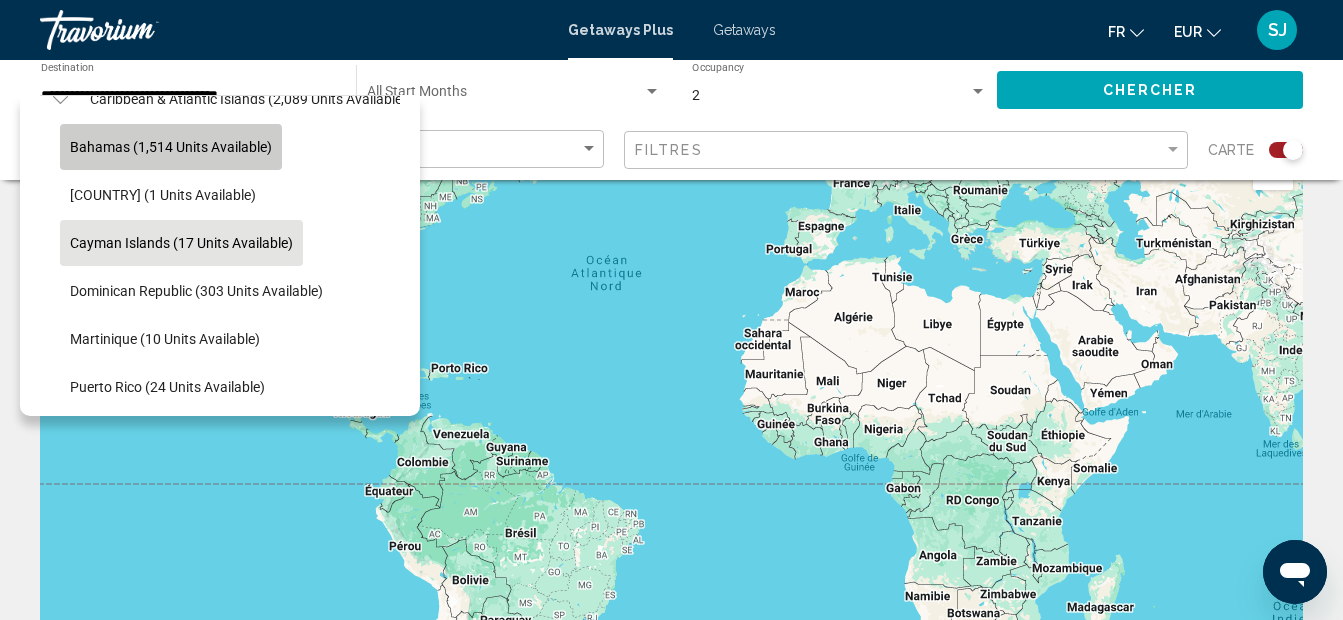 click on "Bahamas (1,514 units available)" 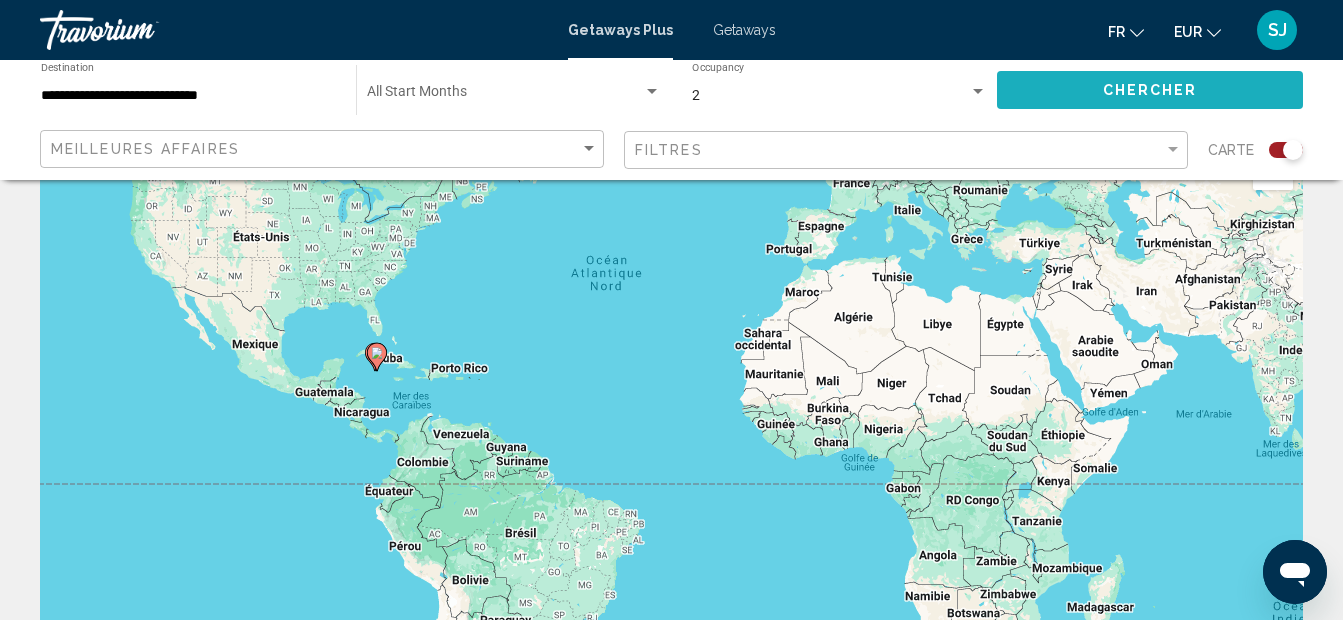 click on "Chercher" 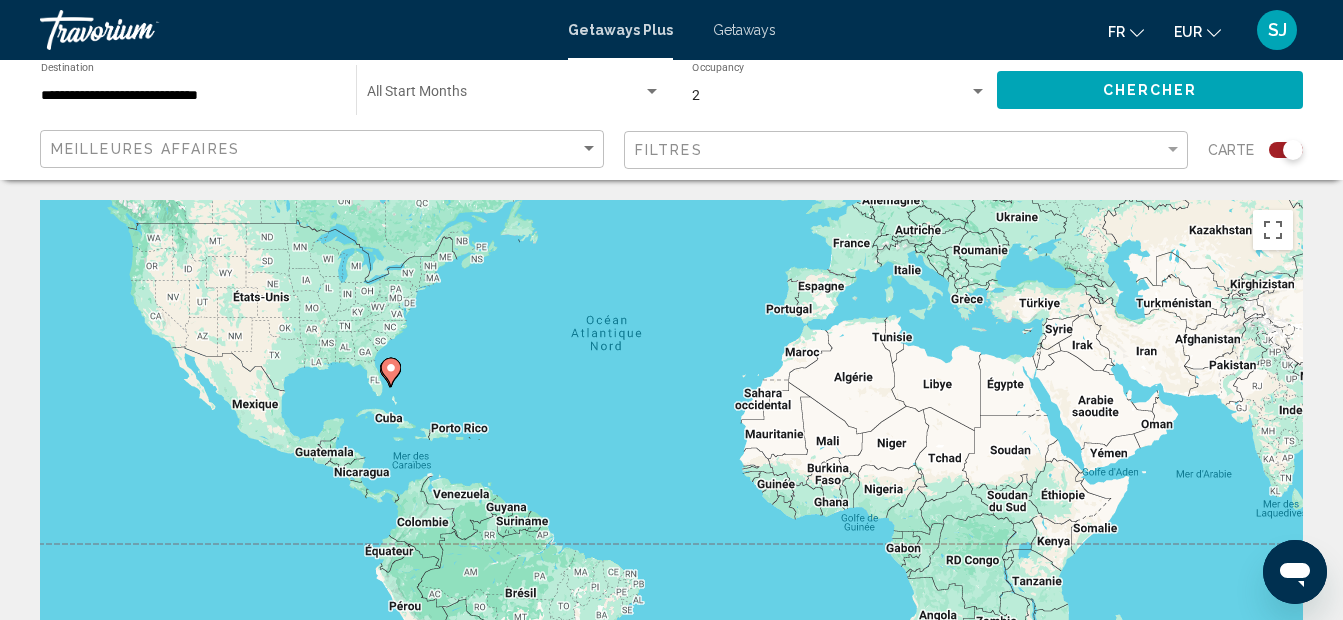 click 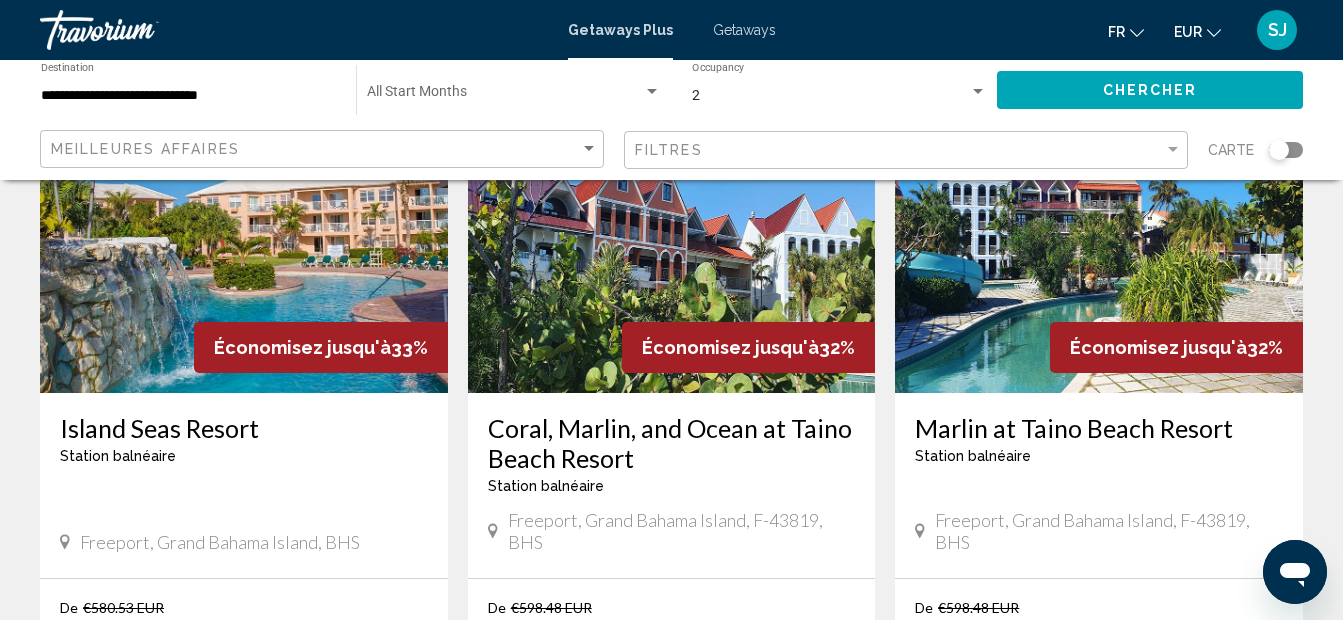 scroll, scrollTop: 227, scrollLeft: 0, axis: vertical 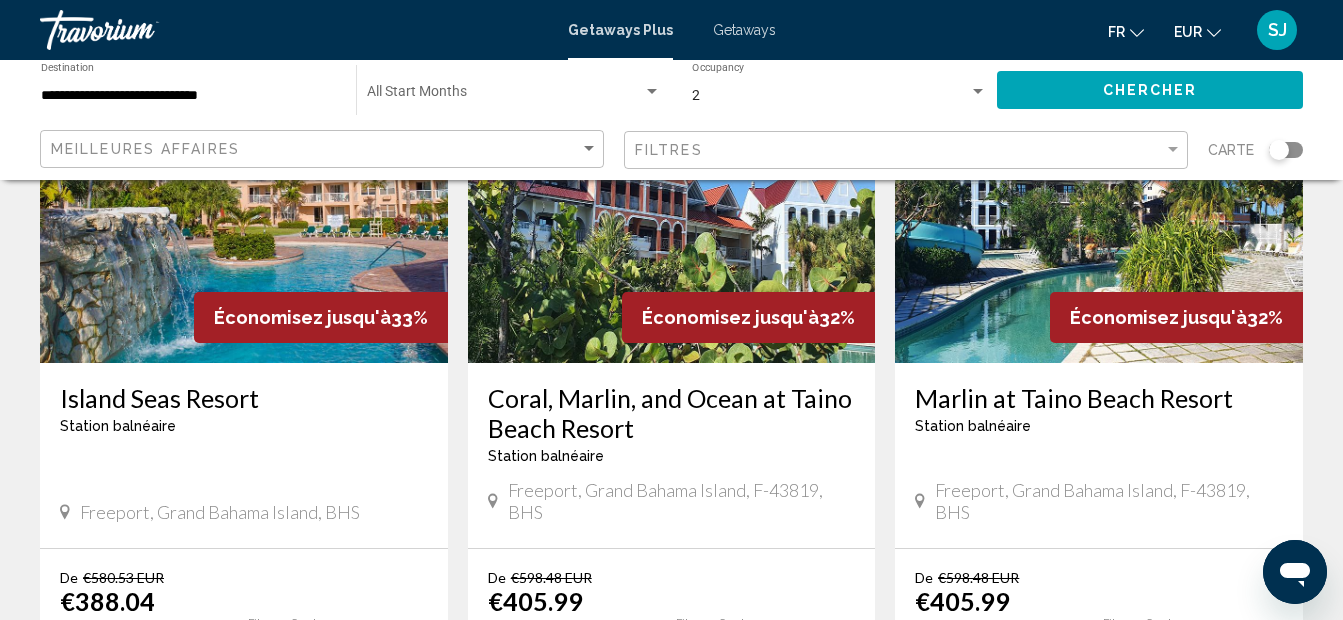 drag, startPoint x: 56, startPoint y: 399, endPoint x: 371, endPoint y: 479, distance: 325 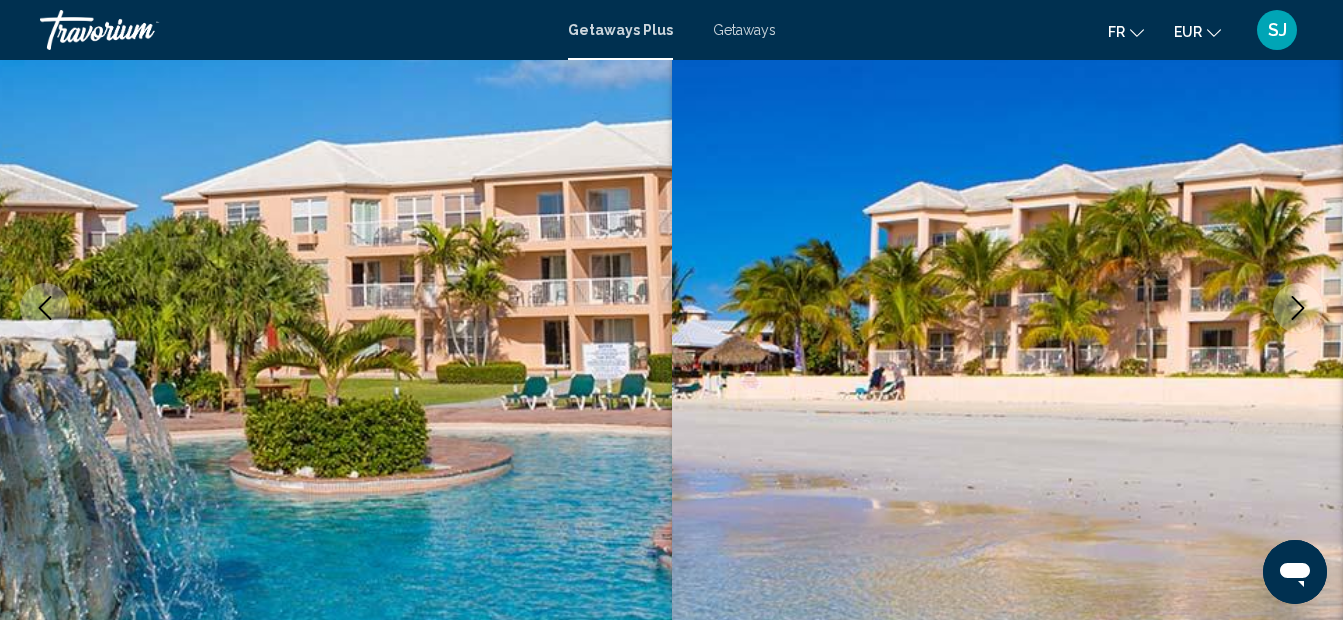 scroll, scrollTop: 225, scrollLeft: 0, axis: vertical 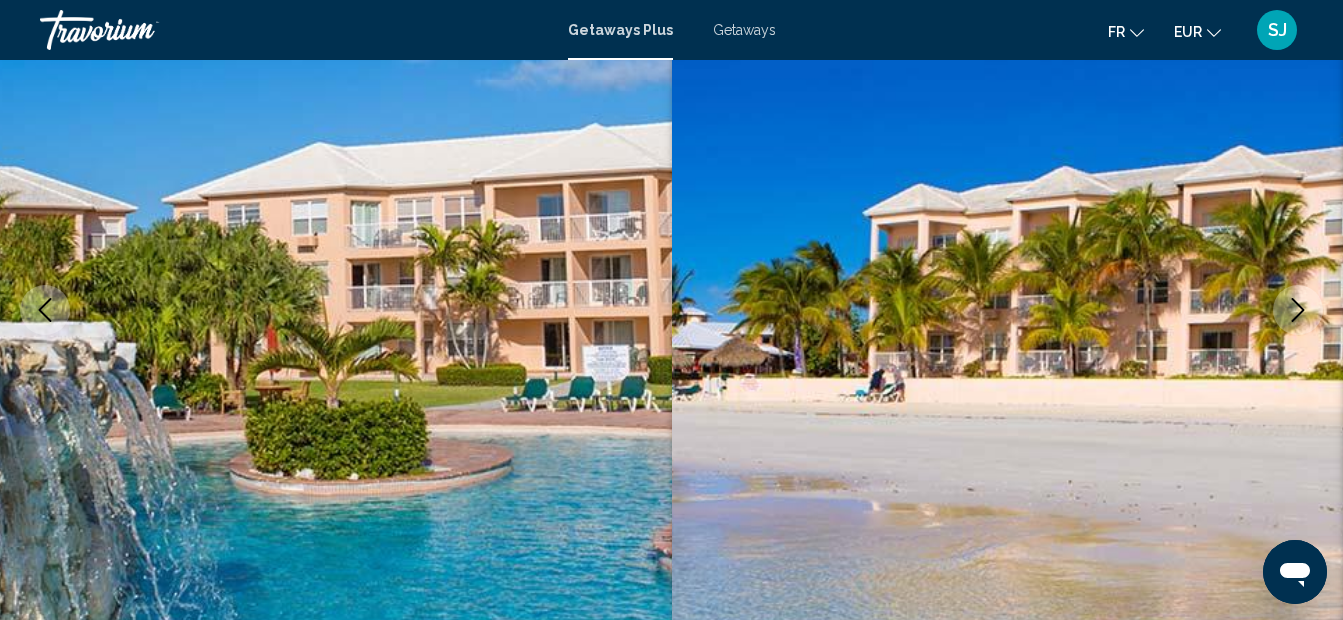 type 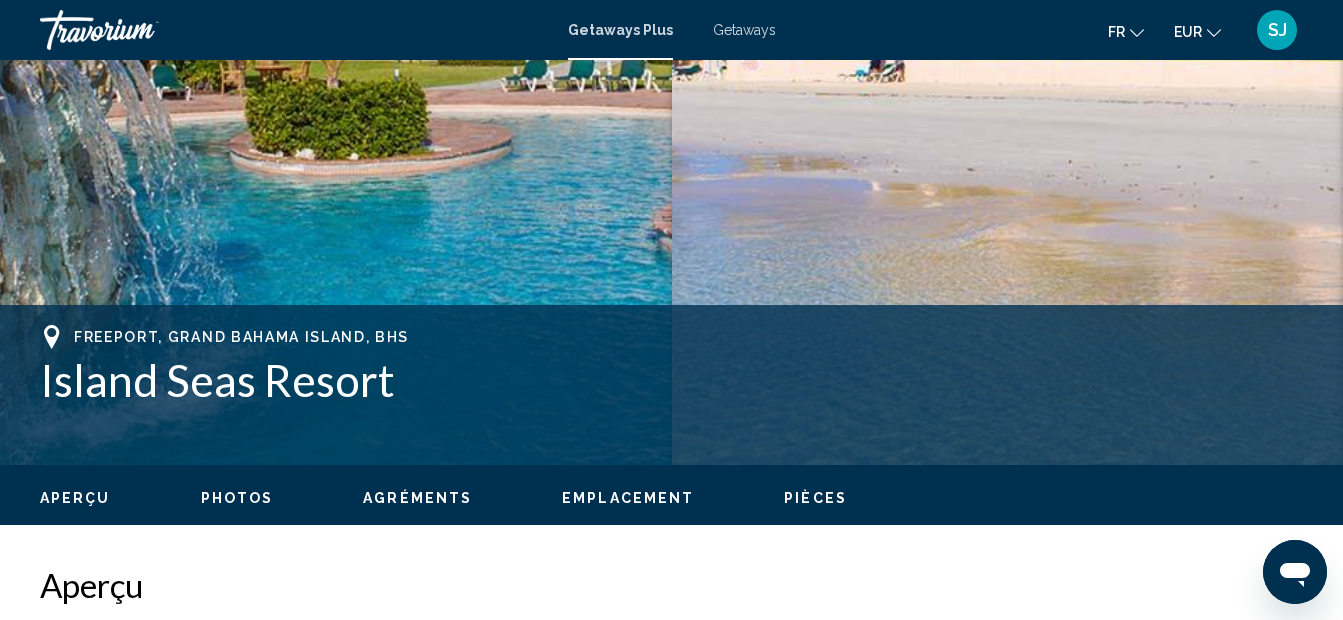 scroll, scrollTop: 585, scrollLeft: 0, axis: vertical 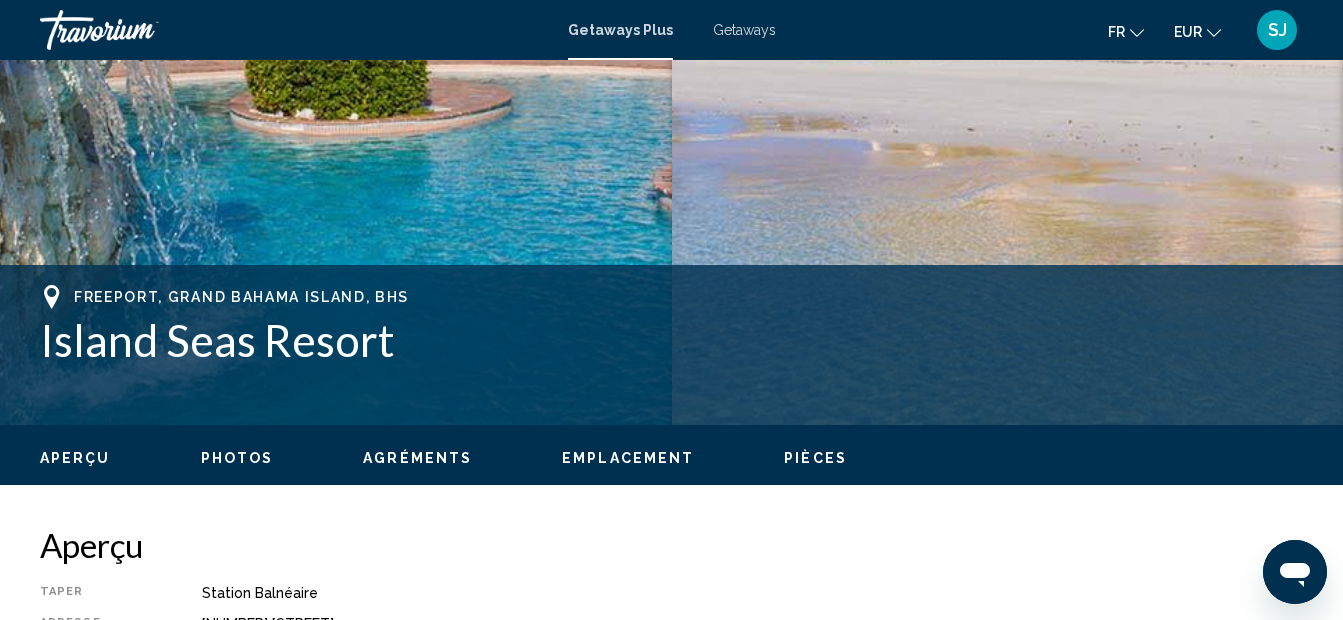 click on "Pièces" at bounding box center [815, 458] 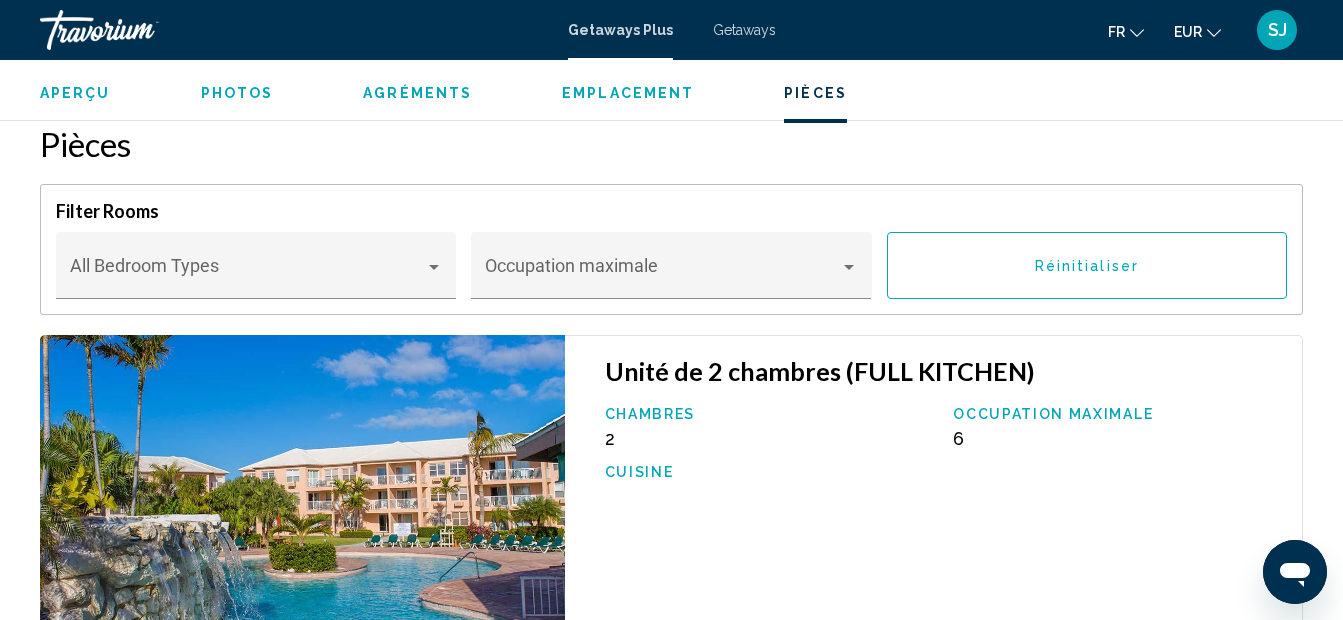 scroll, scrollTop: 2911, scrollLeft: 0, axis: vertical 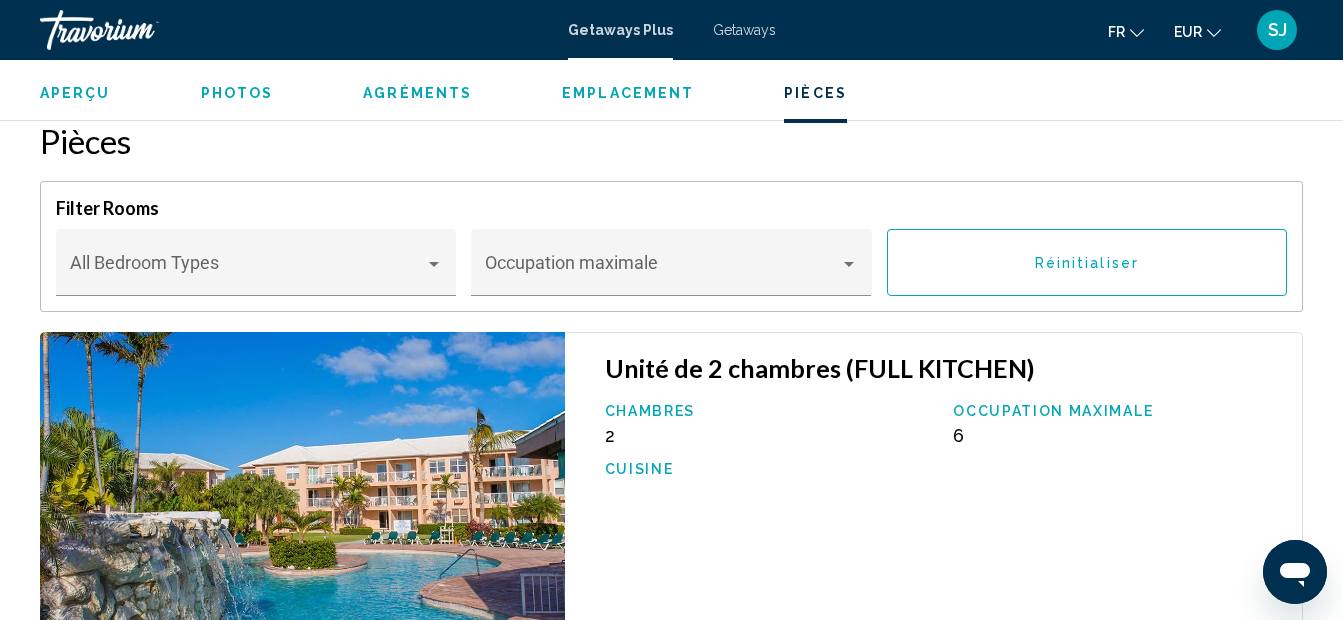 type 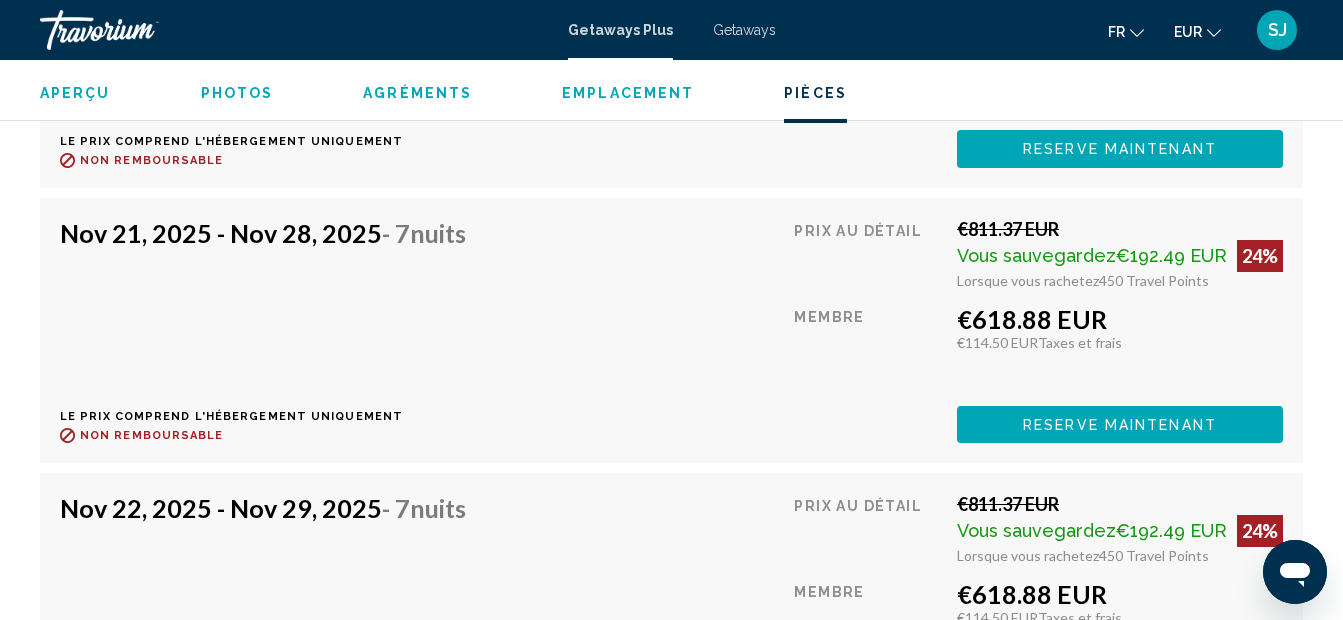 scroll, scrollTop: 9431, scrollLeft: 0, axis: vertical 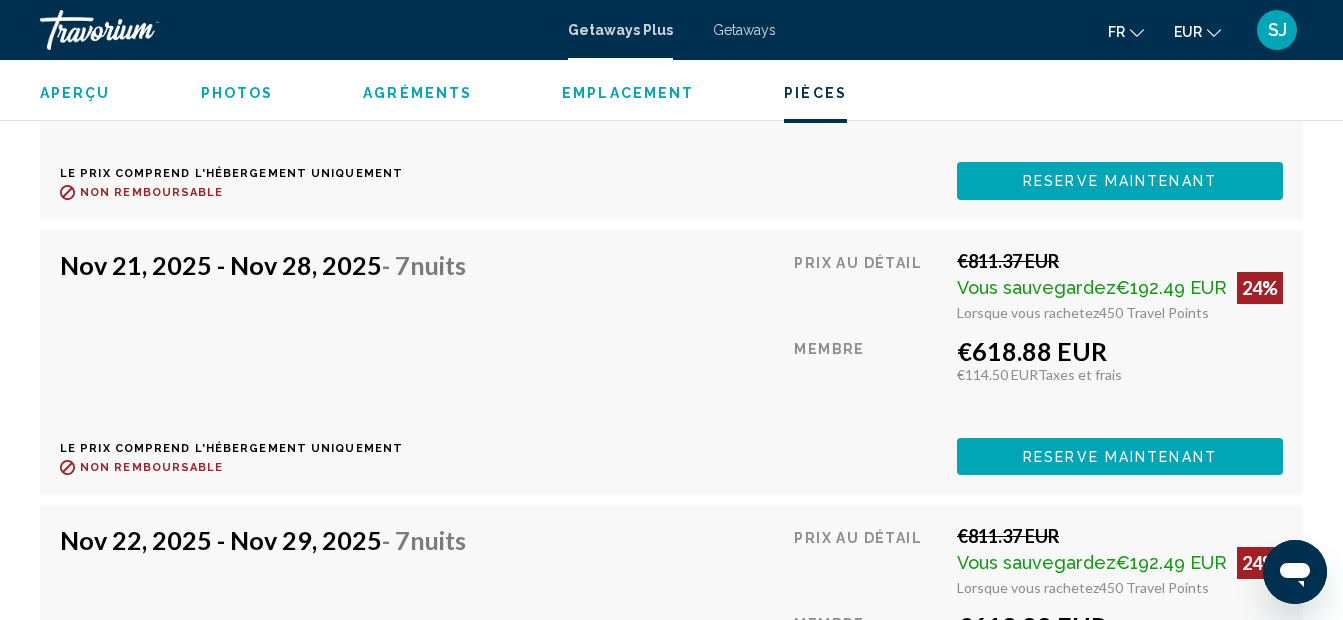 click on "Aperçu" at bounding box center [75, 93] 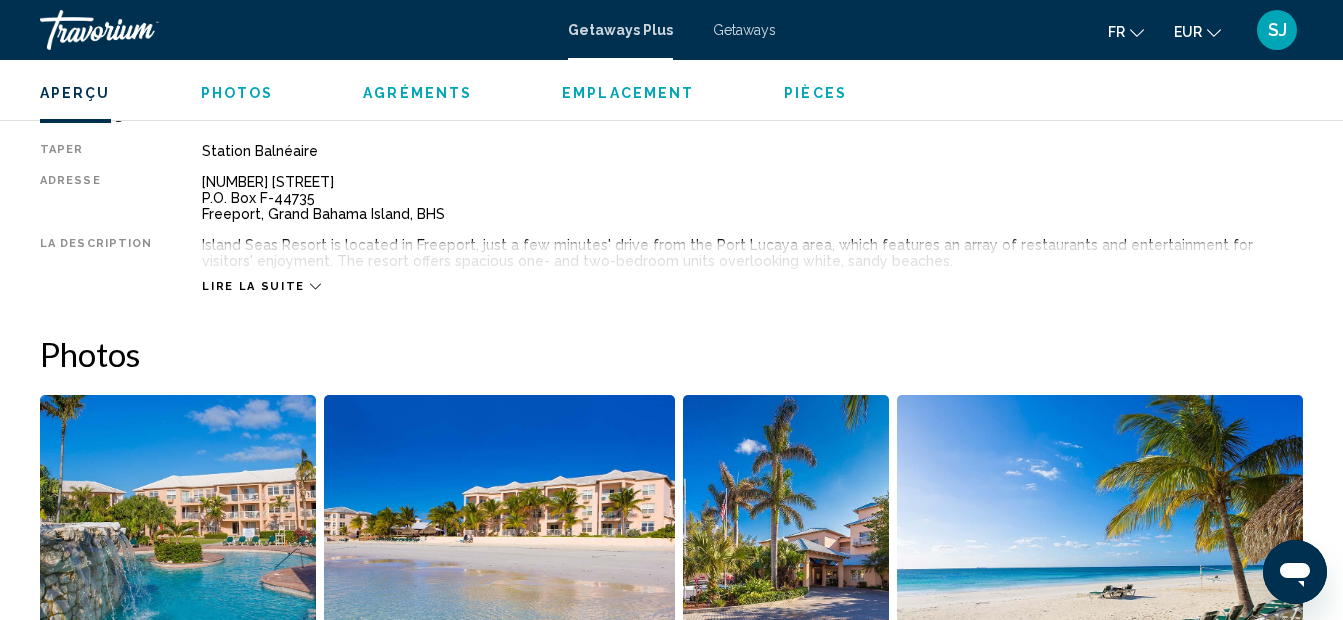scroll, scrollTop: 991, scrollLeft: 0, axis: vertical 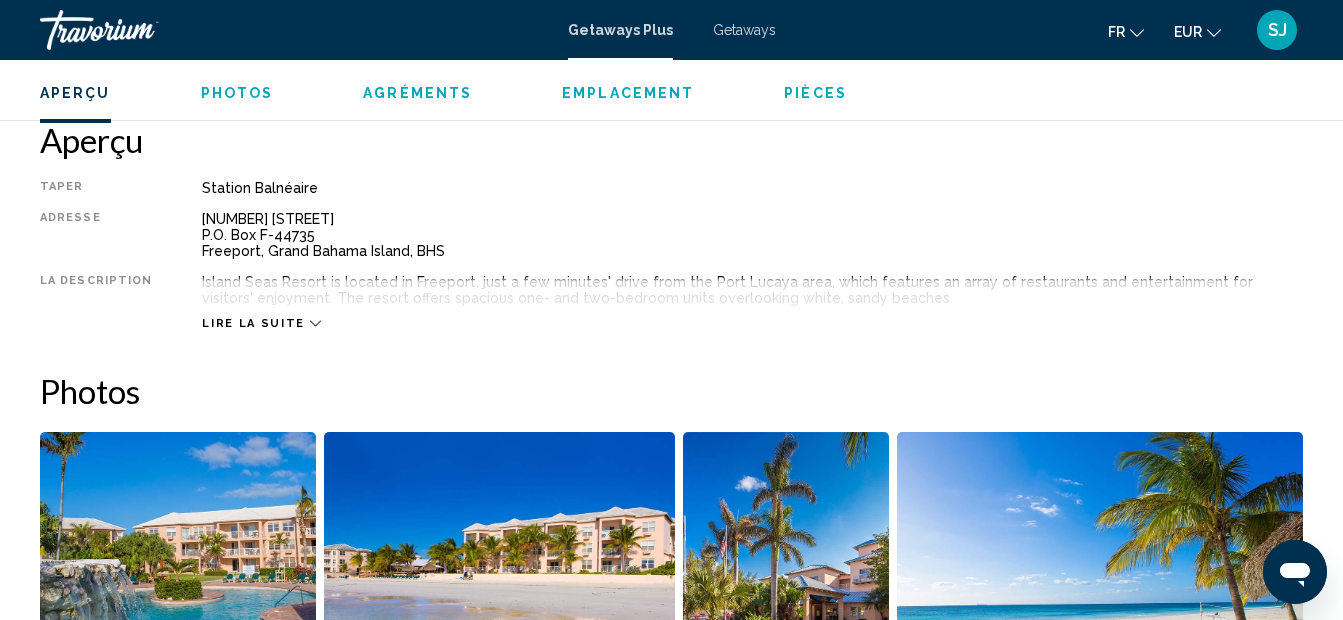 type 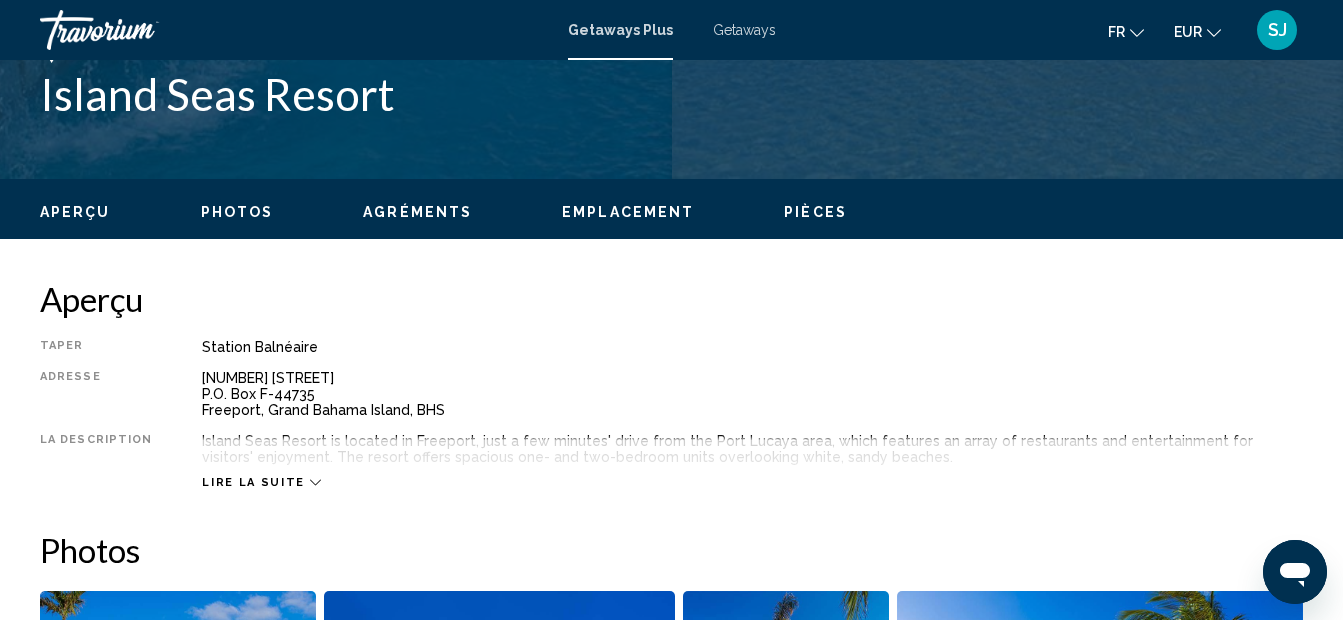 scroll, scrollTop: 791, scrollLeft: 0, axis: vertical 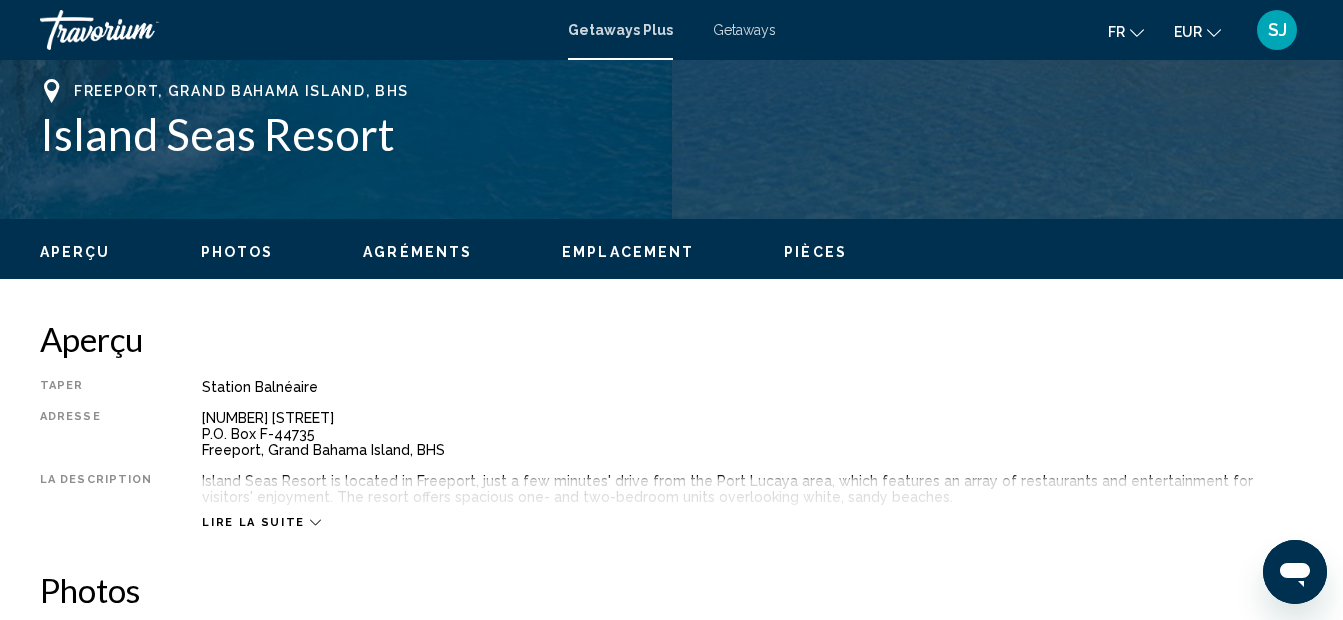 click on "Photos" at bounding box center [237, 252] 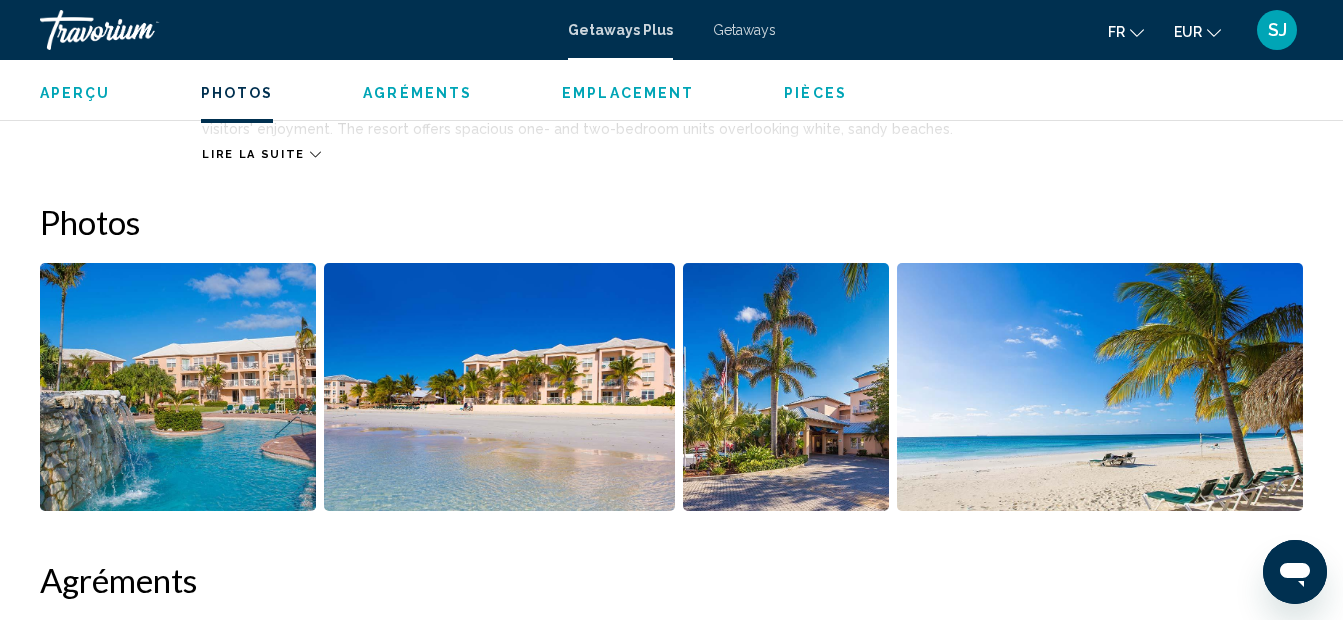 scroll, scrollTop: 1241, scrollLeft: 0, axis: vertical 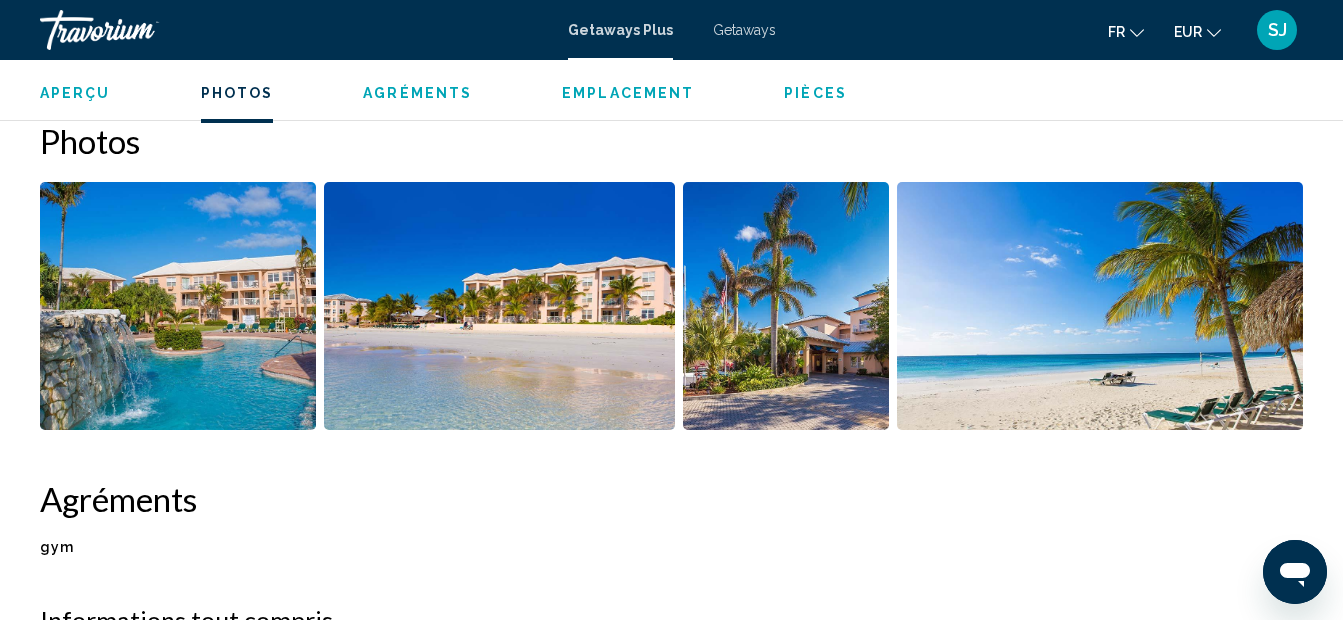 click on "Aperçu" at bounding box center (75, 93) 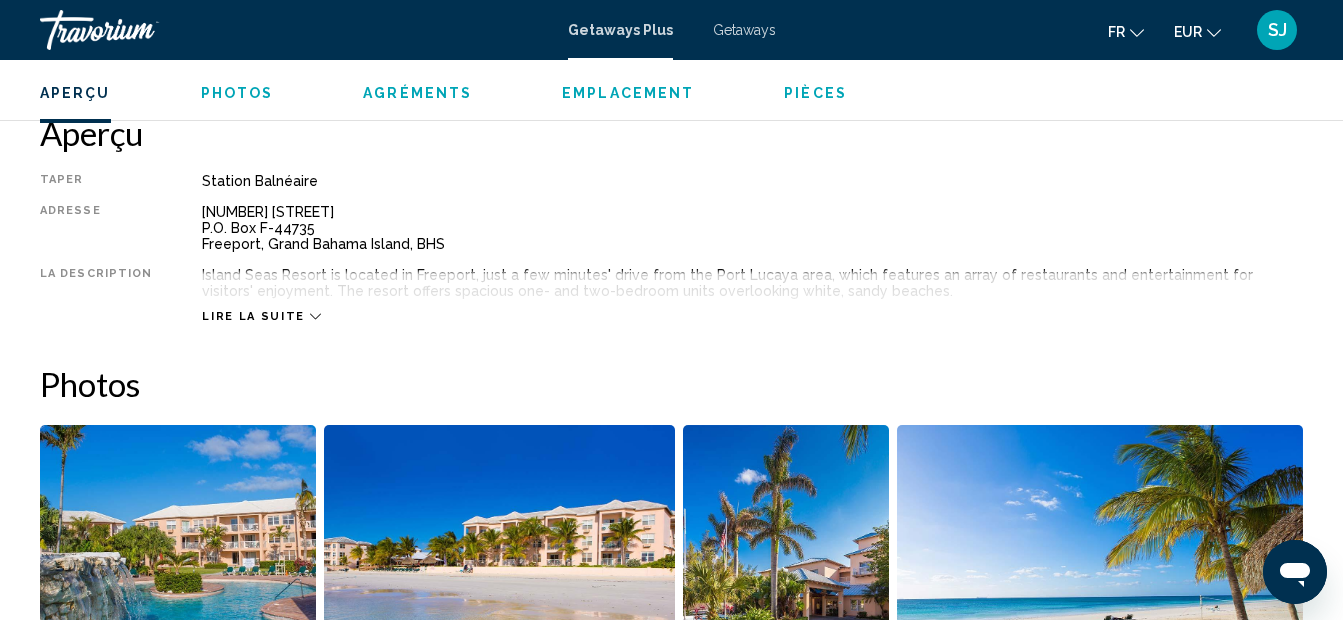 scroll, scrollTop: 991, scrollLeft: 0, axis: vertical 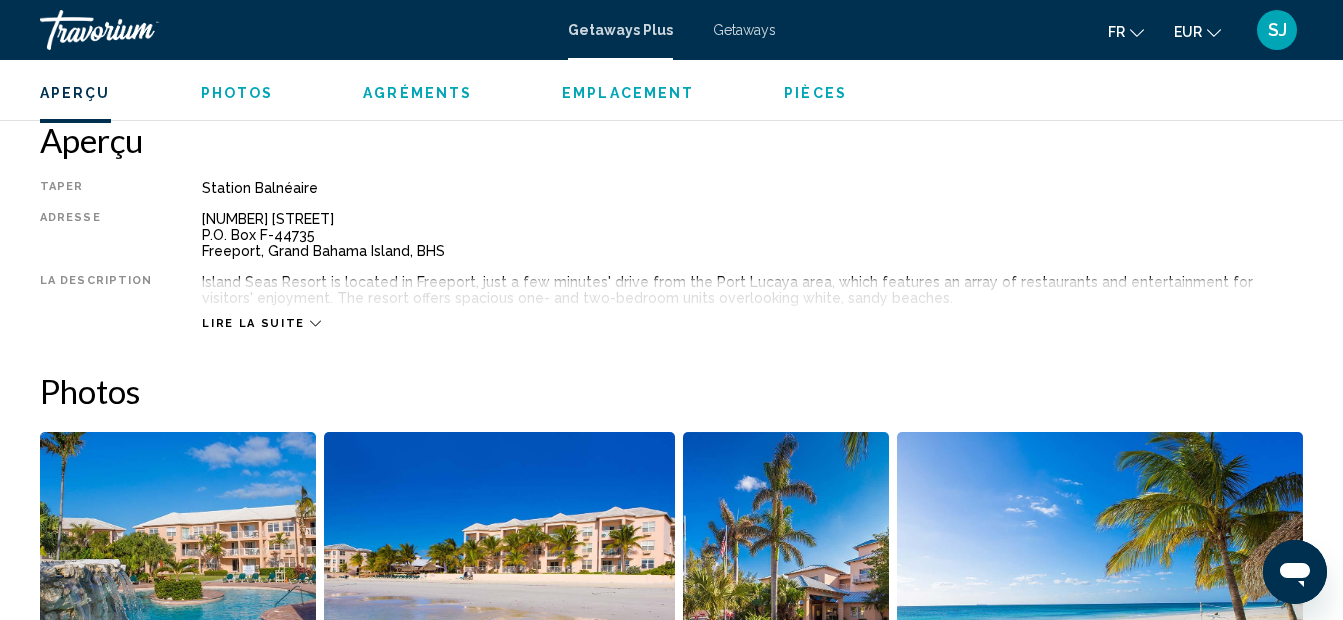drag, startPoint x: 189, startPoint y: 215, endPoint x: 428, endPoint y: 250, distance: 241.54916 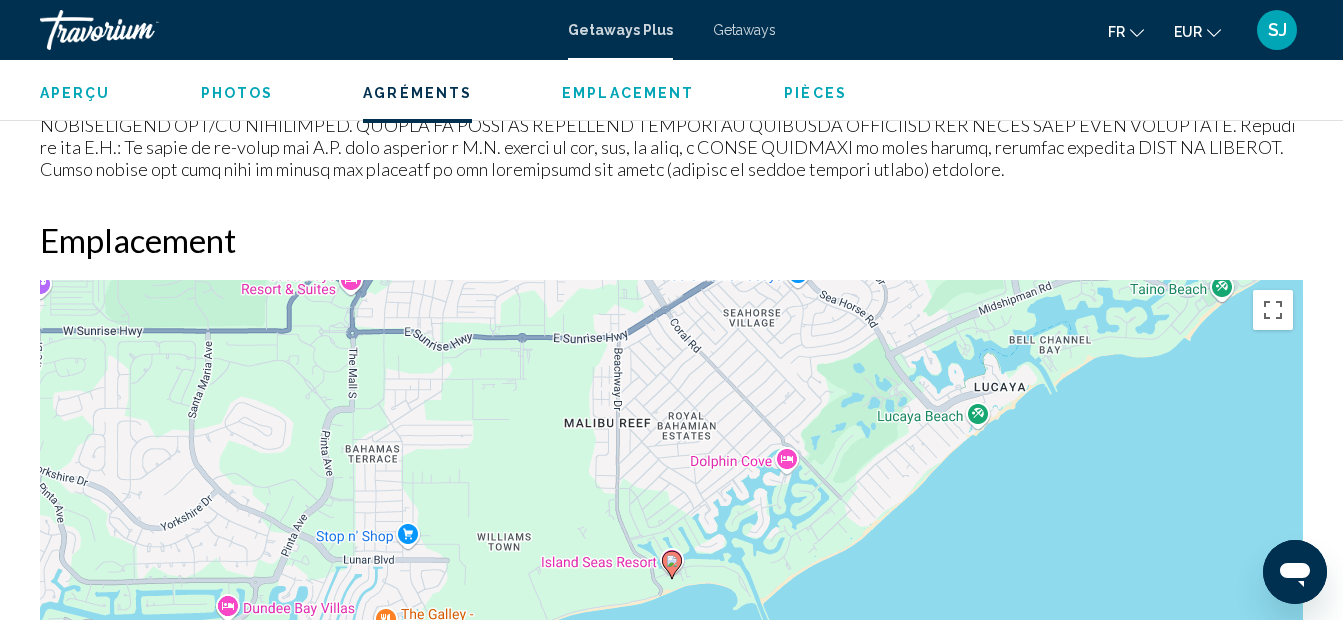 scroll, scrollTop: 2212, scrollLeft: 0, axis: vertical 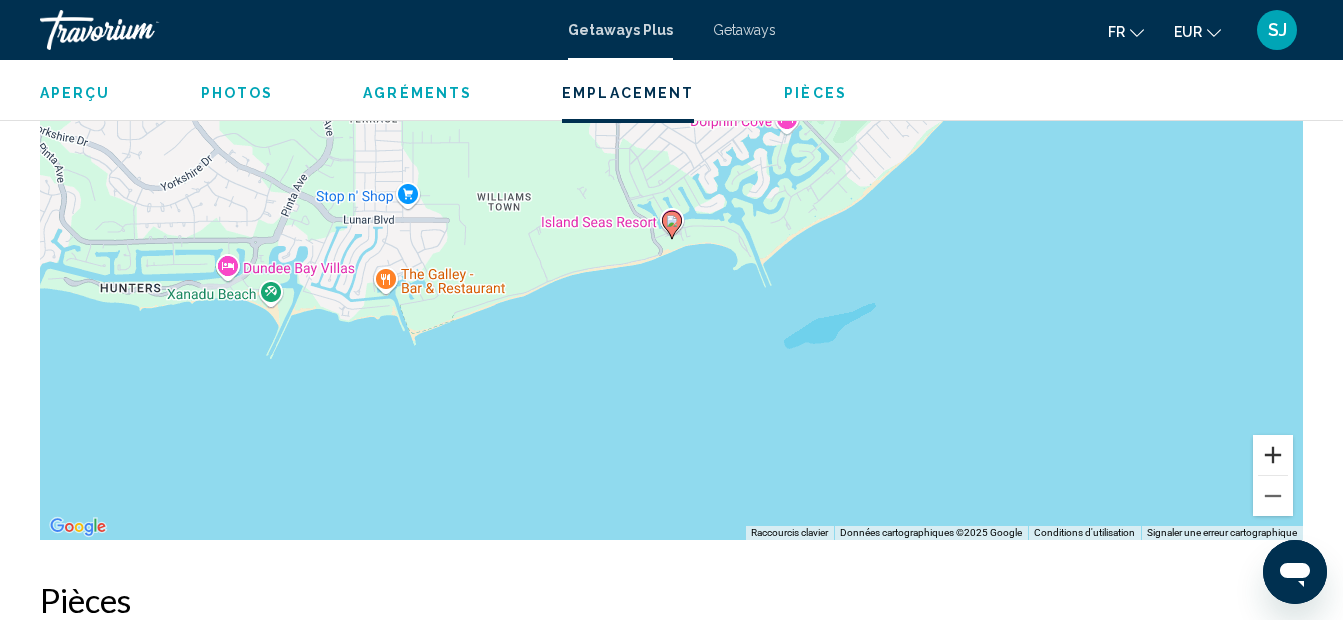 click at bounding box center [1273, 455] 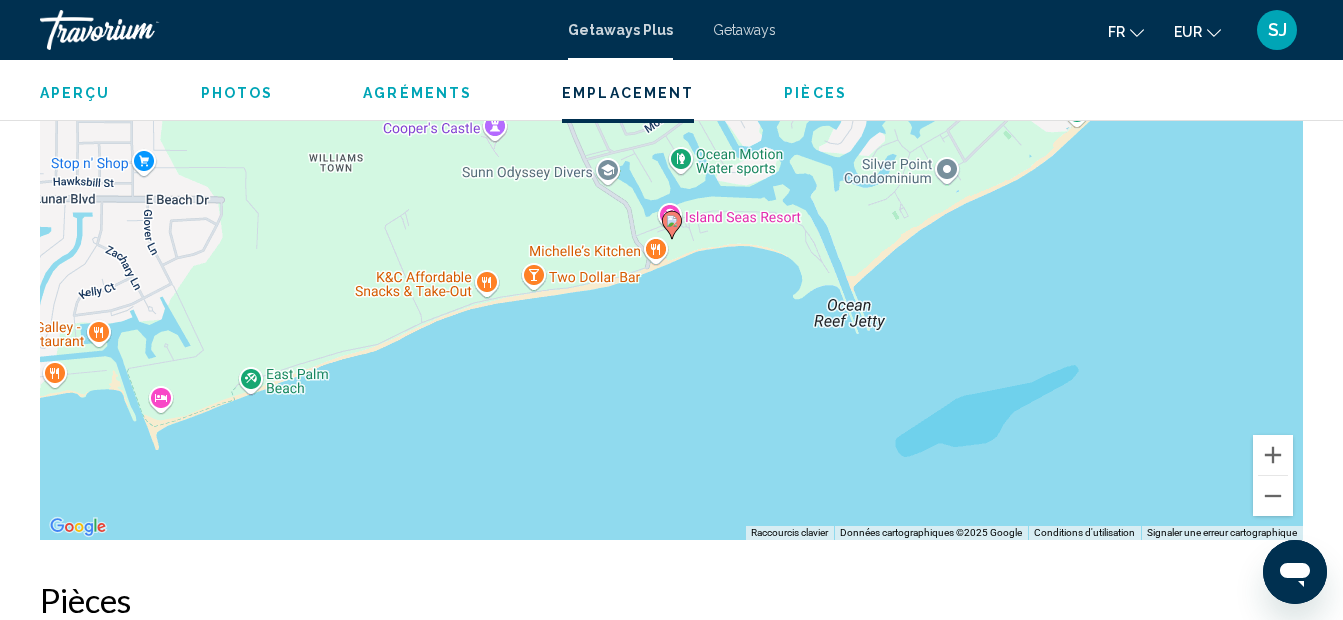 click on "Pièces" at bounding box center [815, 93] 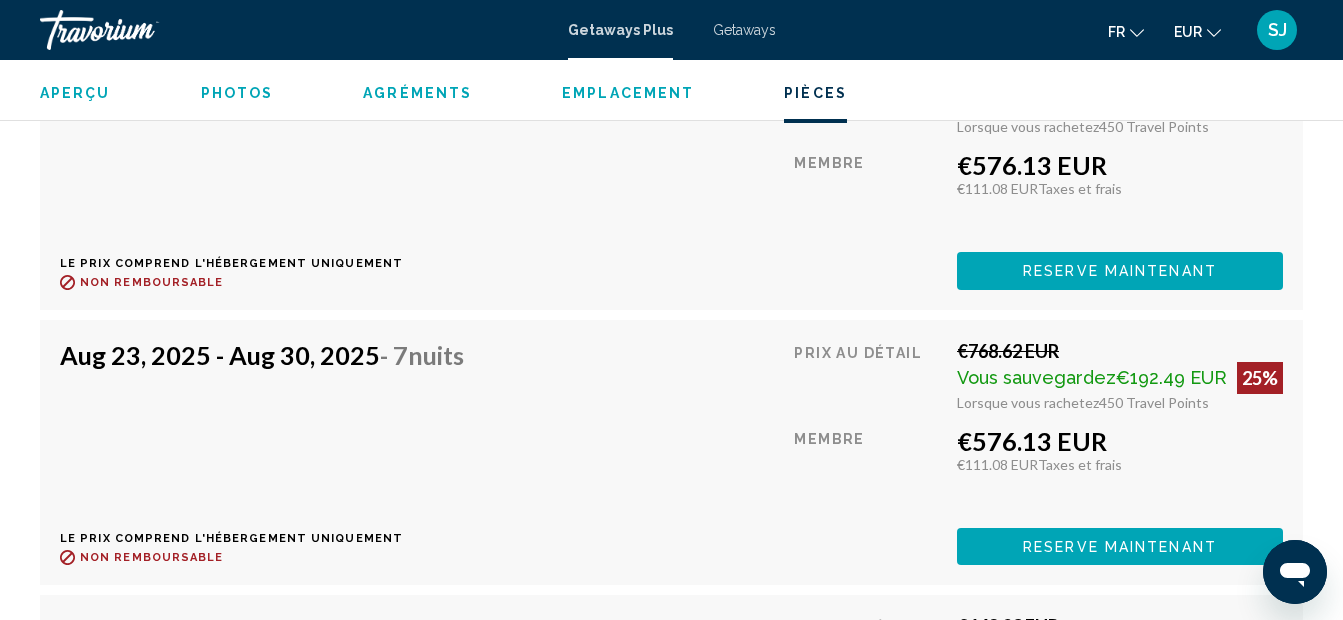 scroll, scrollTop: 14432, scrollLeft: 0, axis: vertical 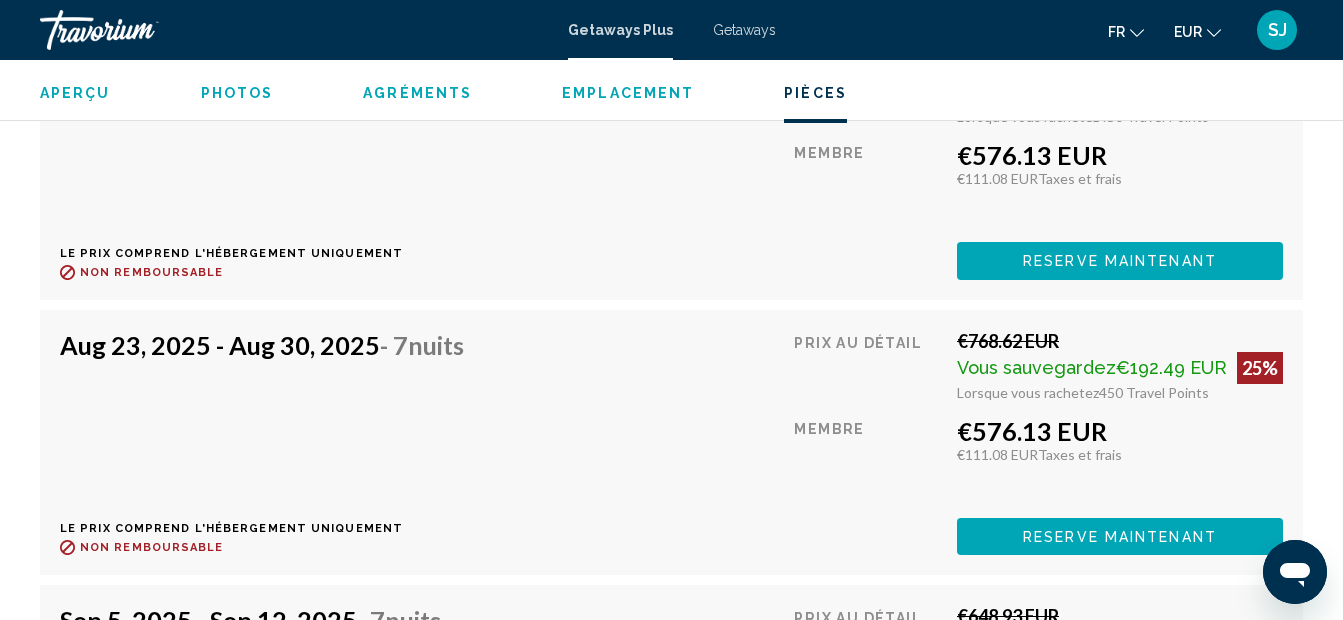 click on "Photos" at bounding box center [237, 93] 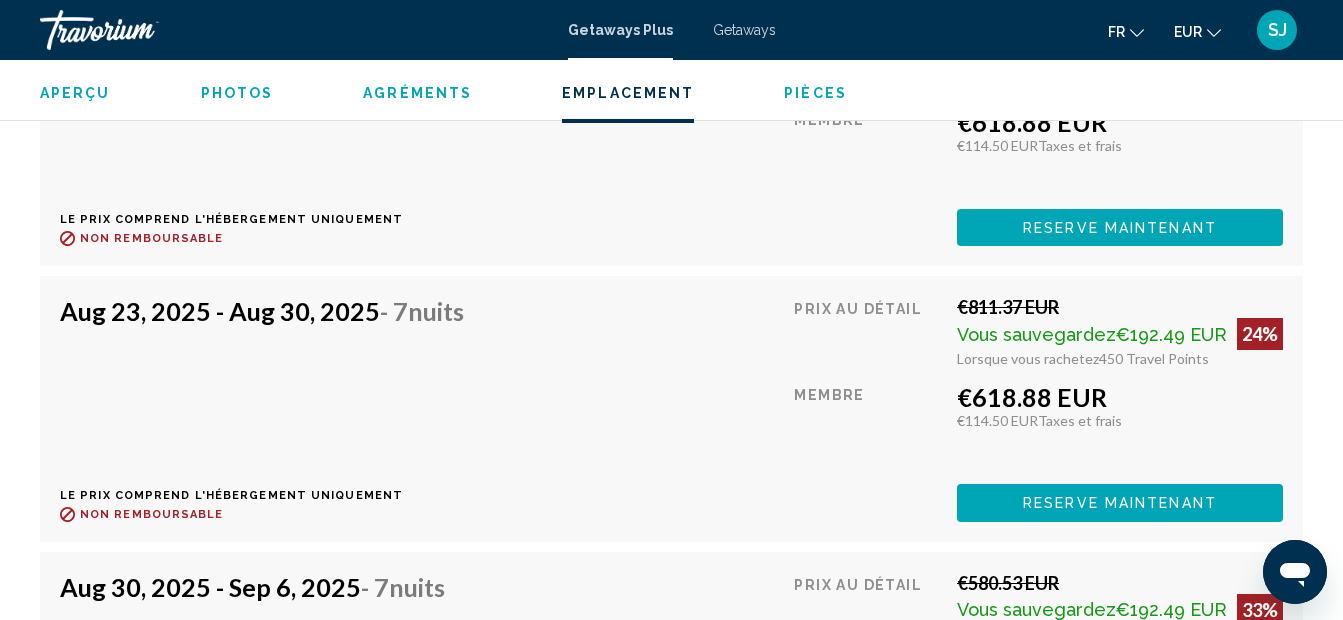 scroll, scrollTop: 1242, scrollLeft: 0, axis: vertical 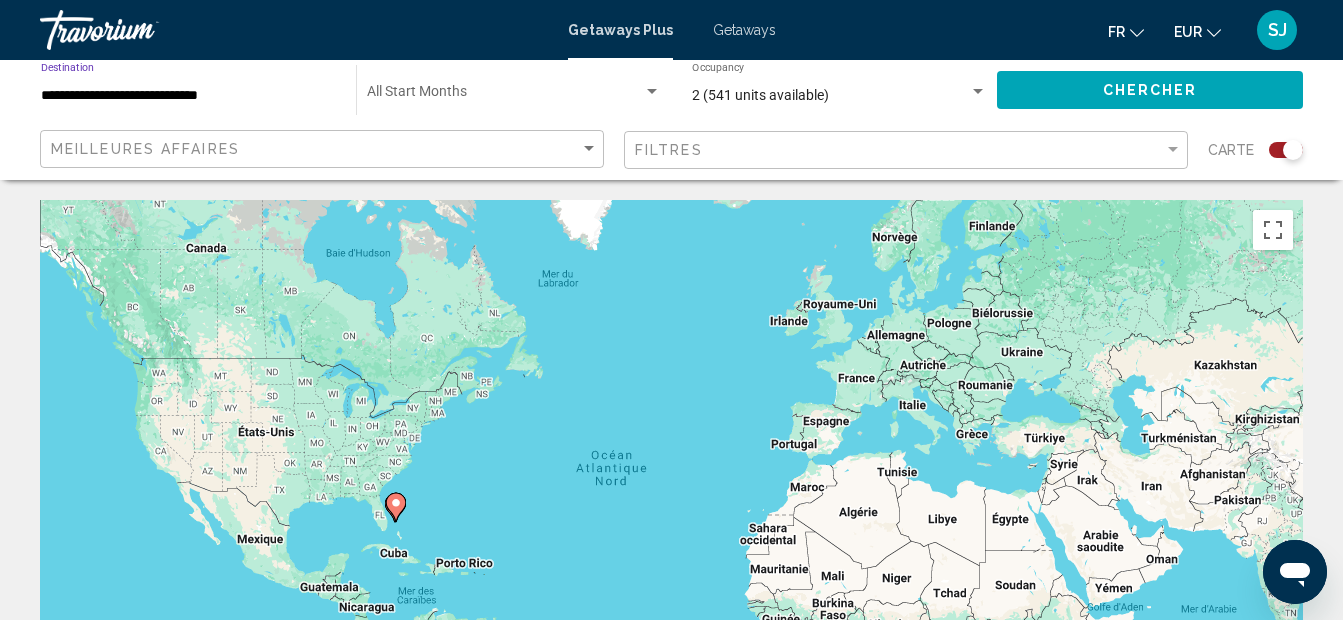 click on "**********" at bounding box center [188, 96] 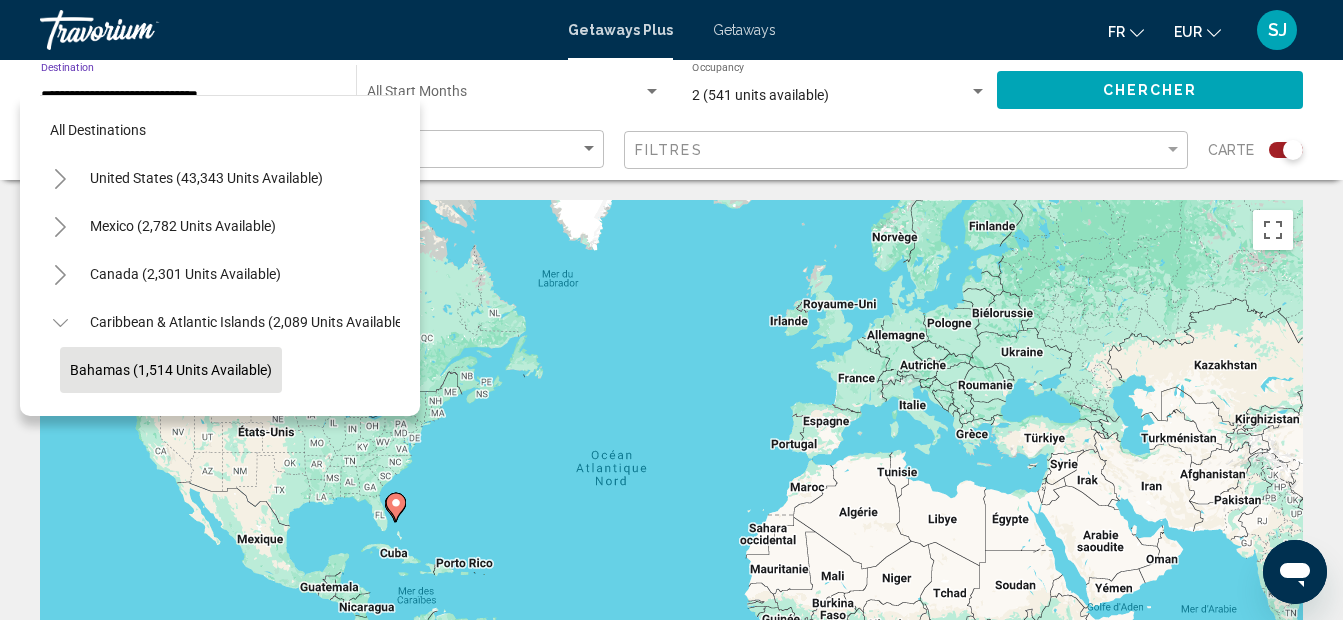 scroll, scrollTop: 127, scrollLeft: 0, axis: vertical 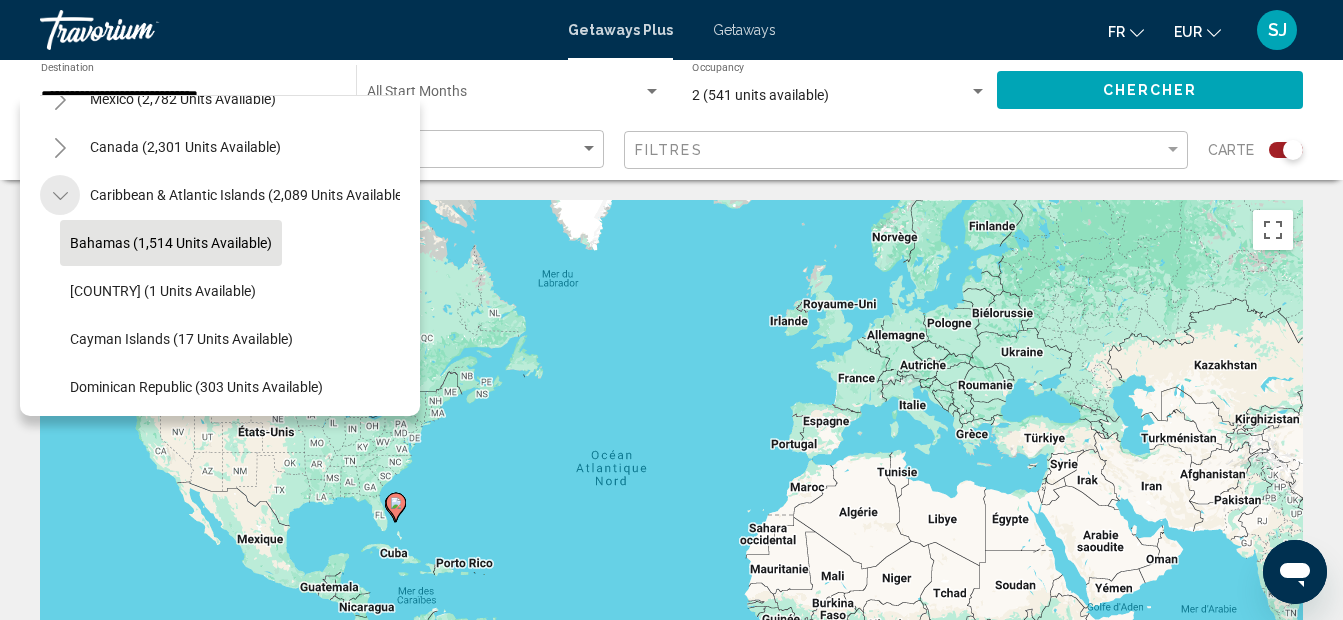 click 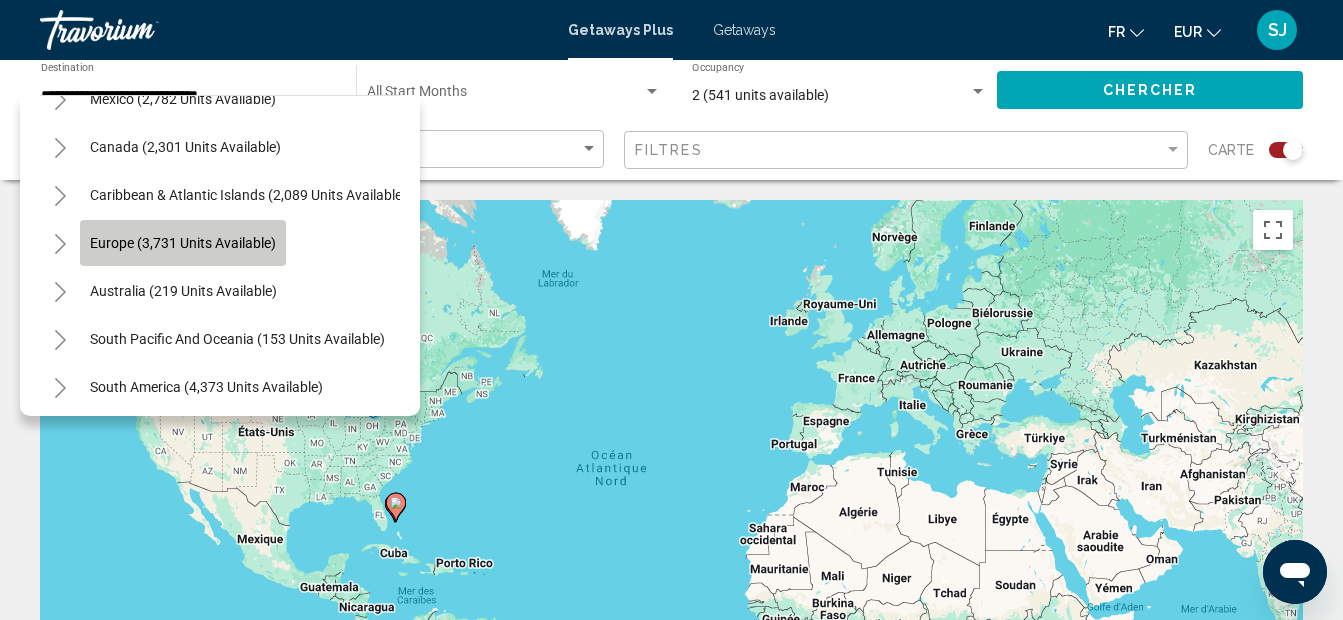 click on "Europe (3,731 units available)" 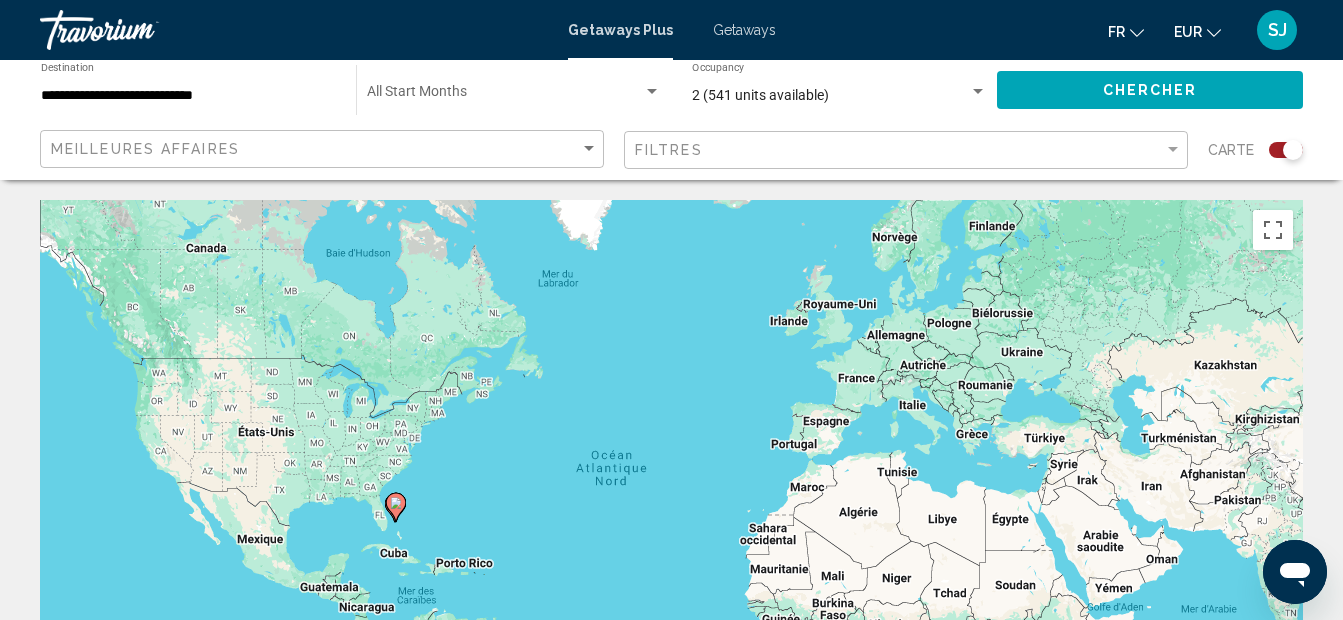 click on "**********" 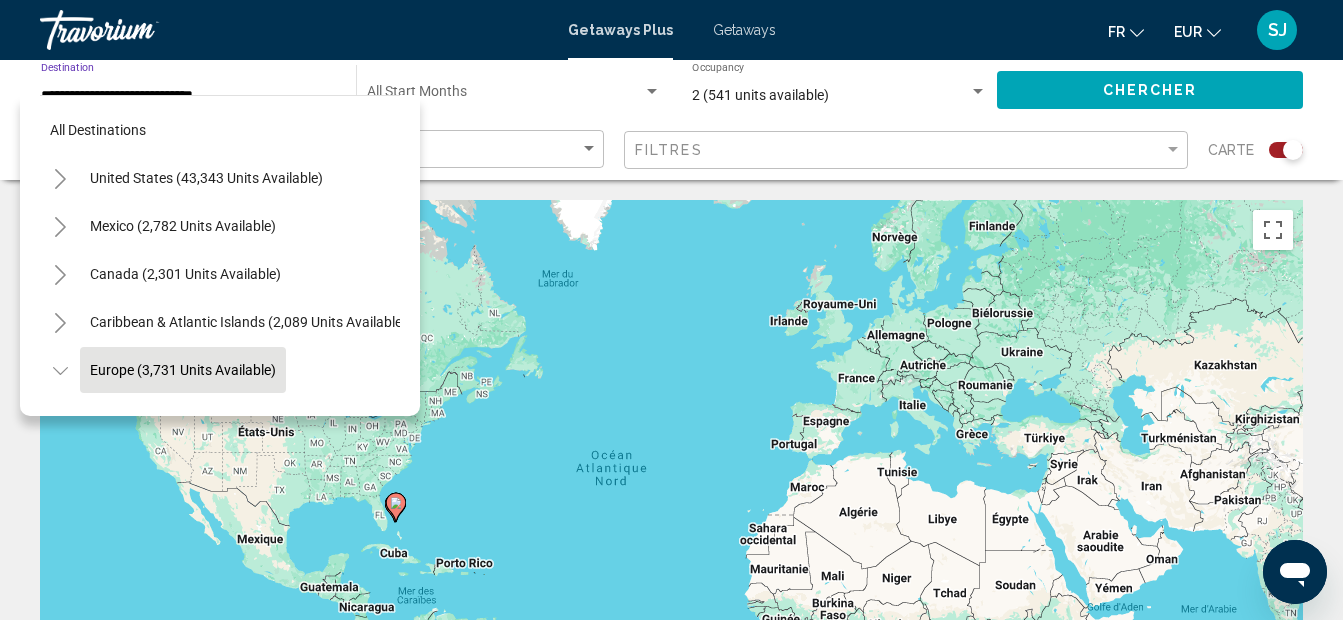 scroll, scrollTop: 127, scrollLeft: 0, axis: vertical 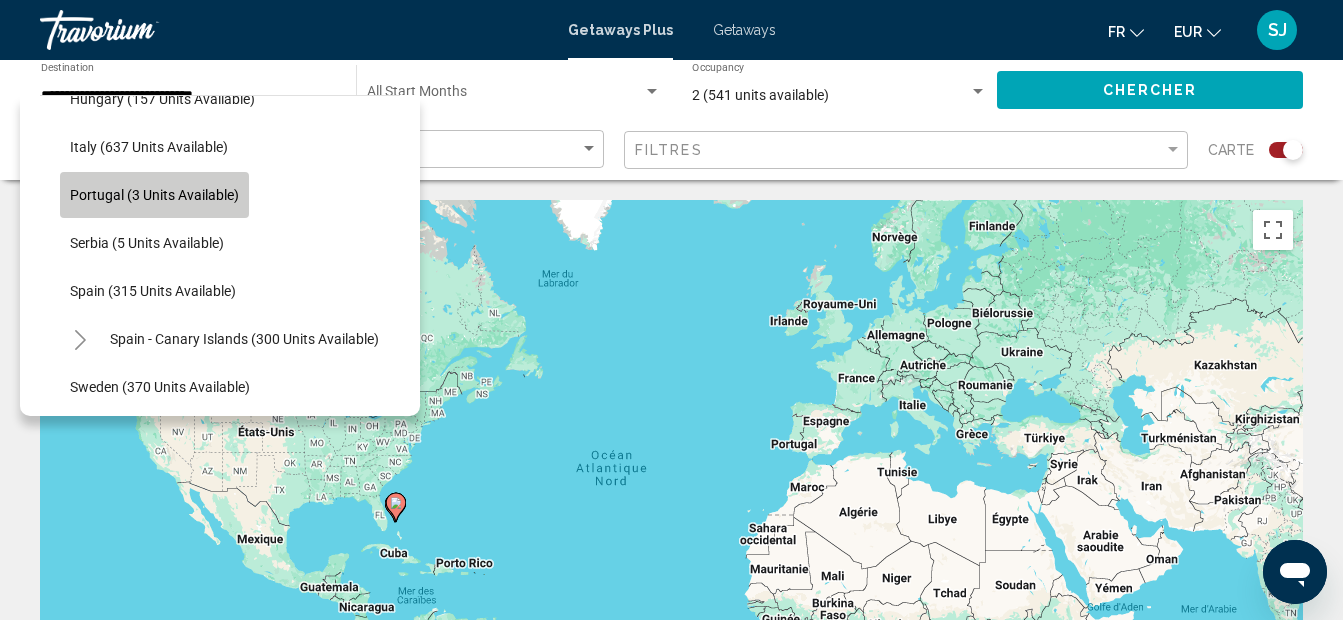 click on "Portugal (3 units available)" 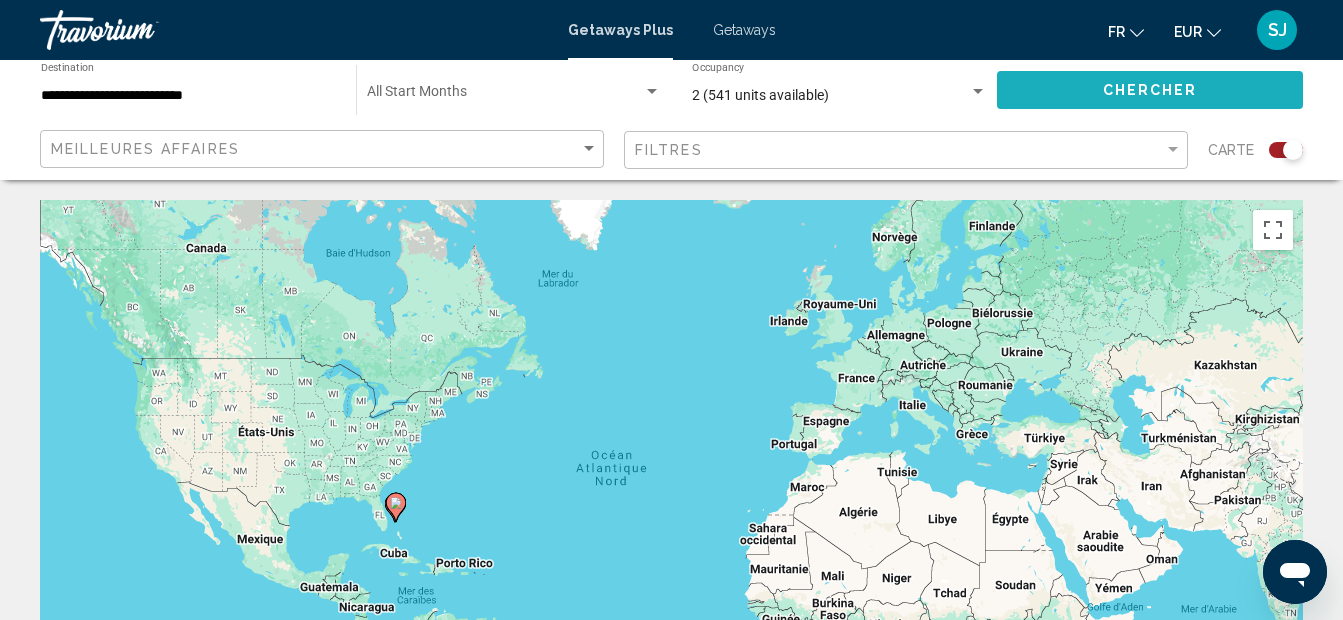 click on "Chercher" 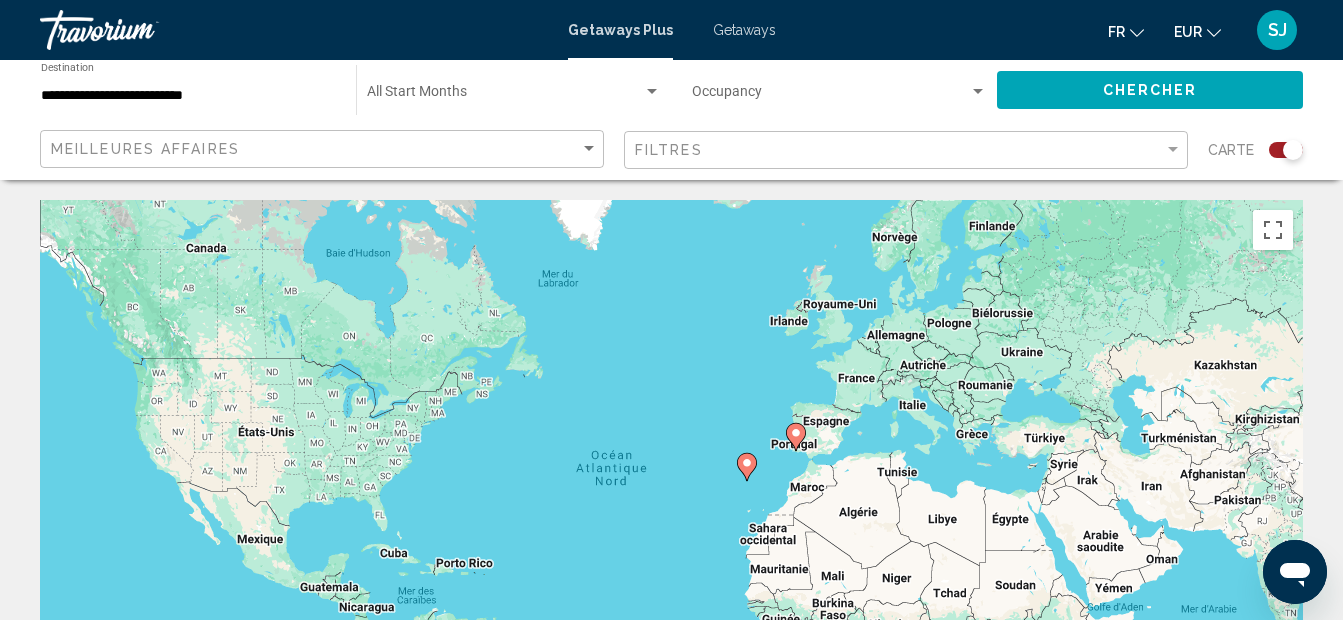 click 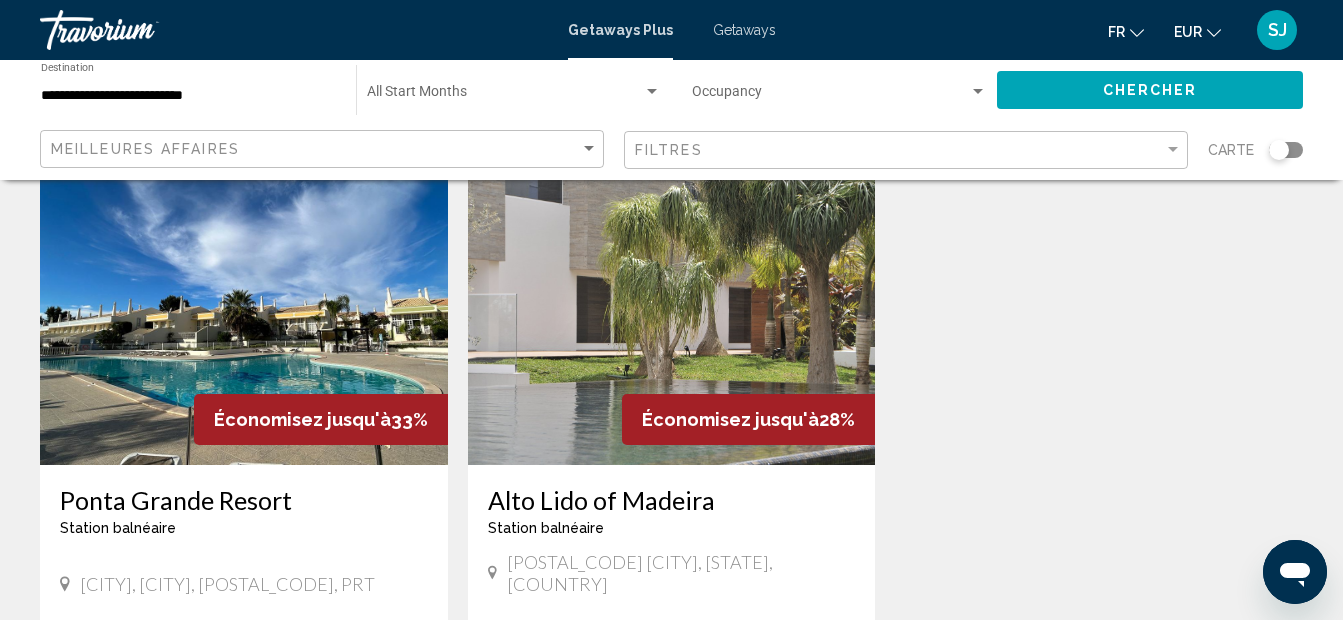 scroll, scrollTop: 160, scrollLeft: 0, axis: vertical 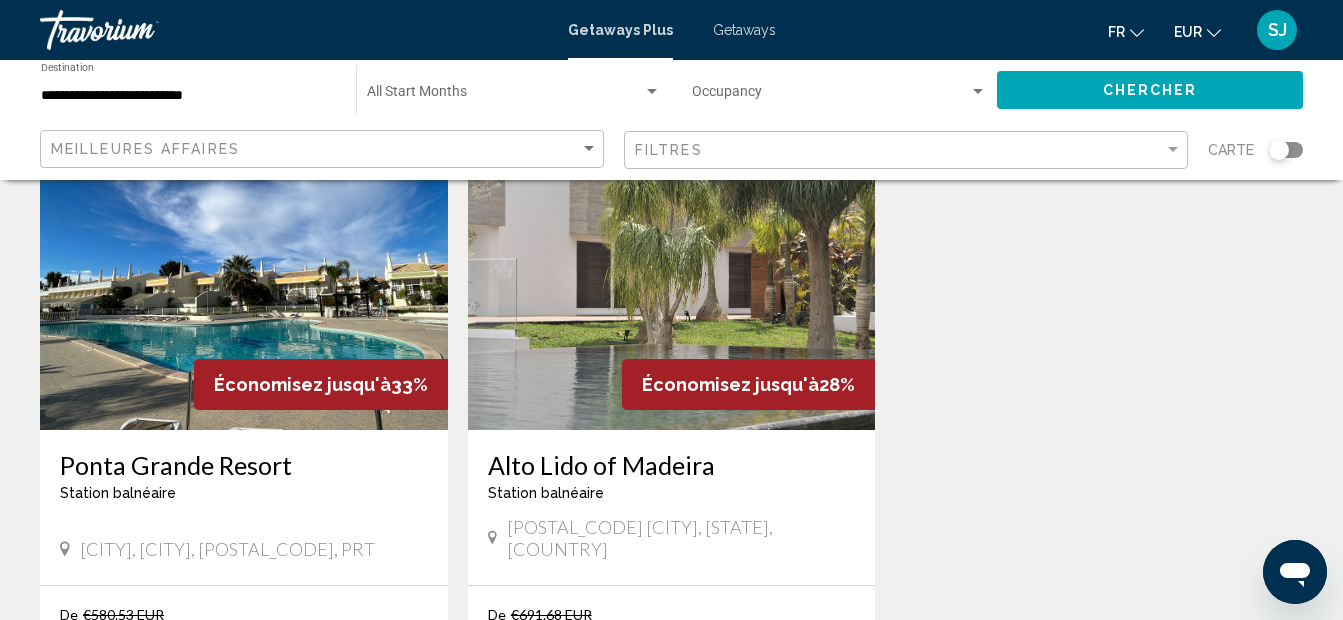 drag, startPoint x: 55, startPoint y: 465, endPoint x: 390, endPoint y: 529, distance: 341.05865 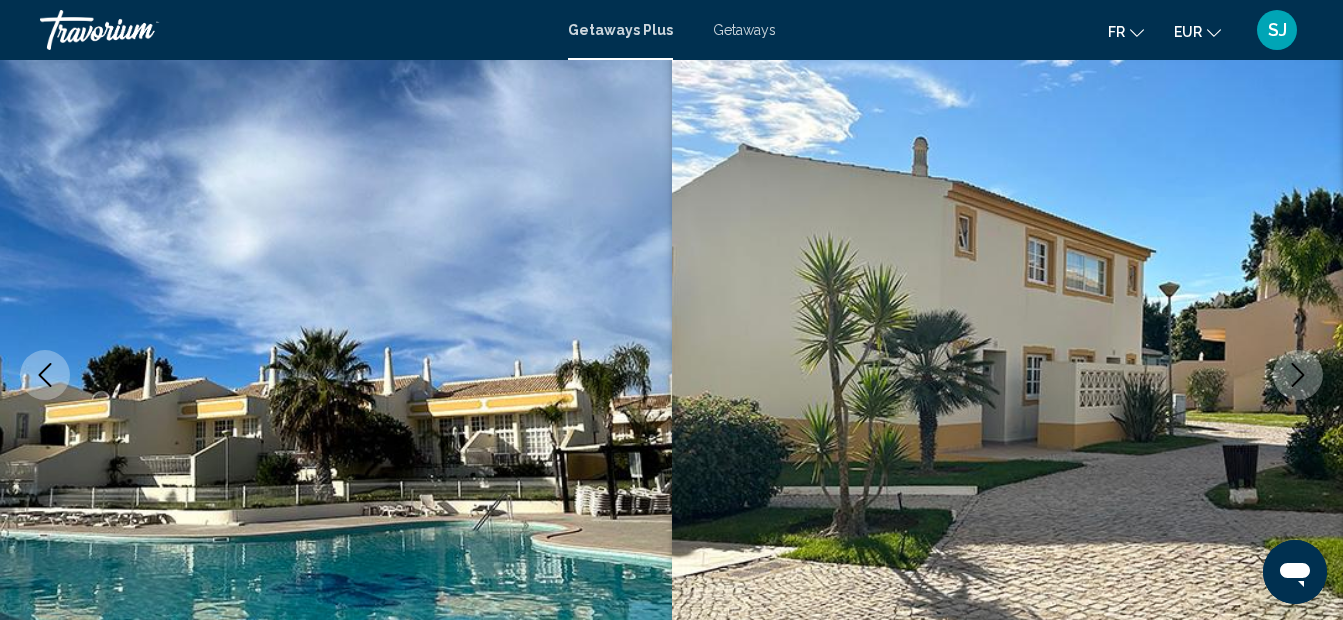scroll, scrollTop: 225, scrollLeft: 0, axis: vertical 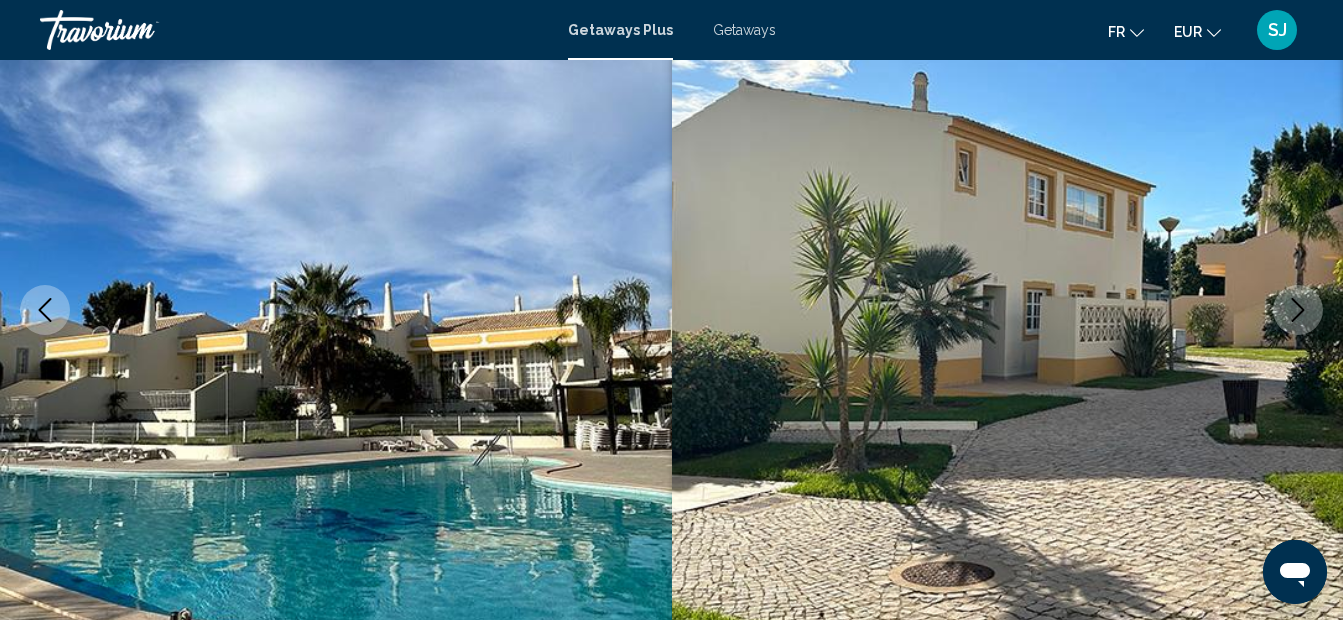 type 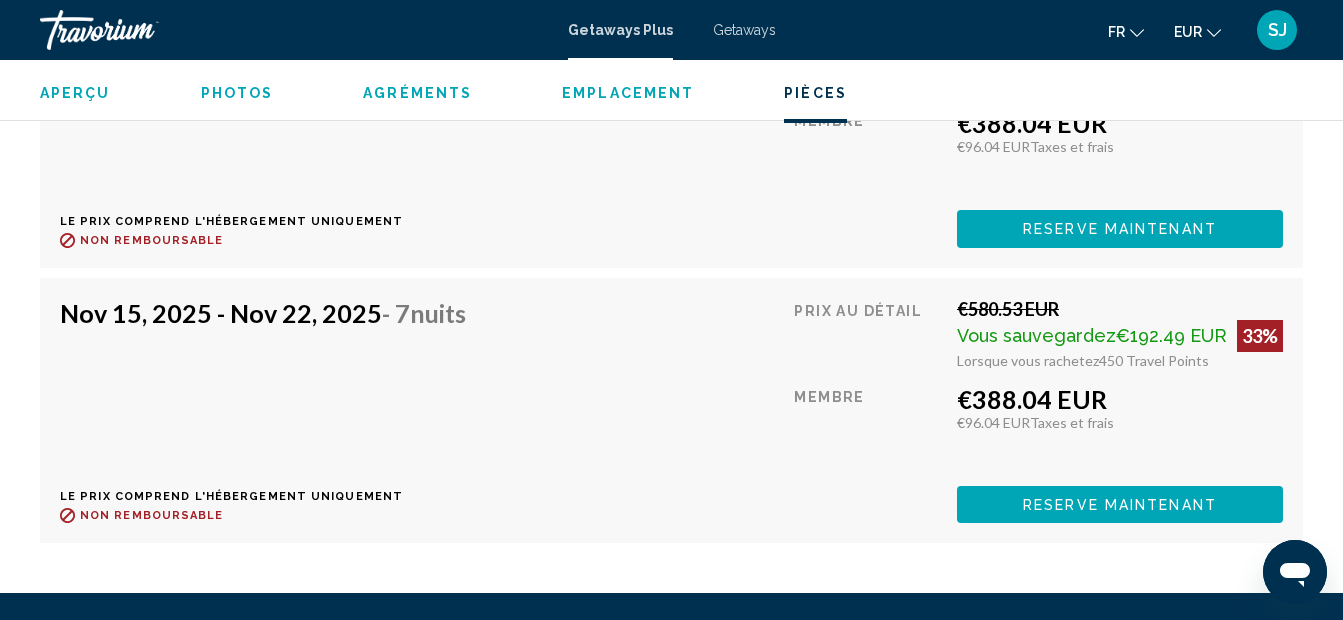 scroll, scrollTop: 3785, scrollLeft: 0, axis: vertical 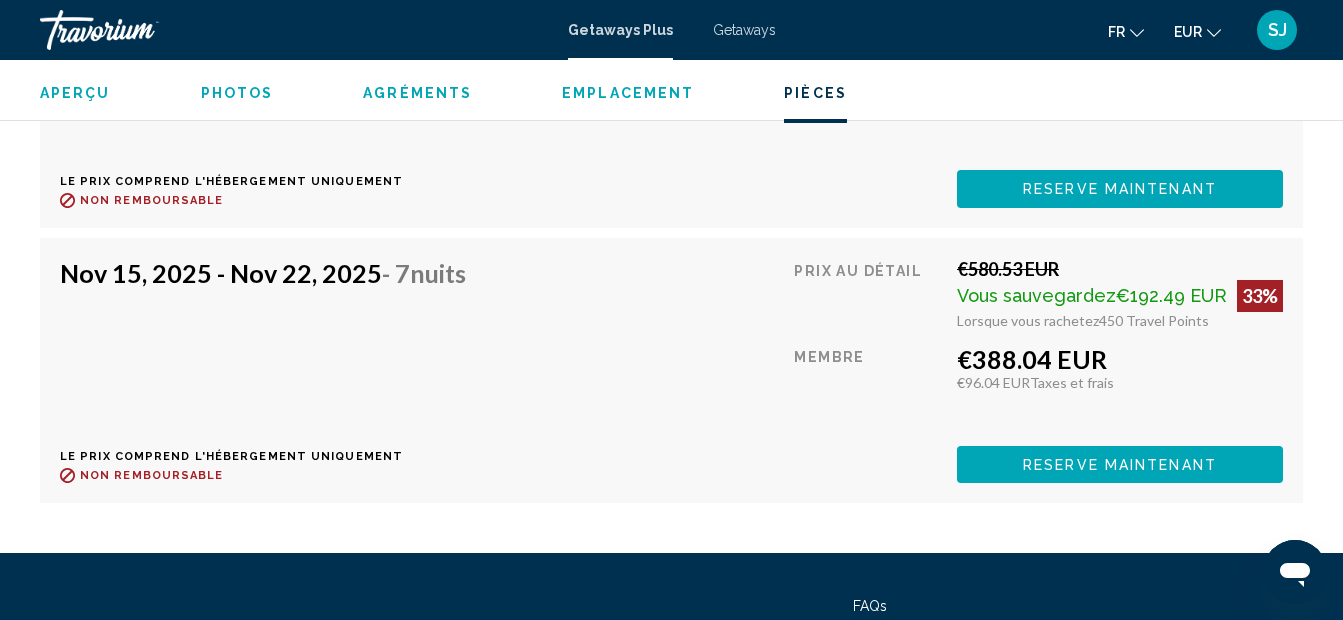 click on "Photos" at bounding box center [237, 93] 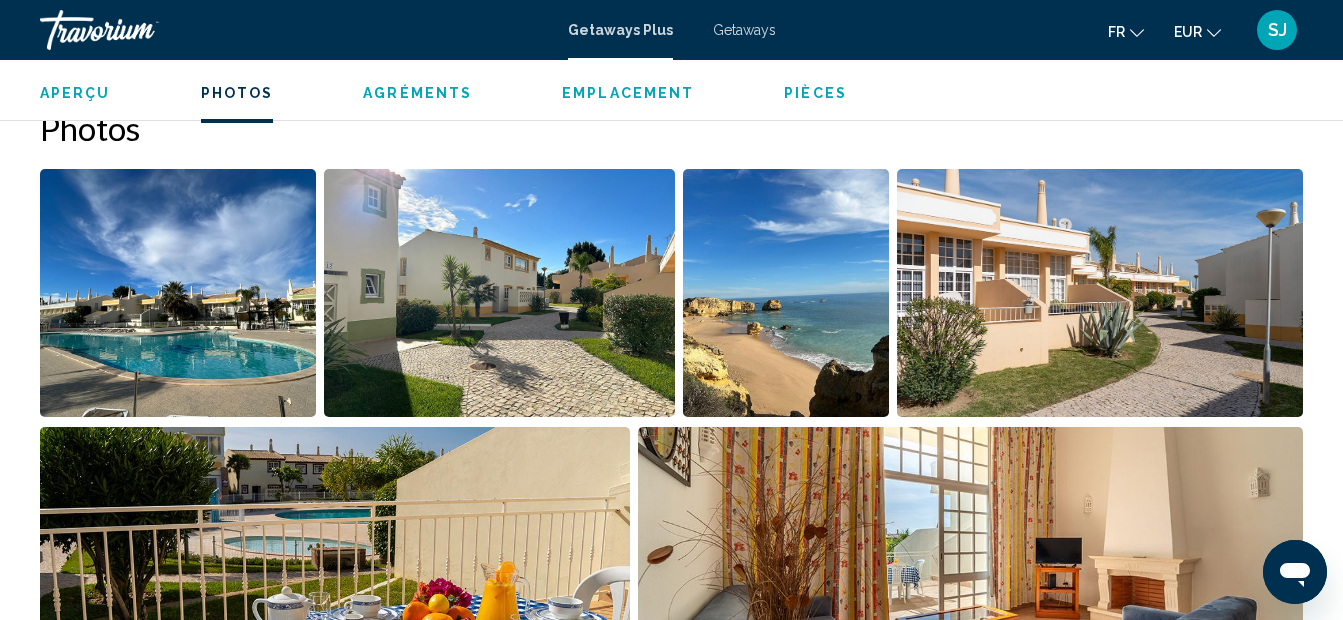 scroll, scrollTop: 1258, scrollLeft: 0, axis: vertical 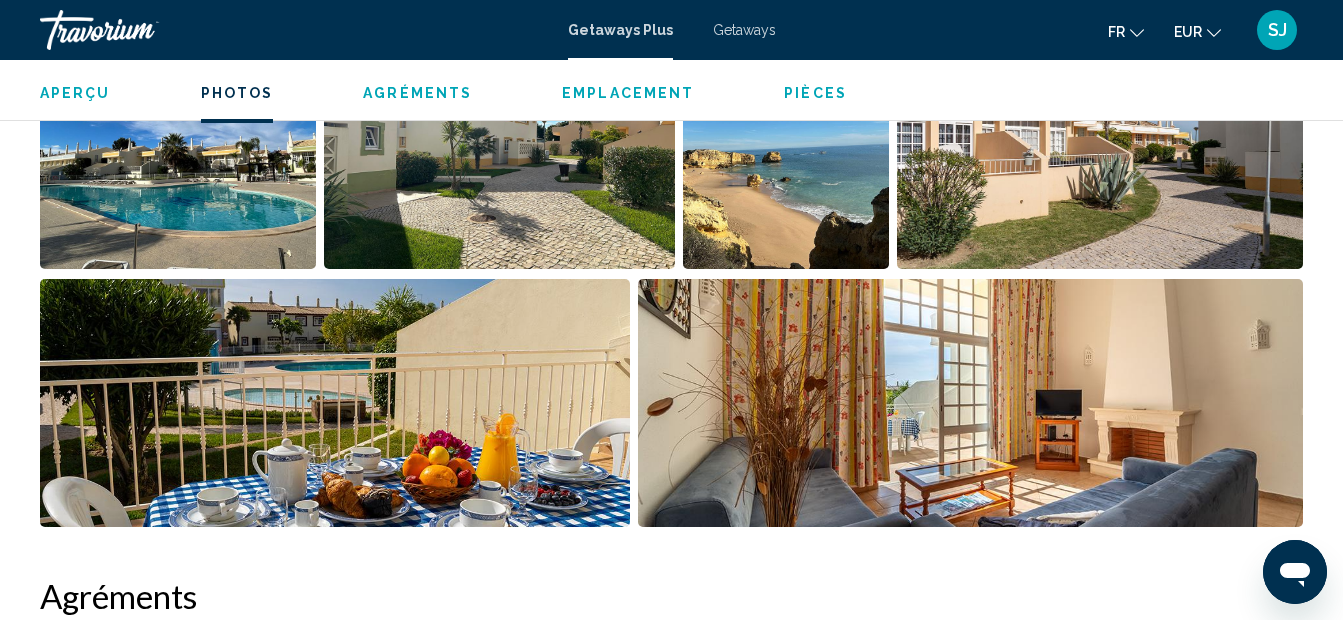 click on "Aperçu
Photos
Agréments
Emplacement
Pièces
Rechercher" 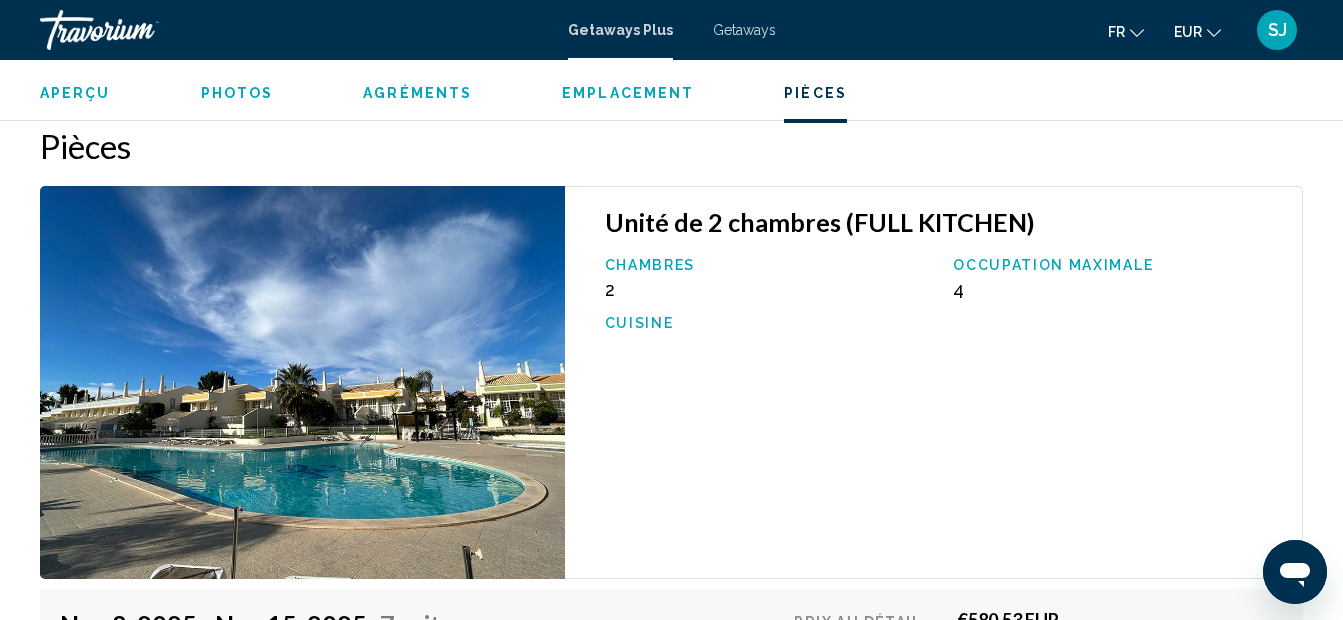 scroll, scrollTop: 3164, scrollLeft: 0, axis: vertical 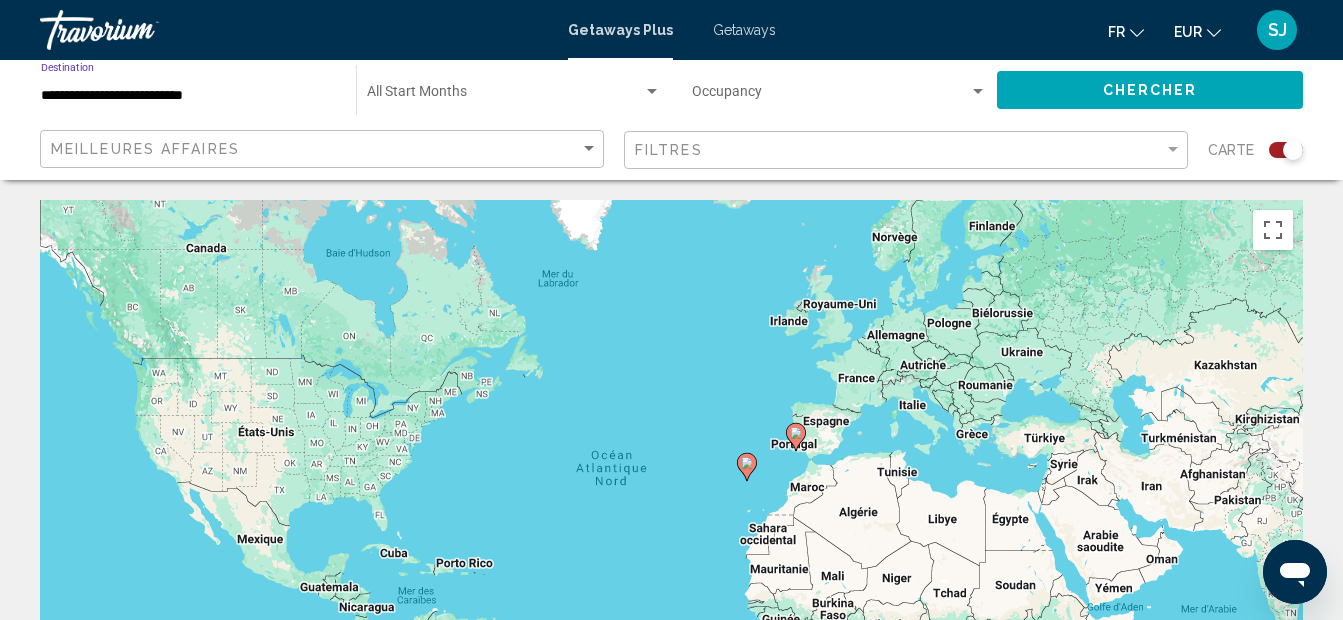 click on "**********" at bounding box center [188, 96] 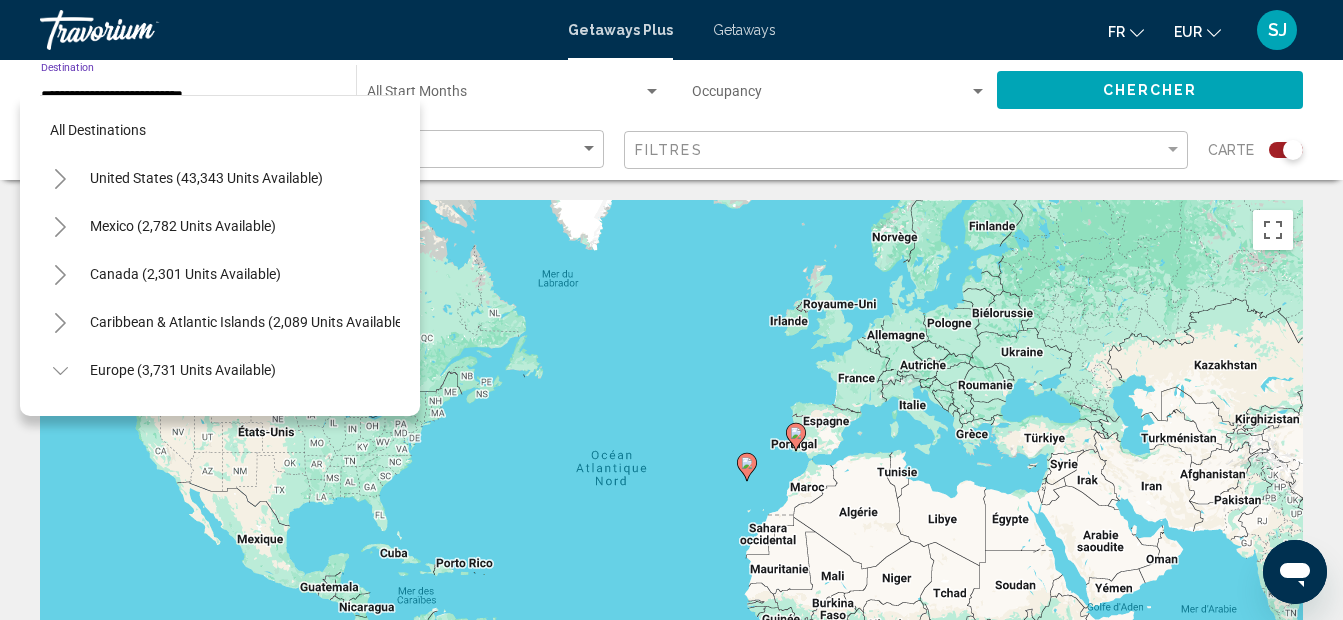 scroll, scrollTop: 559, scrollLeft: 0, axis: vertical 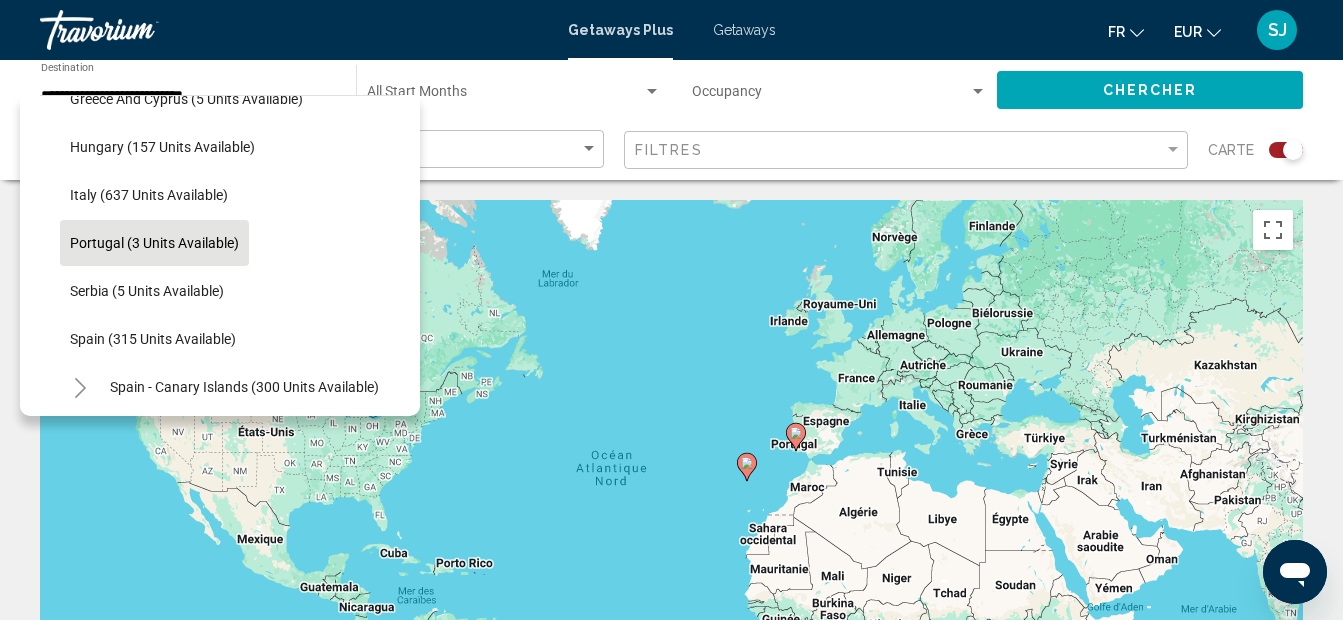 click on "GetawaysPlus Getaways fr English Español Français Italiano Português русский EUR USD ($) MXN (Mex$) CAD (Can$) GBP (£) EUR (€) AUD (A$) NZD (NZ$) CNY (CN¥) SJ Se connecter" at bounding box center (671, 30) 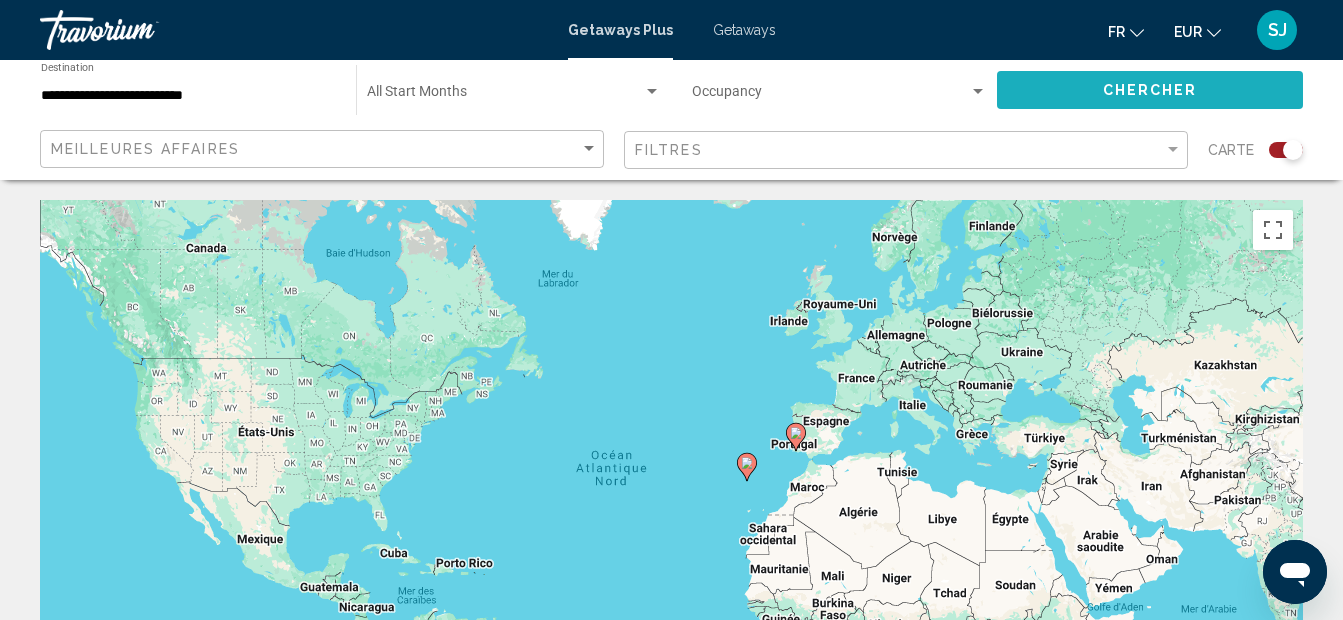 click on "Chercher" 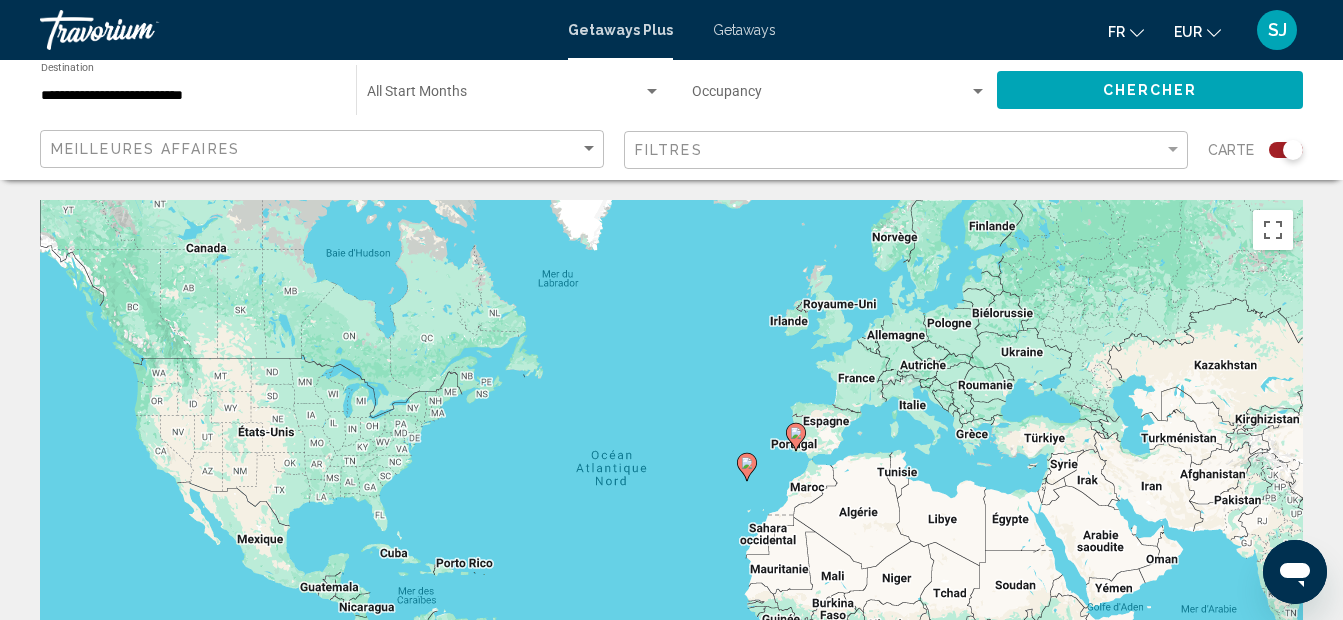 click 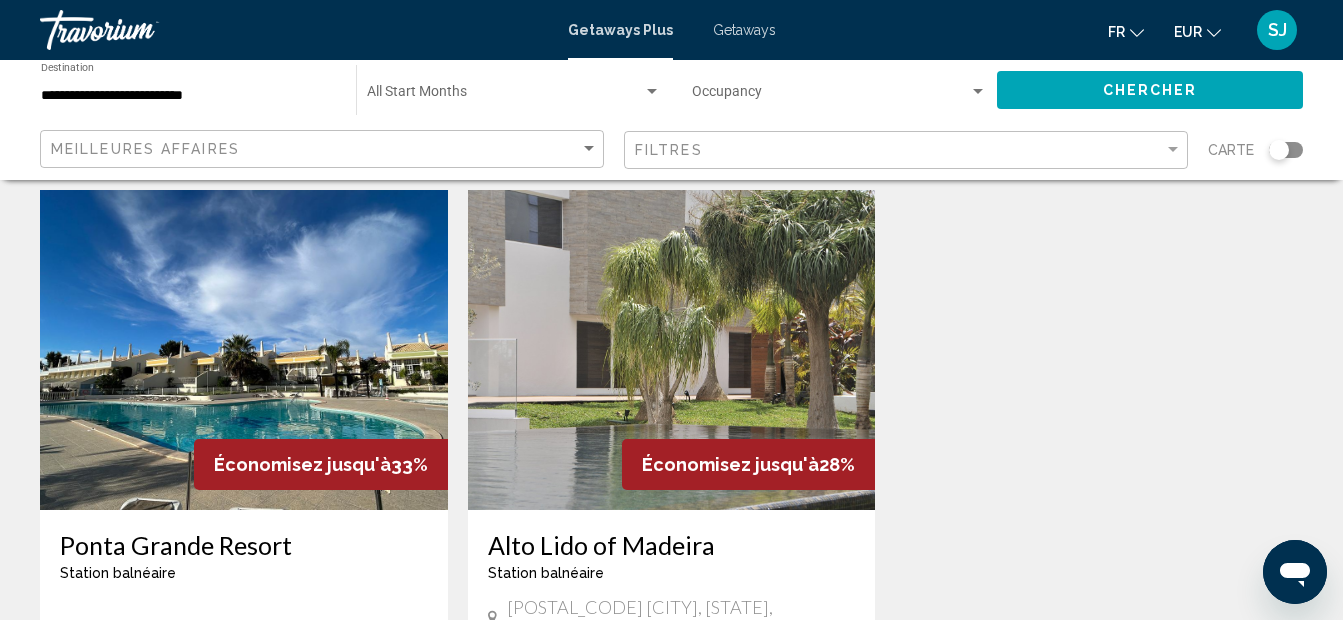 scroll, scrollTop: 120, scrollLeft: 0, axis: vertical 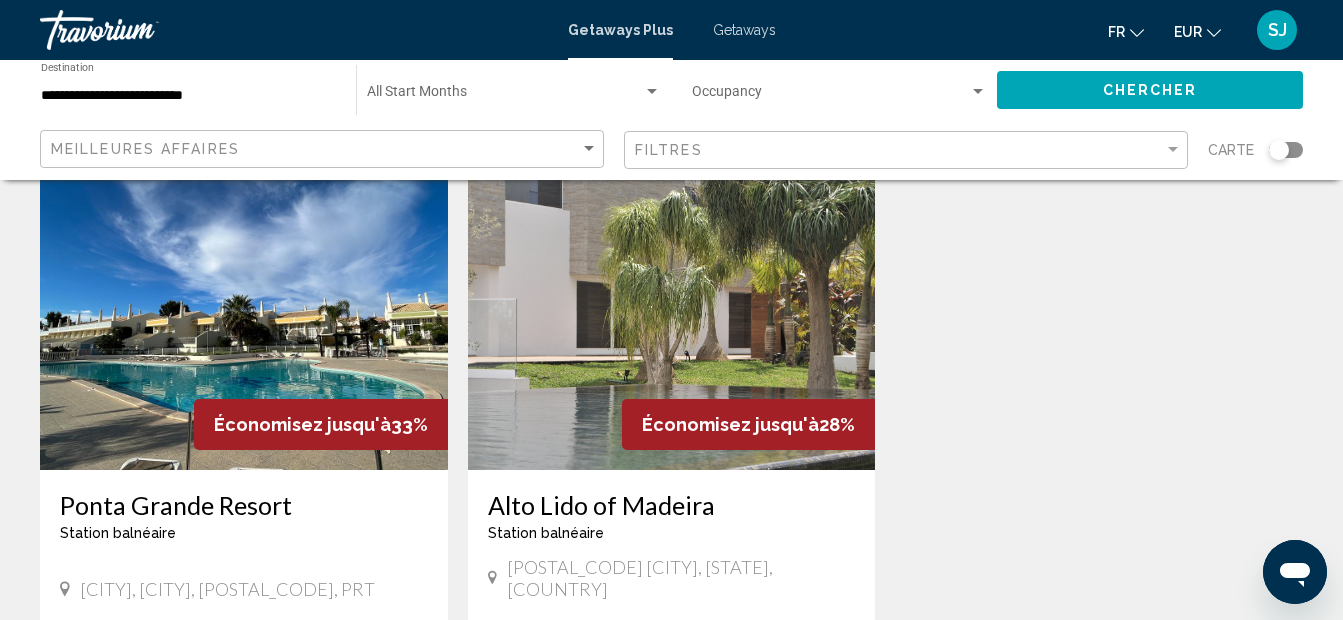 drag, startPoint x: 479, startPoint y: 500, endPoint x: 769, endPoint y: 573, distance: 299.0468 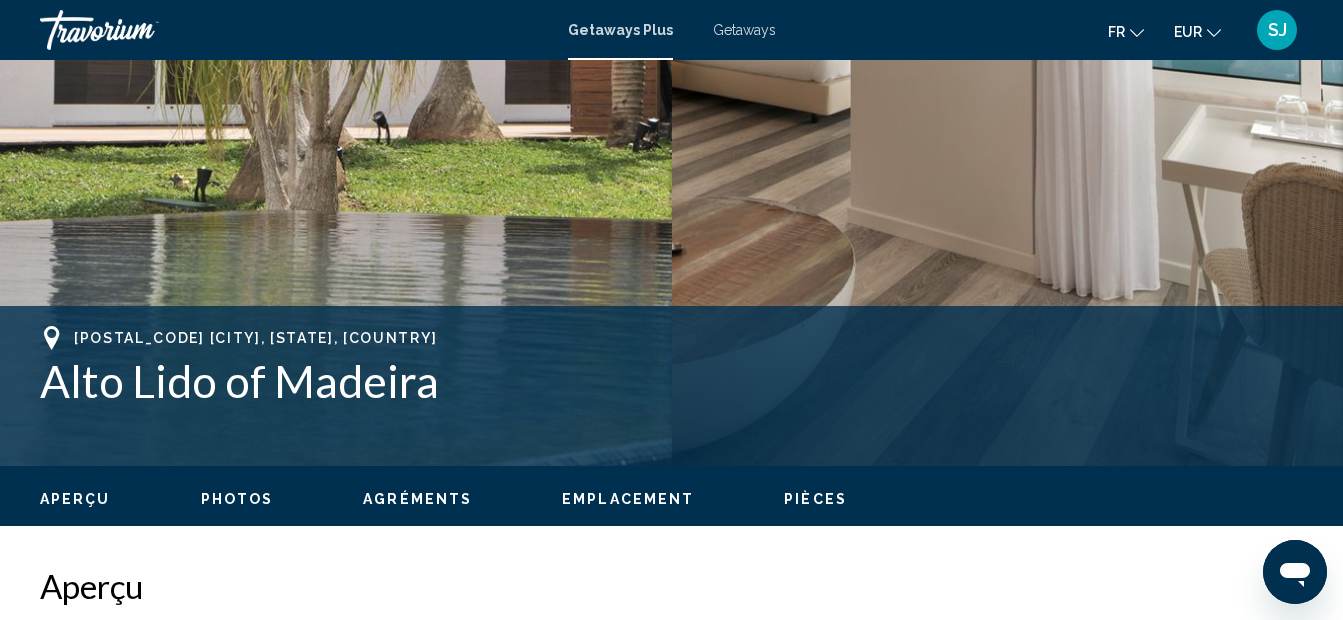 scroll, scrollTop: 545, scrollLeft: 0, axis: vertical 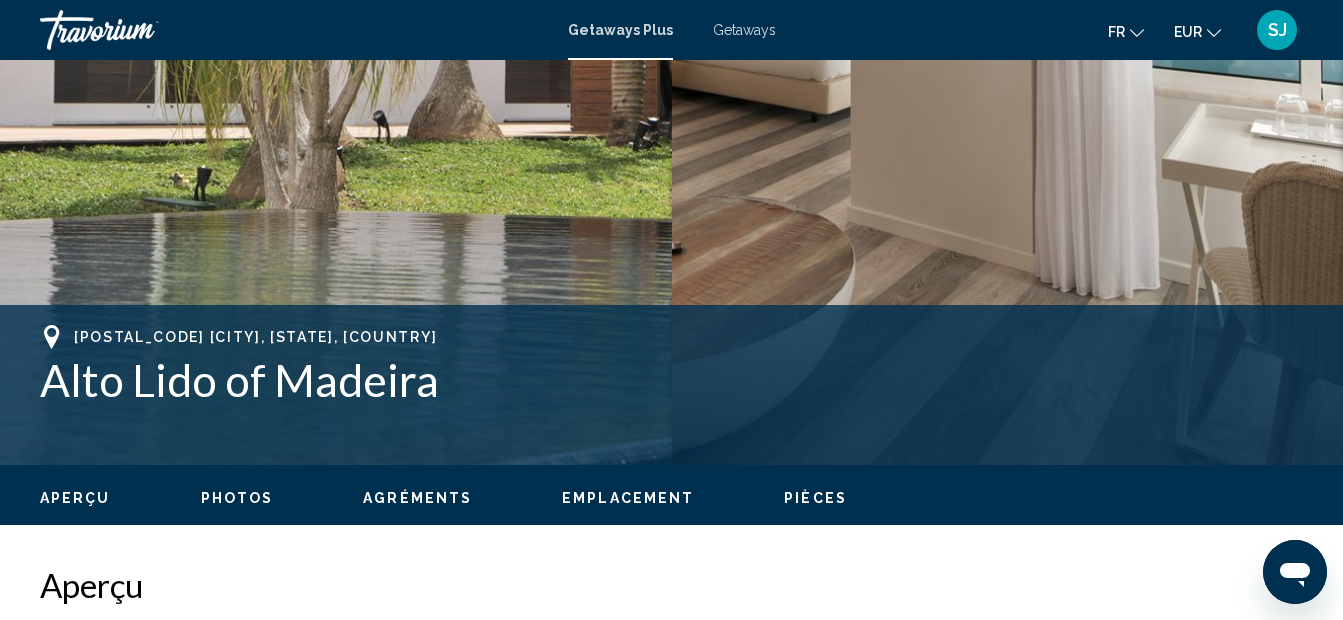 drag, startPoint x: 74, startPoint y: 335, endPoint x: 379, endPoint y: 383, distance: 308.75394 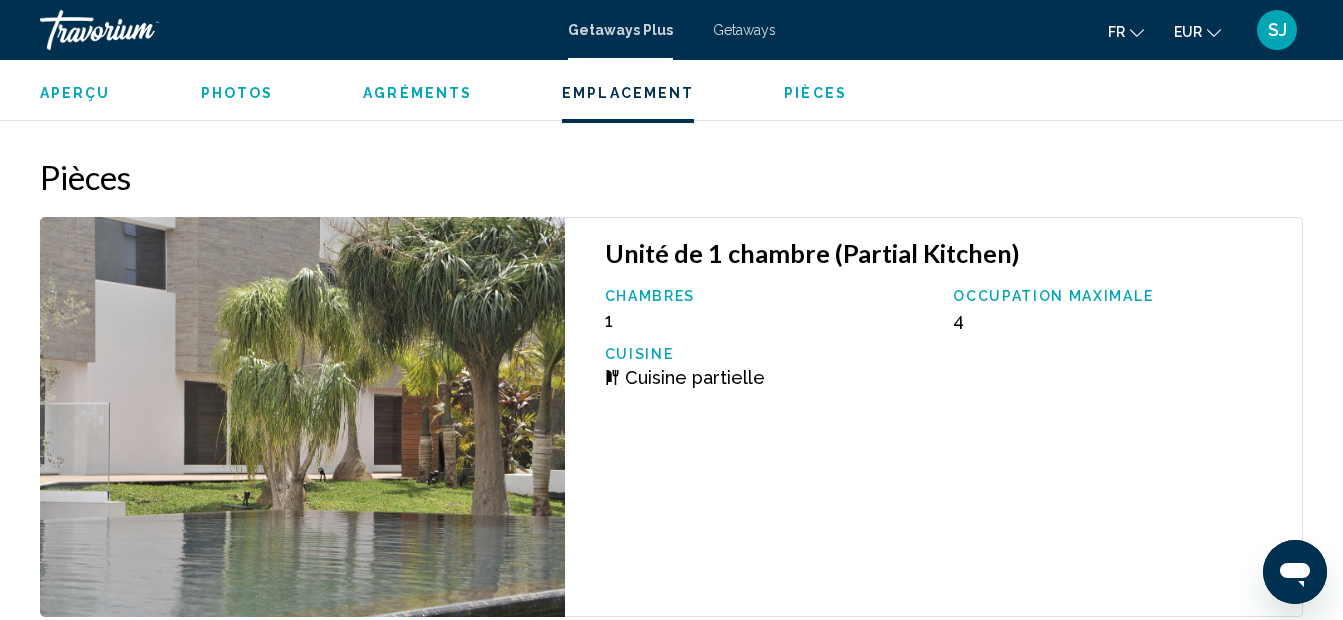 scroll, scrollTop: 3550, scrollLeft: 0, axis: vertical 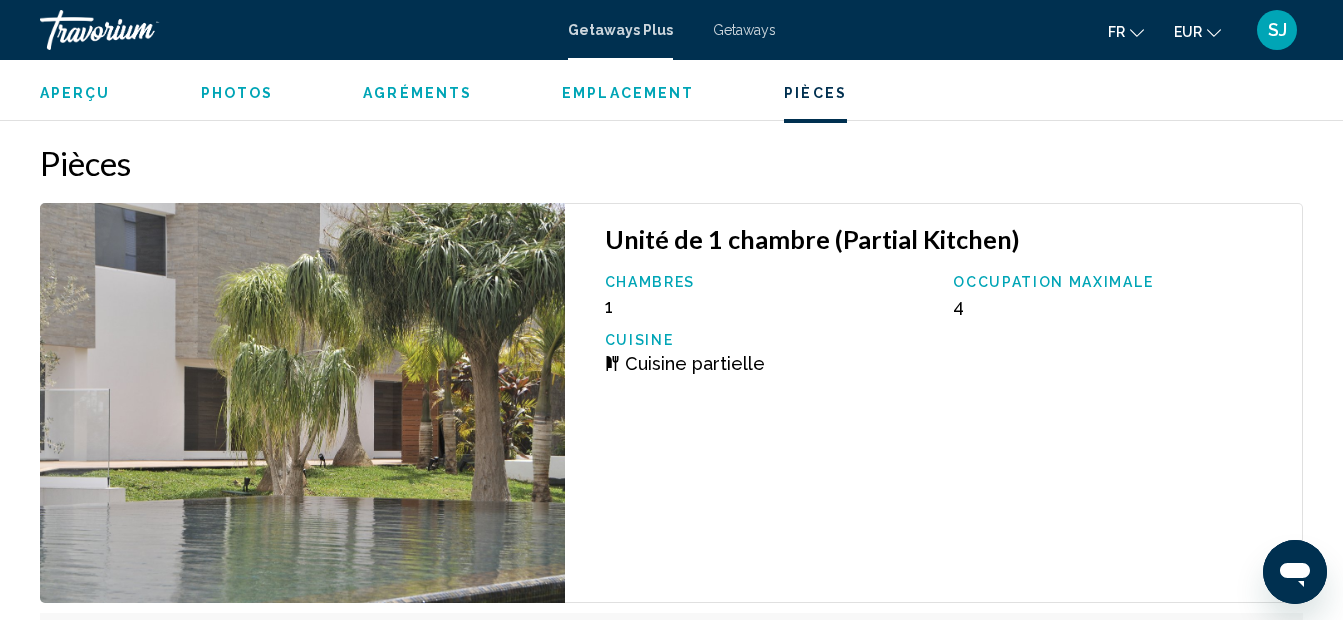 type 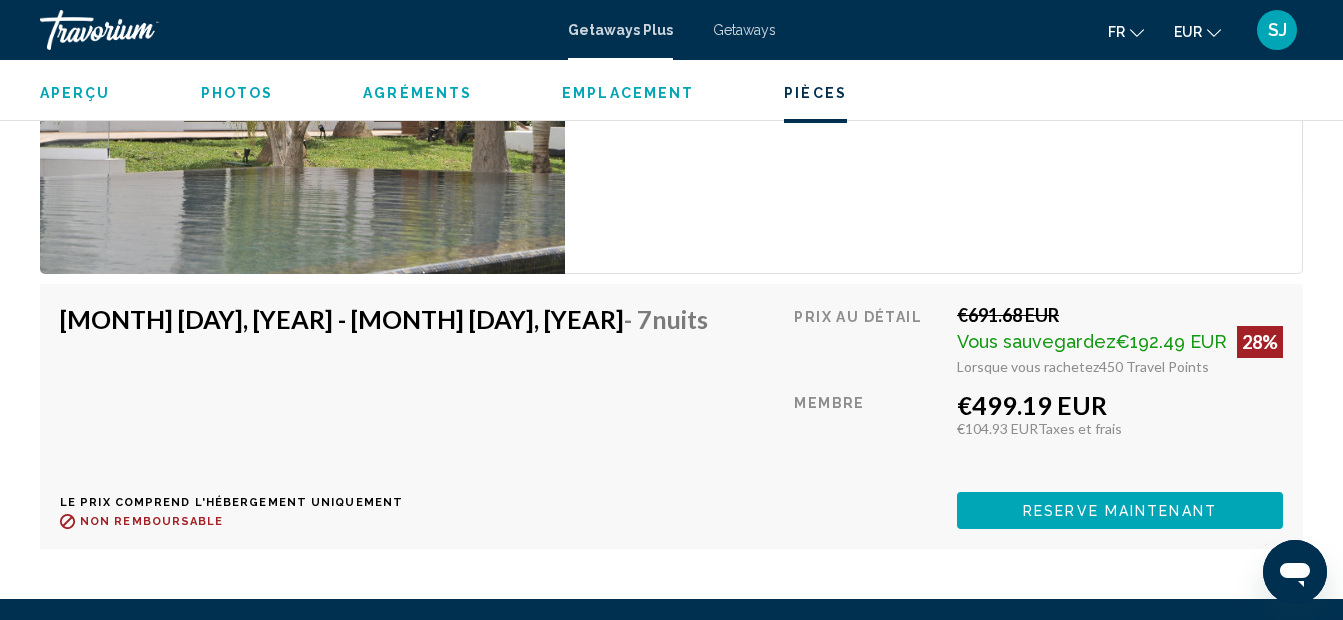 scroll, scrollTop: 3870, scrollLeft: 0, axis: vertical 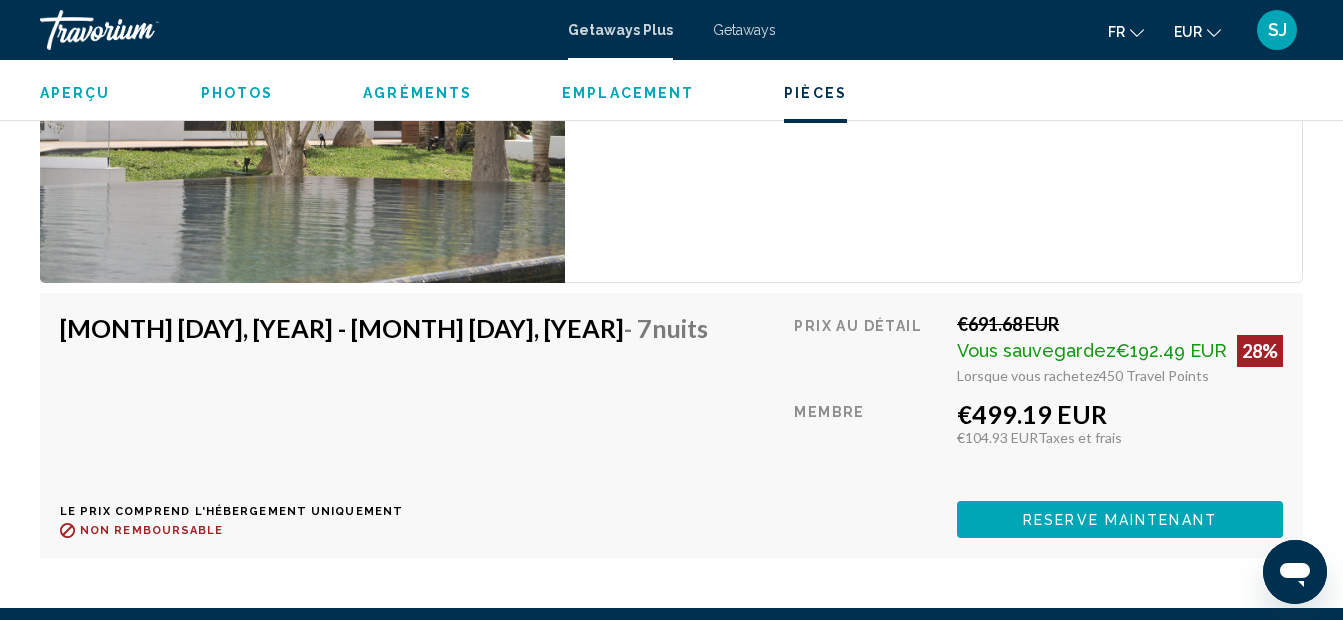 click on "Photos" at bounding box center [237, 93] 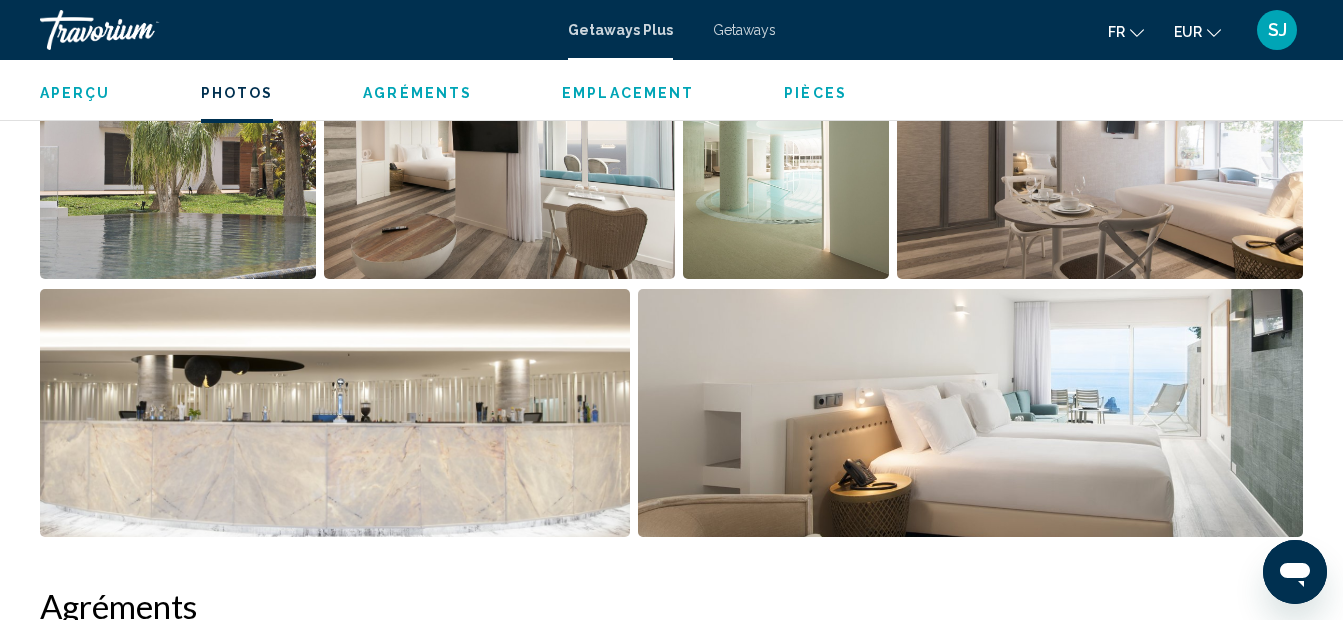 scroll, scrollTop: 1242, scrollLeft: 0, axis: vertical 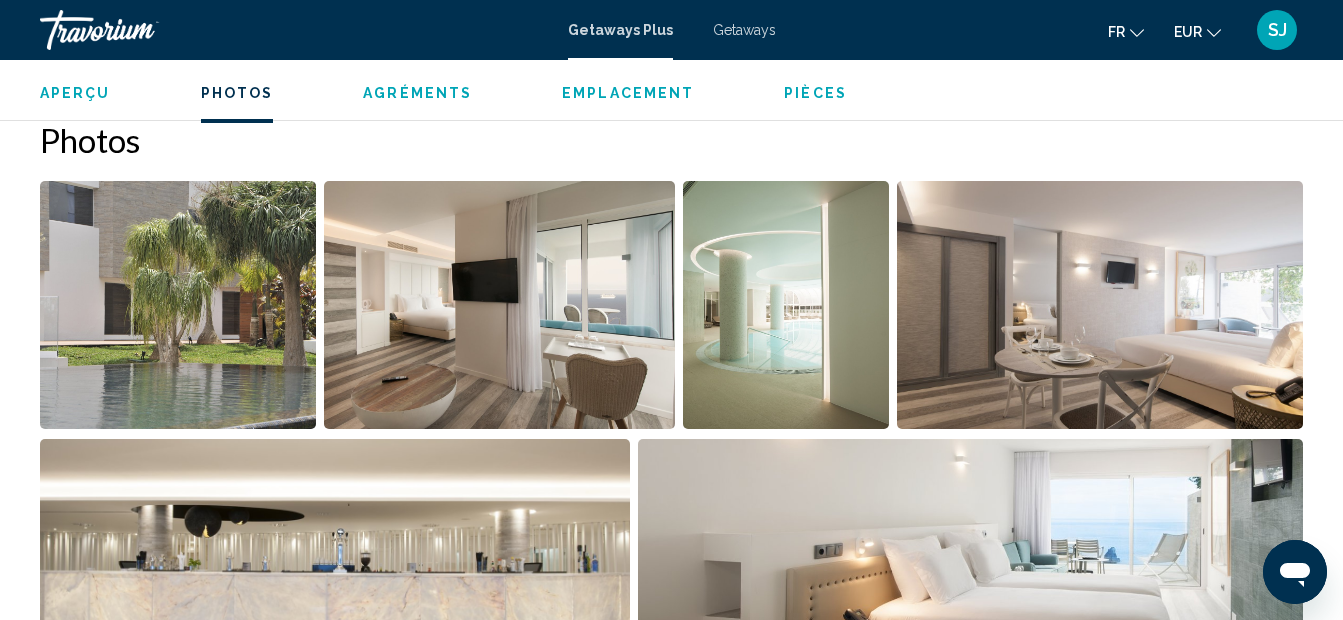 click at bounding box center [786, 305] 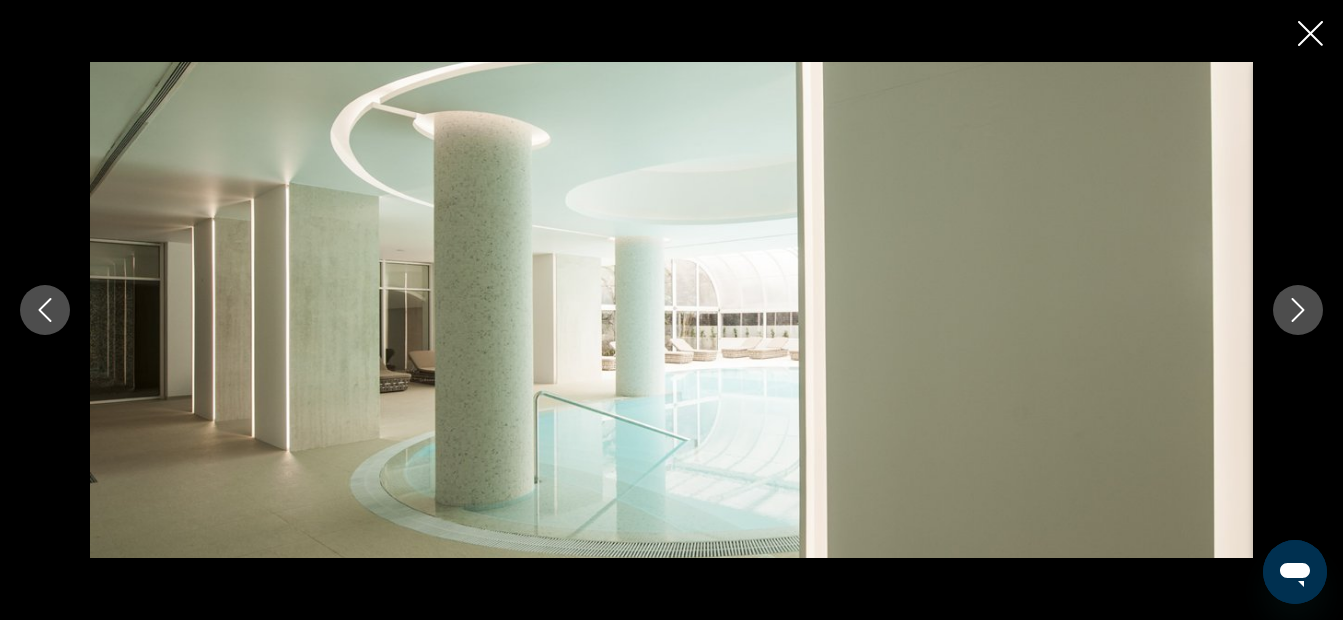 click at bounding box center (671, 310) 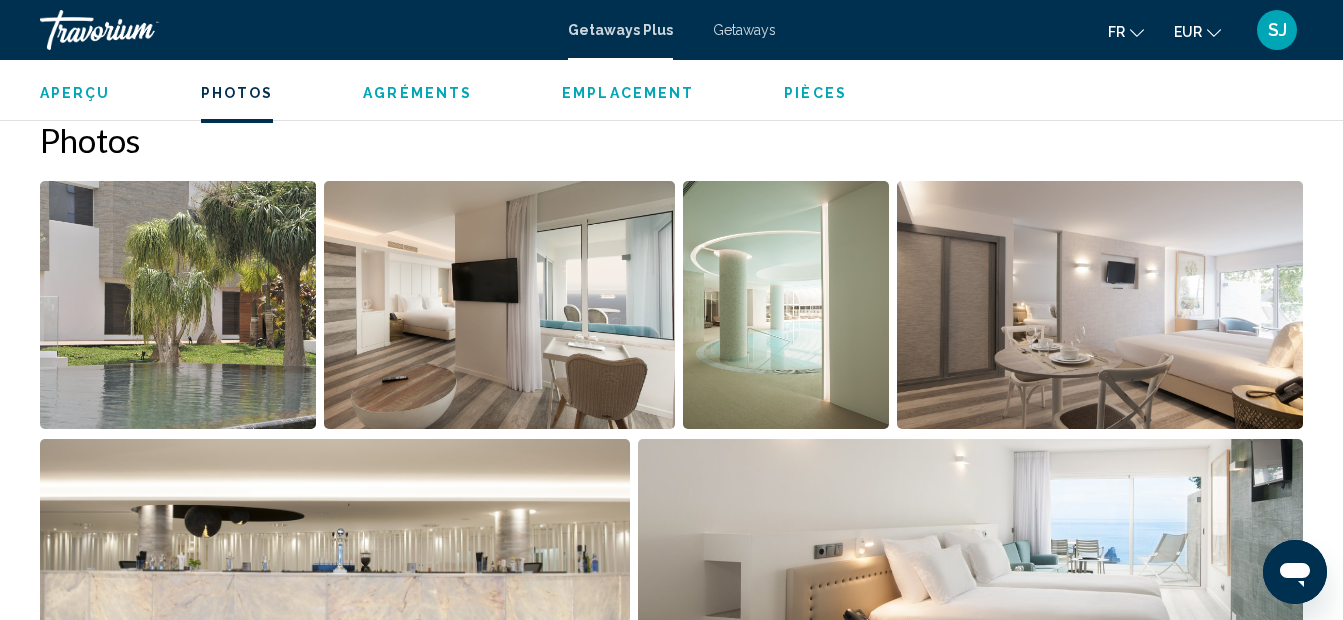 click on "Pièces" at bounding box center [815, 93] 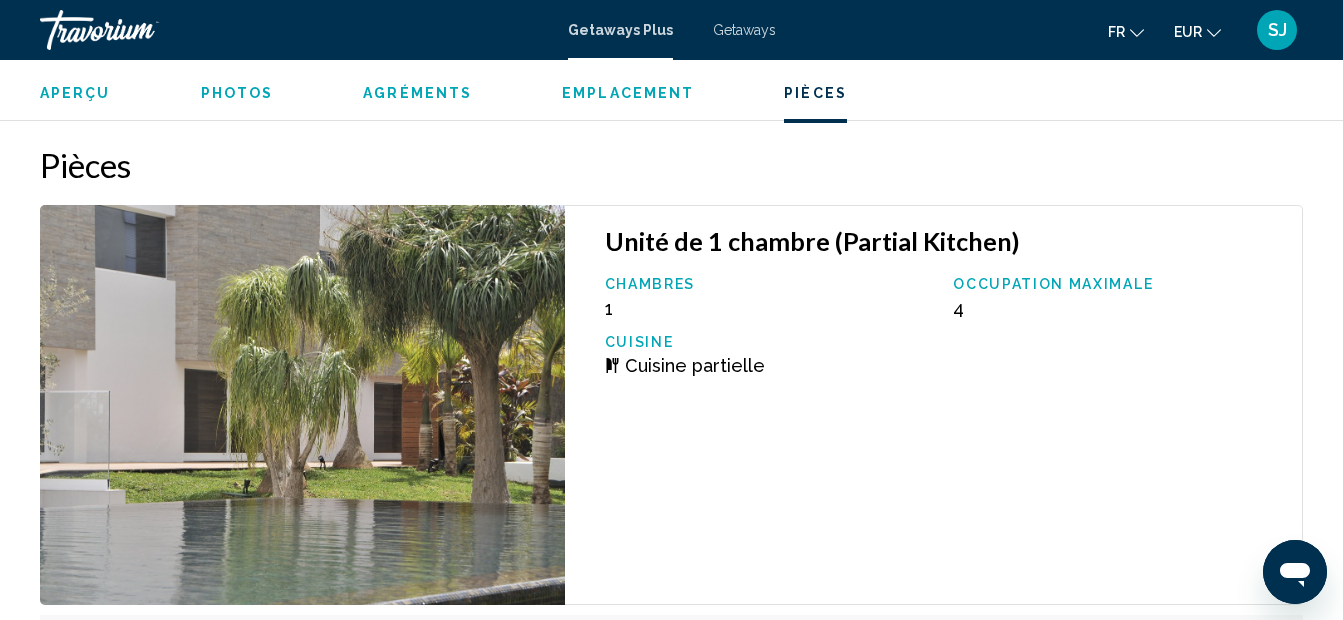 scroll, scrollTop: 3551, scrollLeft: 0, axis: vertical 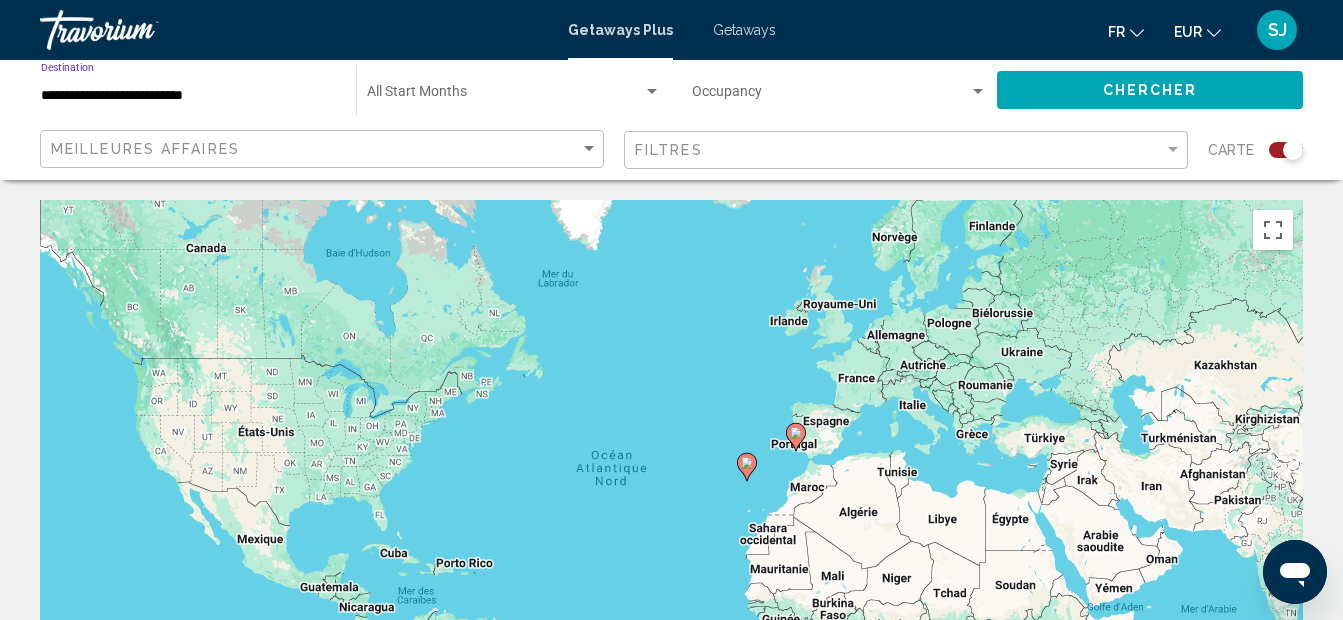 click on "**********" at bounding box center (188, 96) 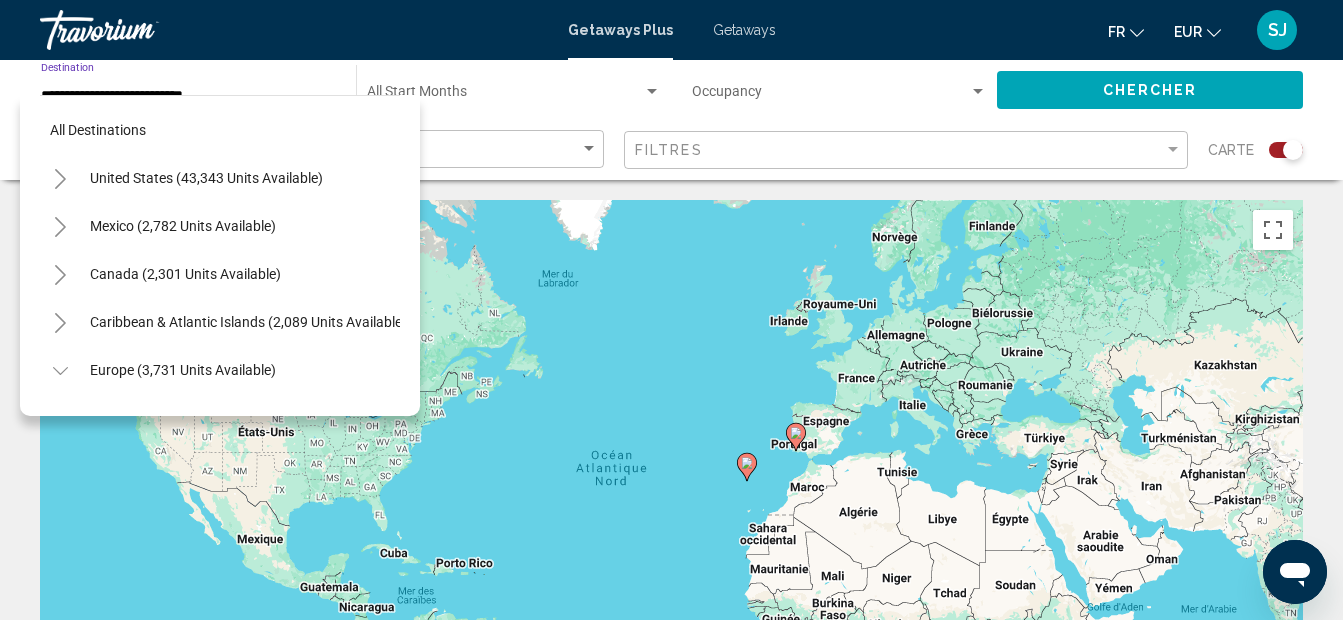 scroll, scrollTop: 559, scrollLeft: 0, axis: vertical 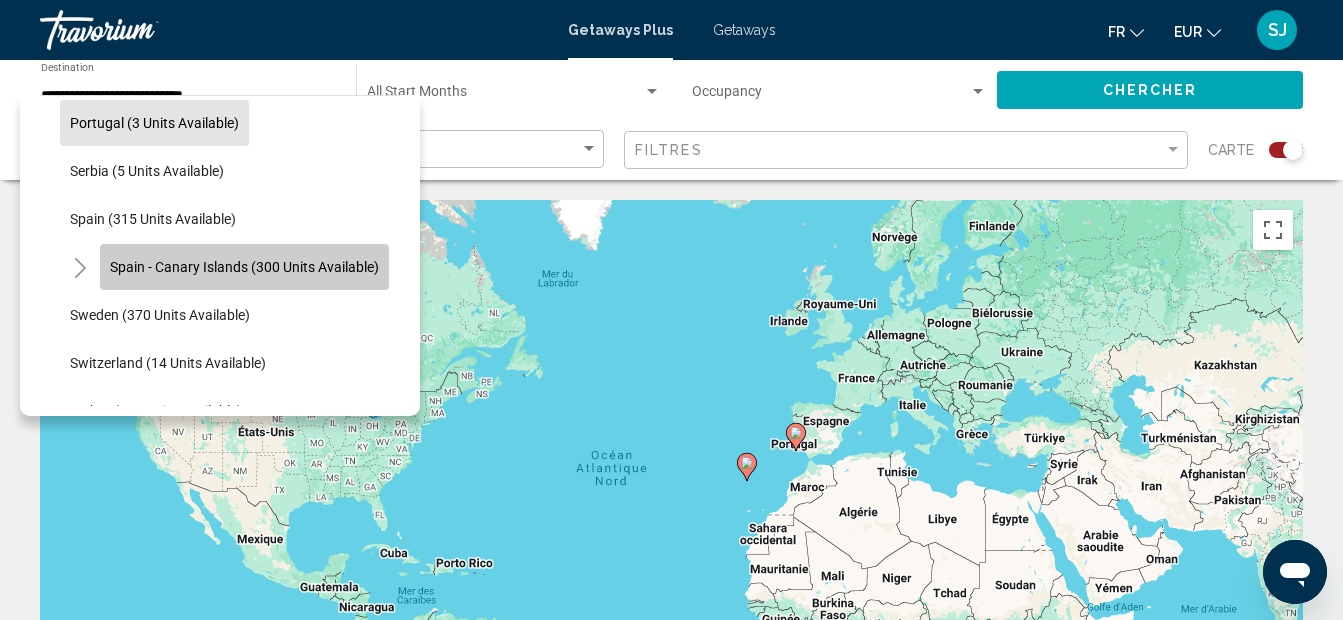 click on "Spain - Canary Islands (300 units available)" 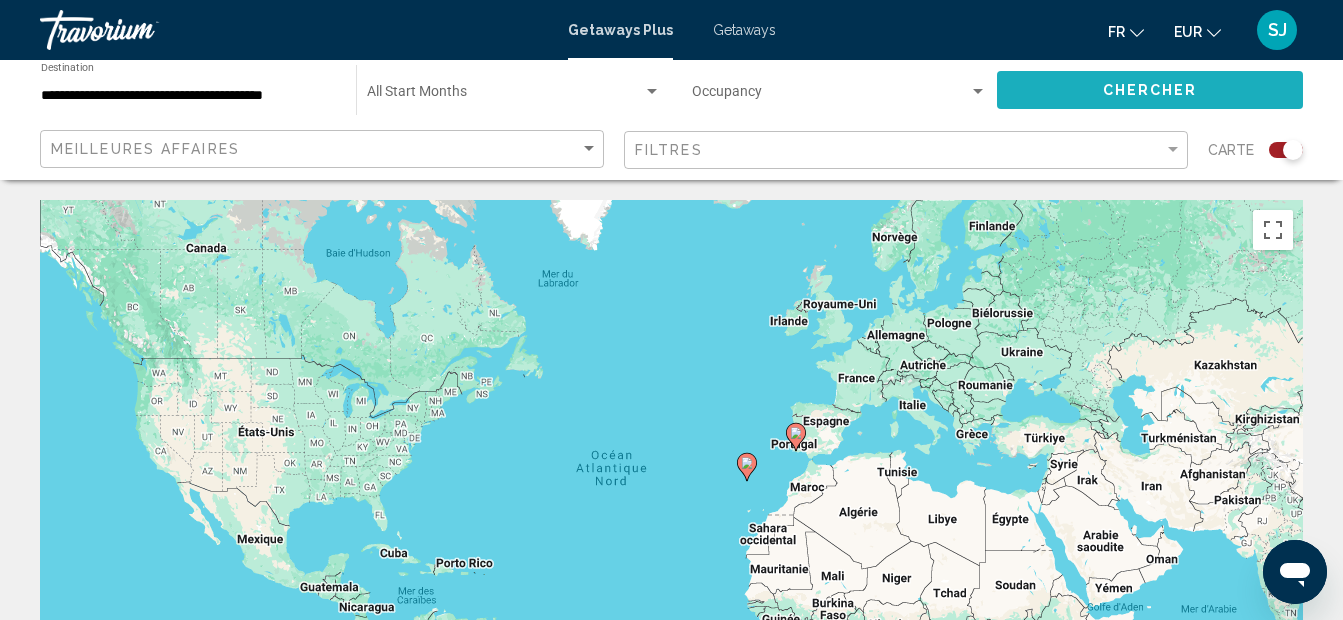 click on "Chercher" 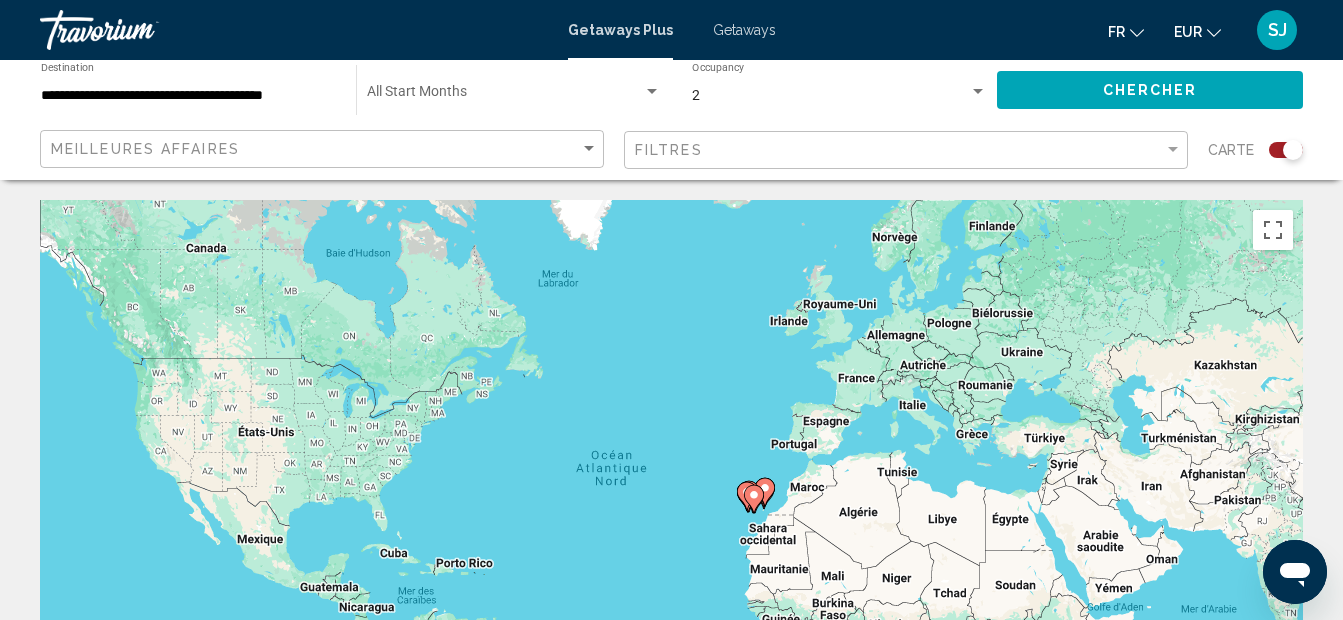 click 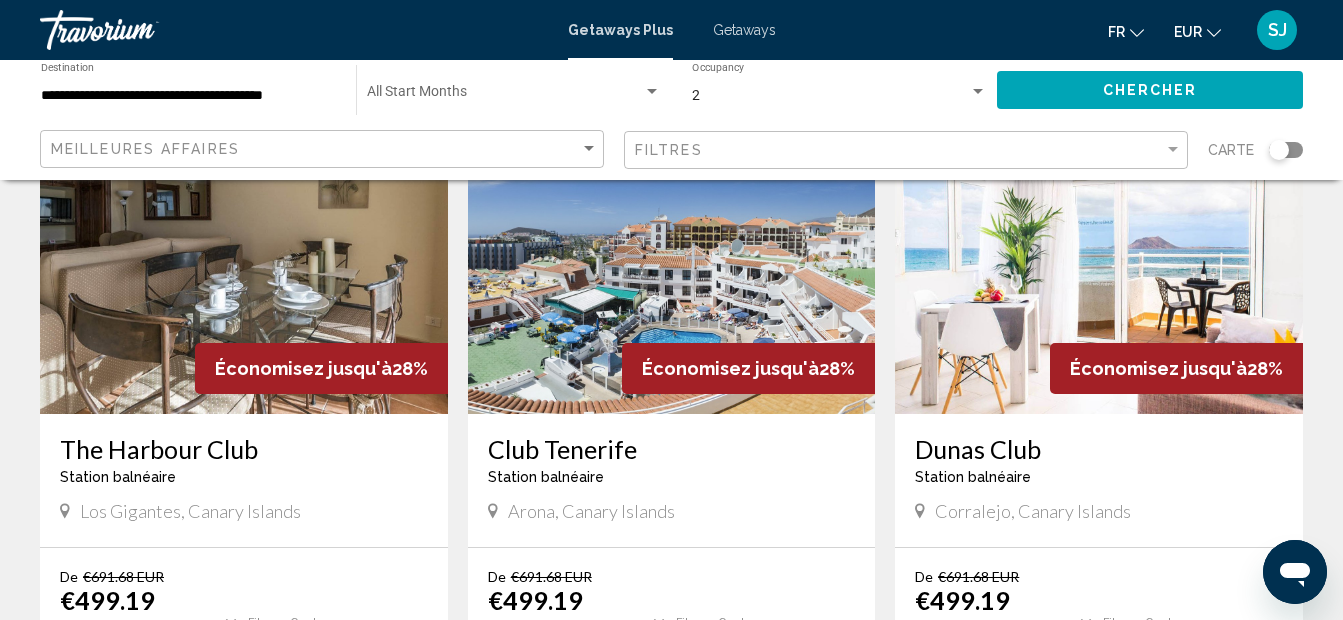 scroll, scrollTop: 200, scrollLeft: 0, axis: vertical 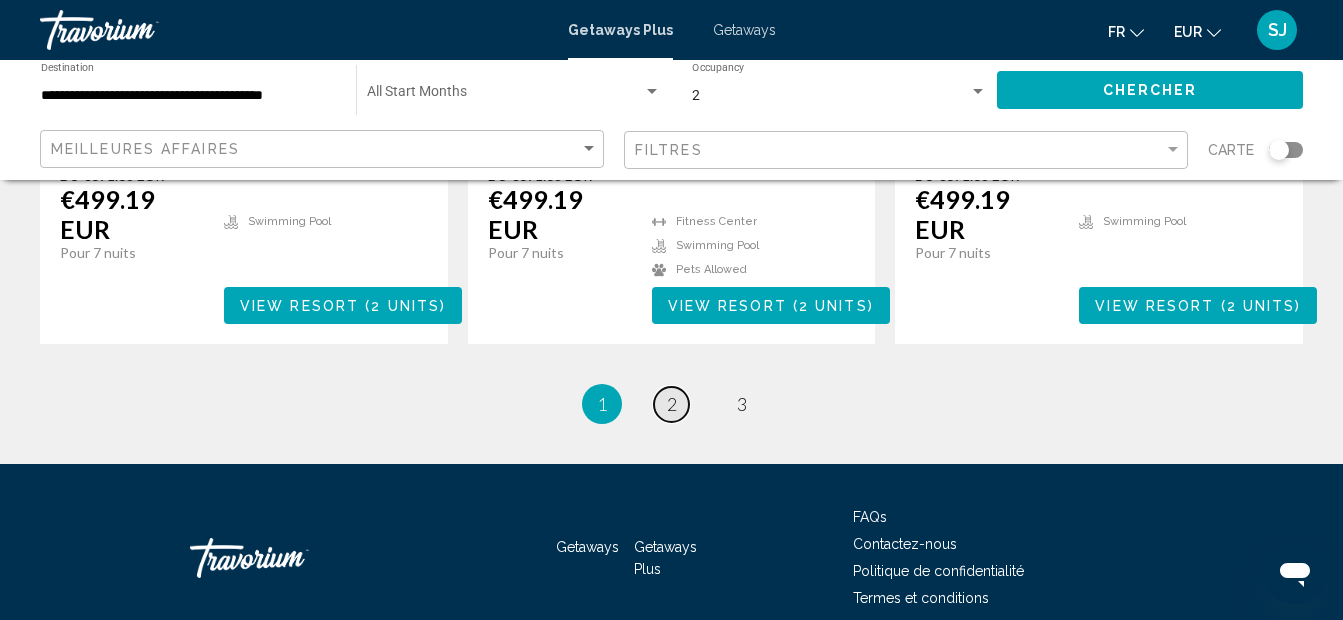 click on "2" at bounding box center [672, 404] 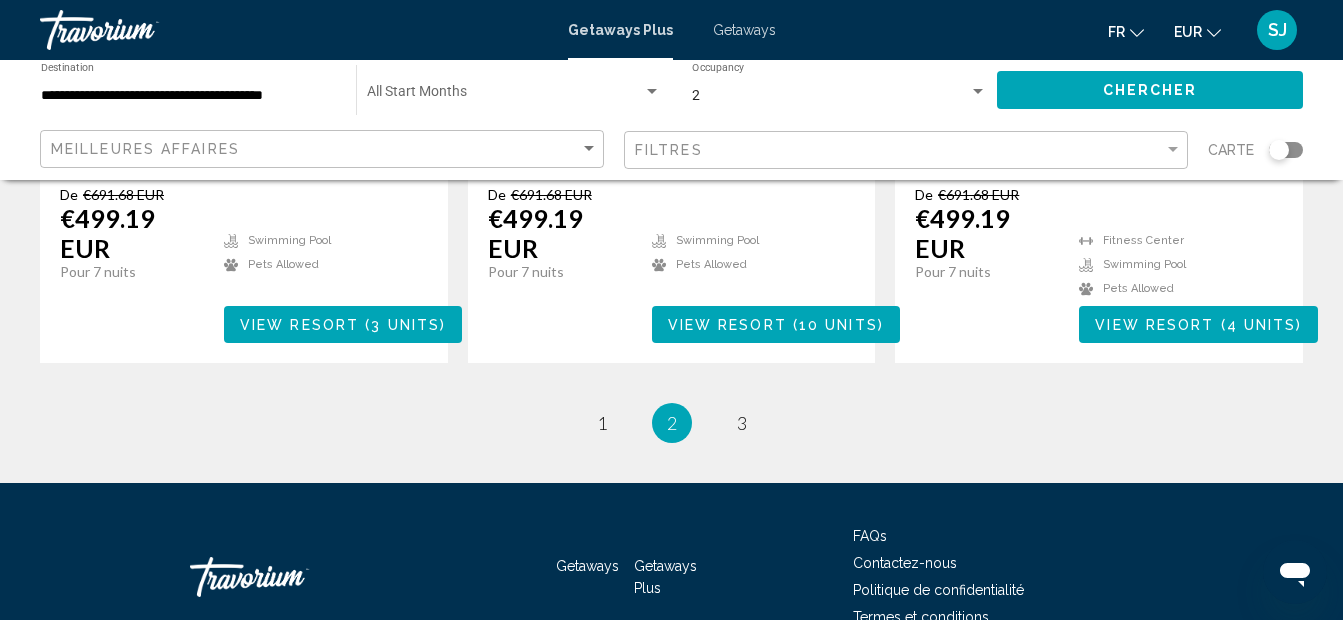 scroll, scrollTop: 2653, scrollLeft: 0, axis: vertical 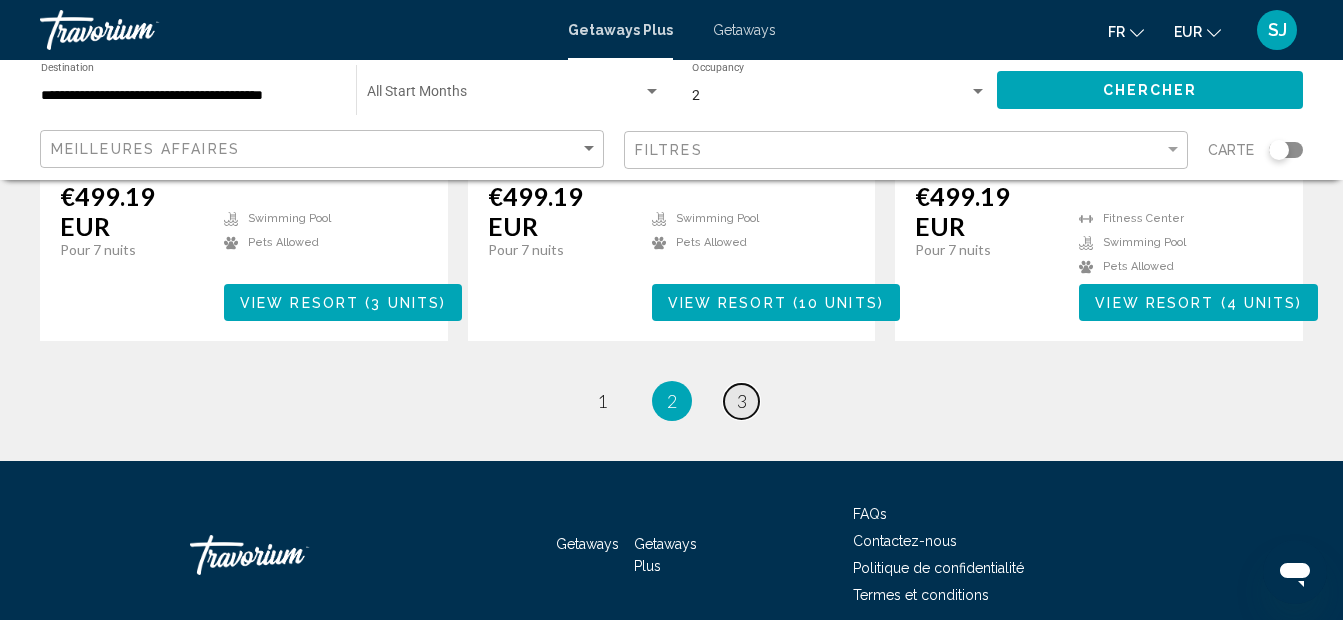 click on "page  3" at bounding box center (741, 401) 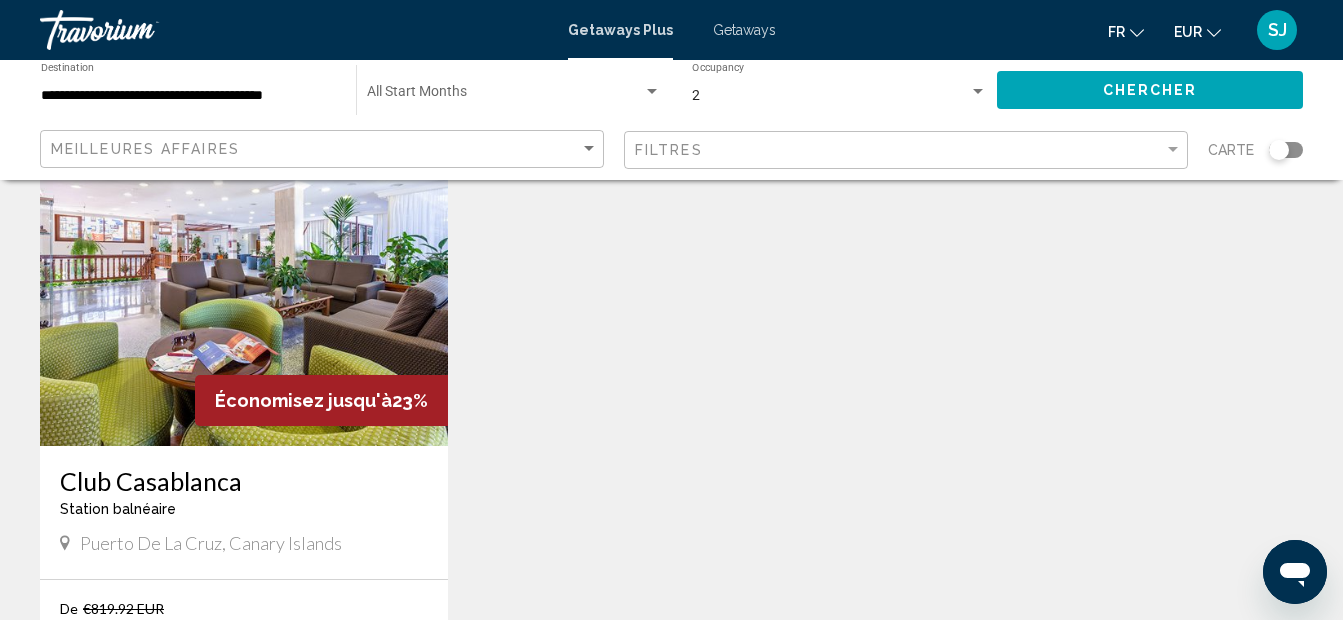 scroll, scrollTop: 840, scrollLeft: 0, axis: vertical 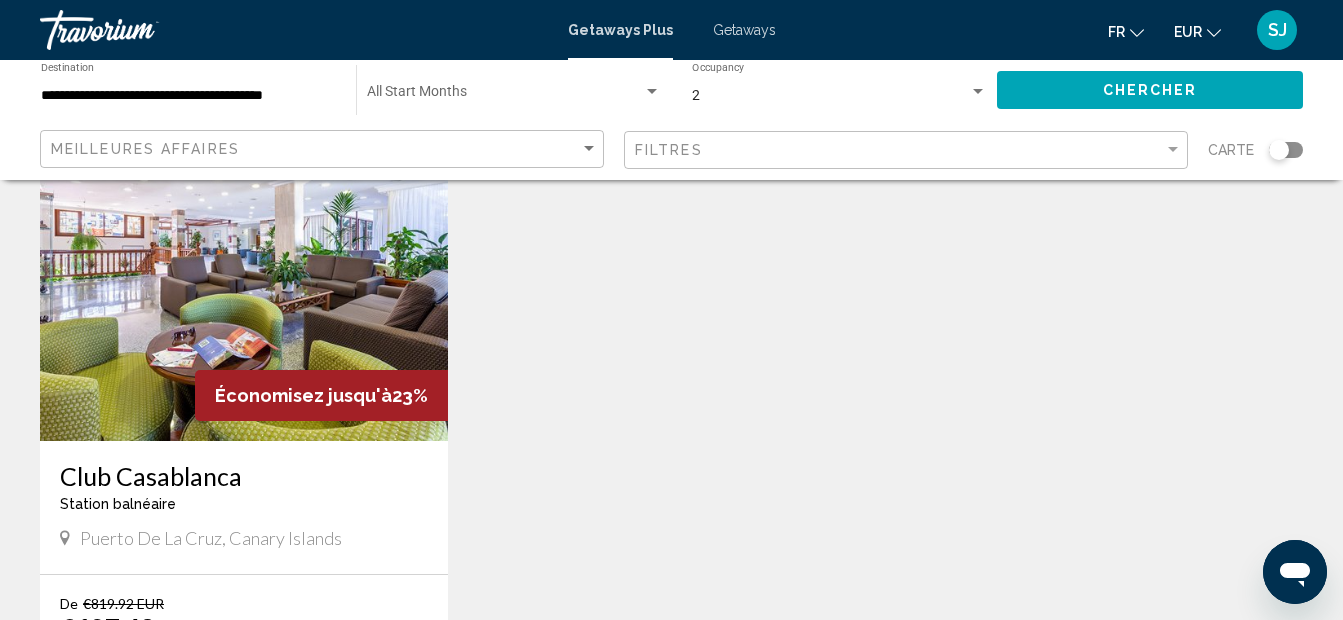 click on "**********" 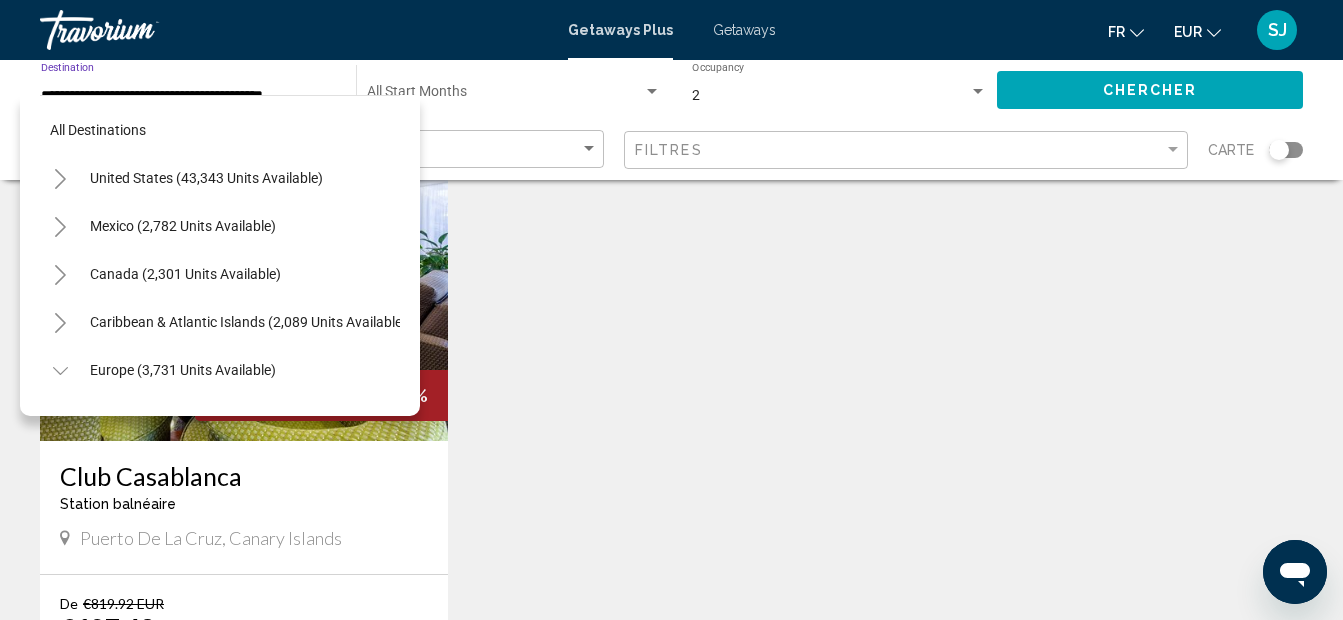 scroll, scrollTop: 703, scrollLeft: 5, axis: both 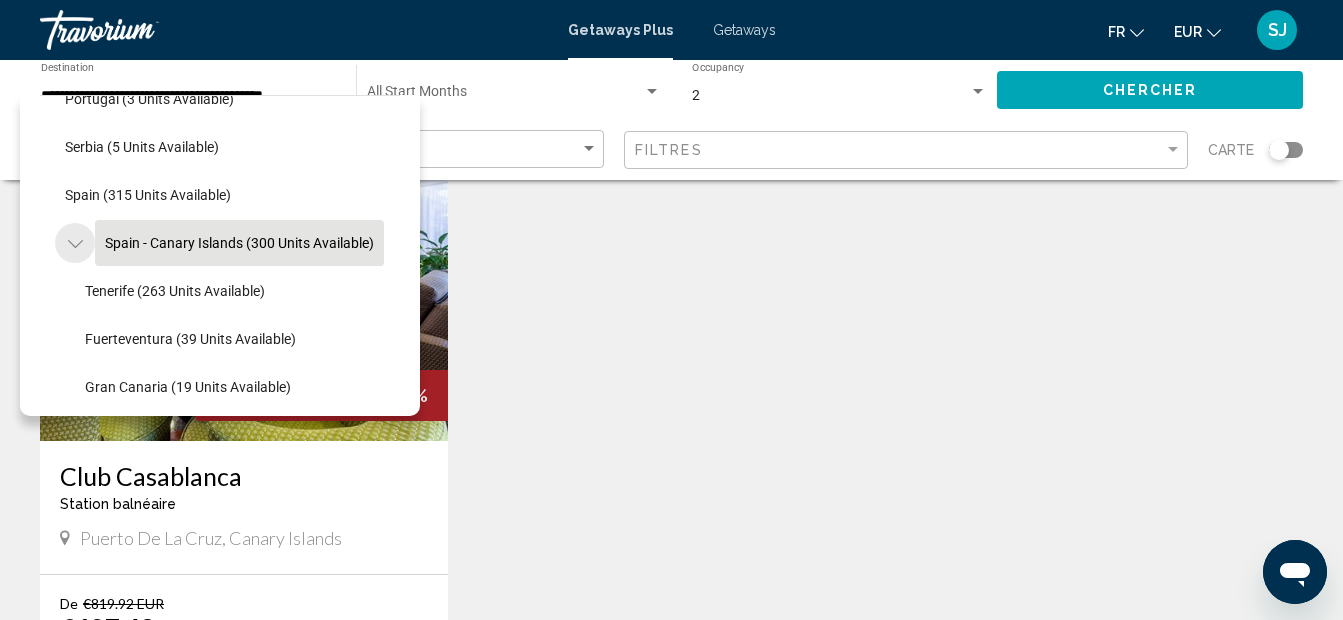 click 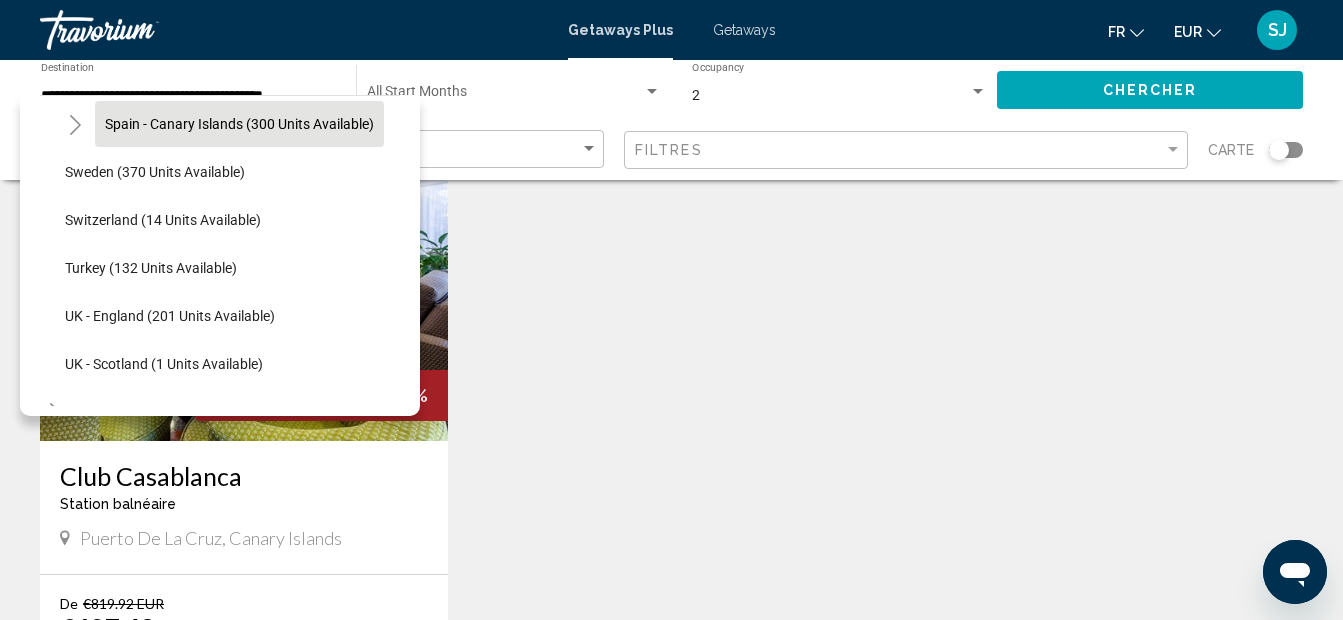 scroll, scrollTop: 783, scrollLeft: 5, axis: both 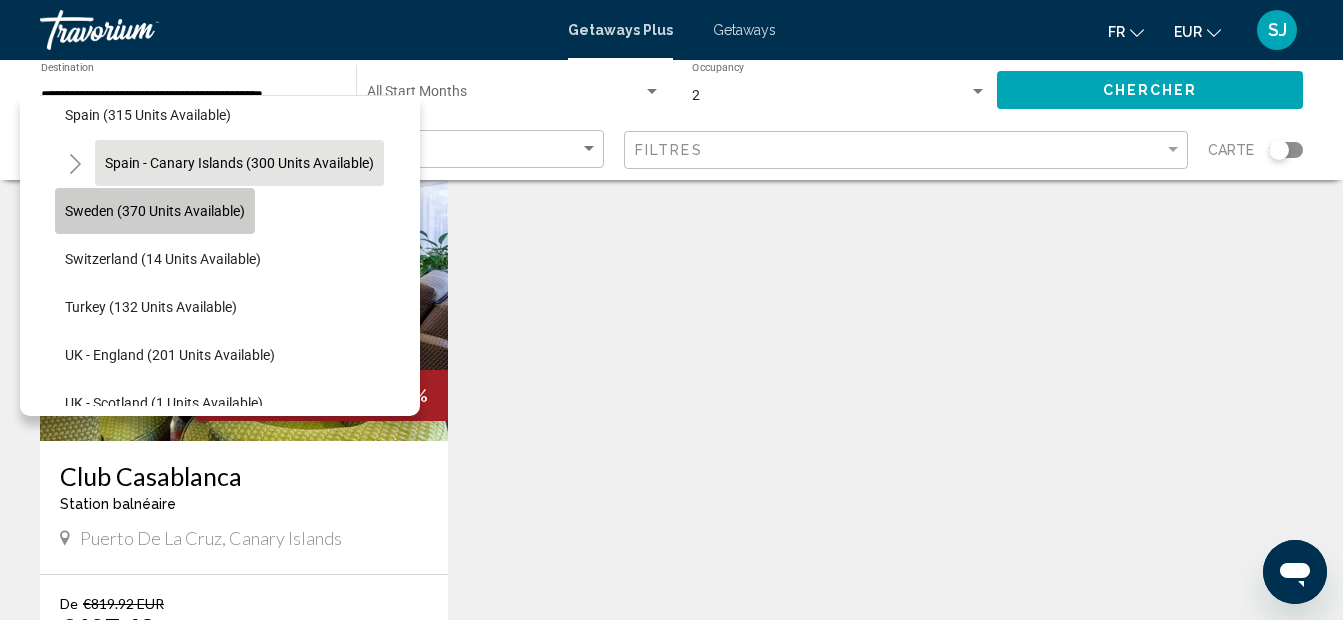 click on "Sweden (370 units available)" 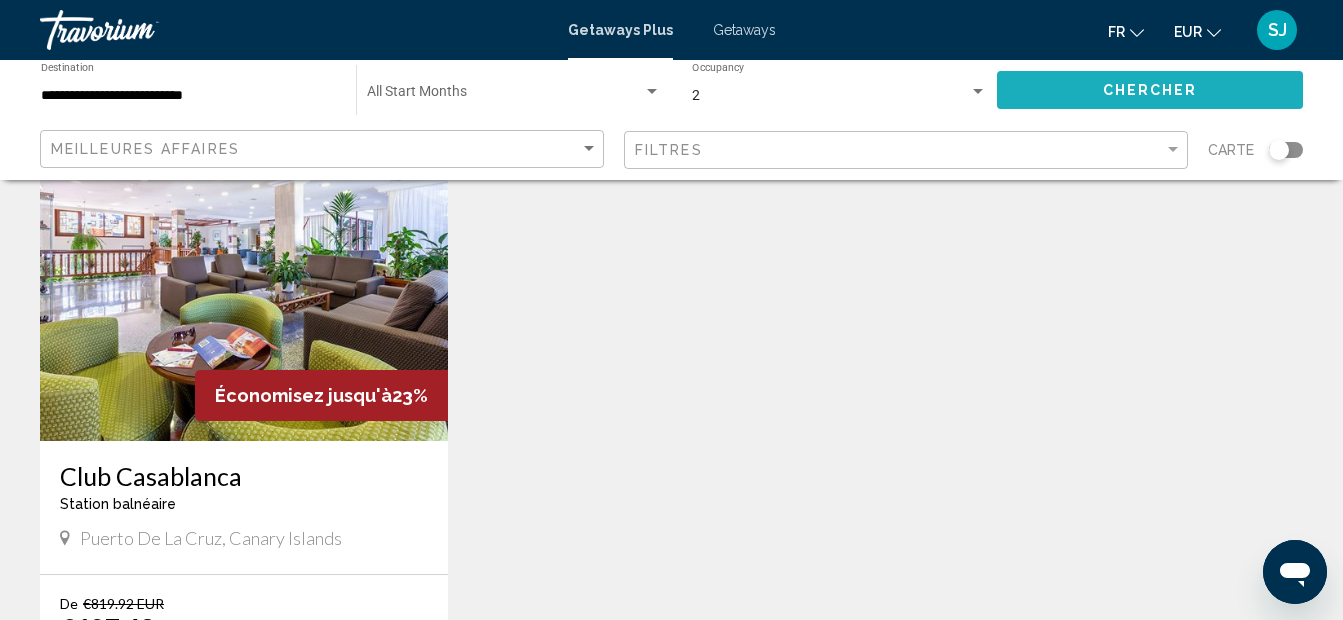 click on "Chercher" 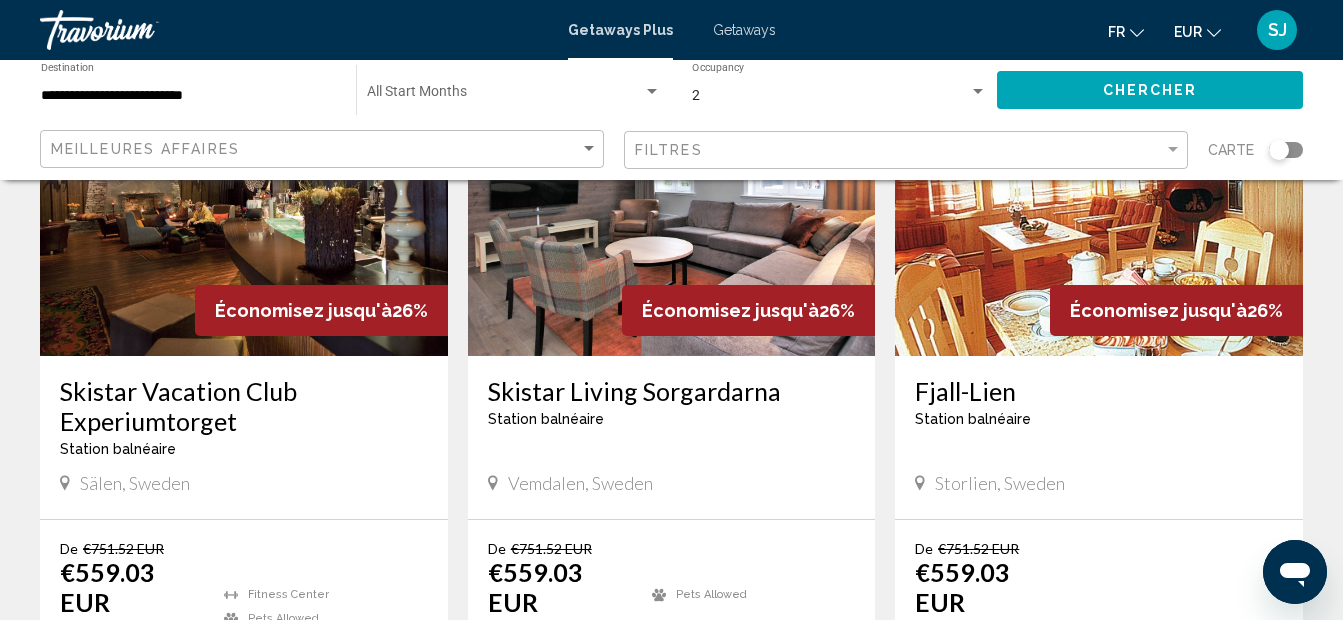 scroll, scrollTop: 934, scrollLeft: 0, axis: vertical 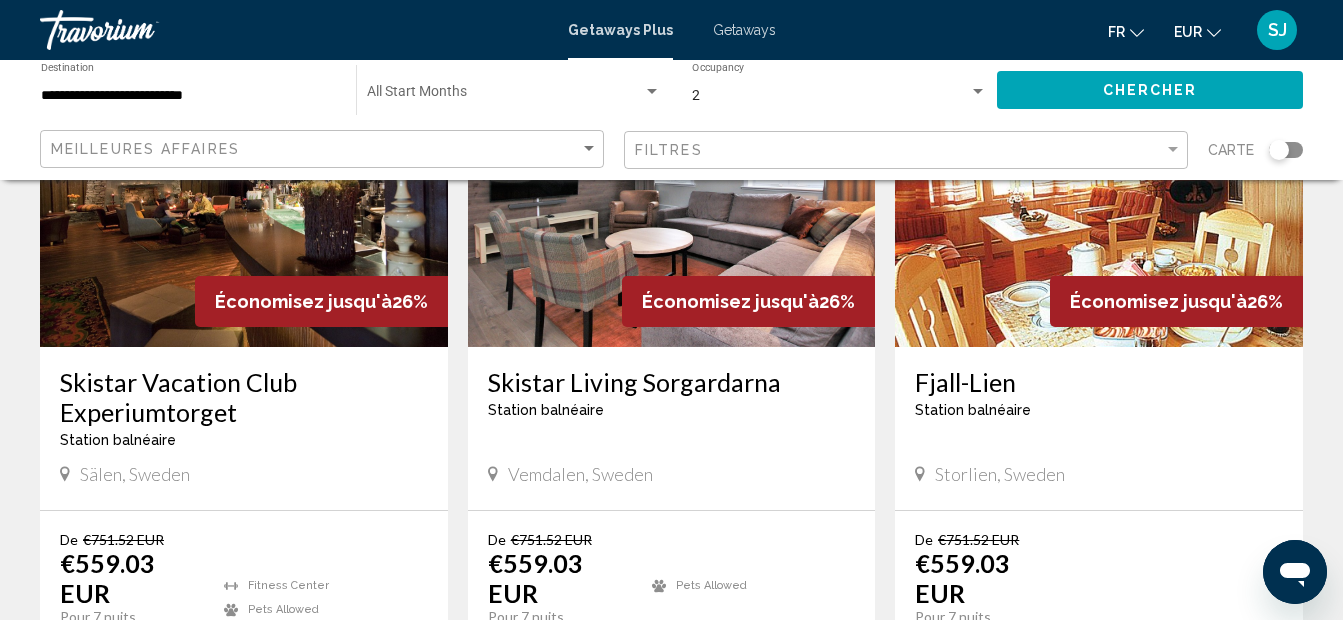 drag, startPoint x: 56, startPoint y: 397, endPoint x: 215, endPoint y: 488, distance: 183.19934 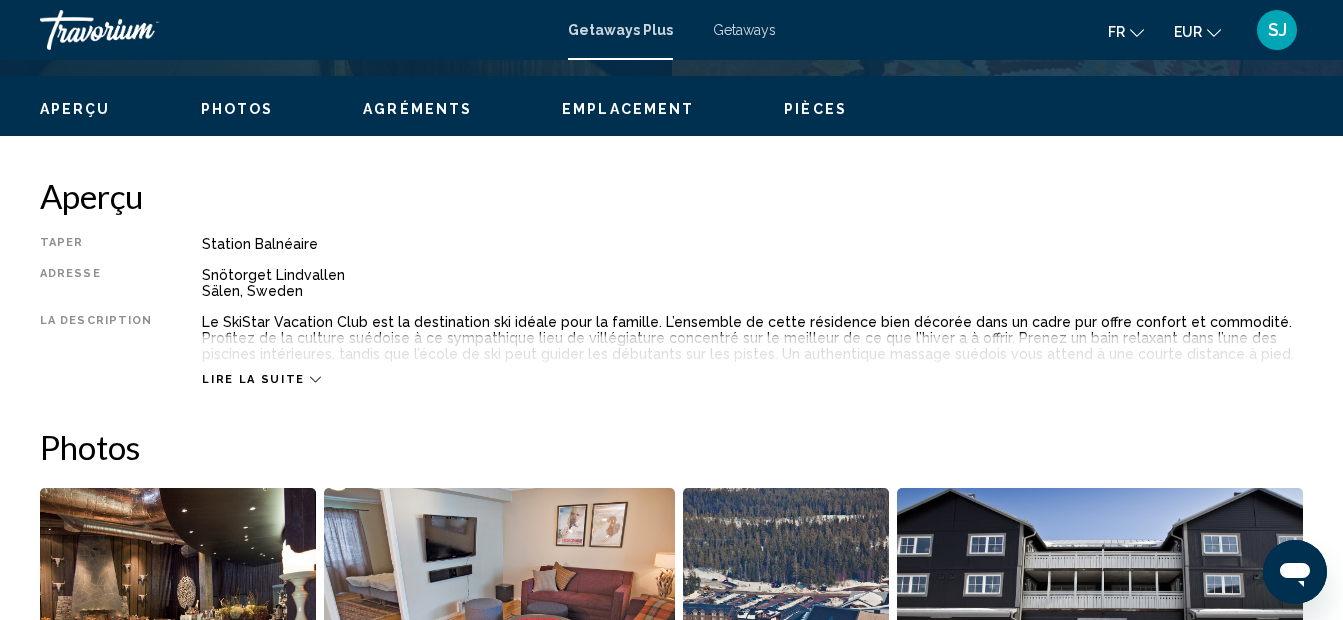 scroll, scrollTop: 225, scrollLeft: 0, axis: vertical 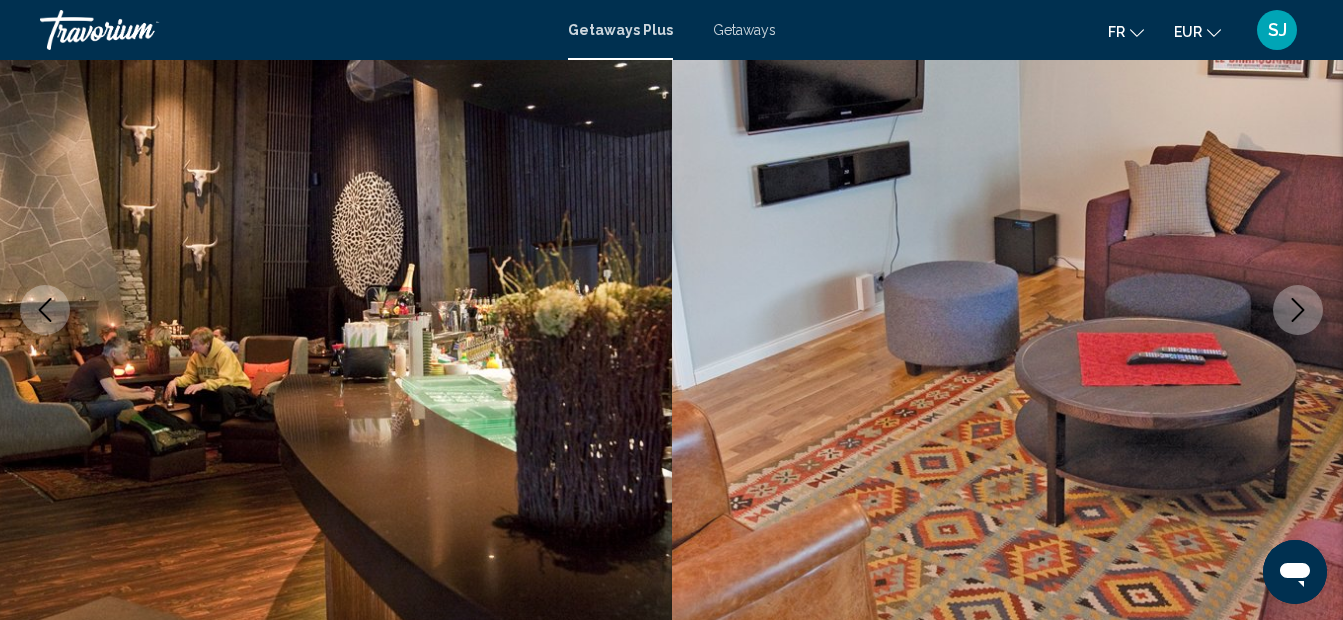 type 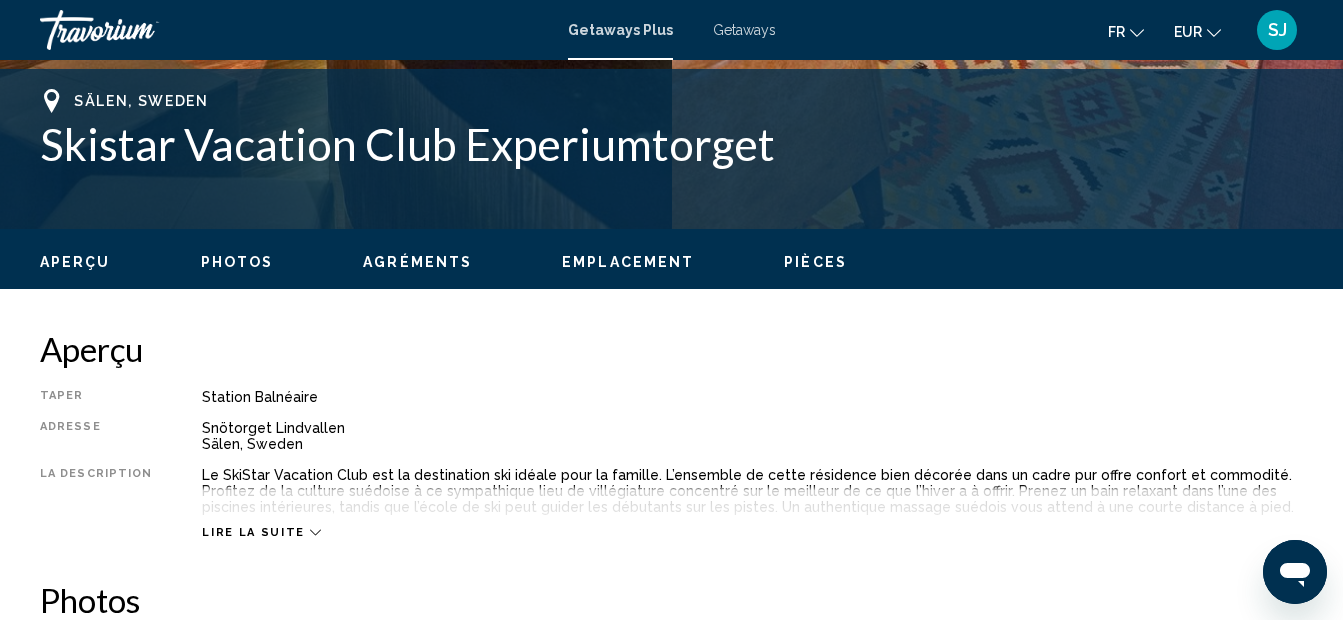 scroll, scrollTop: 785, scrollLeft: 0, axis: vertical 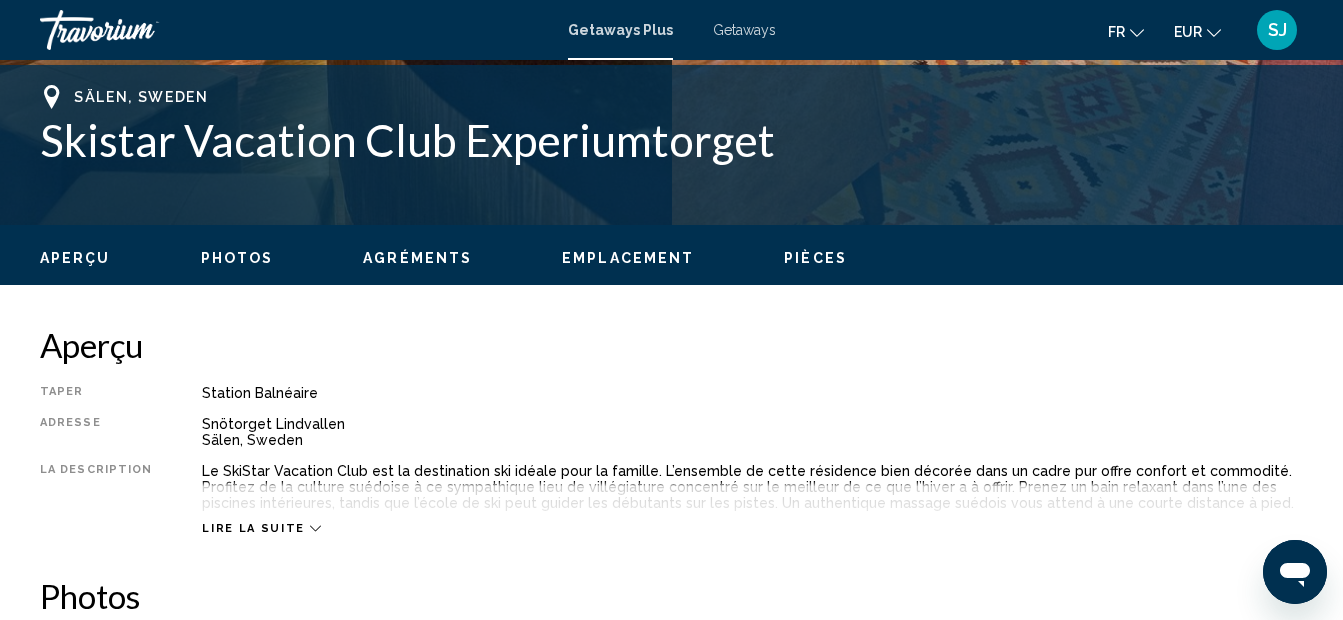 click on "Pièces" at bounding box center (815, 258) 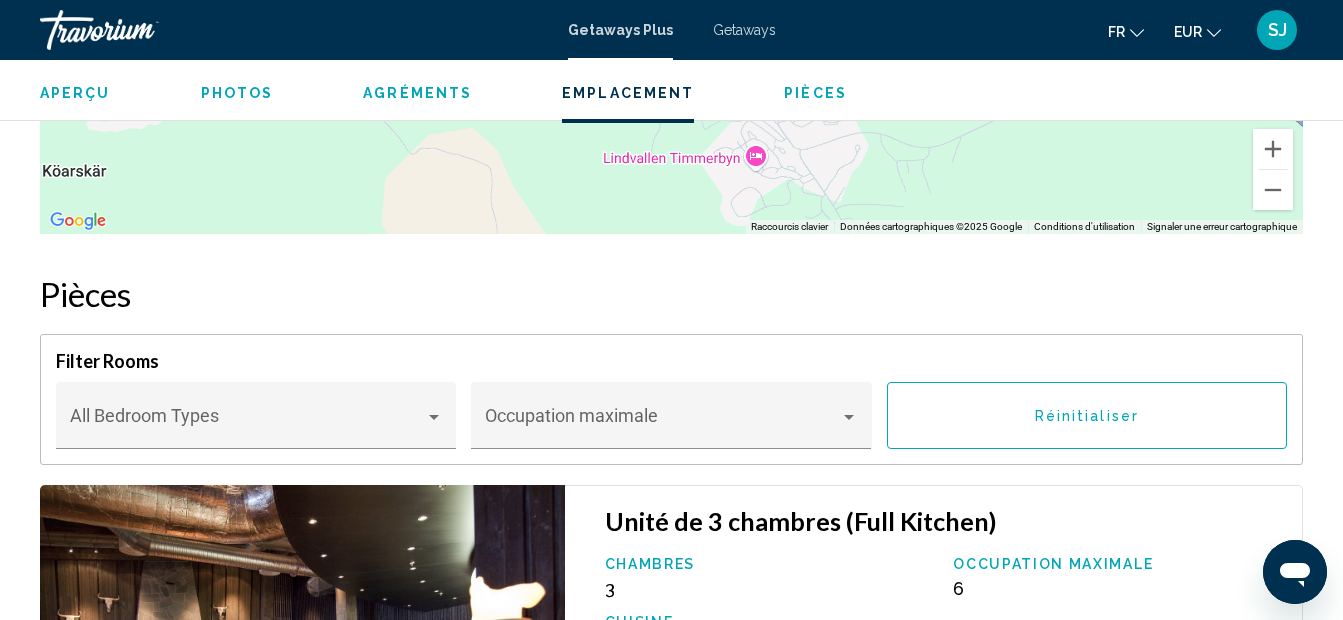 scroll, scrollTop: 3498, scrollLeft: 0, axis: vertical 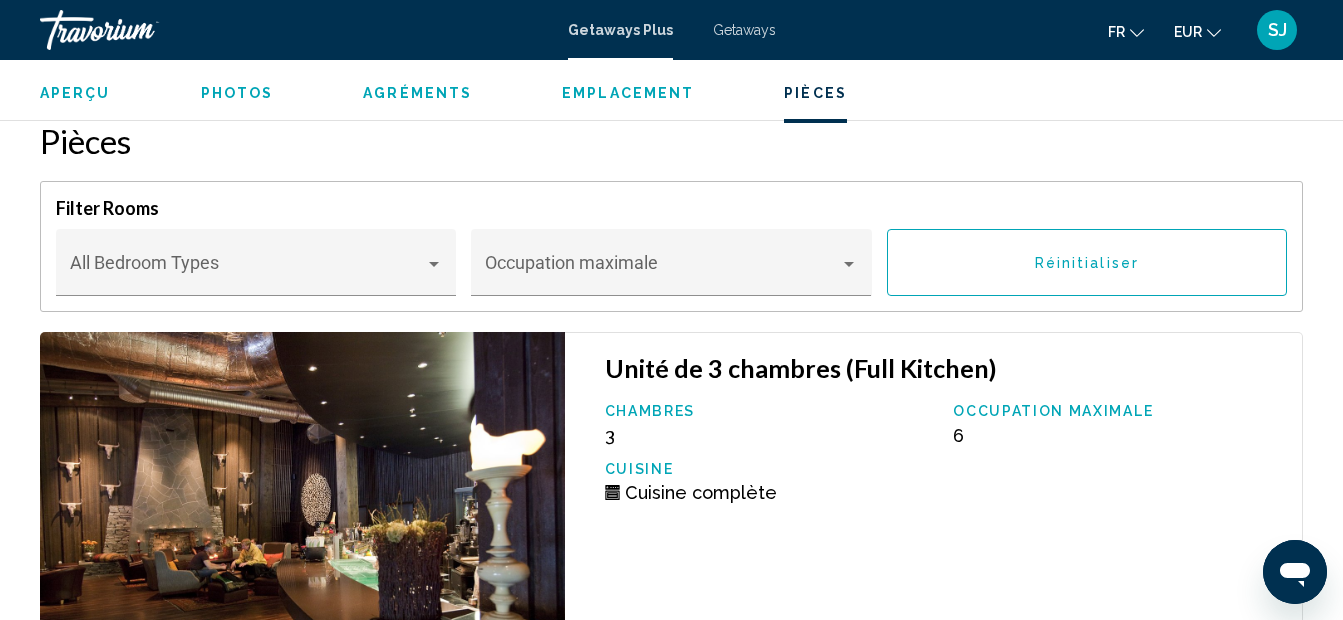 type 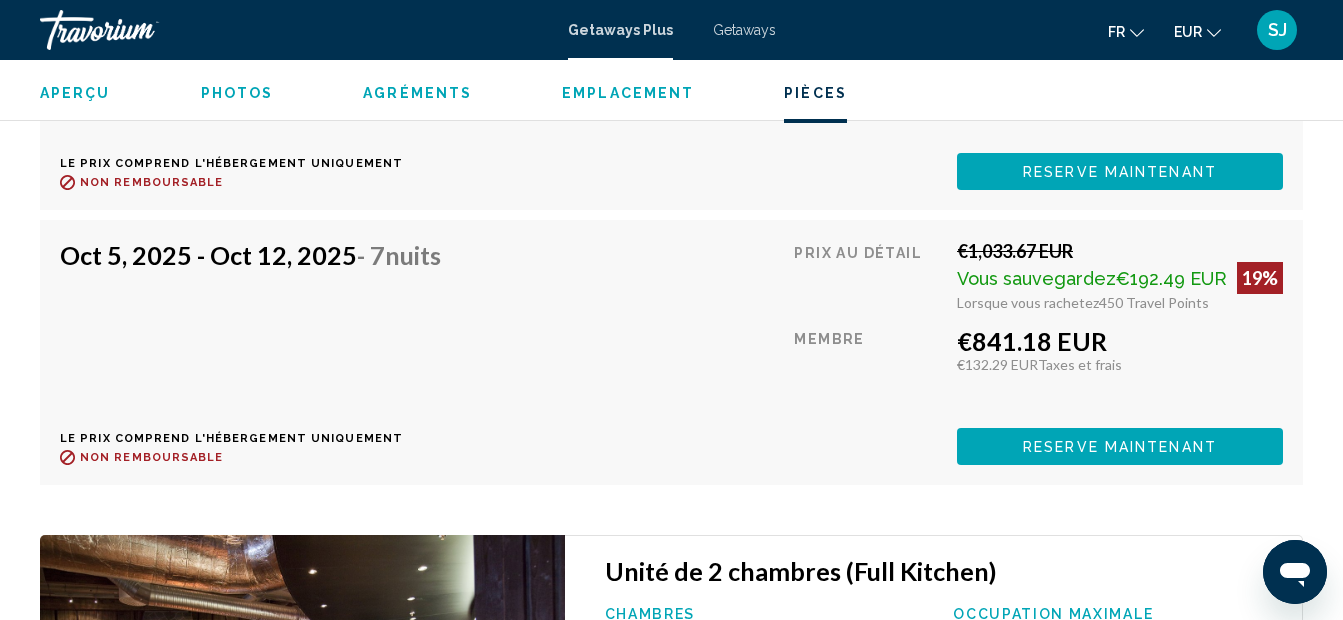 scroll, scrollTop: 5272, scrollLeft: 0, axis: vertical 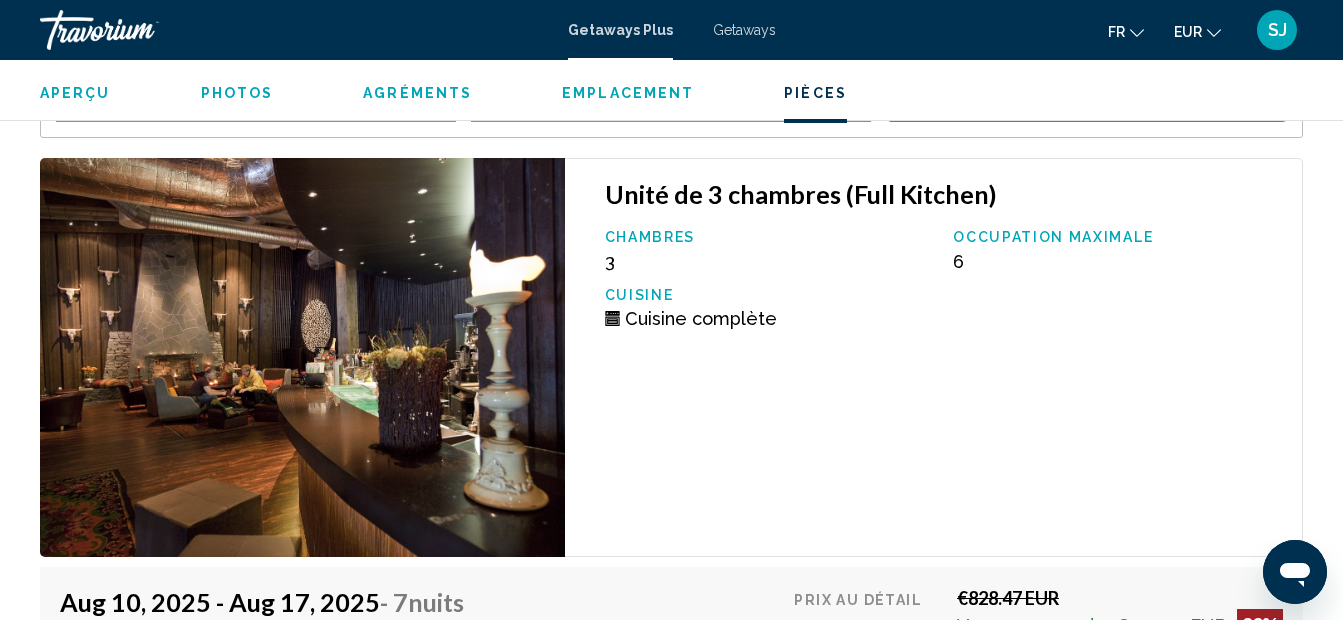 click on "Photos" at bounding box center (237, 93) 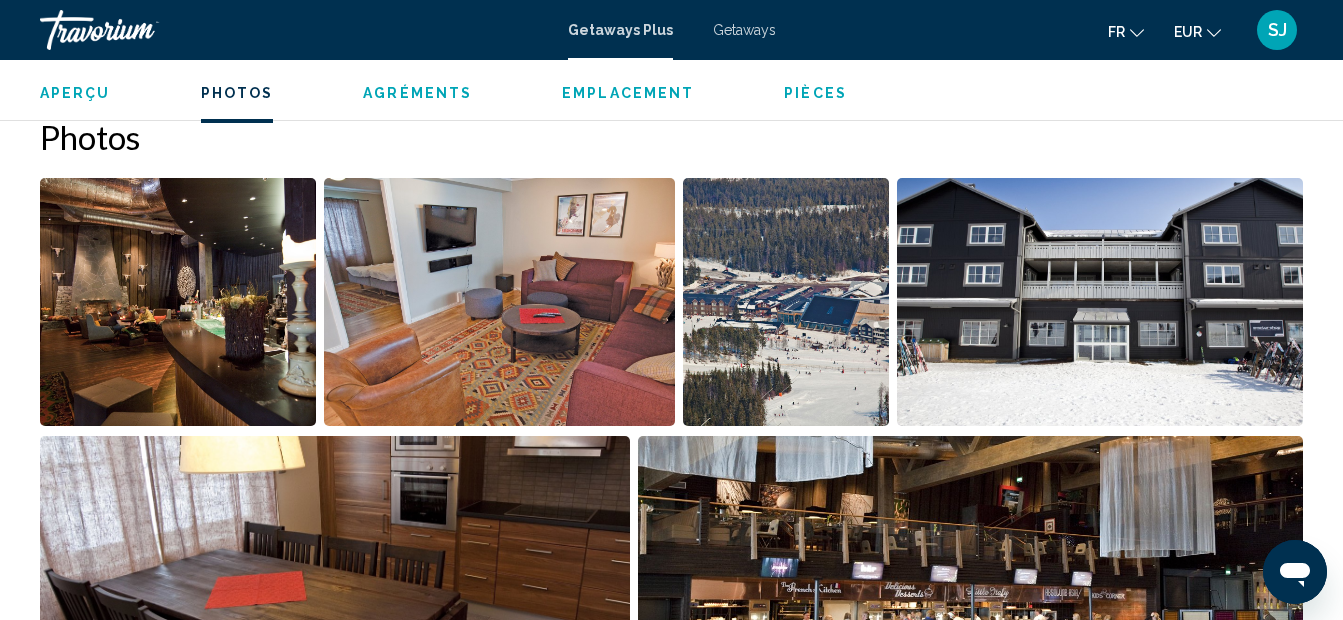 scroll, scrollTop: 1242, scrollLeft: 0, axis: vertical 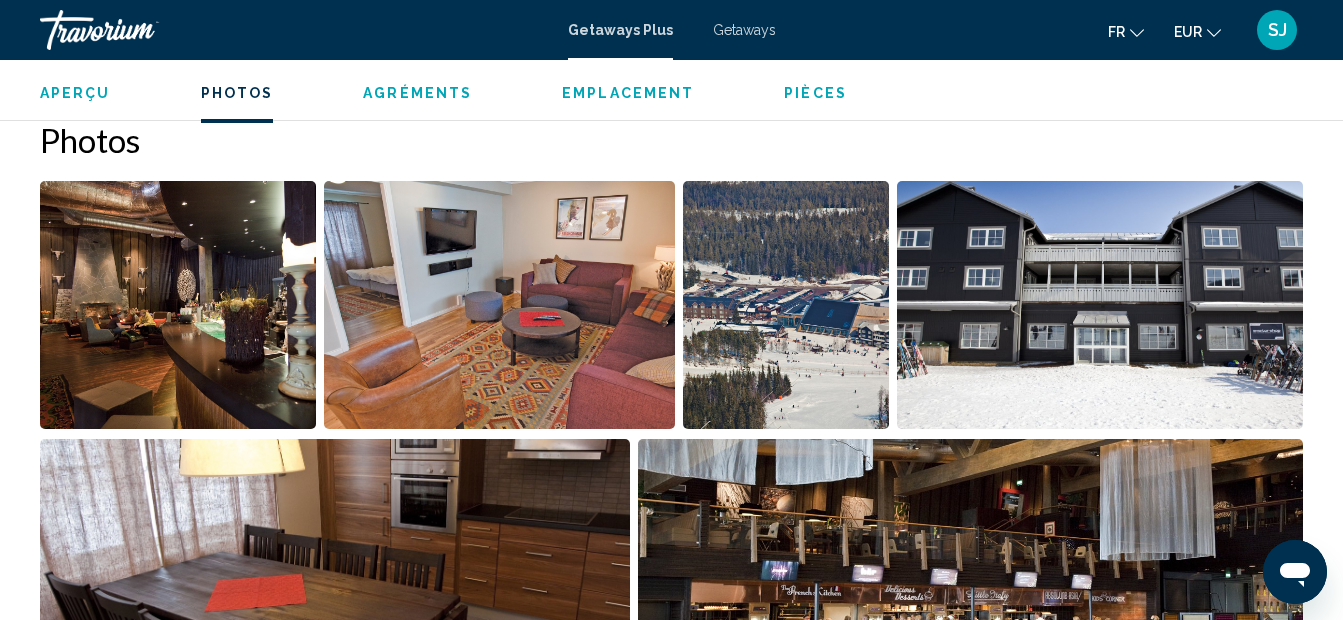 click on "Emplacement" at bounding box center (628, 93) 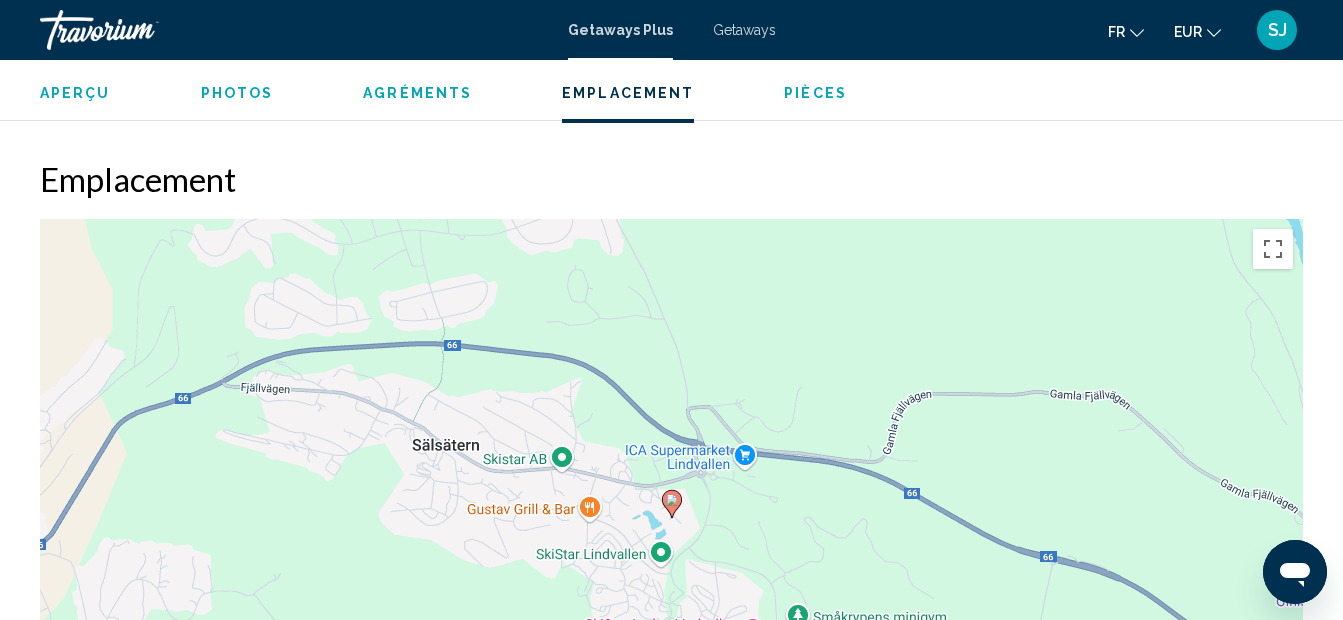 scroll, scrollTop: 2799, scrollLeft: 0, axis: vertical 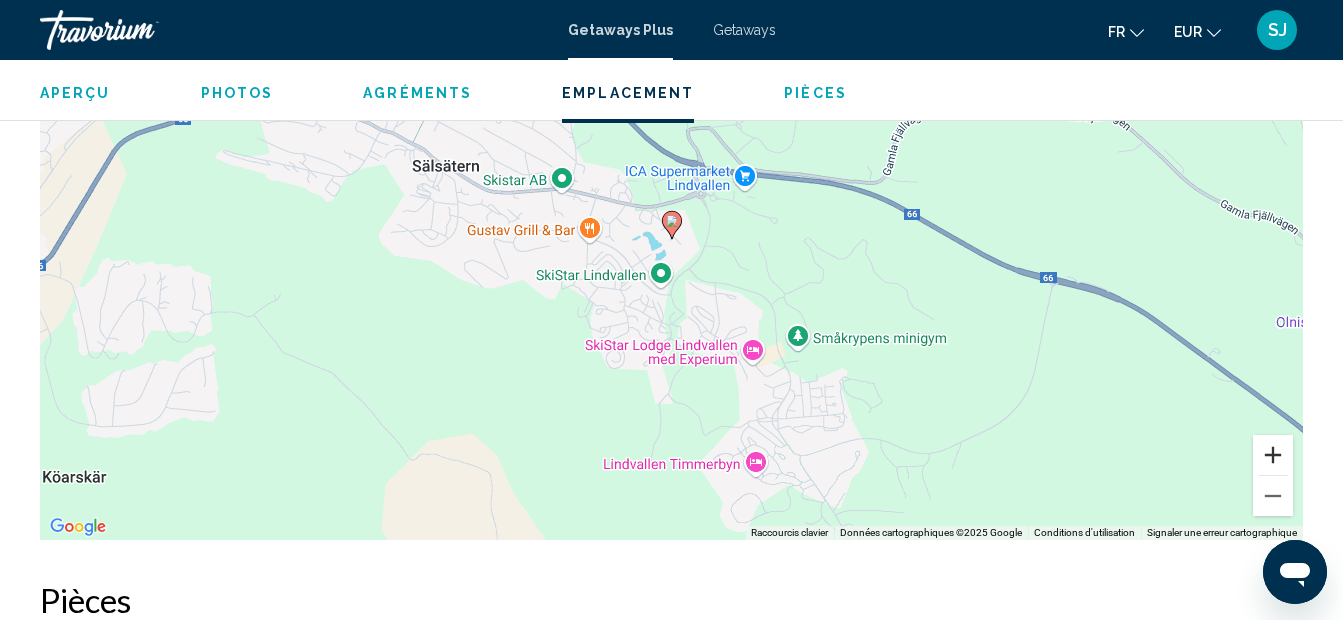 click at bounding box center [1273, 455] 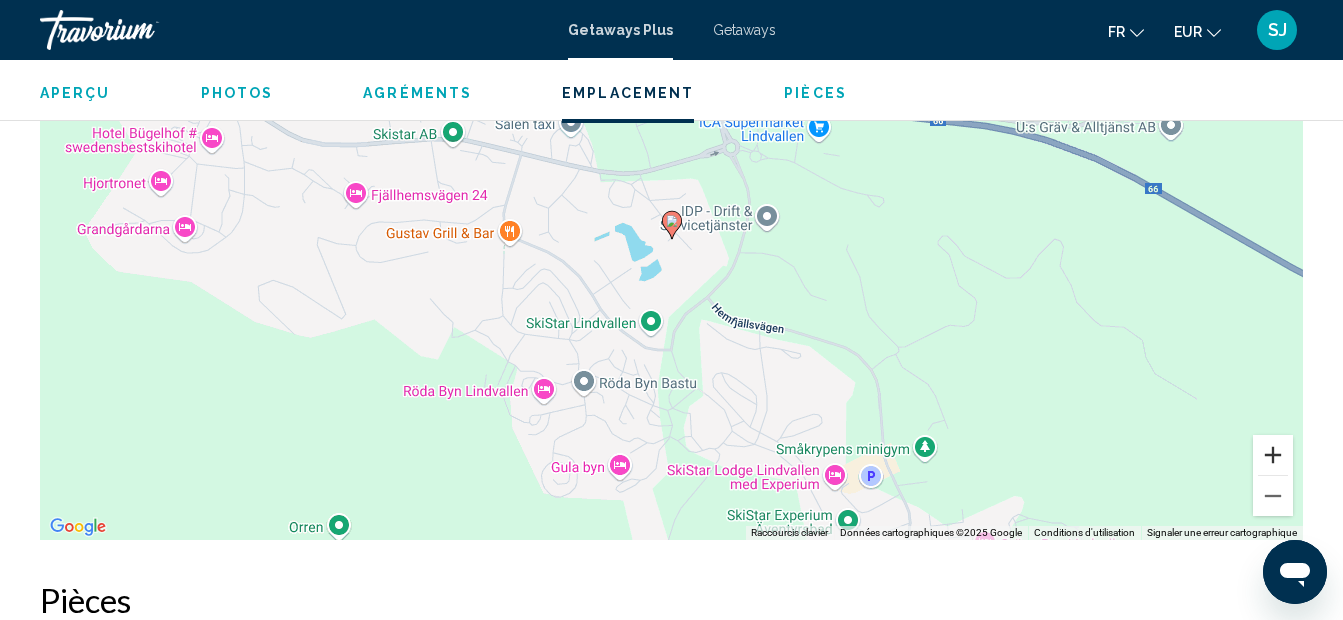 click at bounding box center (1273, 455) 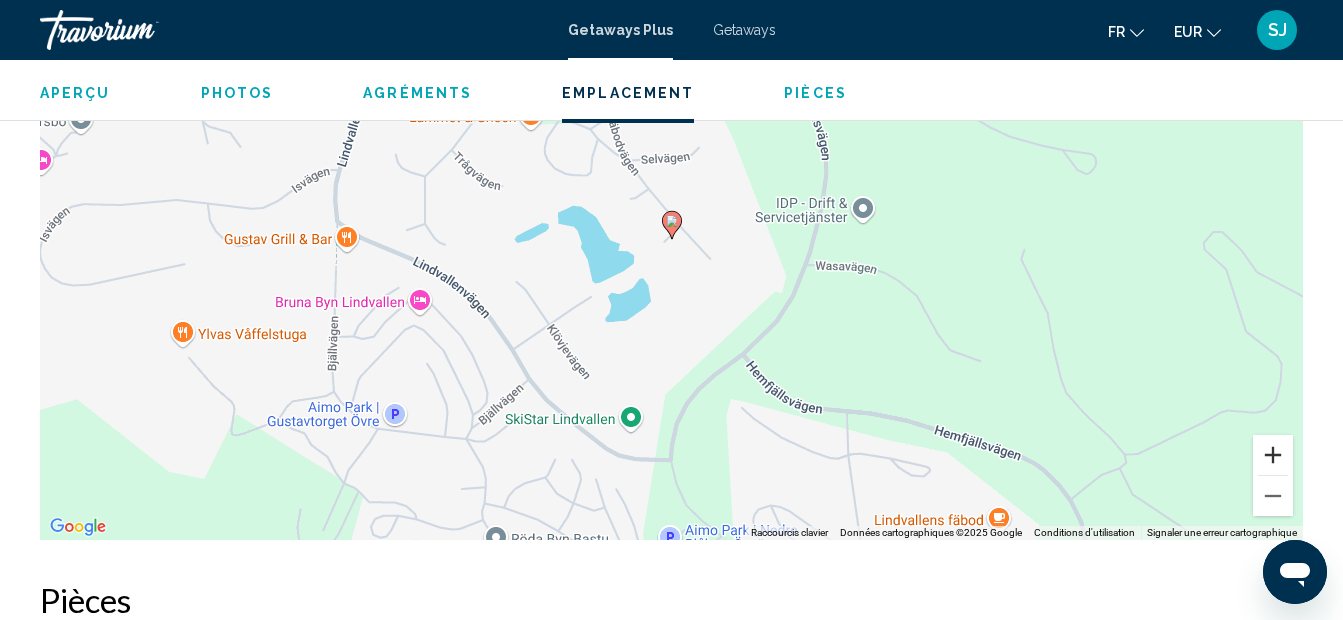 click at bounding box center (1273, 455) 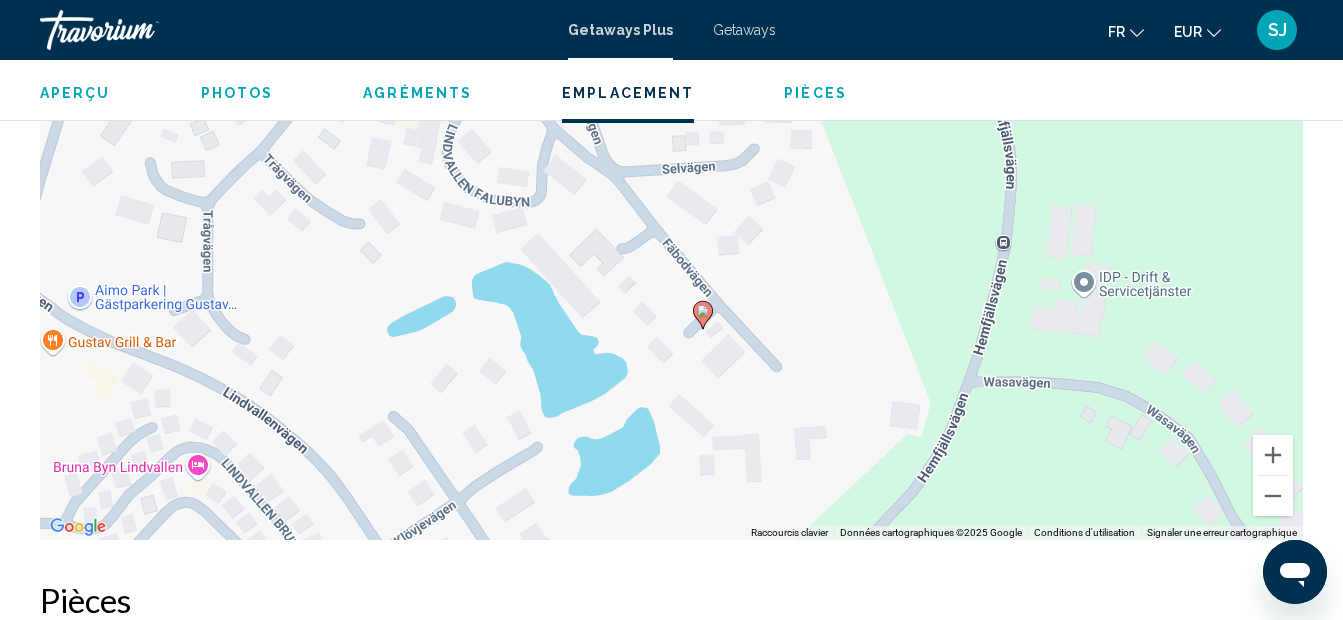drag, startPoint x: 1114, startPoint y: 260, endPoint x: 1146, endPoint y: 358, distance: 103.09219 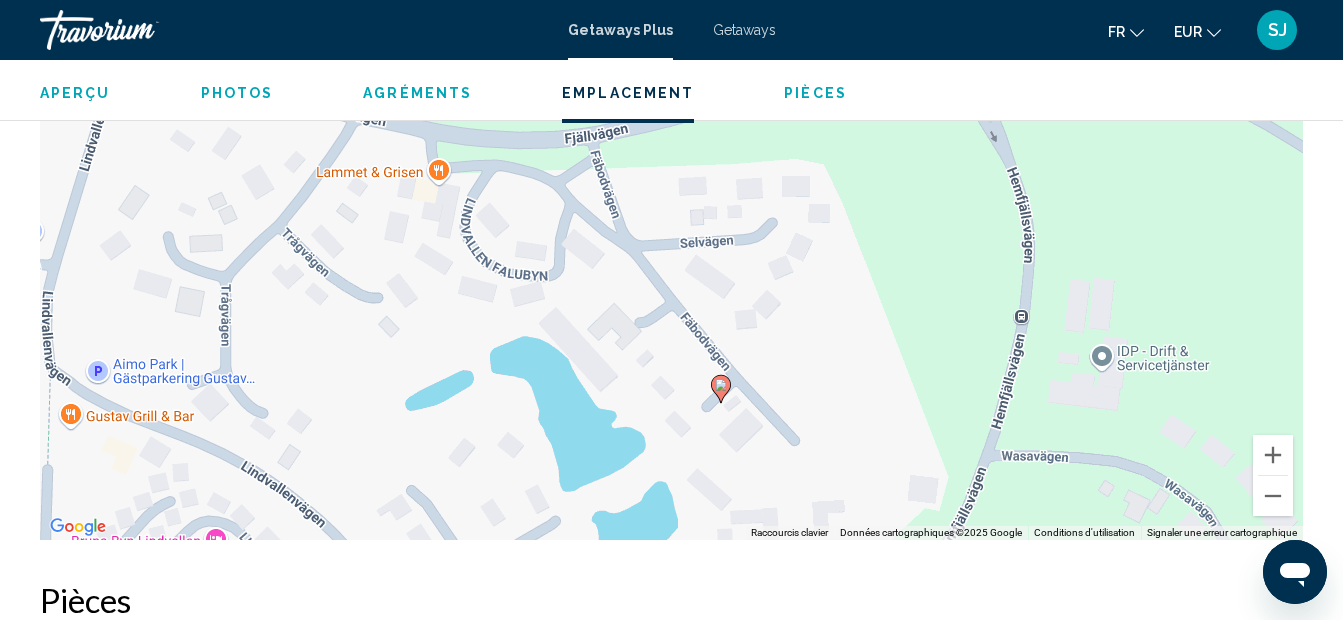 drag, startPoint x: 1020, startPoint y: 237, endPoint x: 1040, endPoint y: 318, distance: 83.43261 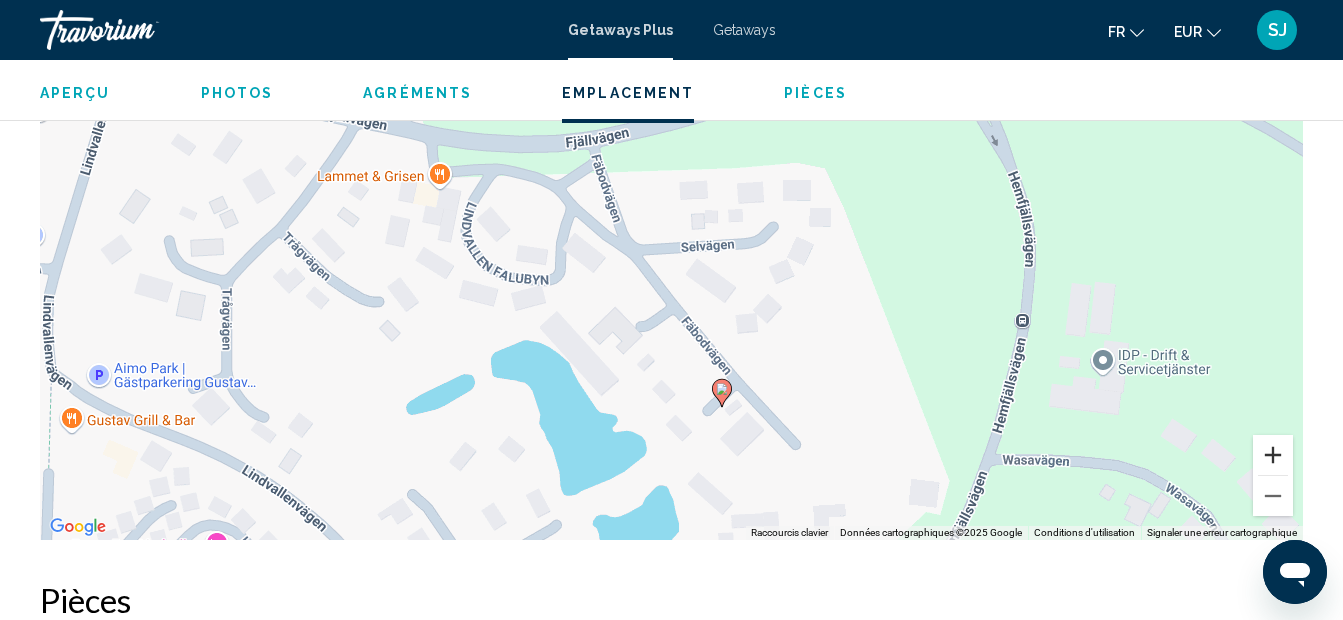 click at bounding box center (1273, 455) 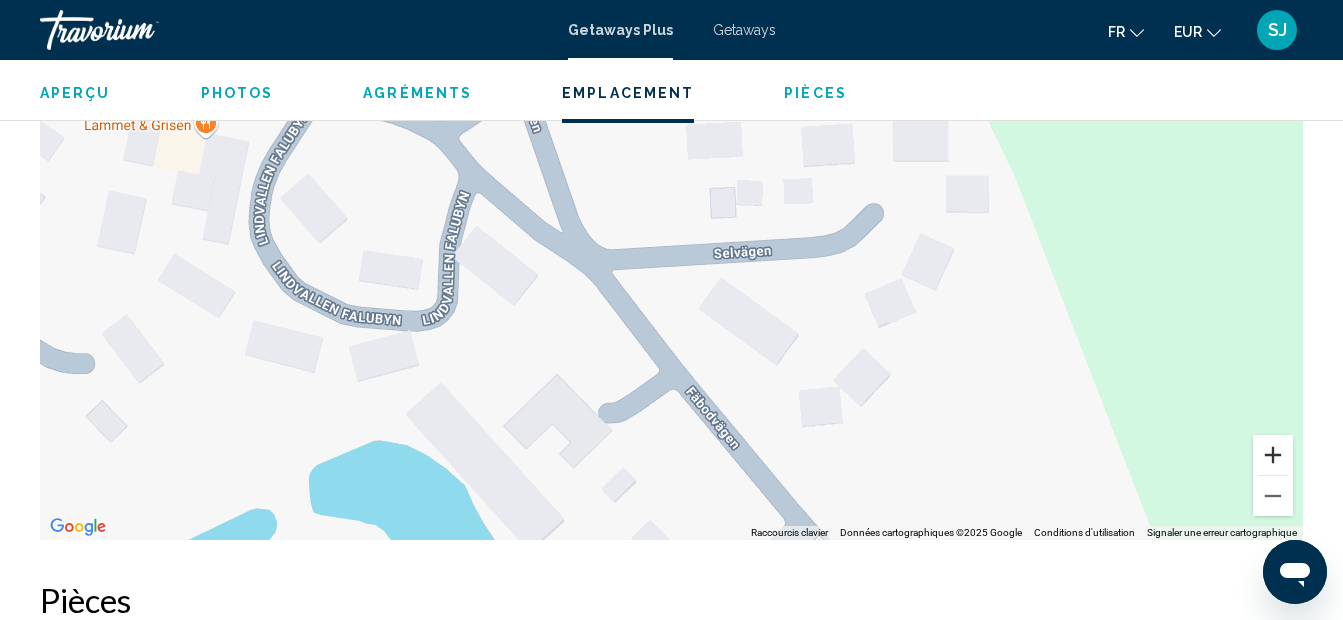 click at bounding box center [1273, 455] 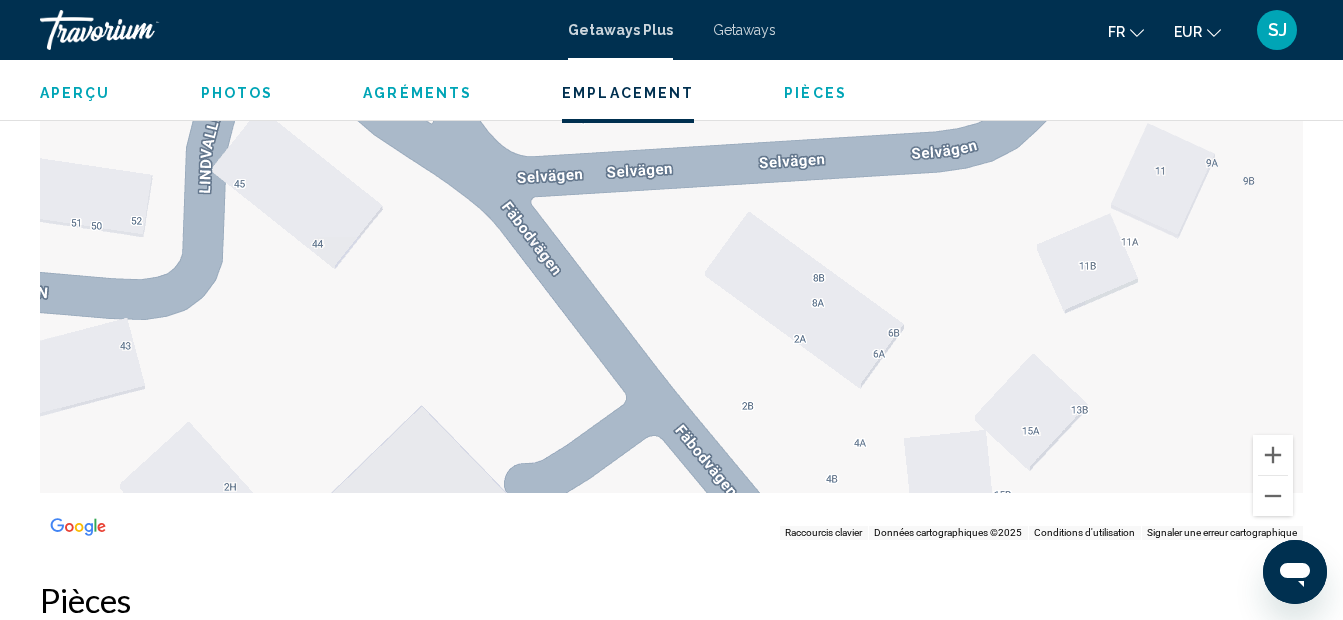 drag, startPoint x: 1066, startPoint y: 346, endPoint x: 1044, endPoint y: 235, distance: 113.15918 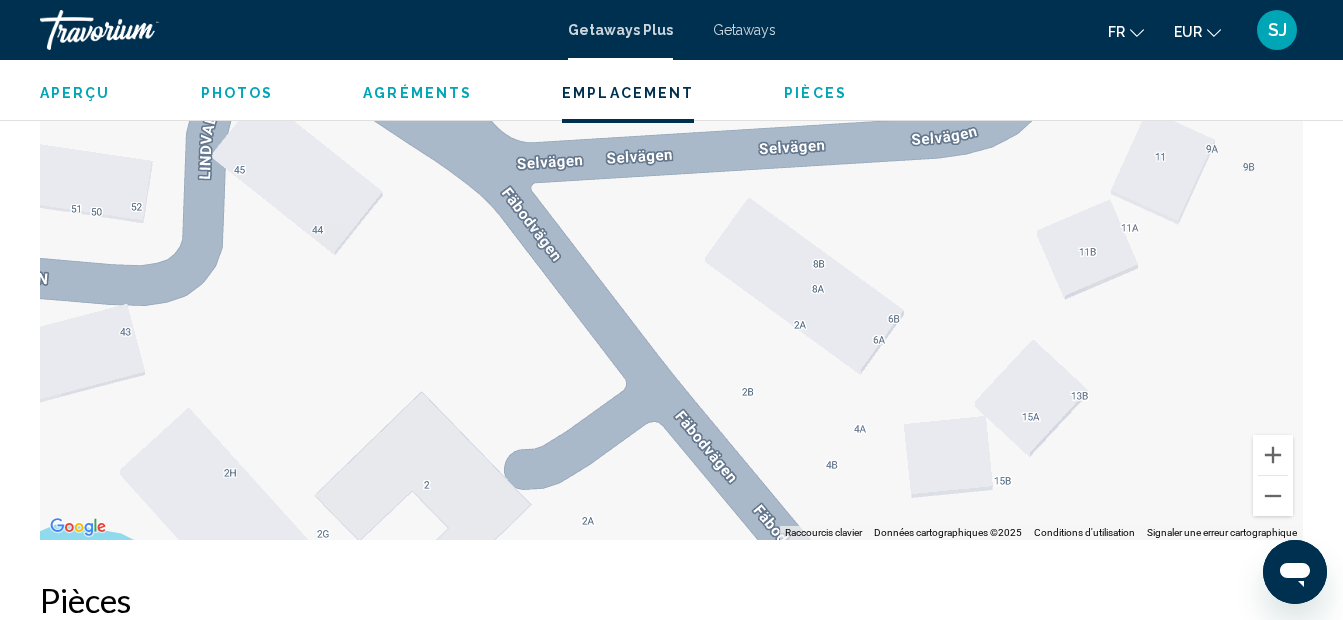 drag, startPoint x: 1043, startPoint y: 230, endPoint x: 1015, endPoint y: 162, distance: 73.53911 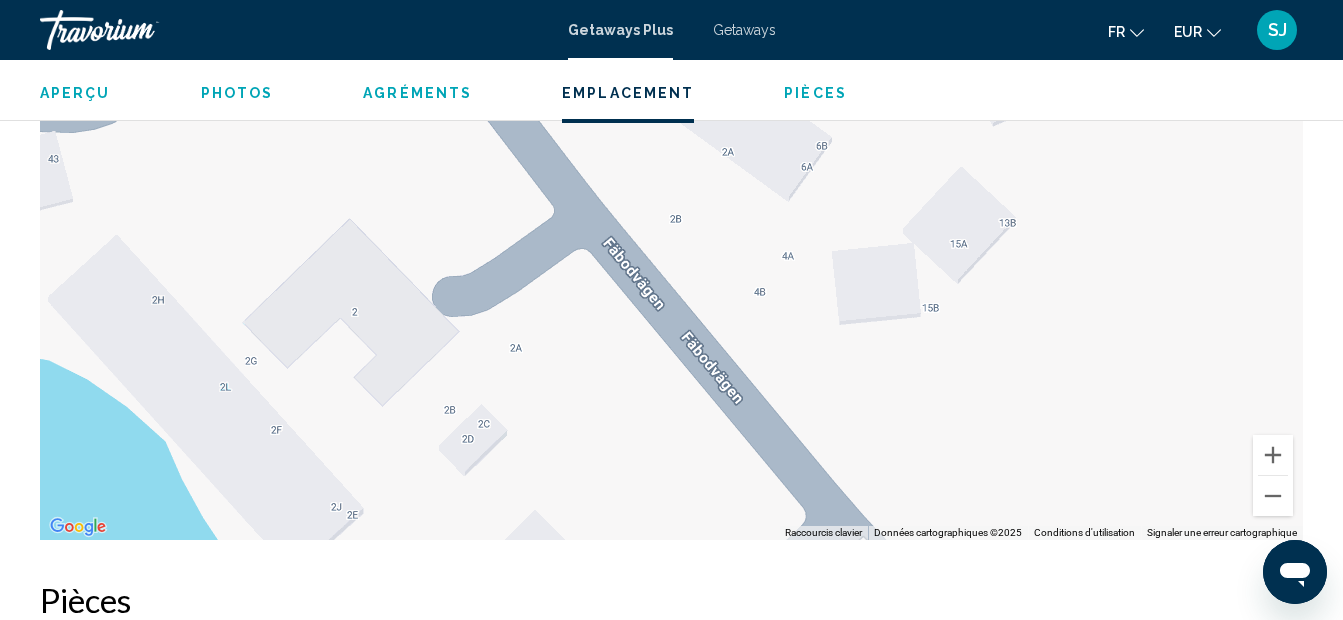 drag, startPoint x: 1014, startPoint y: 318, endPoint x: 976, endPoint y: 214, distance: 110.724884 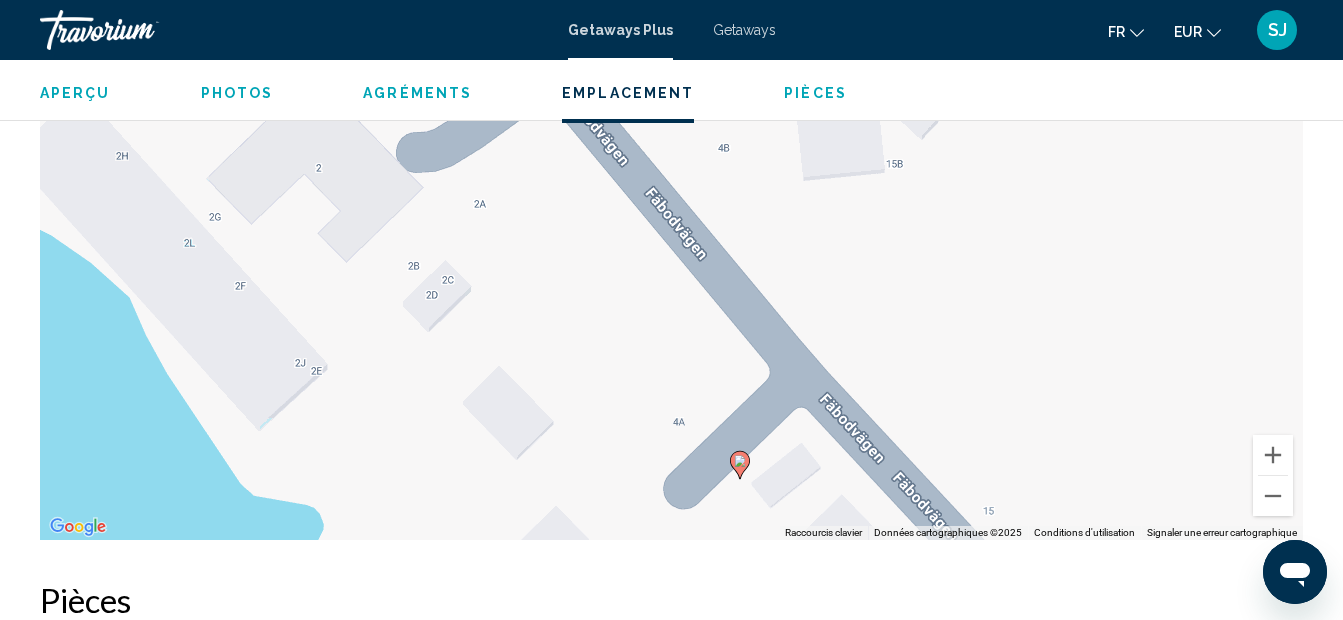 drag, startPoint x: 967, startPoint y: 424, endPoint x: 926, endPoint y: 280, distance: 149.72308 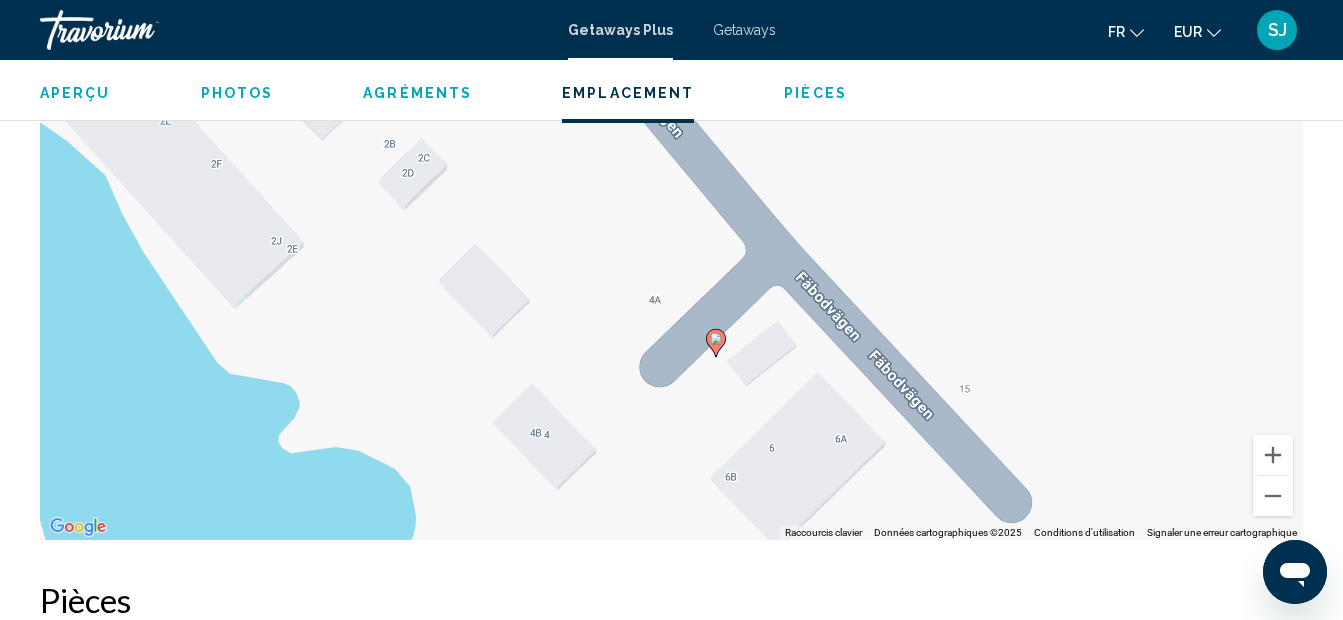 drag, startPoint x: 917, startPoint y: 363, endPoint x: 880, endPoint y: 196, distance: 171.0497 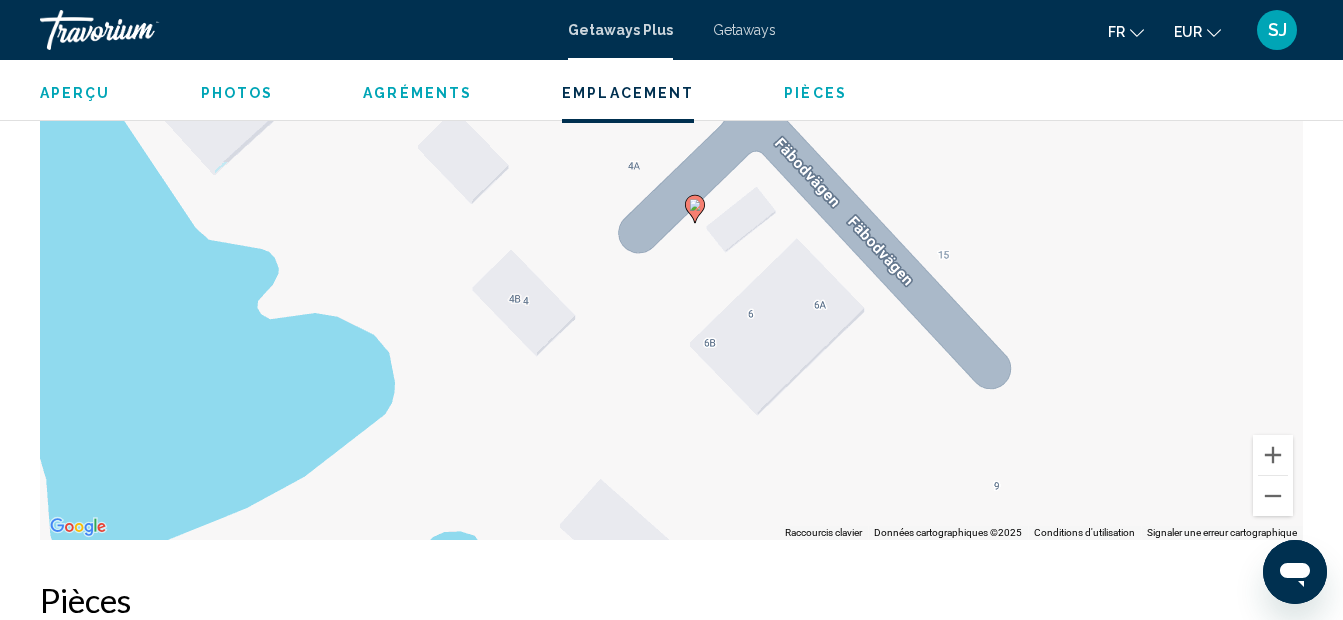 drag, startPoint x: 867, startPoint y: 279, endPoint x: 858, endPoint y: 183, distance: 96.42095 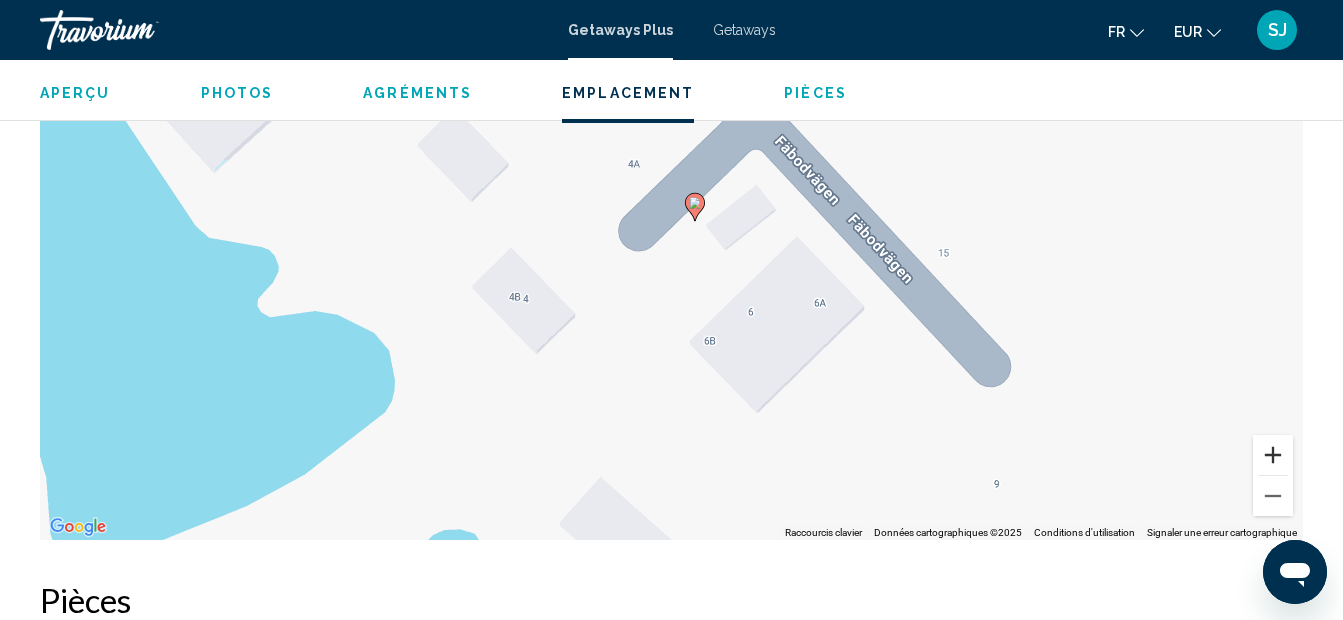 click at bounding box center [1273, 455] 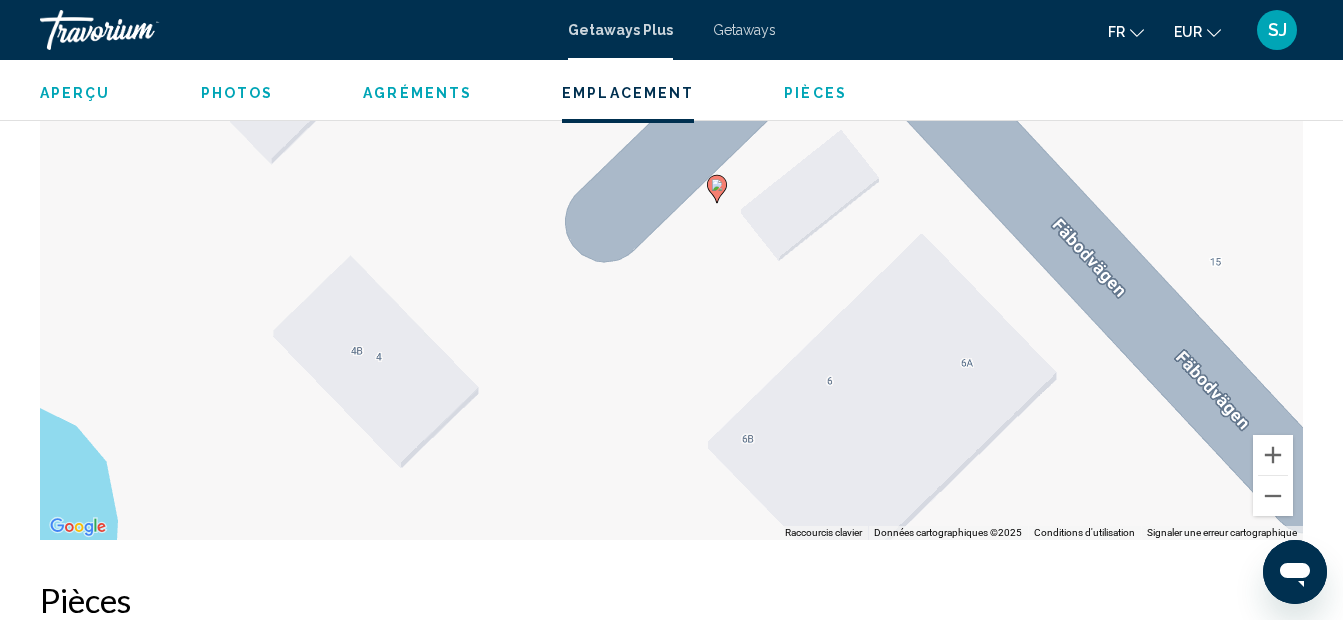 click on "Aperçu" at bounding box center (75, 93) 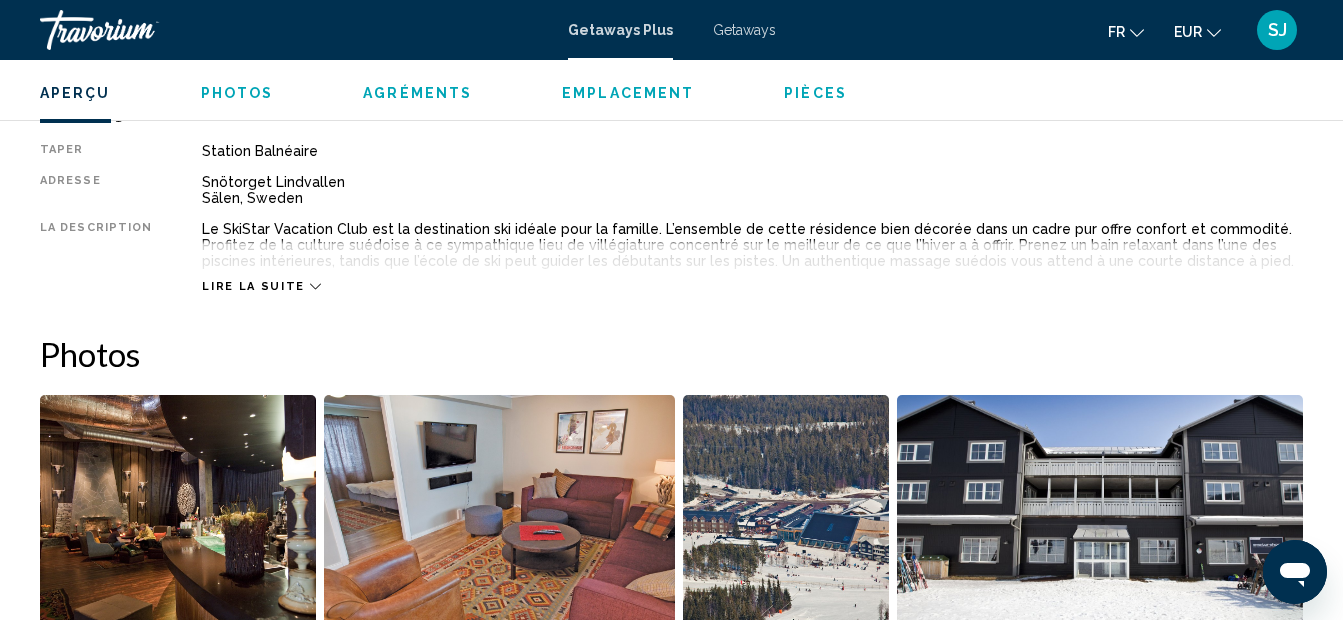 scroll, scrollTop: 991, scrollLeft: 0, axis: vertical 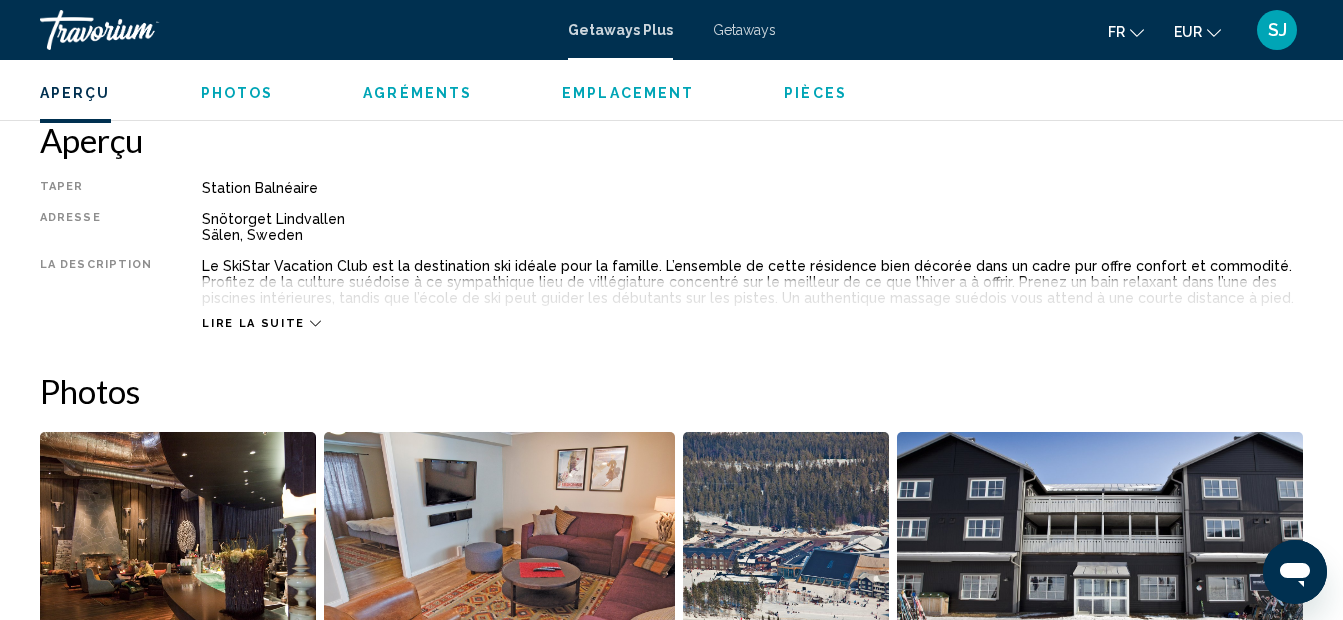 drag, startPoint x: 187, startPoint y: 216, endPoint x: 291, endPoint y: 230, distance: 104.93808 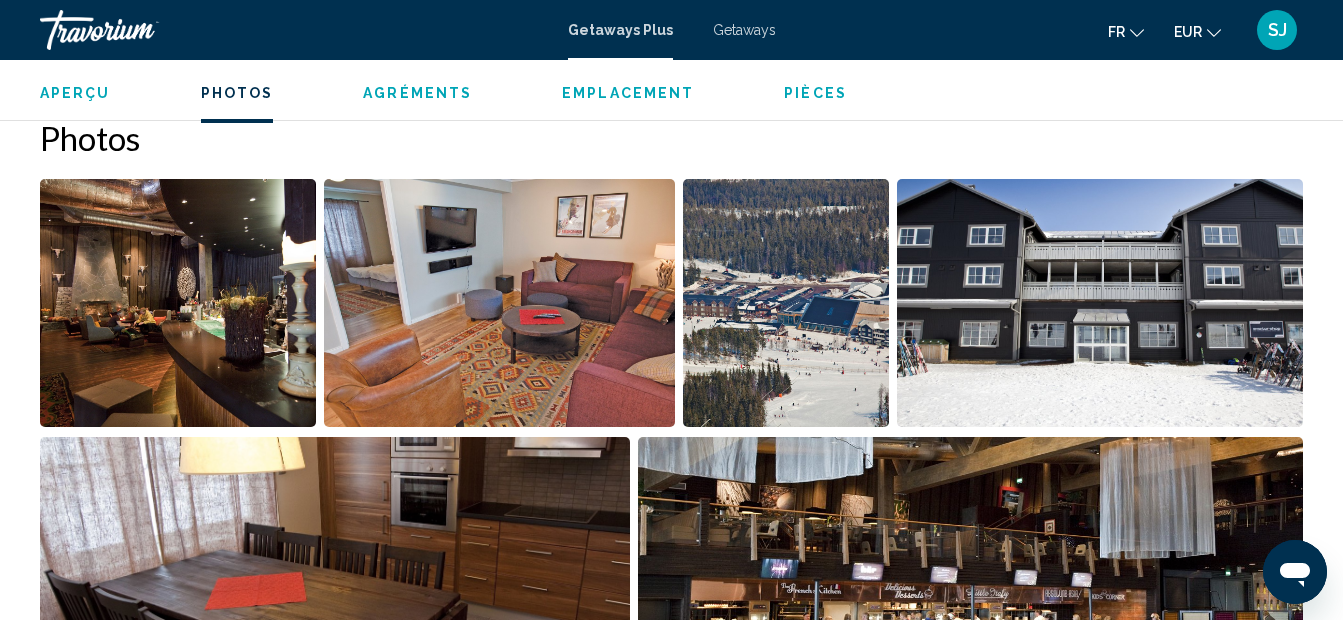 scroll, scrollTop: 1271, scrollLeft: 0, axis: vertical 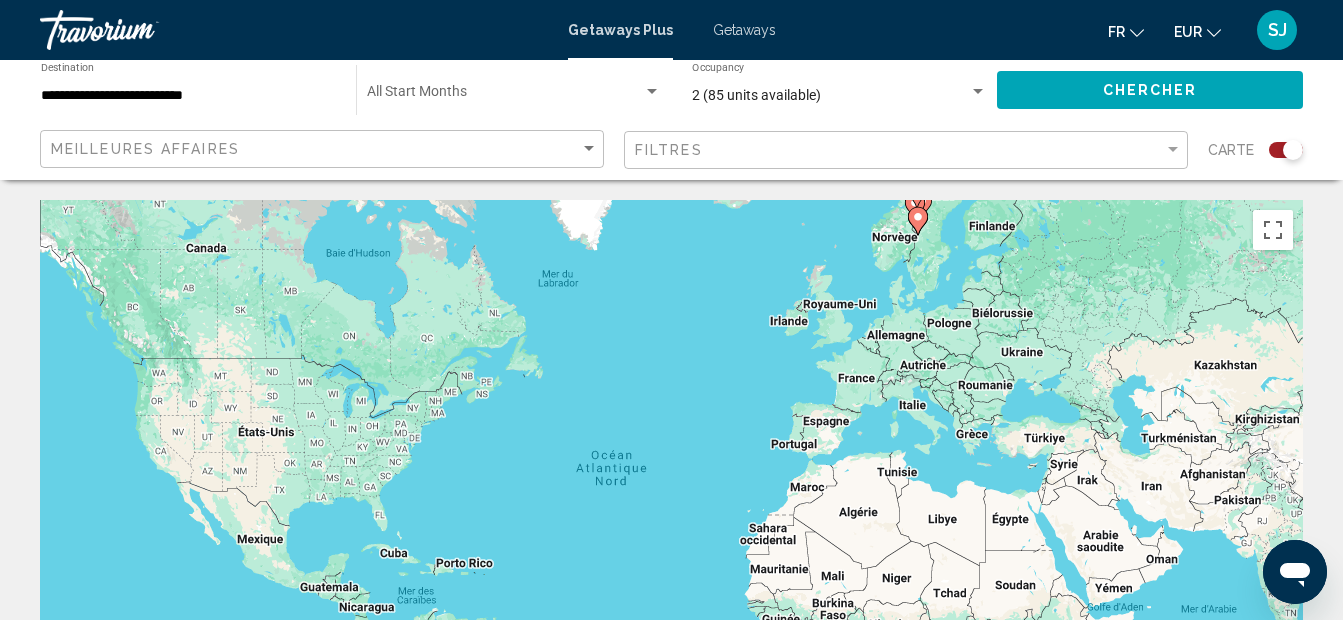 click 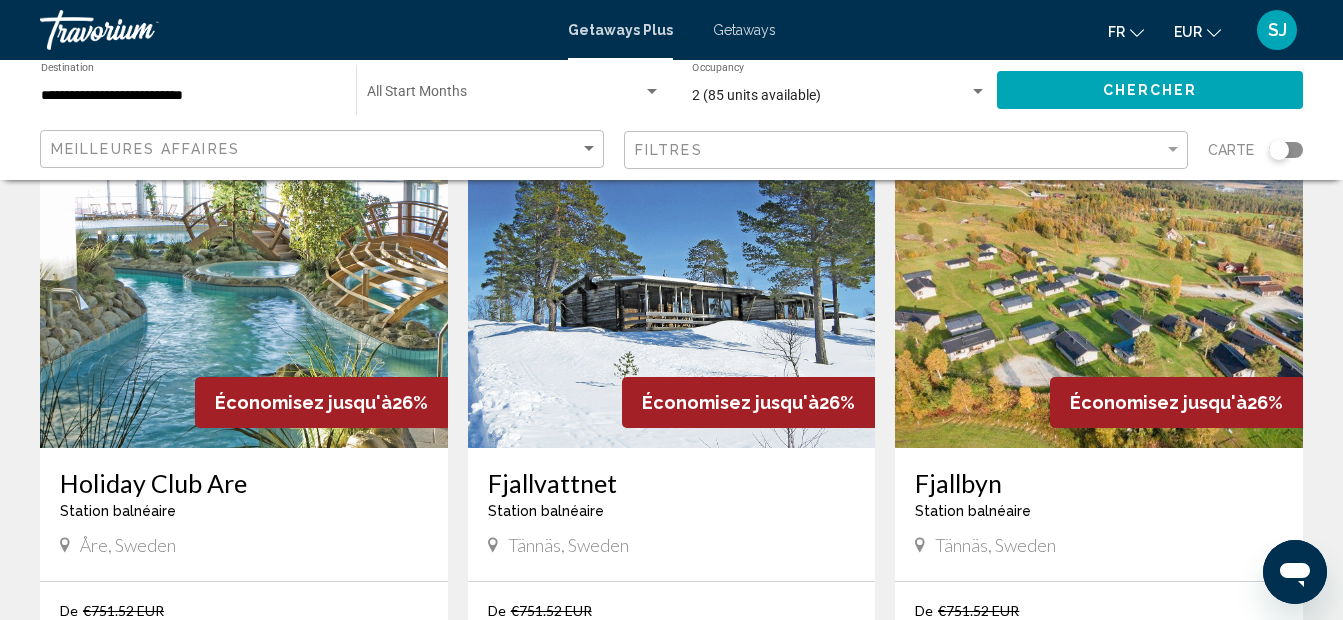 scroll, scrollTop: 1560, scrollLeft: 0, axis: vertical 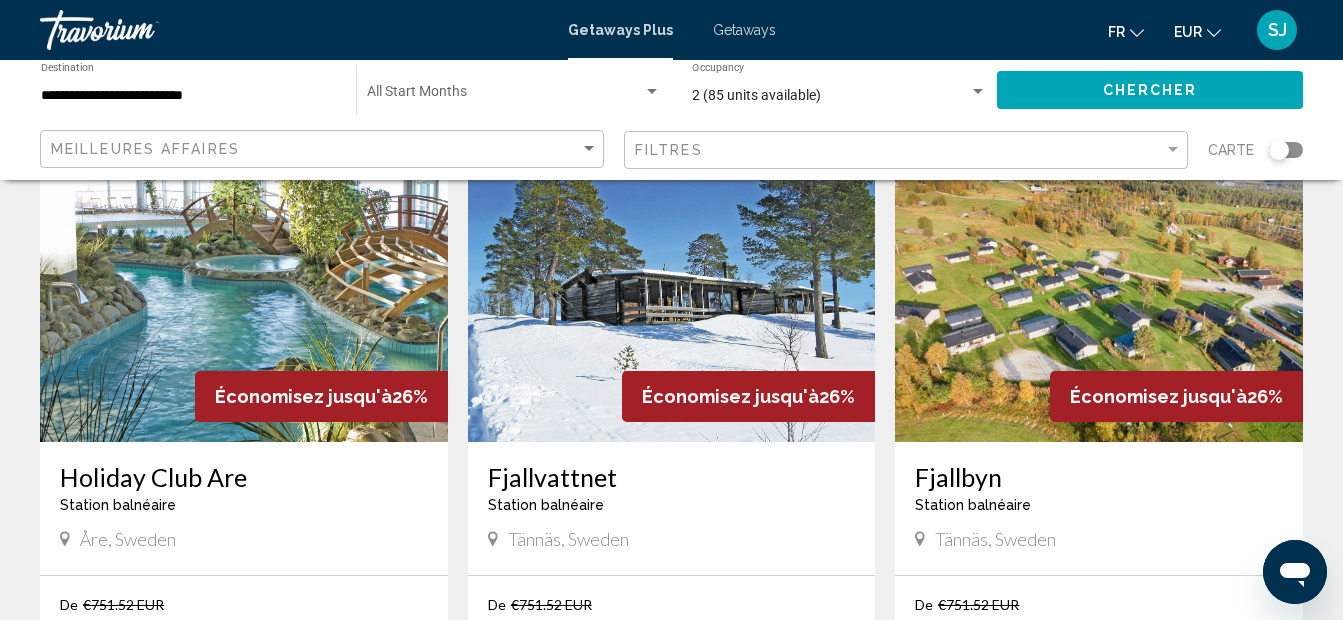 drag, startPoint x: 54, startPoint y: 508, endPoint x: 185, endPoint y: 572, distance: 145.7978 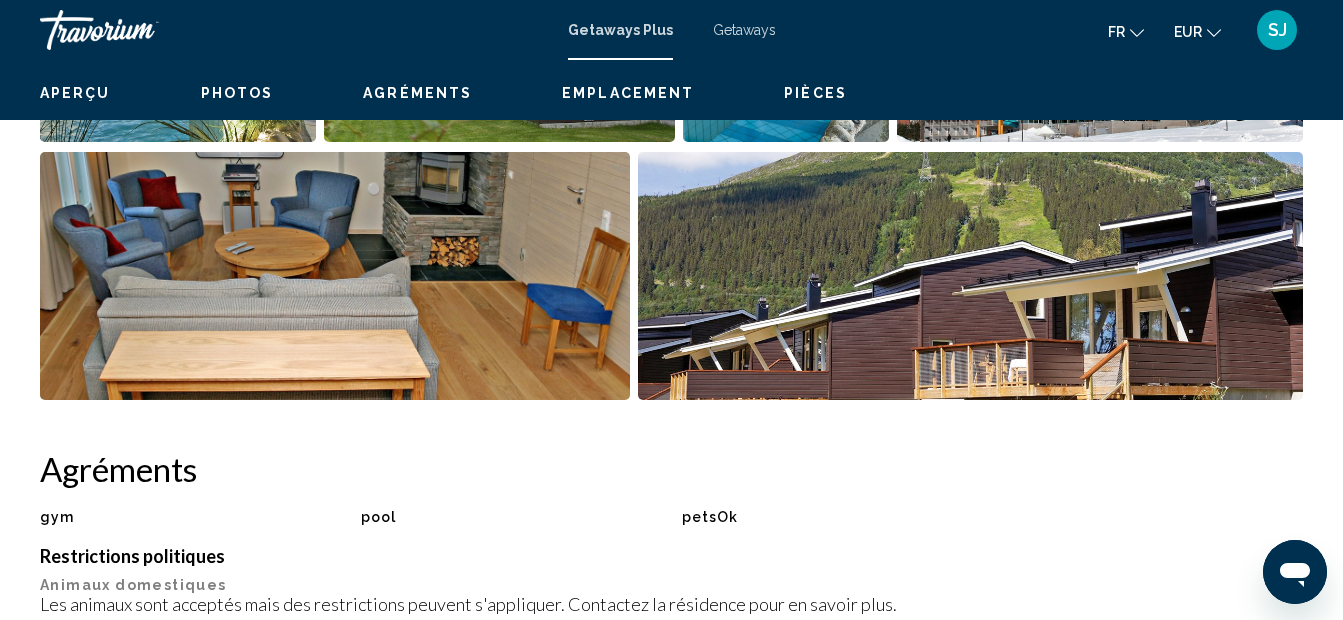 scroll, scrollTop: 225, scrollLeft: 0, axis: vertical 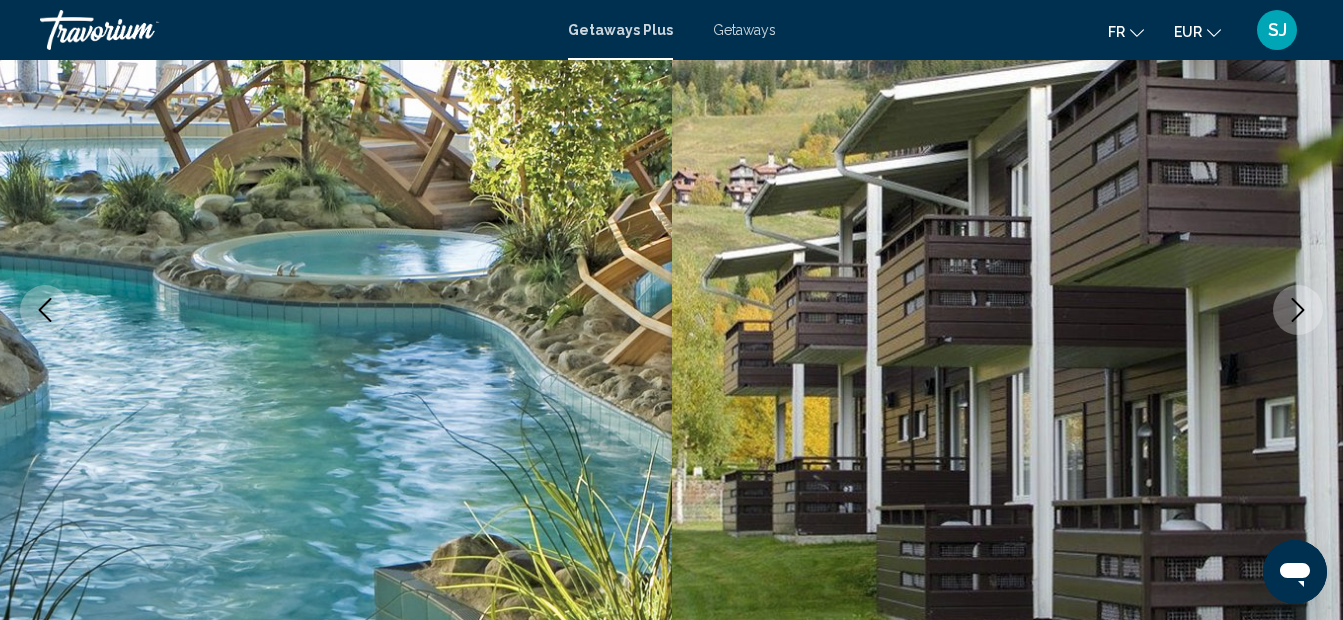 type 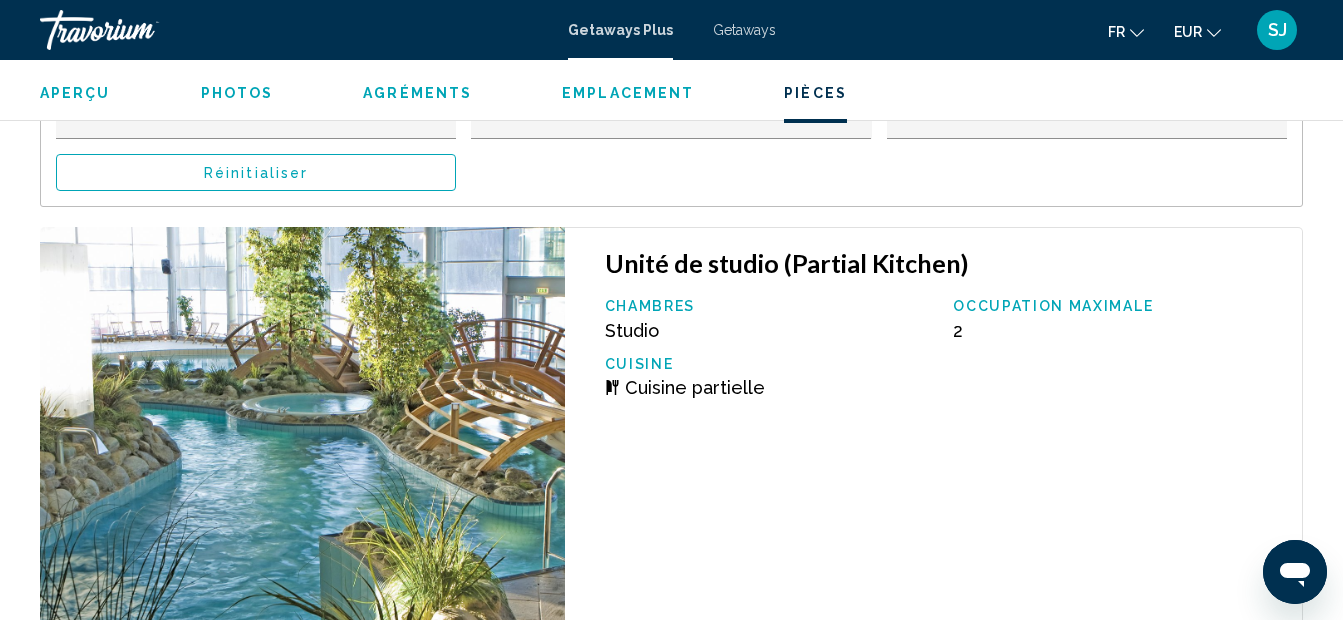 scroll, scrollTop: 3362, scrollLeft: 0, axis: vertical 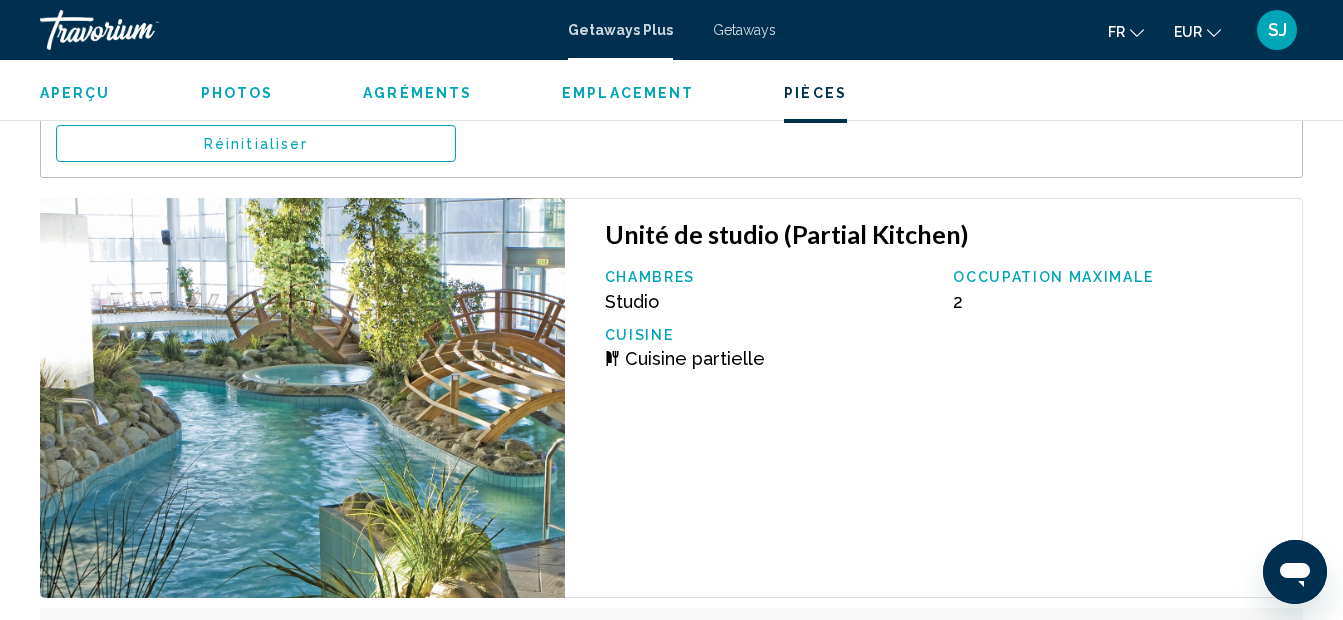 click on "Aperçu" at bounding box center [75, 93] 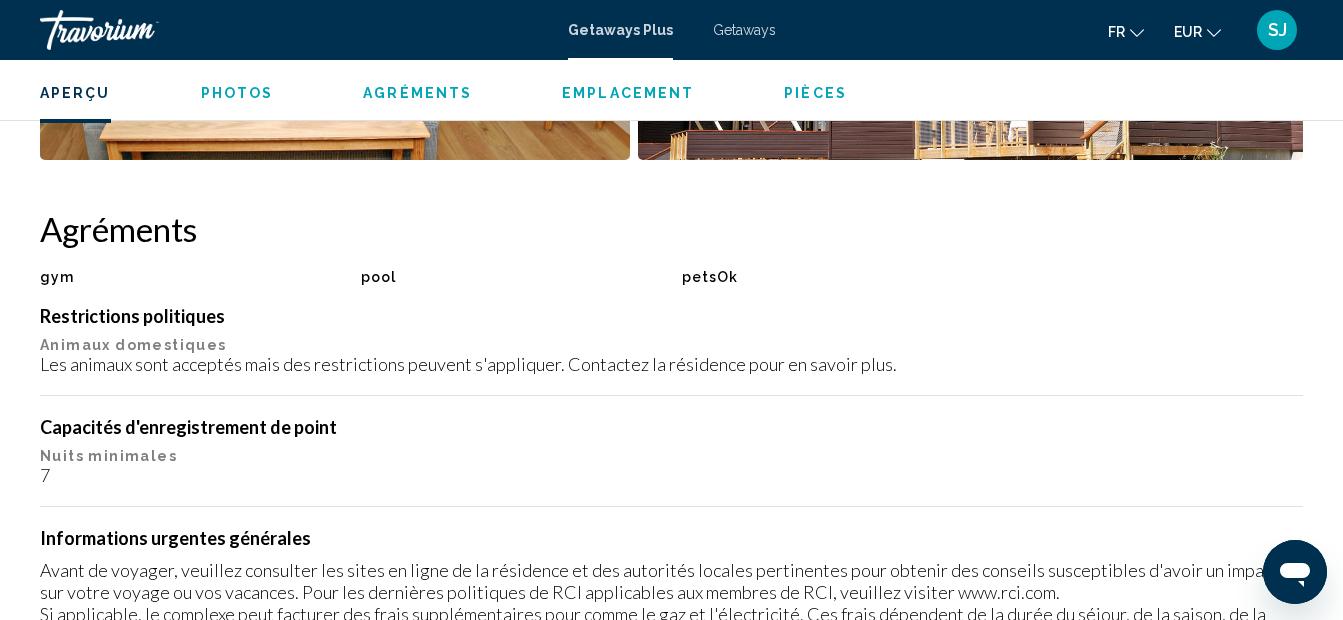 scroll, scrollTop: 991, scrollLeft: 0, axis: vertical 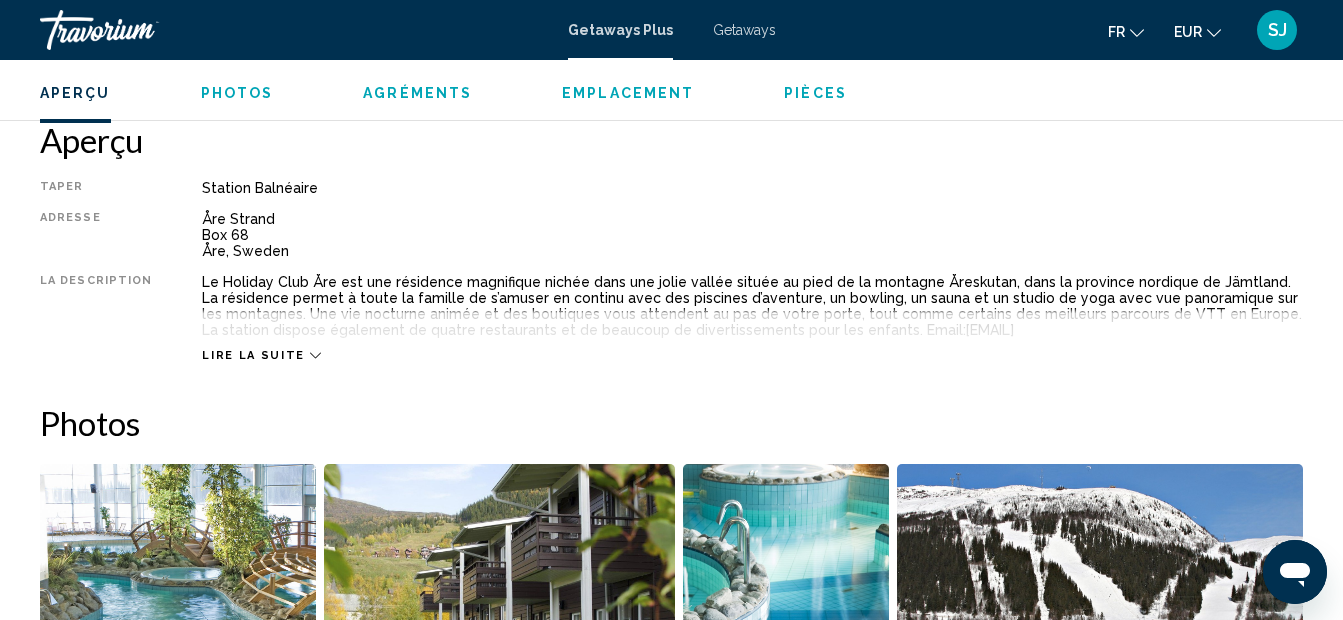 type 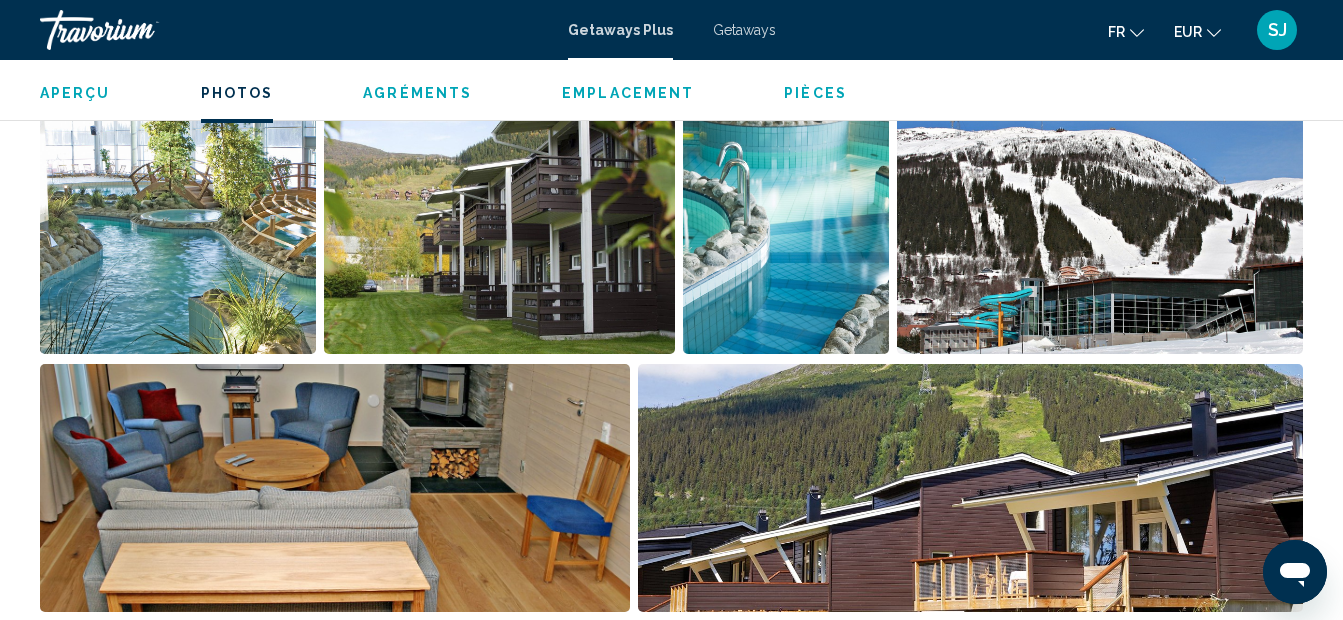 scroll, scrollTop: 1351, scrollLeft: 0, axis: vertical 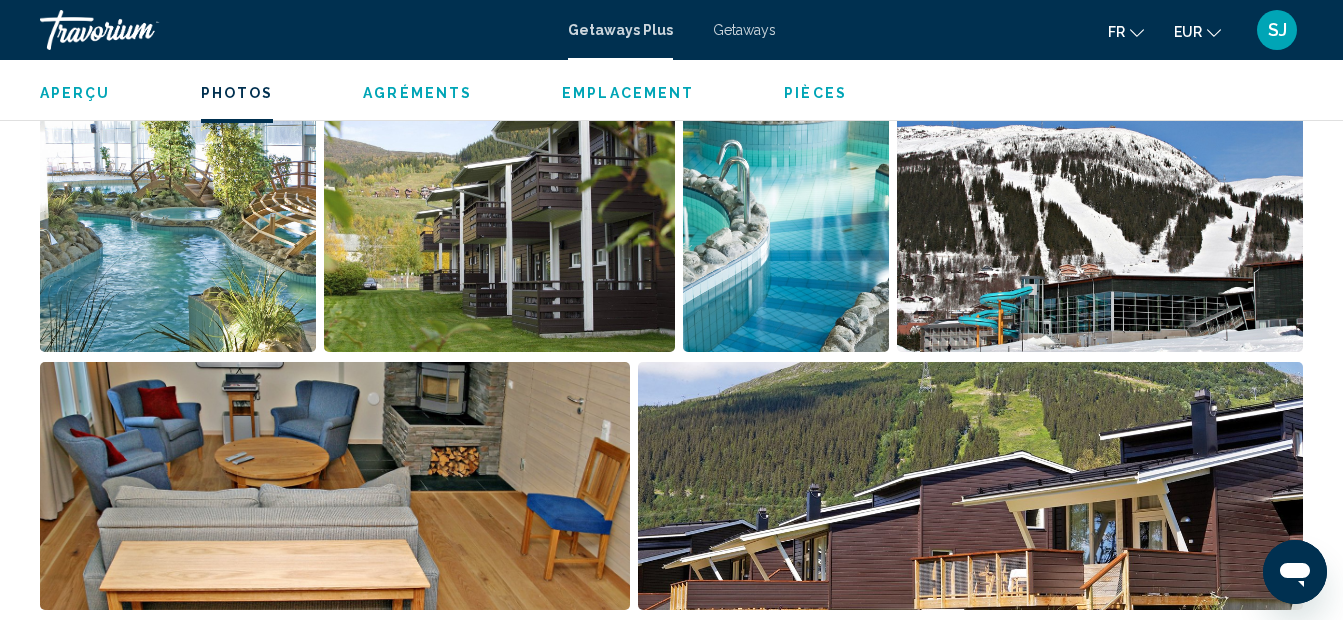 click on "Aperçu" at bounding box center (75, 93) 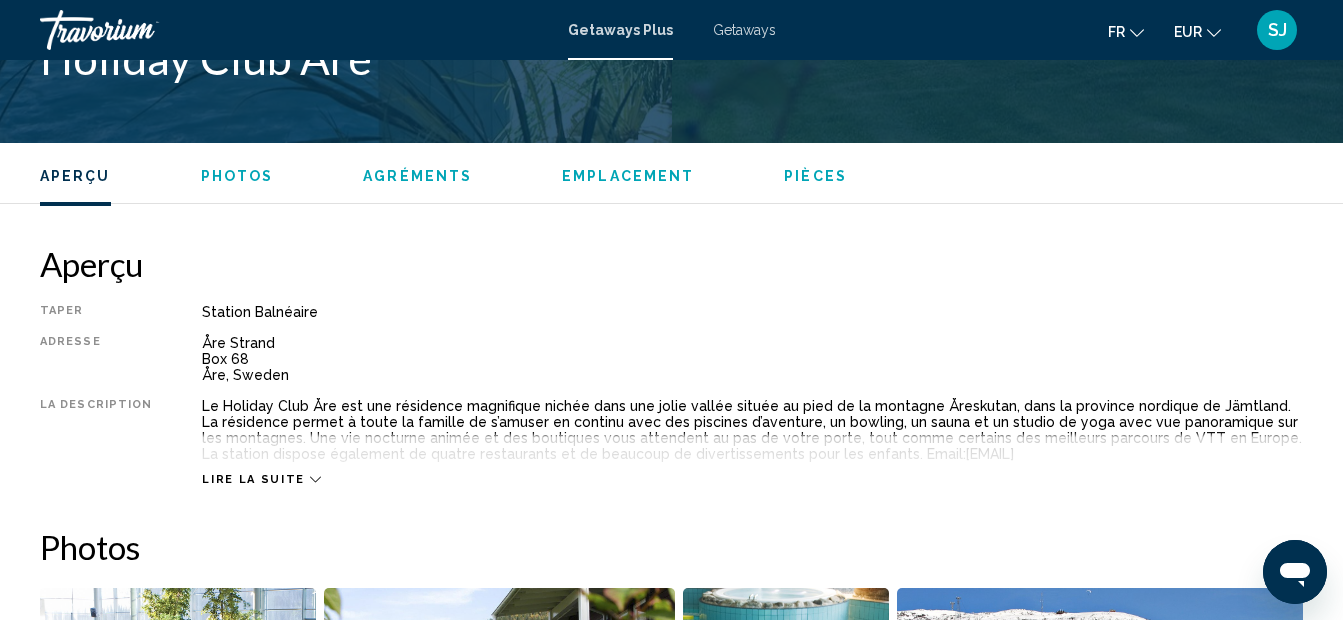 scroll, scrollTop: 991, scrollLeft: 0, axis: vertical 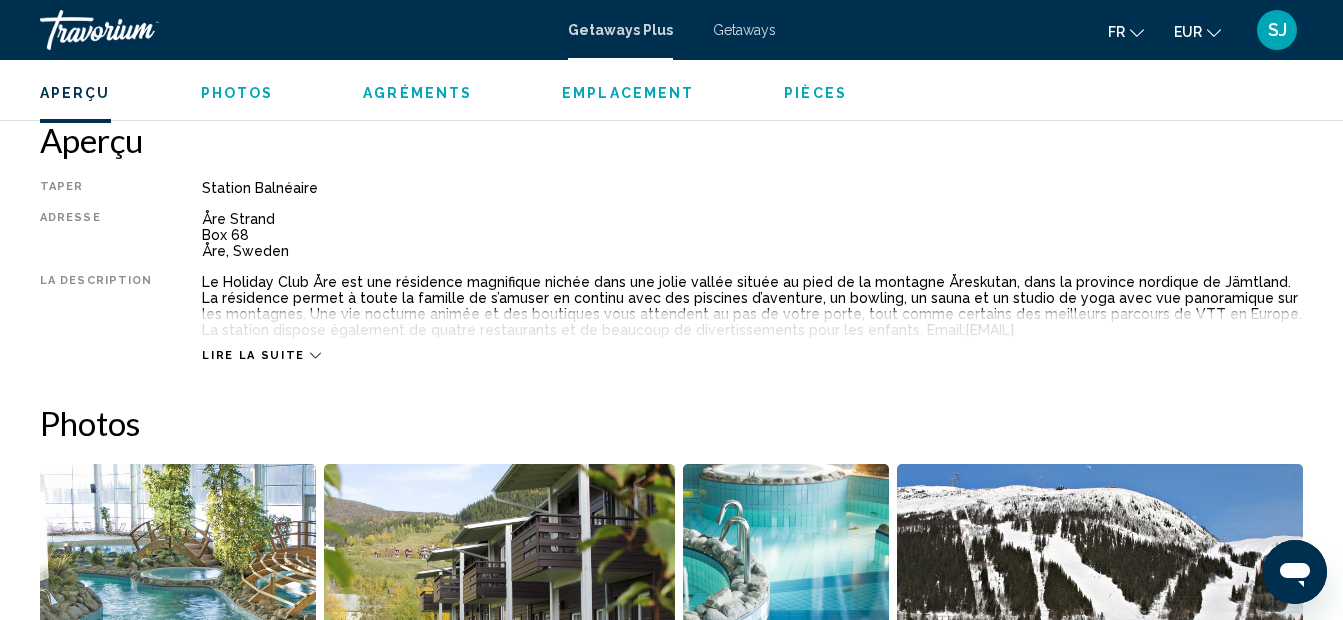 click on "GetawaysPlus Getaways fr English Español Français Italiano Português русский EUR USD ($) MXN (Mex$) CAD (Can$) GBP (£) EUR (€) AUD (A$) NZD (NZ$) CNY (CN¥) SJ Se connecter" at bounding box center [671, 30] 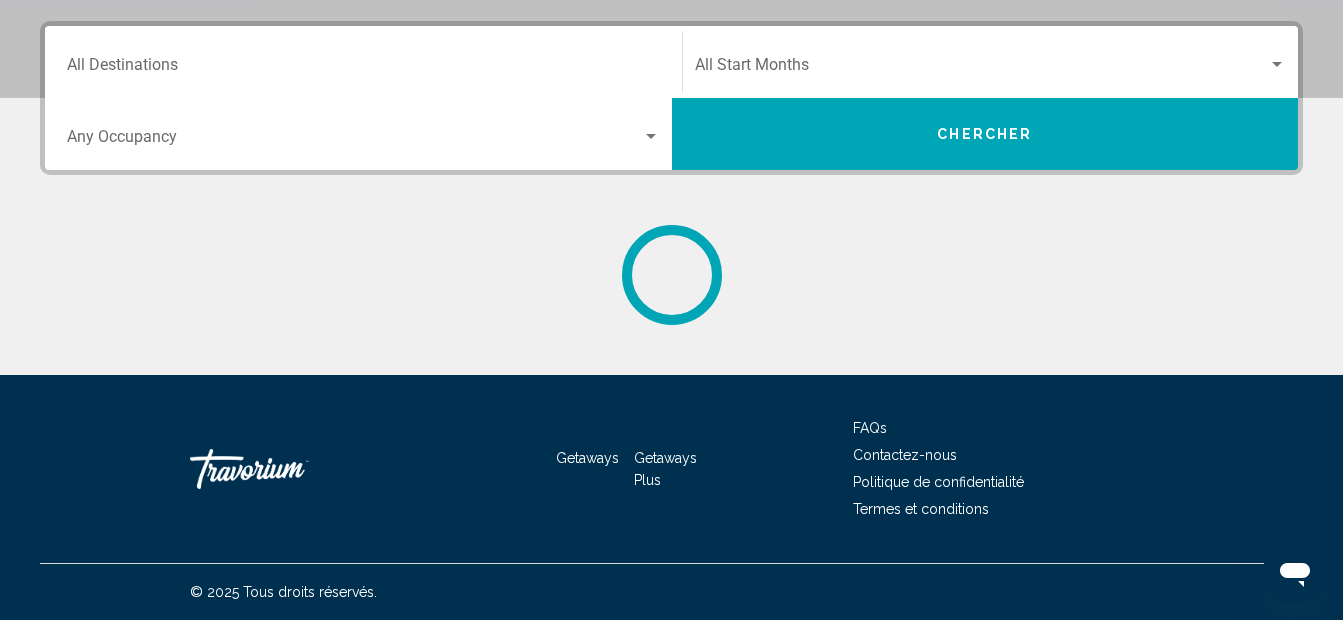 scroll, scrollTop: 0, scrollLeft: 0, axis: both 